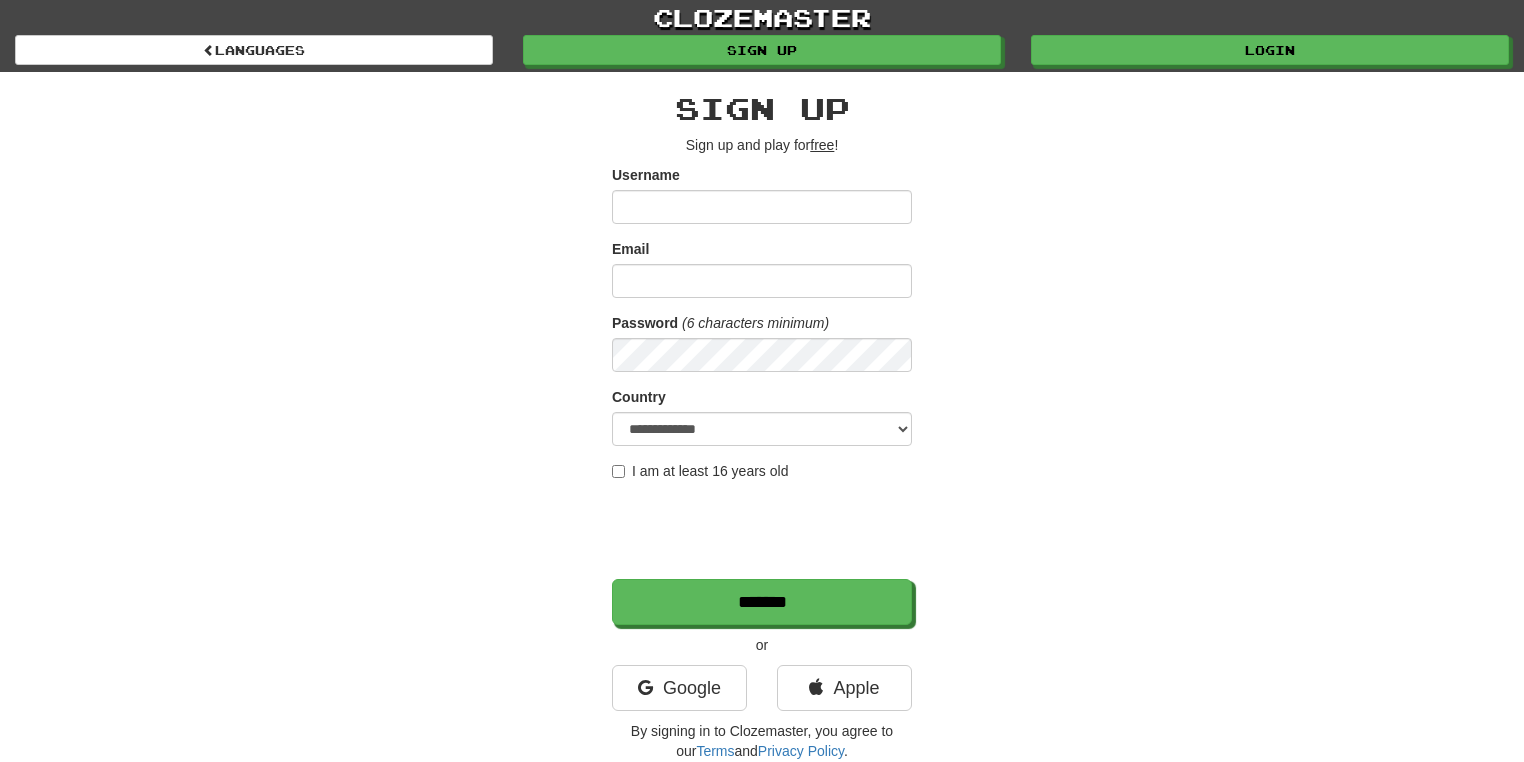 scroll, scrollTop: 0, scrollLeft: 0, axis: both 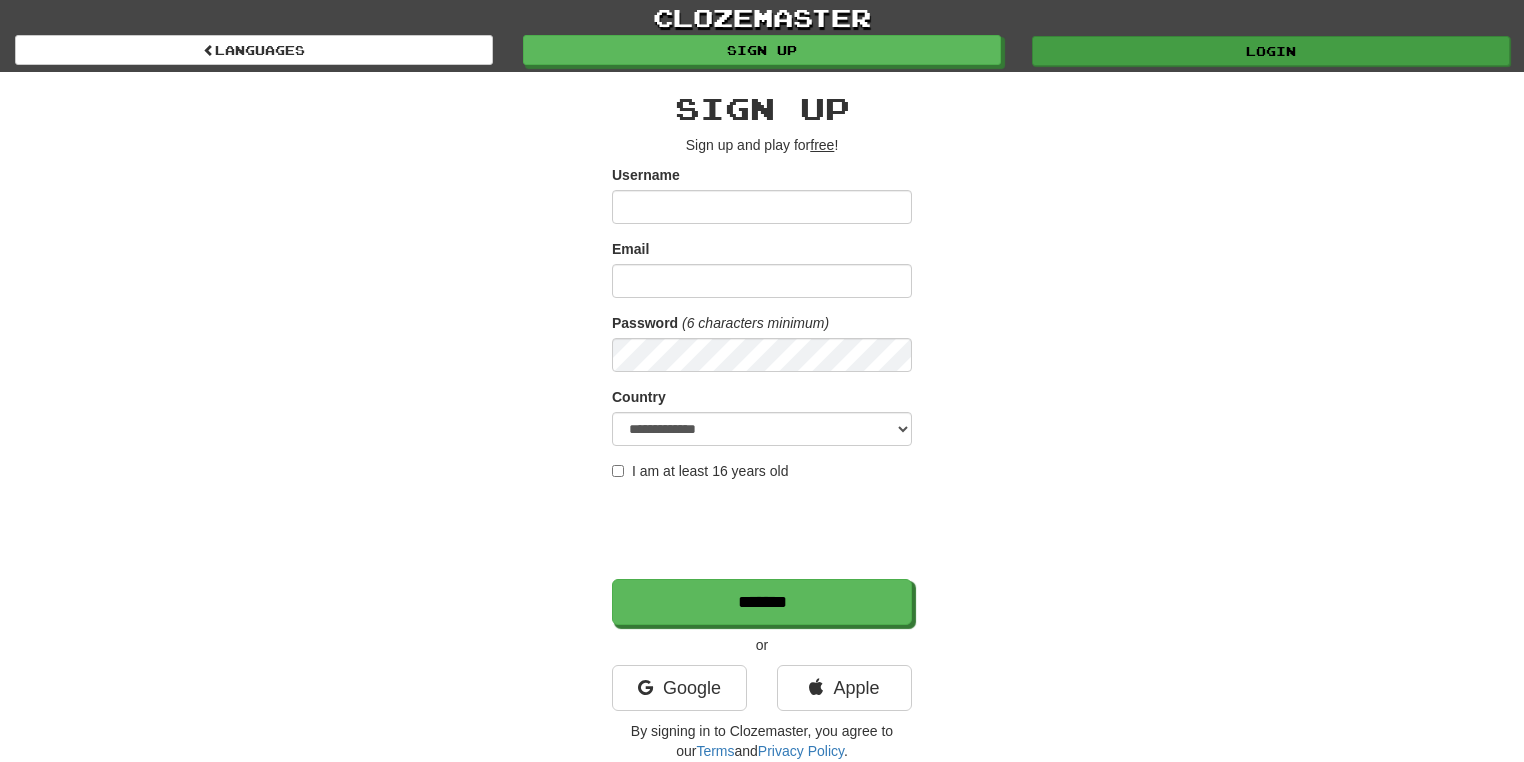 click on "Login" at bounding box center (1271, 51) 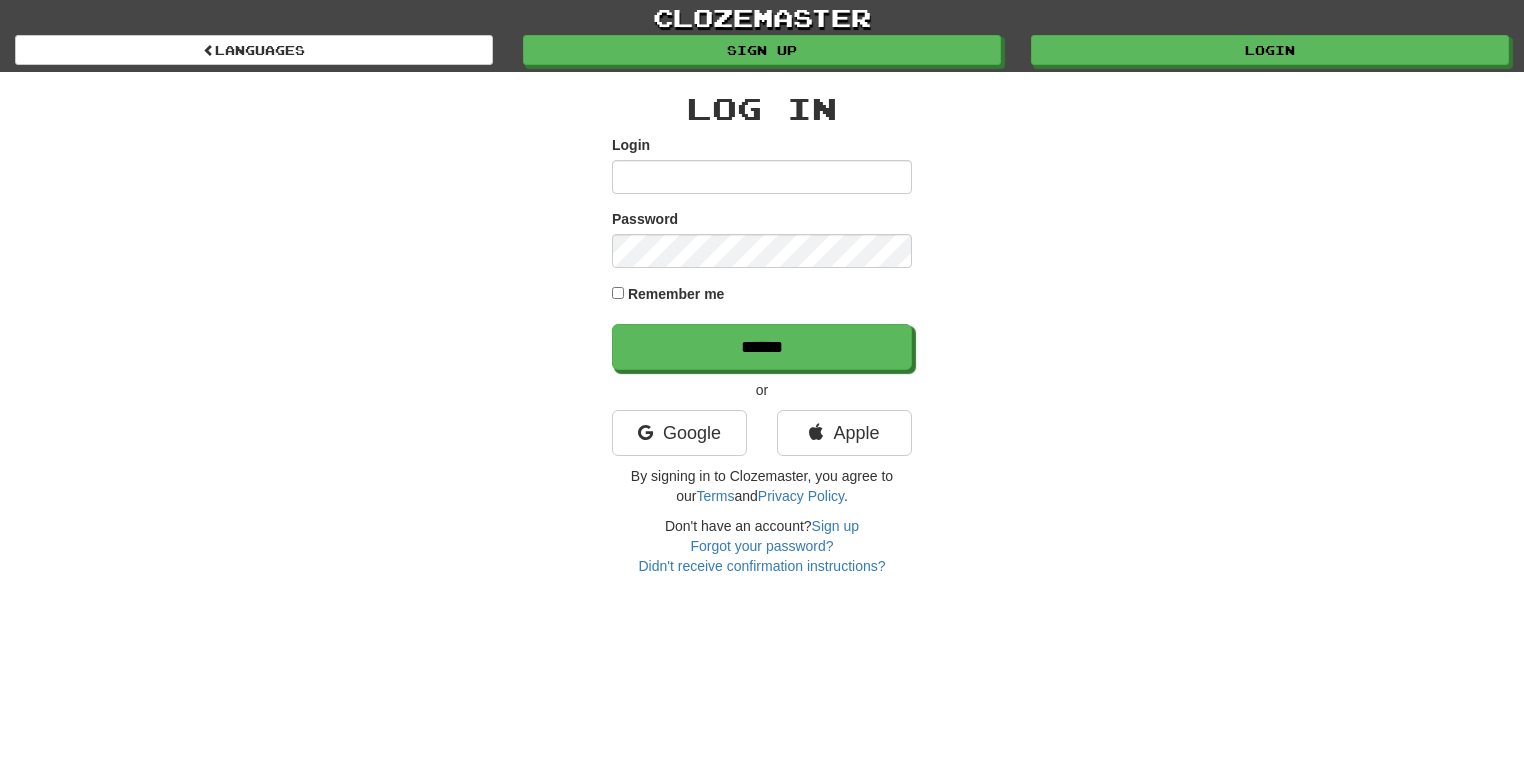 scroll, scrollTop: 0, scrollLeft: 0, axis: both 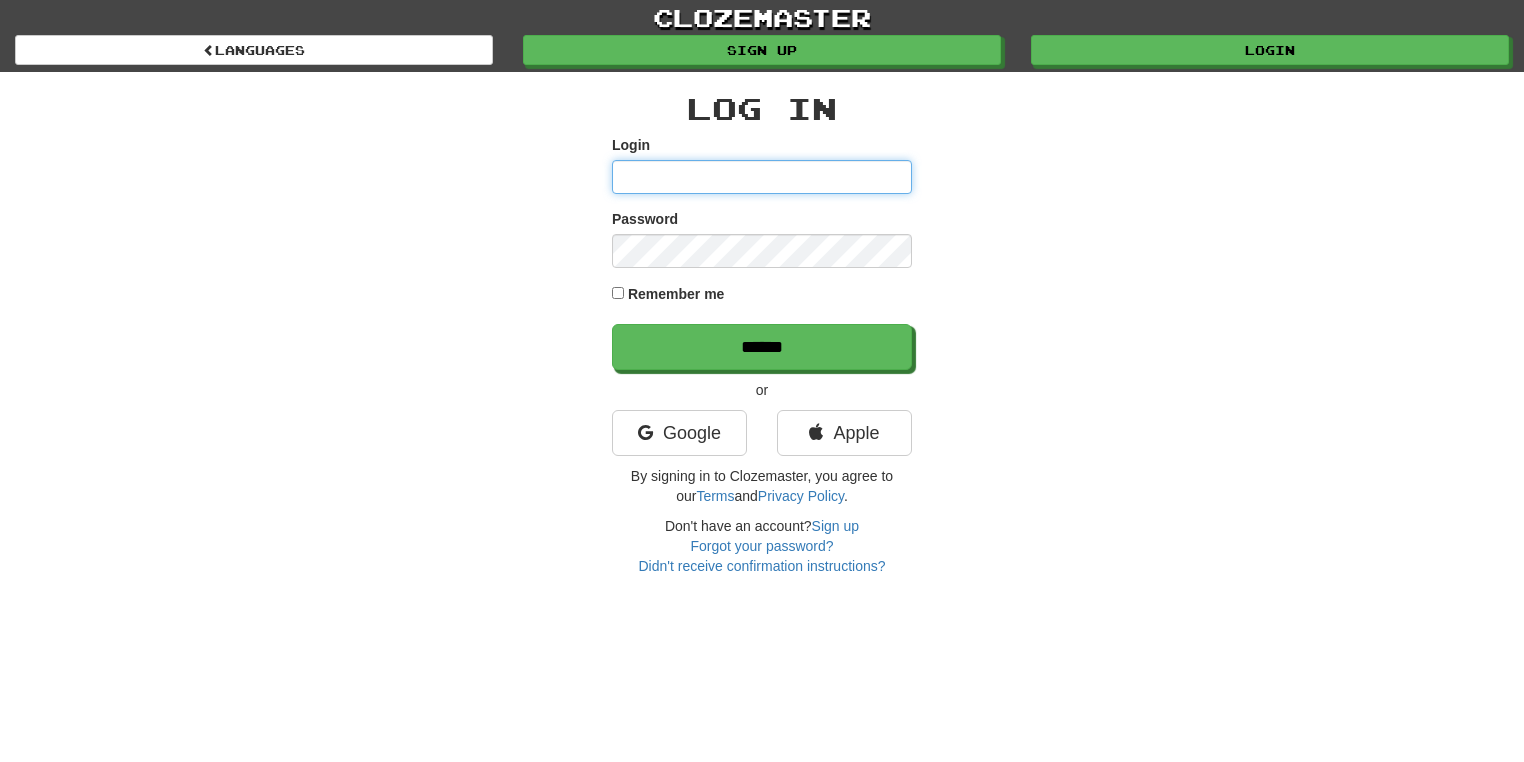 type on "**********" 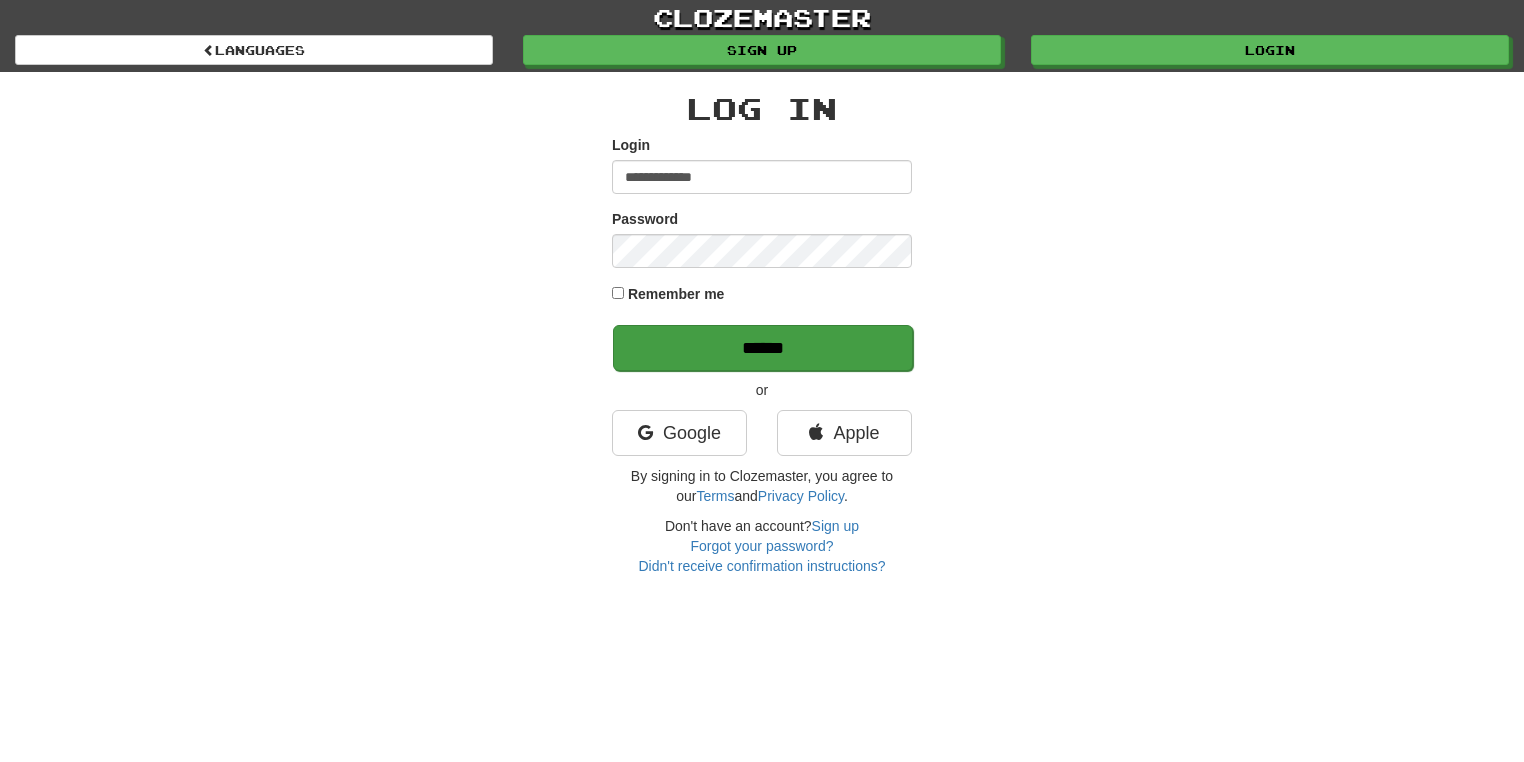click on "******" at bounding box center [763, 348] 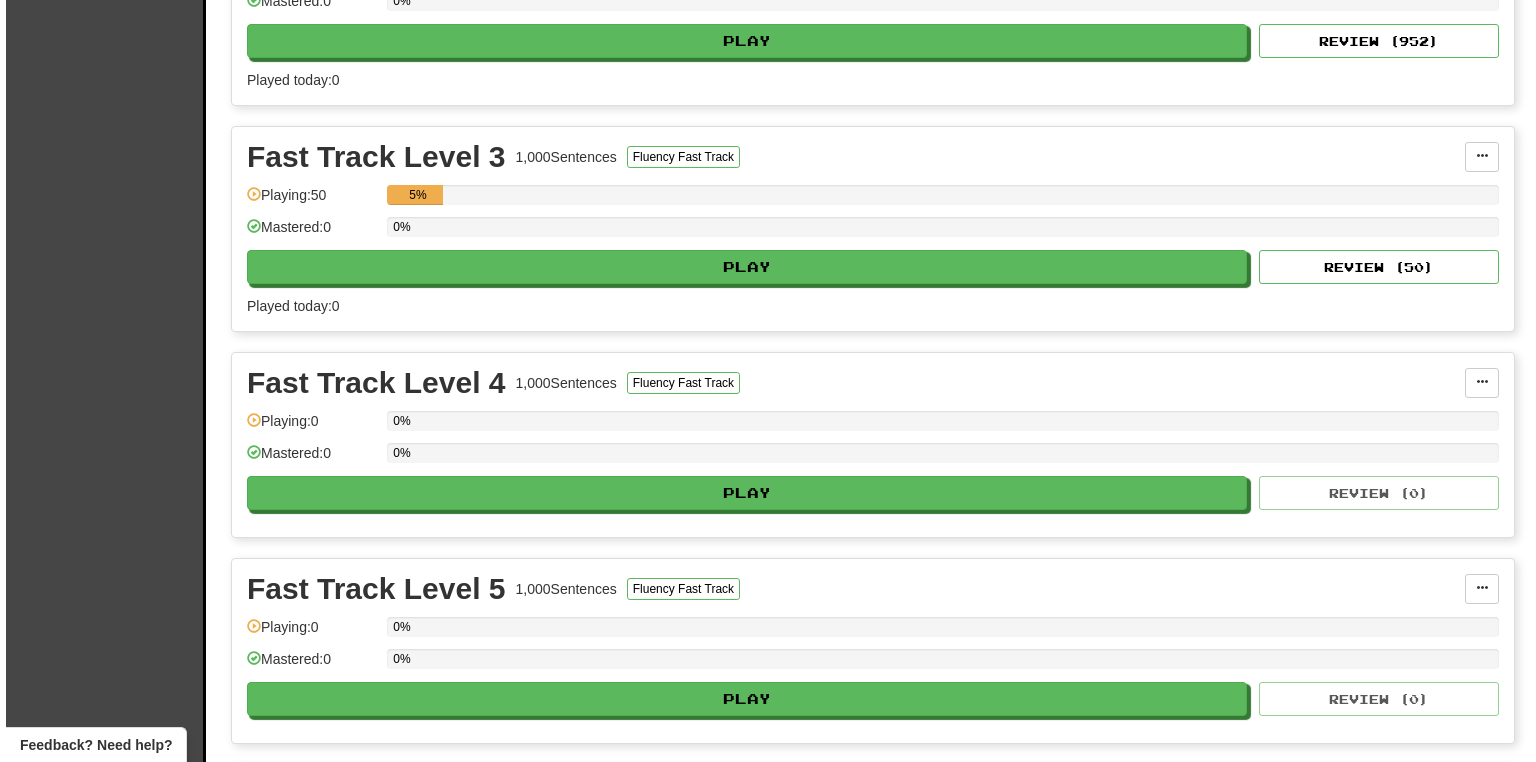 scroll, scrollTop: 732, scrollLeft: 0, axis: vertical 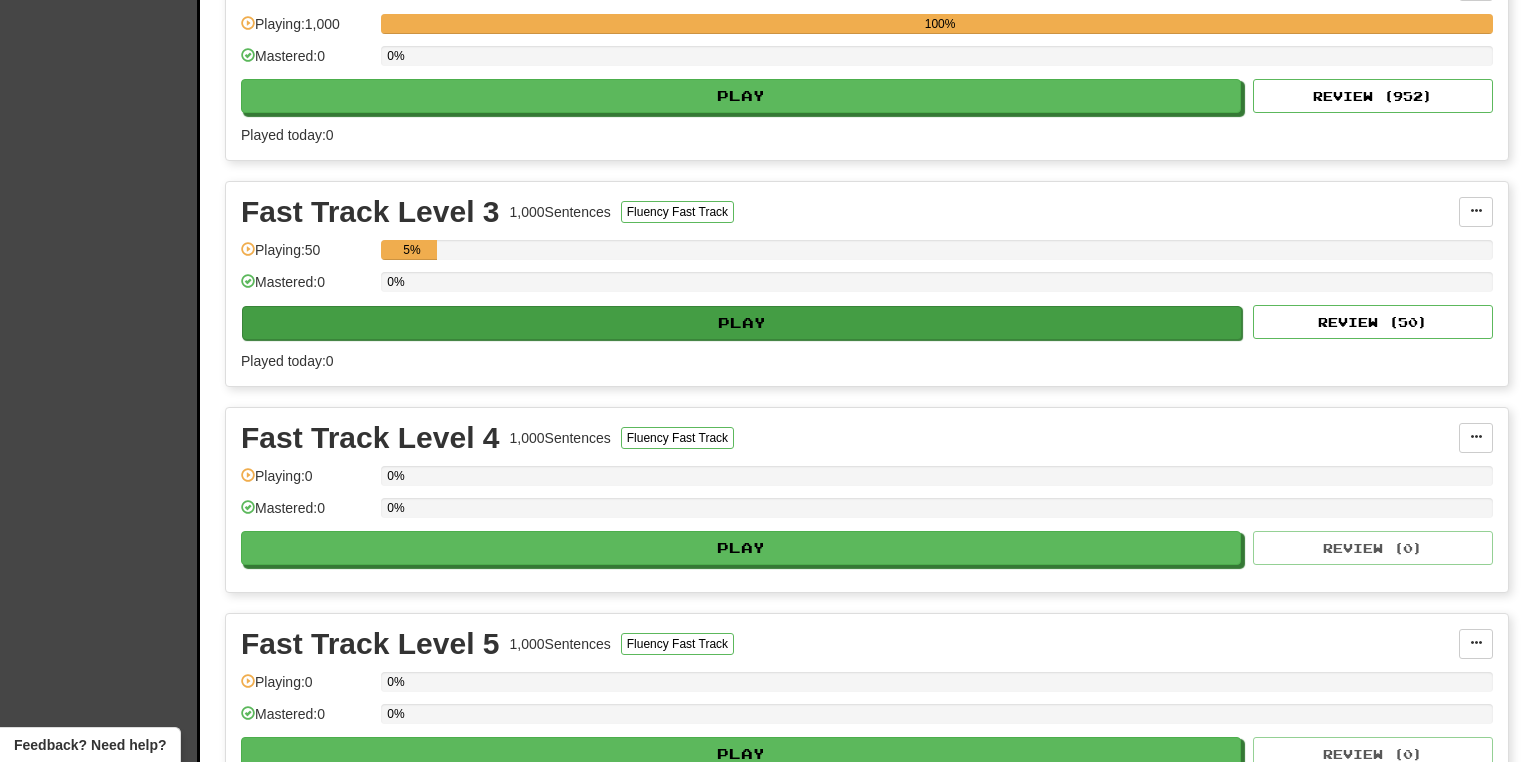 click on "Play" at bounding box center (742, 323) 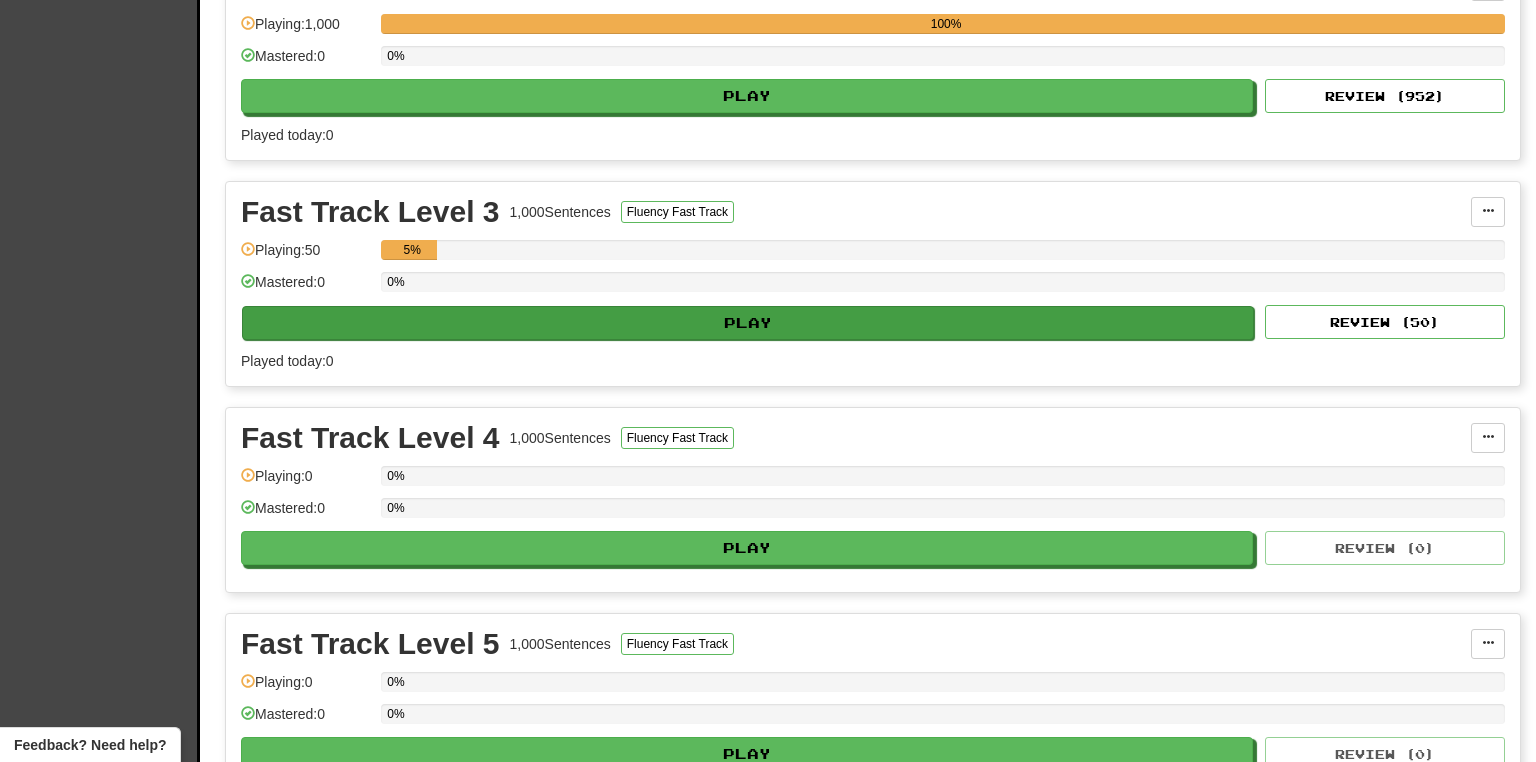select on "**" 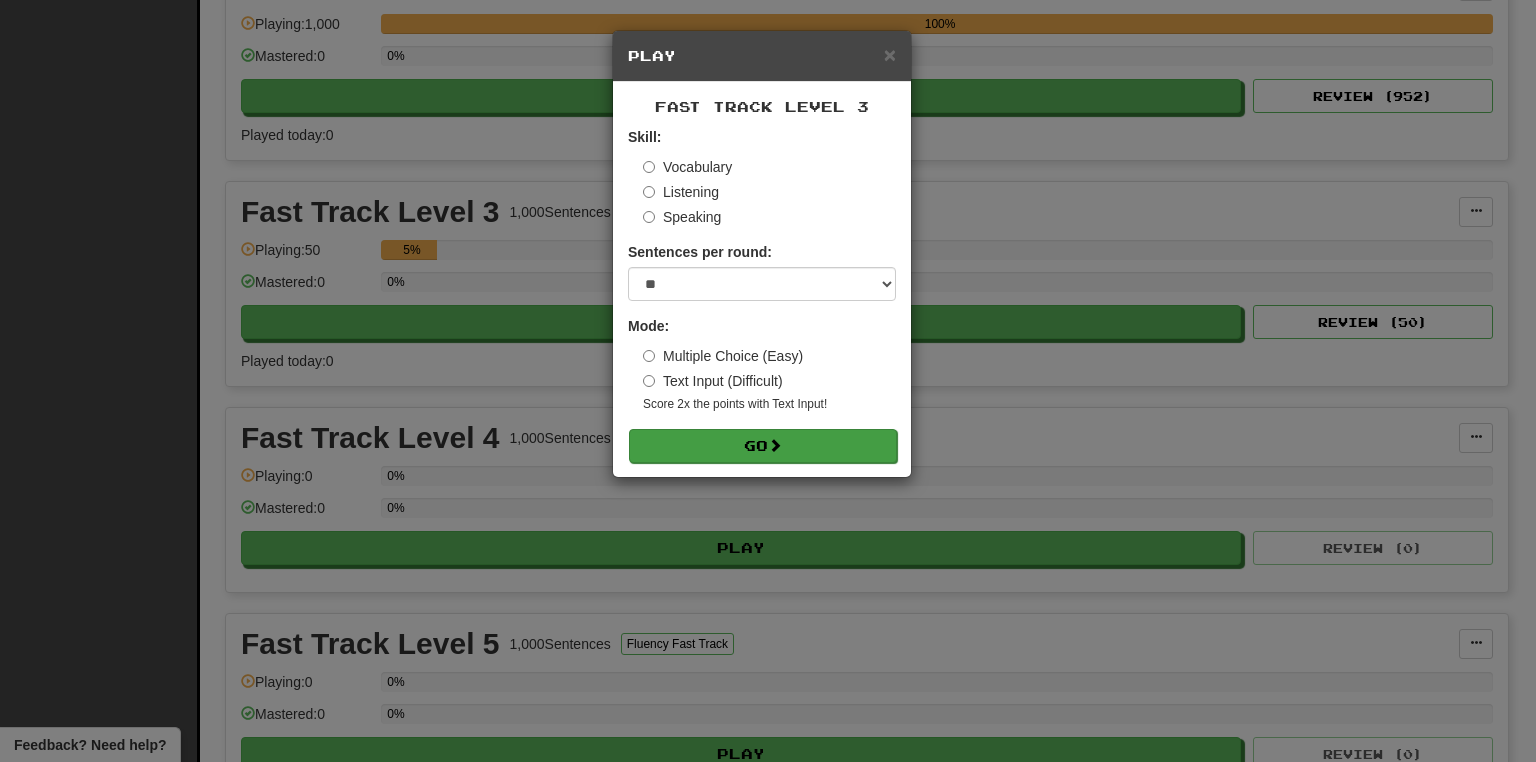 click on "Go" at bounding box center [763, 446] 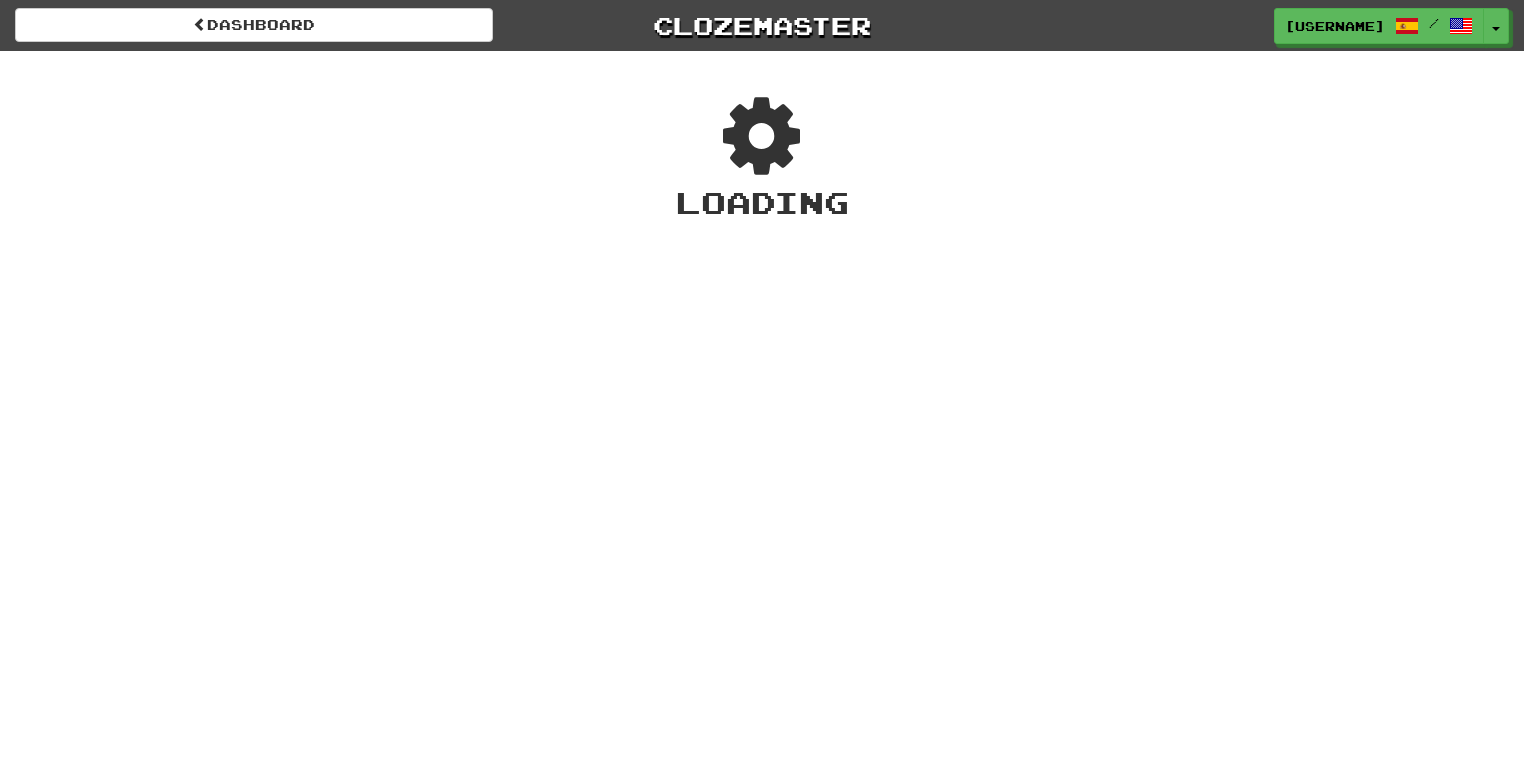 scroll, scrollTop: 0, scrollLeft: 0, axis: both 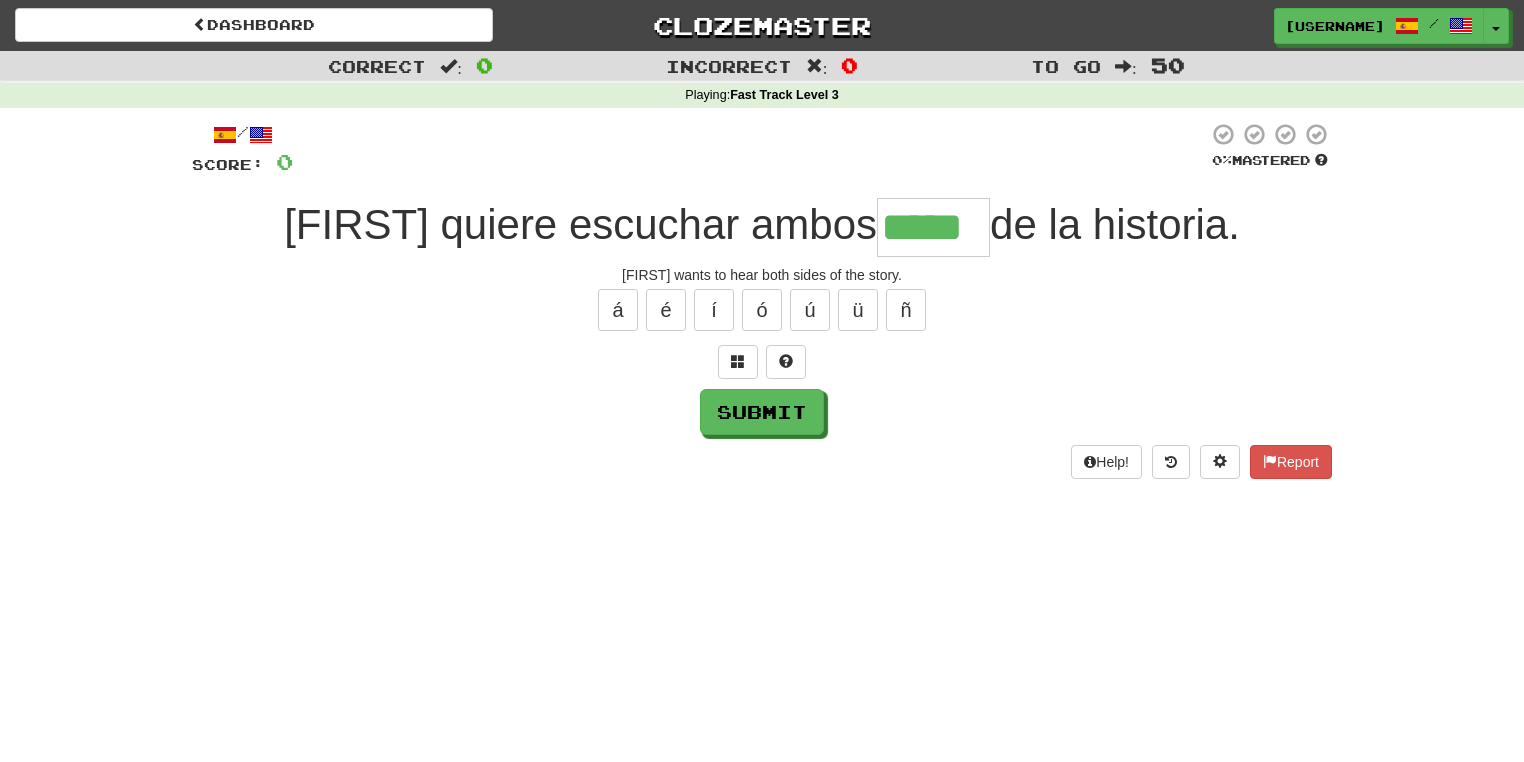 type on "*****" 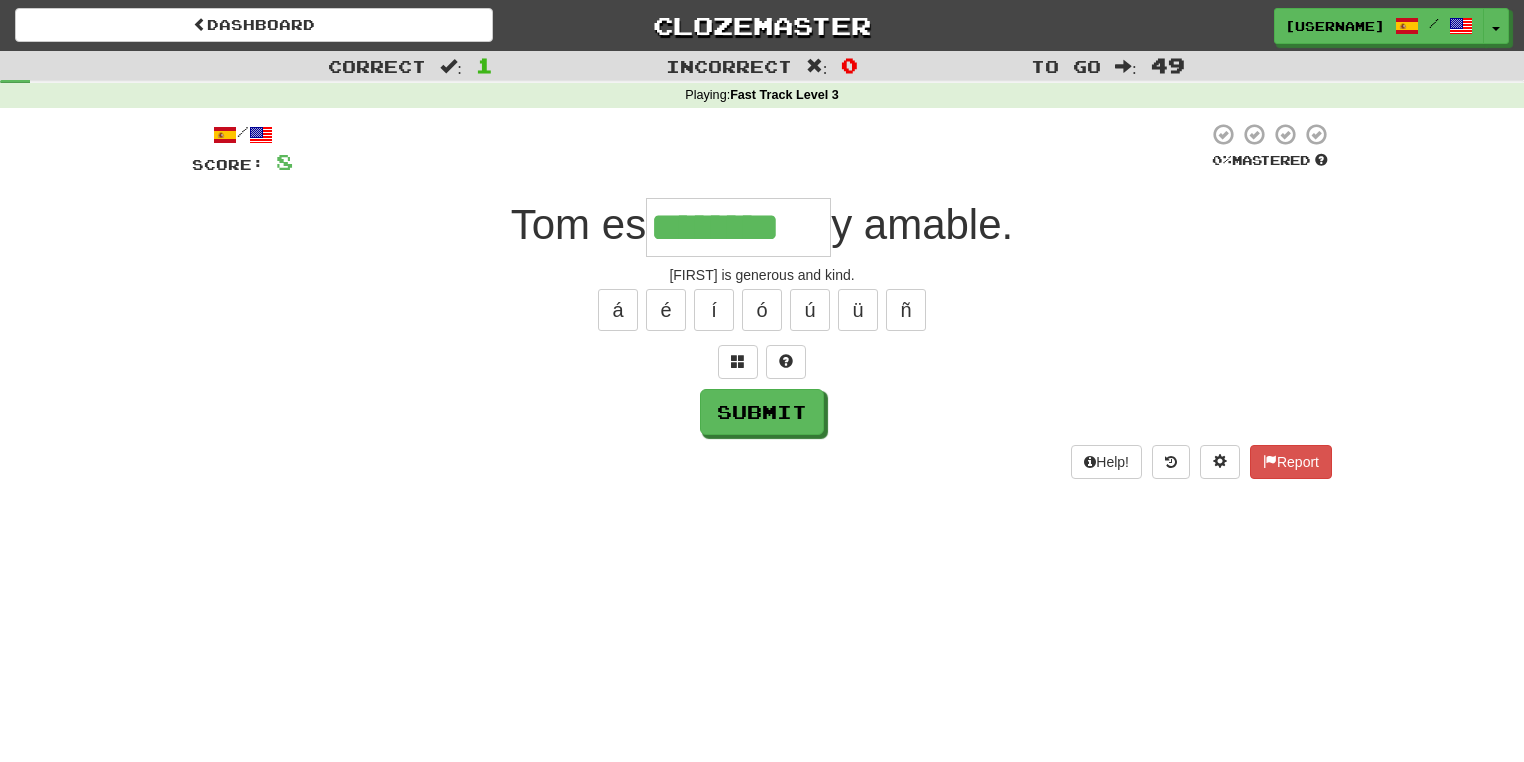 type on "********" 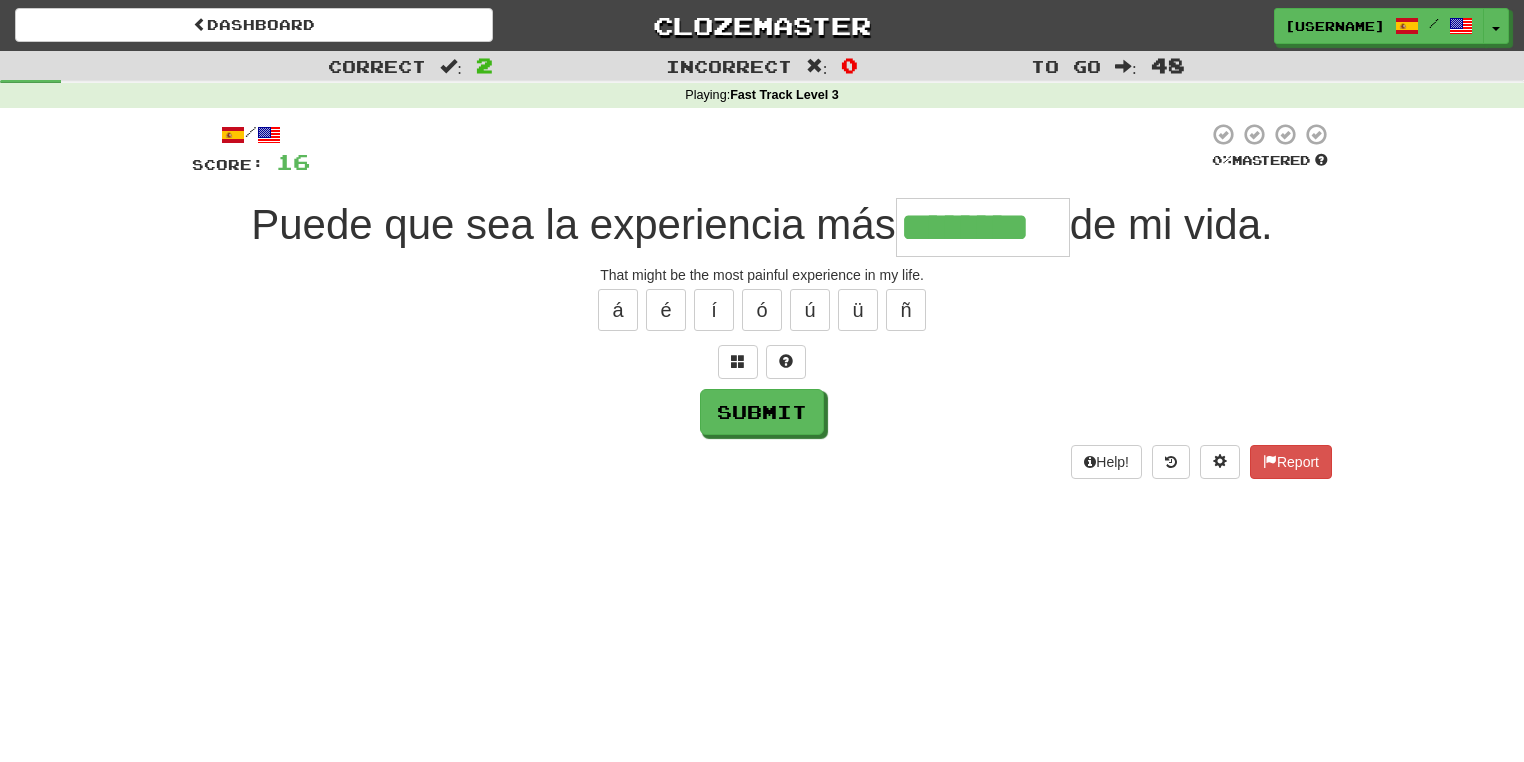 type on "********" 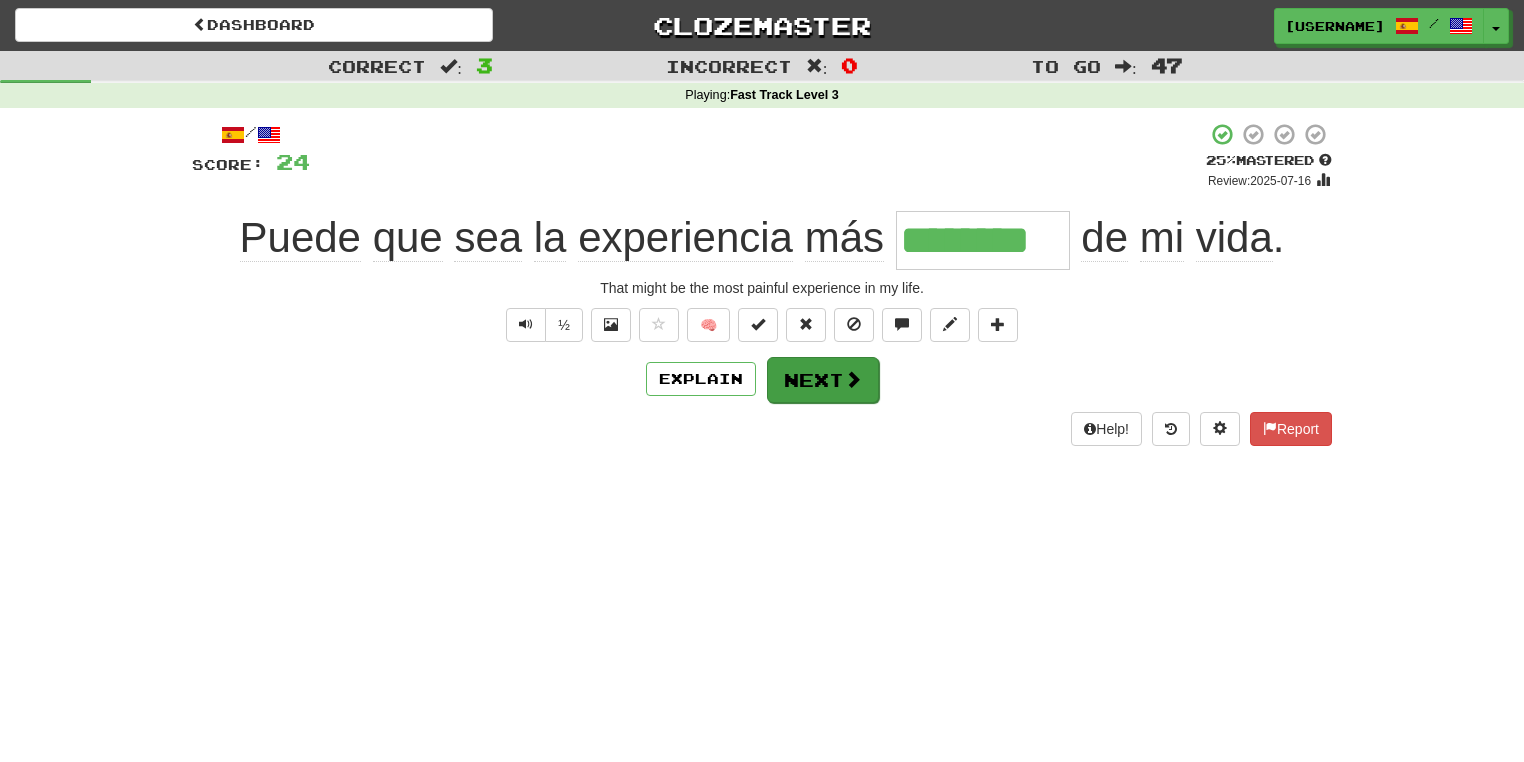 click on "Next" at bounding box center (823, 380) 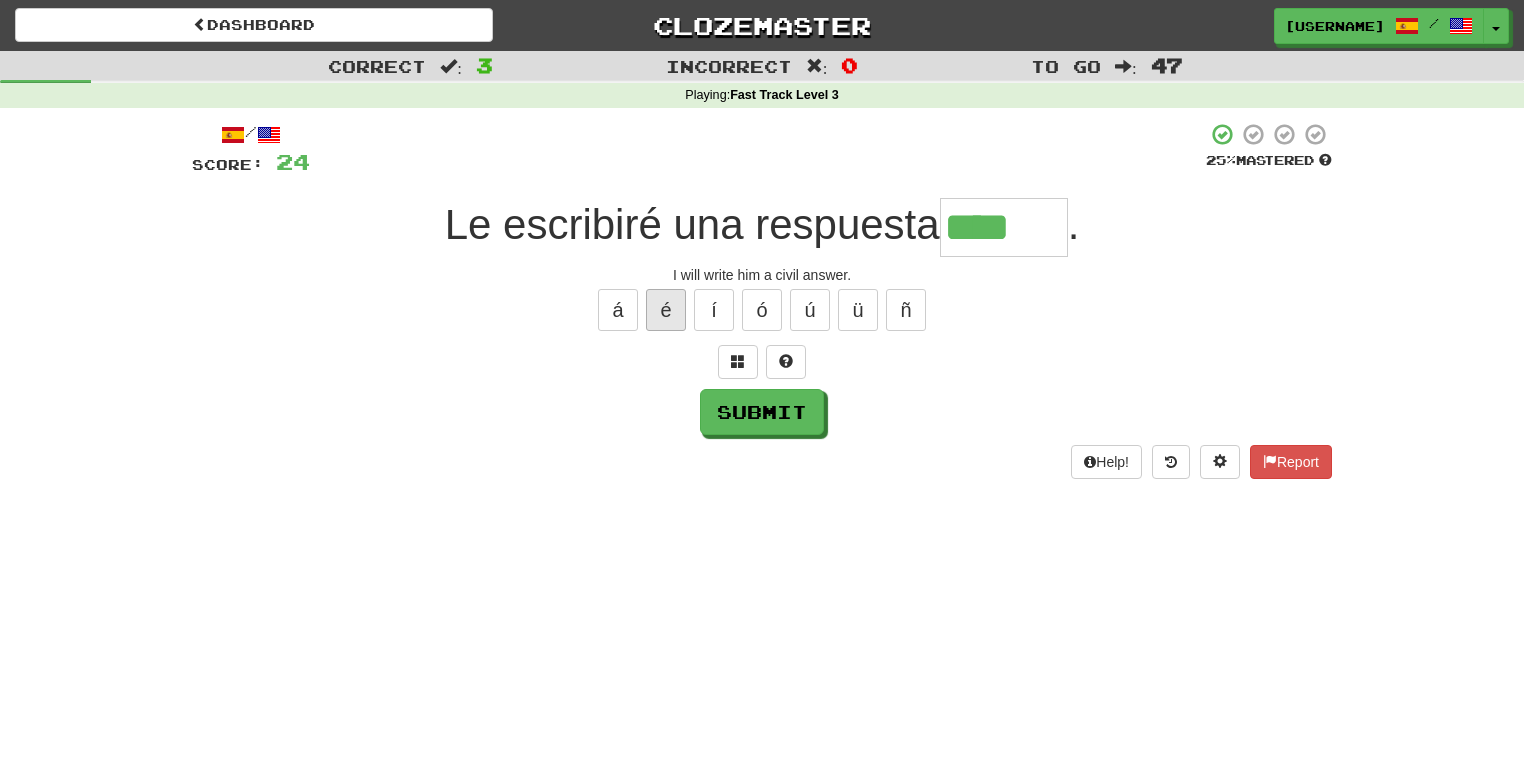 click on "é" at bounding box center [666, 310] 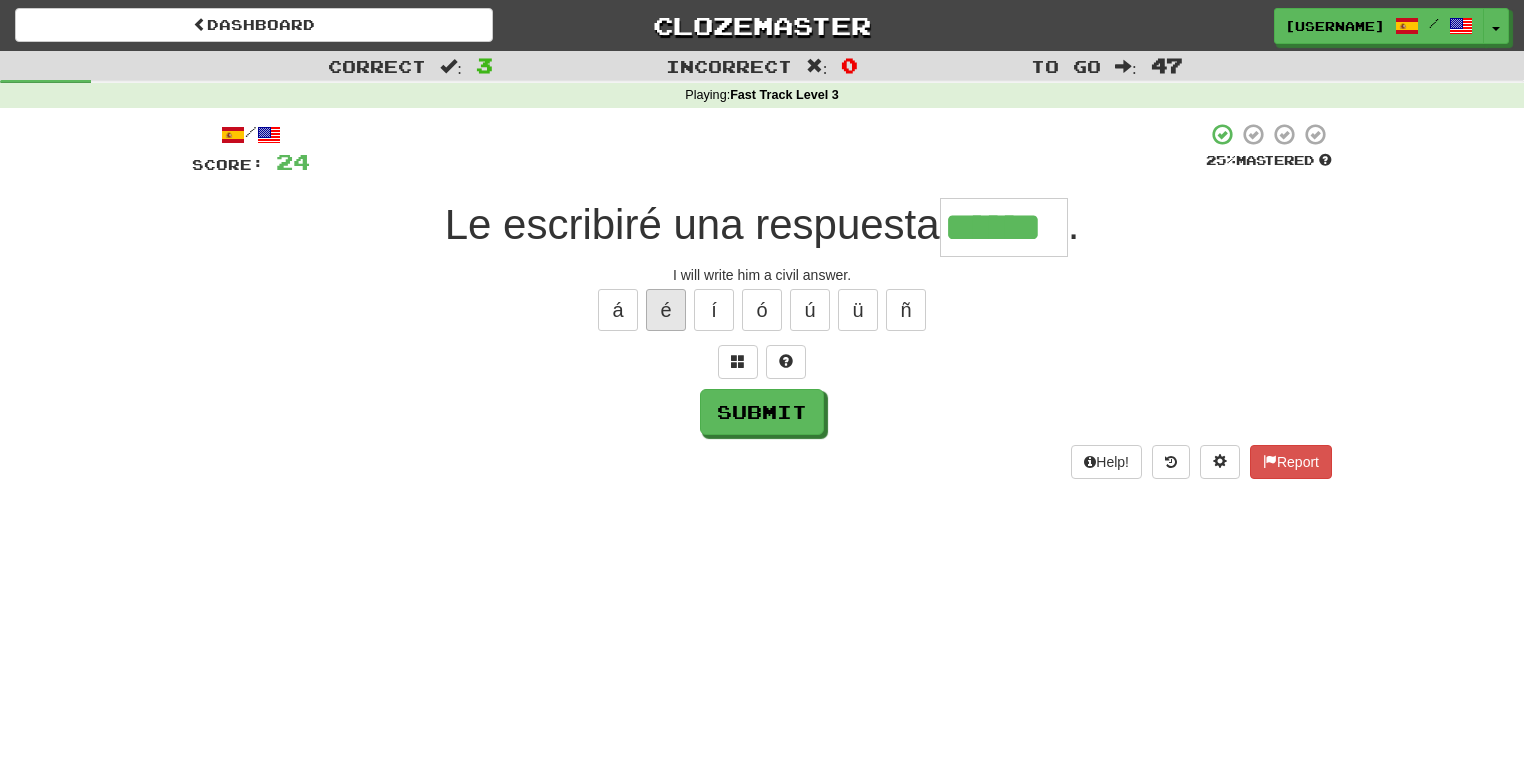 type on "******" 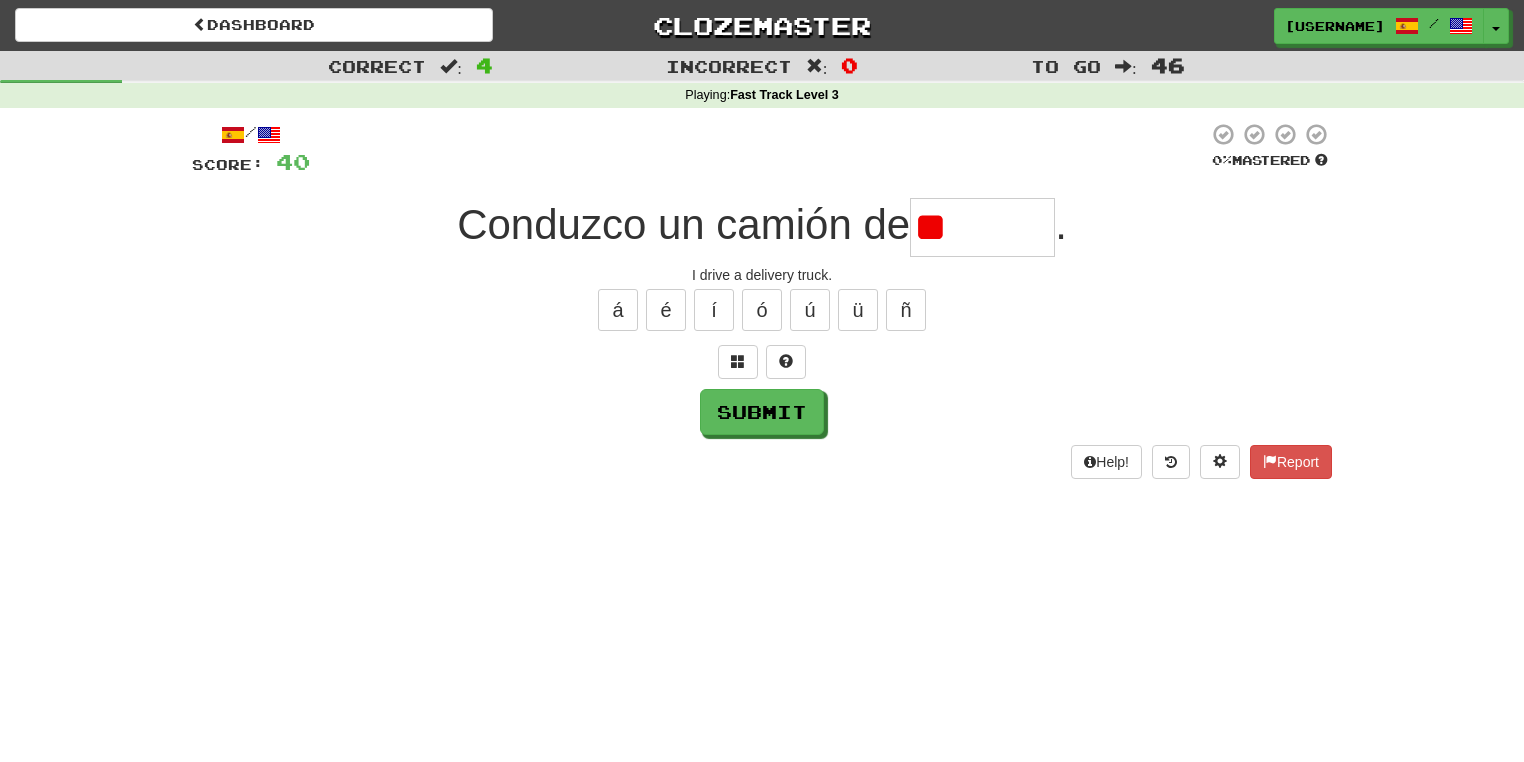 type on "*" 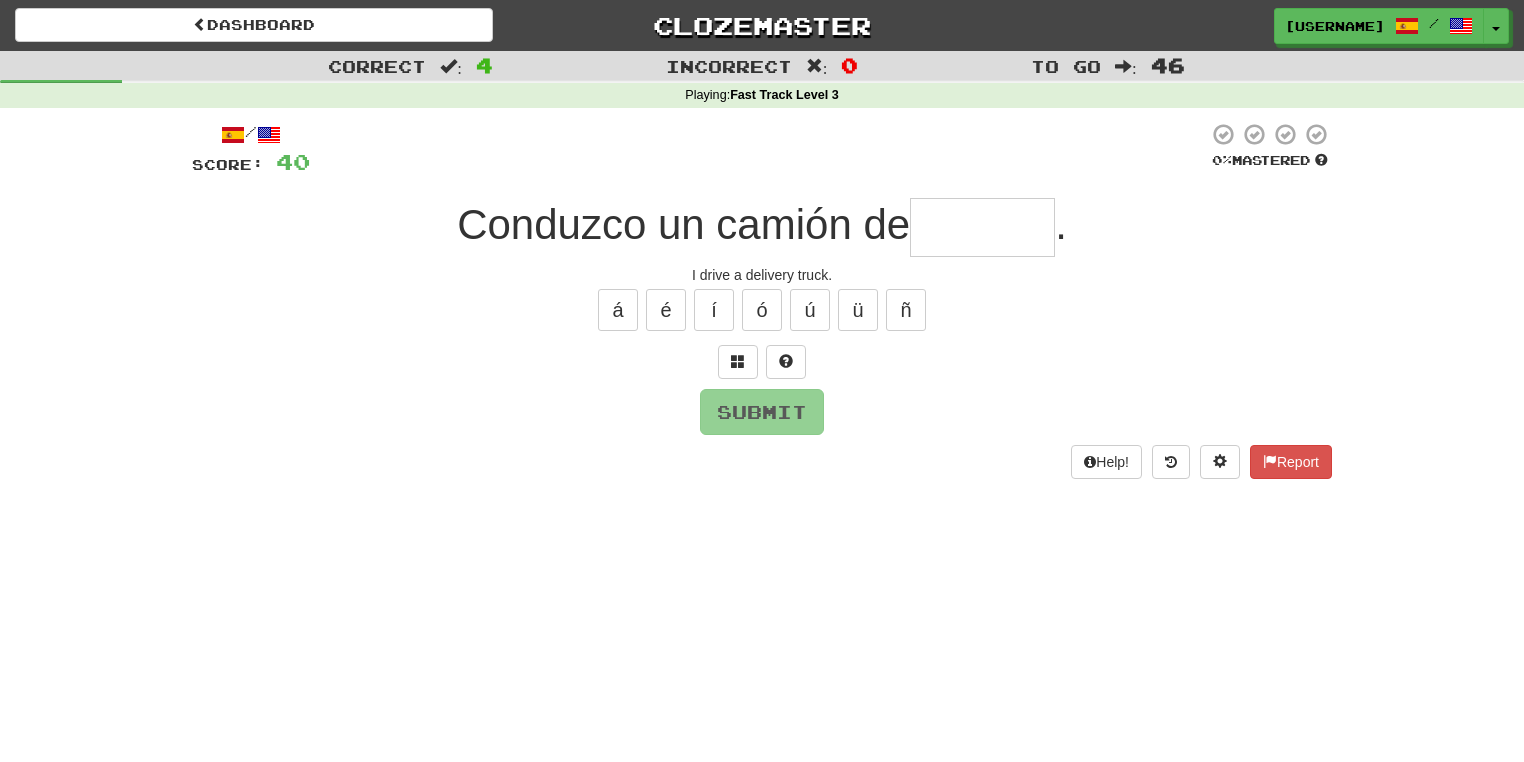 type on "*" 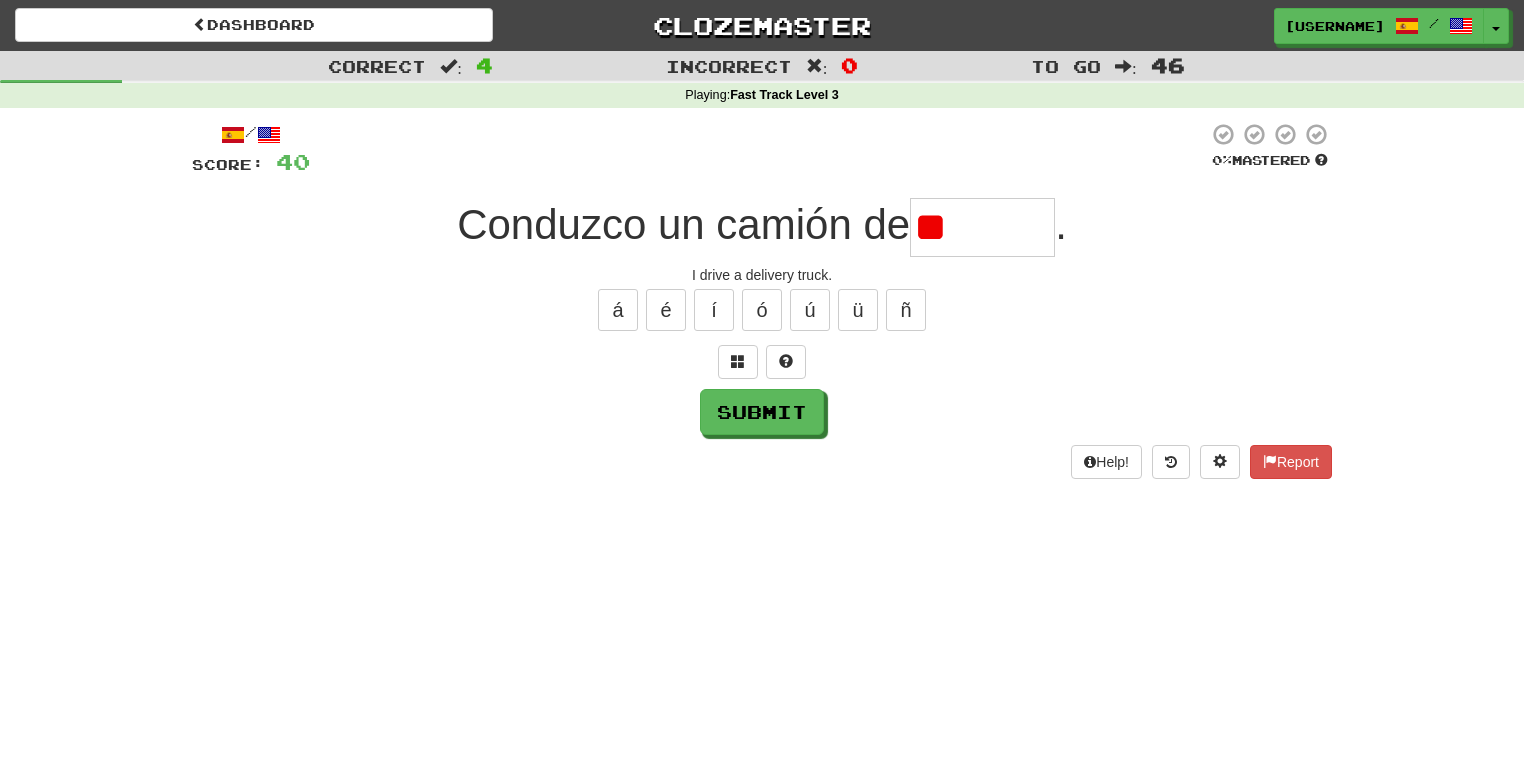 type on "*" 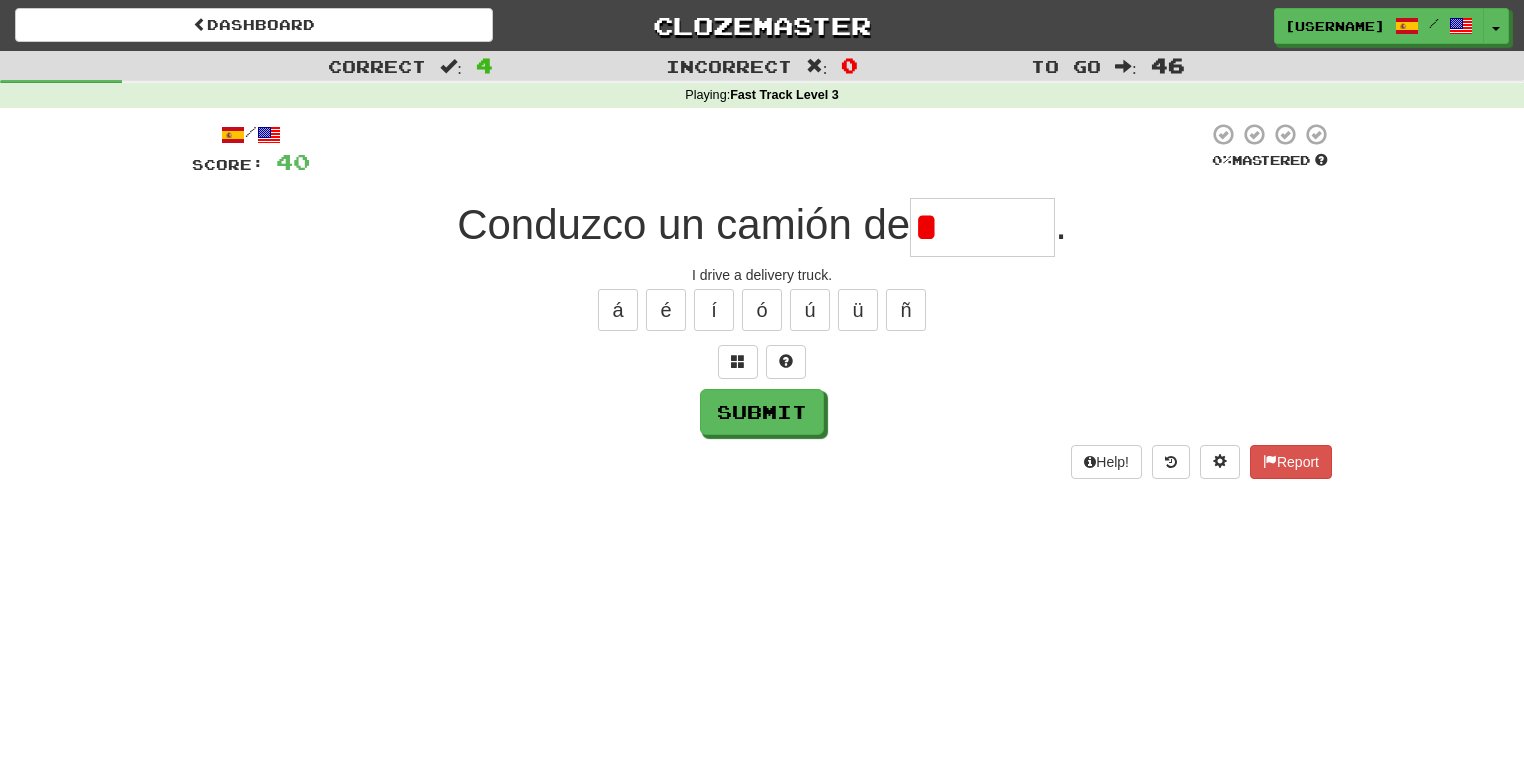 type on "*******" 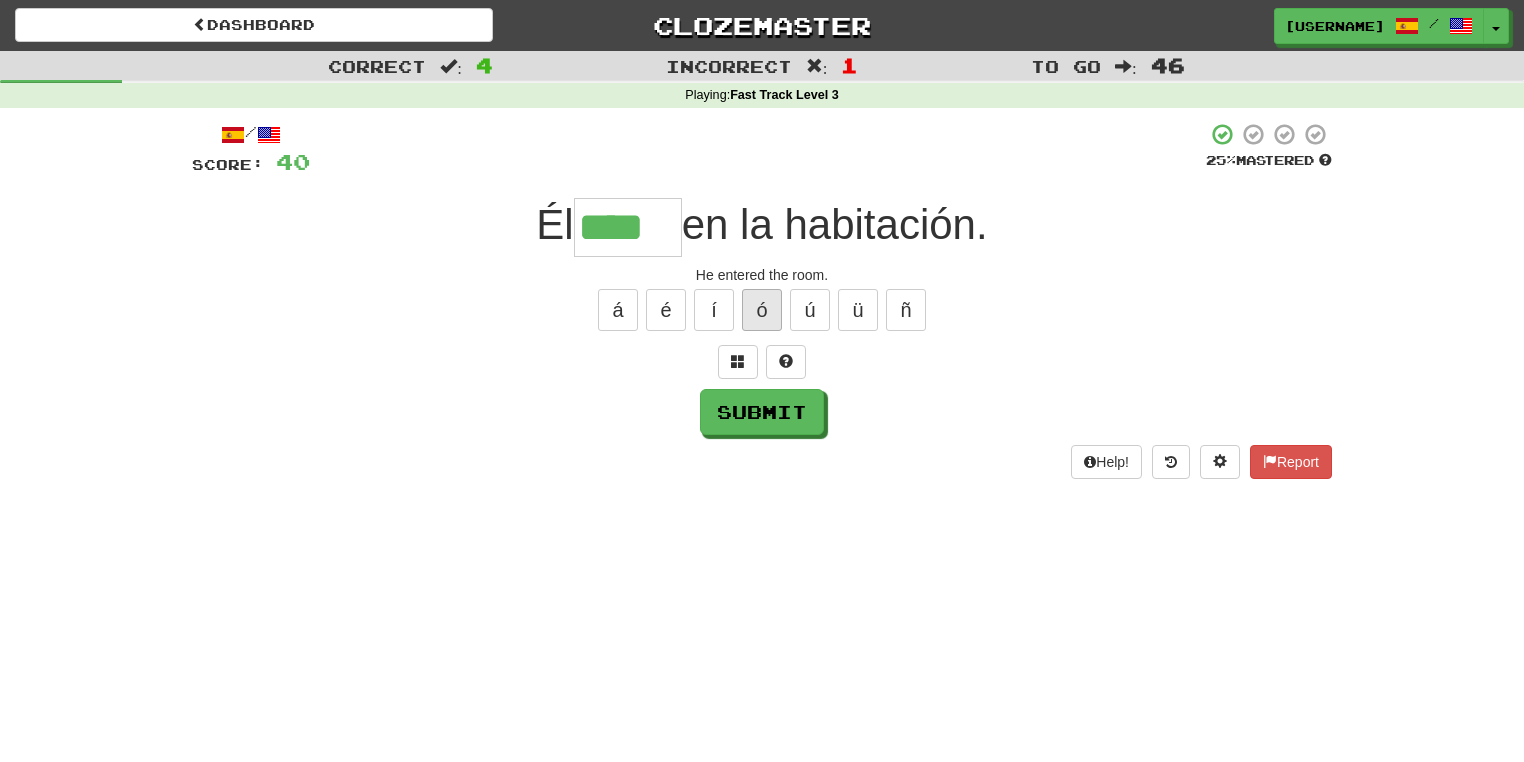 click on "ó" at bounding box center [762, 310] 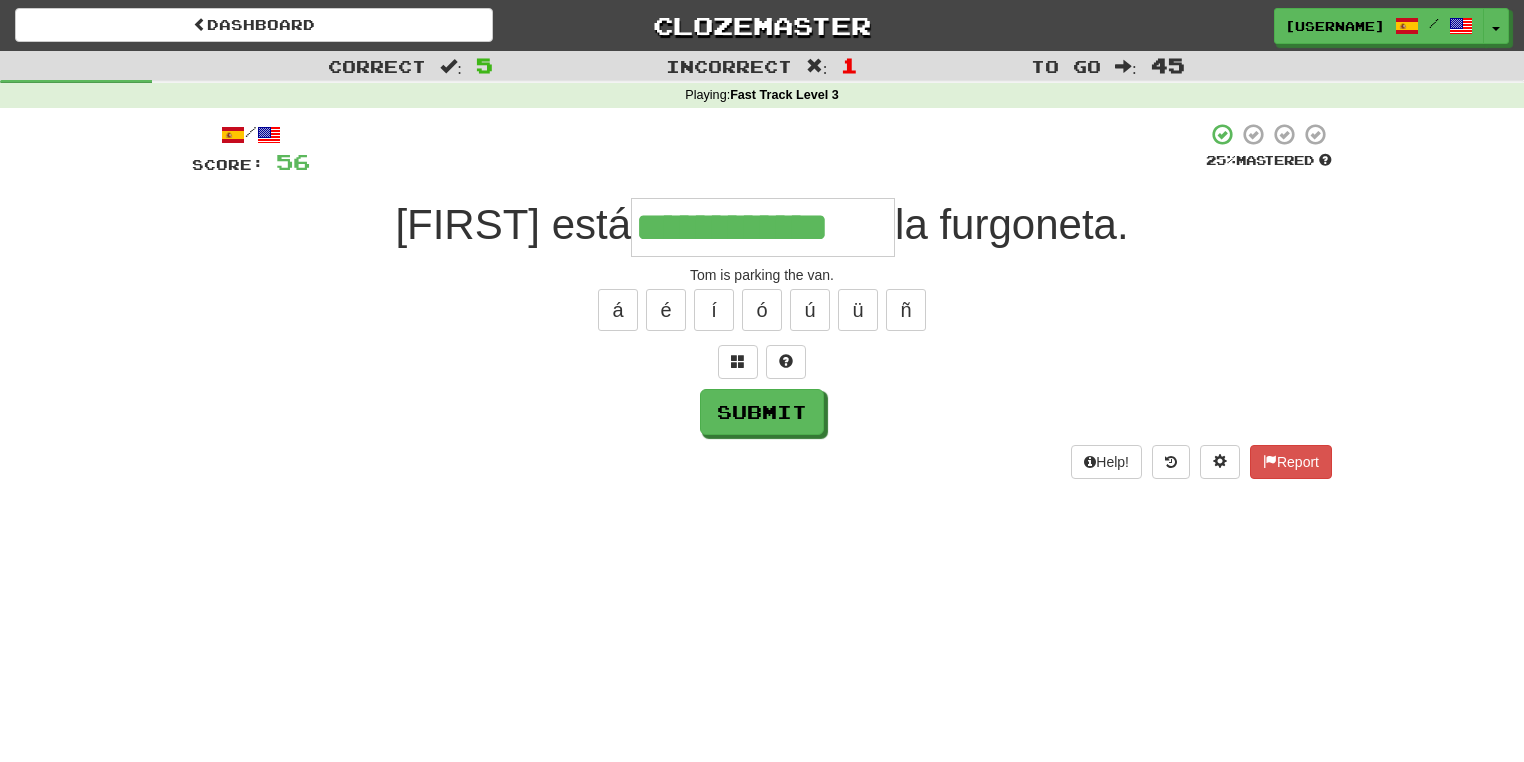 type on "**********" 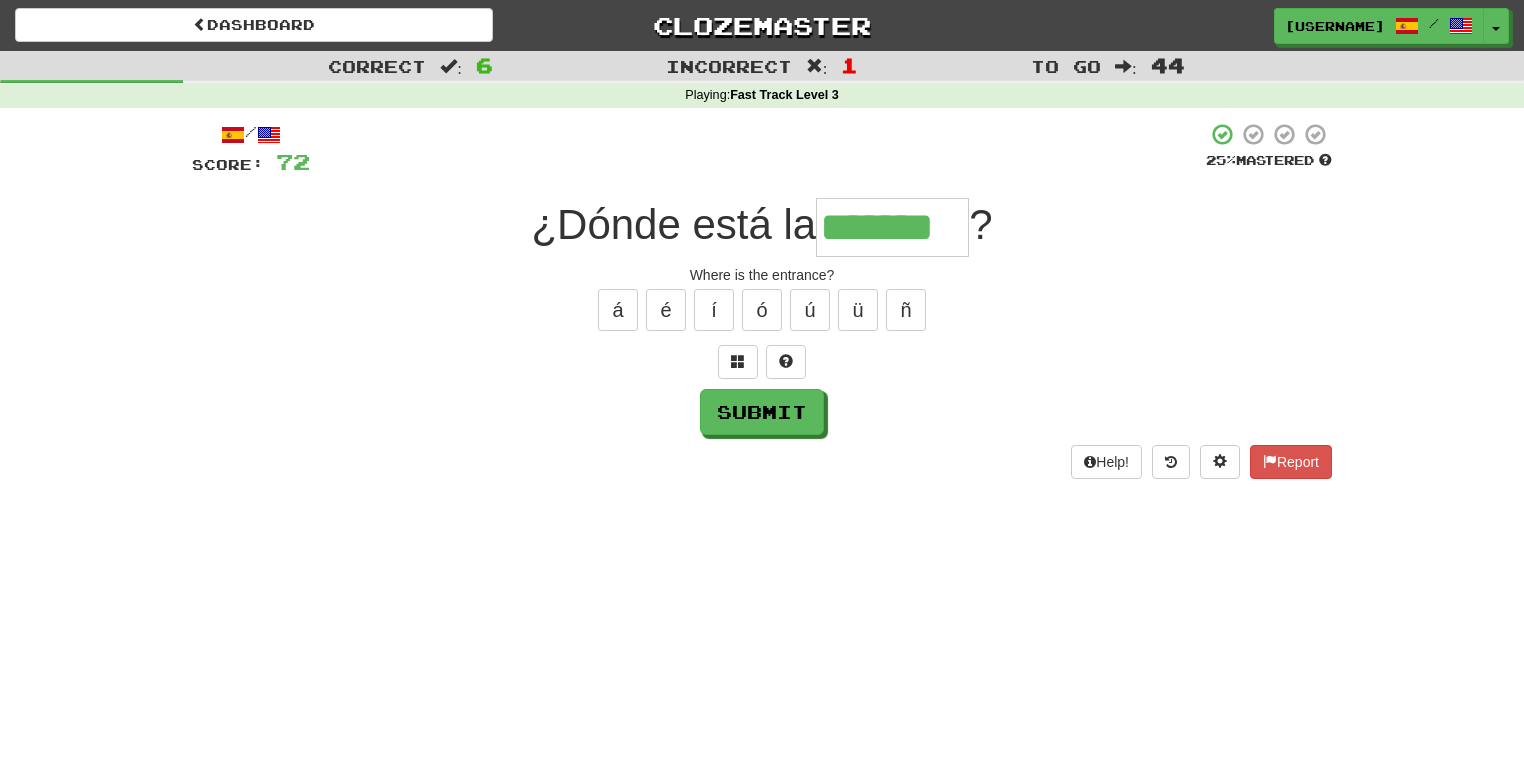 type on "*******" 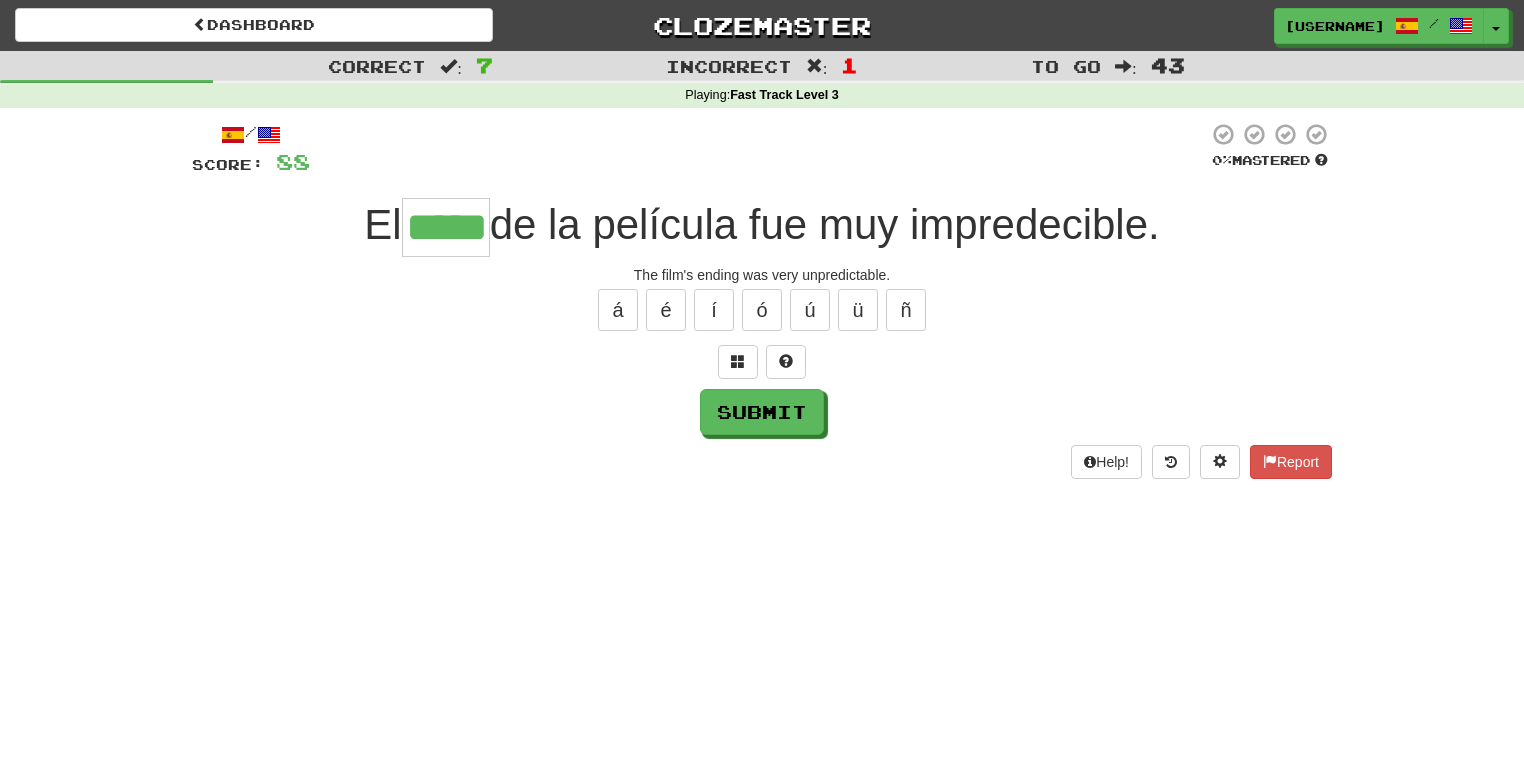 type on "*****" 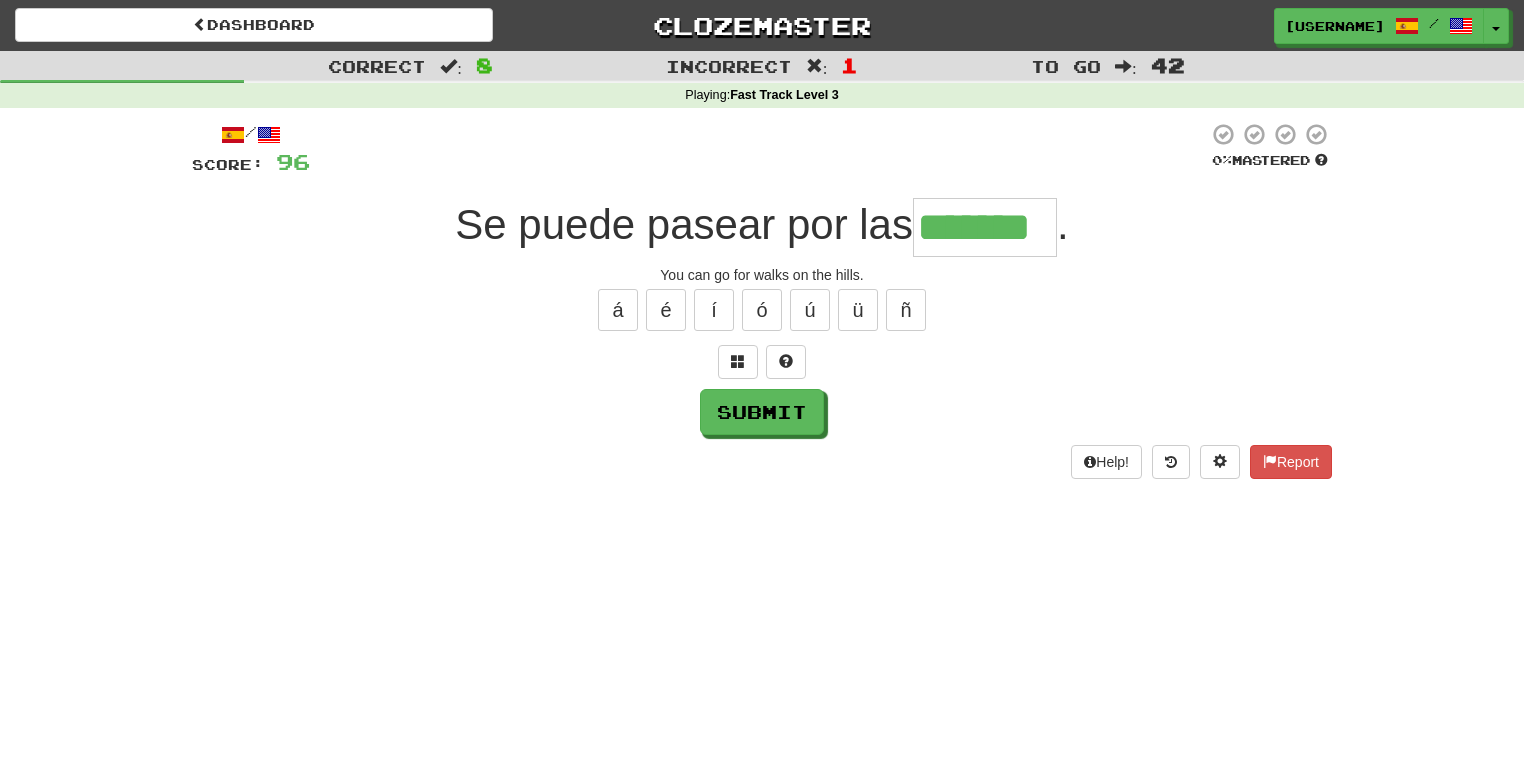 type on "*******" 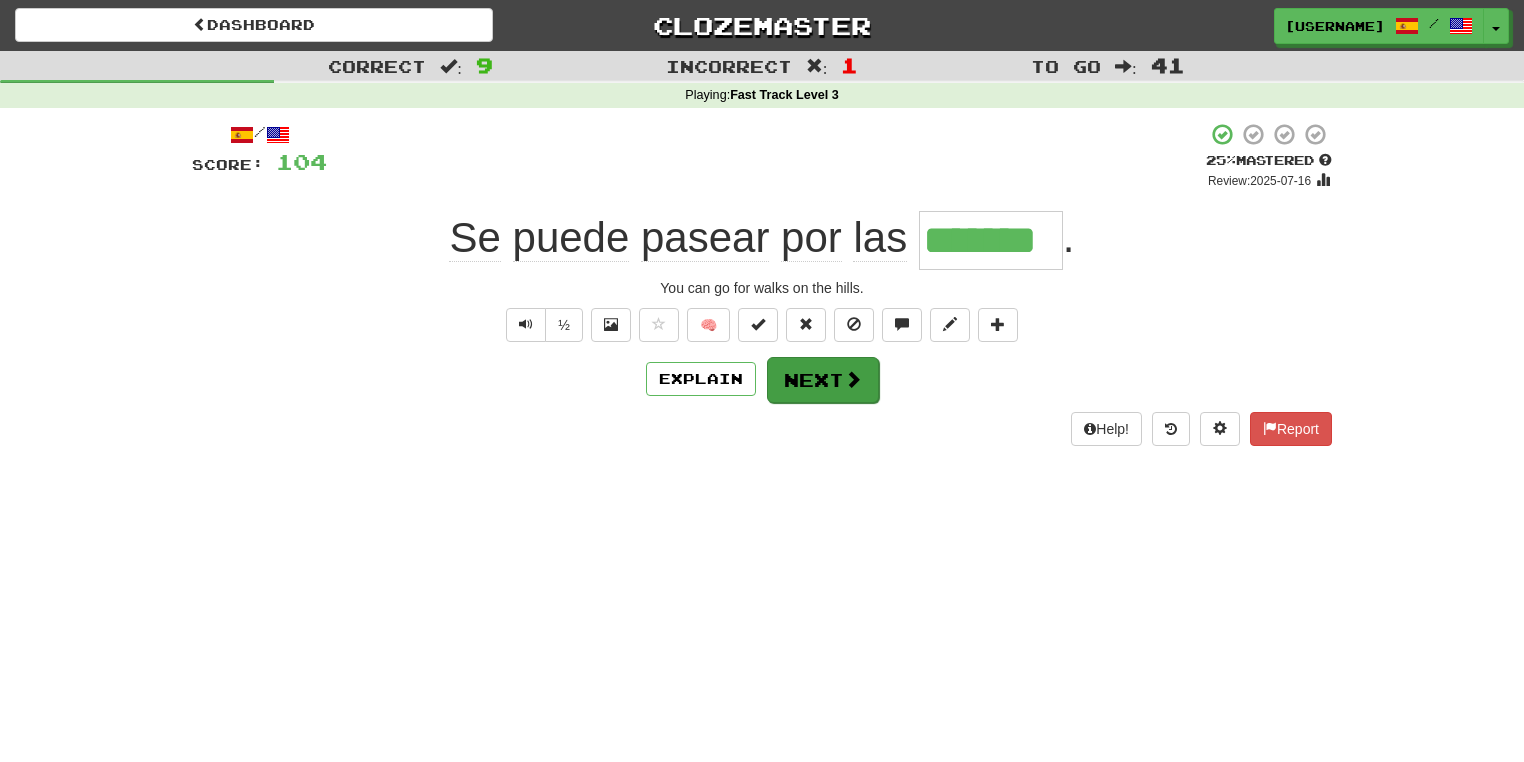 click on "Next" at bounding box center (823, 380) 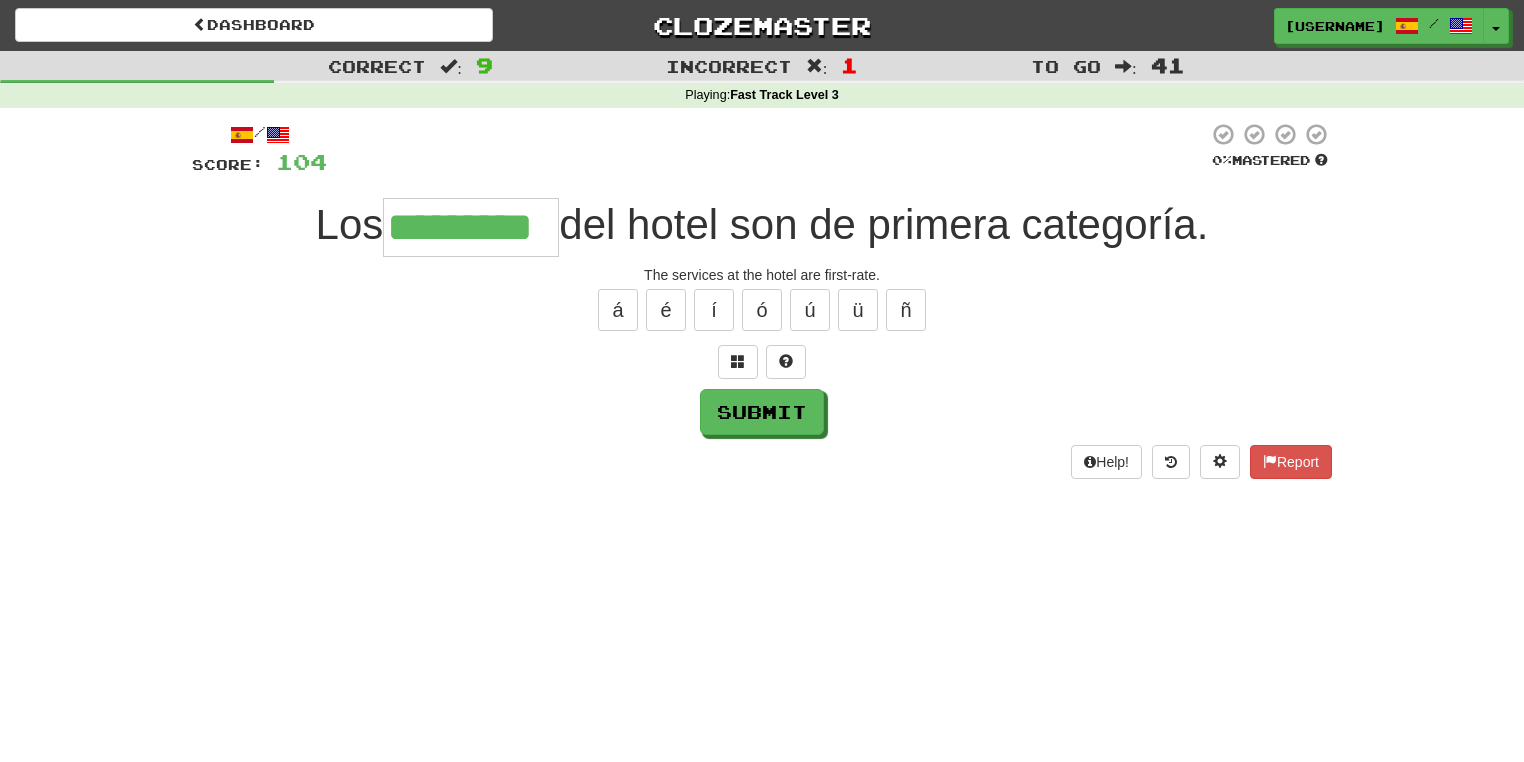 type on "*********" 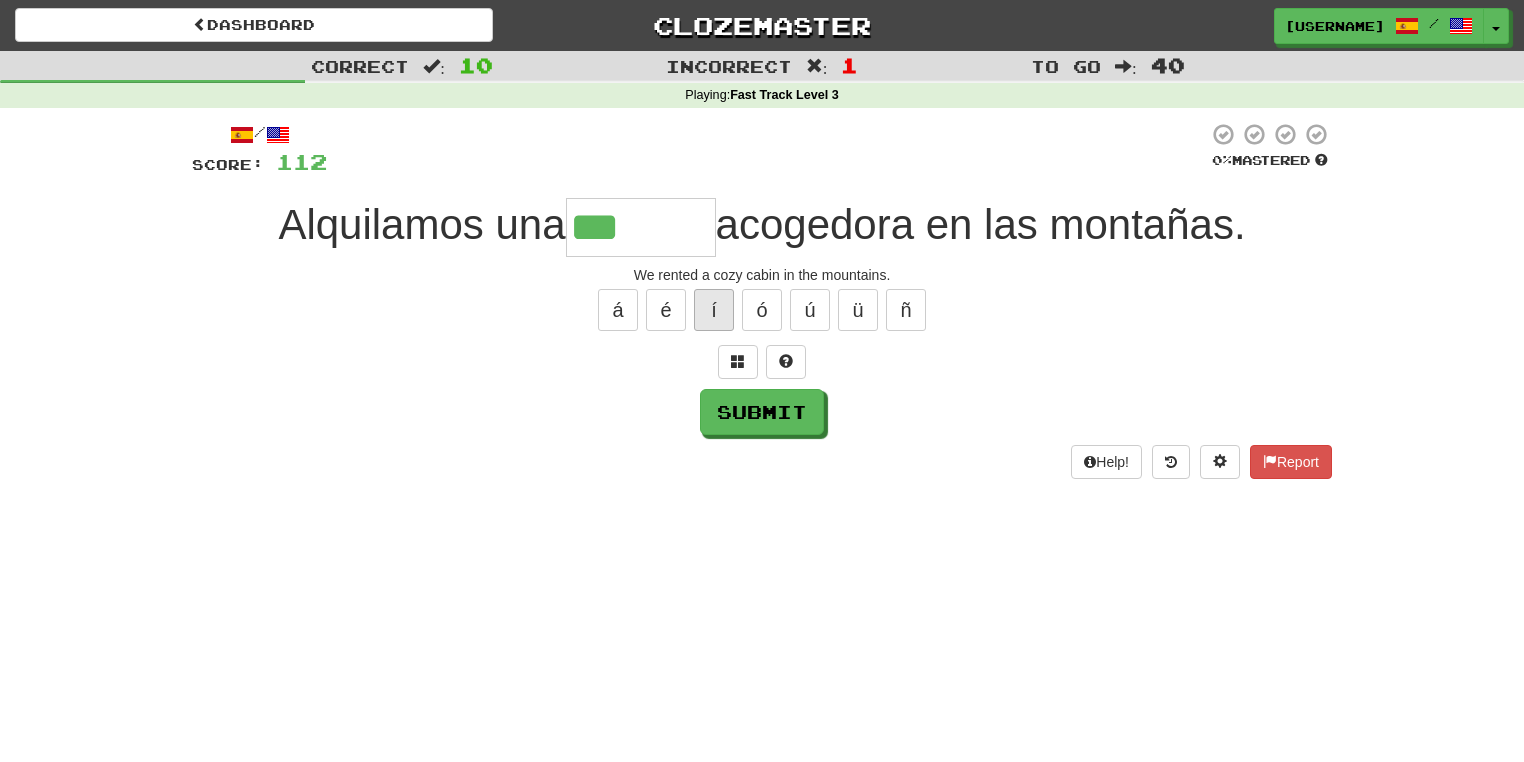 click on "í" at bounding box center [714, 310] 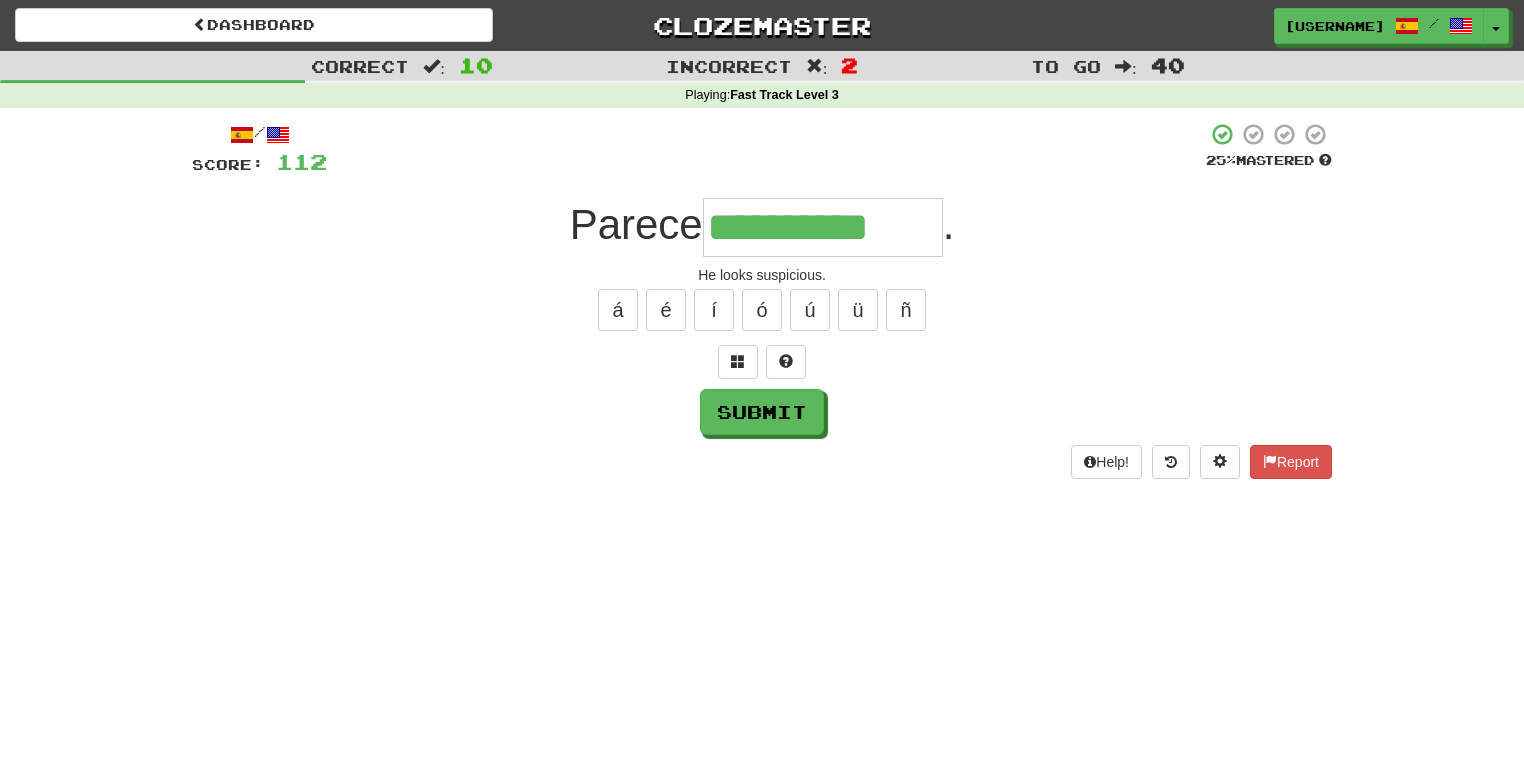 type on "**********" 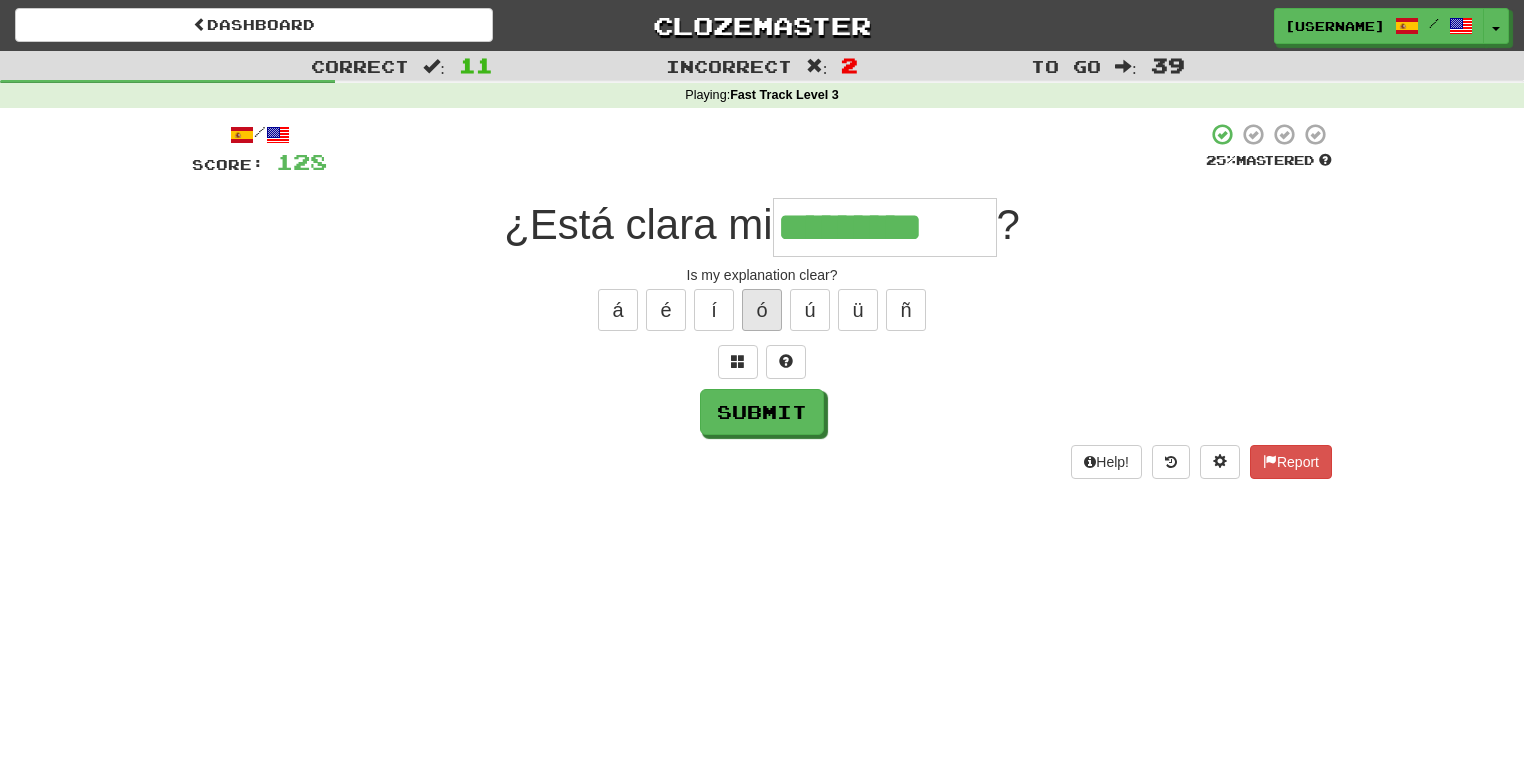 click on "ó" at bounding box center [762, 310] 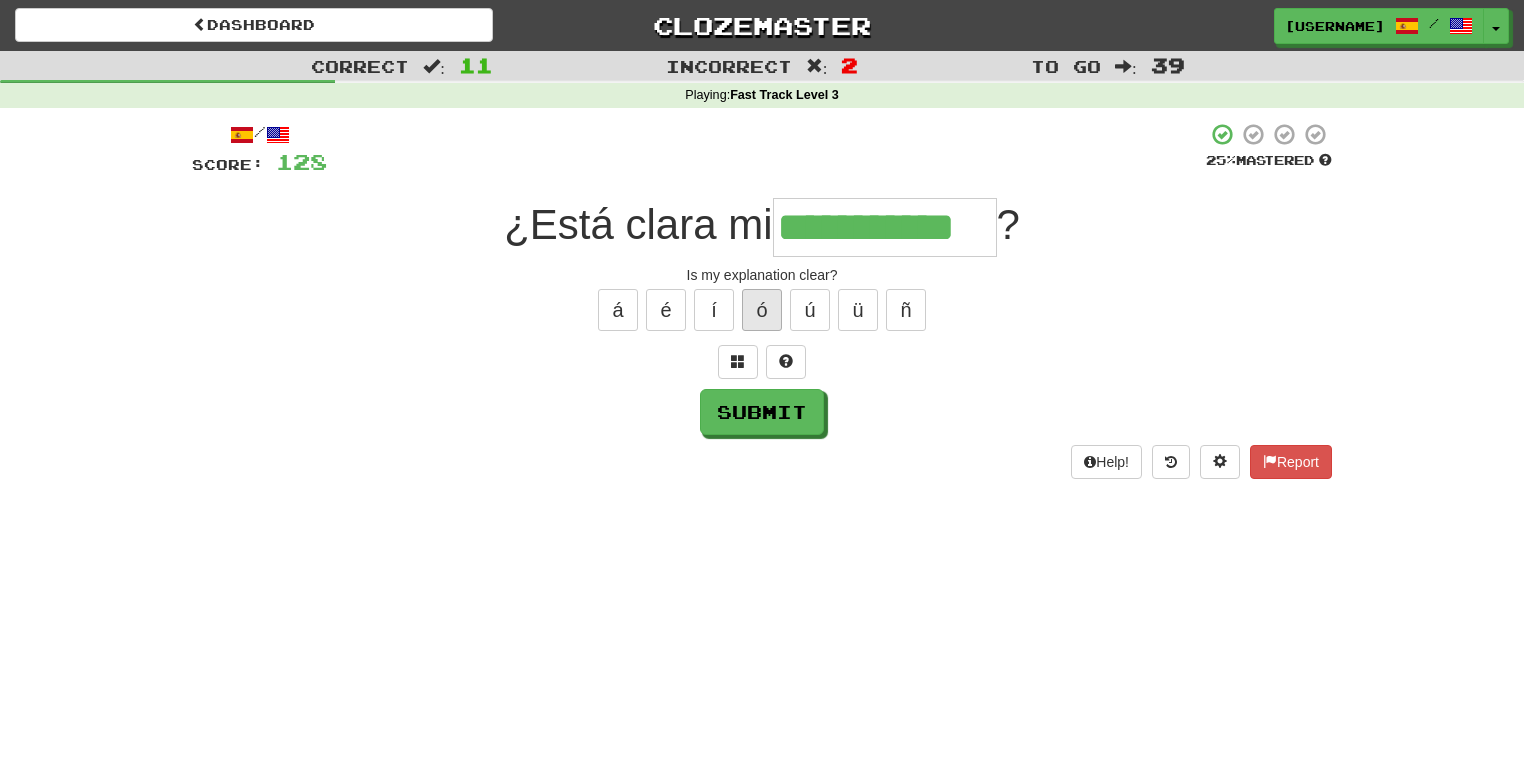 type on "**********" 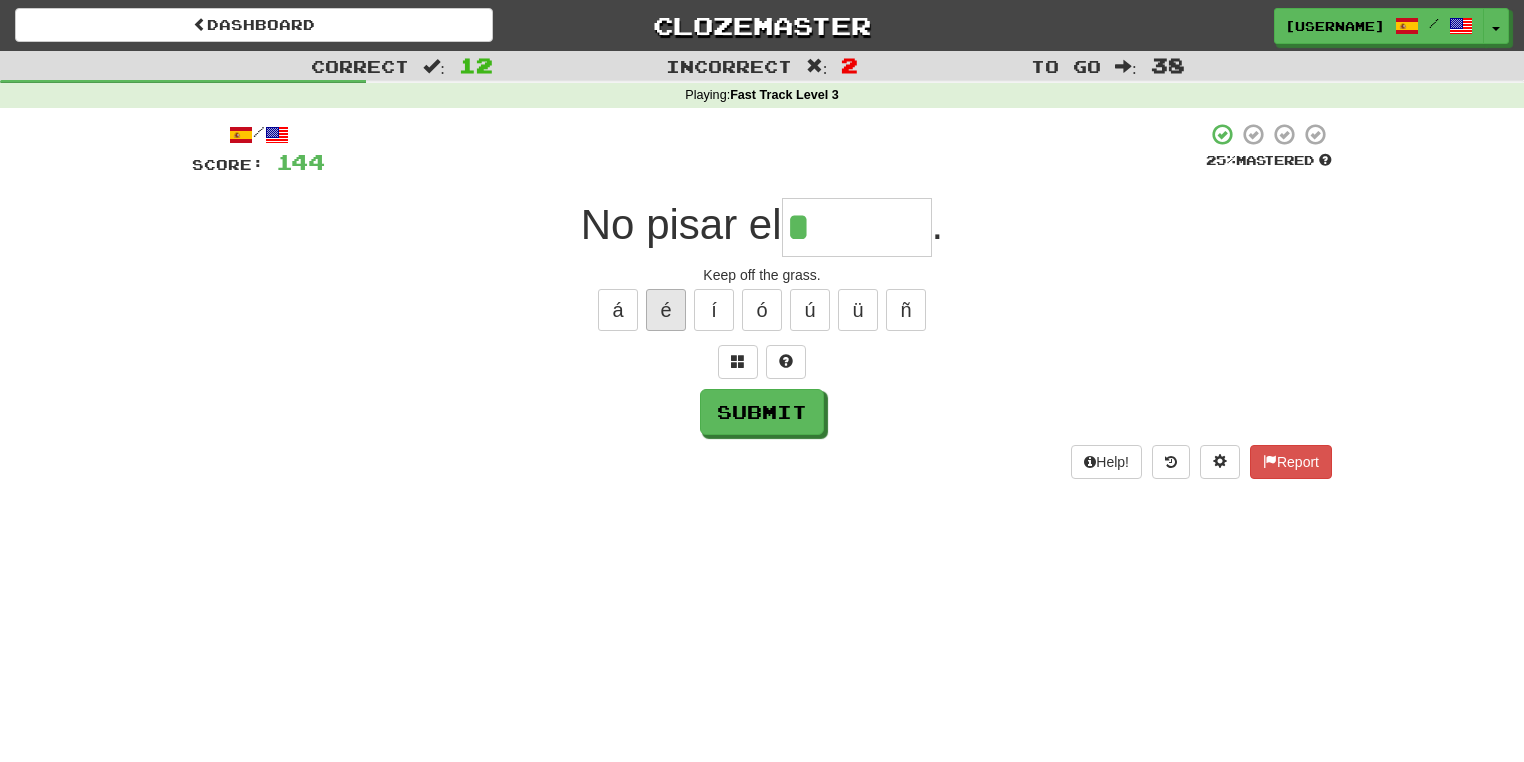 click on "é" at bounding box center [666, 310] 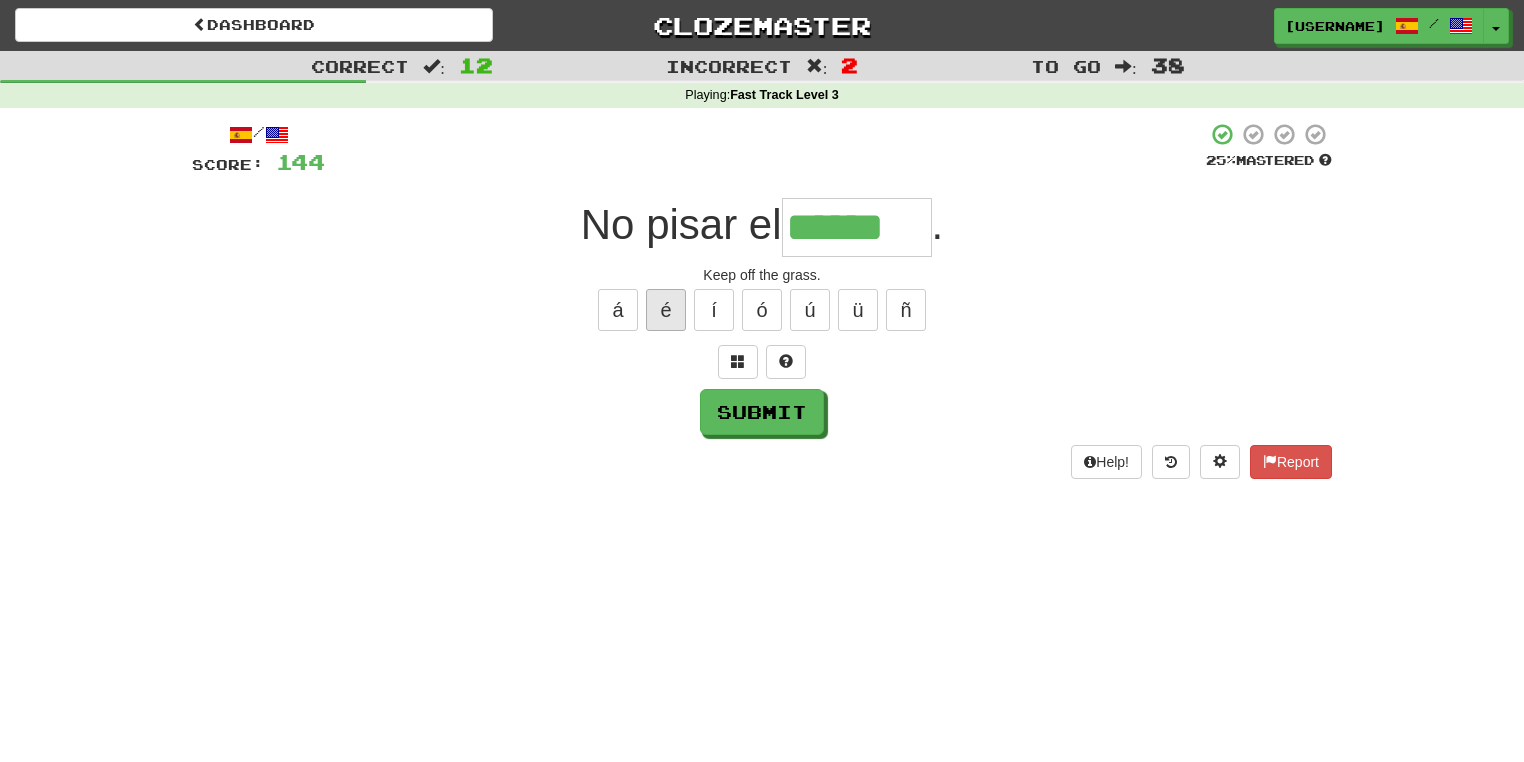 type on "******" 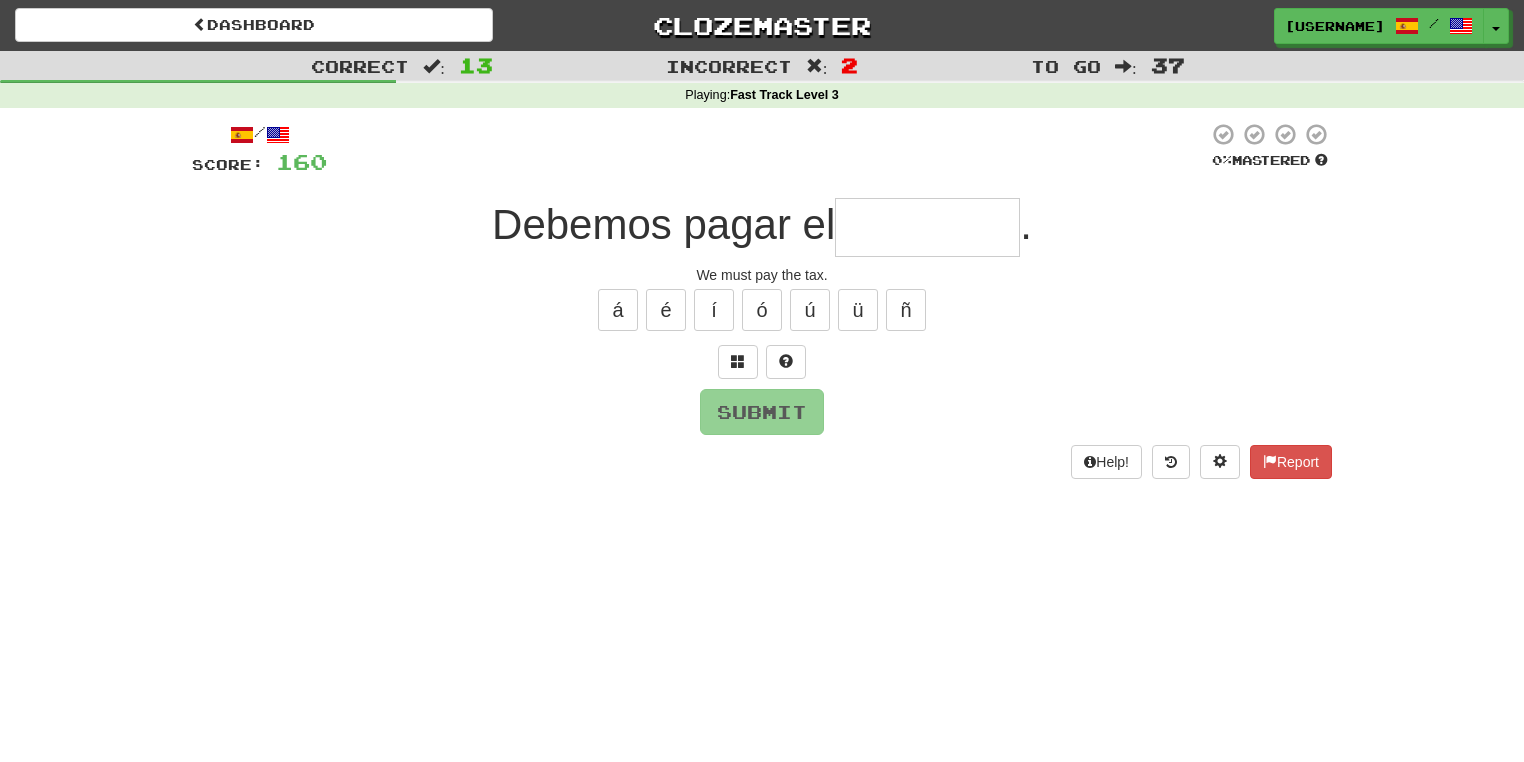 type on "*" 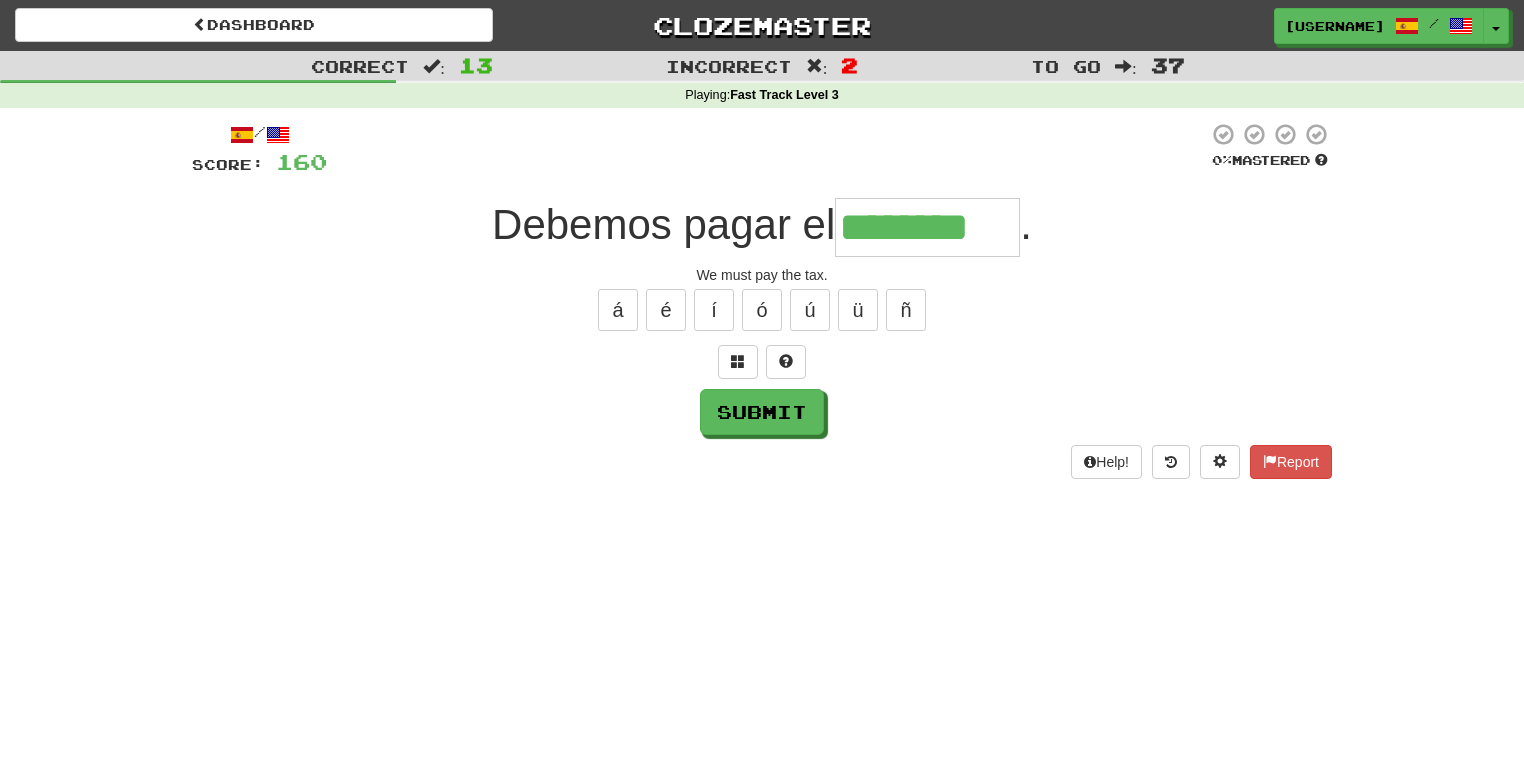 type on "********" 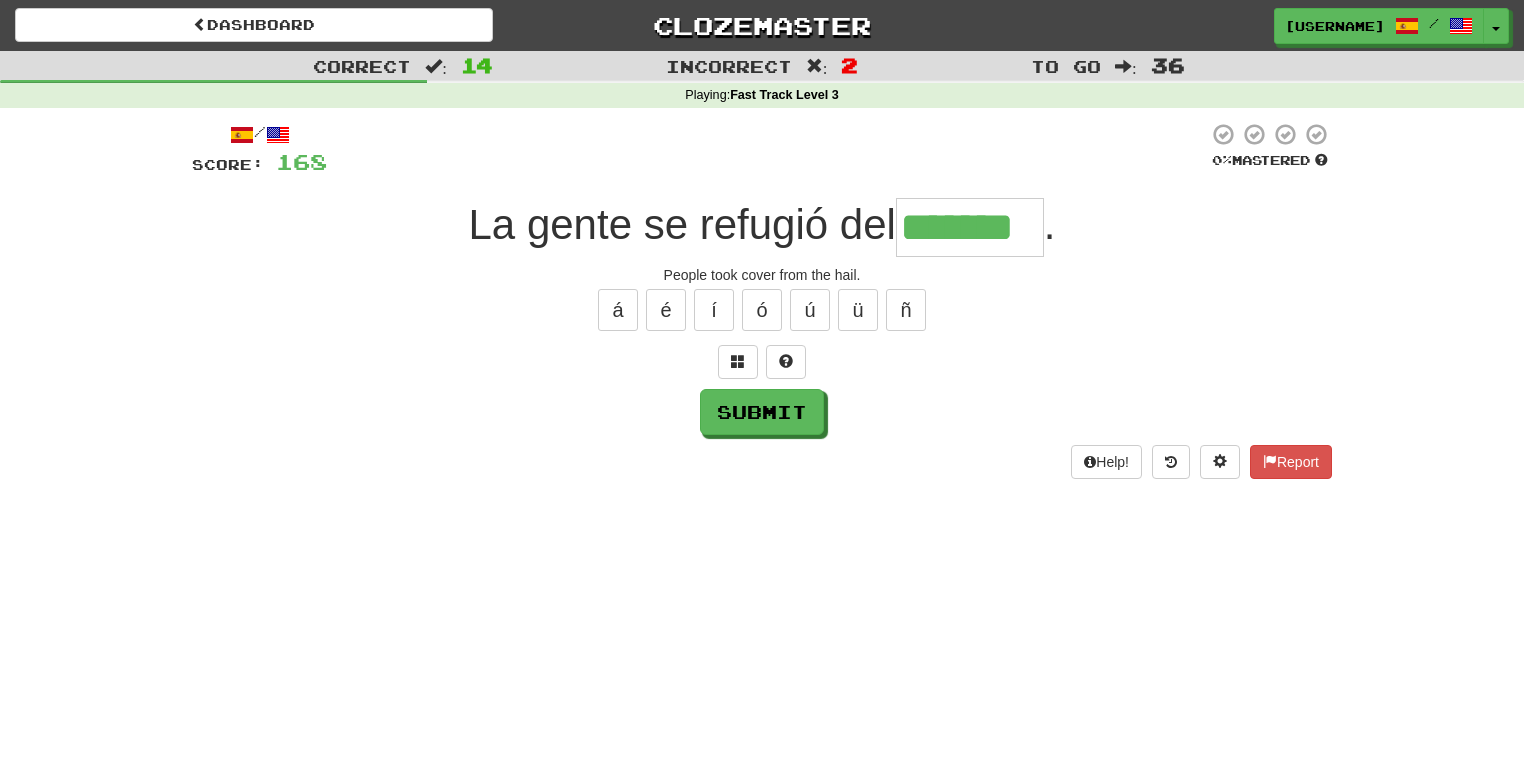 type on "*******" 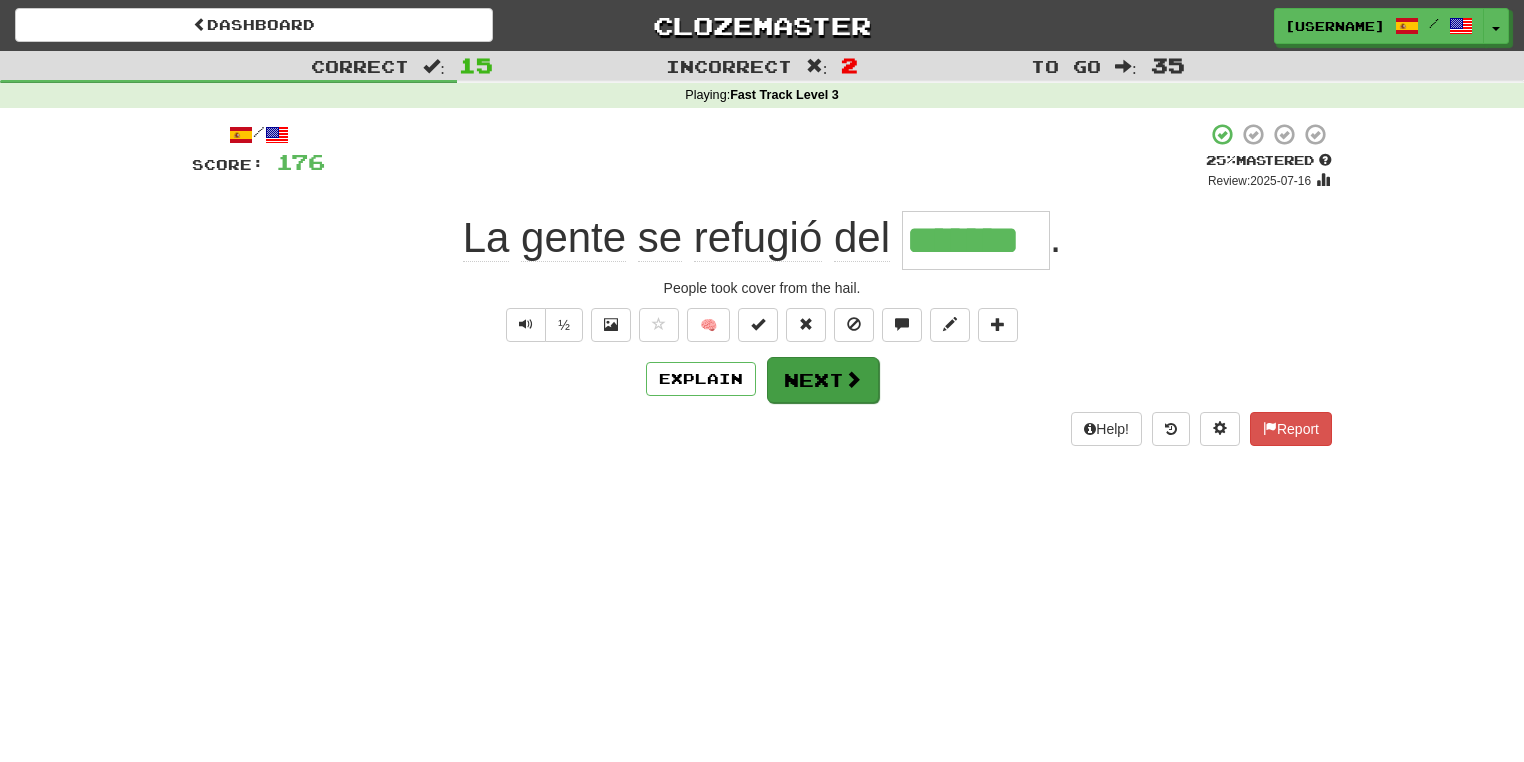 click at bounding box center [853, 379] 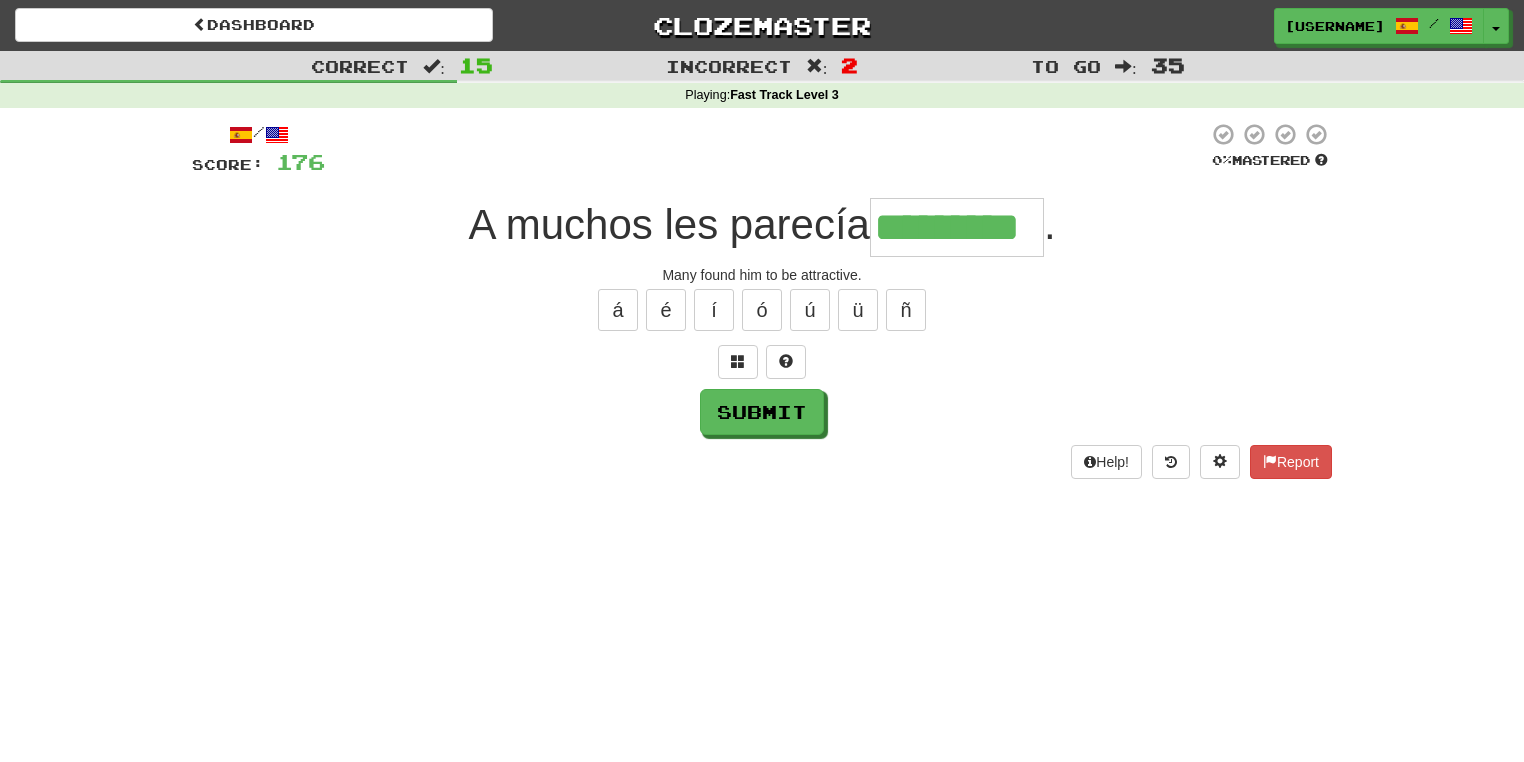 type on "*********" 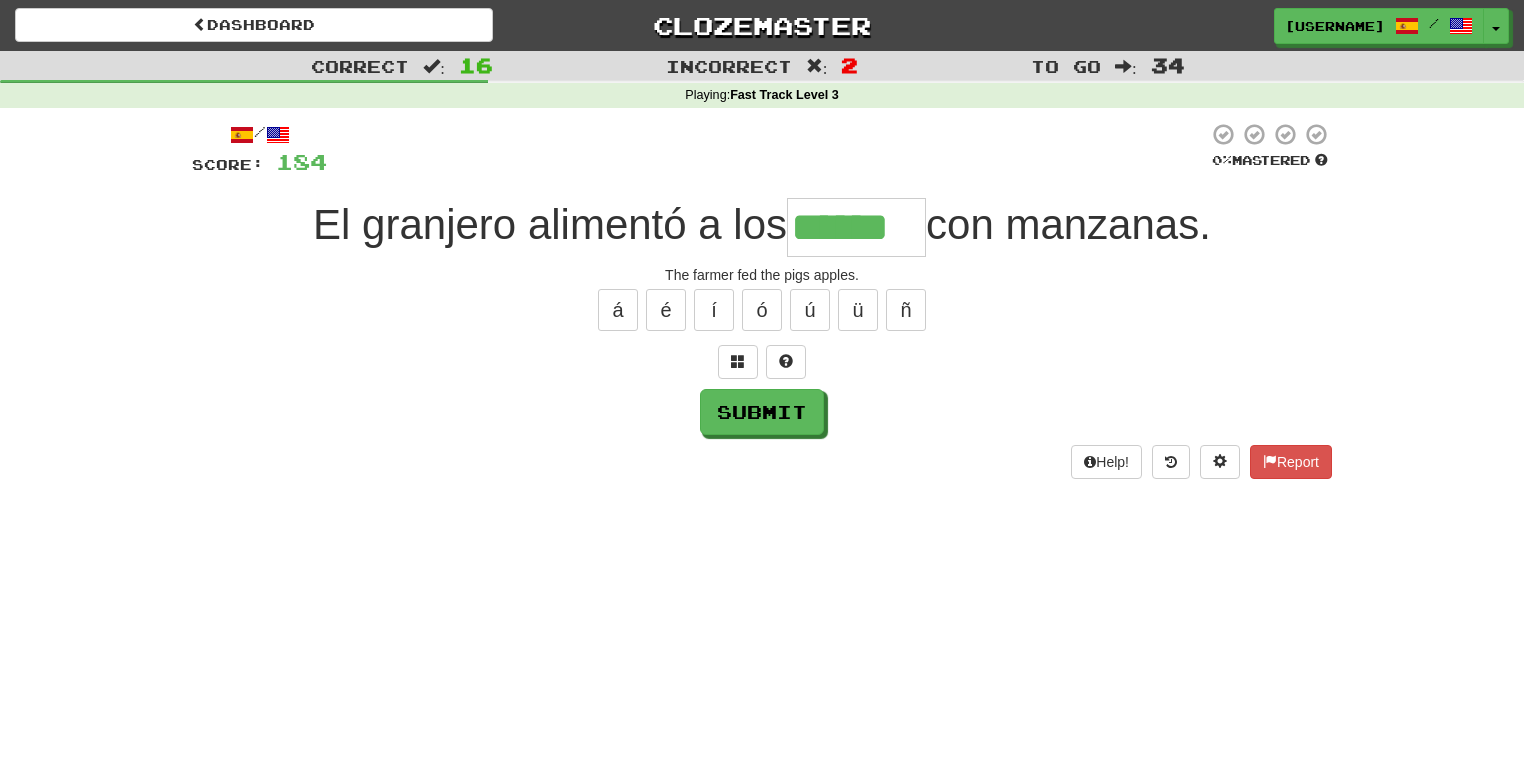 type on "******" 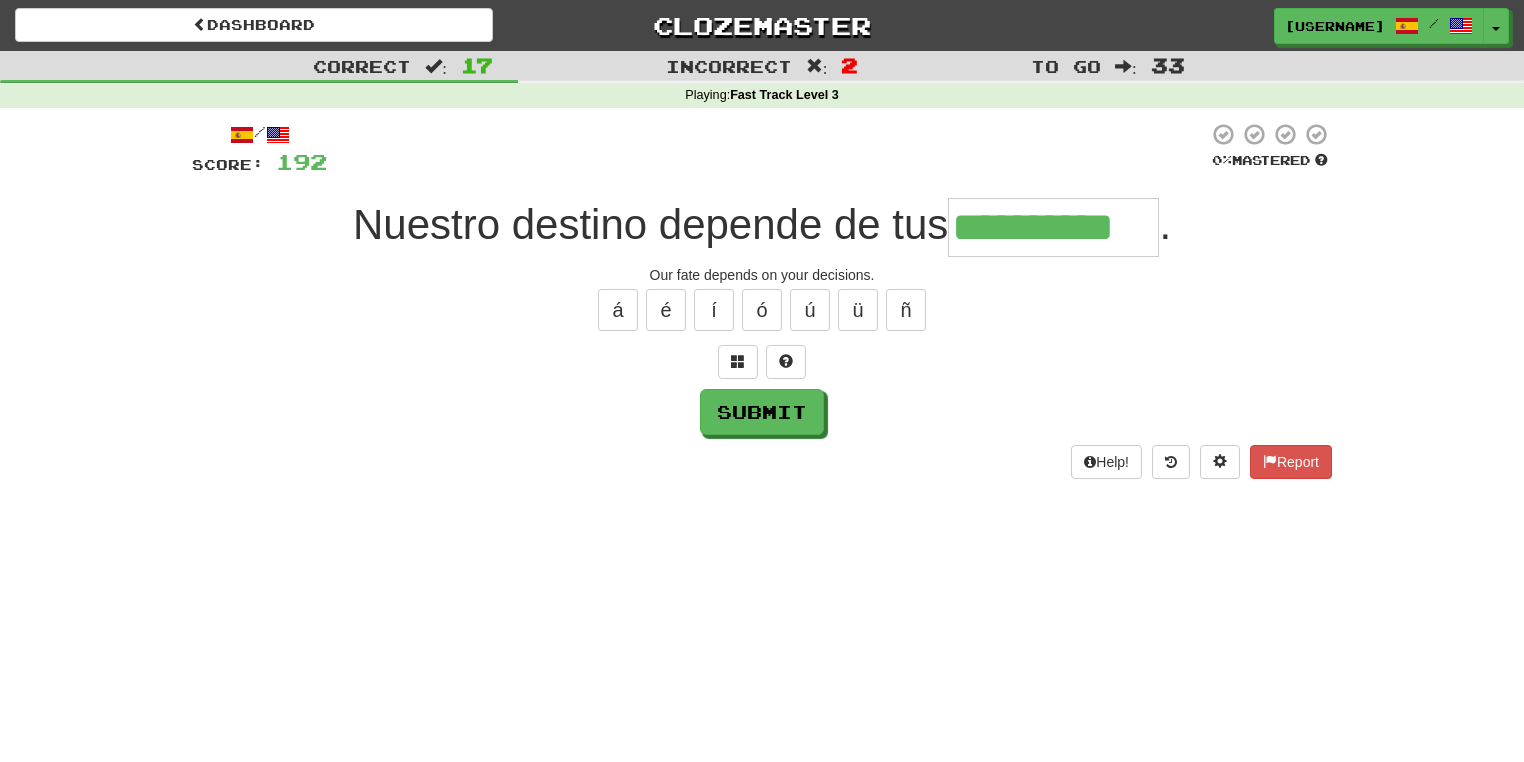 type on "**********" 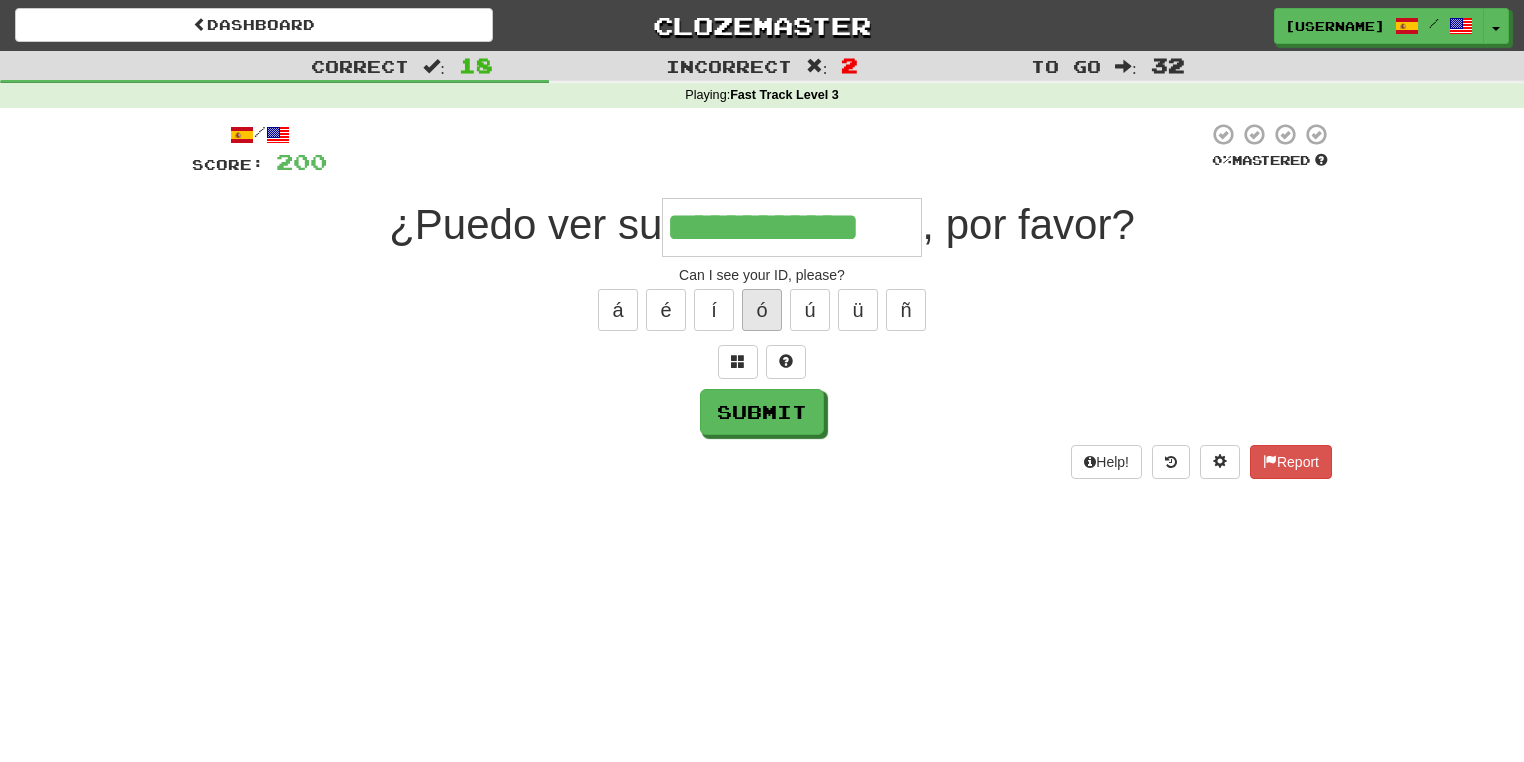 click on "ó" at bounding box center [762, 310] 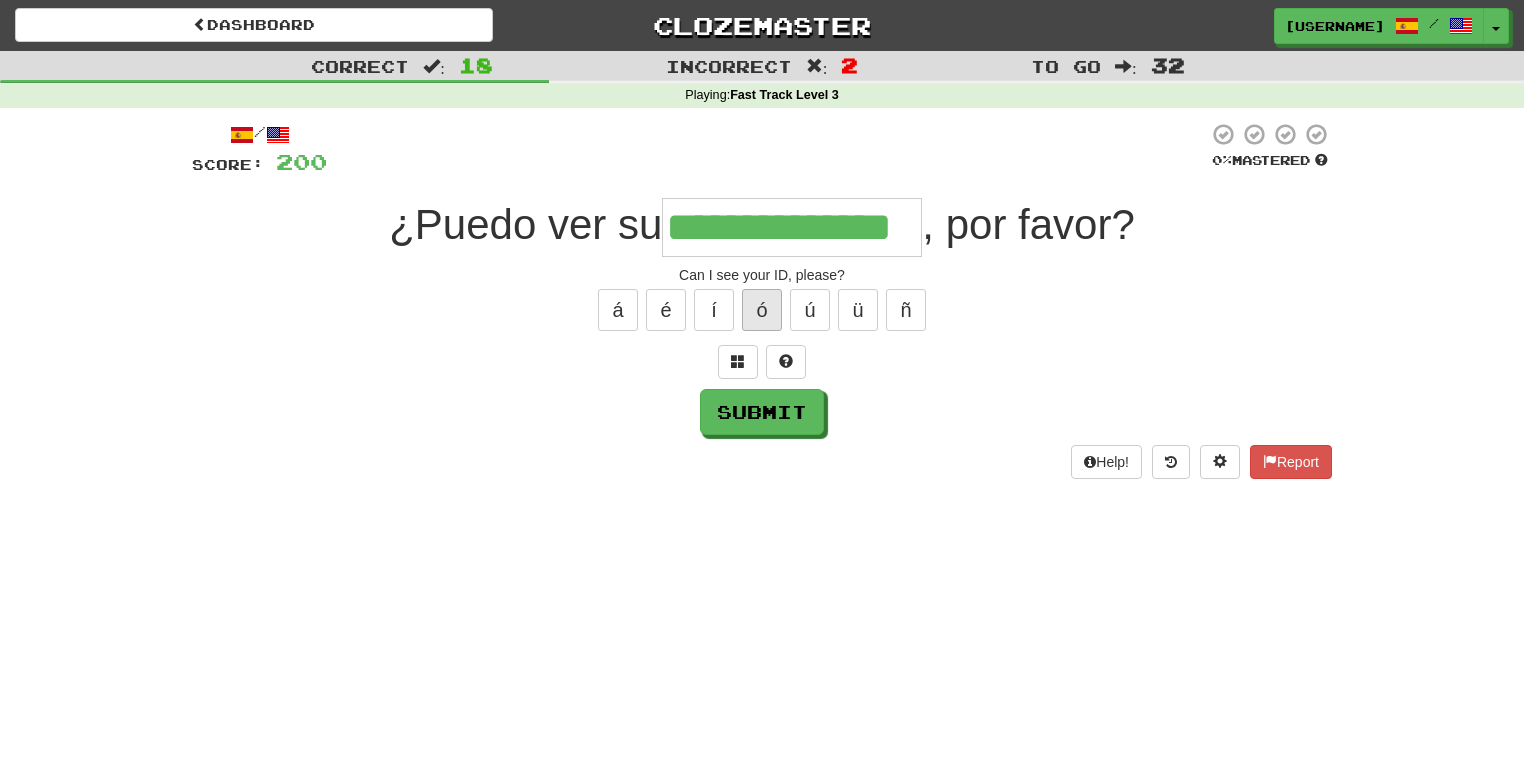 type on "**********" 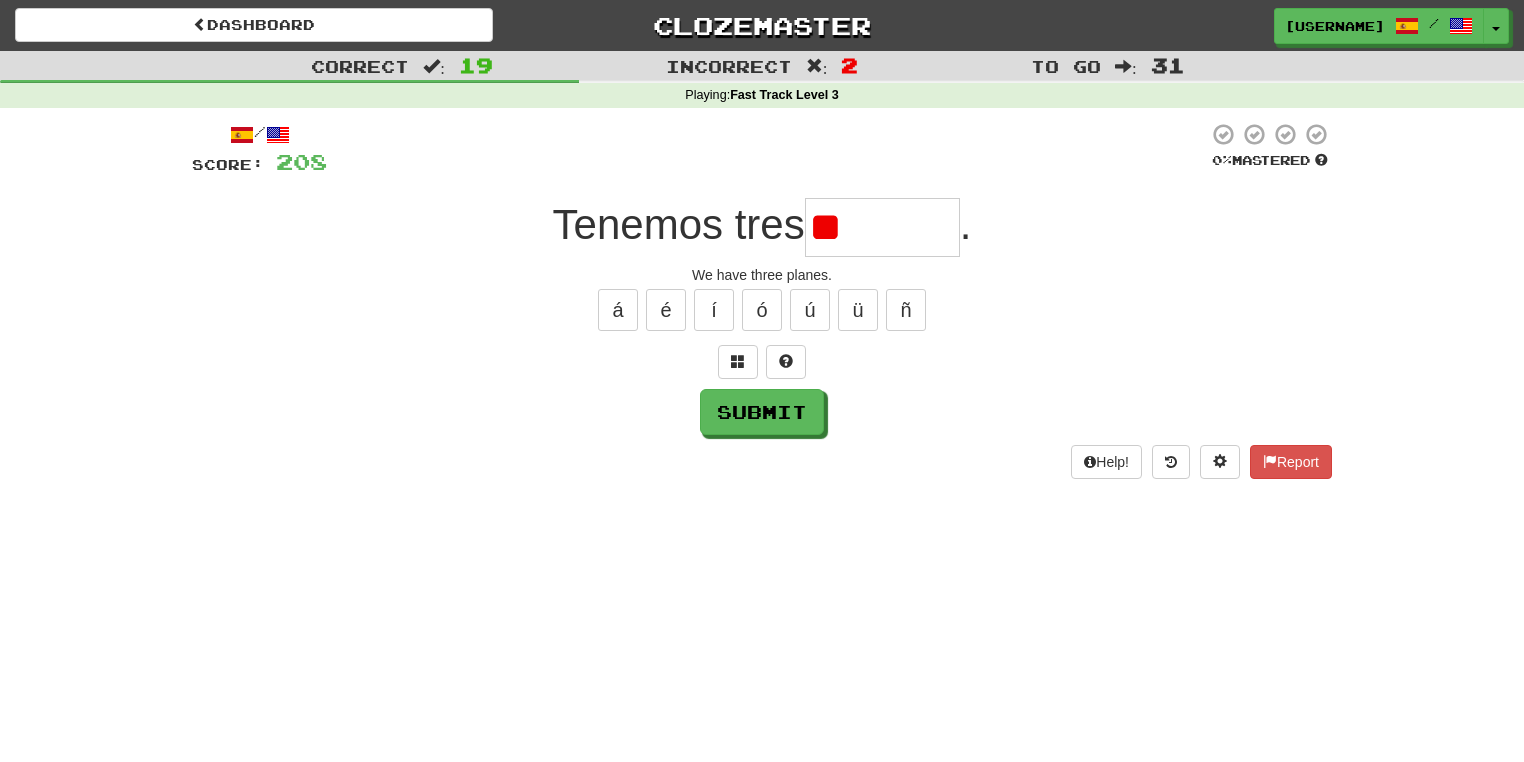 type on "*" 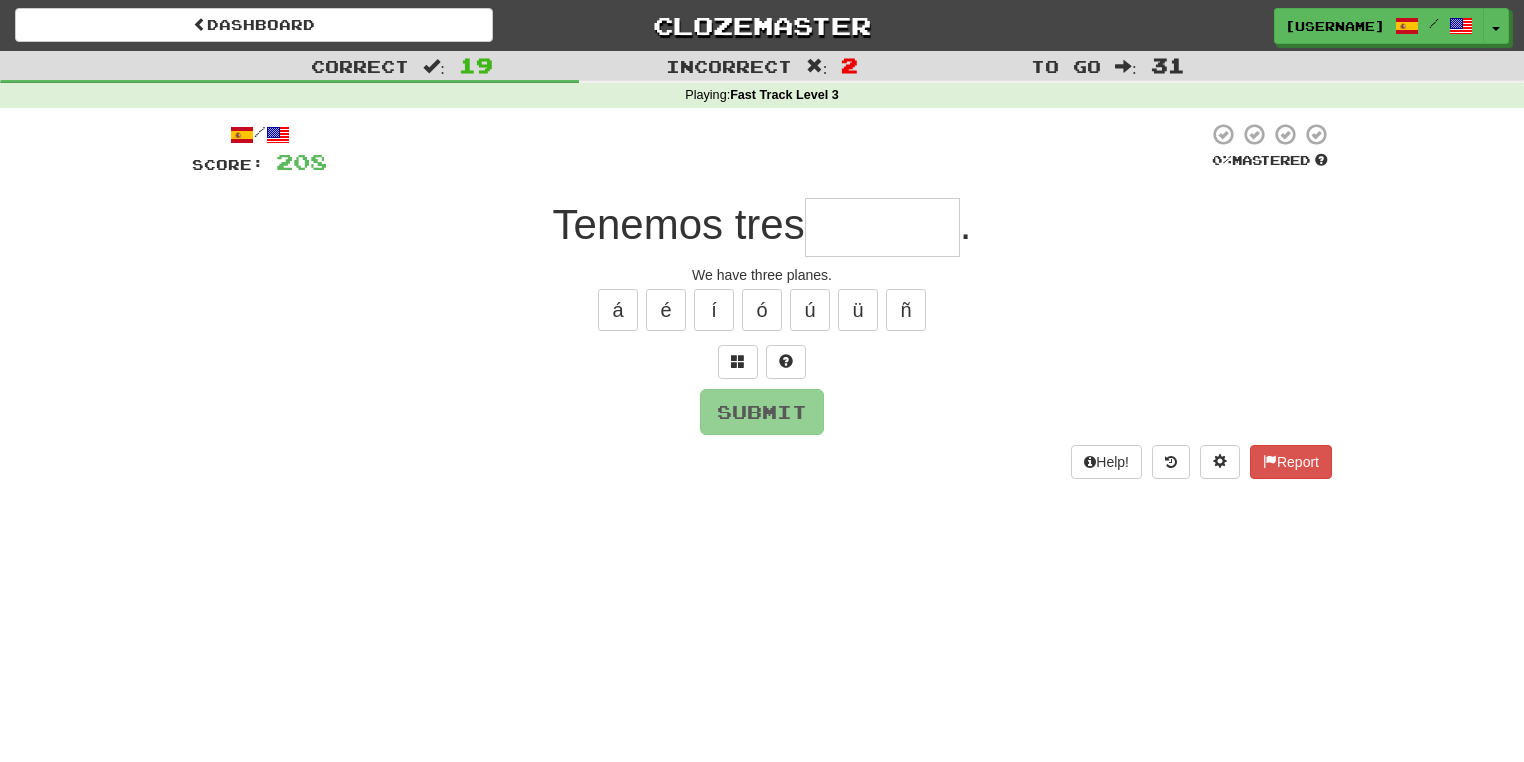 type on "*" 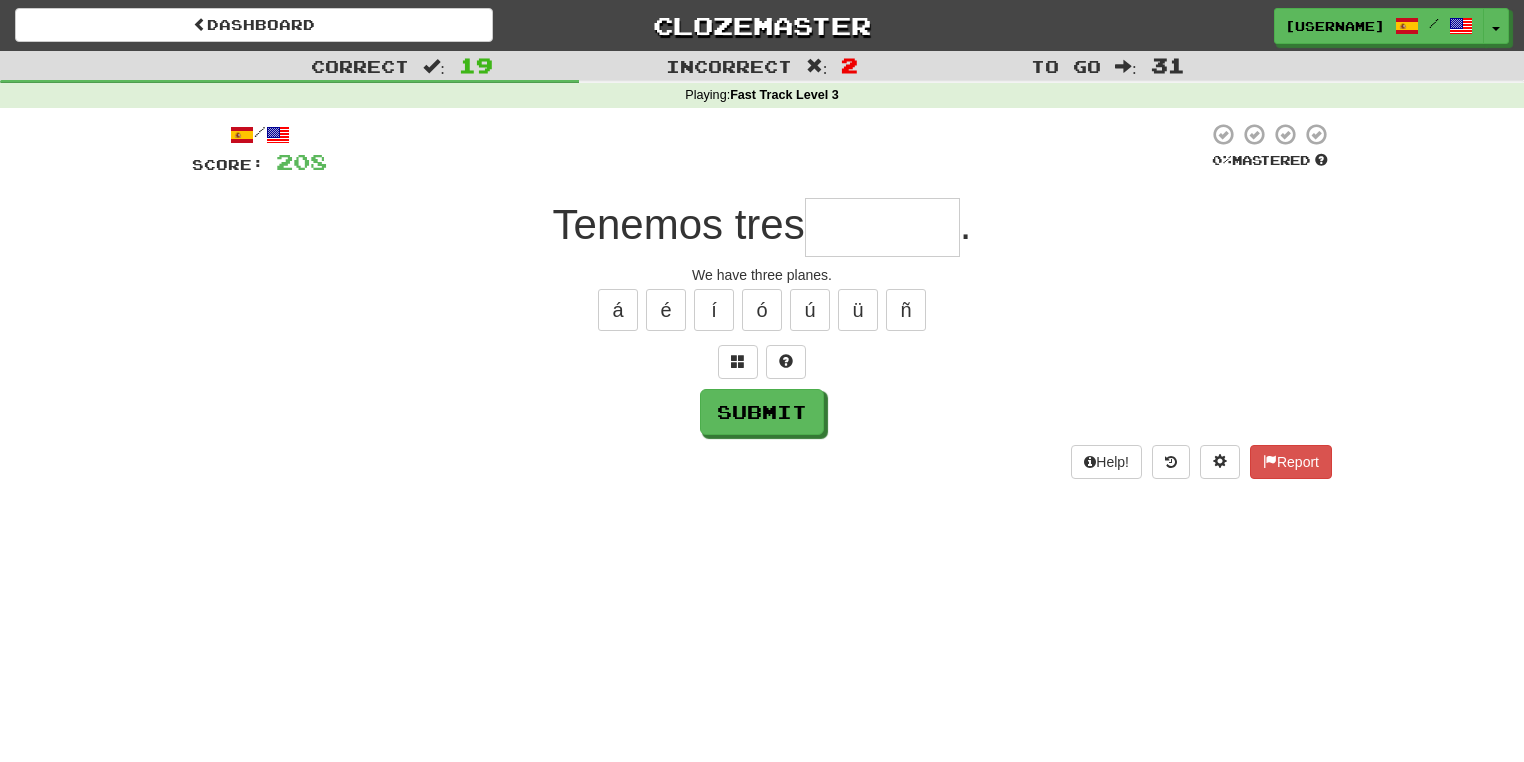 type on "*******" 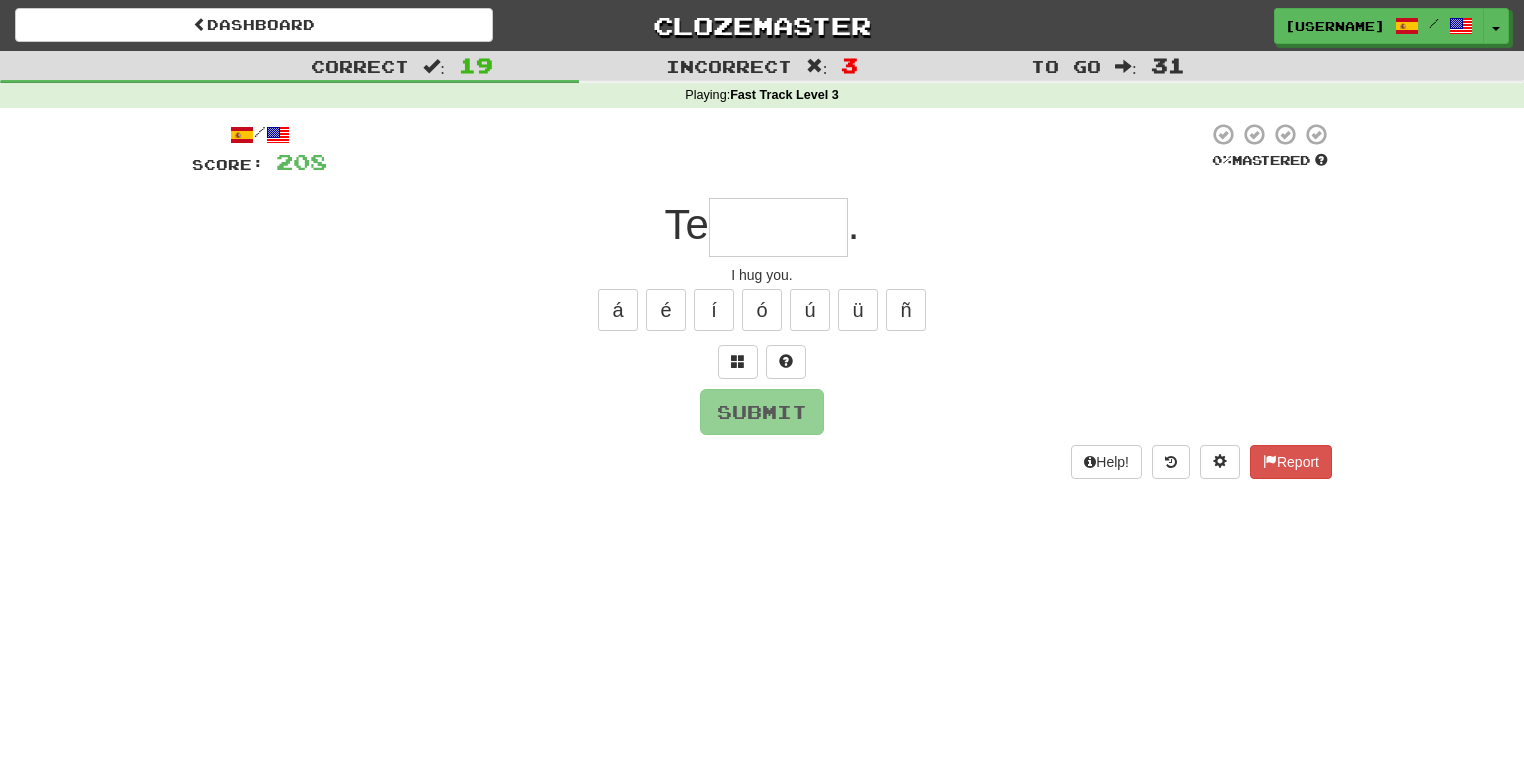 type on "*" 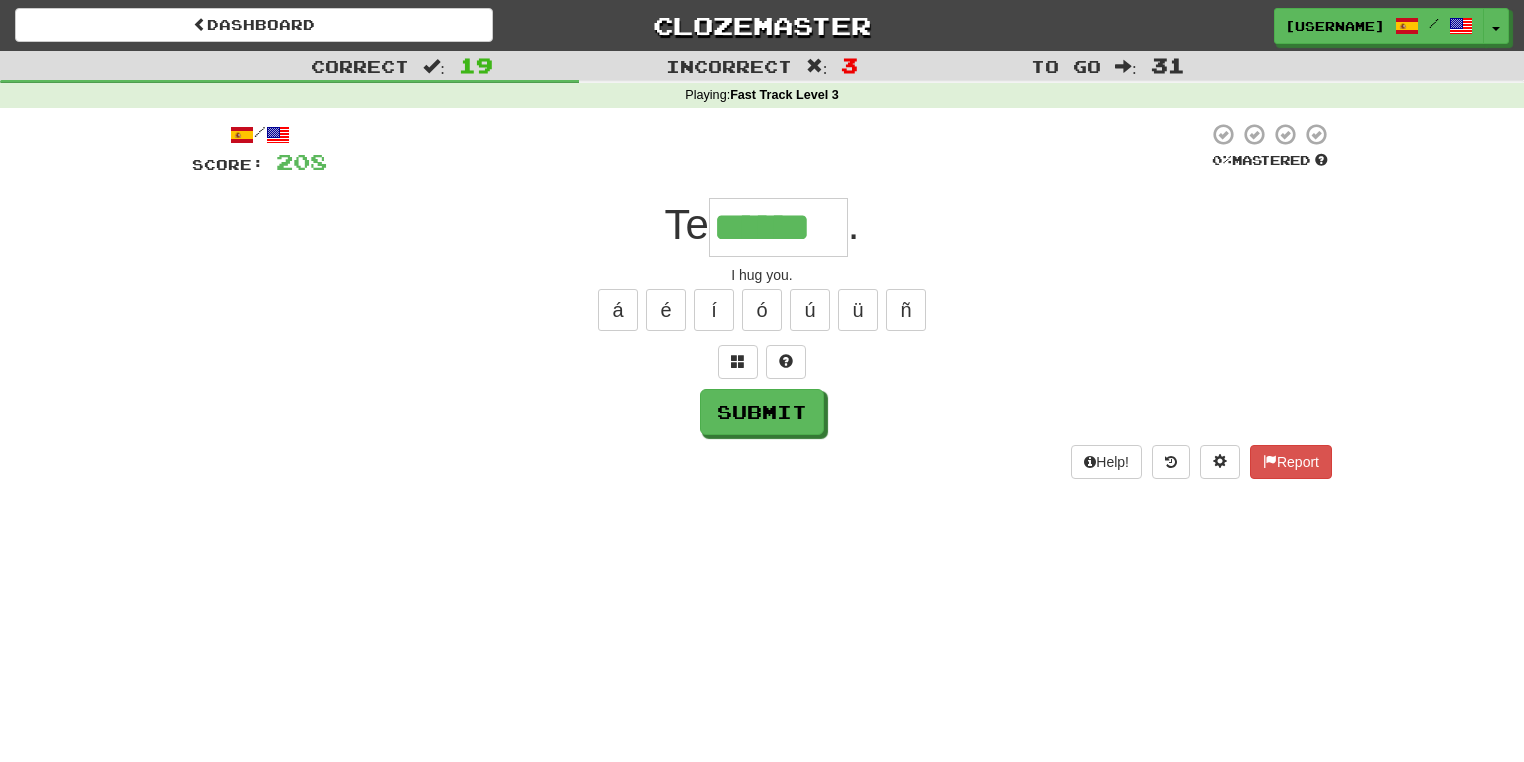 type on "******" 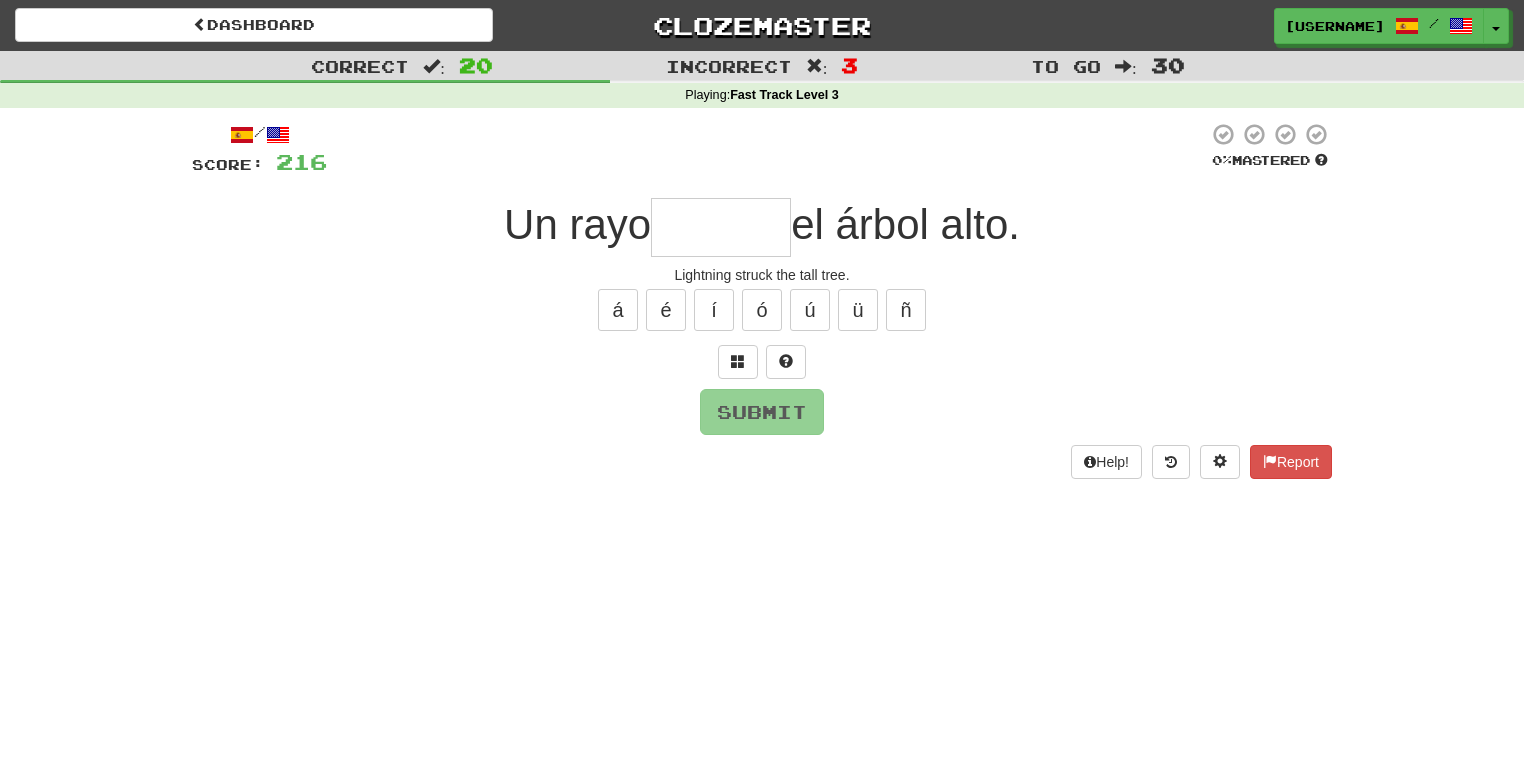 type on "*" 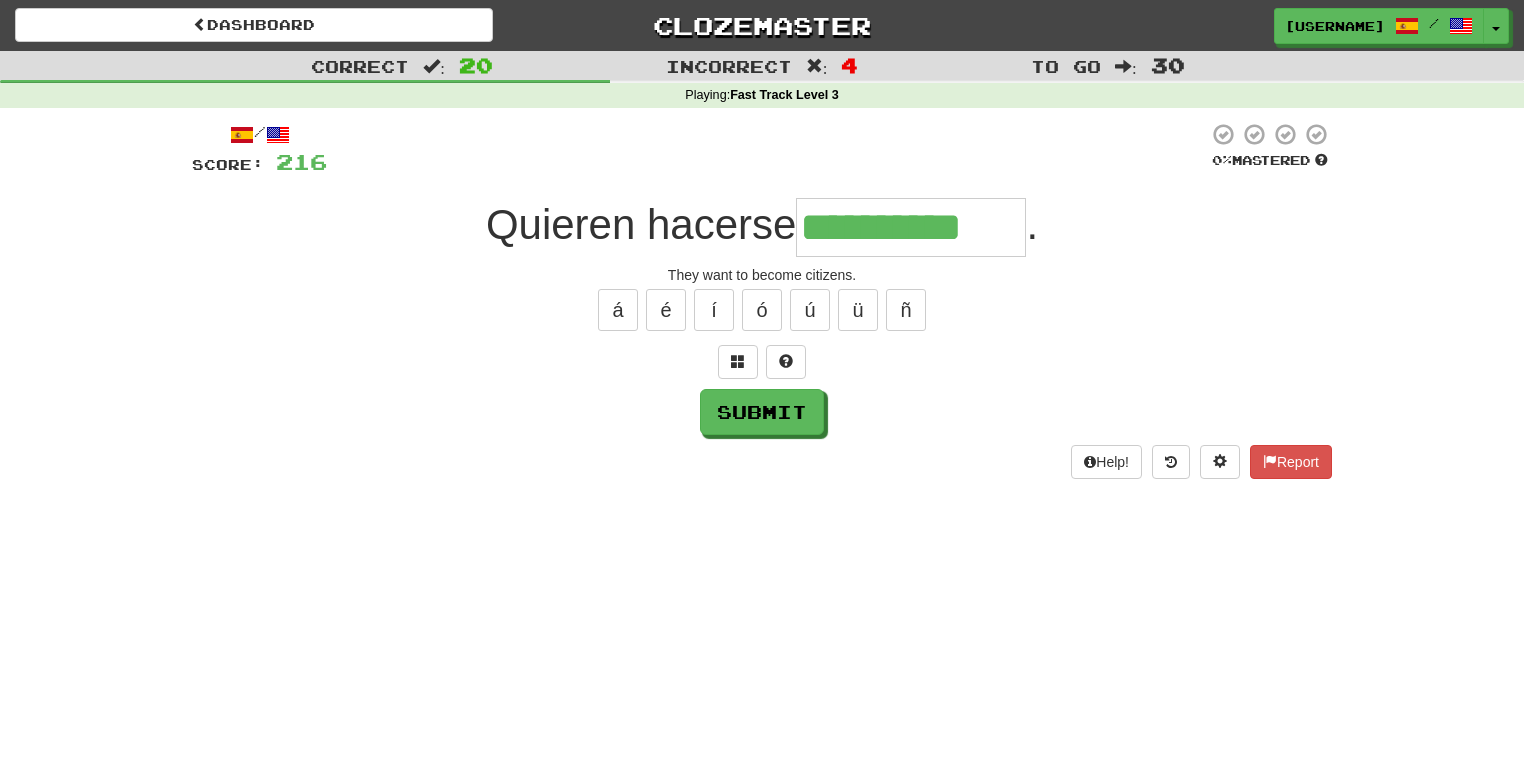 type on "**********" 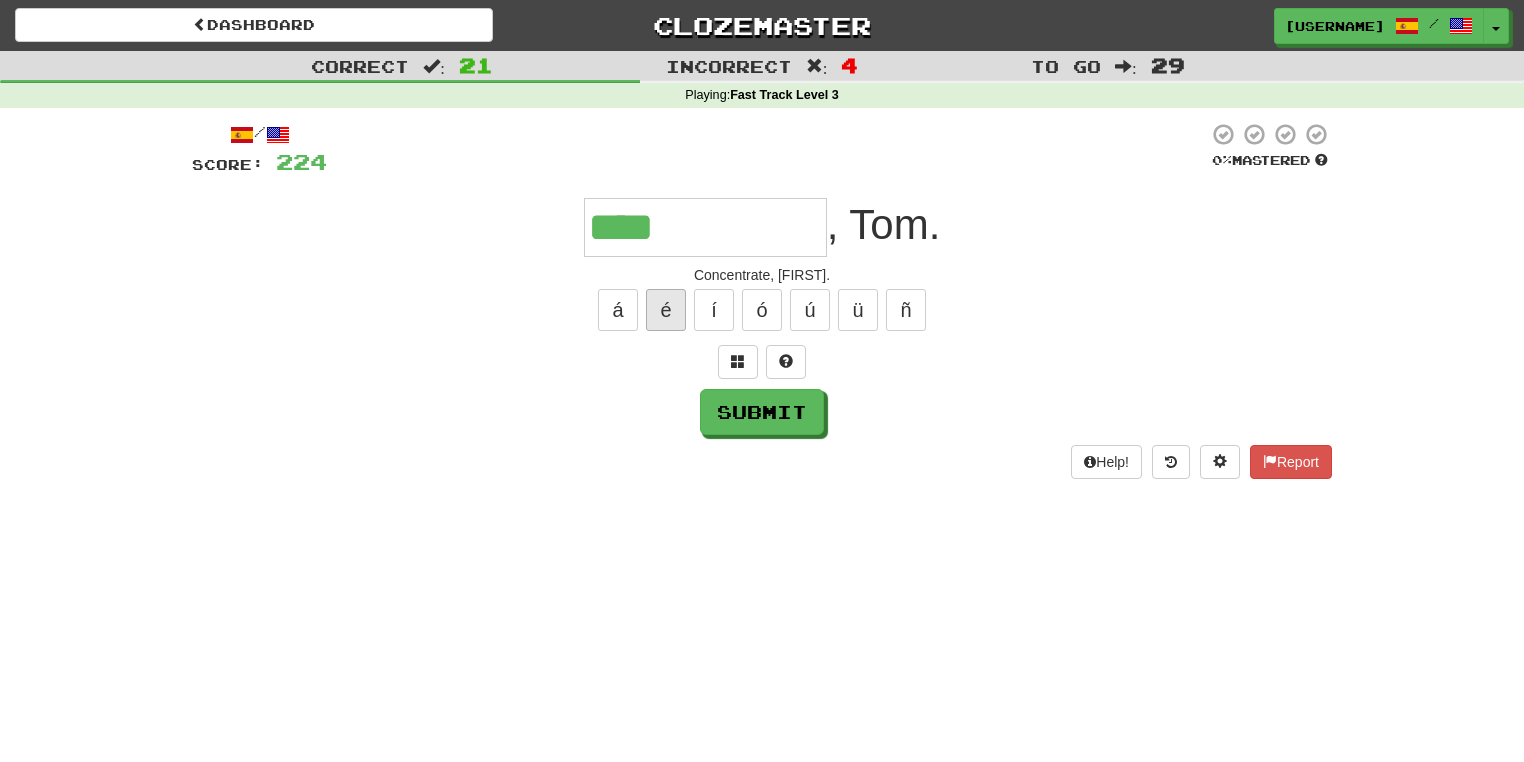click on "á é í ó ú ü ñ" at bounding box center (762, 310) 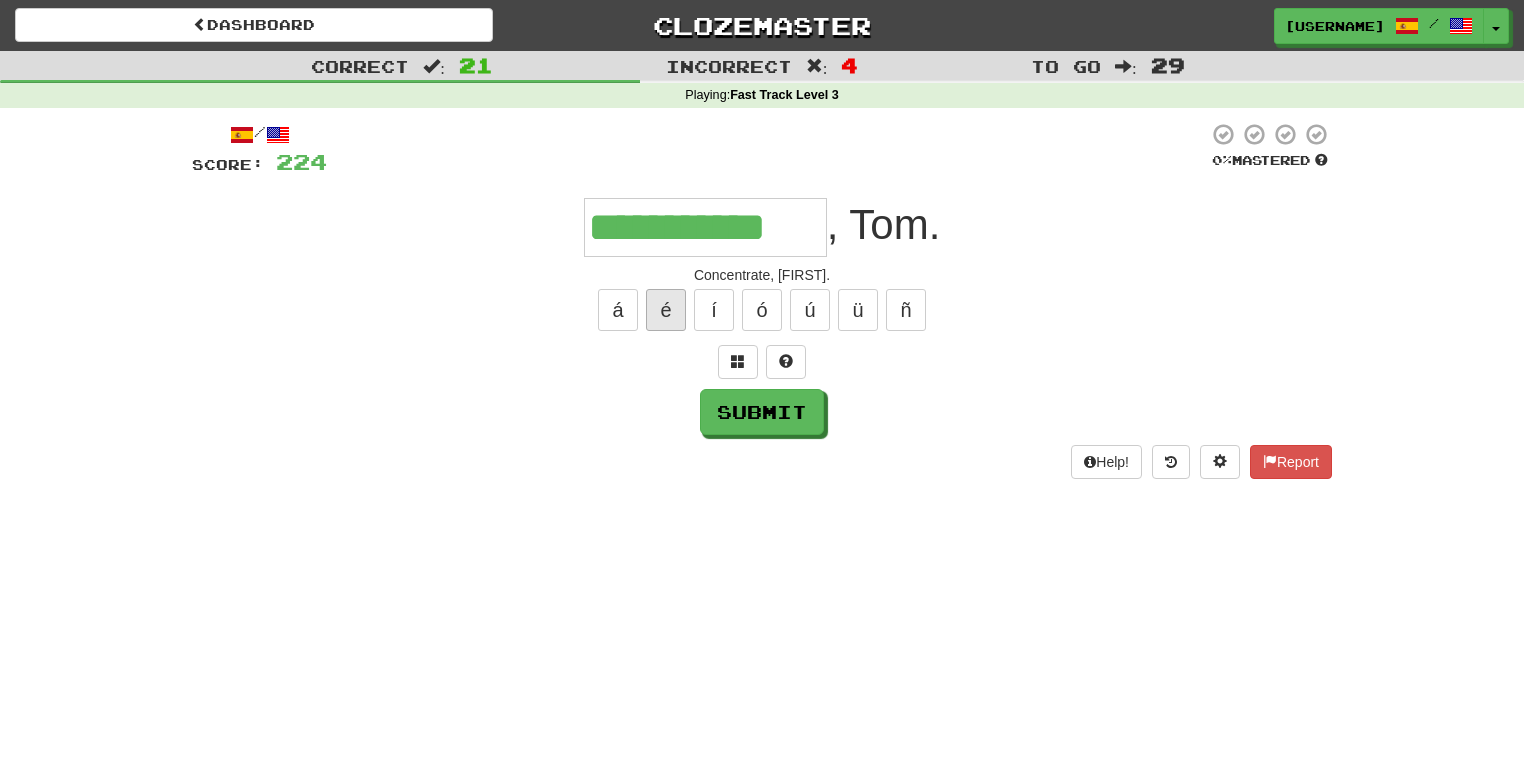 type on "**********" 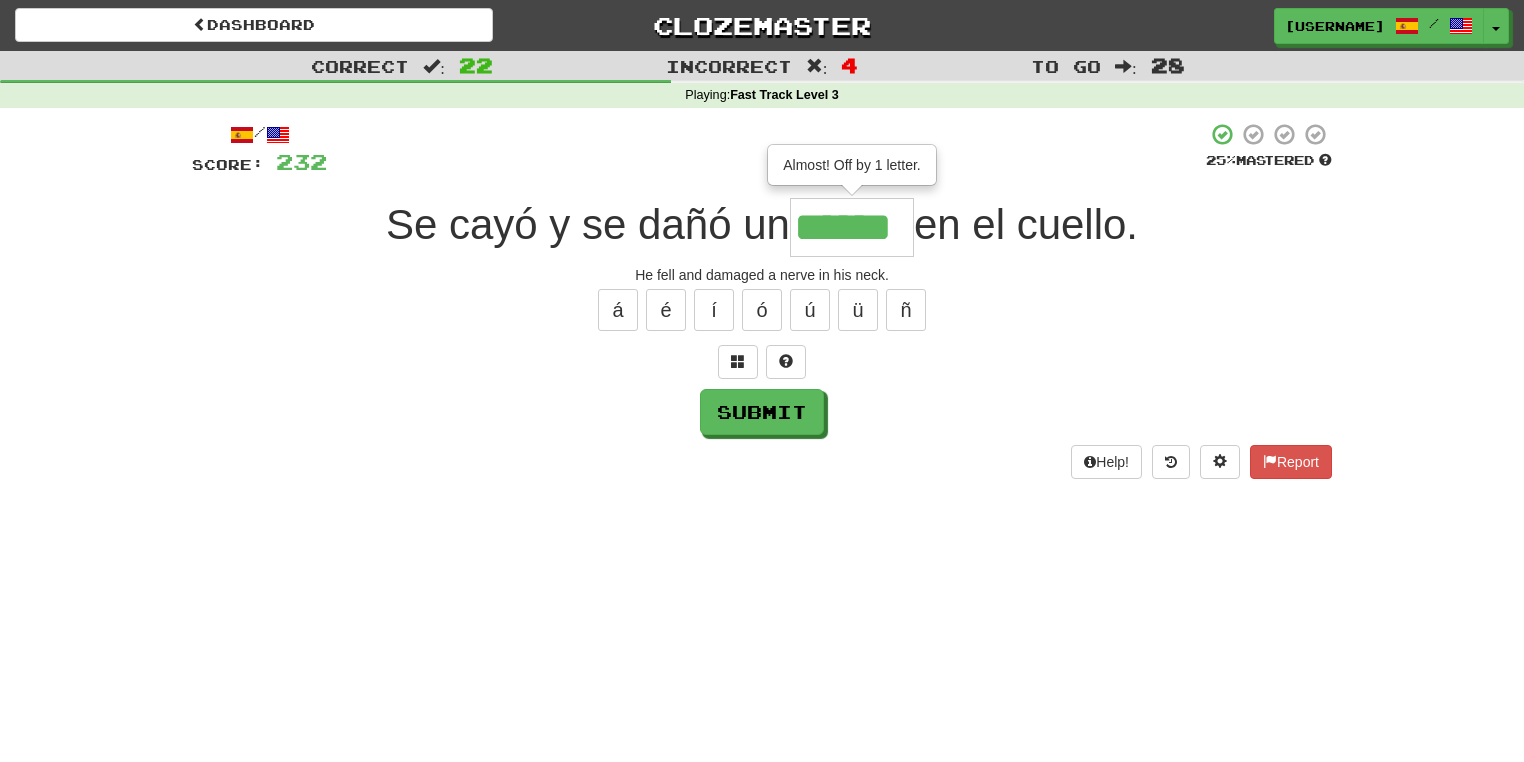 type on "******" 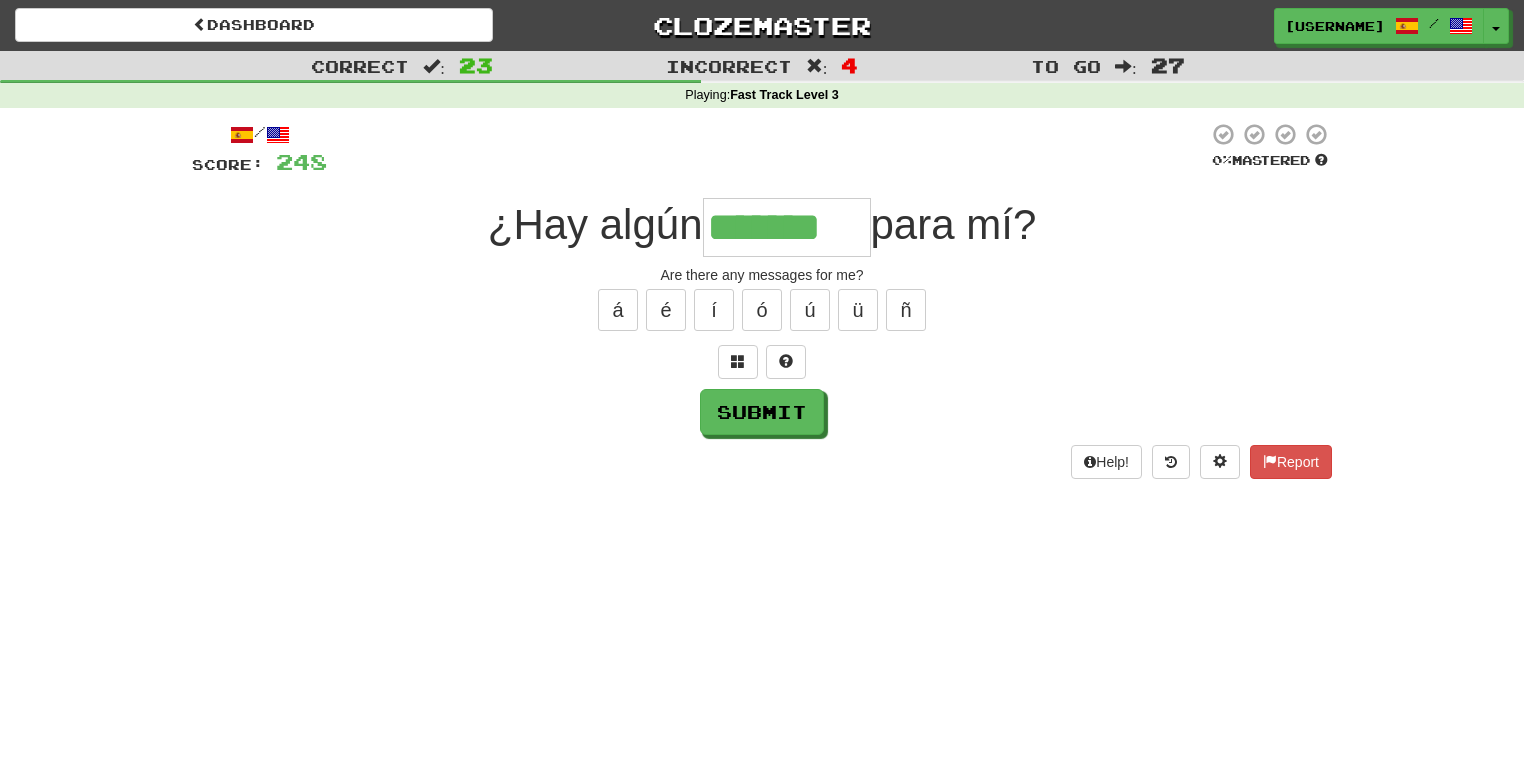 type on "*******" 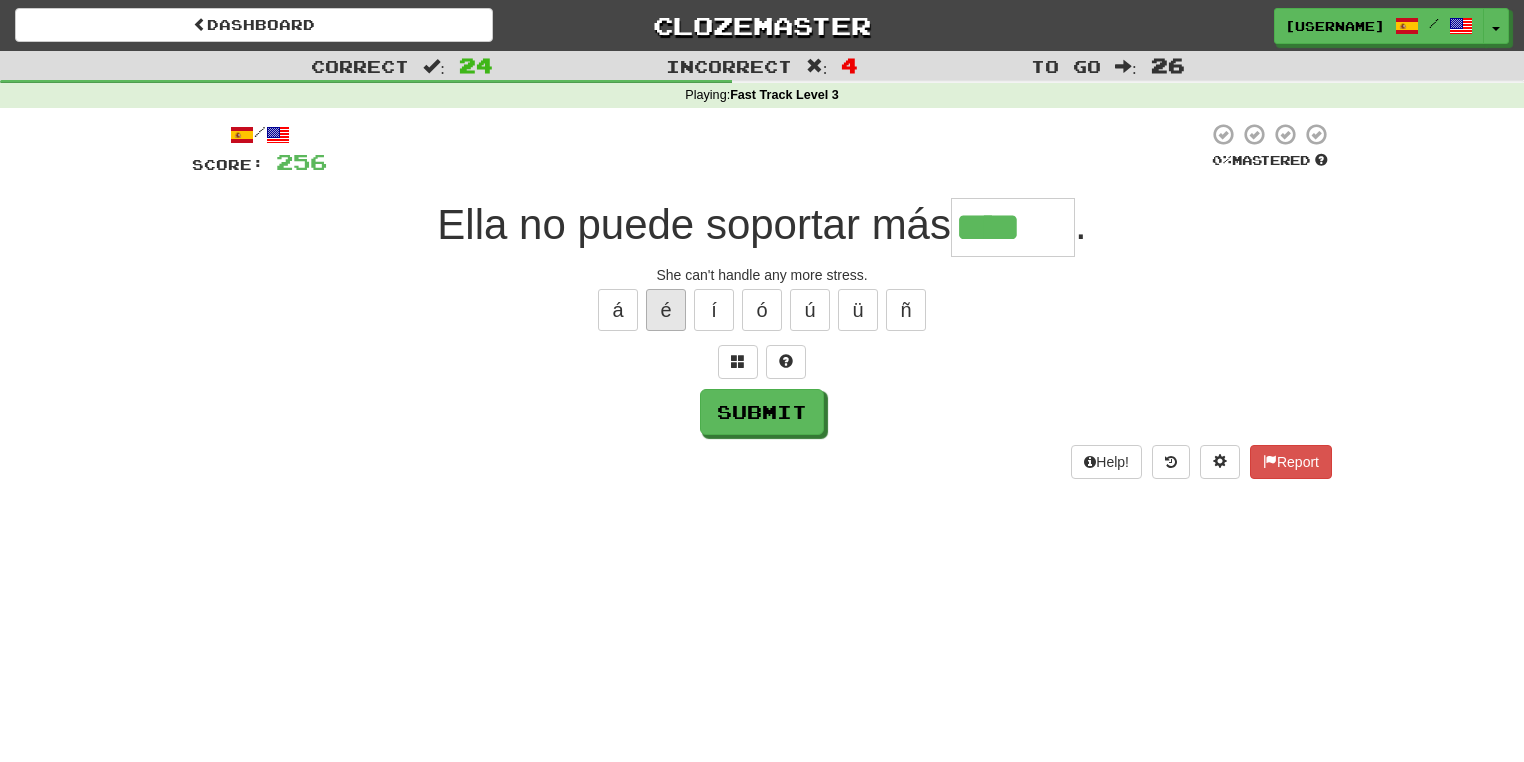 click on "é" at bounding box center (666, 310) 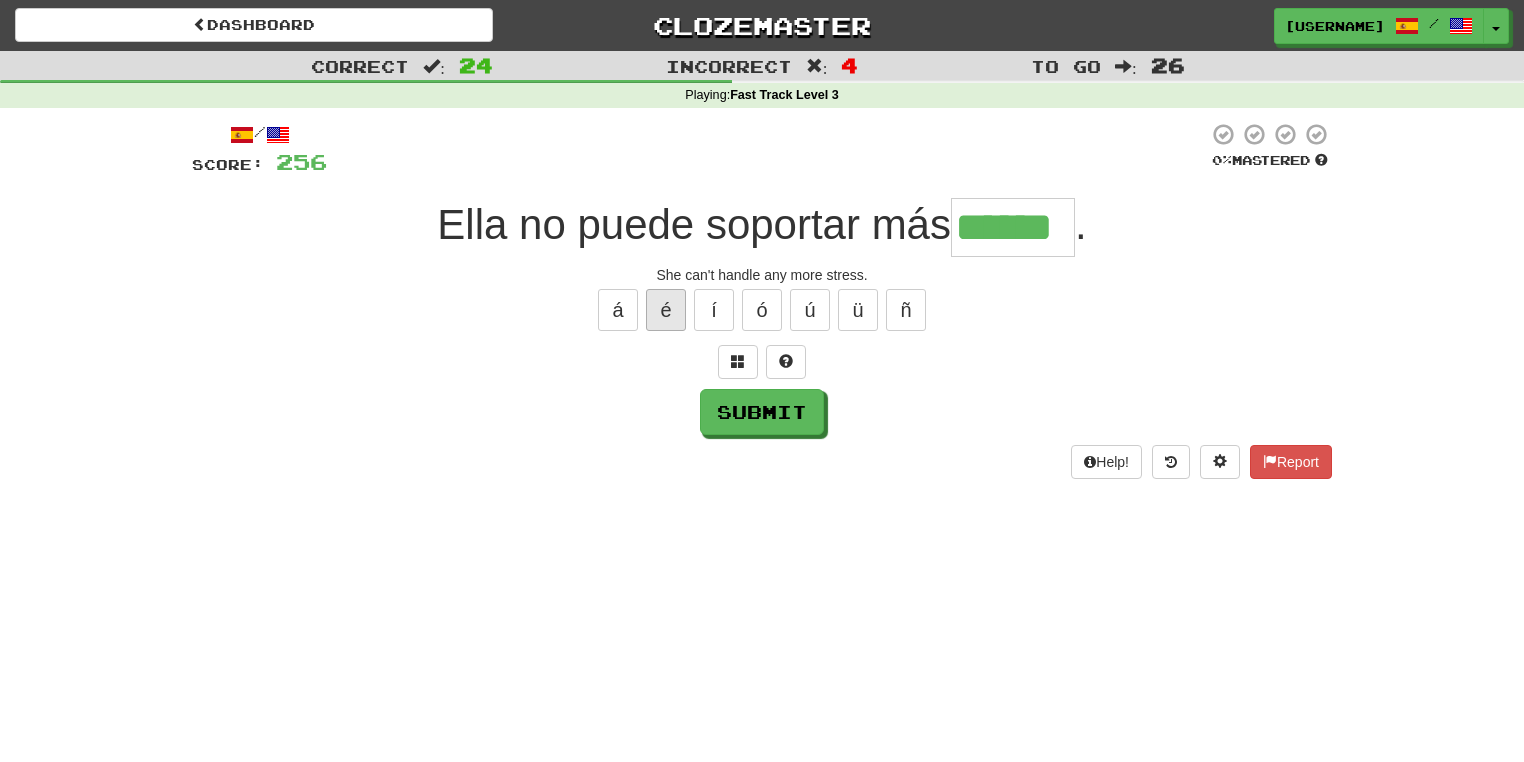 type on "******" 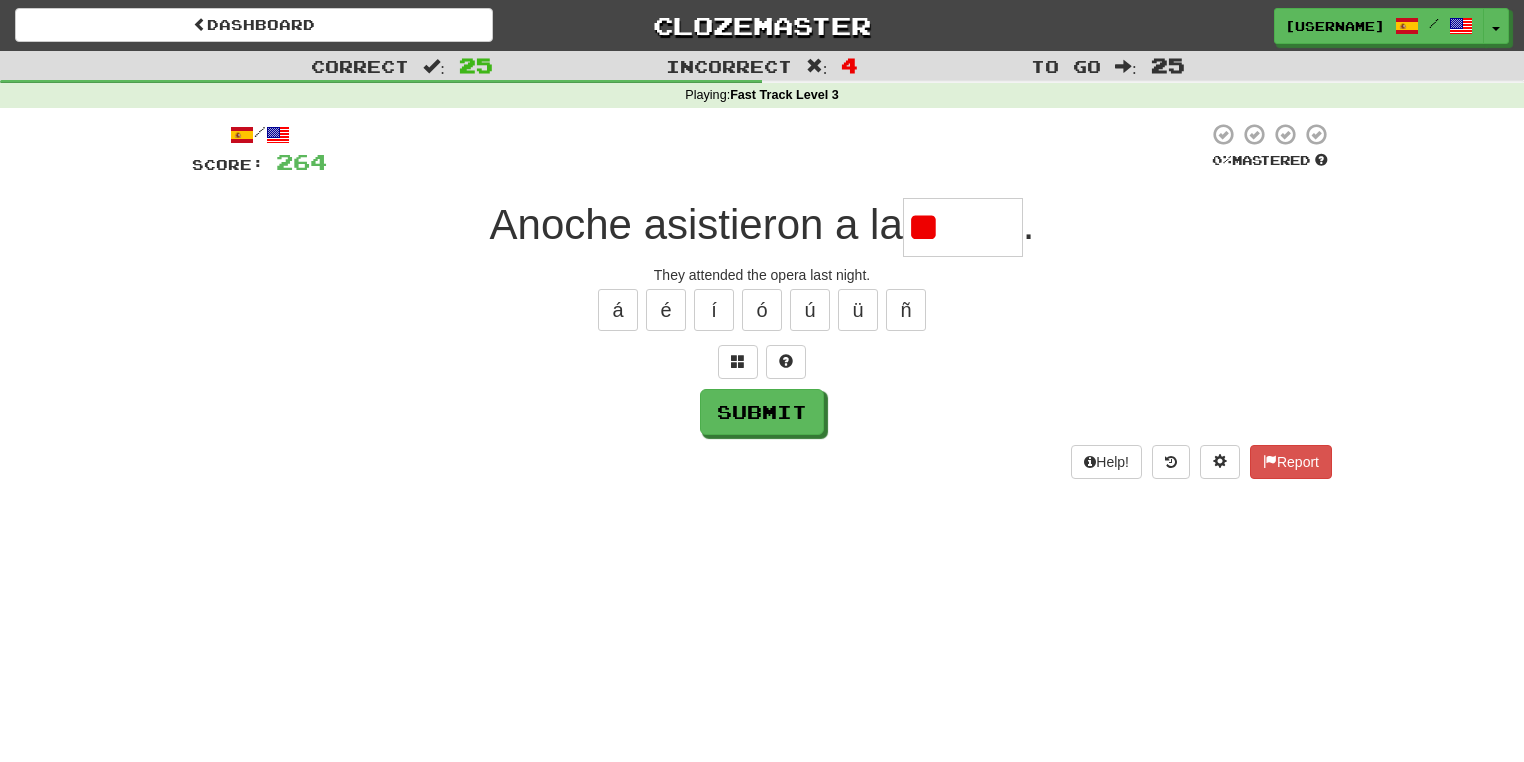 type on "*" 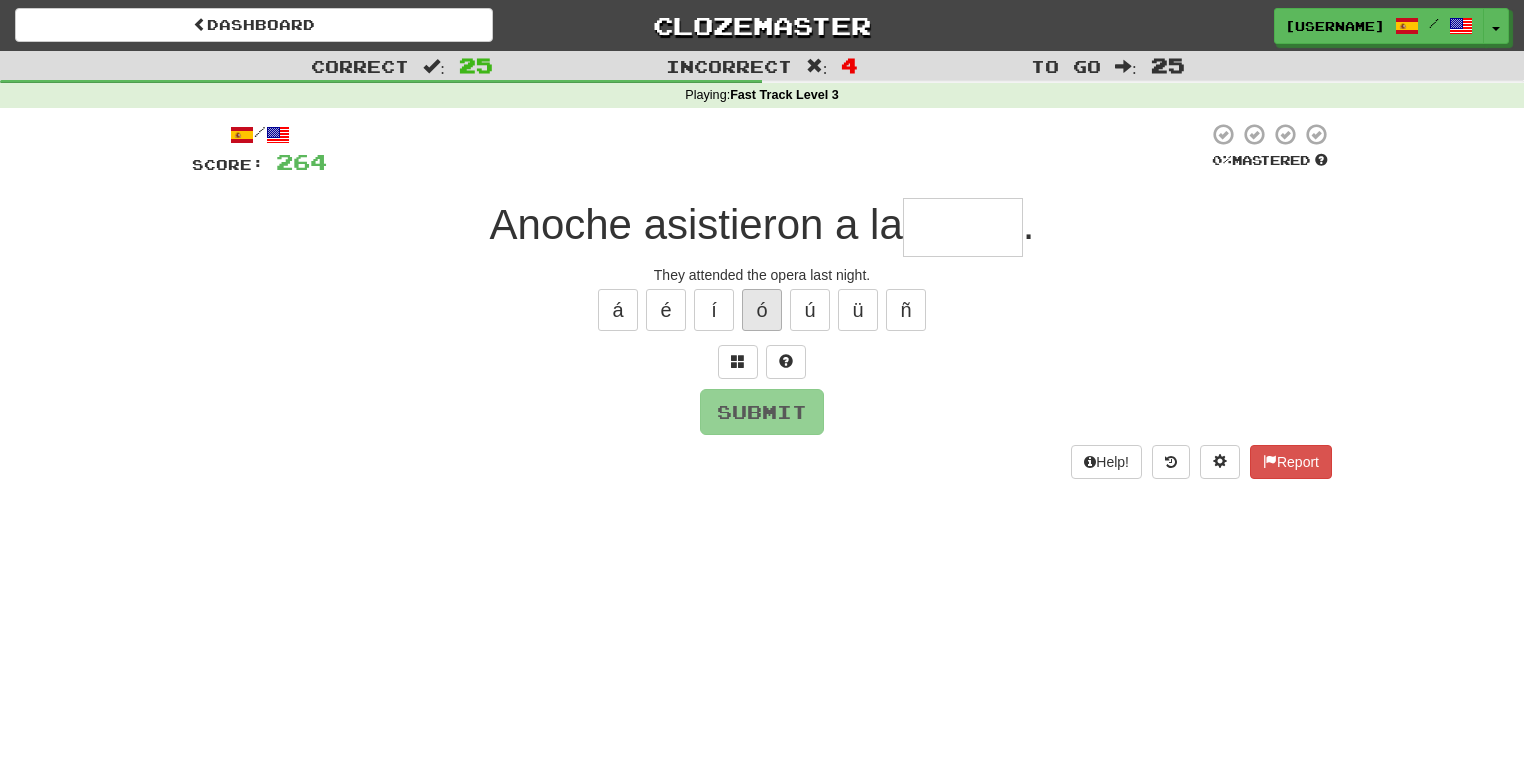 click on "ó" at bounding box center (762, 310) 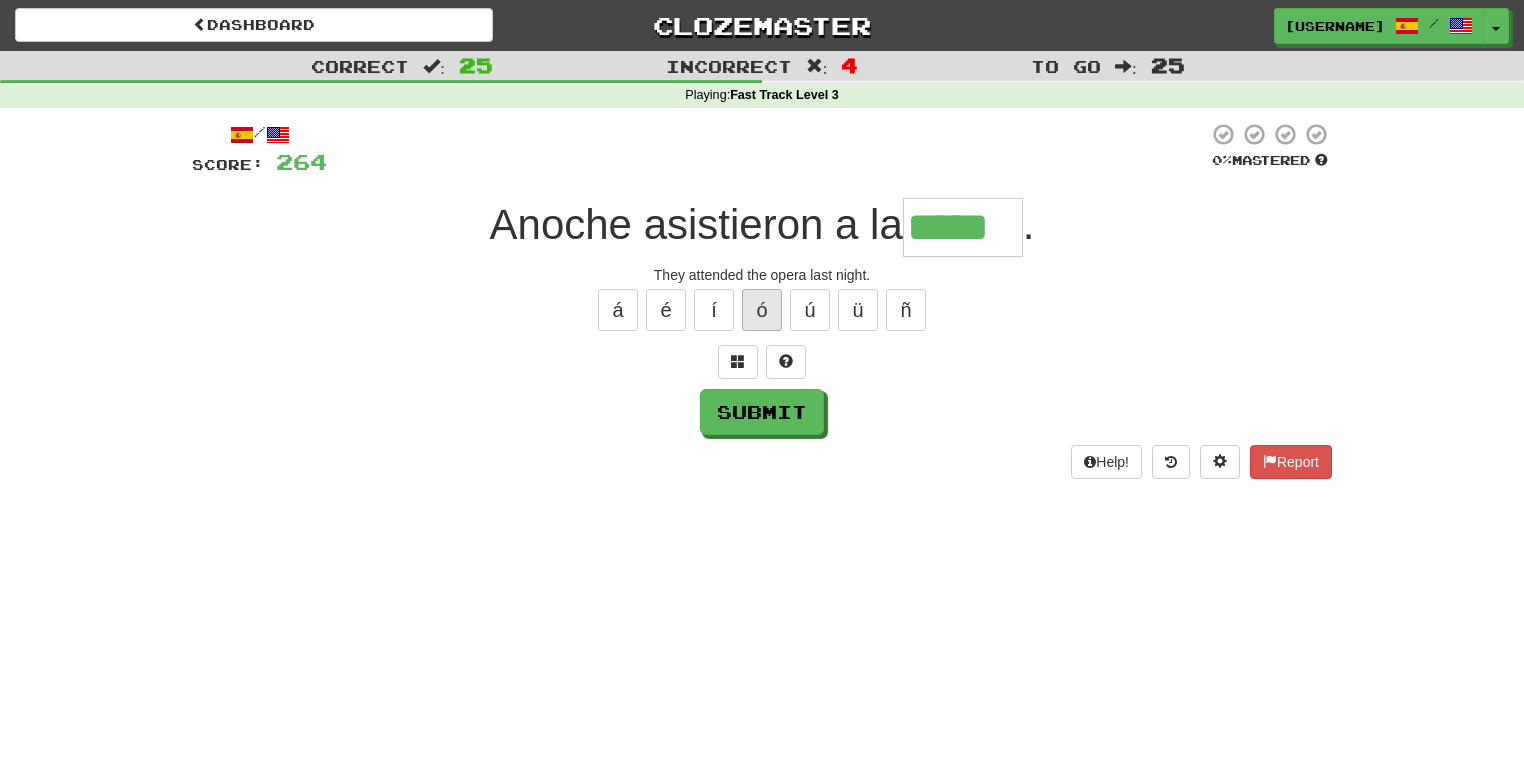 type on "*****" 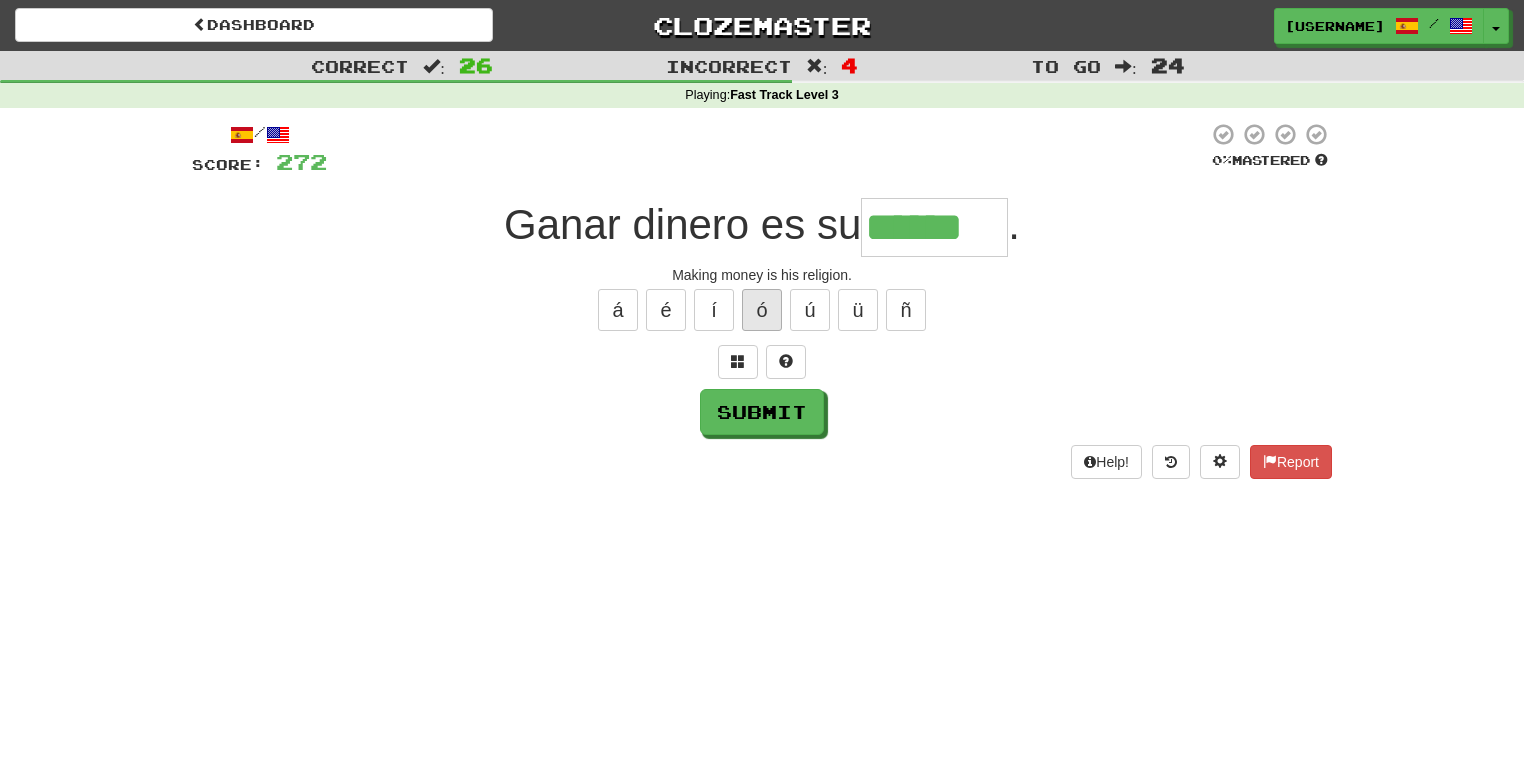 click on "ó" at bounding box center (762, 310) 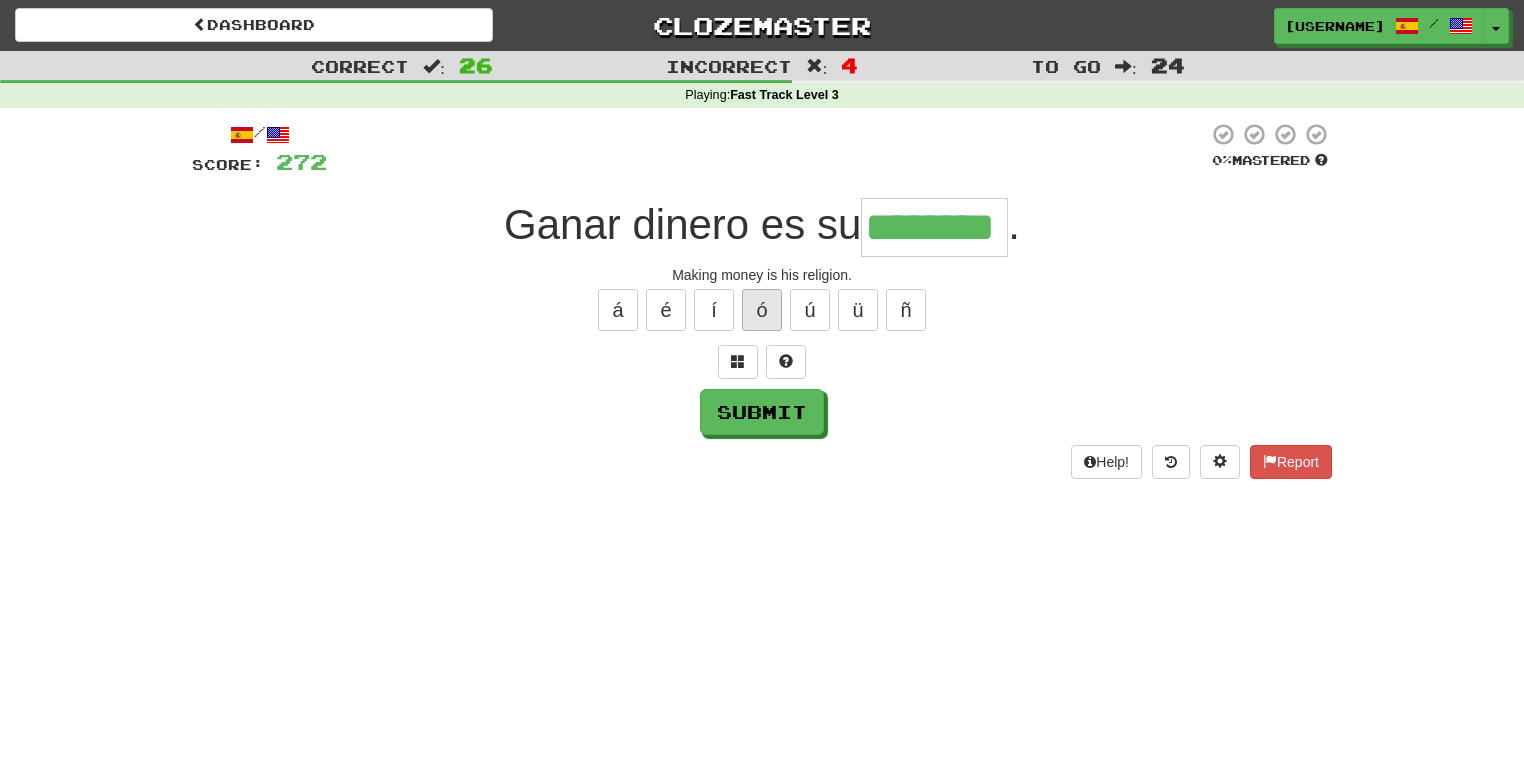 type on "********" 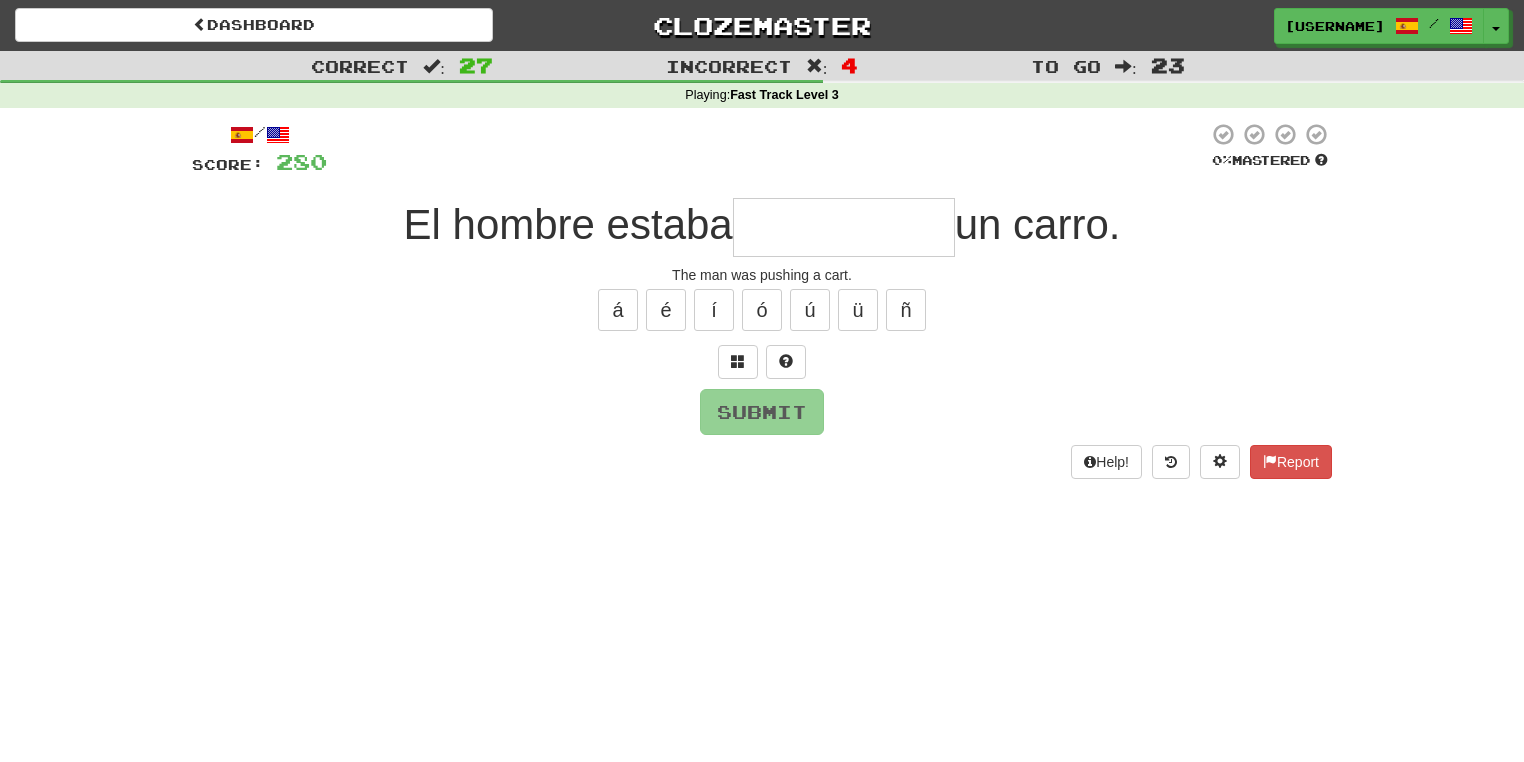 type on "*" 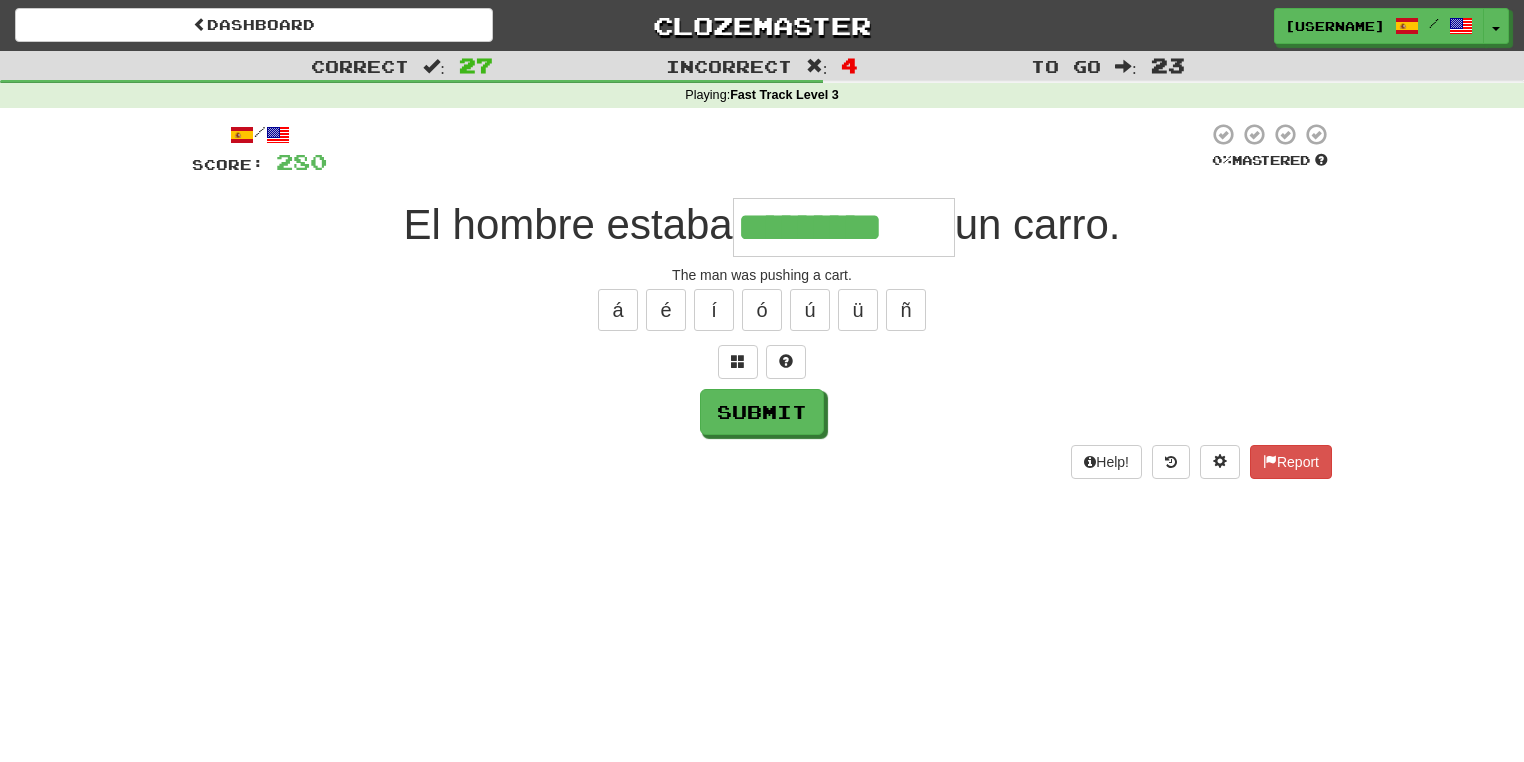 type on "*********" 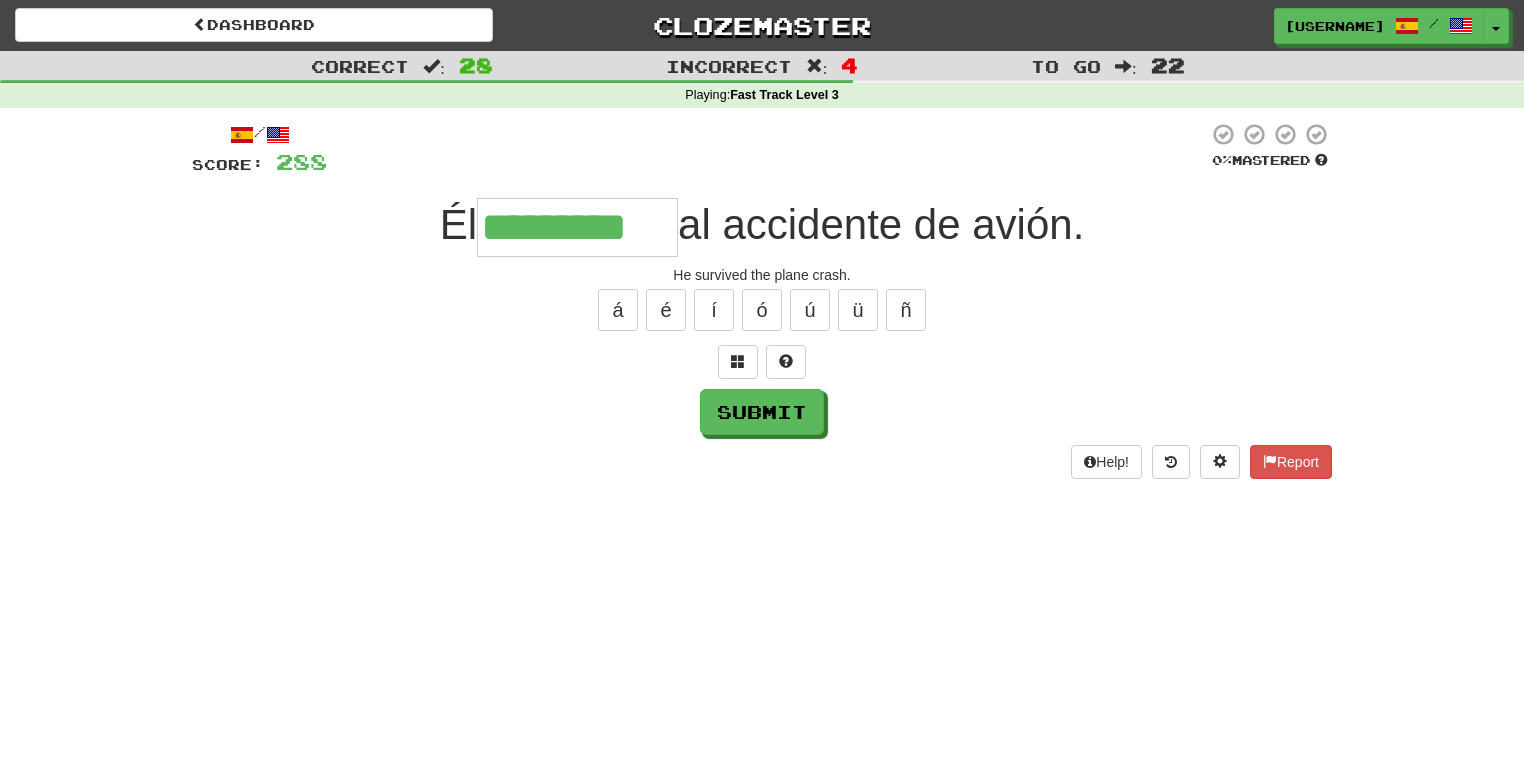 click on "ó" at bounding box center [762, 310] 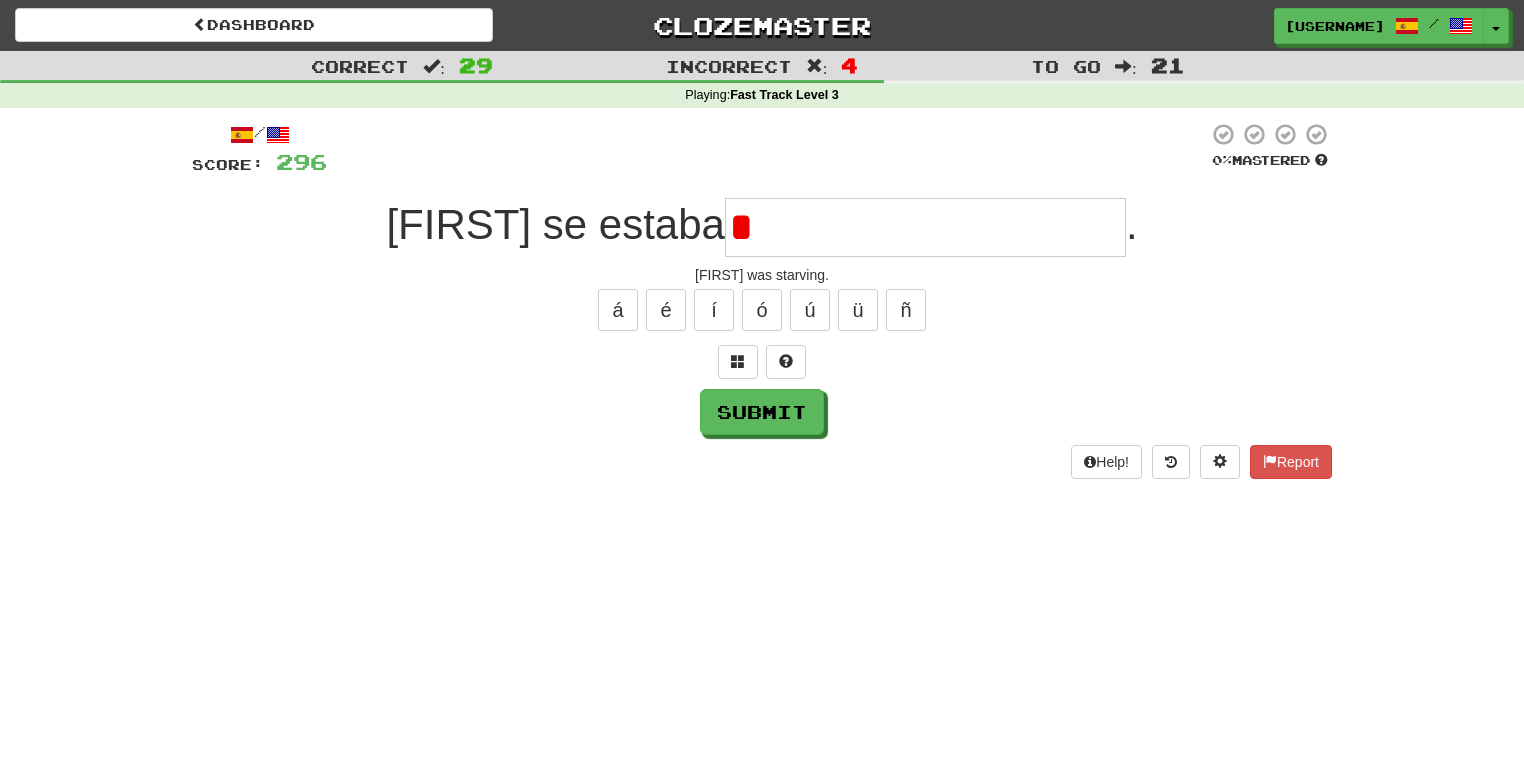 type on "**********" 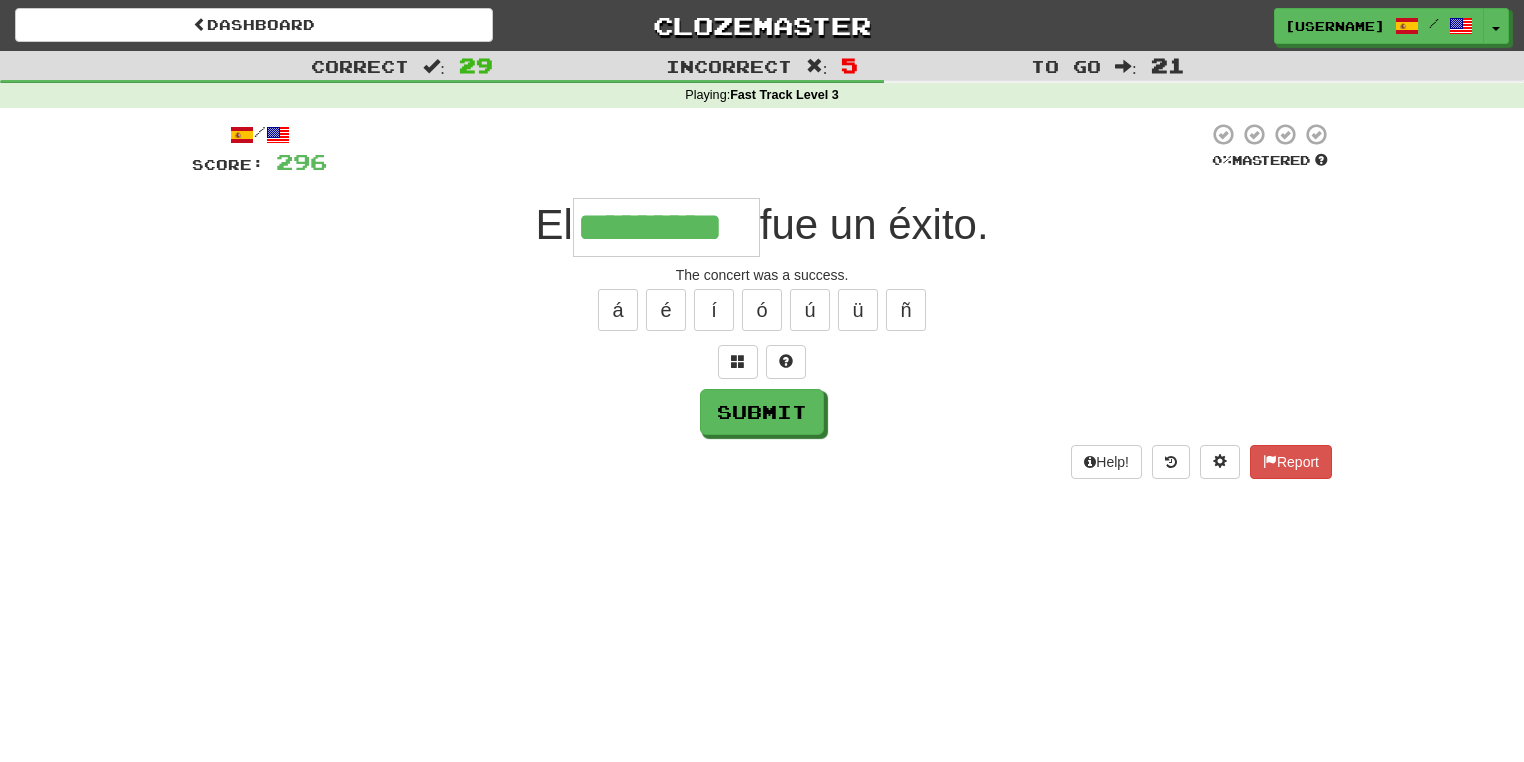 type on "*********" 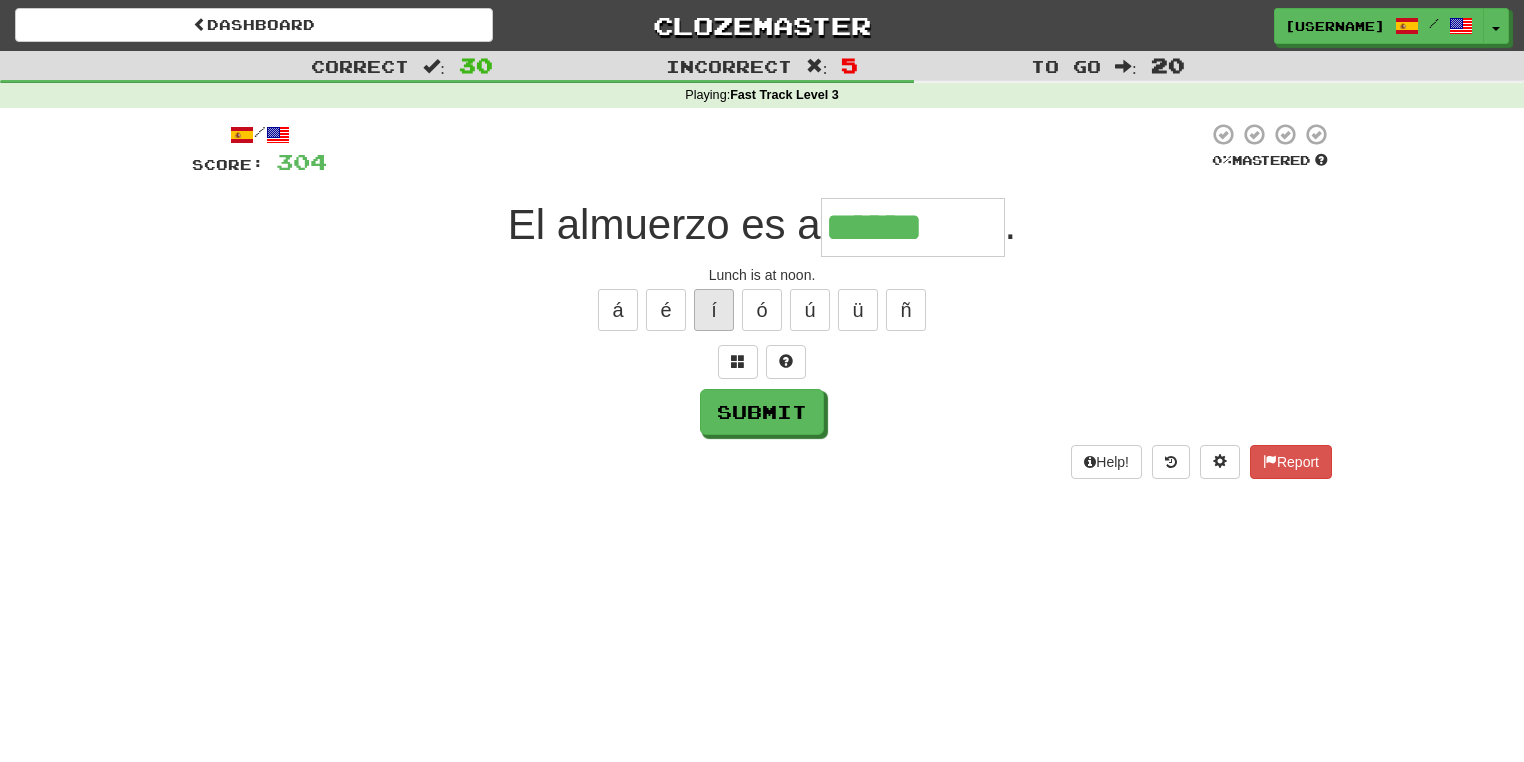 click on "í" at bounding box center (714, 310) 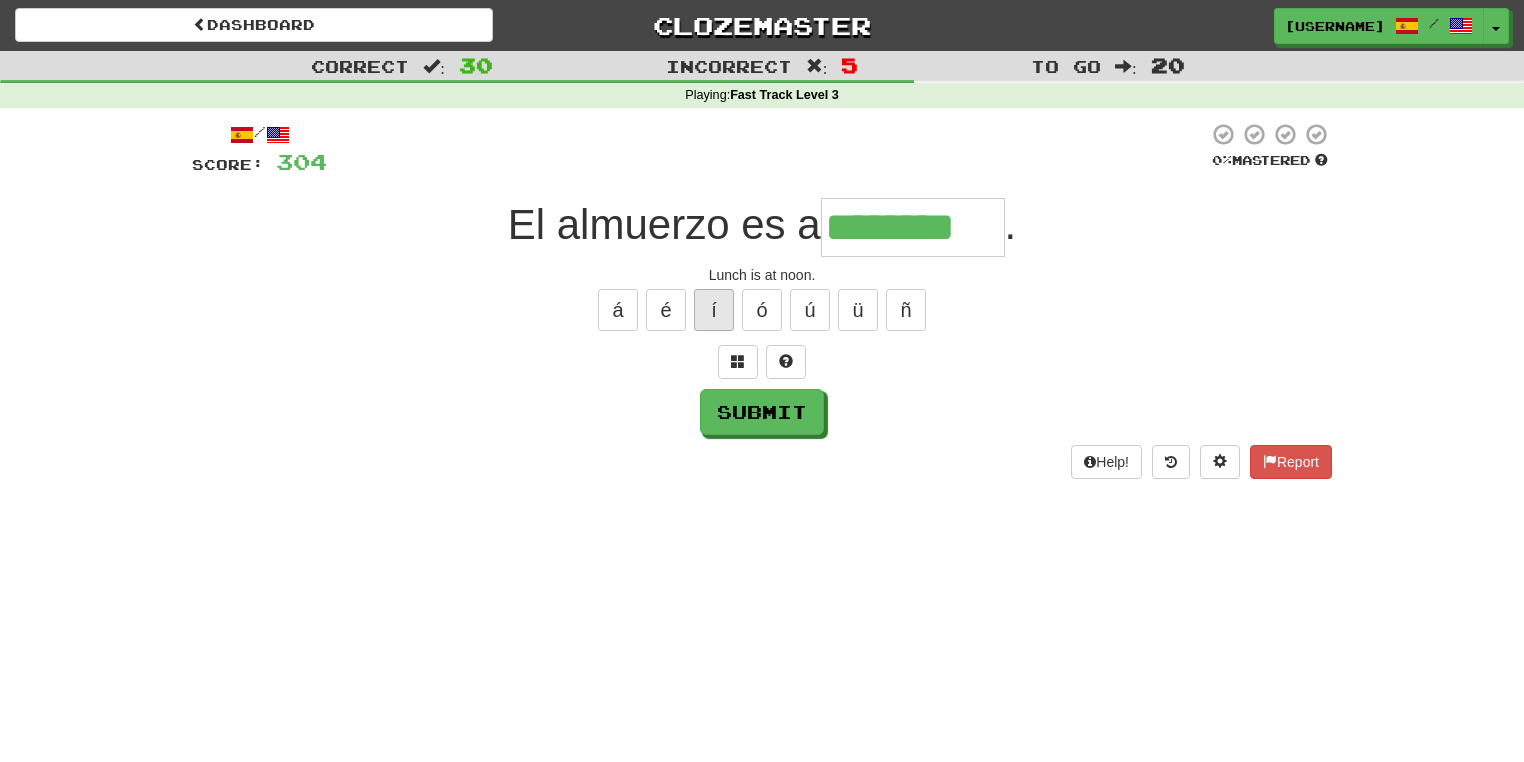 type on "********" 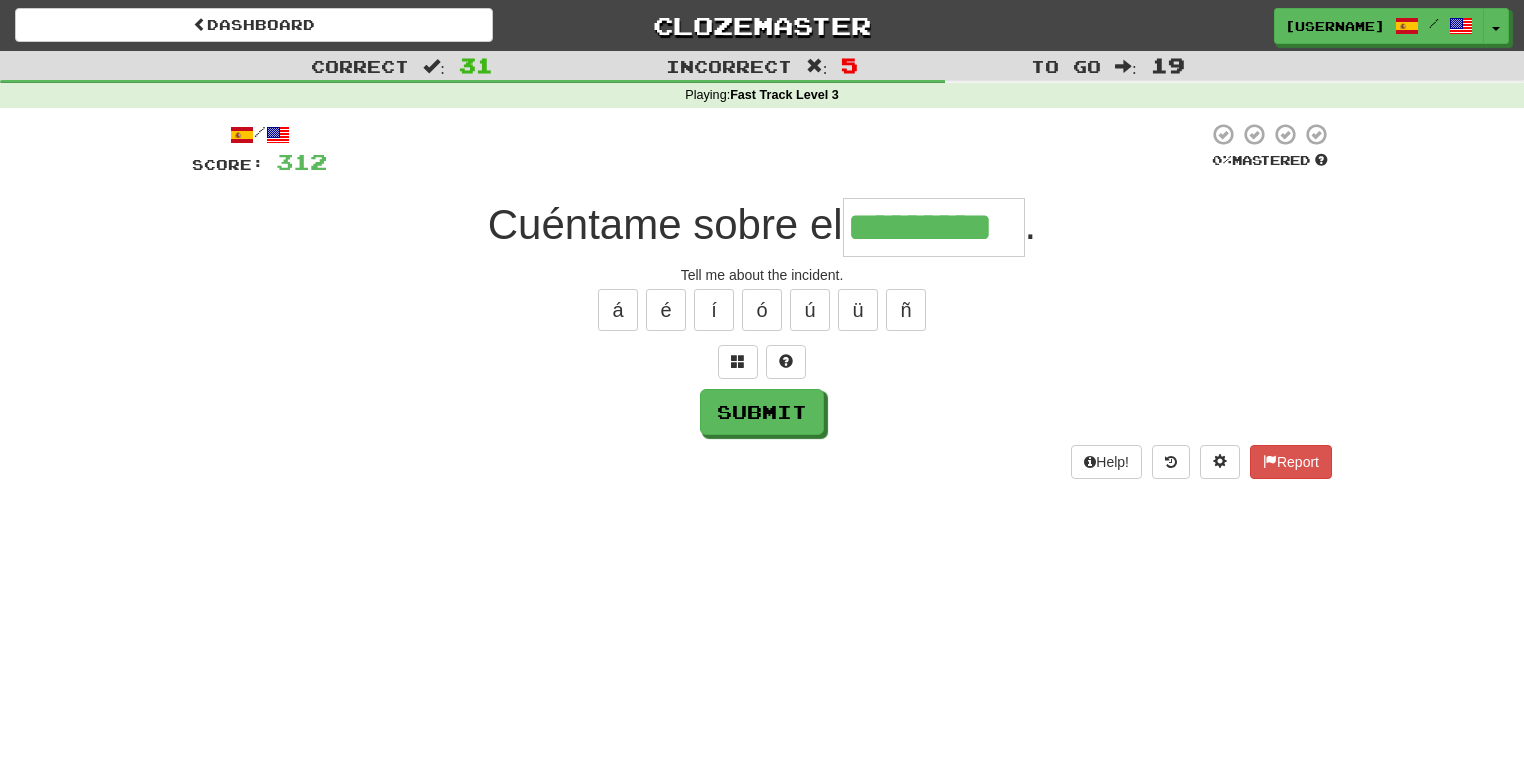 type on "*********" 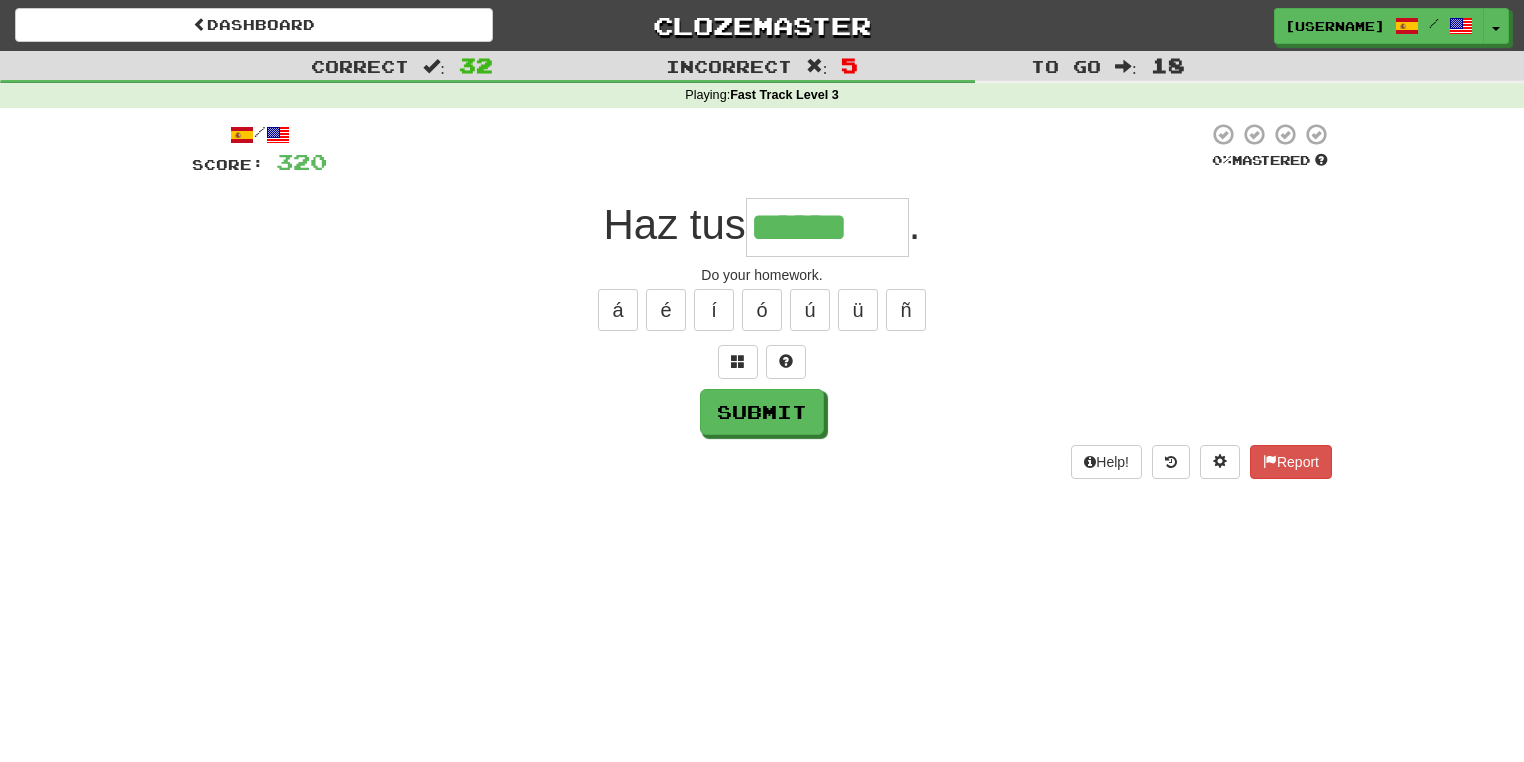 type on "*******" 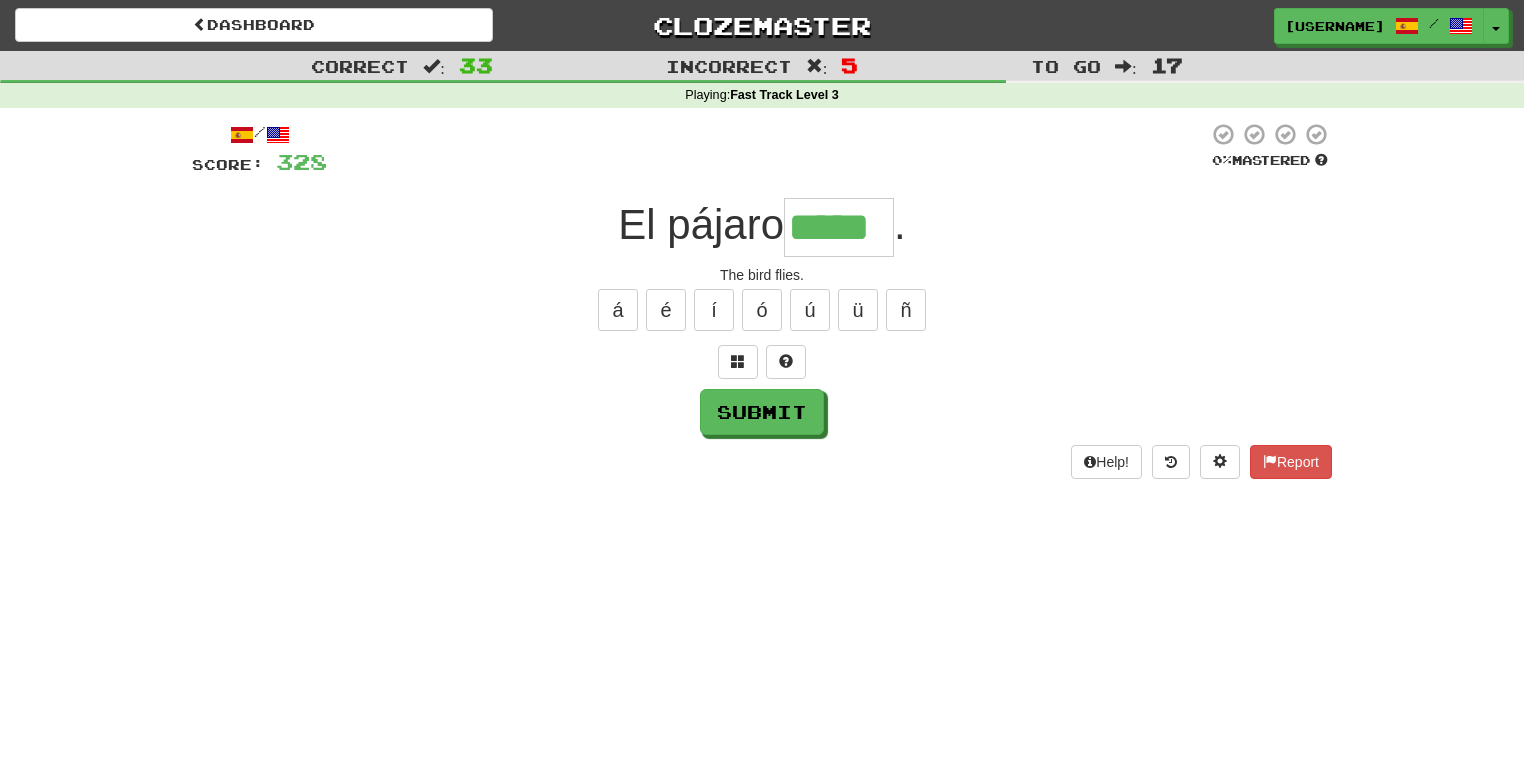 type on "*****" 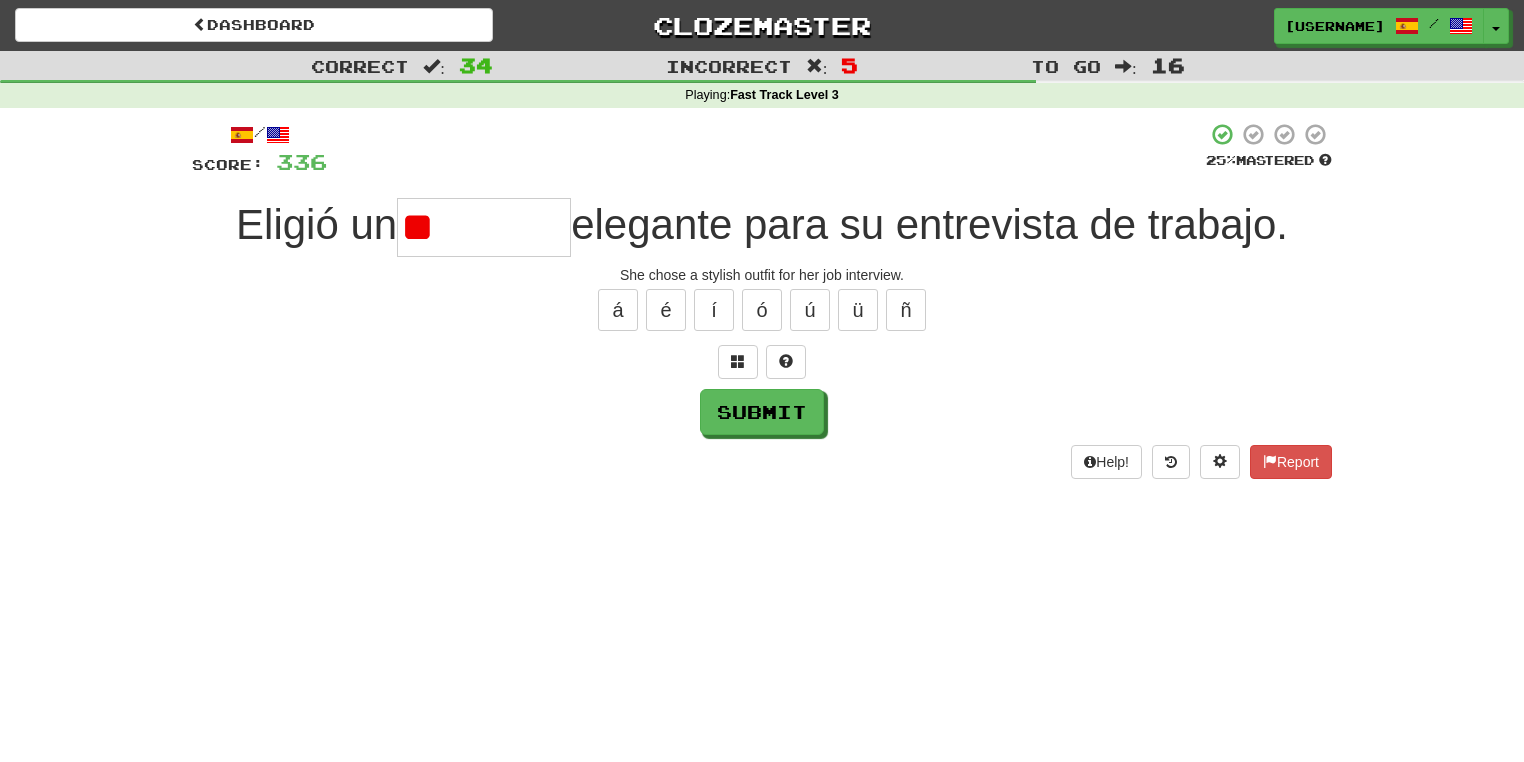 type on "*" 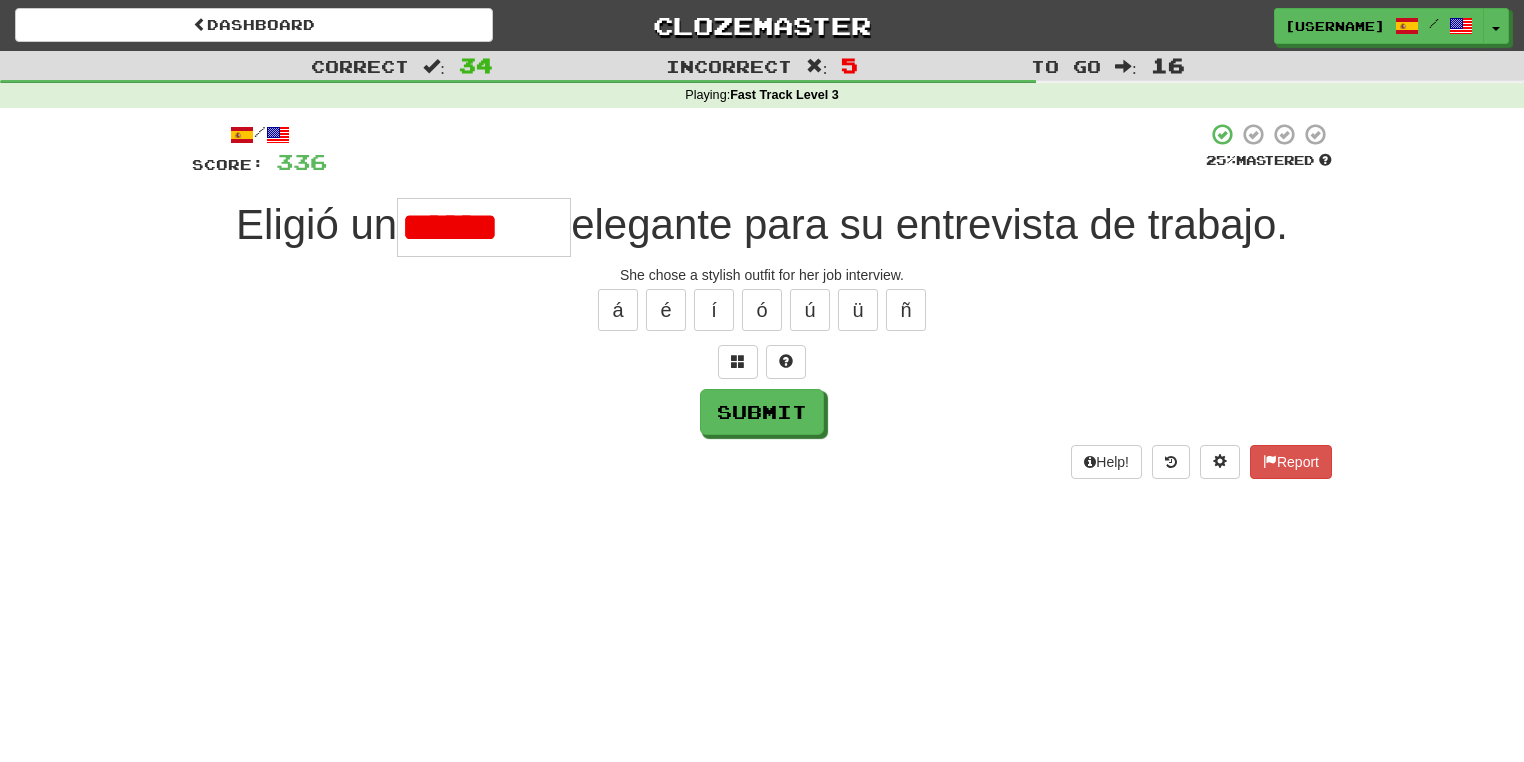 type on "********" 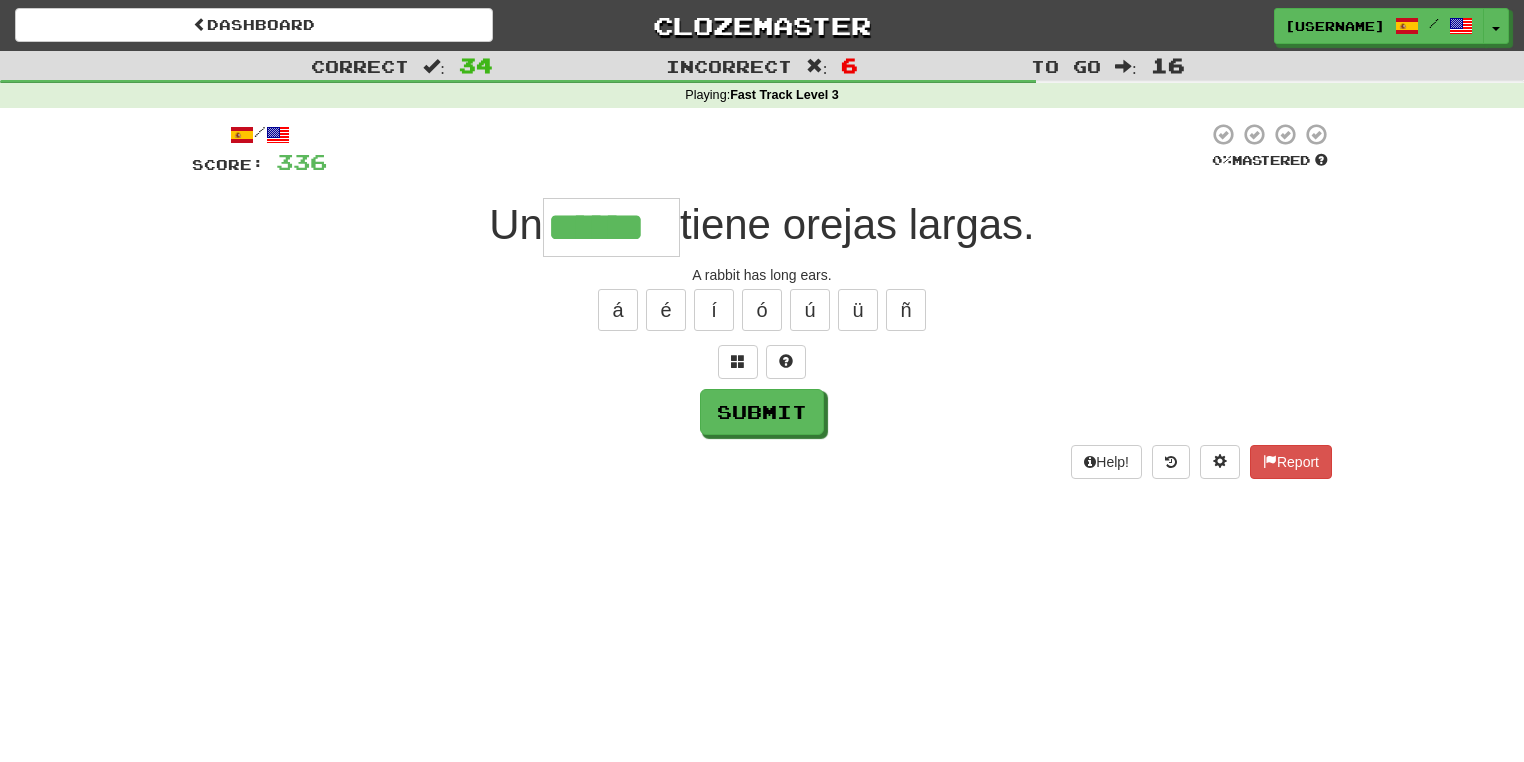 type on "******" 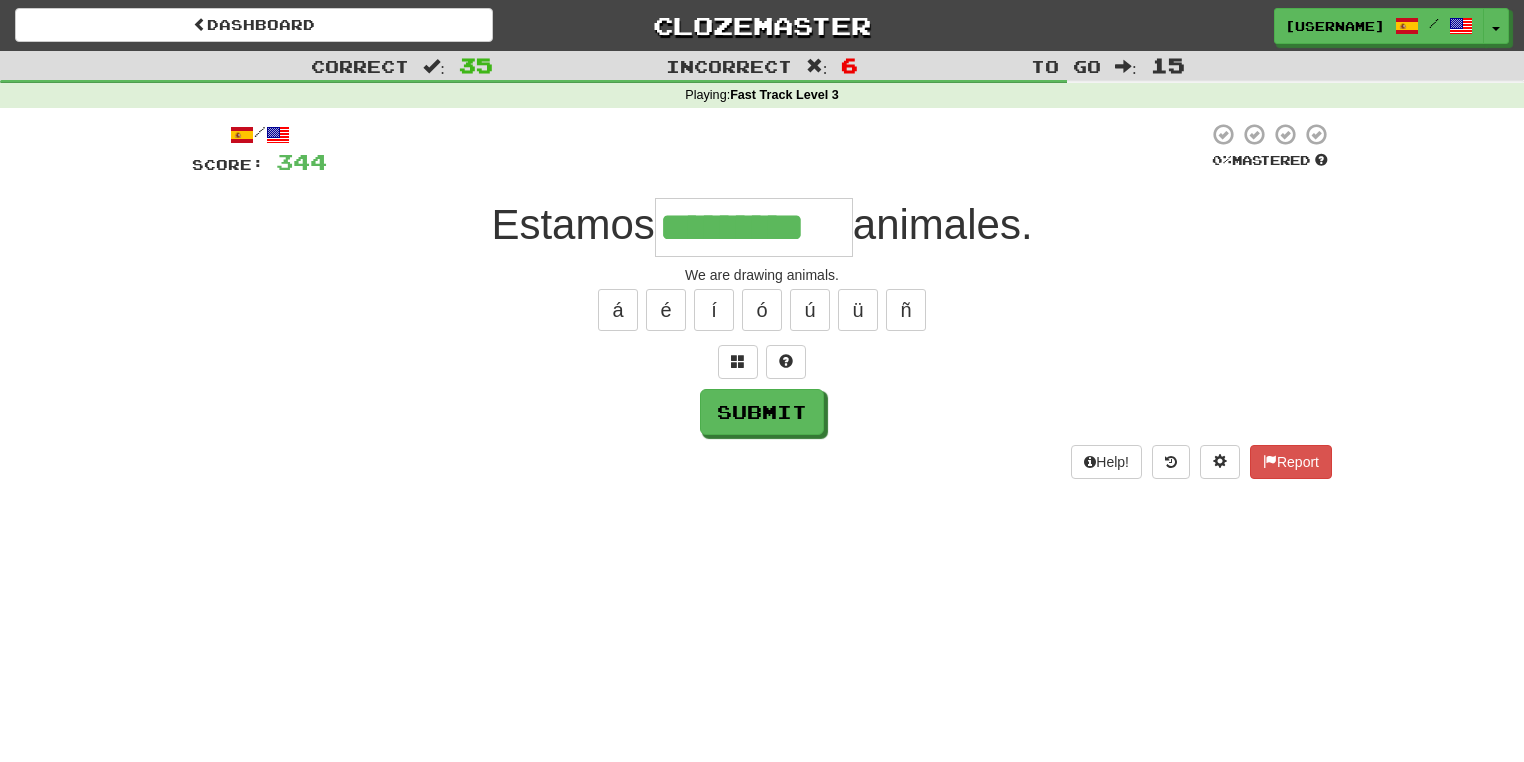 type on "*********" 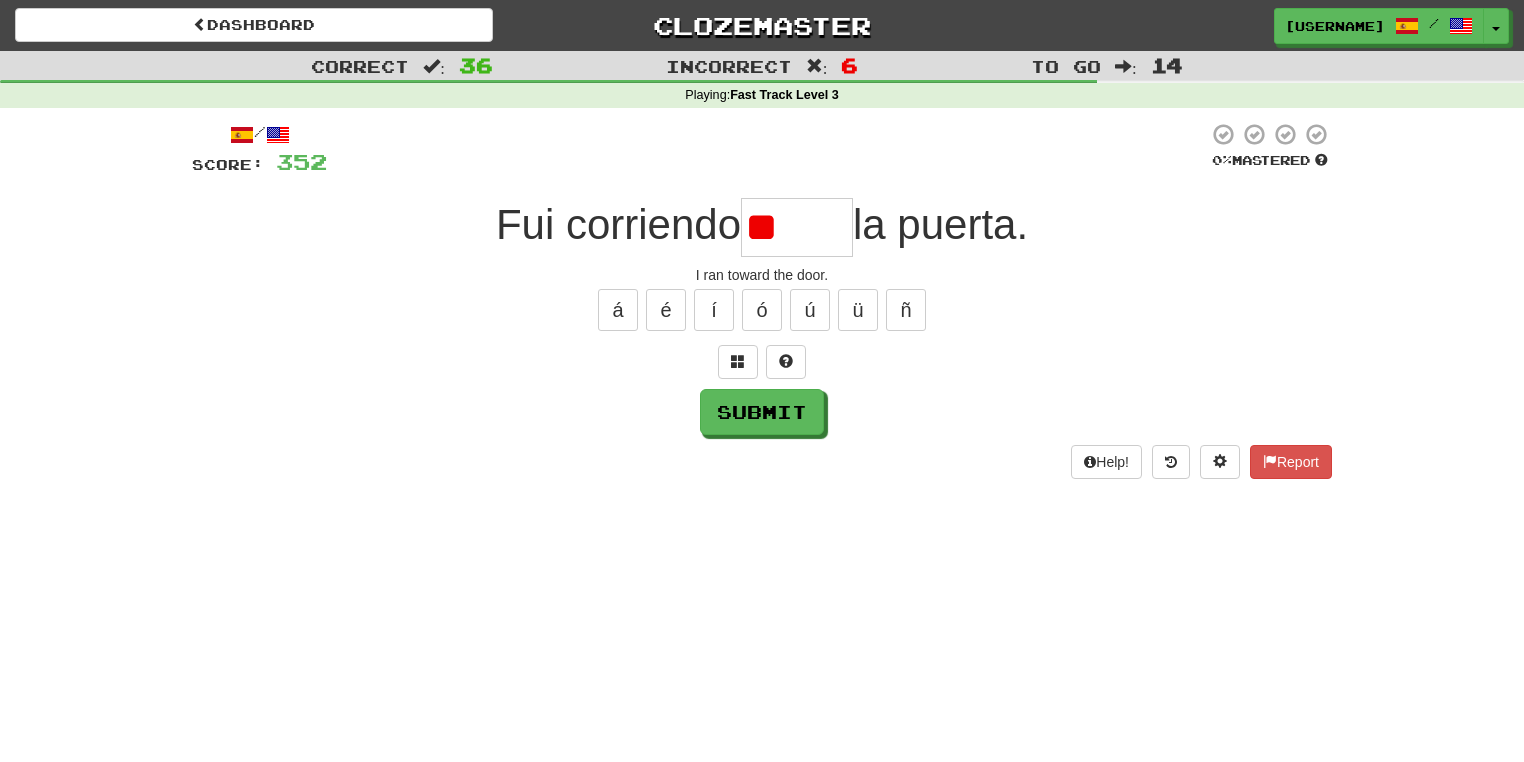 type on "*" 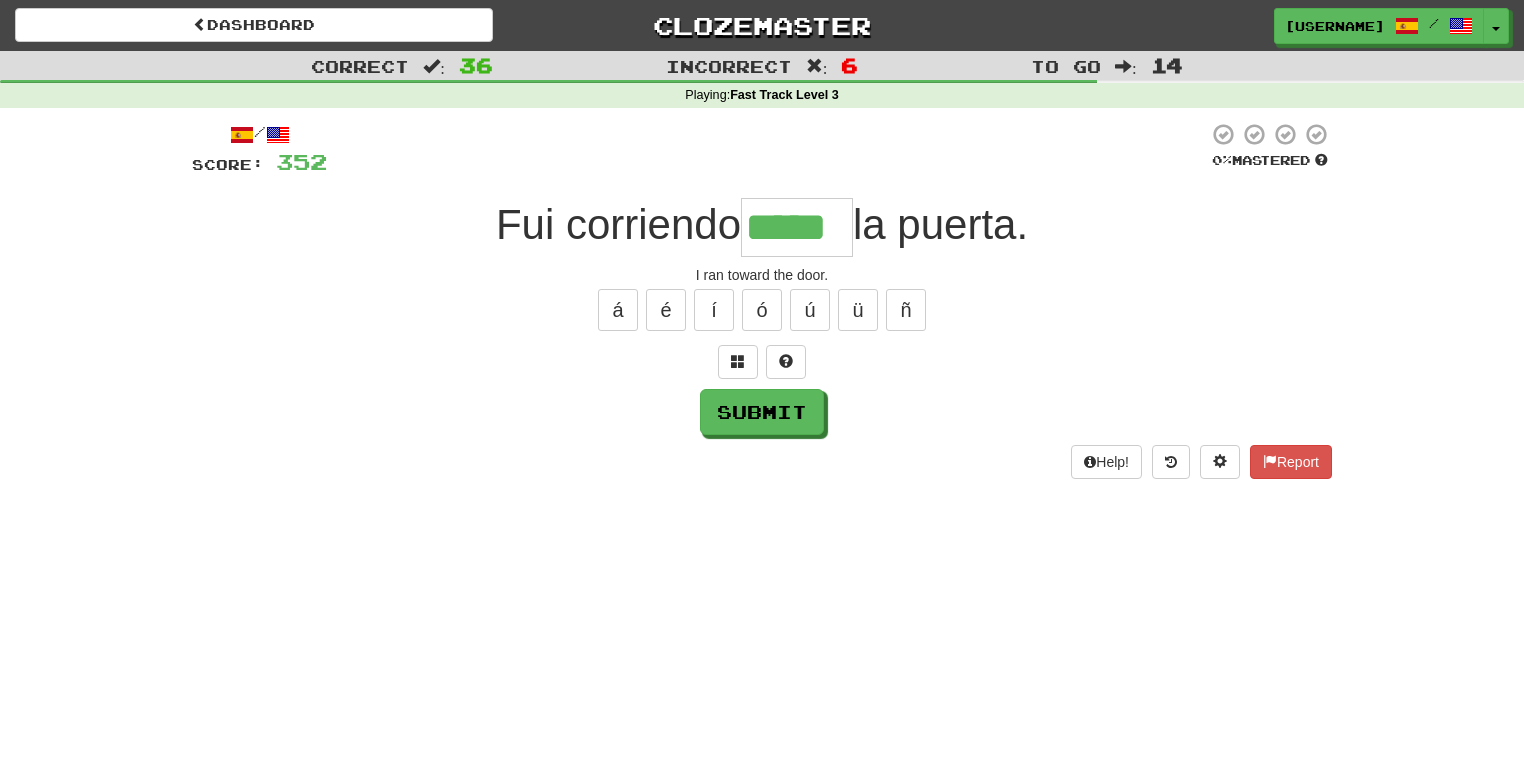 type on "*****" 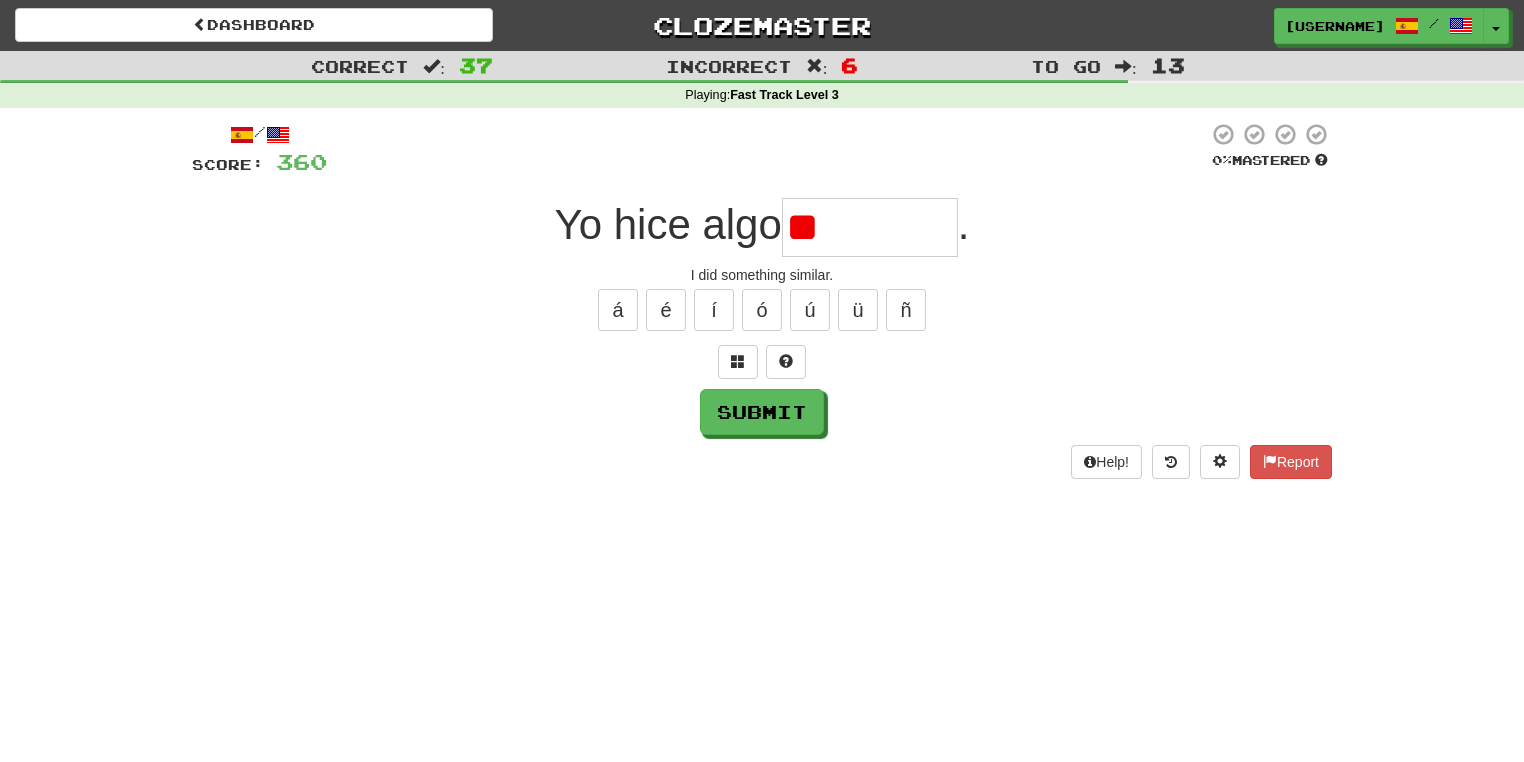 type on "*" 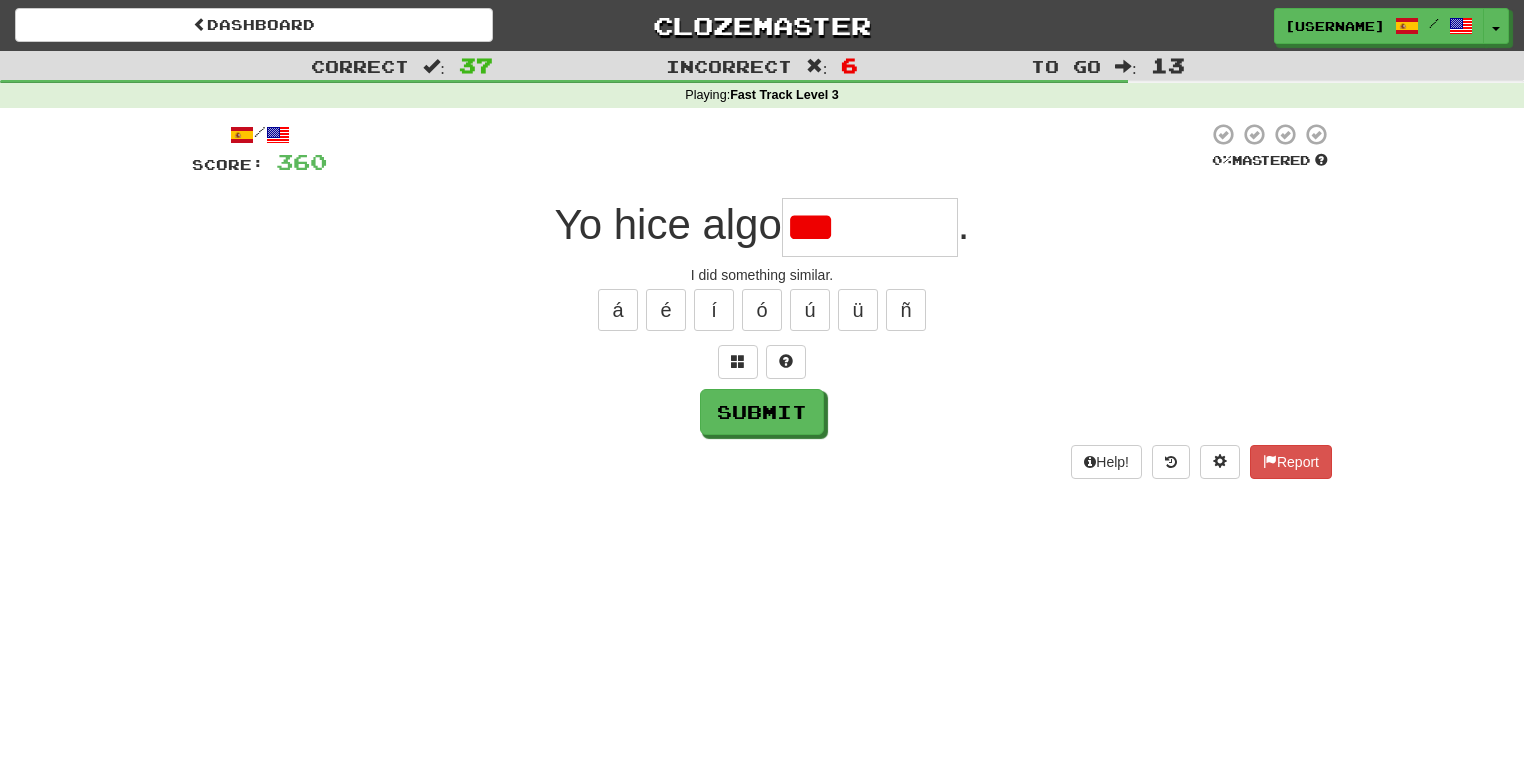 type on "********" 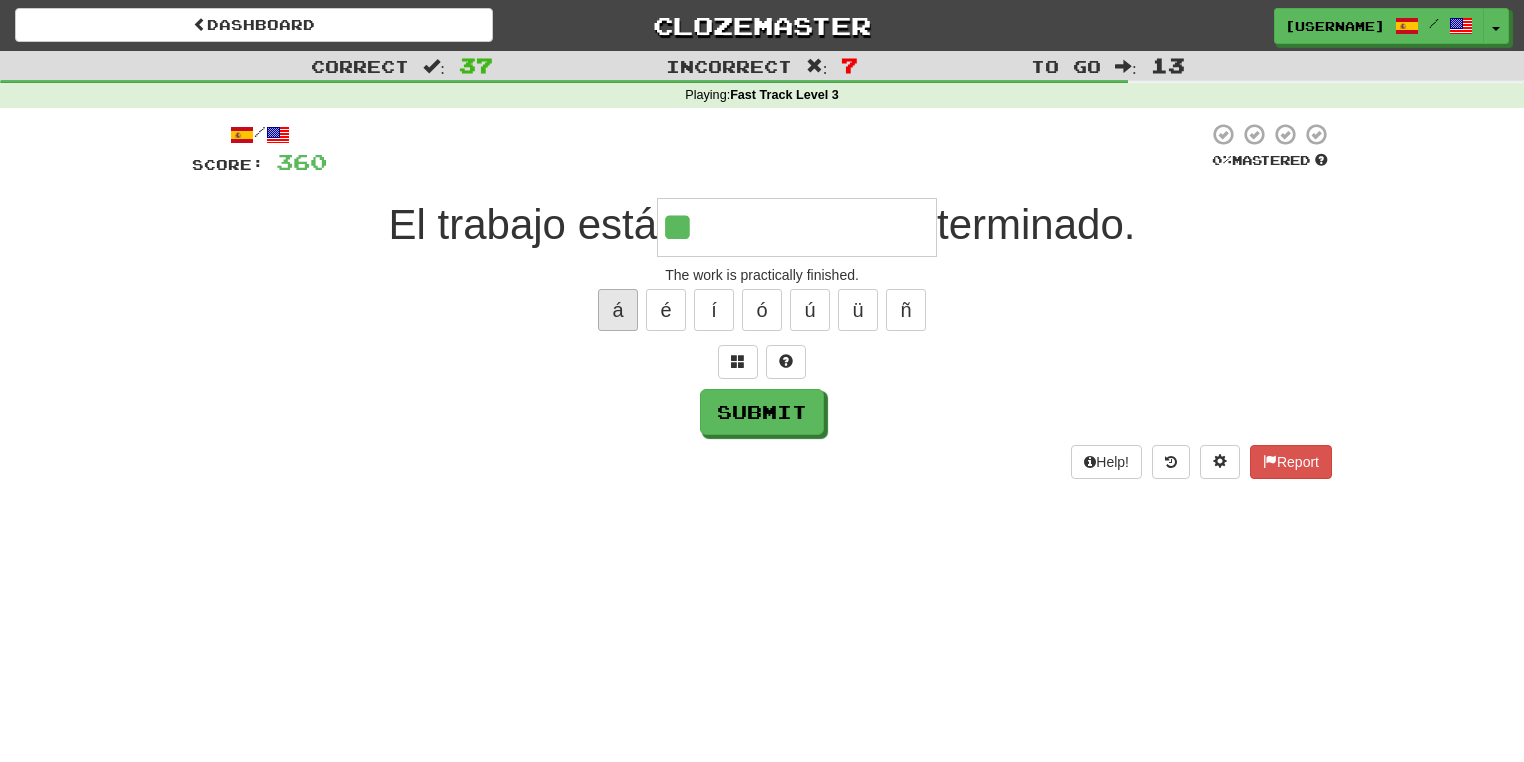 click on "á" at bounding box center (618, 310) 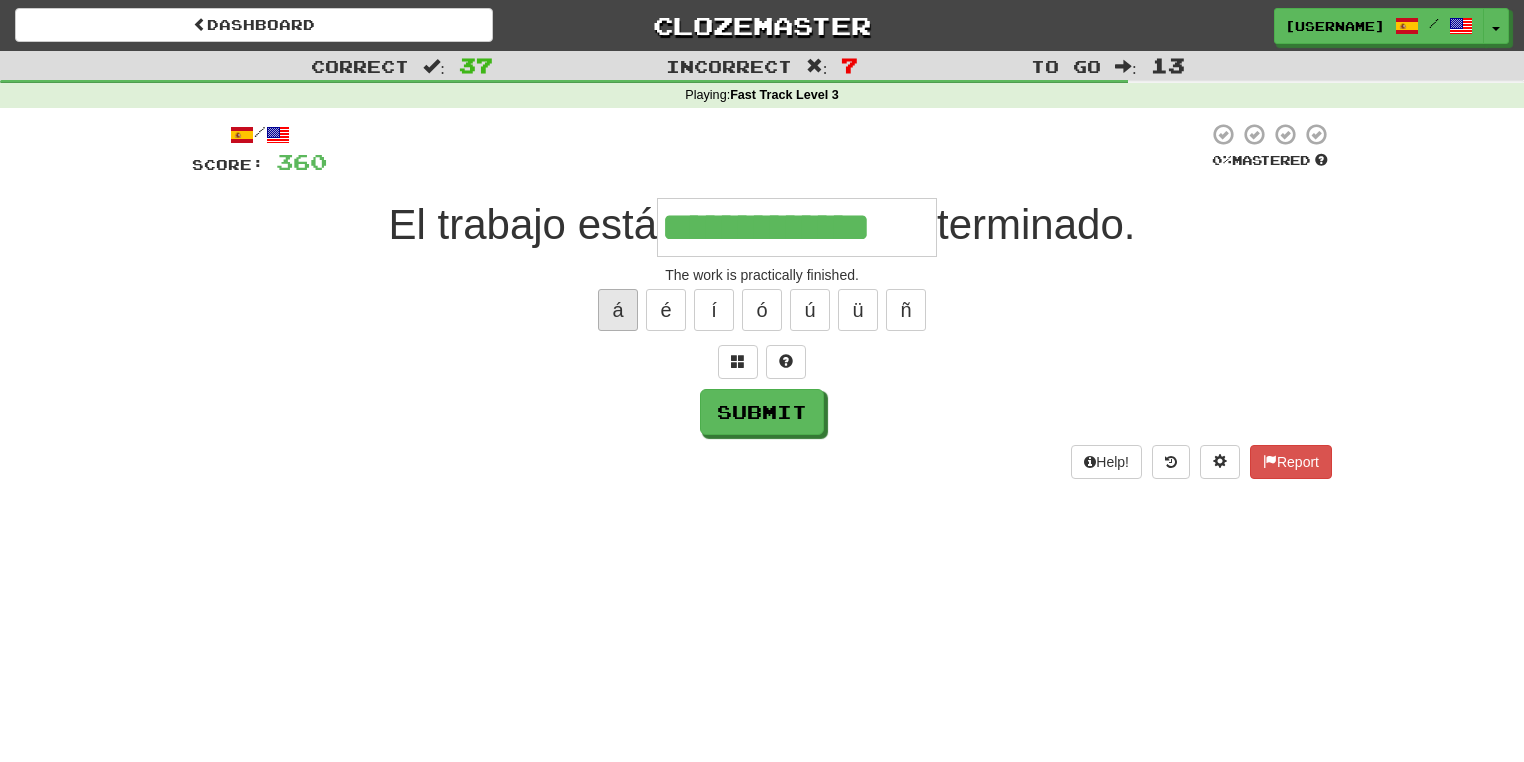 type on "**********" 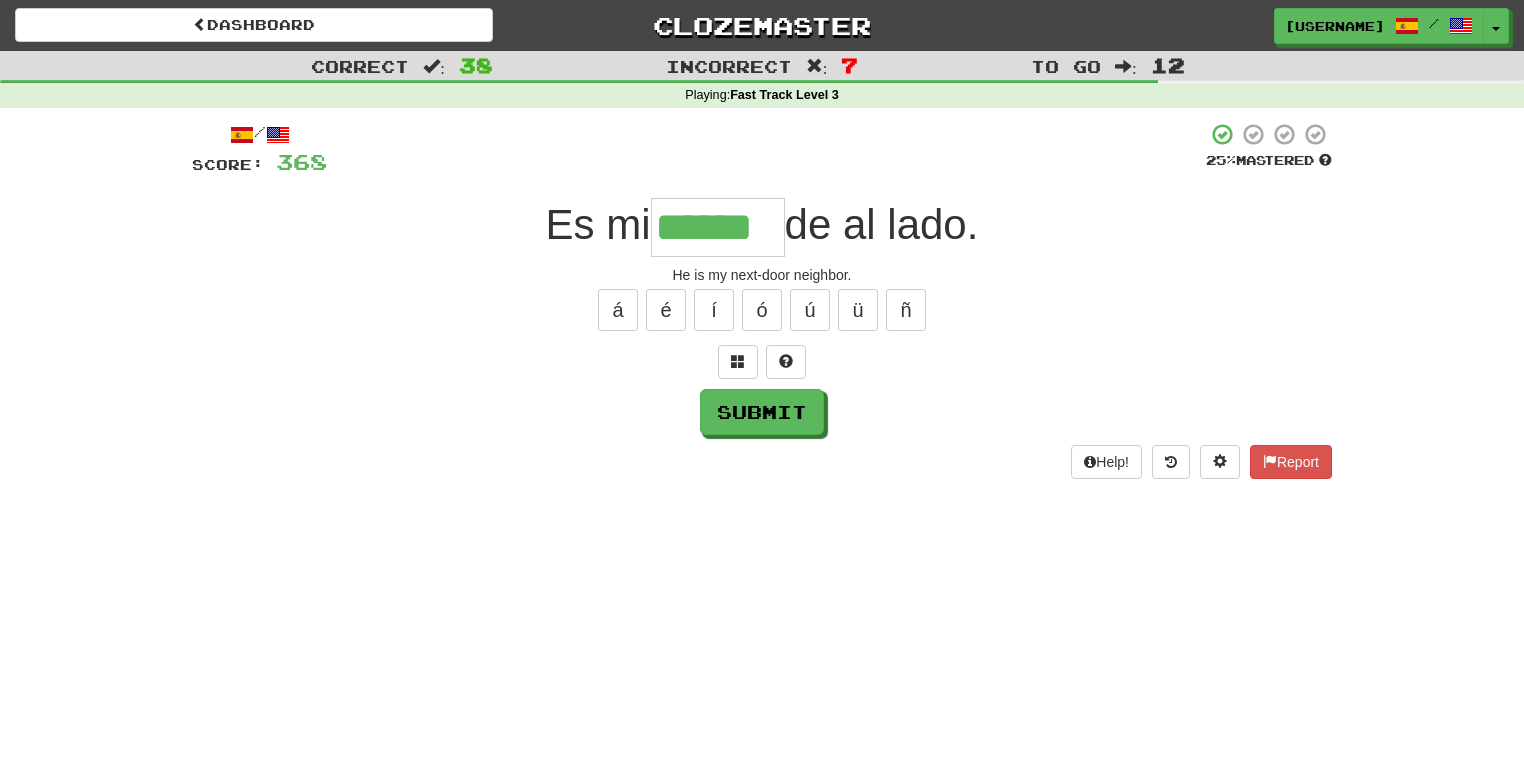 type on "******" 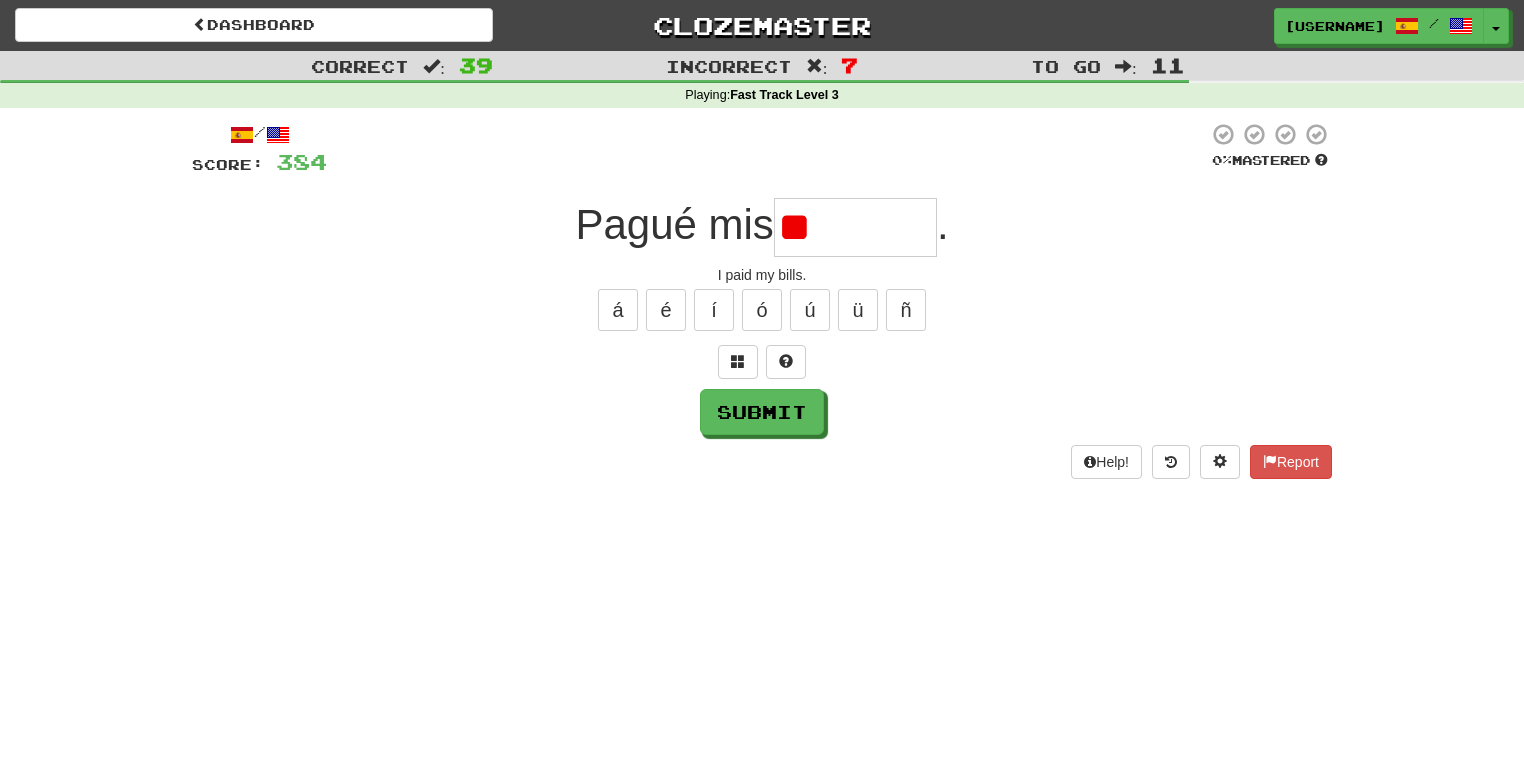 type on "*" 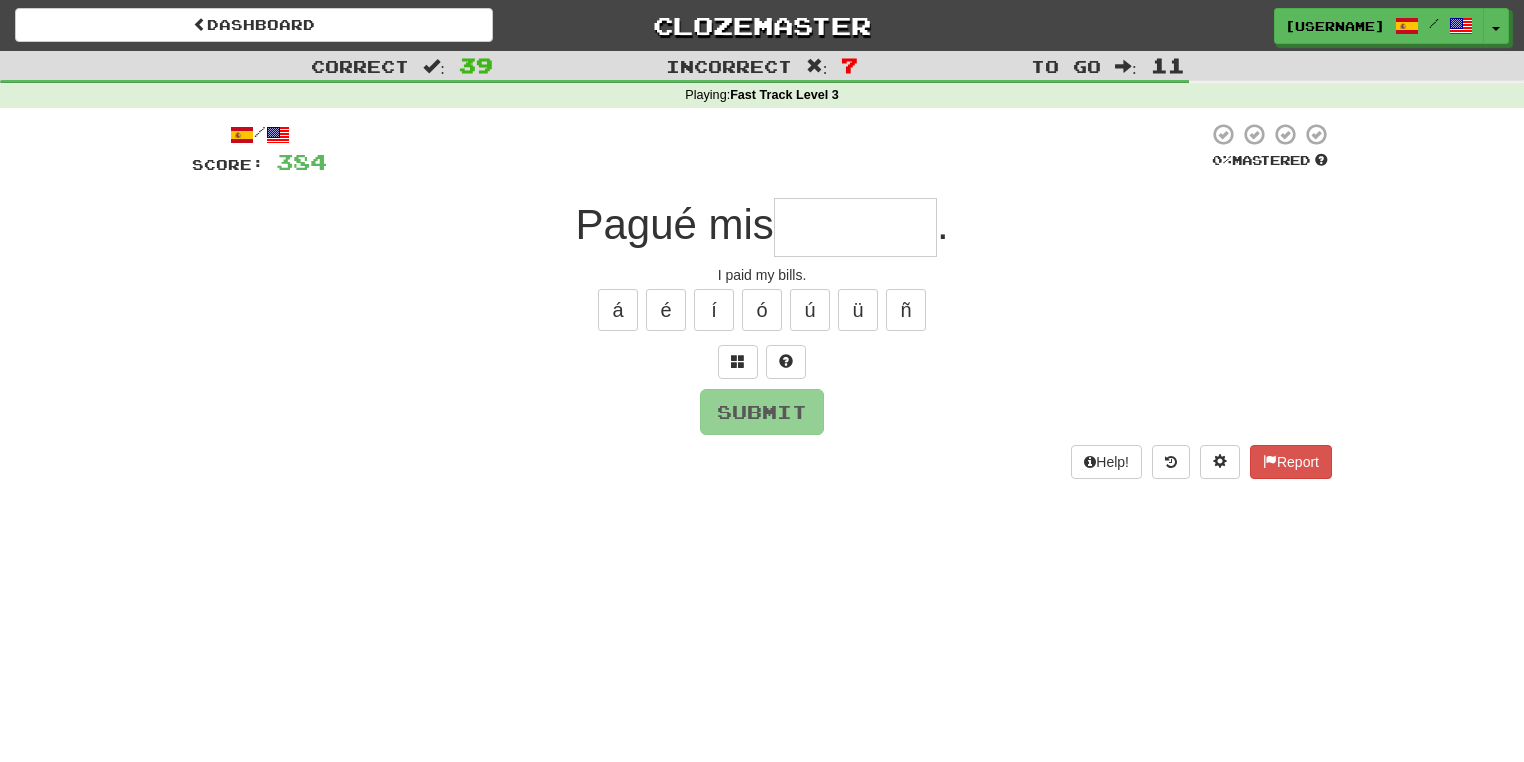 type on "*" 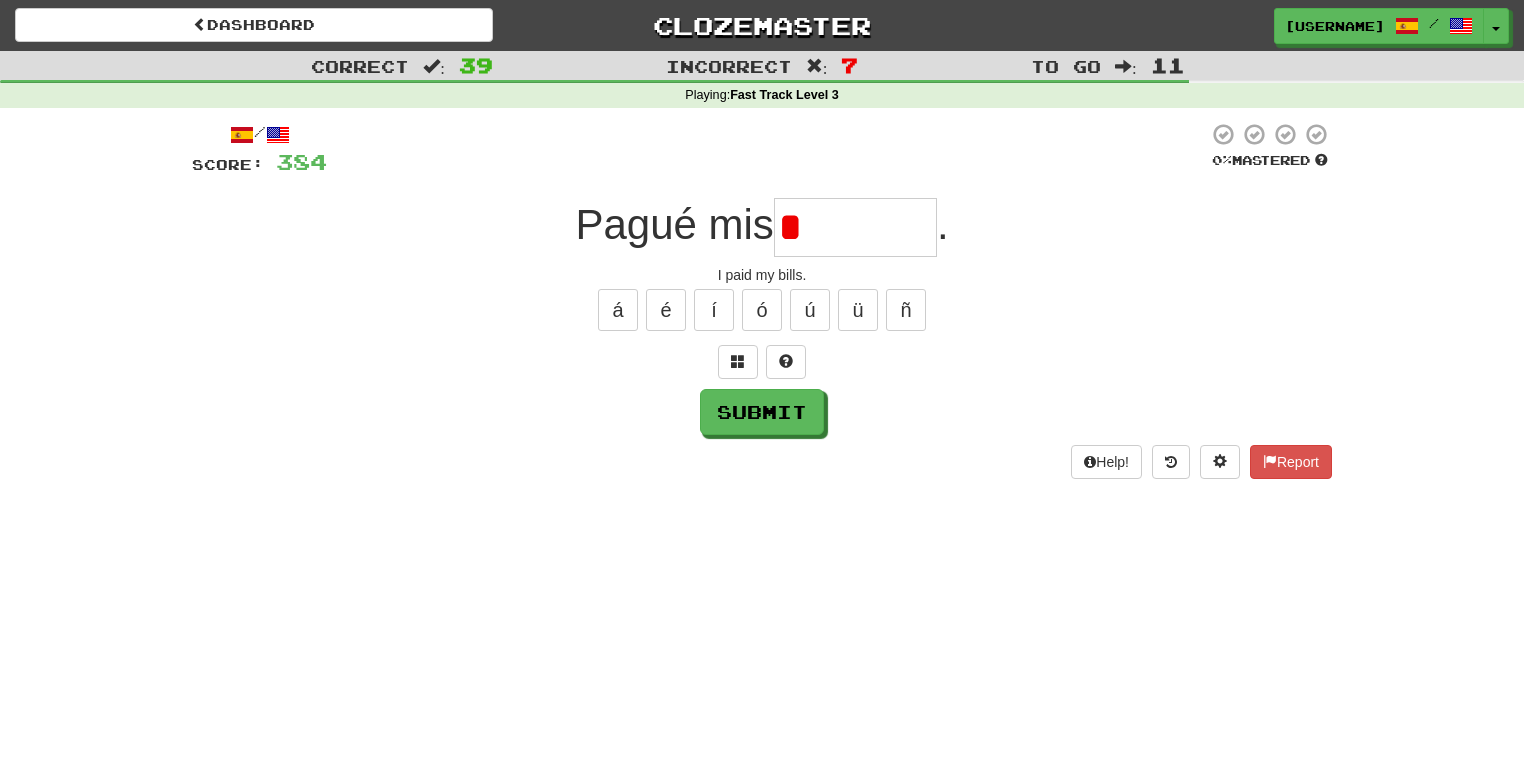 type on "********" 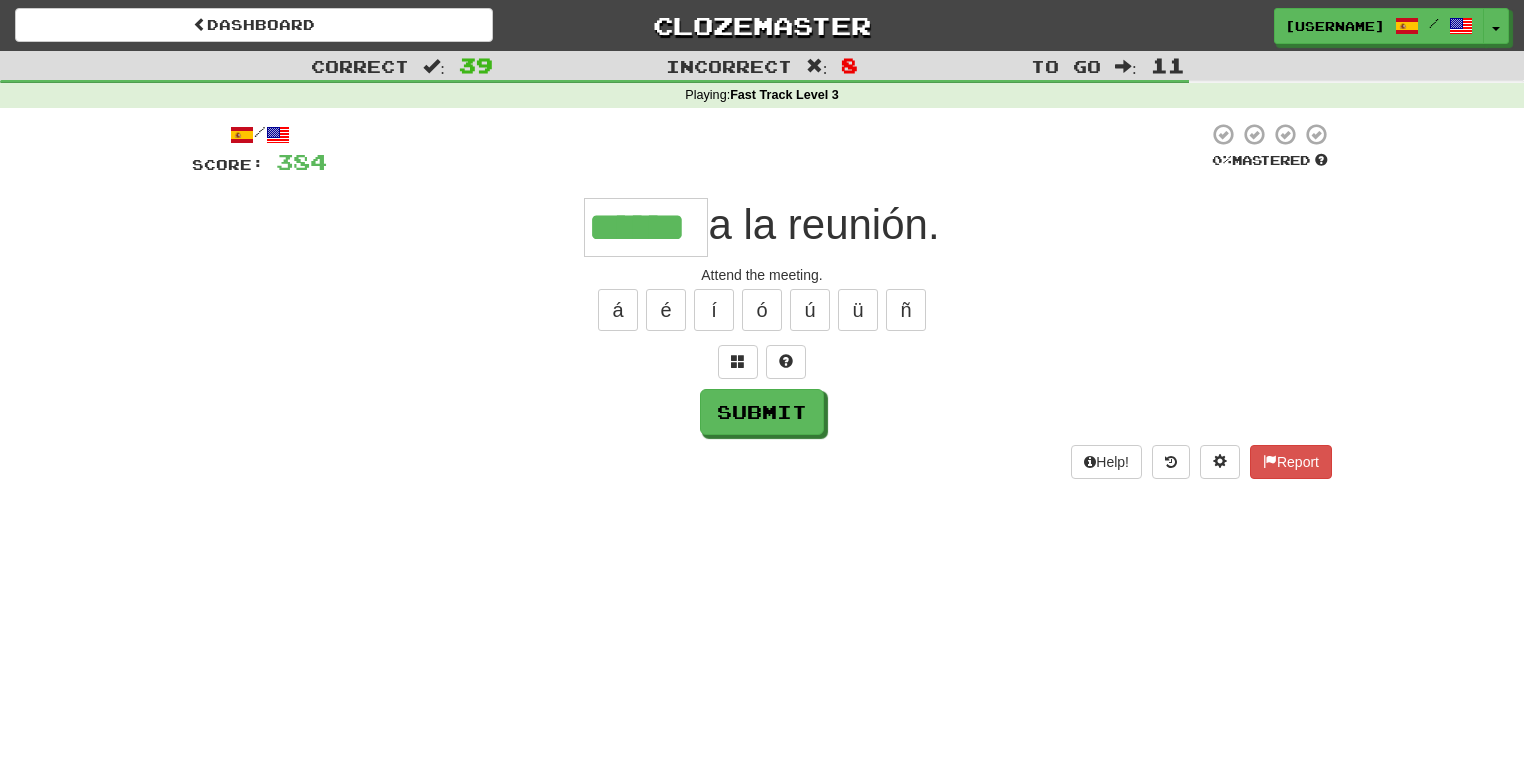 type on "******" 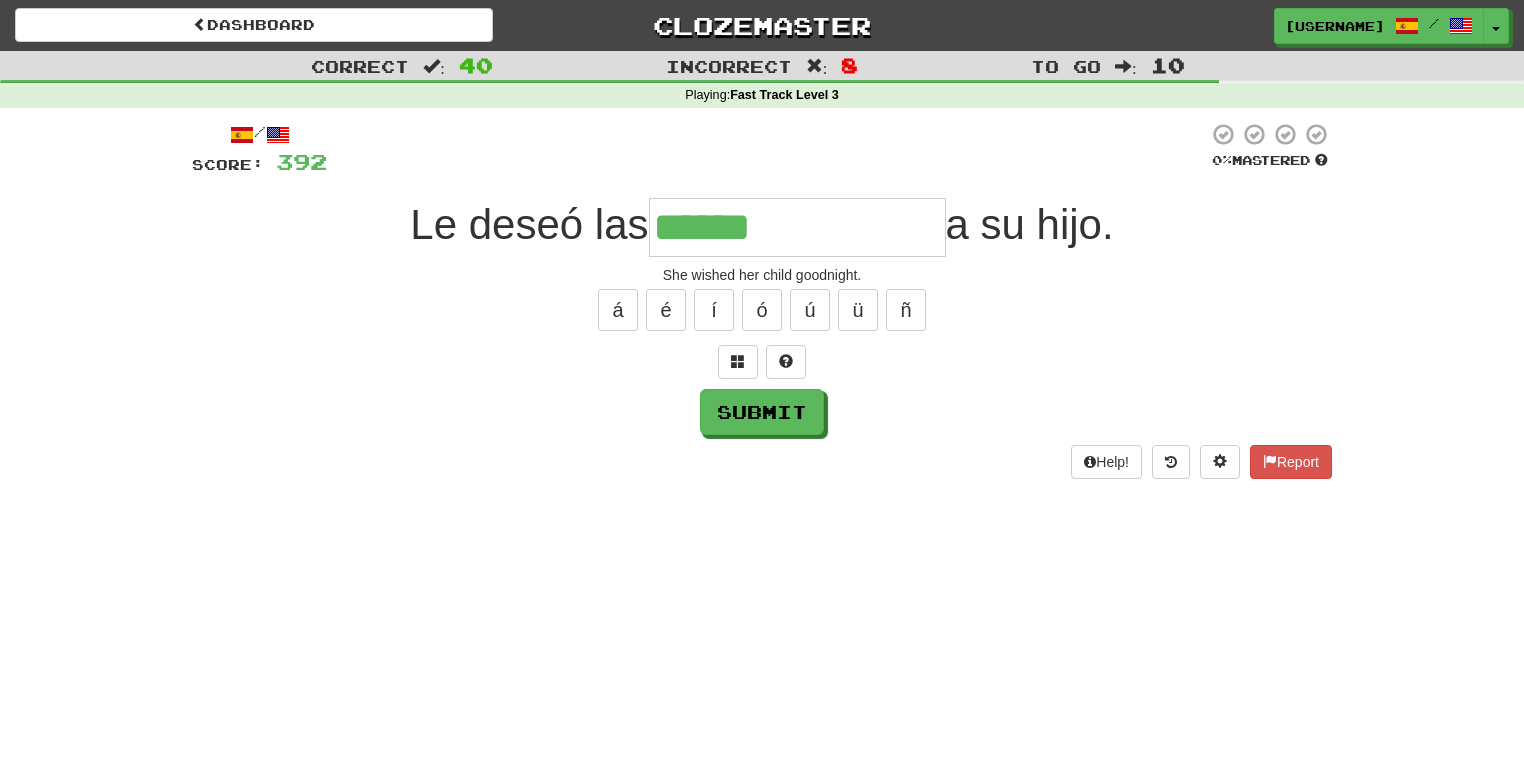 type on "**********" 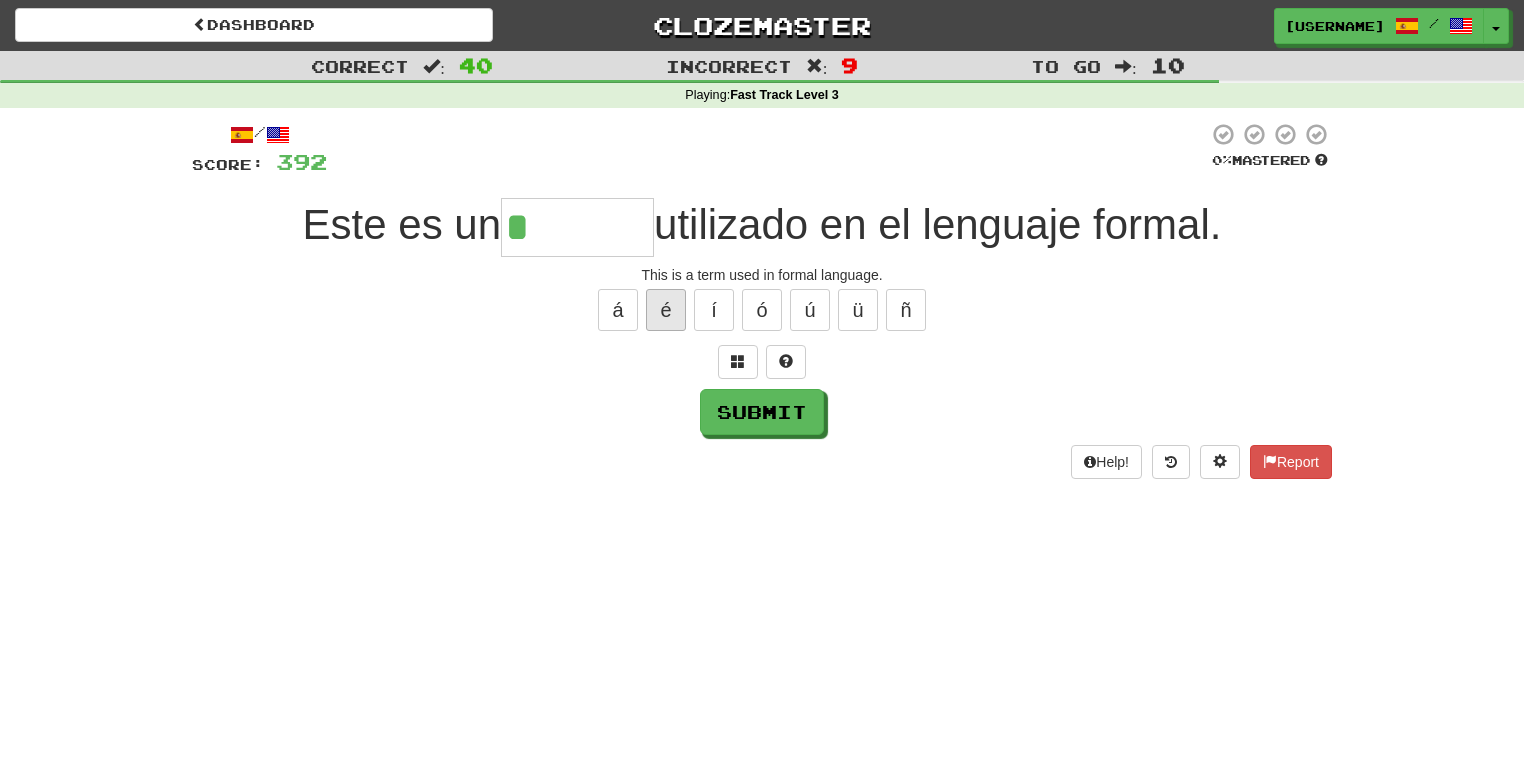 click on "é" at bounding box center [666, 310] 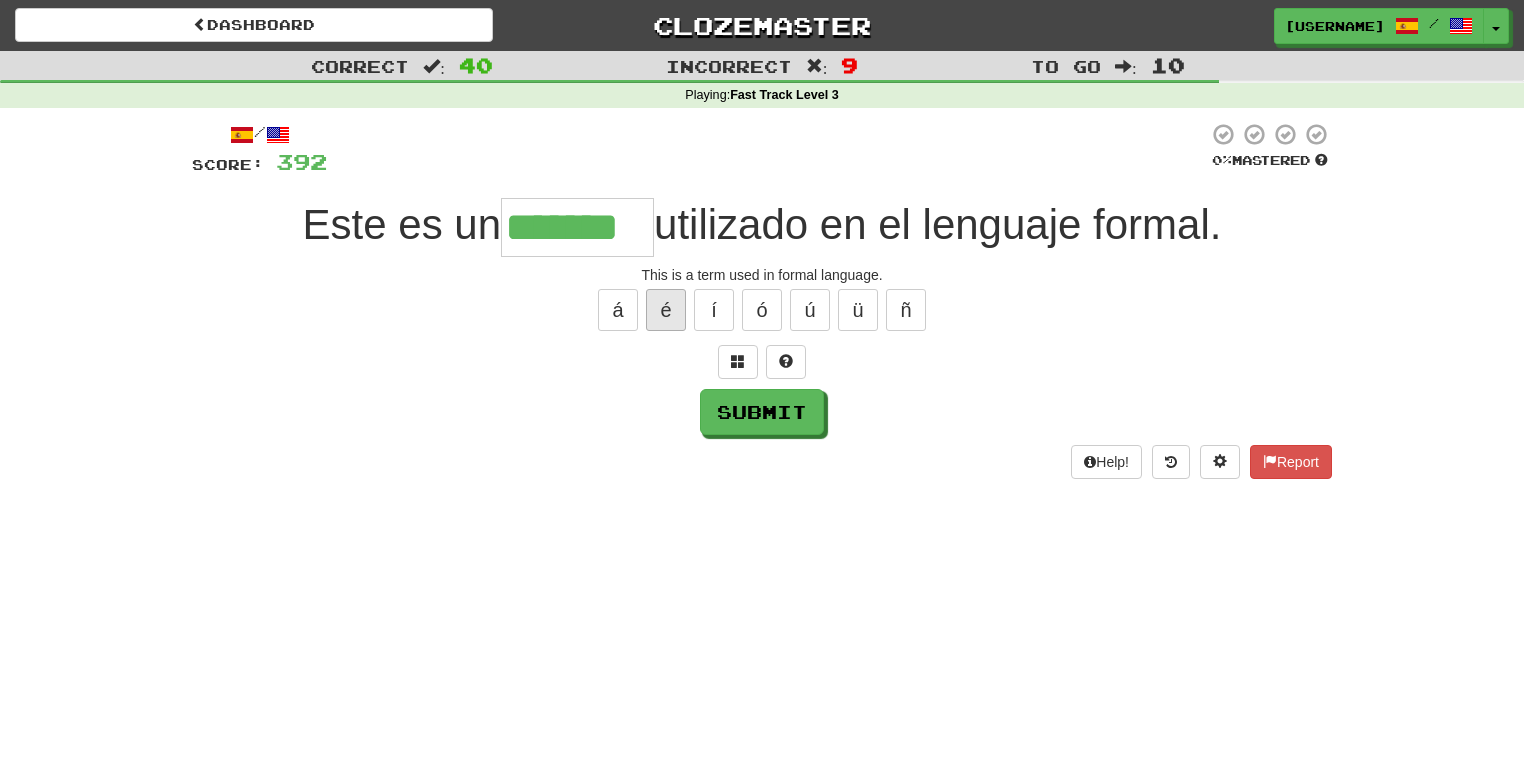 type on "*******" 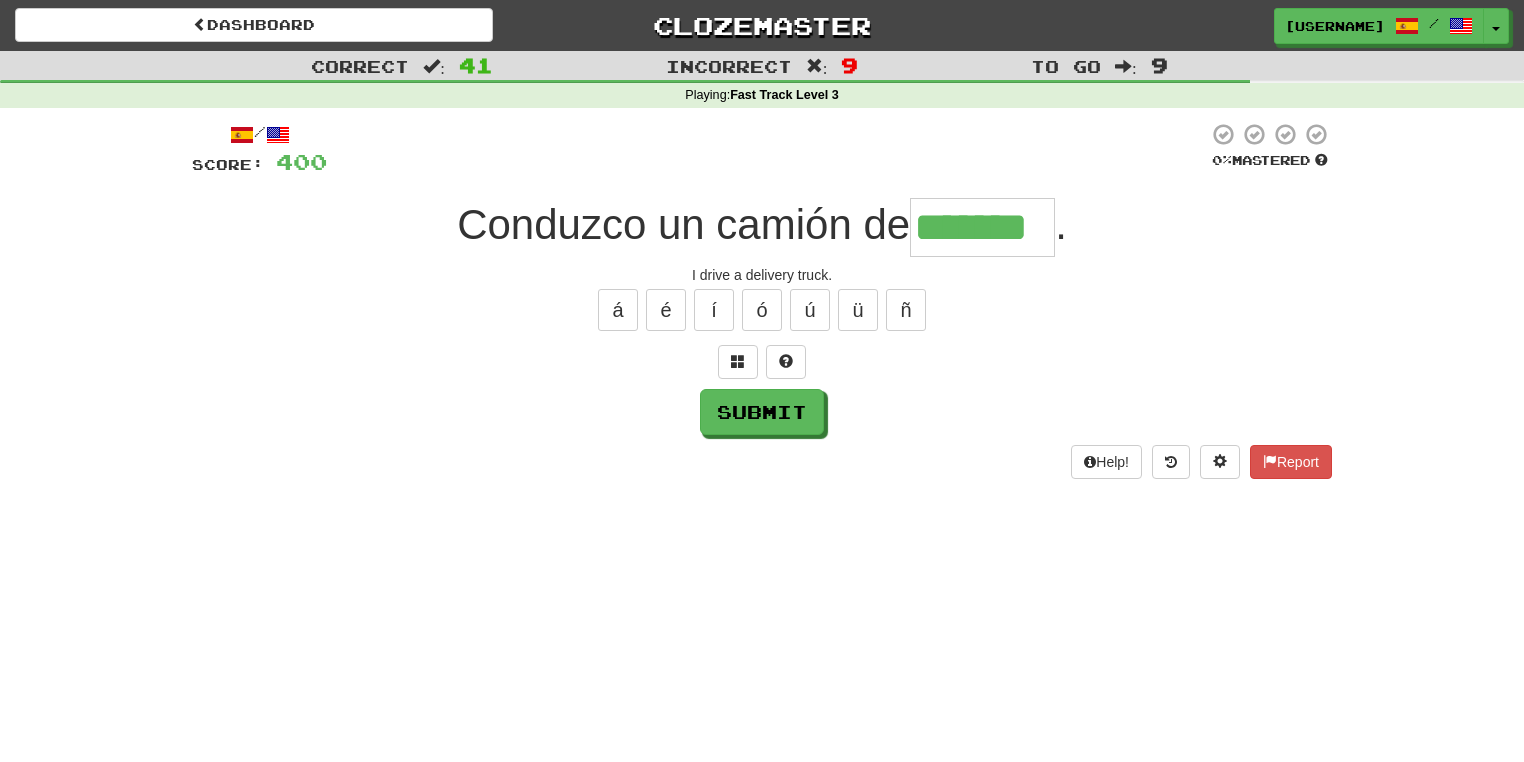 type on "*******" 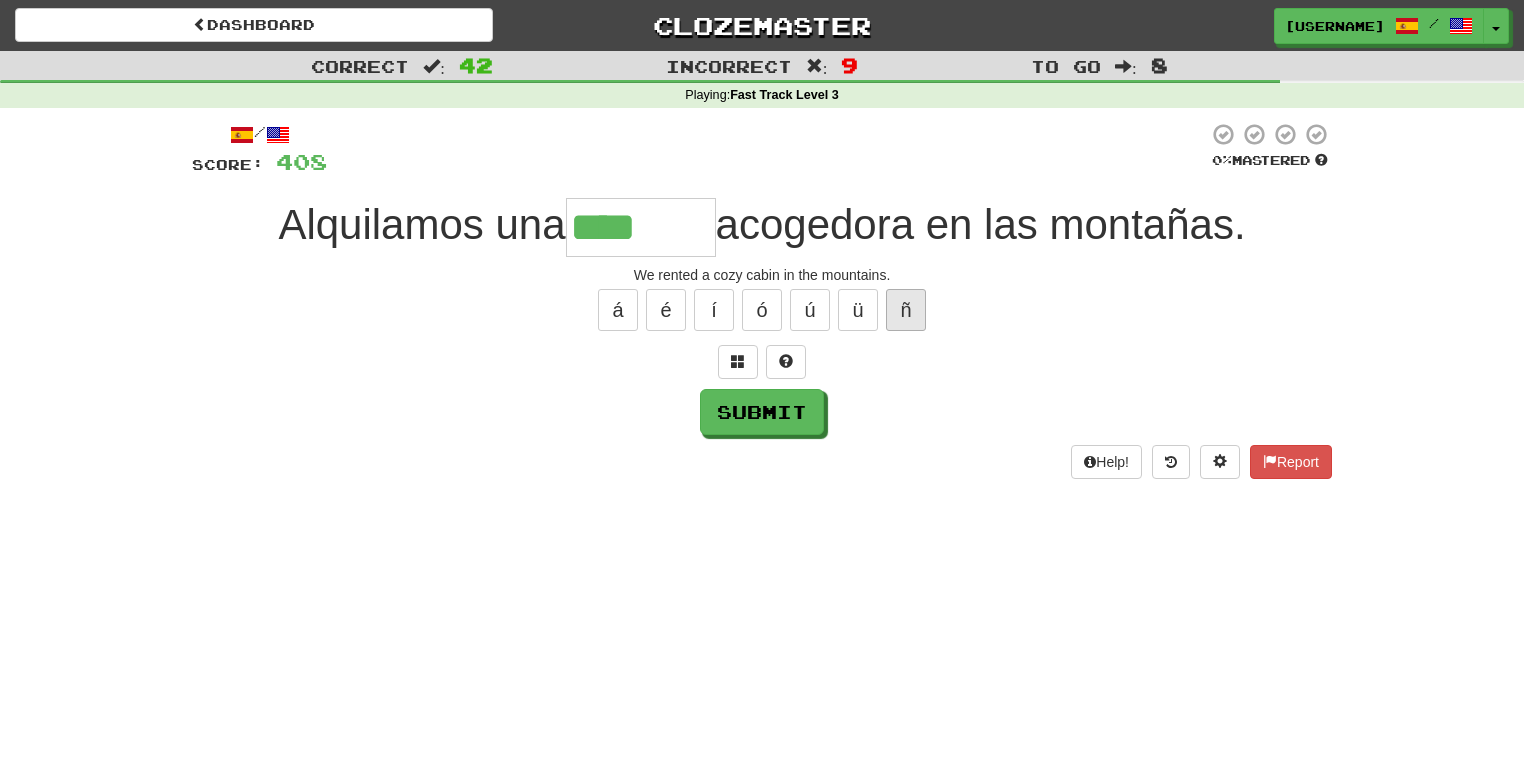 click on "ñ" at bounding box center (906, 310) 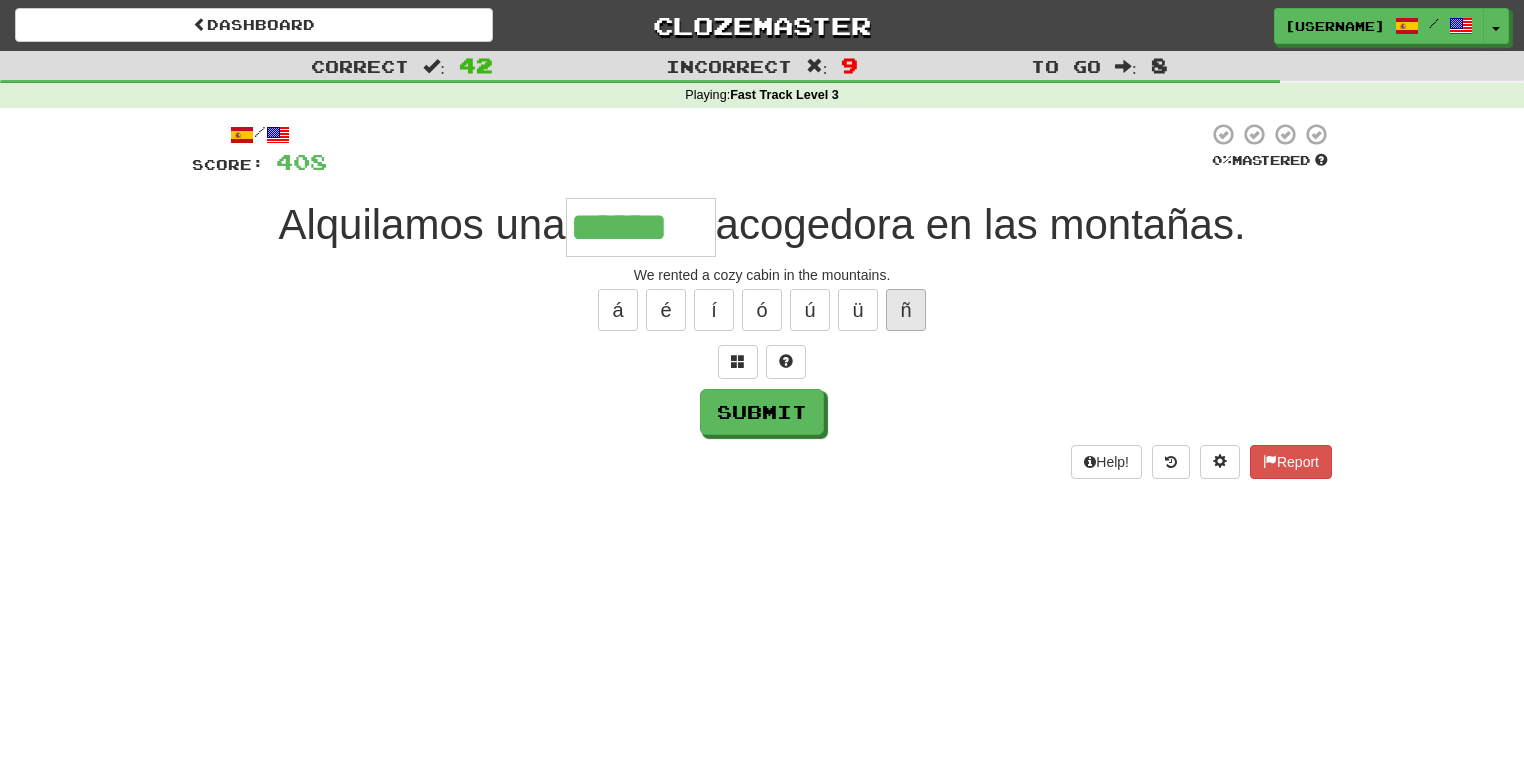 type on "******" 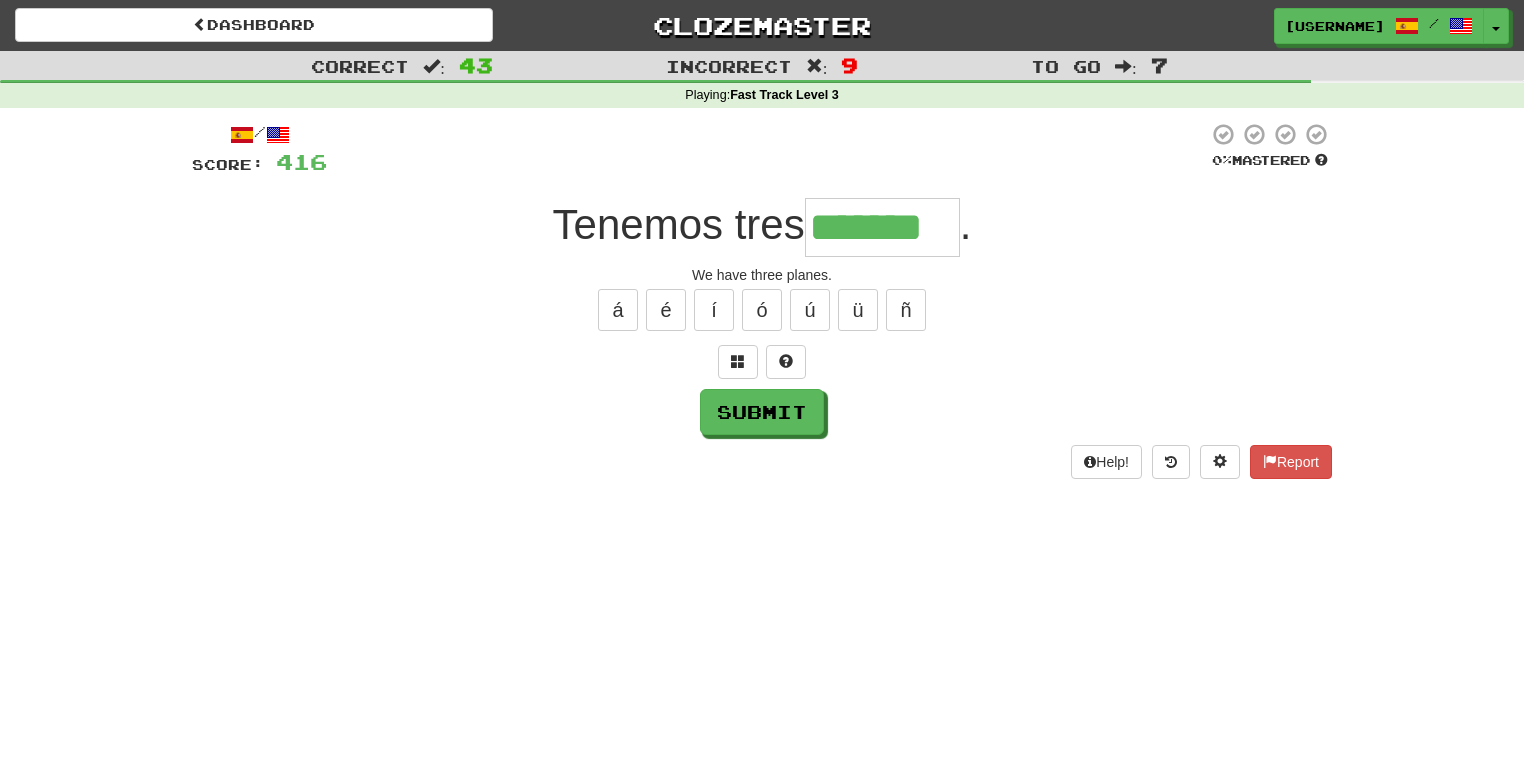 type on "*******" 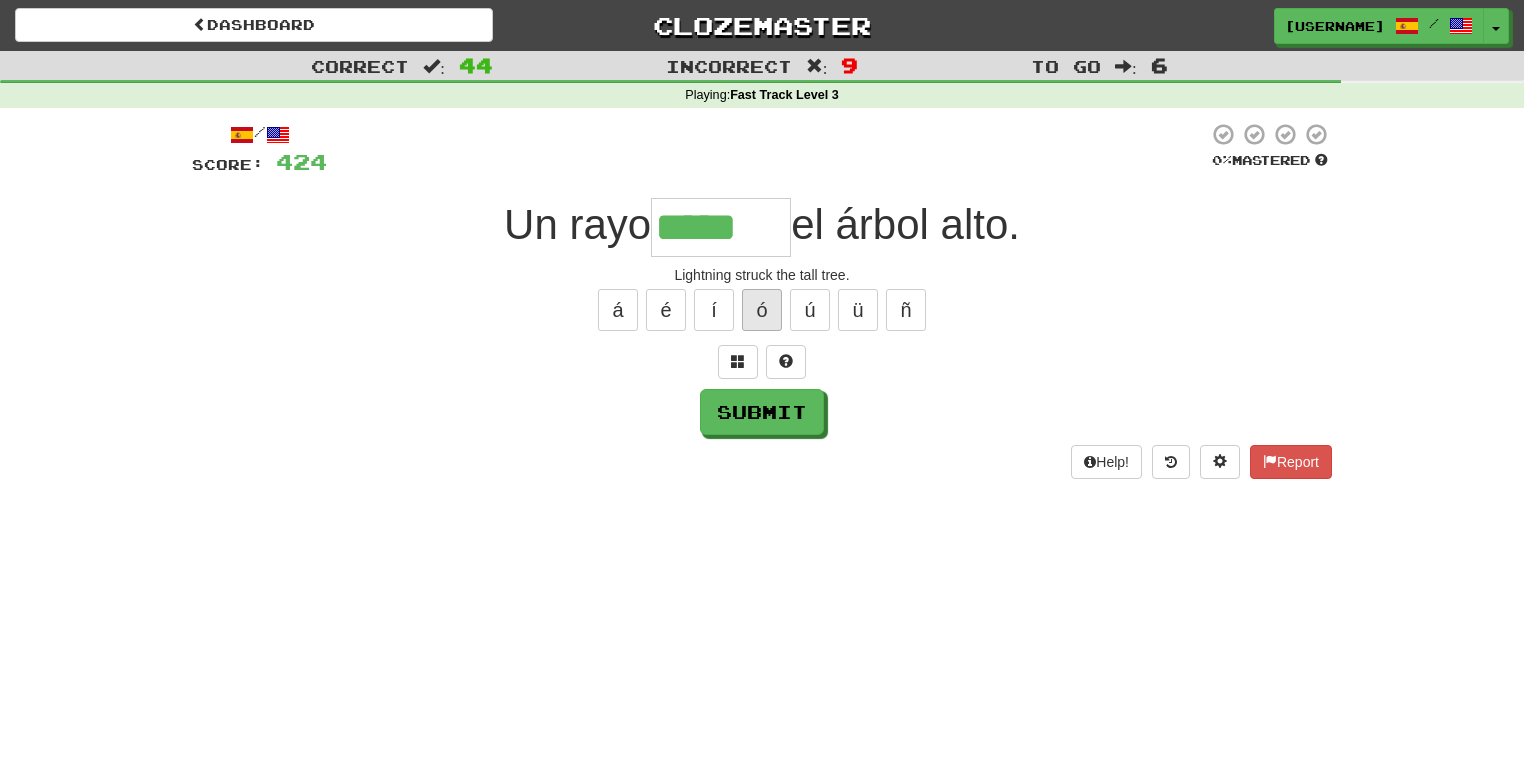 click on "ó" at bounding box center [762, 310] 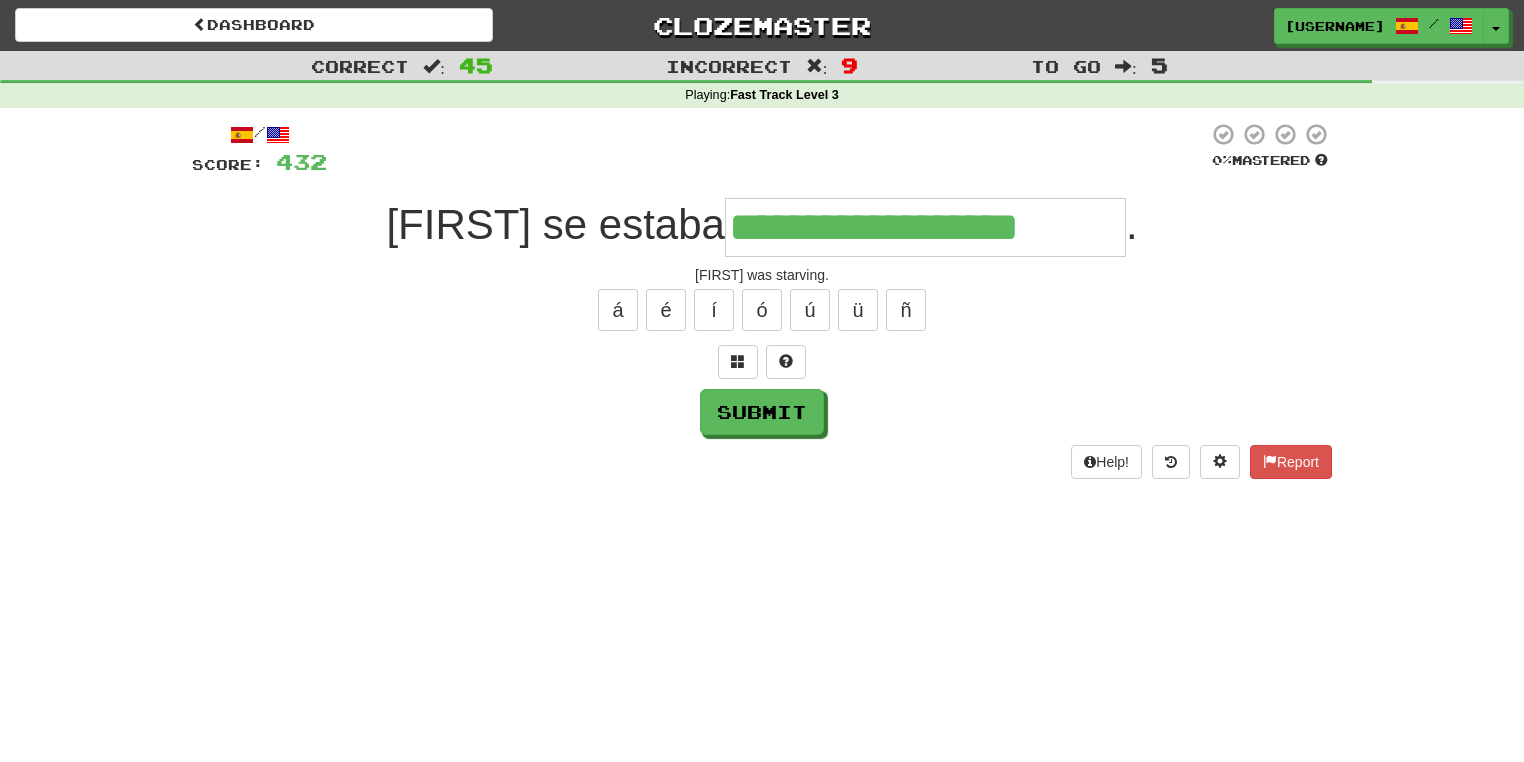 type on "**********" 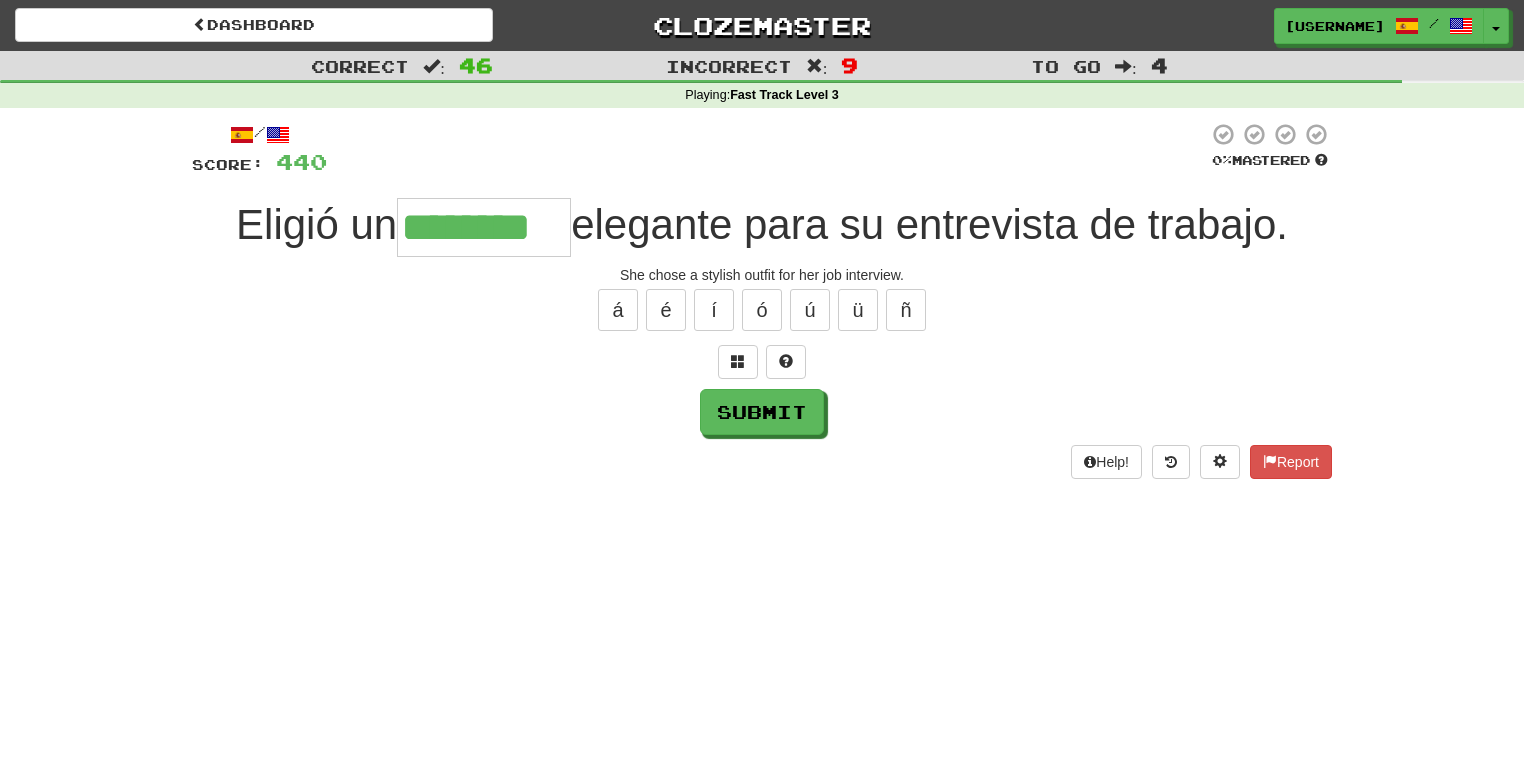 type on "********" 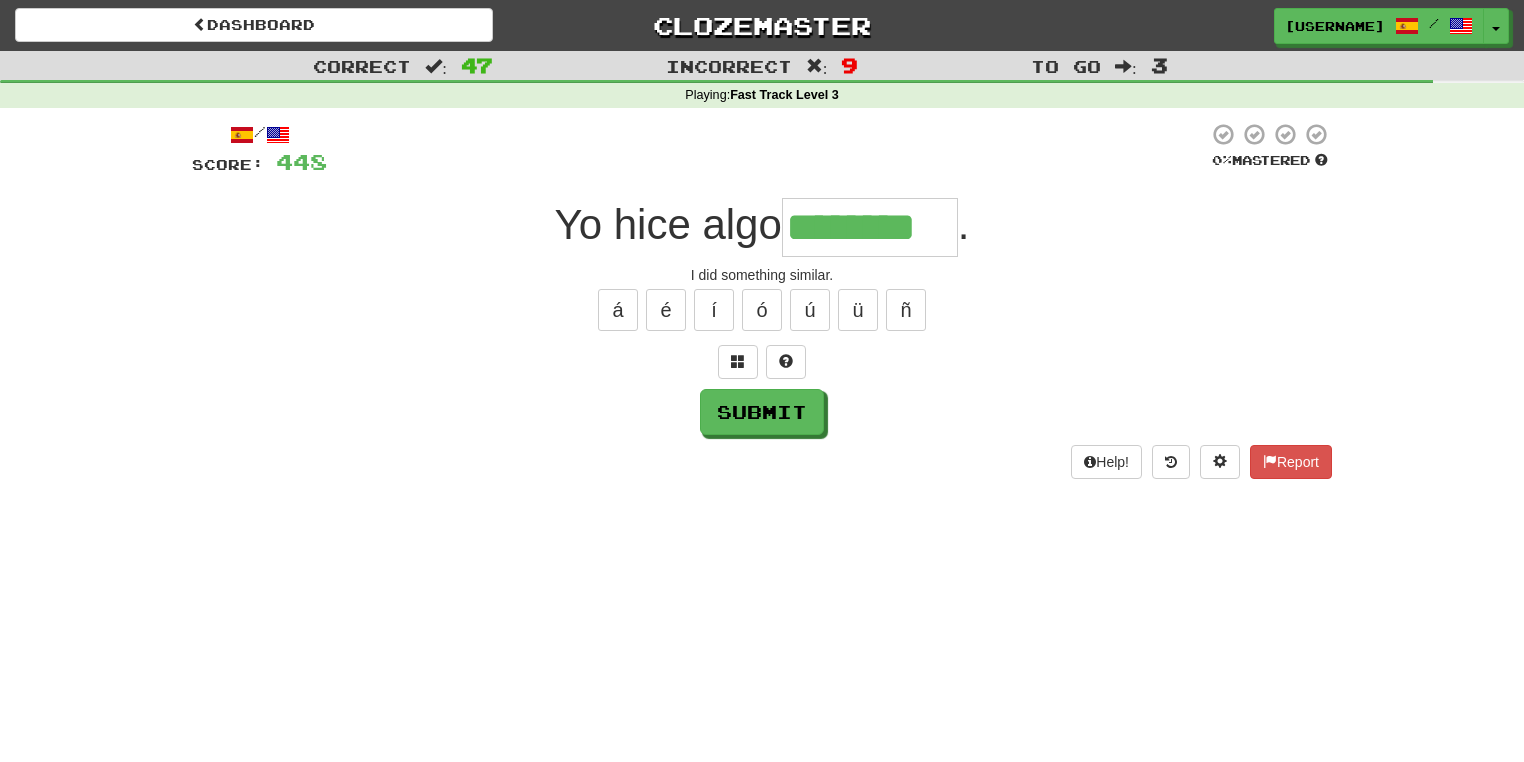 type on "********" 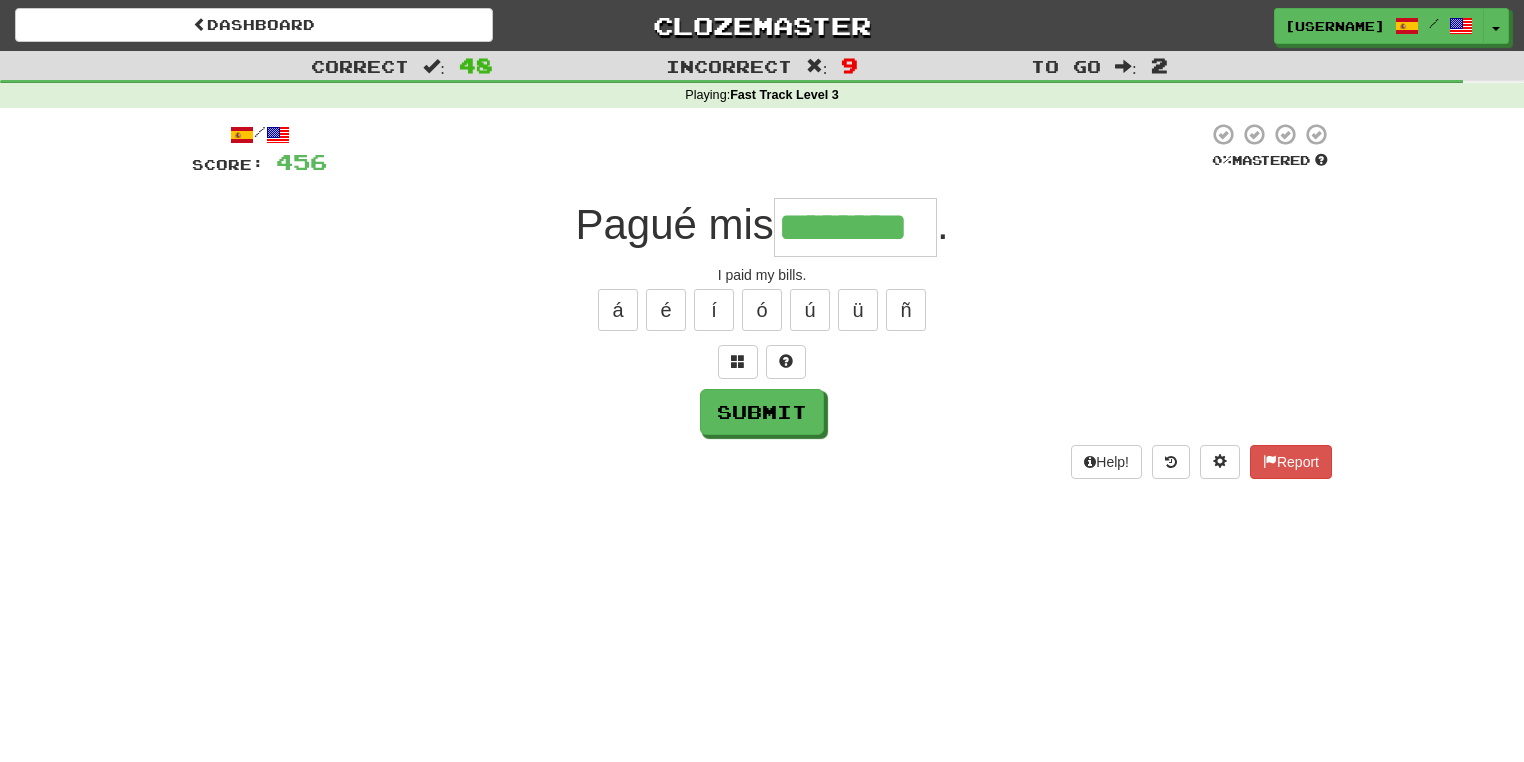type on "********" 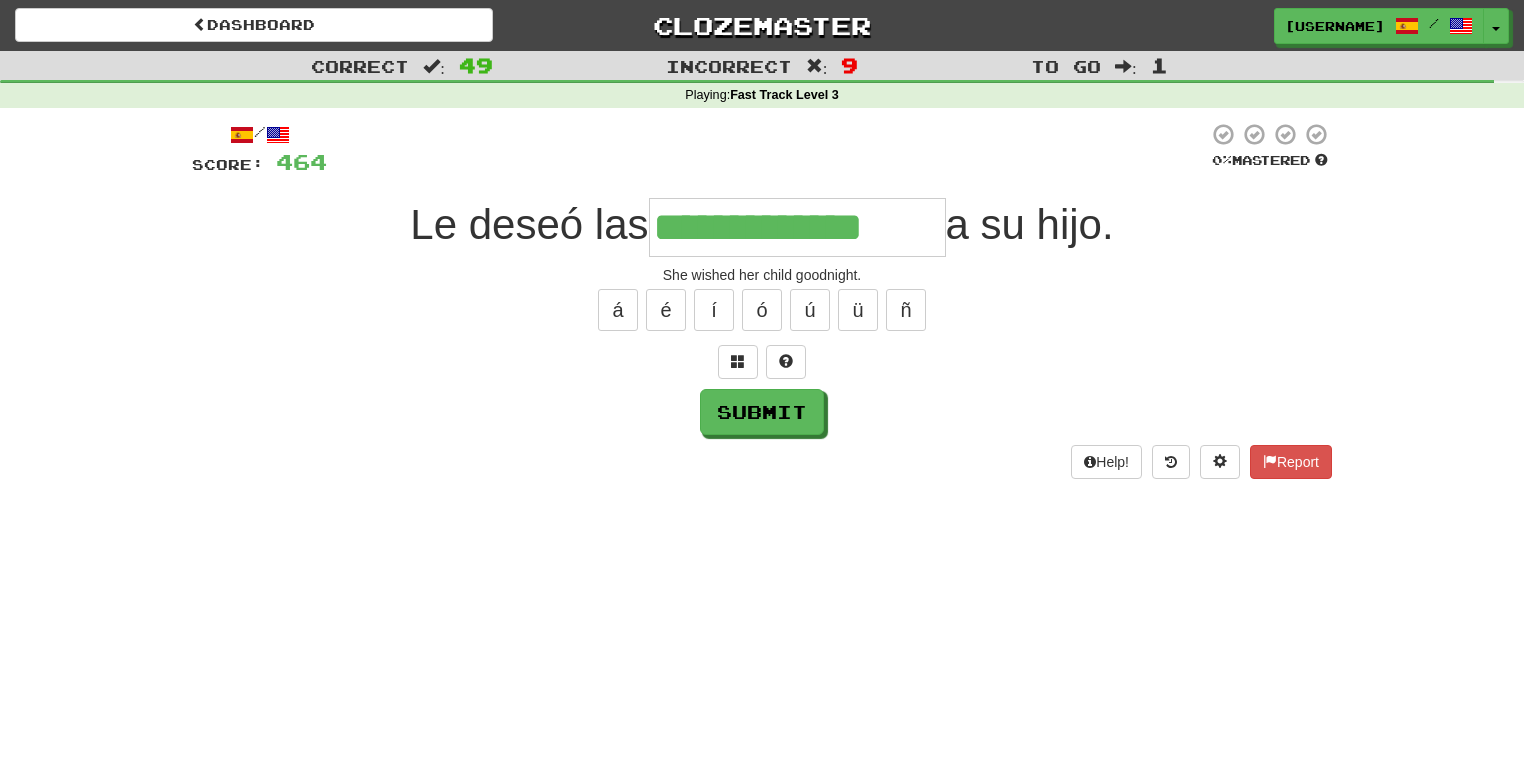 type on "**********" 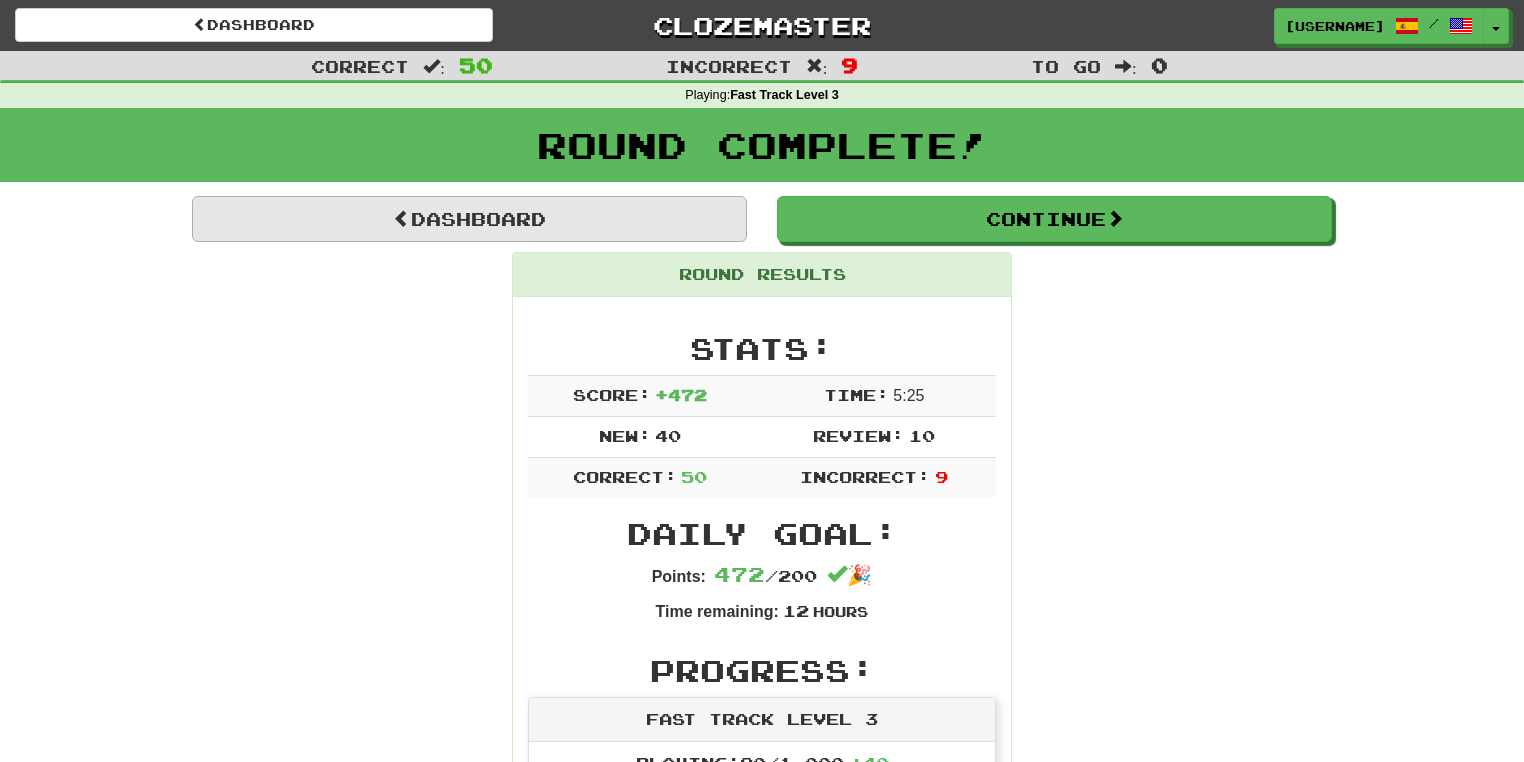 click on "Dashboard" at bounding box center (469, 219) 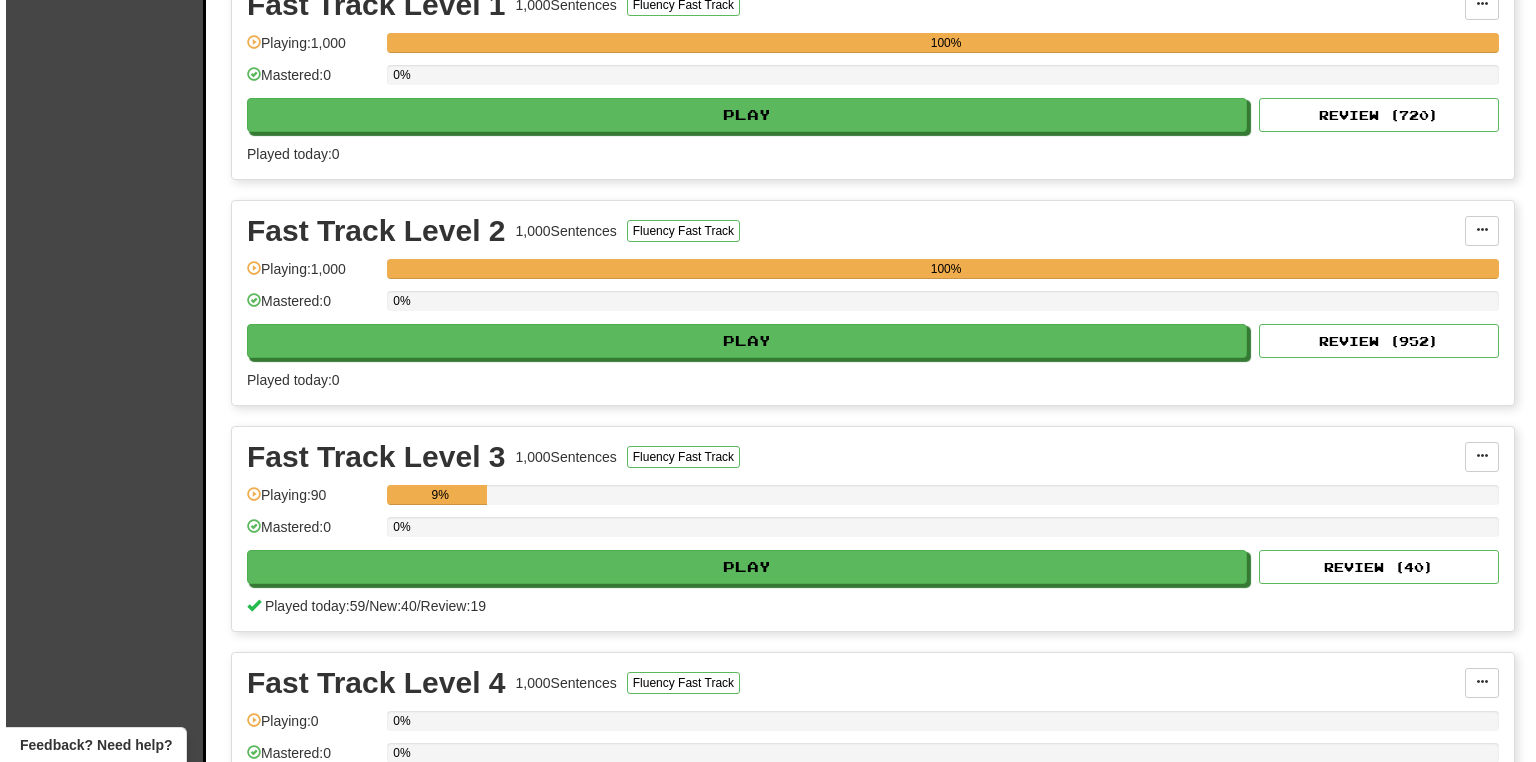 scroll, scrollTop: 235, scrollLeft: 0, axis: vertical 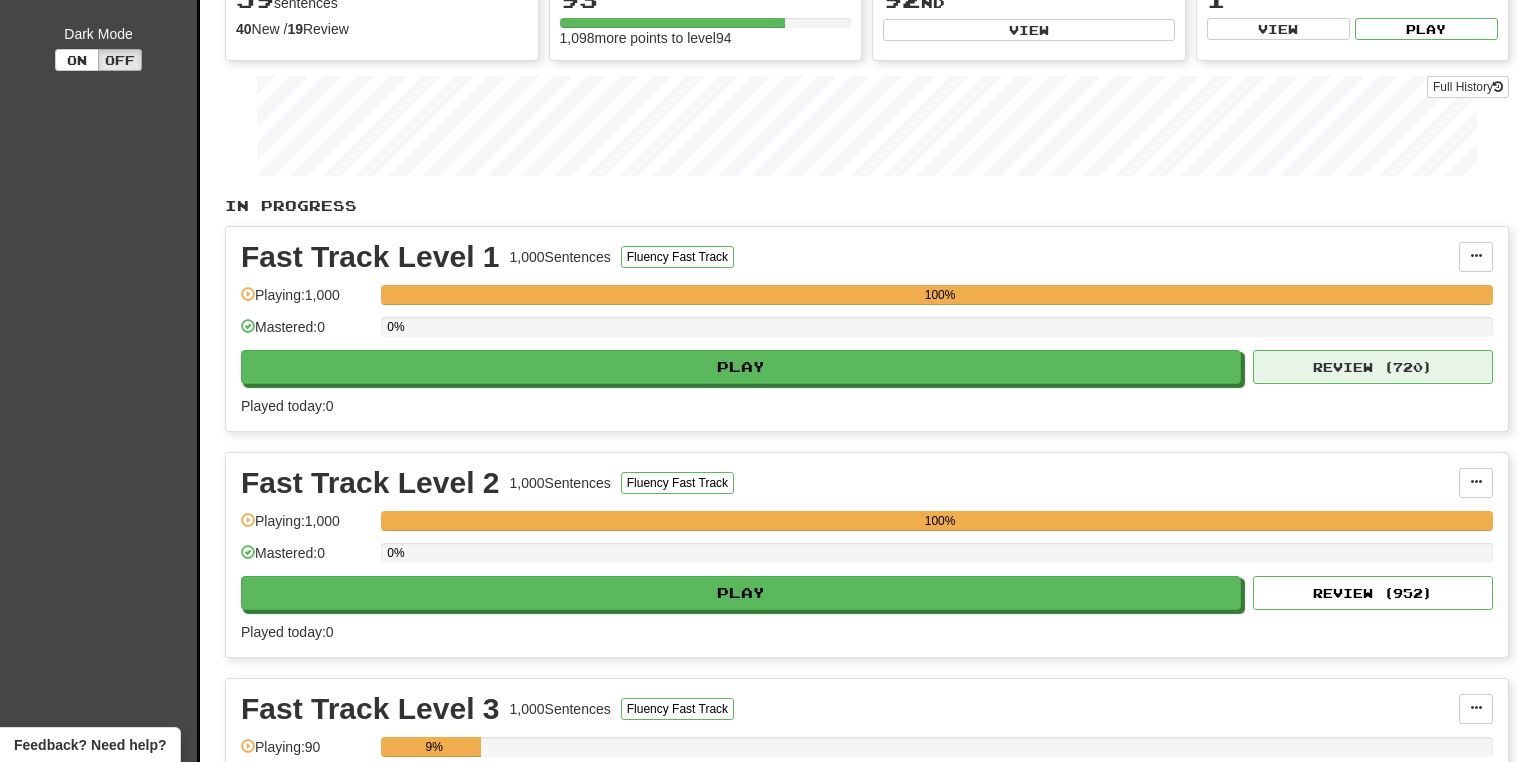 click on "Review ( 720 )" at bounding box center (1373, 367) 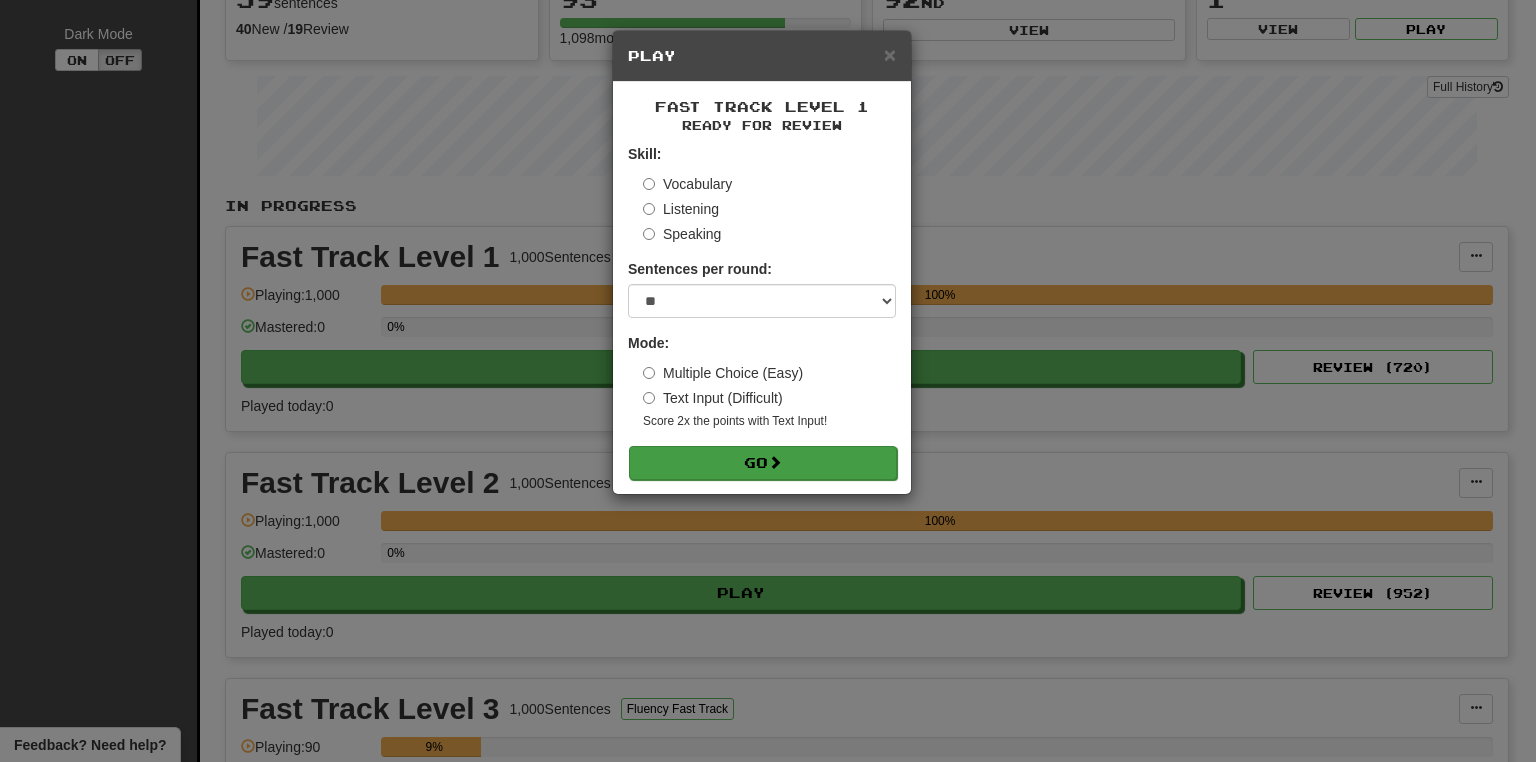 click on "Go" at bounding box center (763, 463) 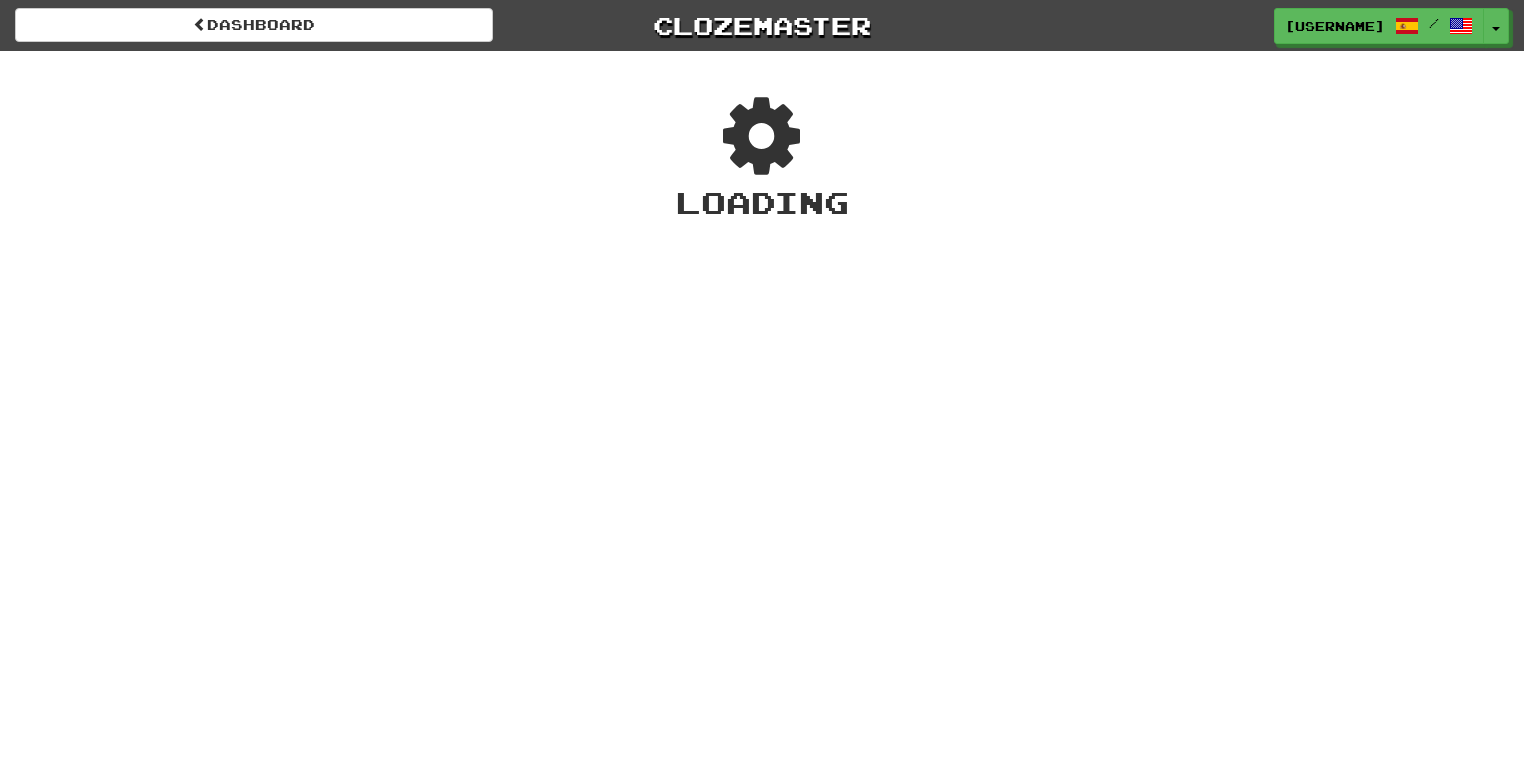 scroll, scrollTop: 0, scrollLeft: 0, axis: both 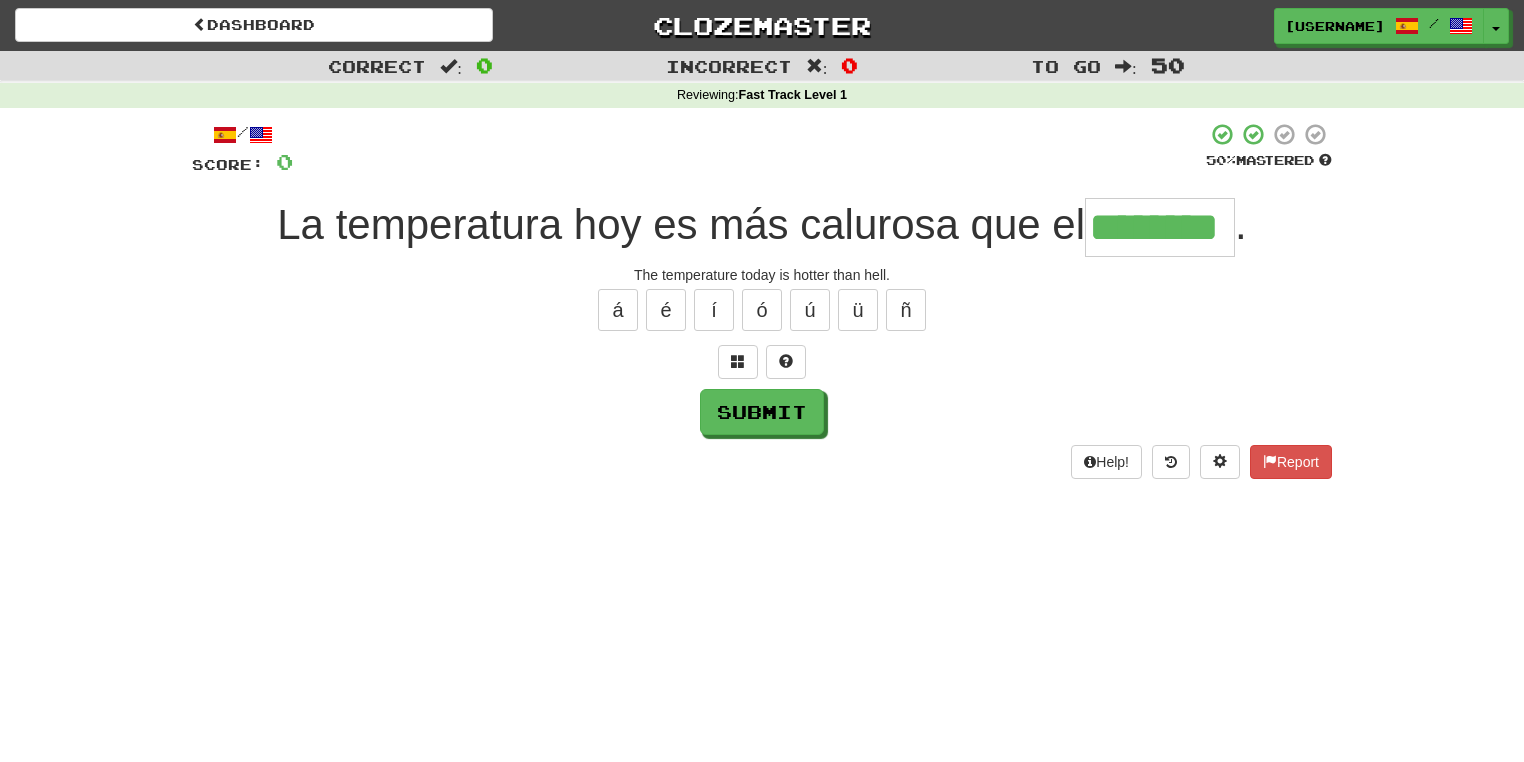 type on "********" 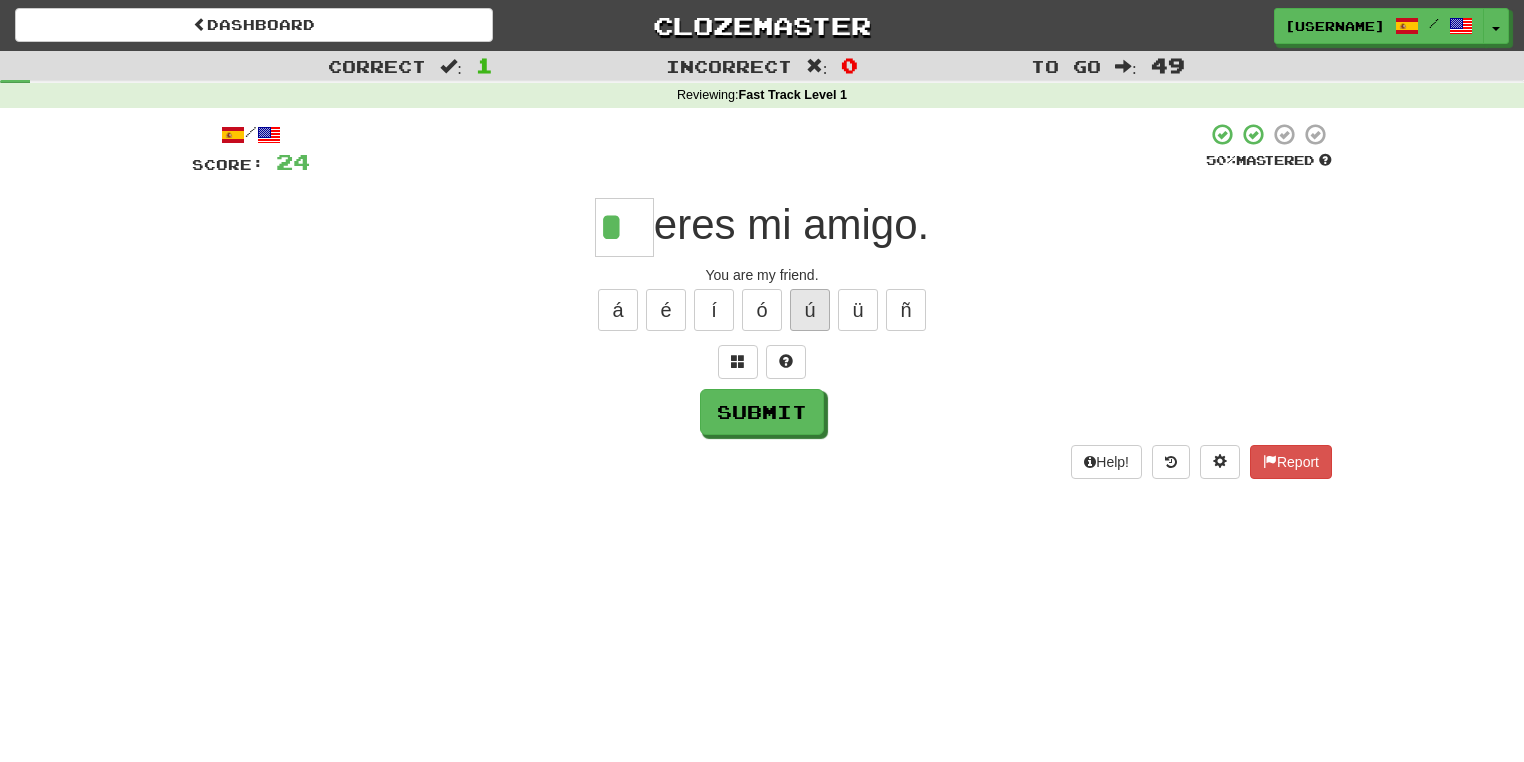 click on "ú" at bounding box center (810, 310) 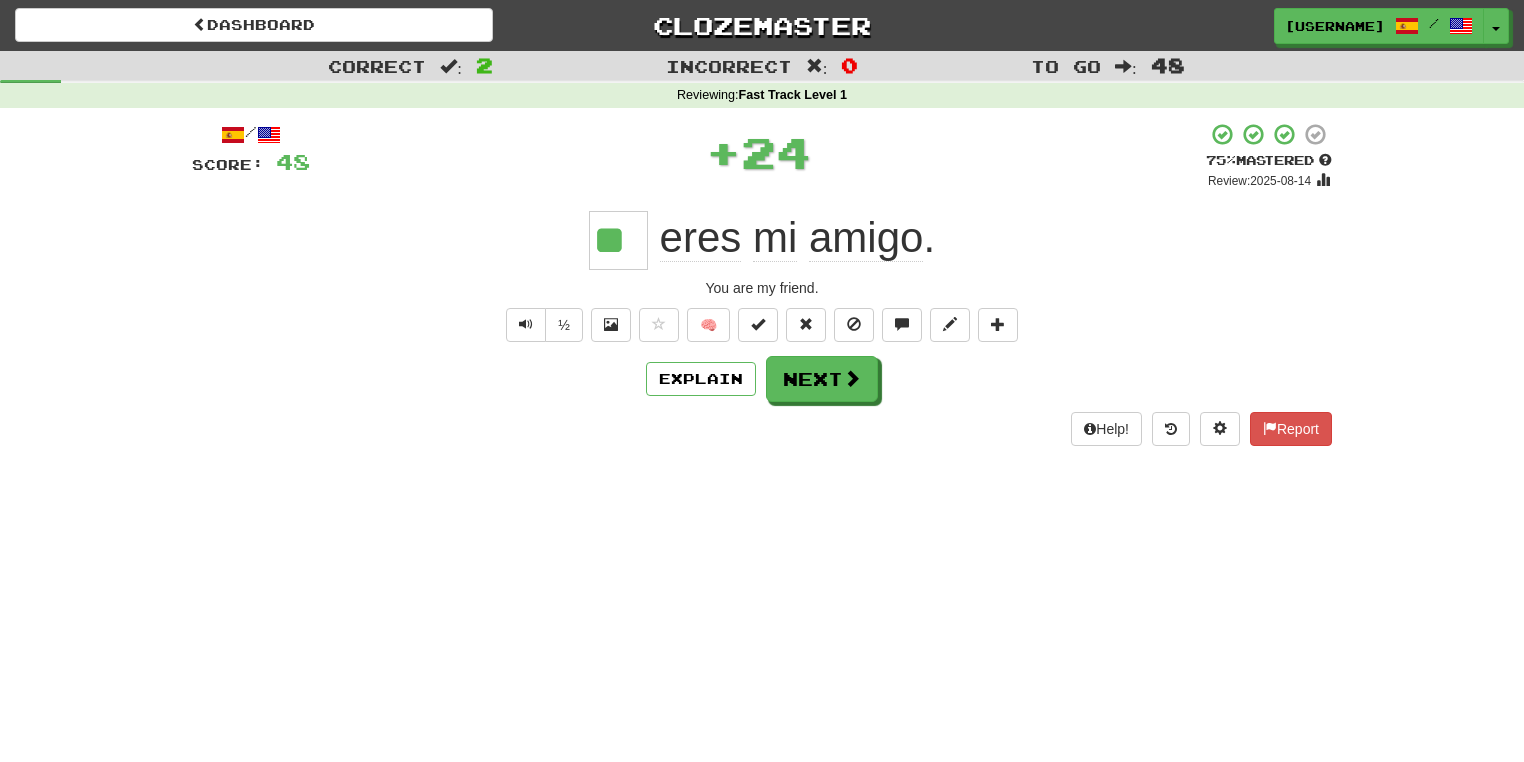 type on "**" 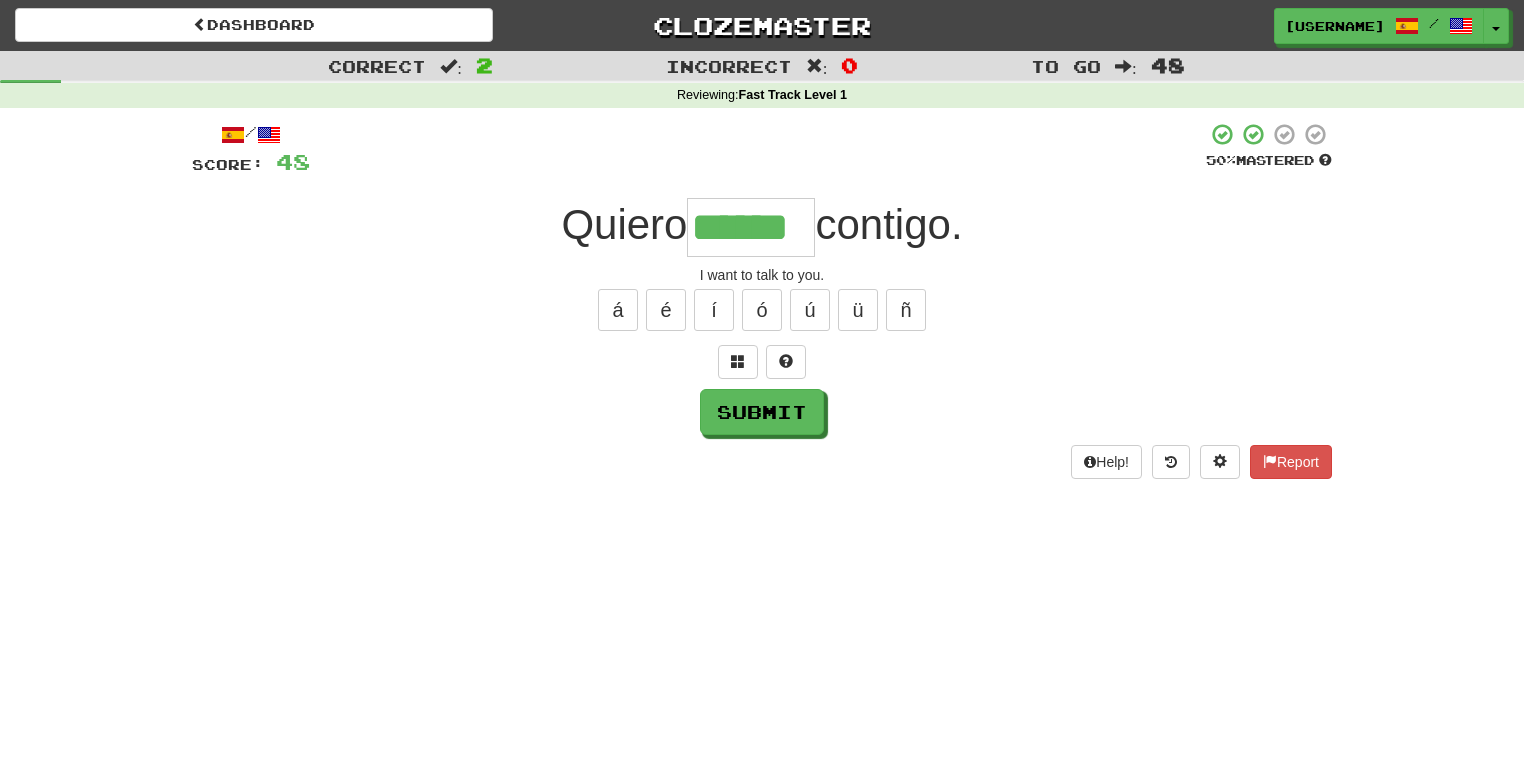 type on "******" 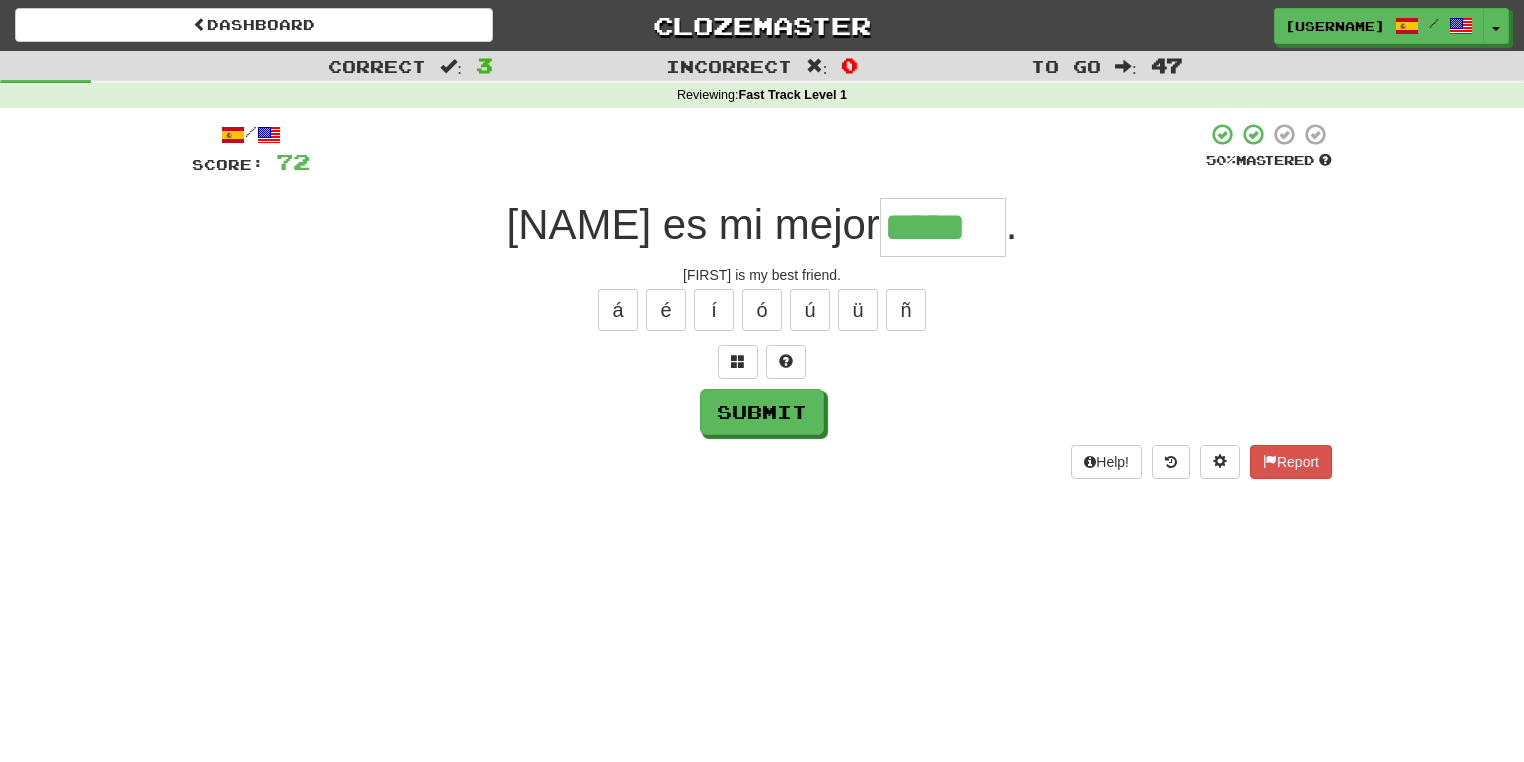type on "*****" 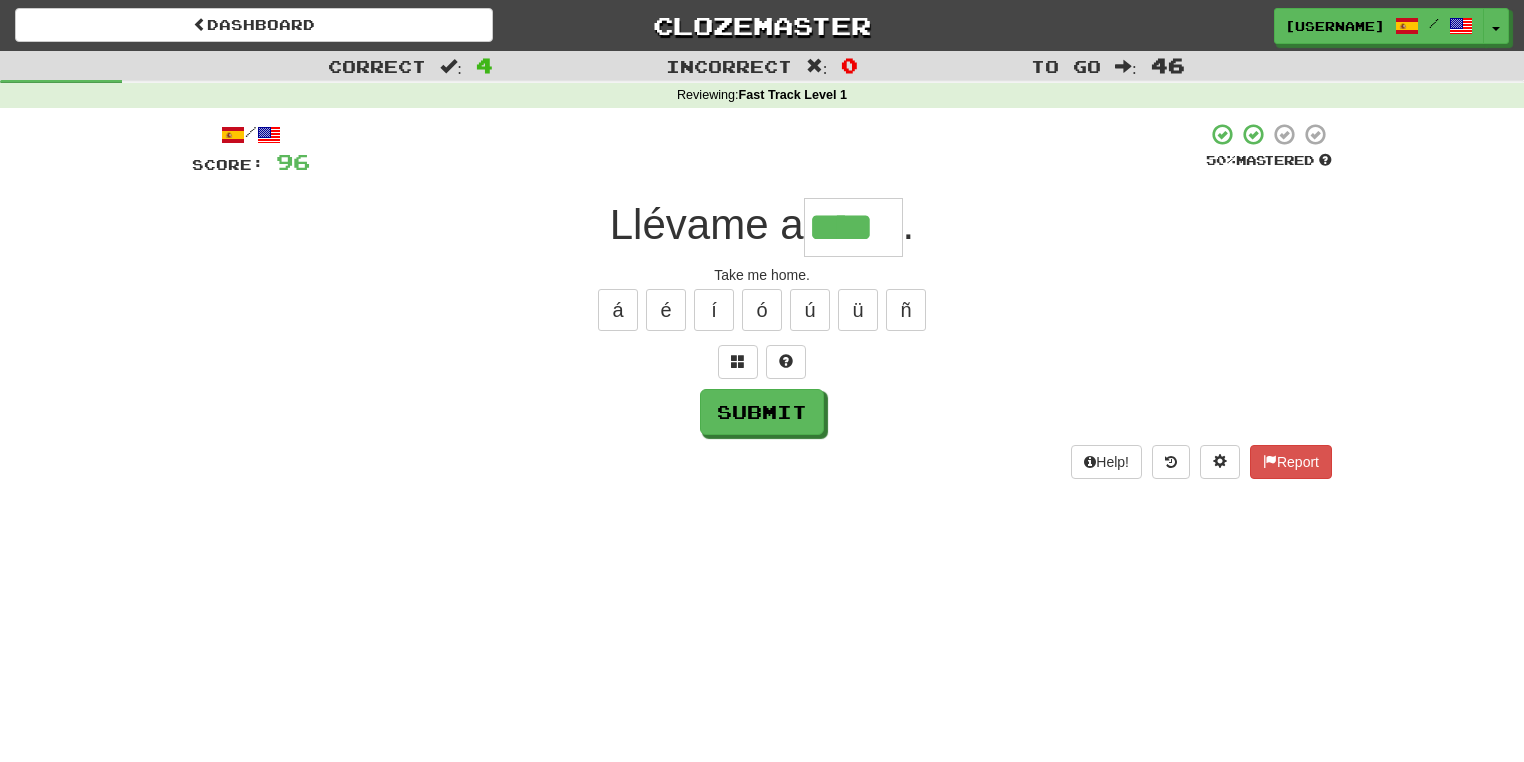 type on "****" 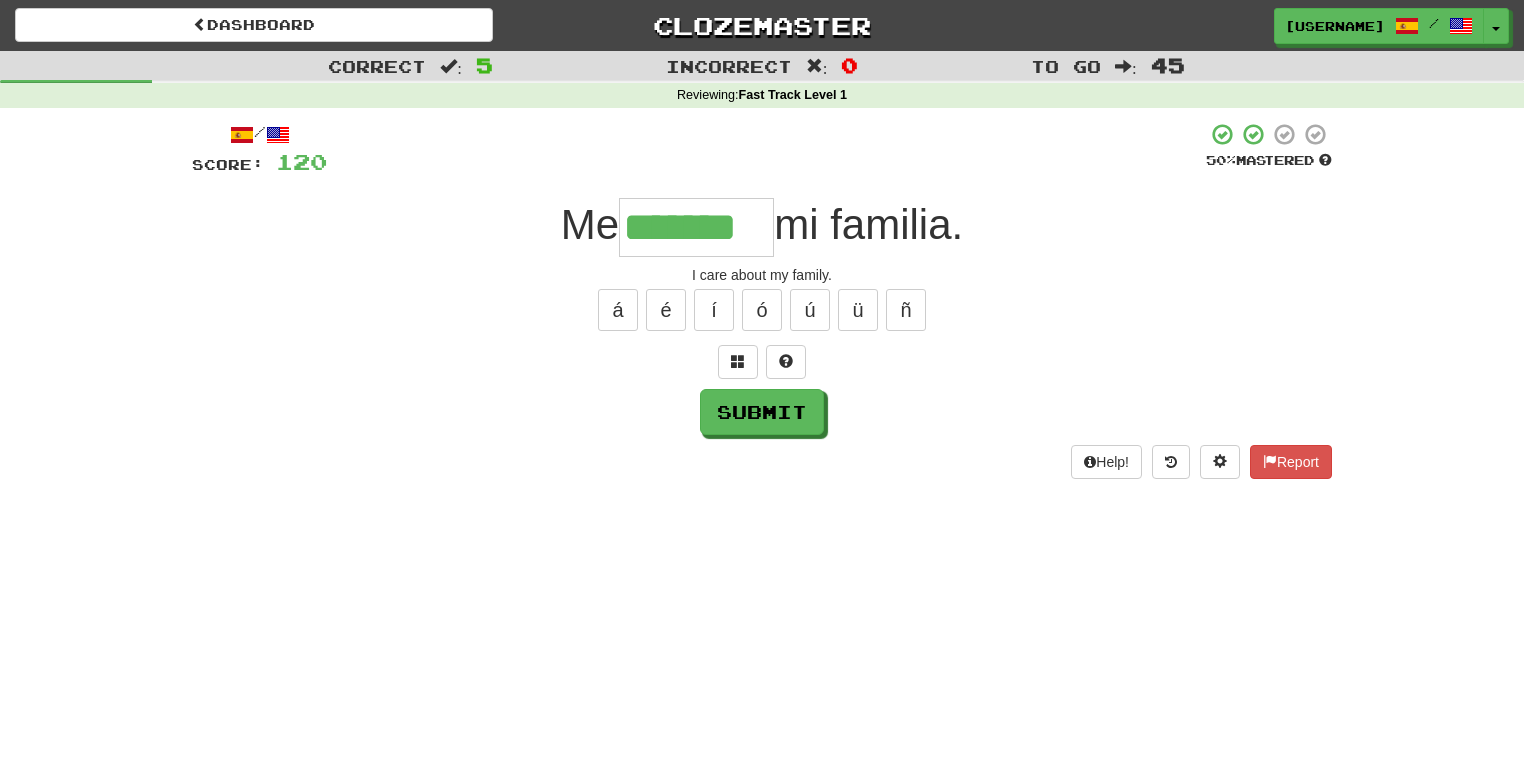 type on "*******" 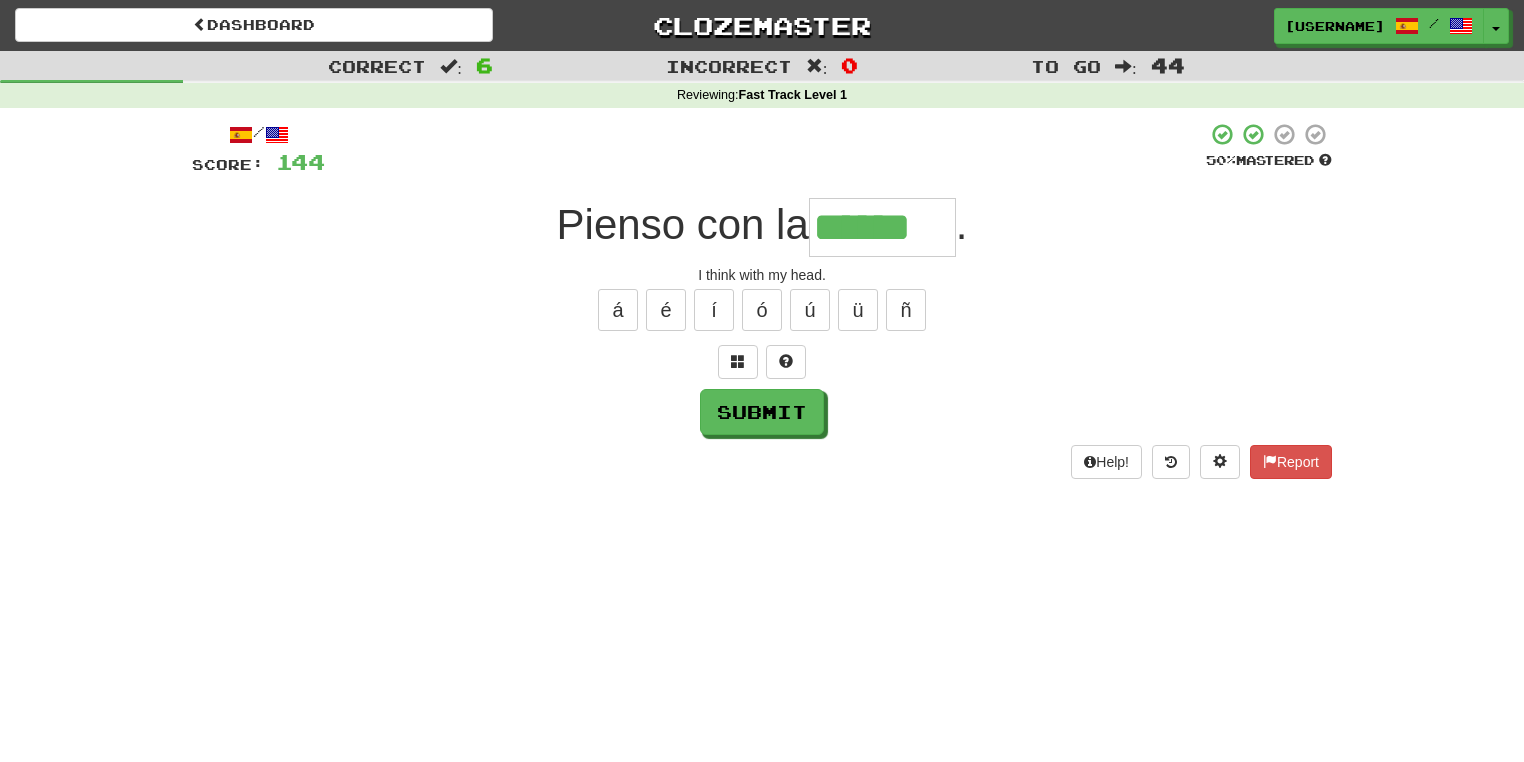 type on "******" 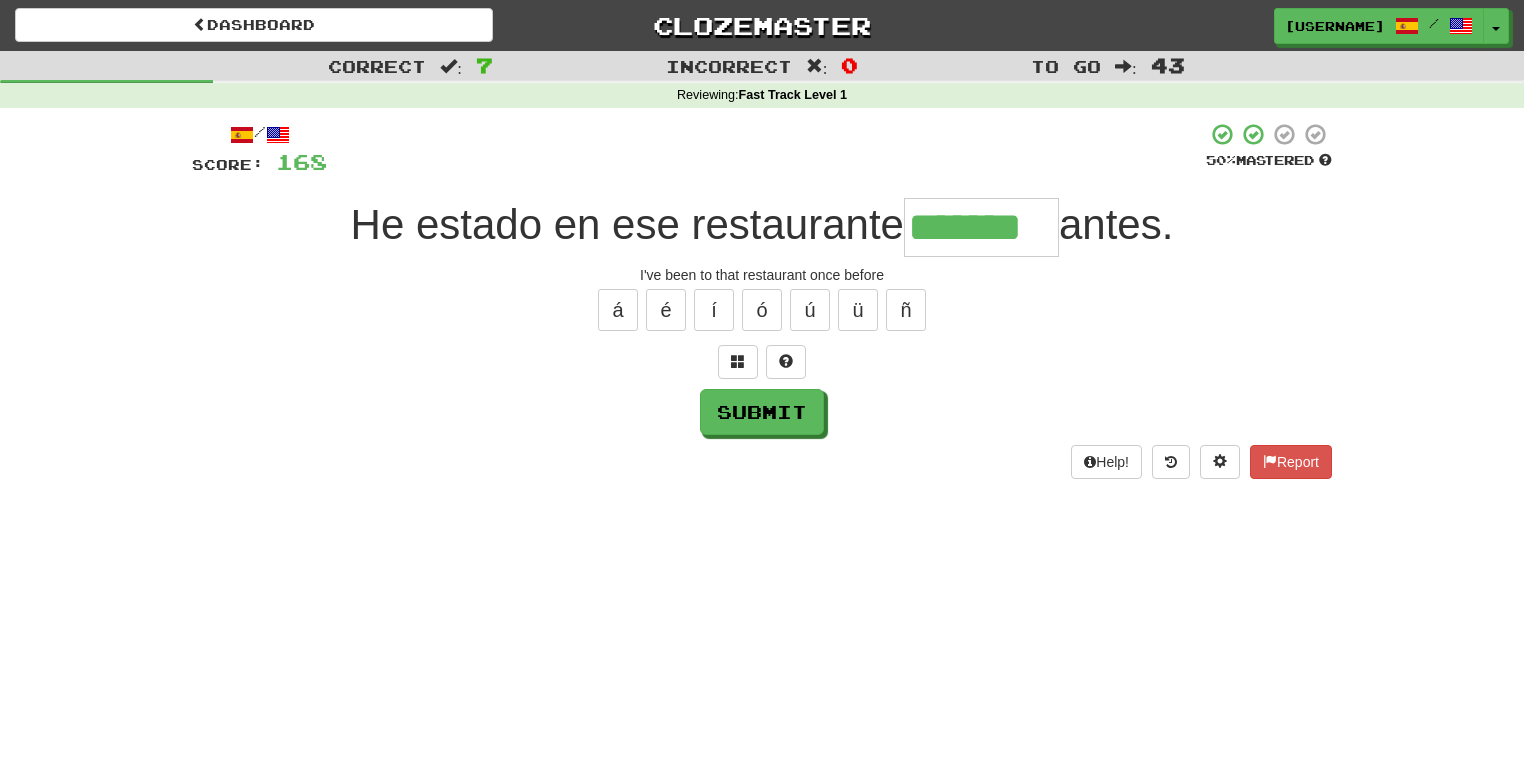 type on "*******" 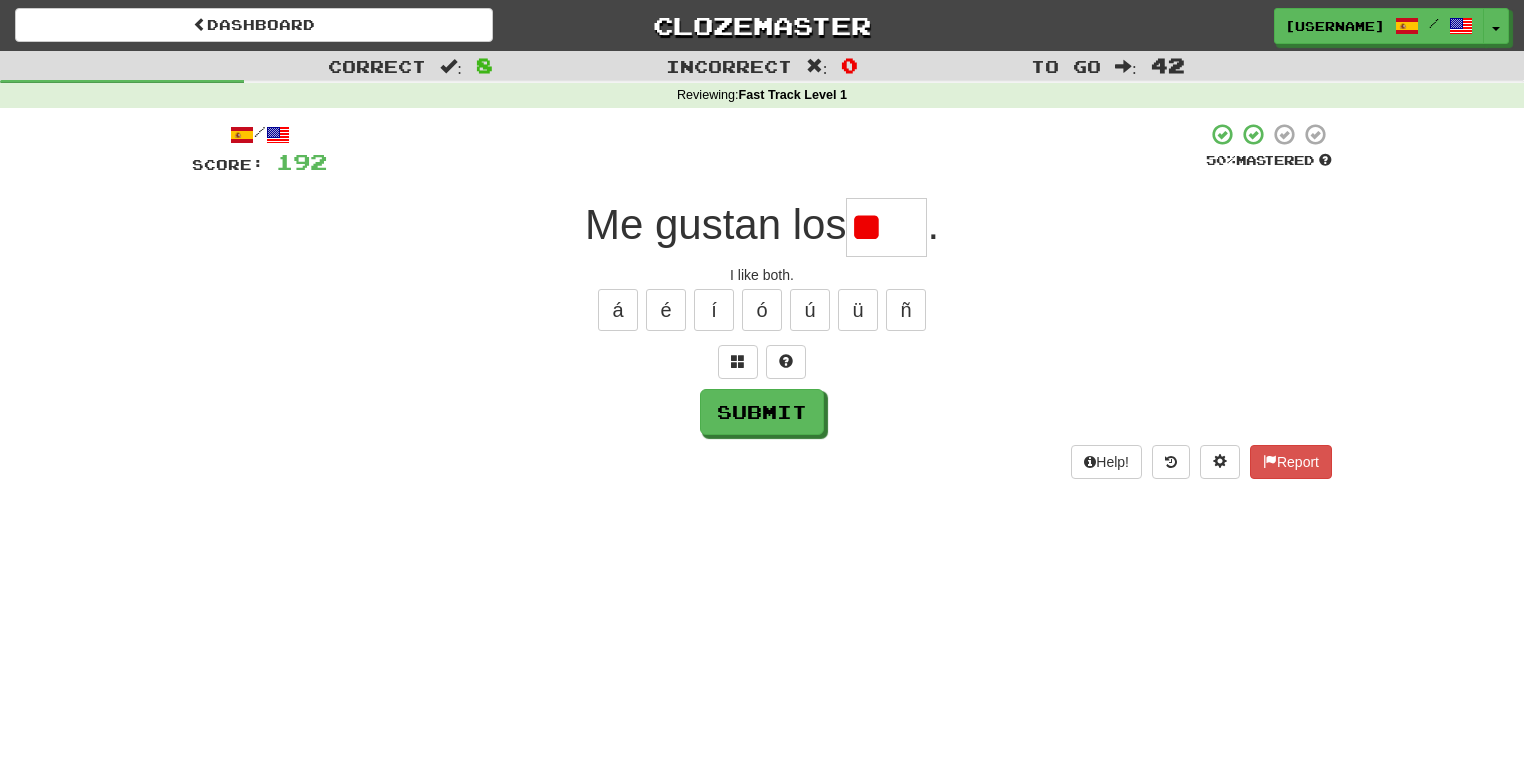 type on "*" 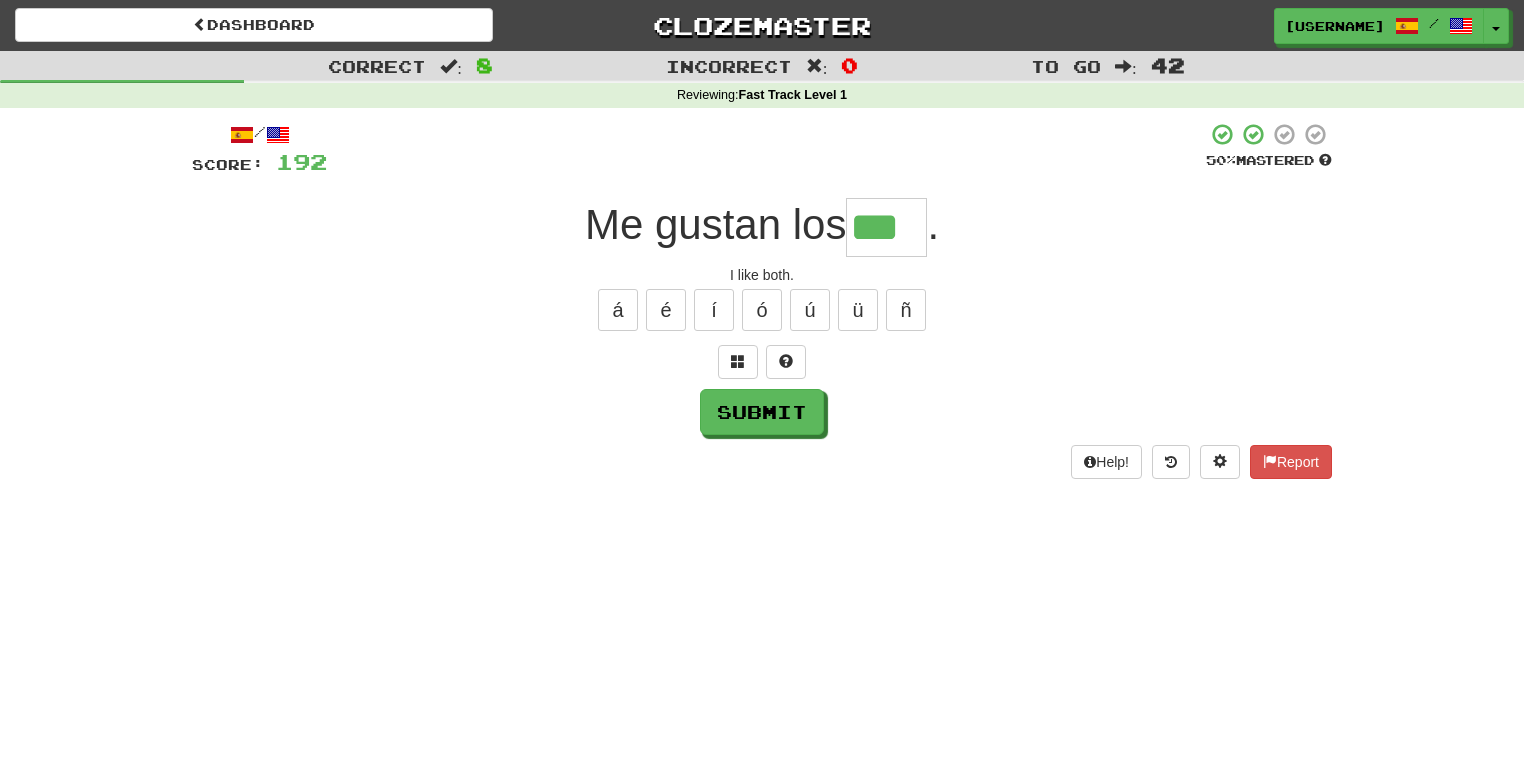 type on "***" 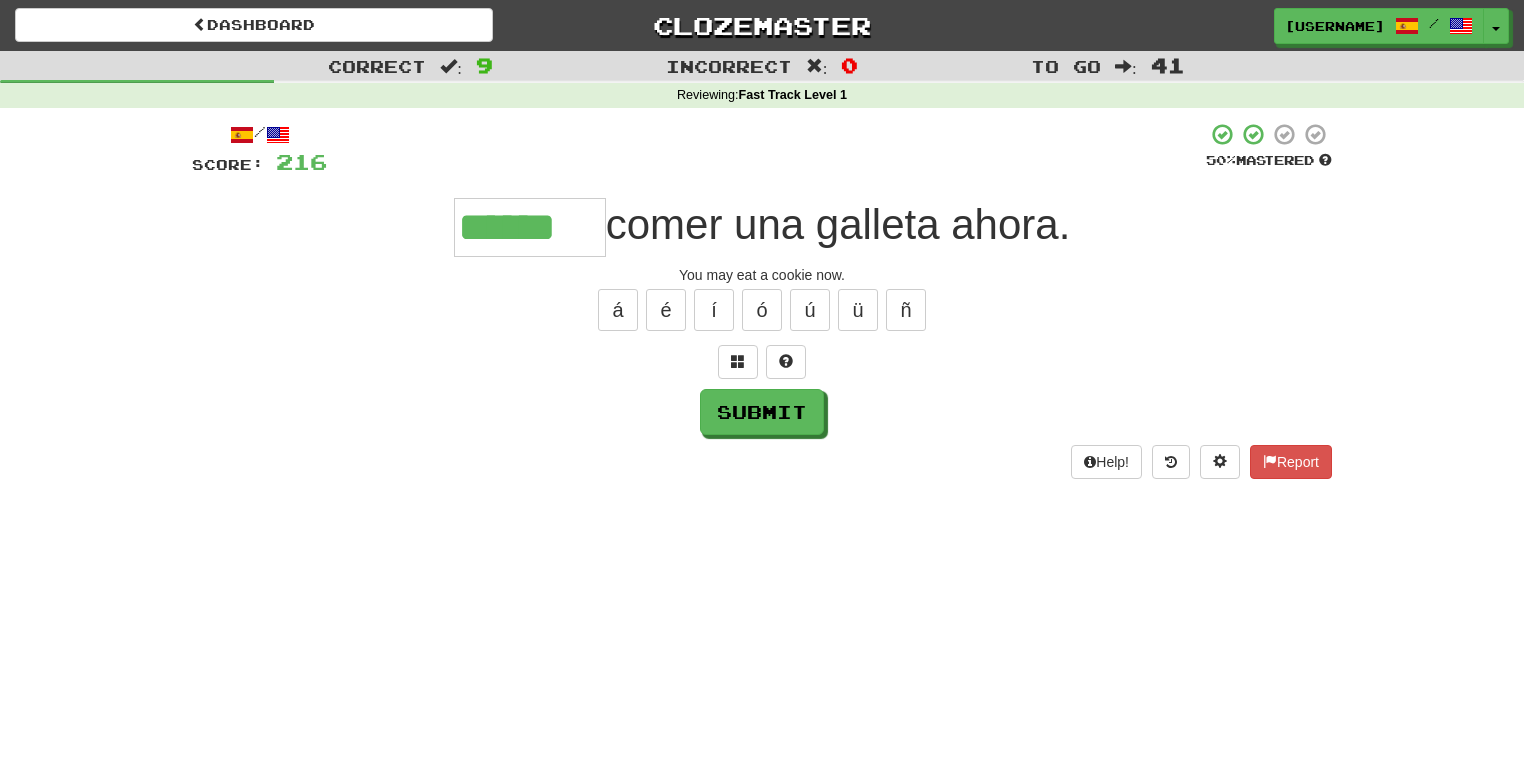 type on "******" 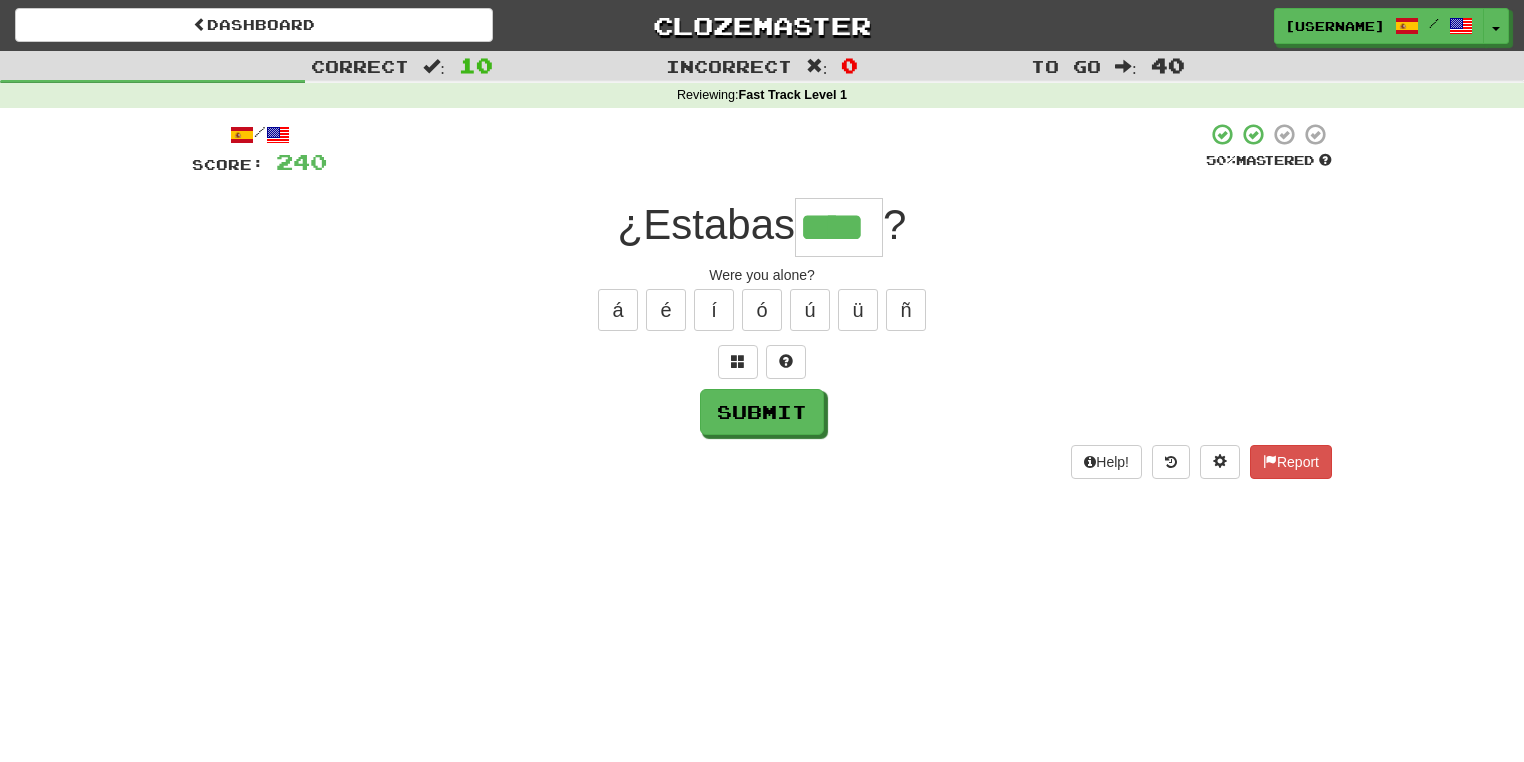 type on "****" 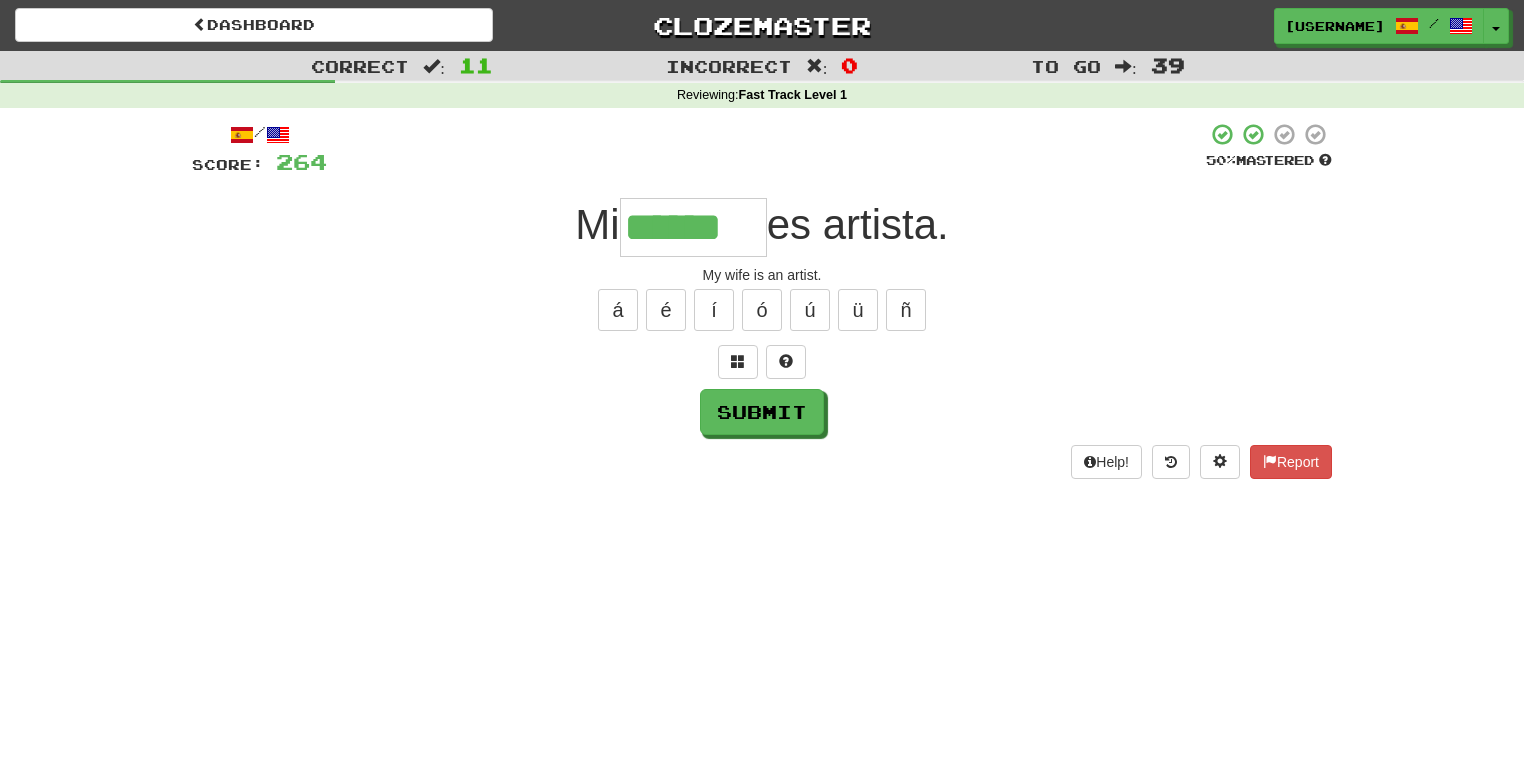 type on "******" 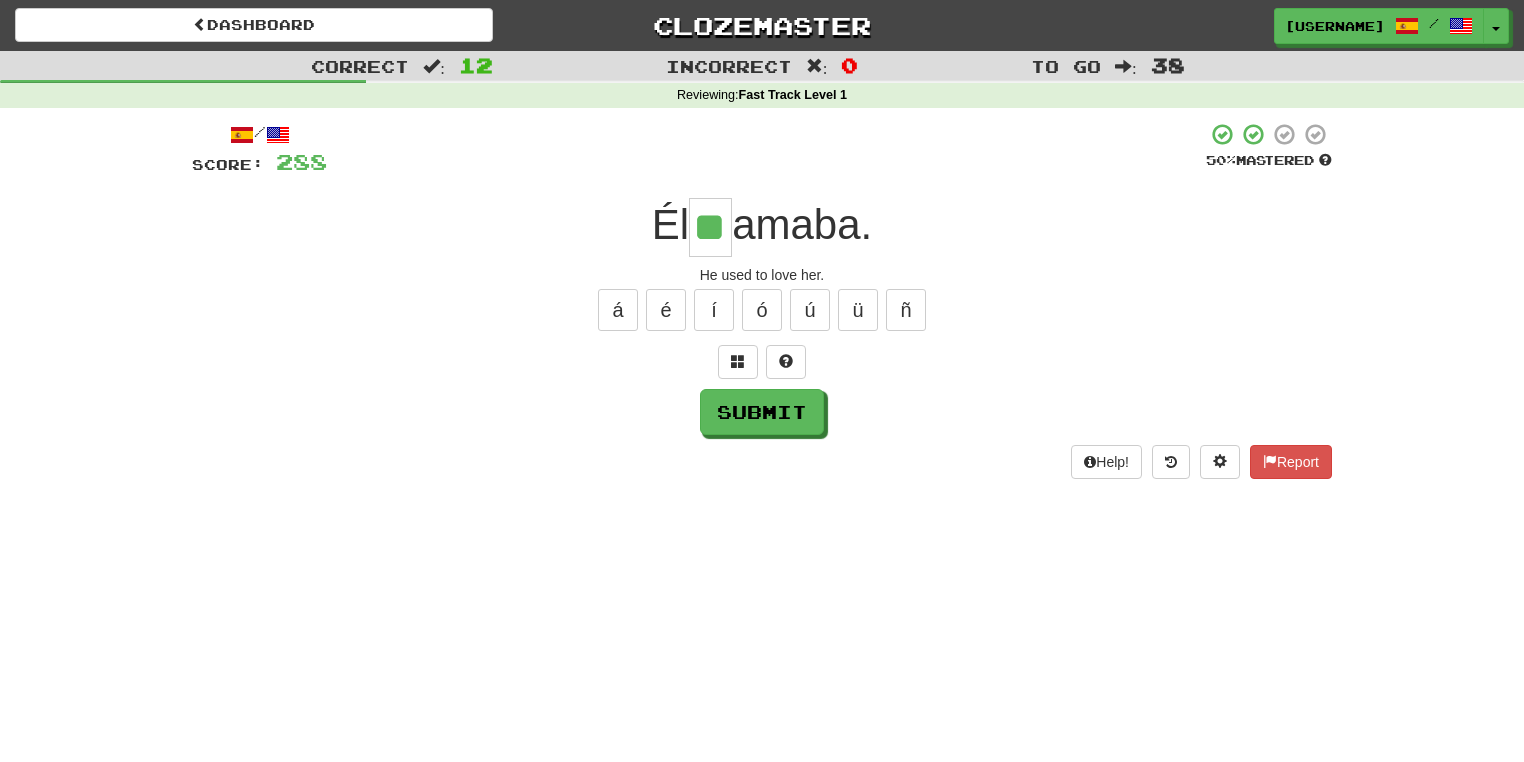 type on "**" 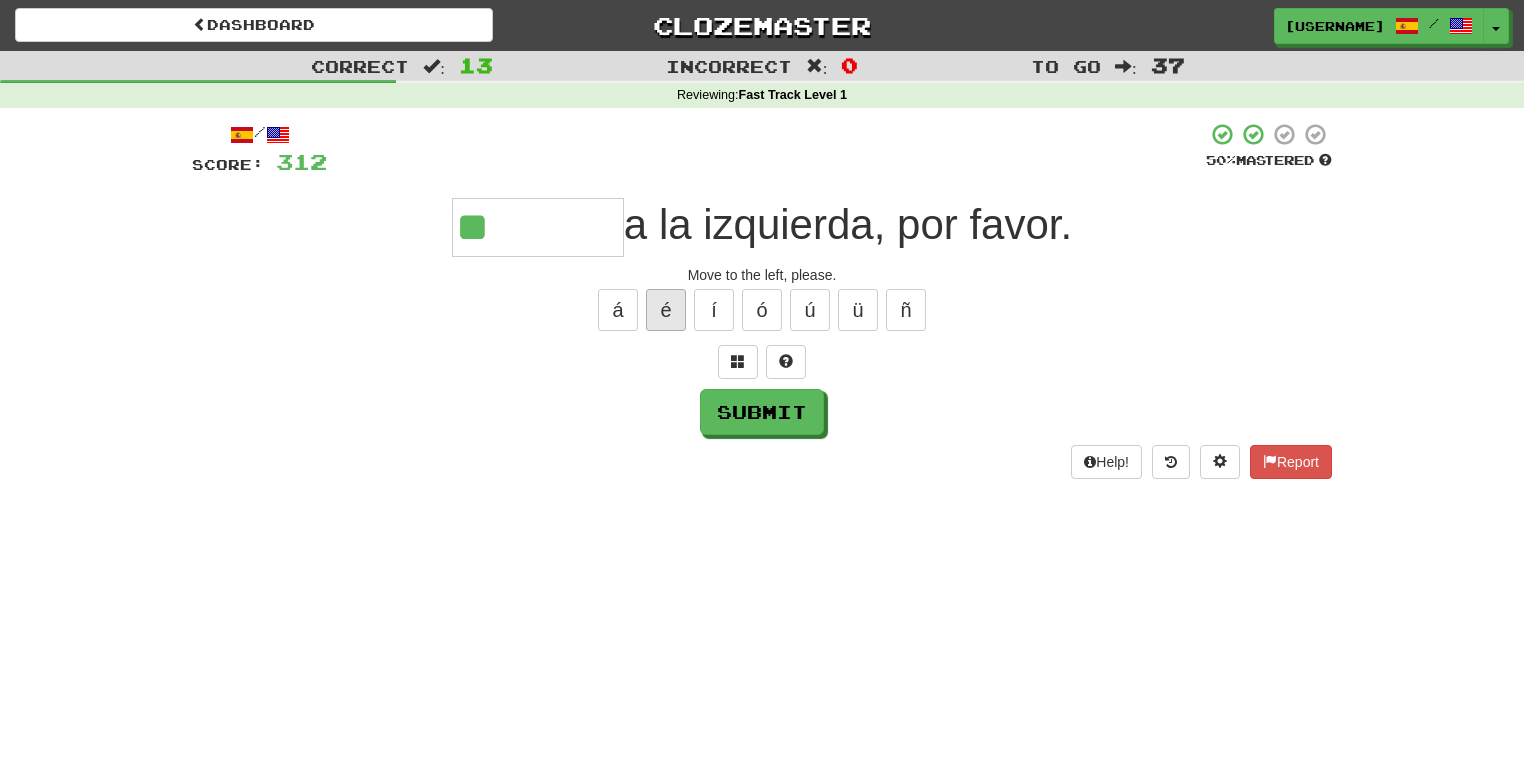 click on "é" at bounding box center (666, 310) 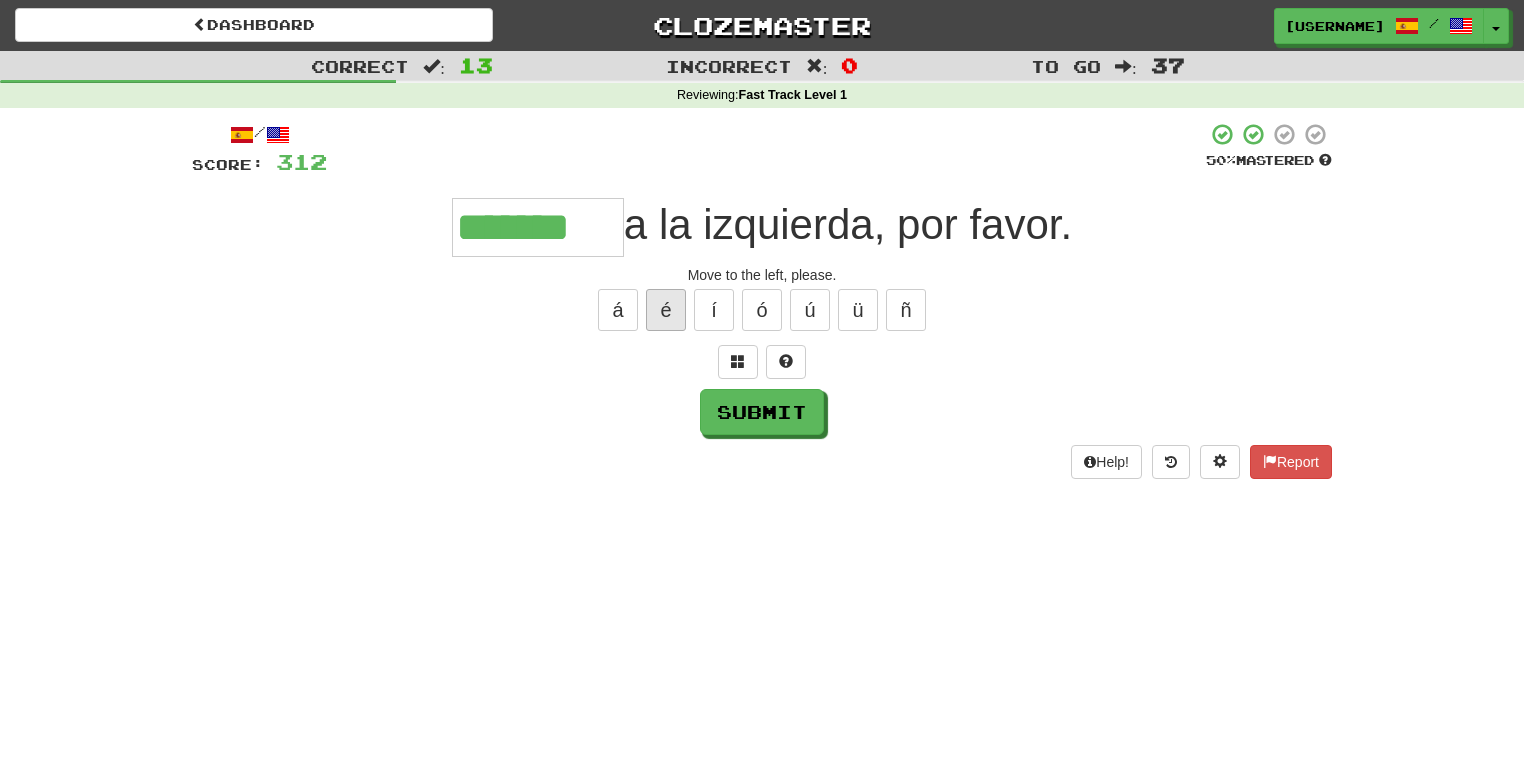 type on "*******" 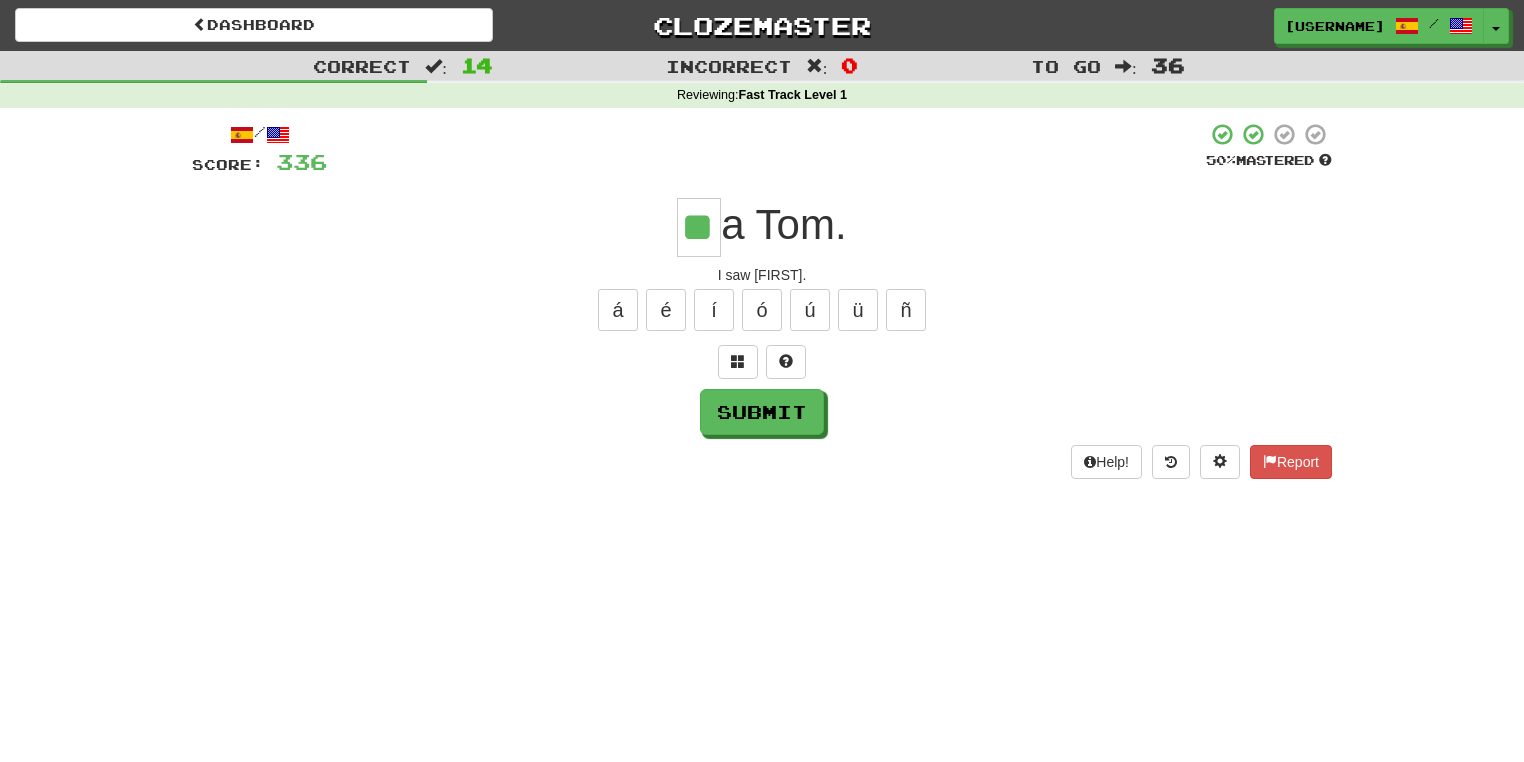 type on "**" 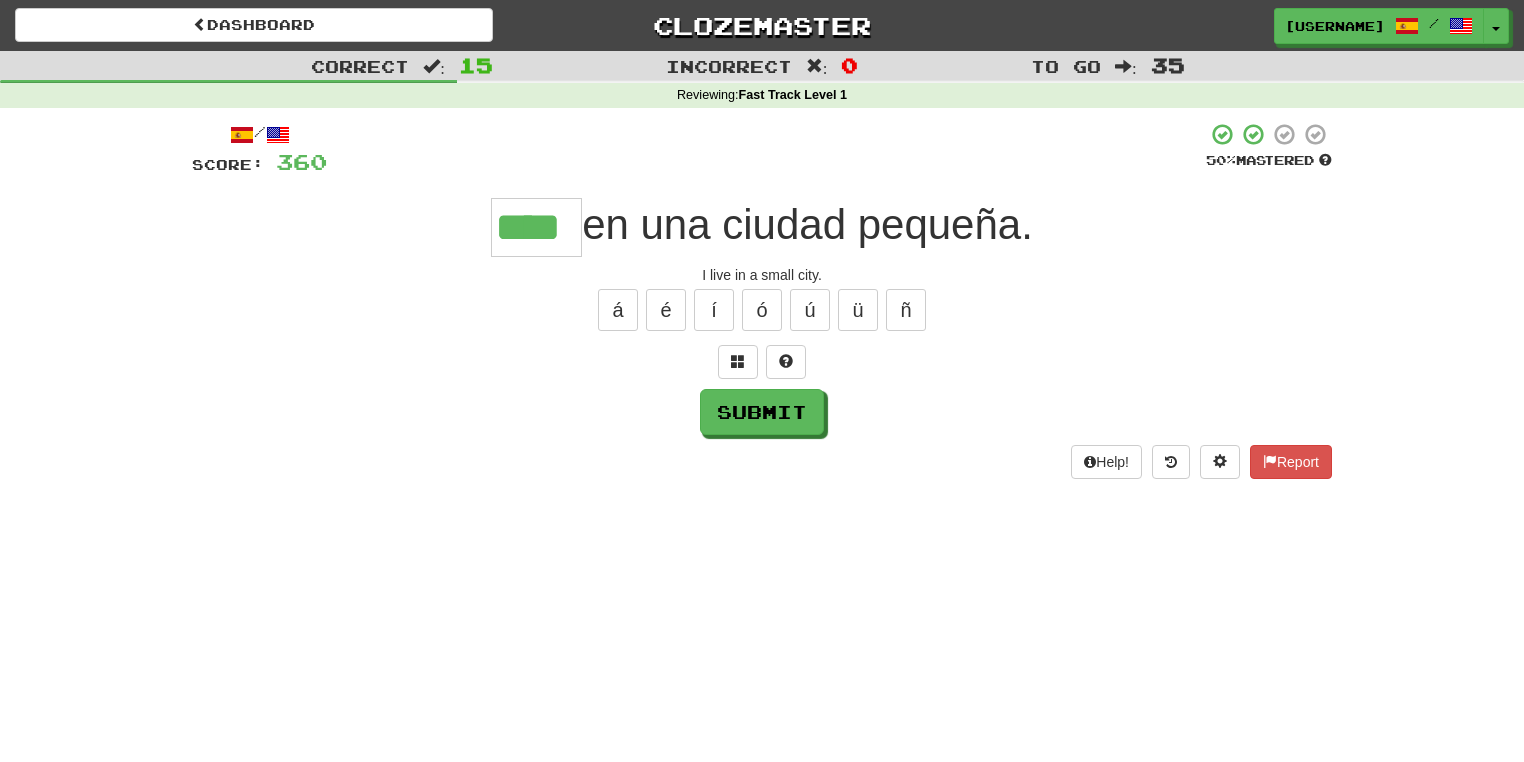 type on "****" 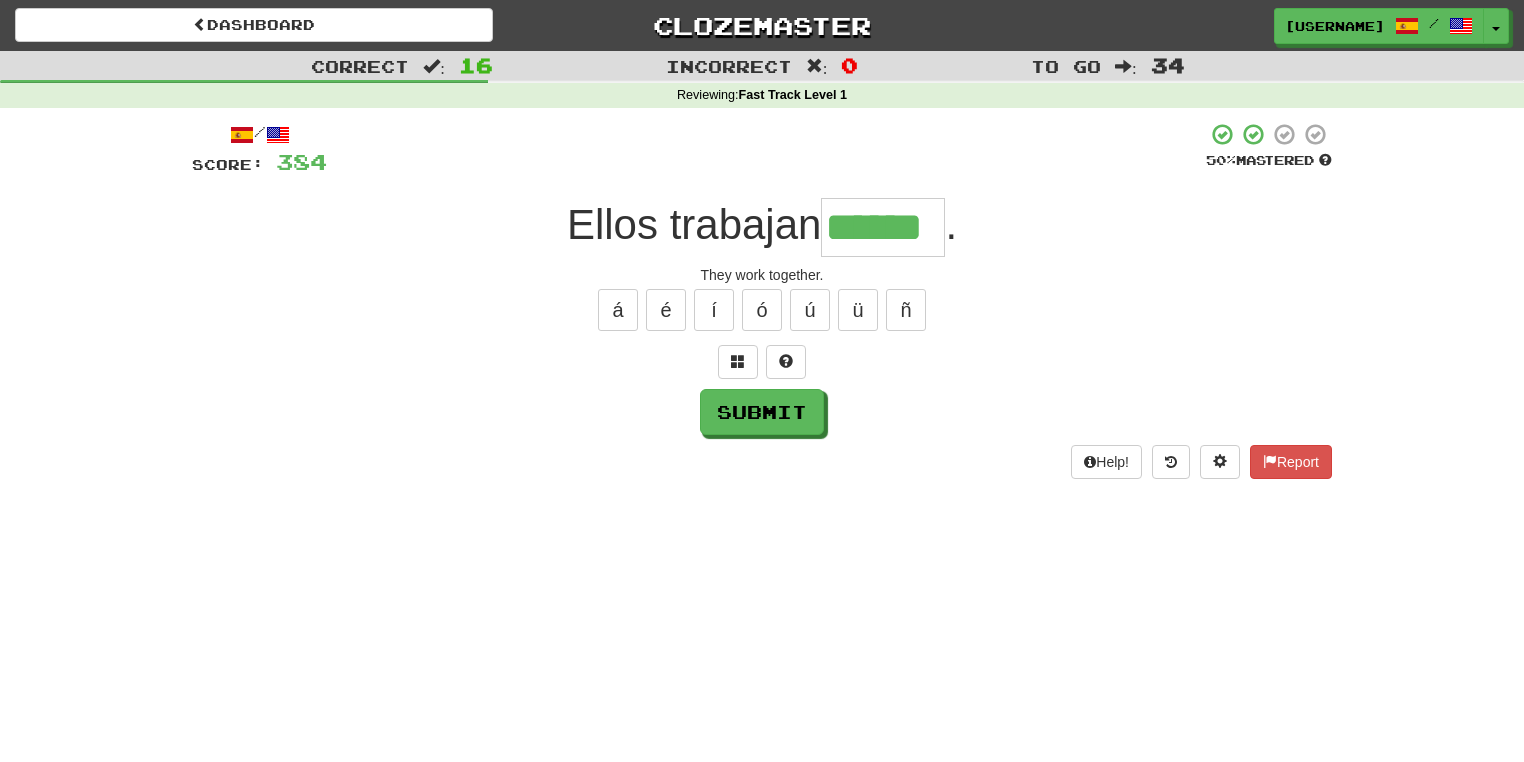 type on "******" 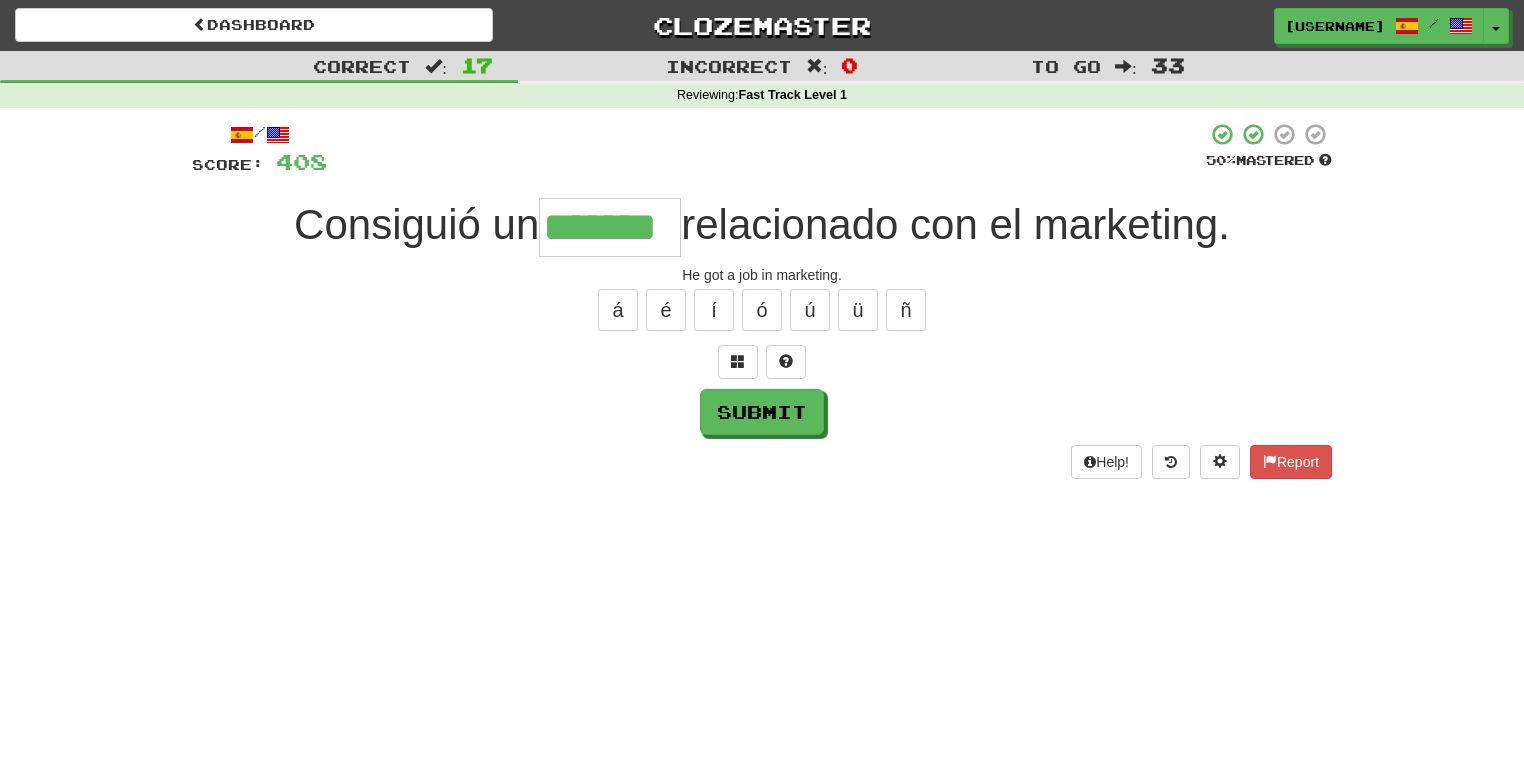 type on "*******" 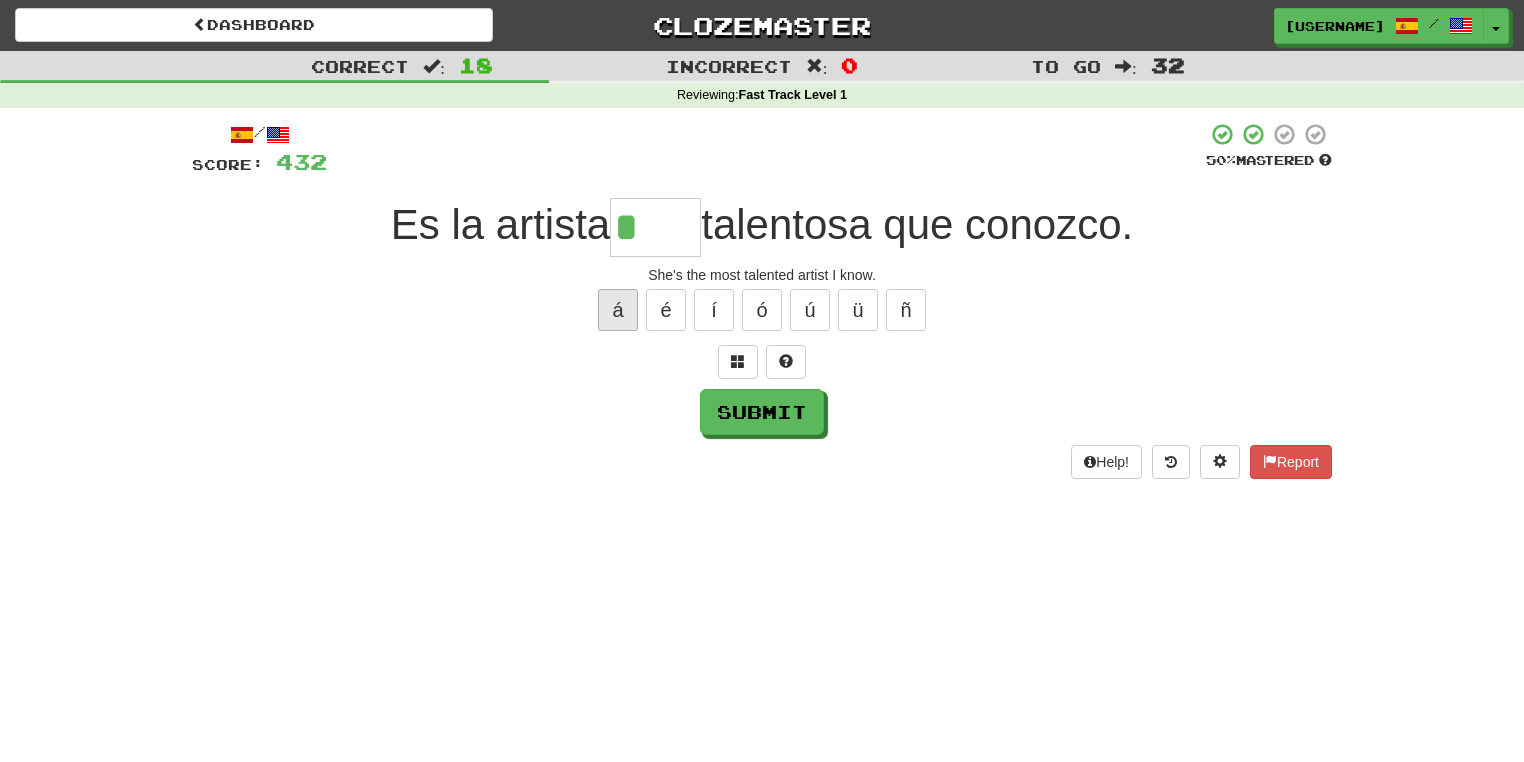 click on "á" at bounding box center [618, 310] 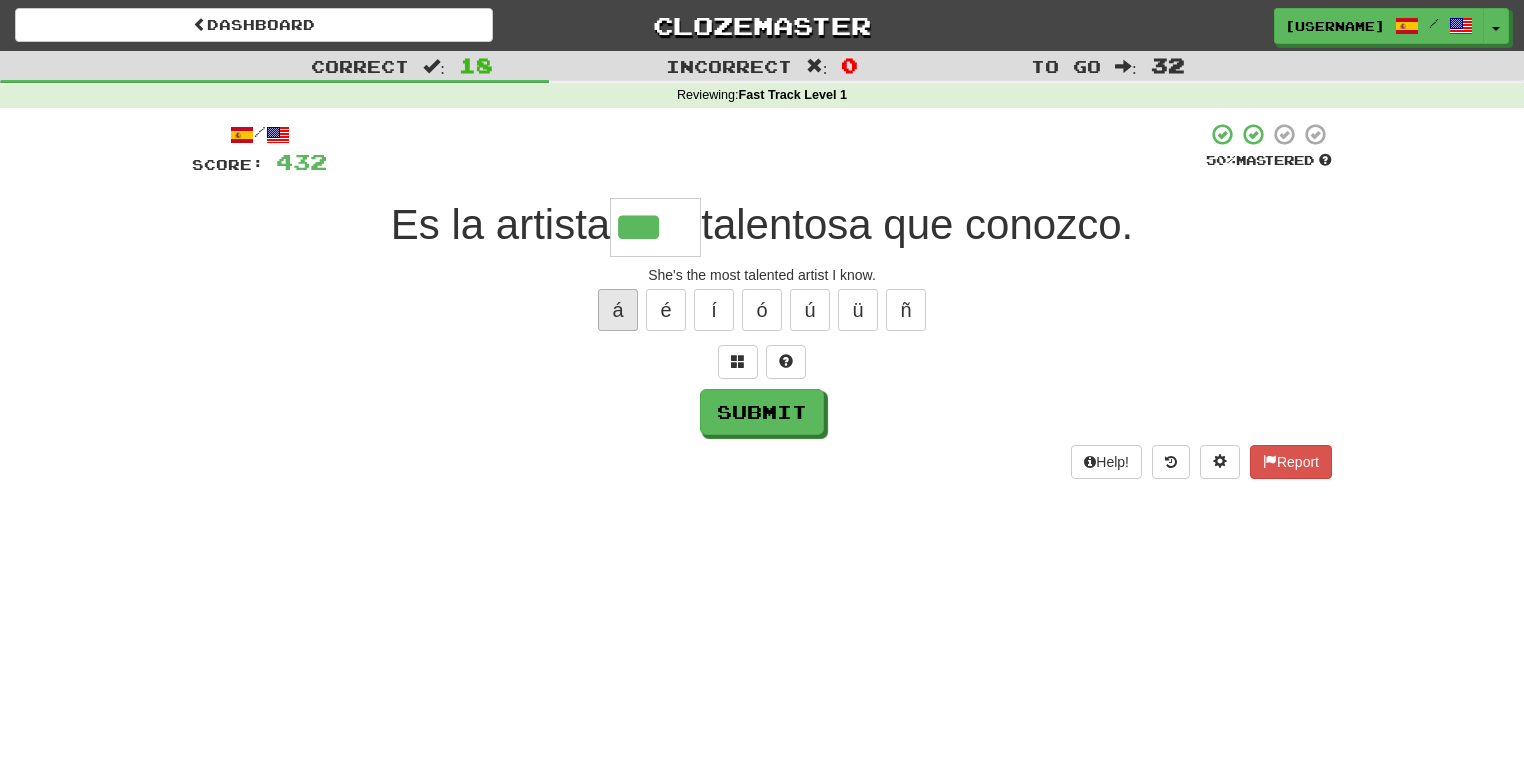 type on "***" 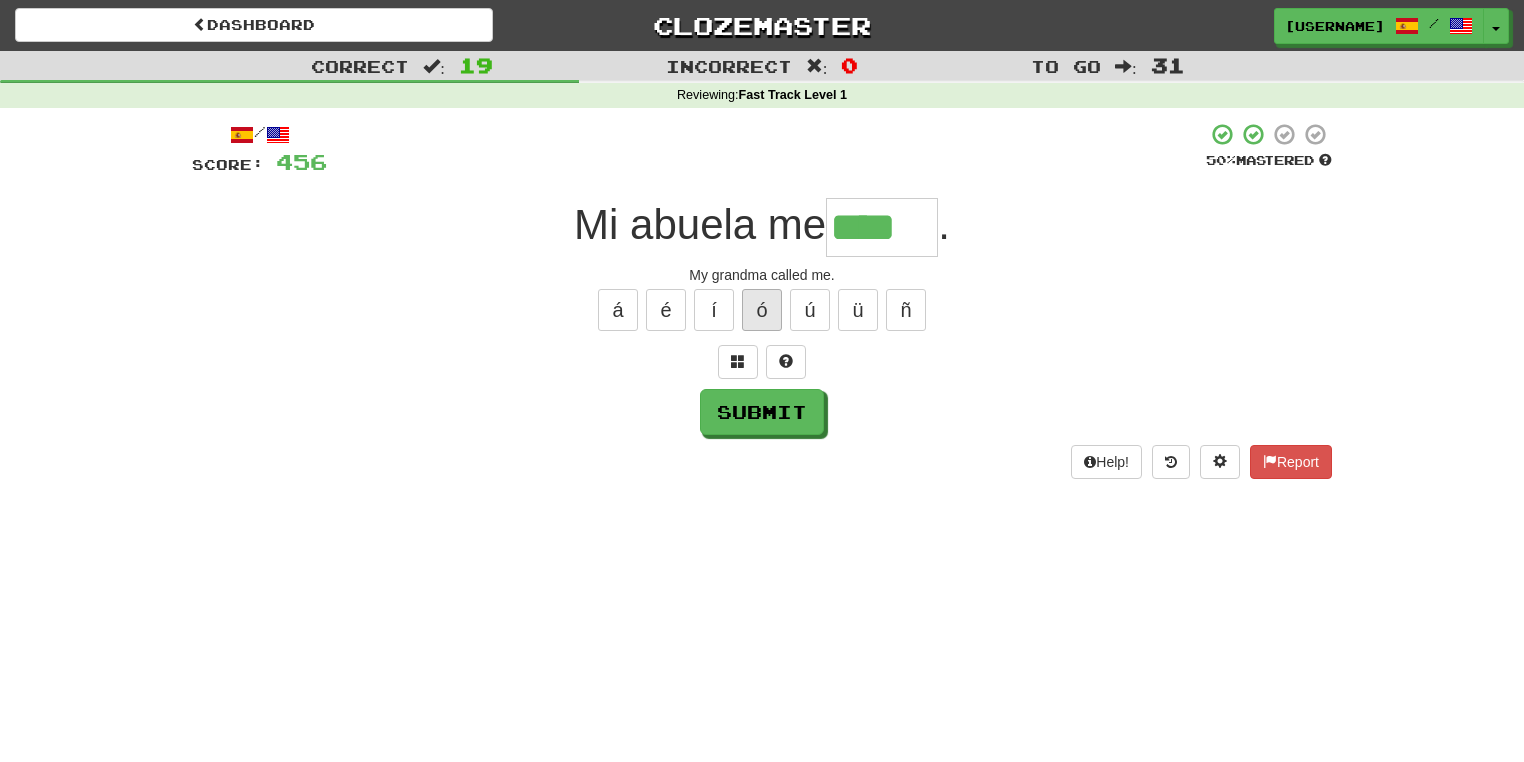 click on "ó" at bounding box center [762, 310] 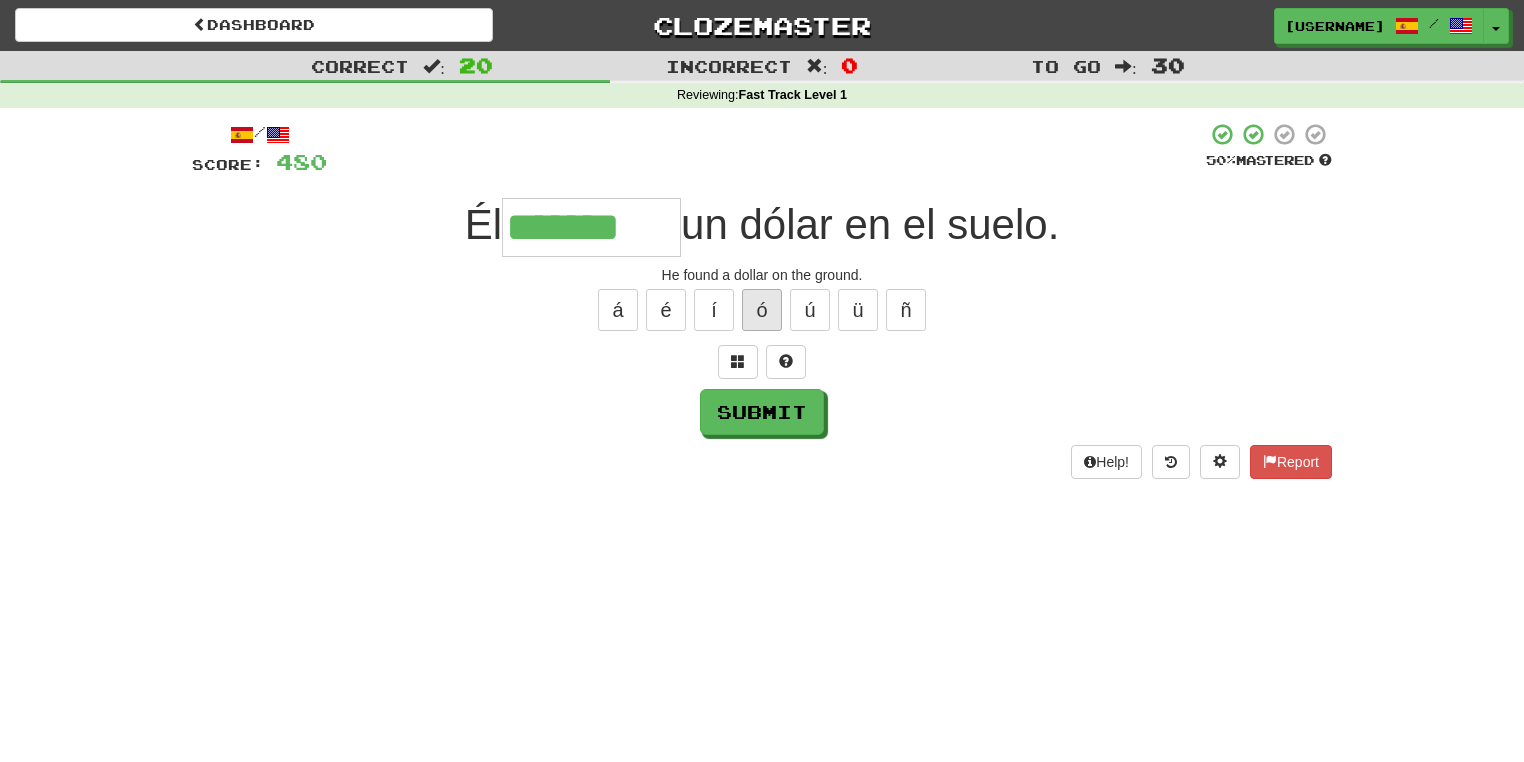 click on "ó" at bounding box center [762, 310] 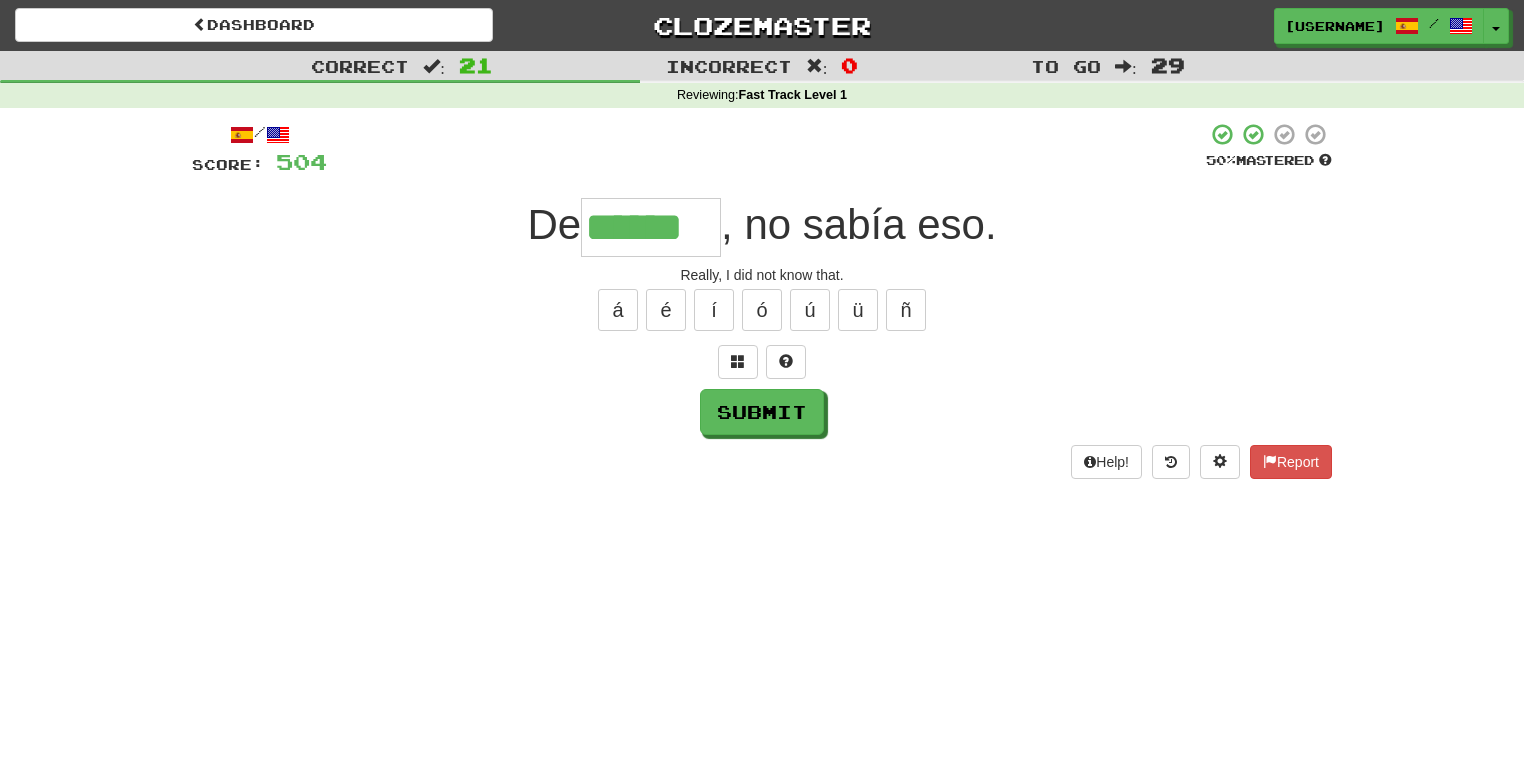 type on "******" 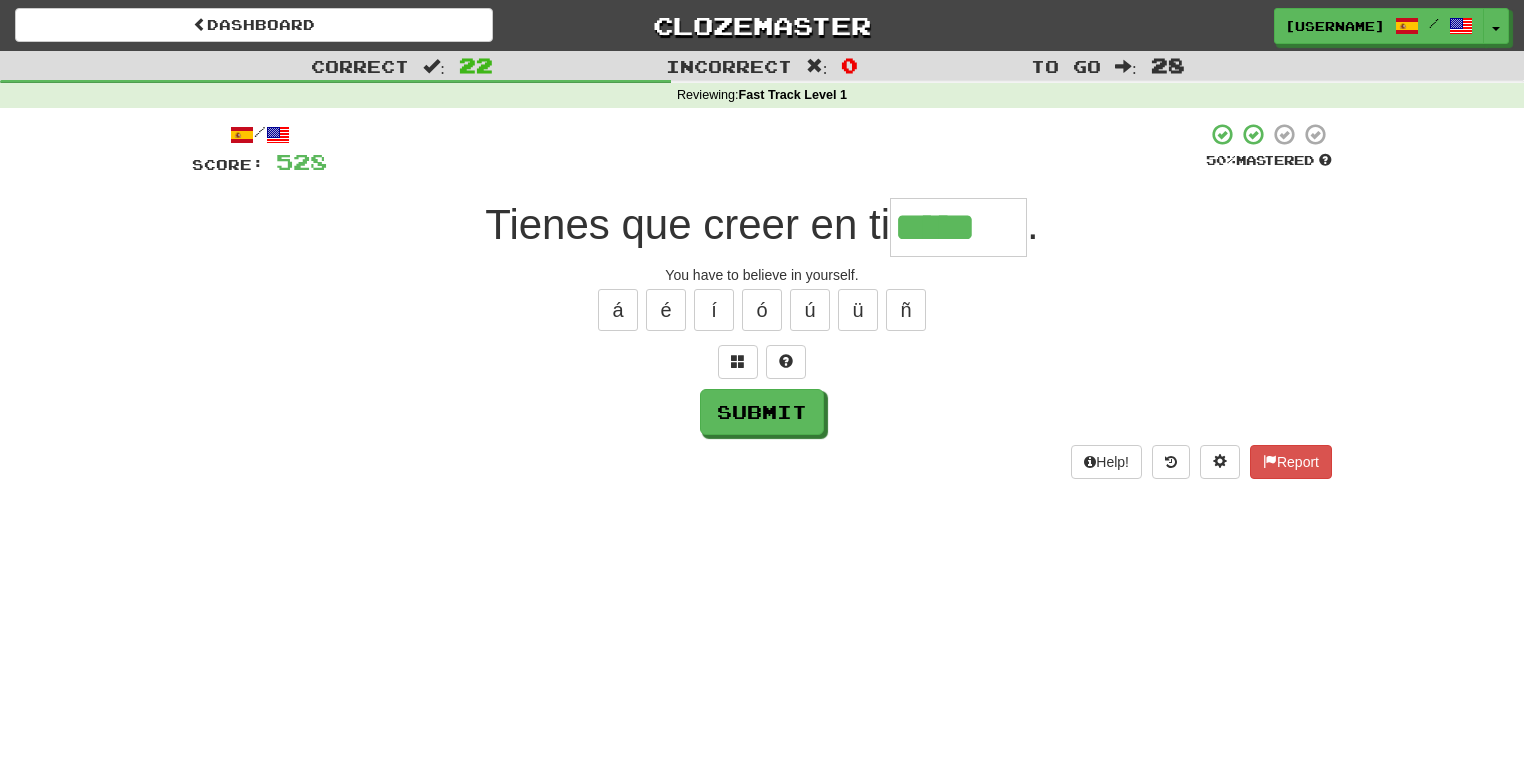 type on "*****" 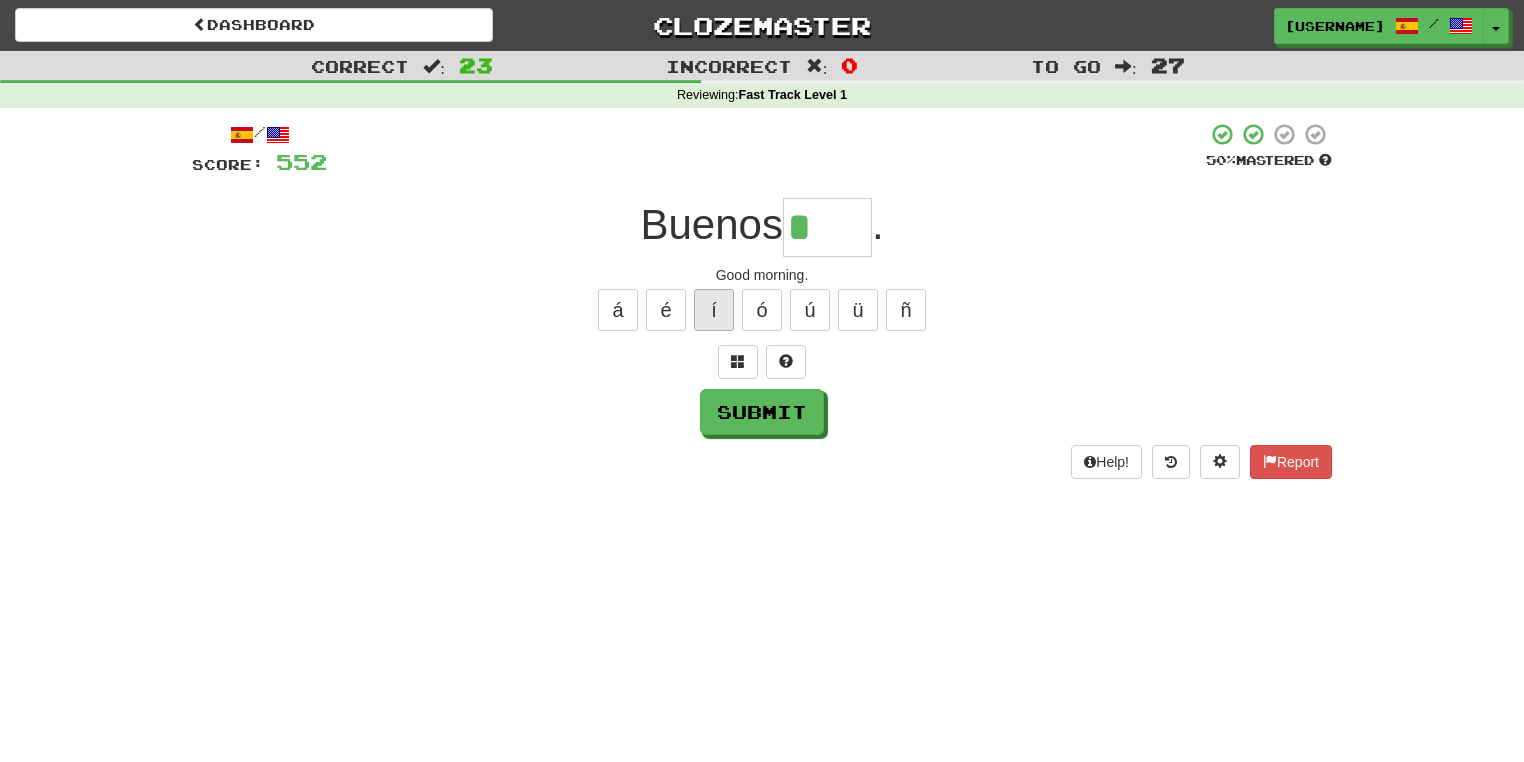 click on "í" at bounding box center (714, 310) 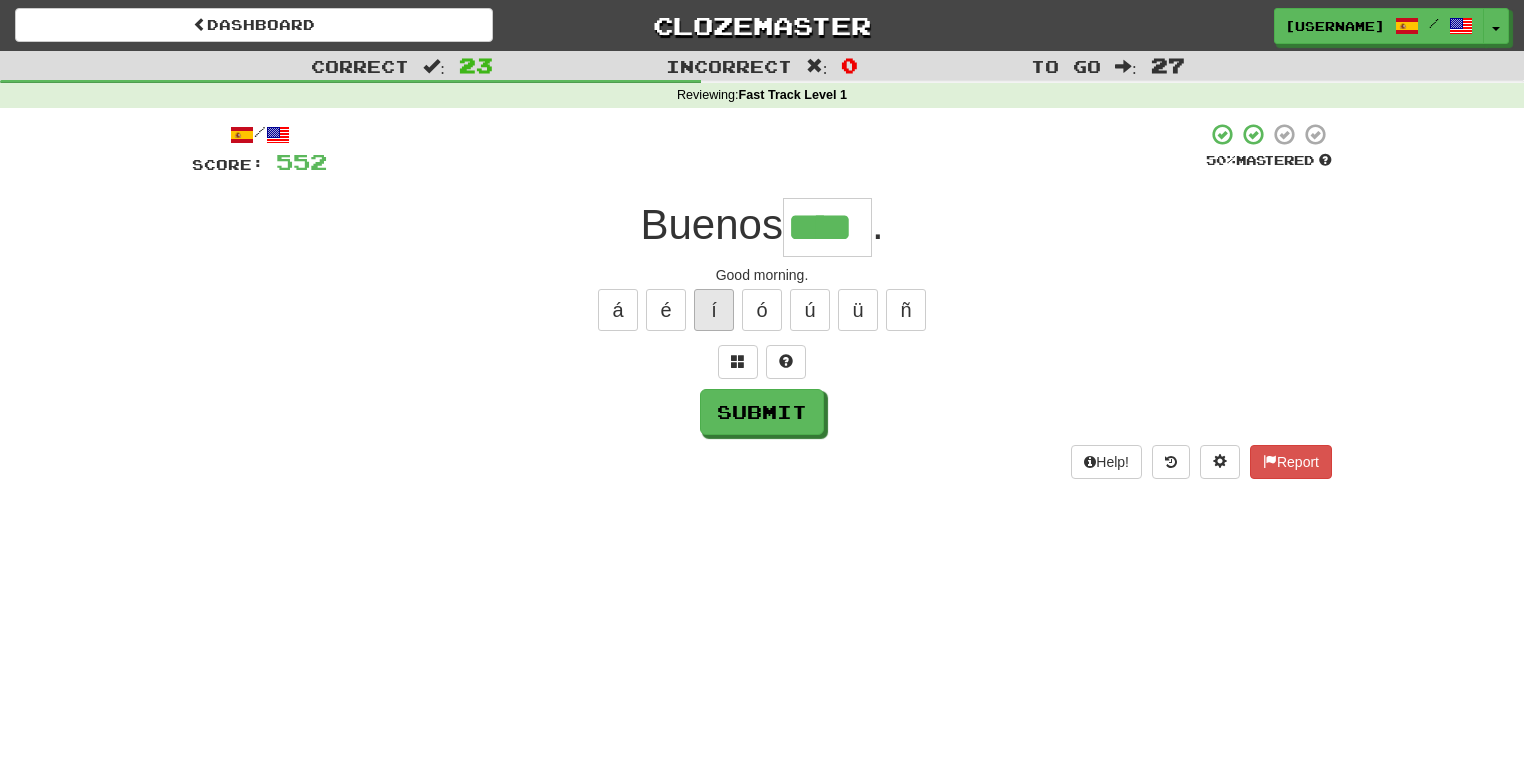 type on "****" 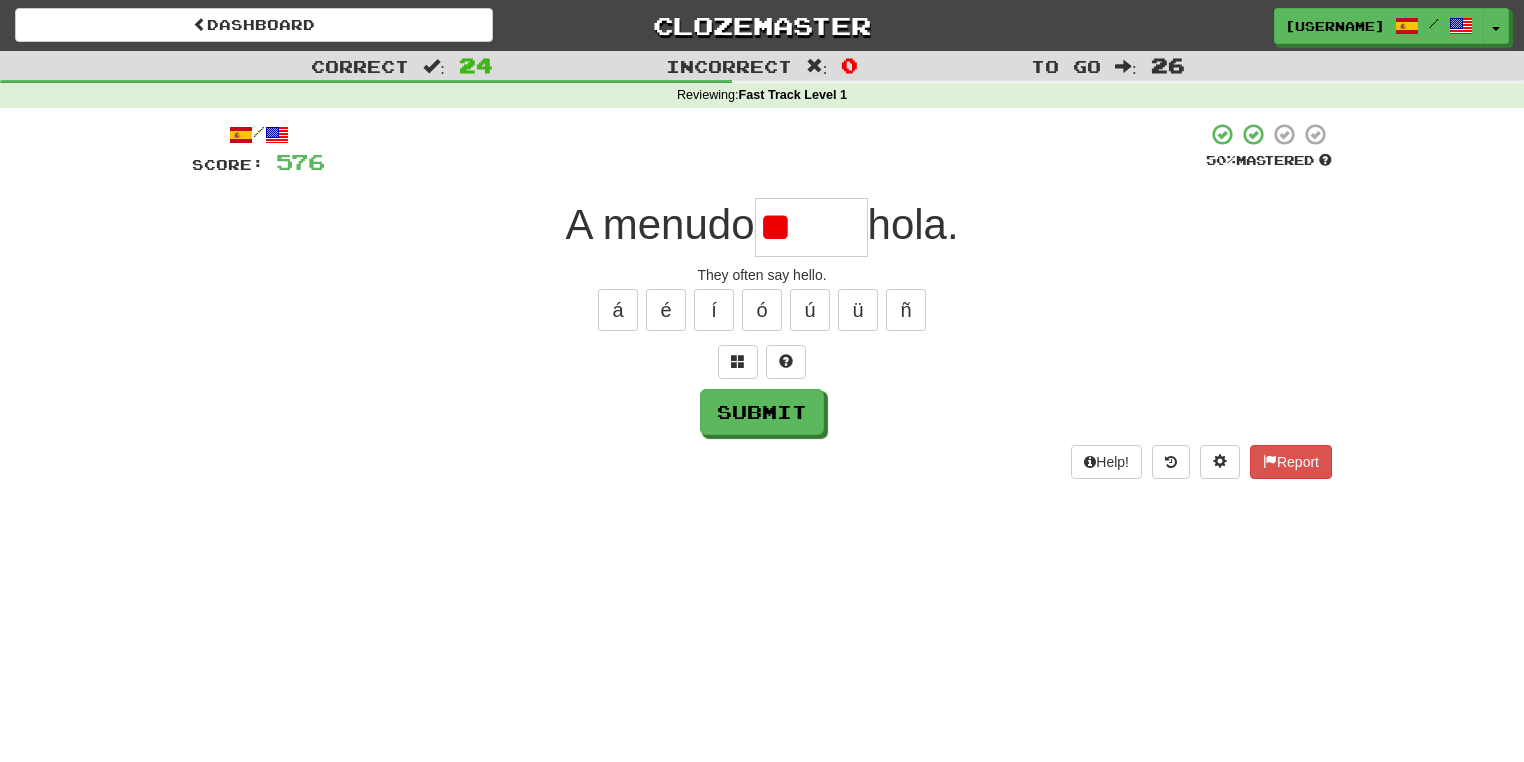 type on "*" 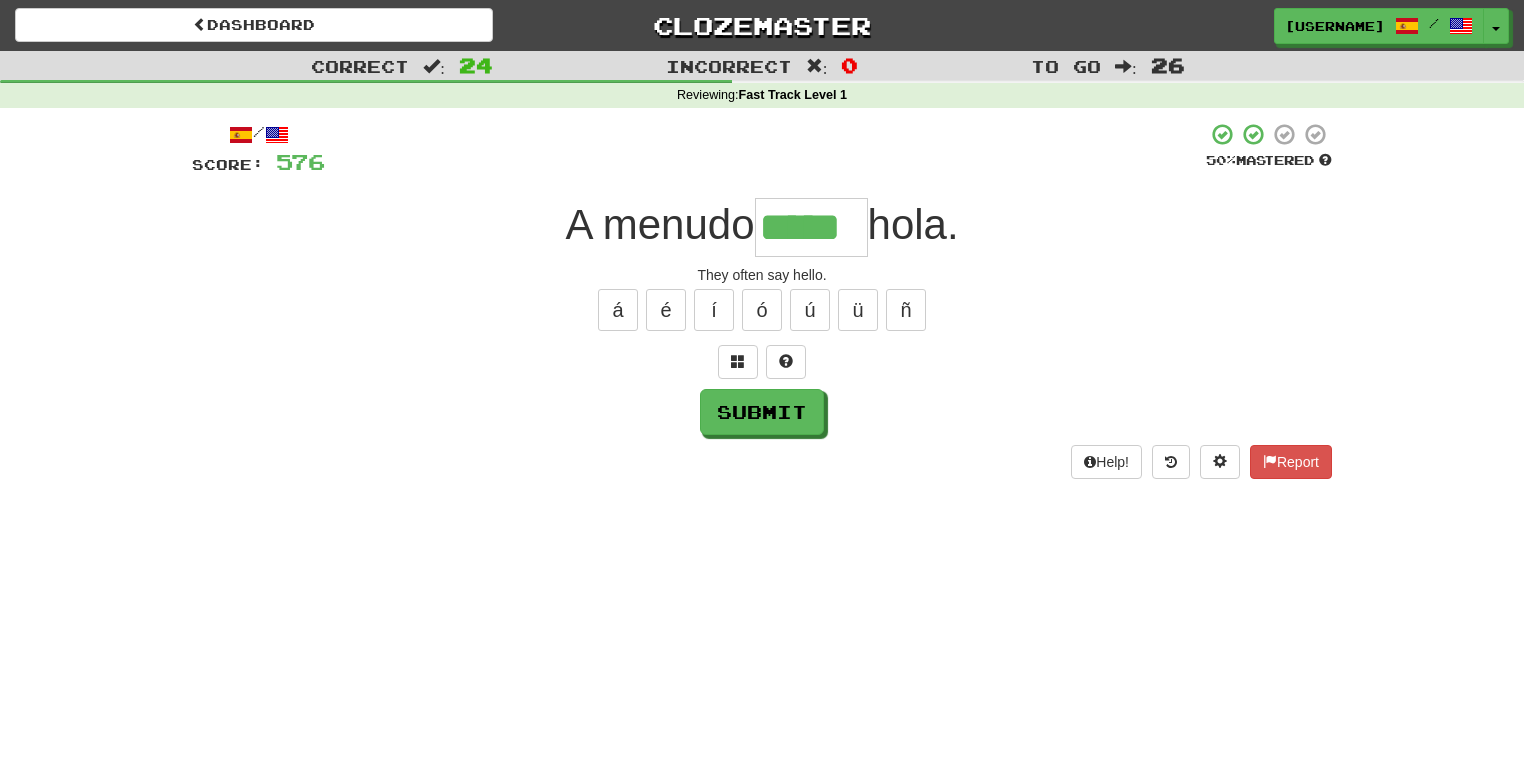 type on "*****" 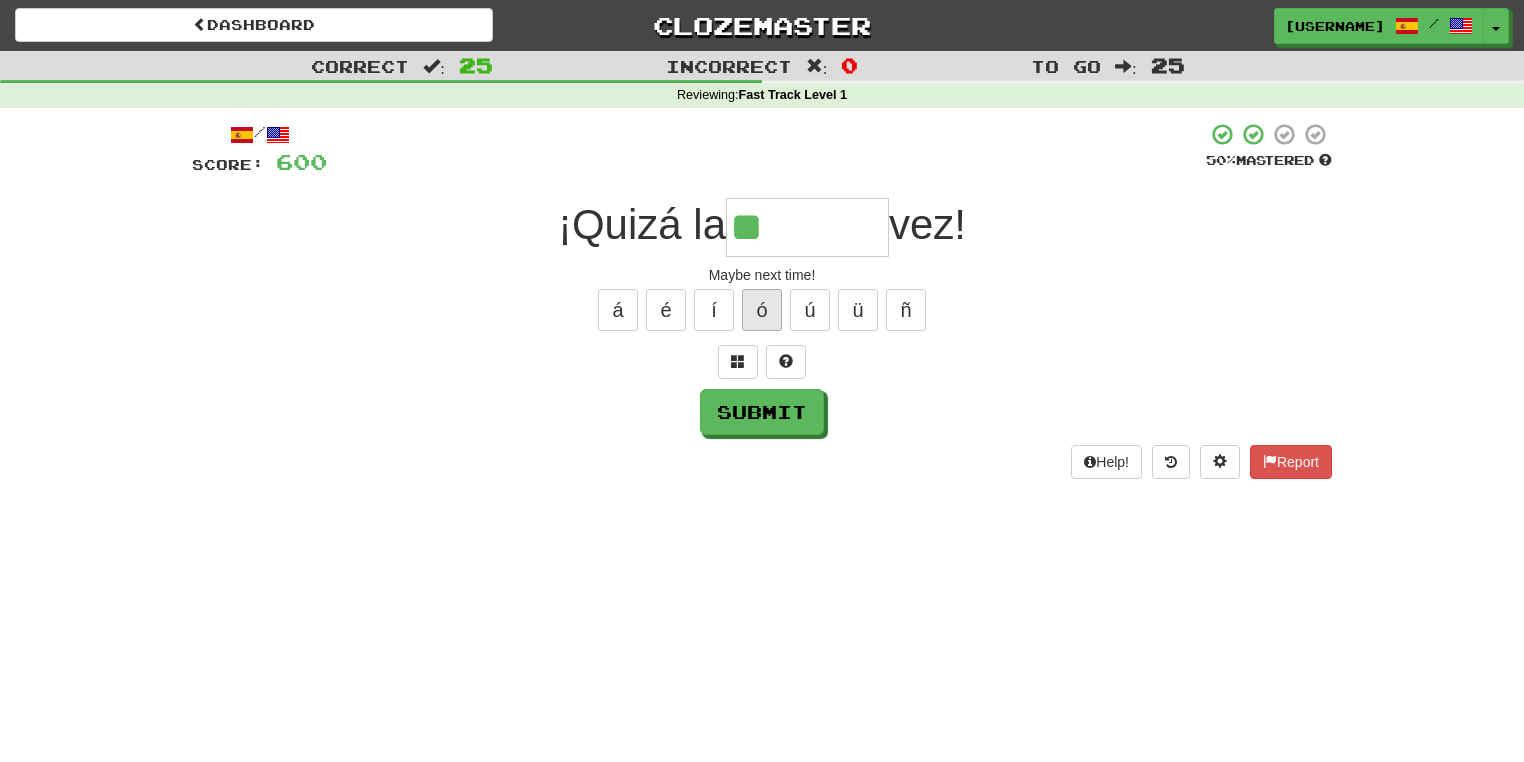 click on "ó" at bounding box center [762, 310] 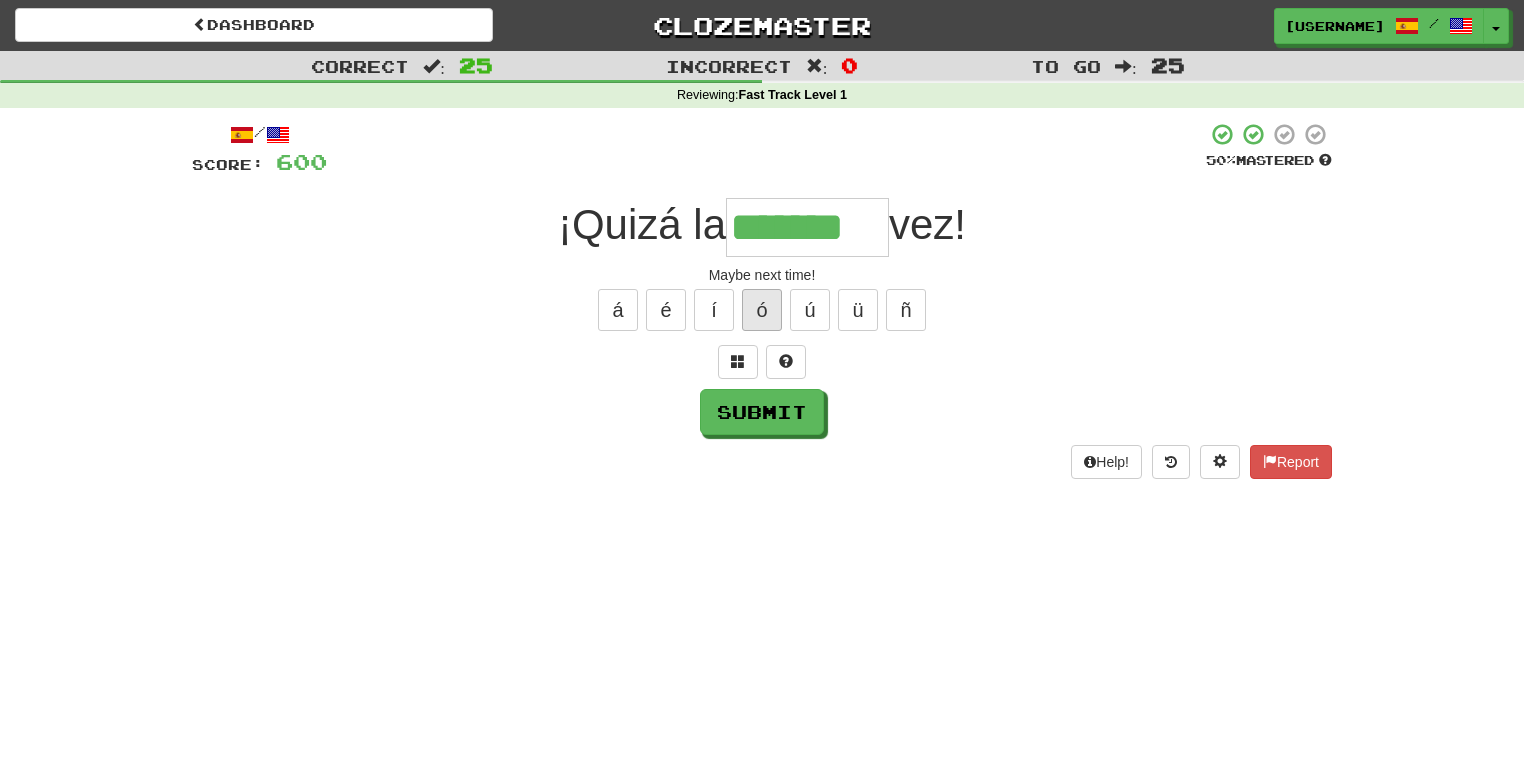 type on "*******" 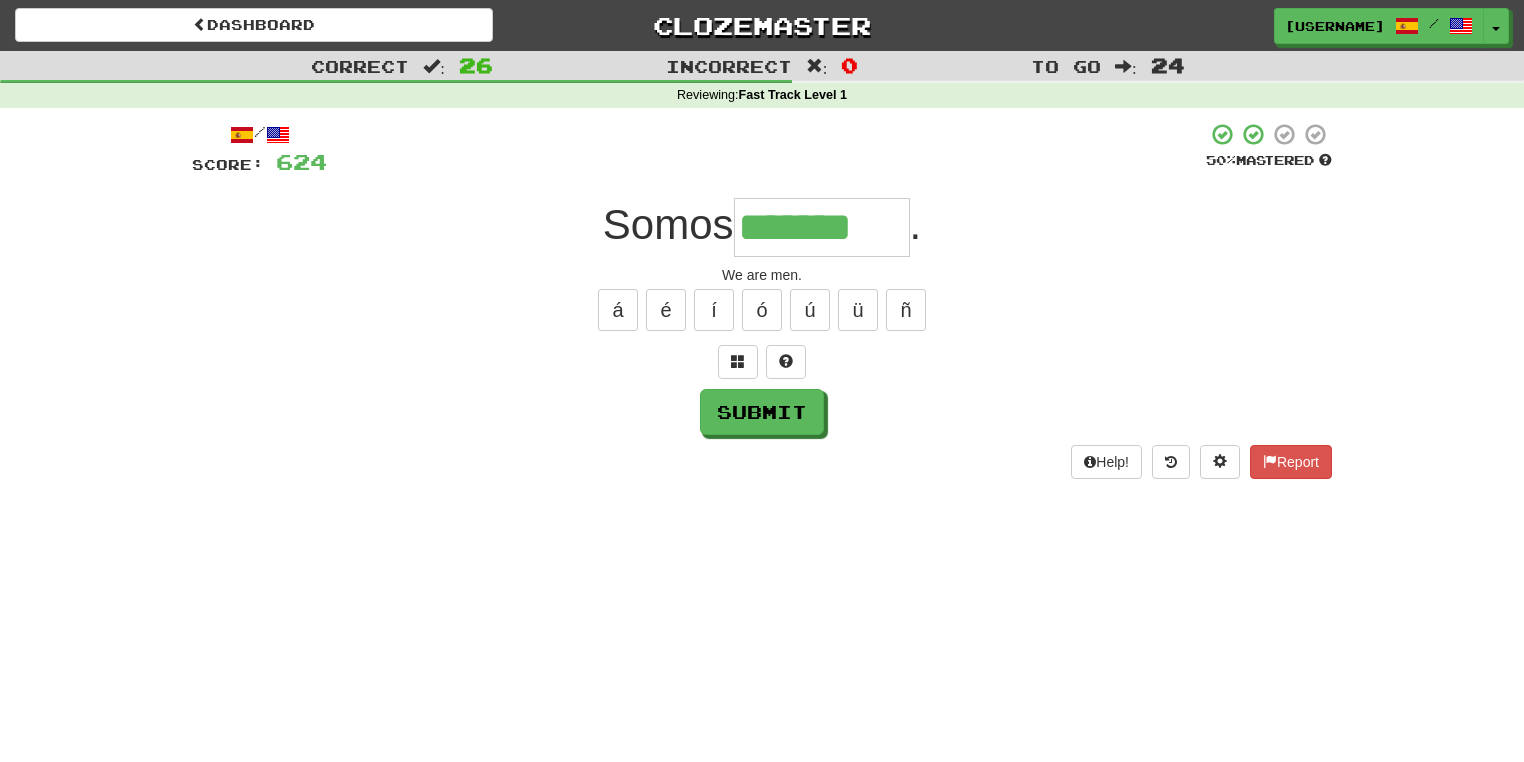 type on "*******" 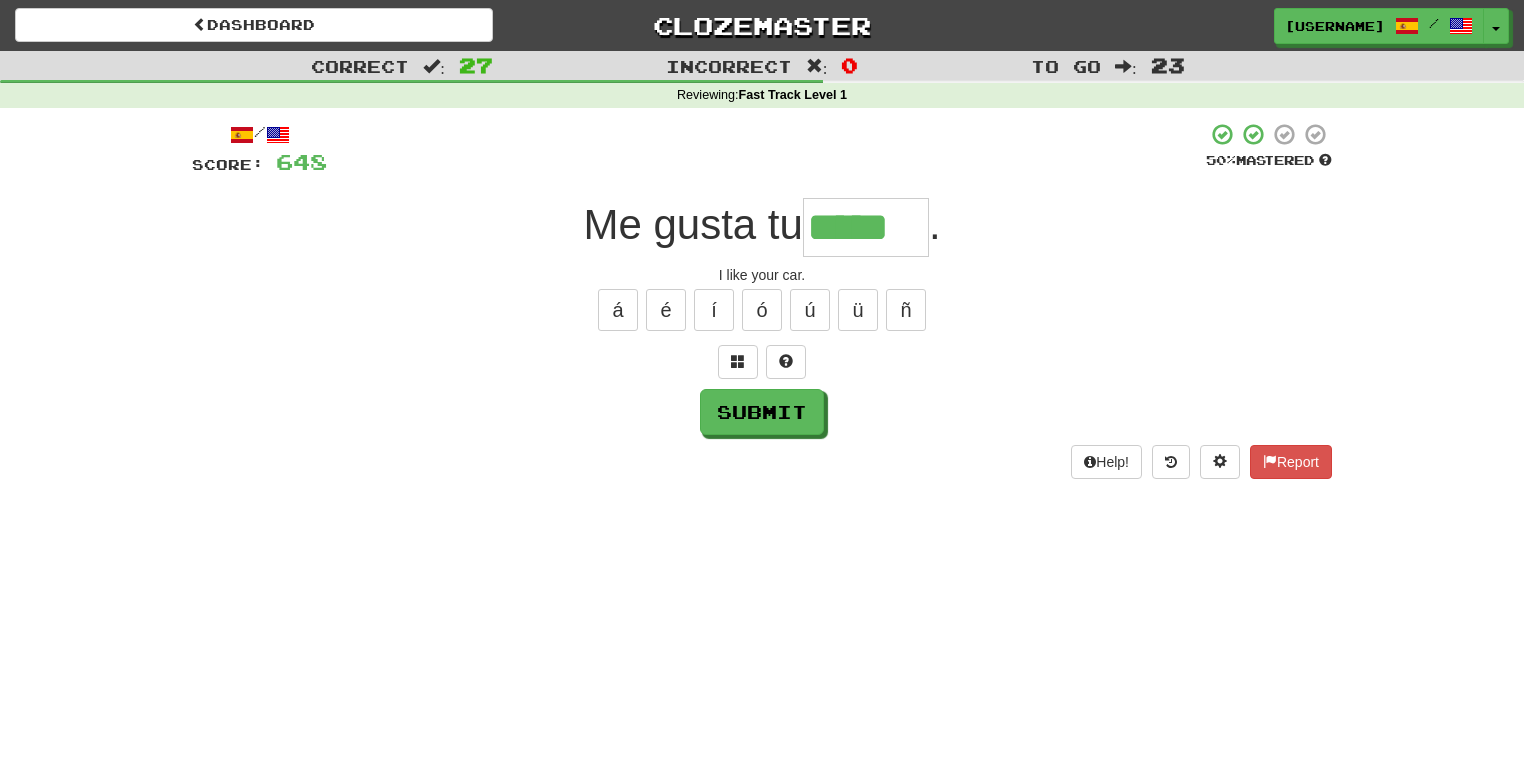type on "*****" 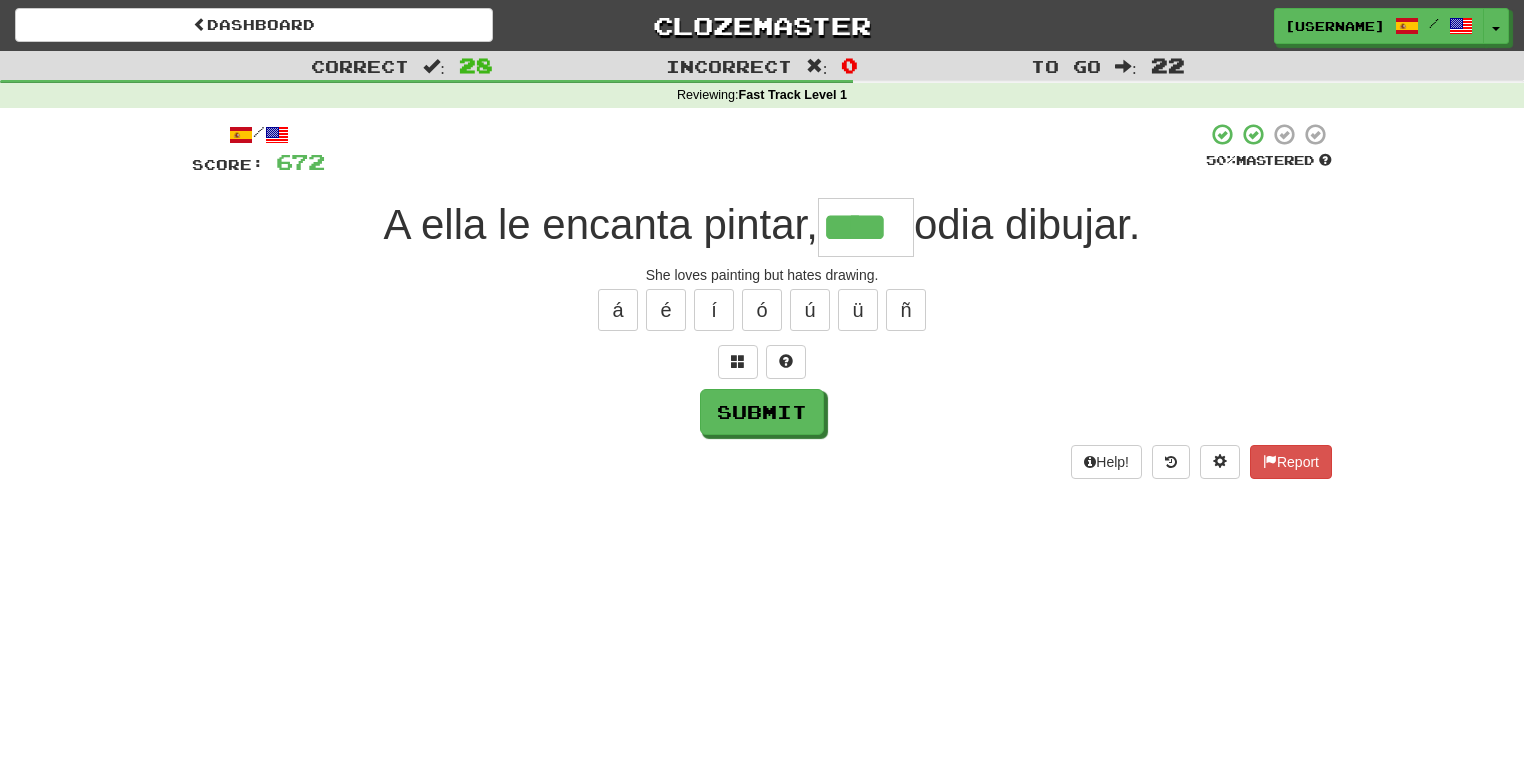 type on "****" 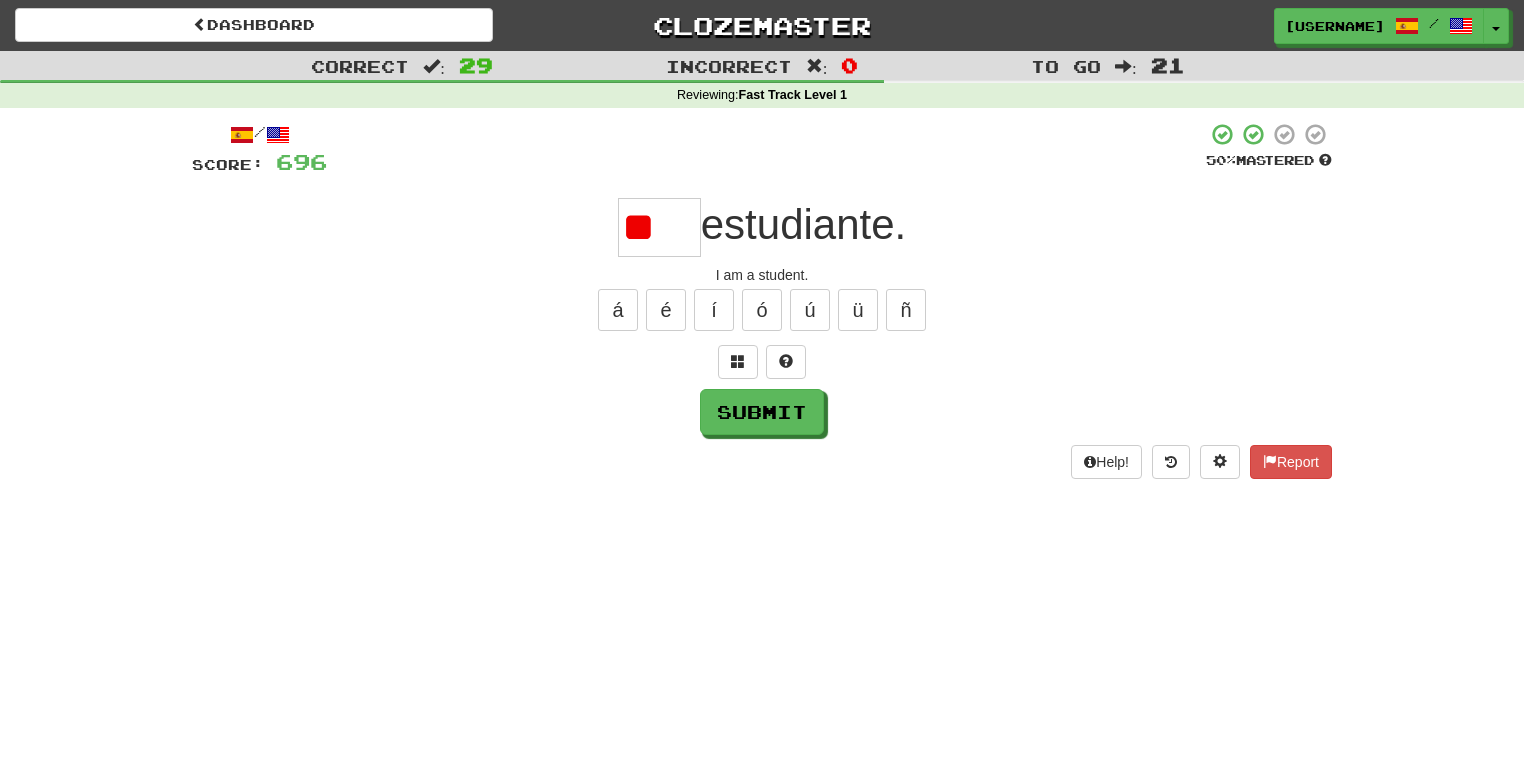 type on "*" 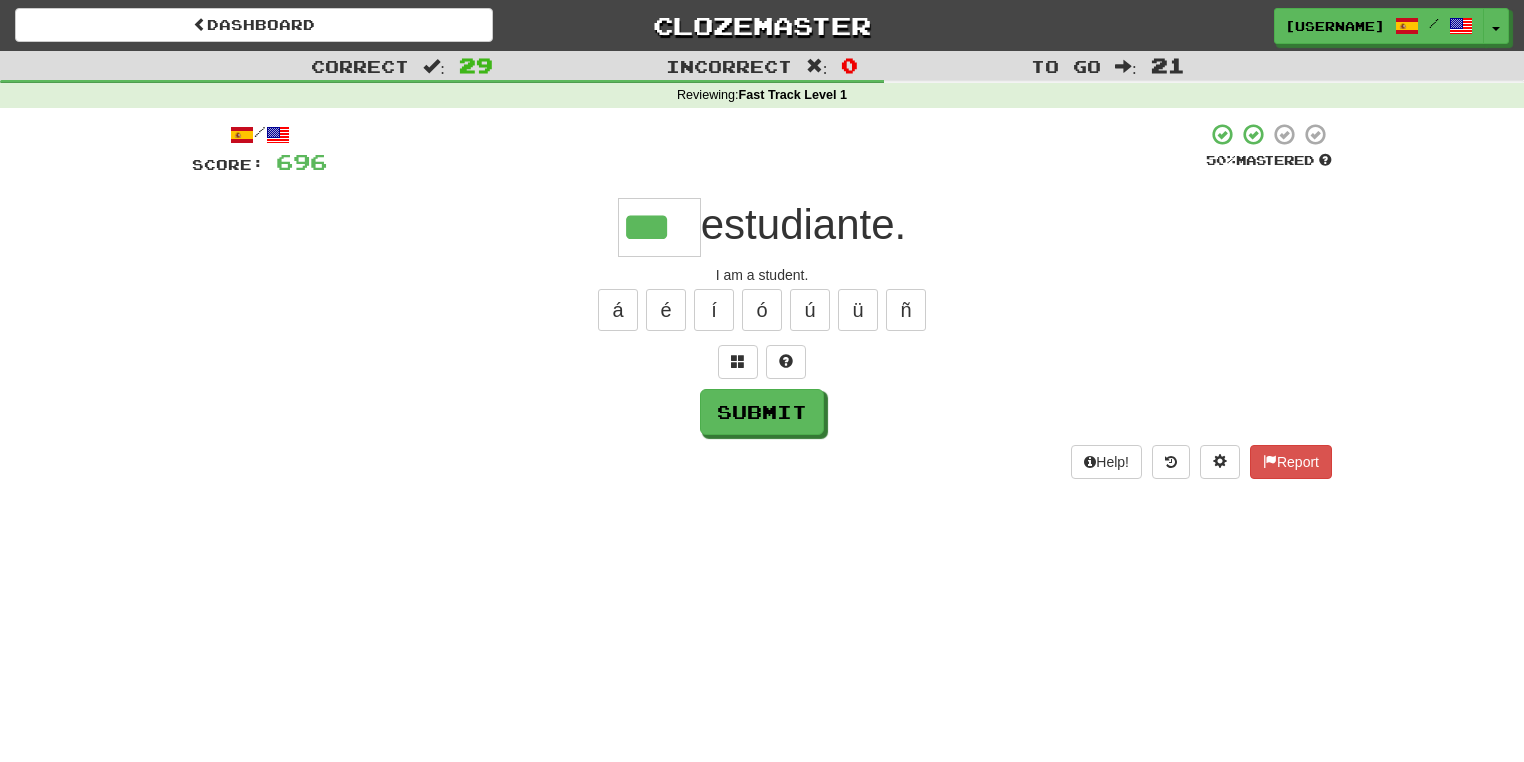 type on "***" 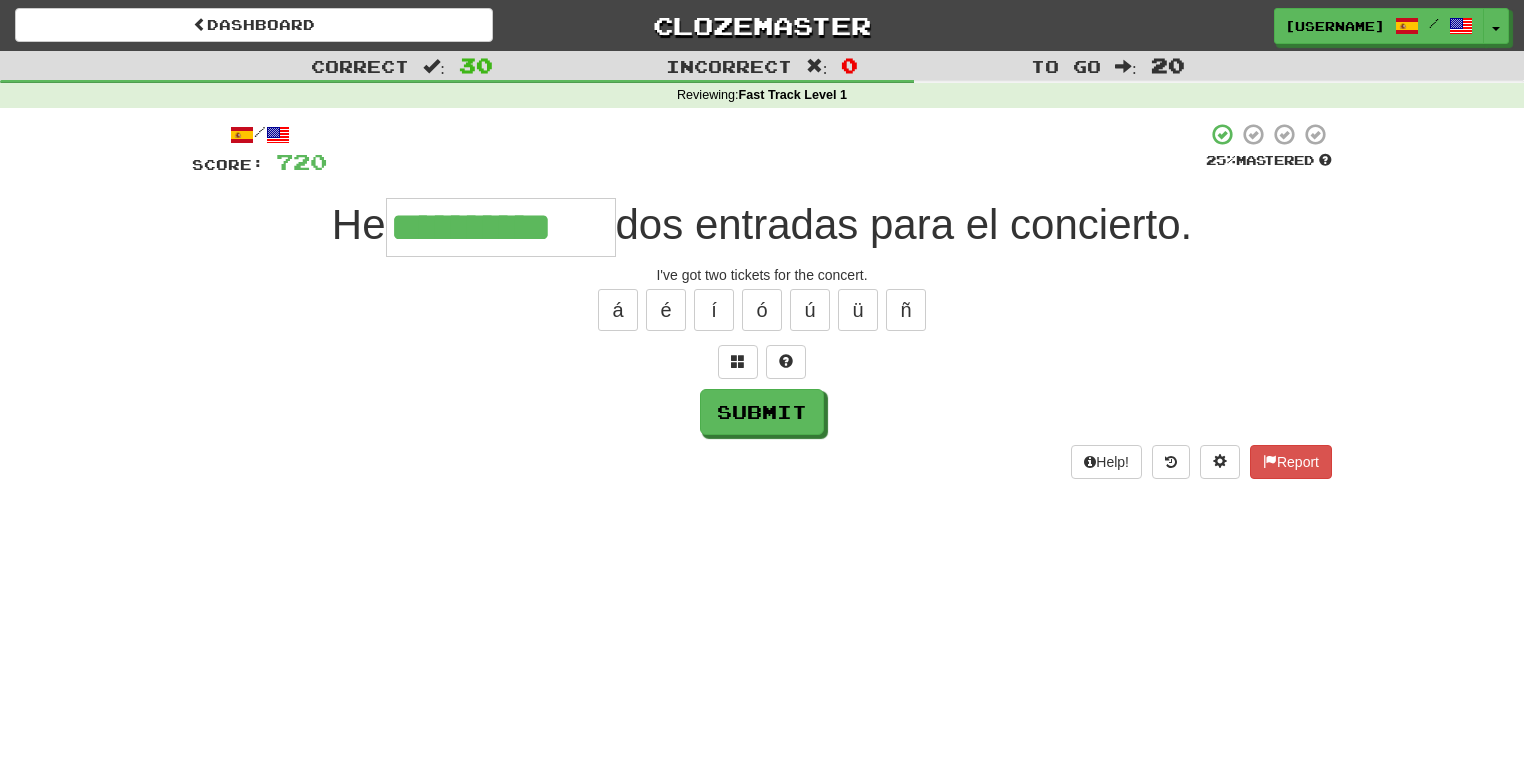 type on "**********" 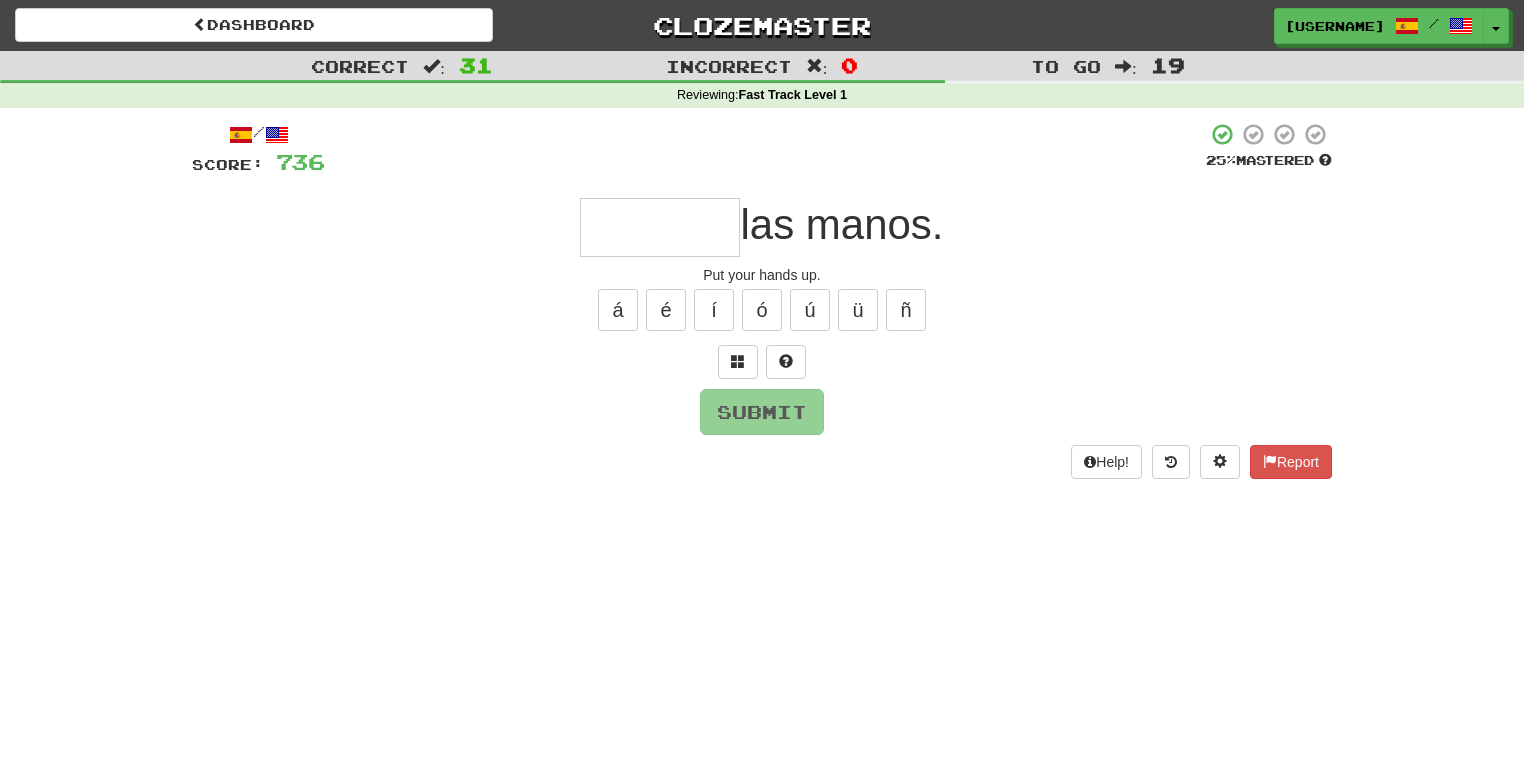 type on "*" 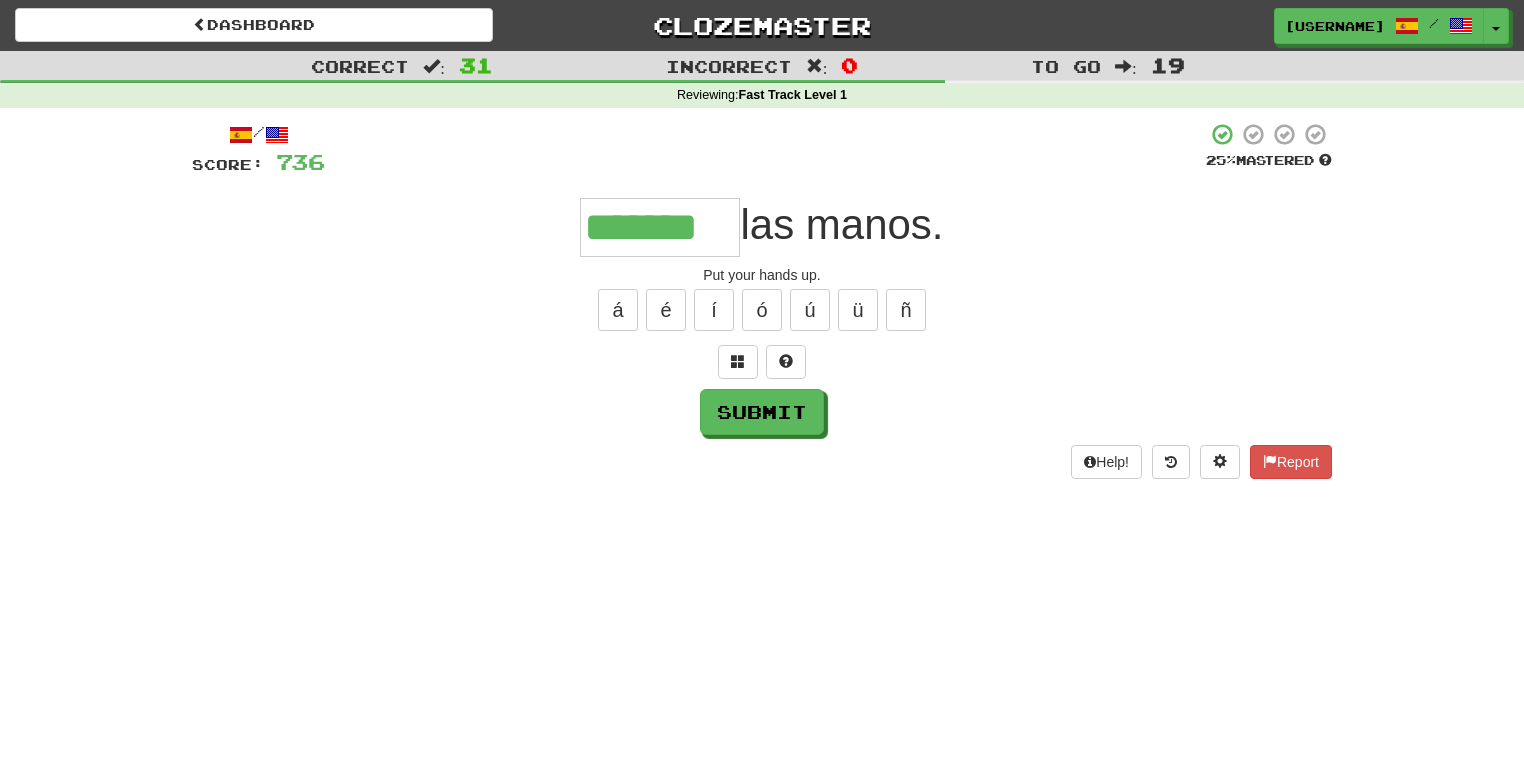 type on "*******" 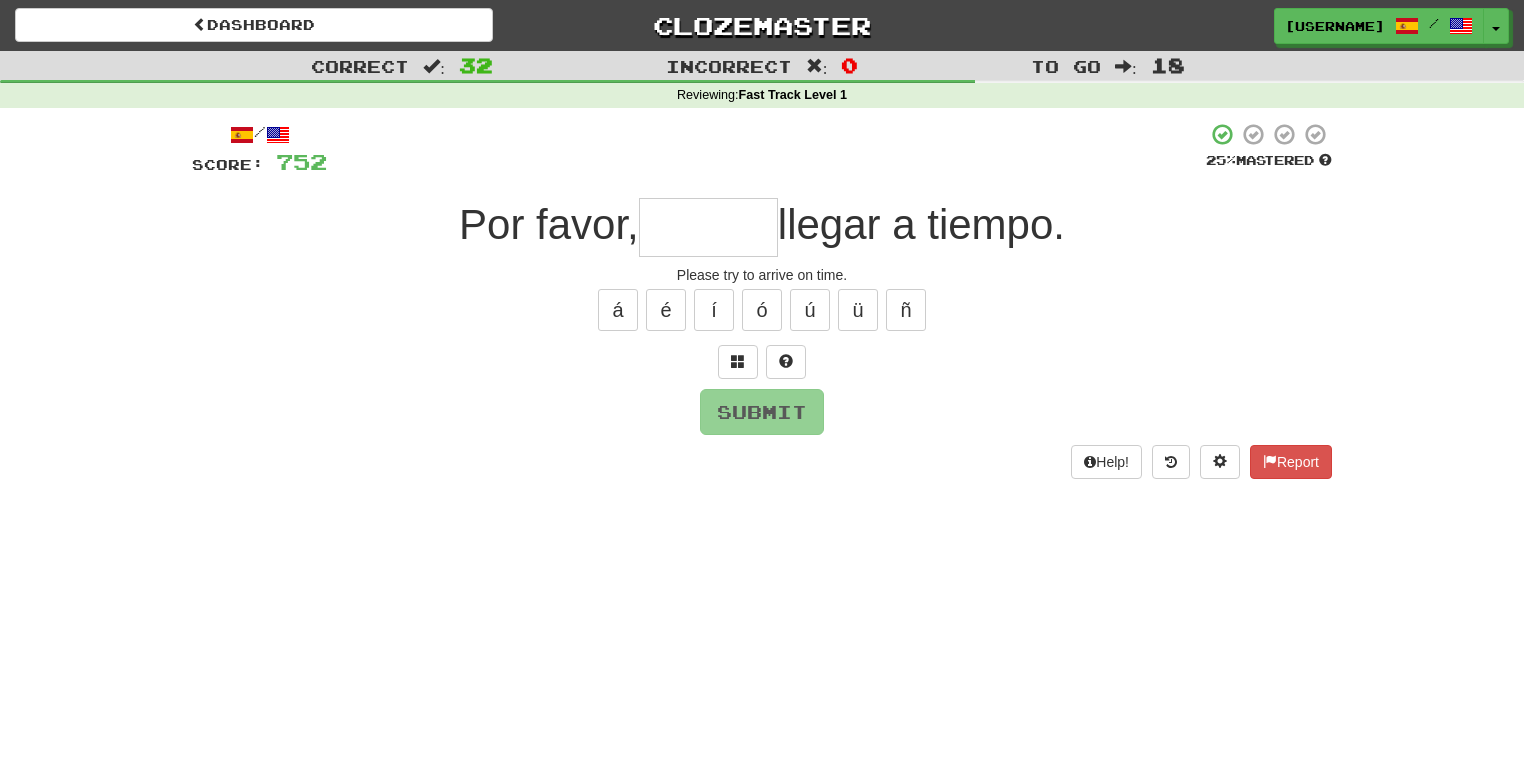 type on "*" 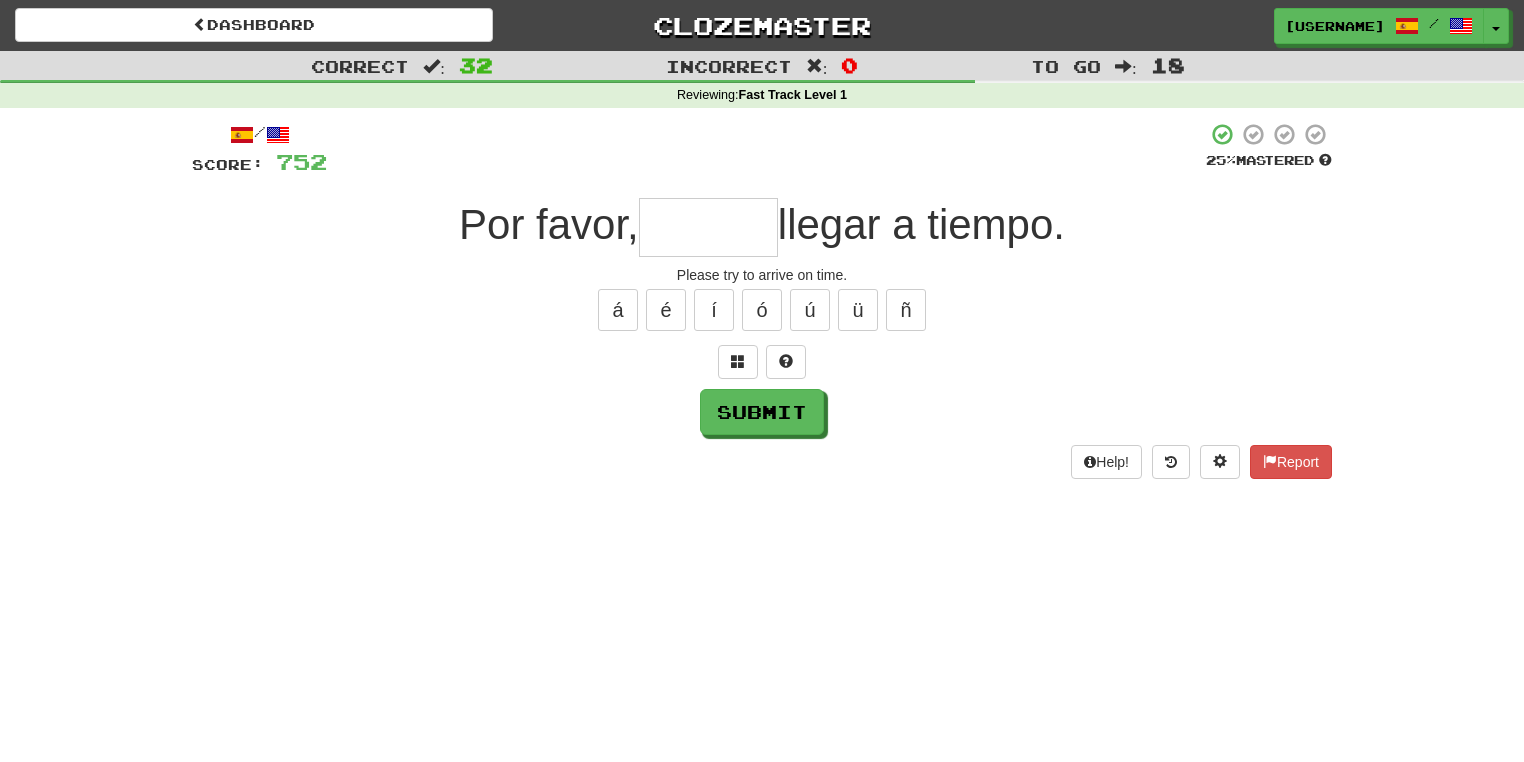 type on "*" 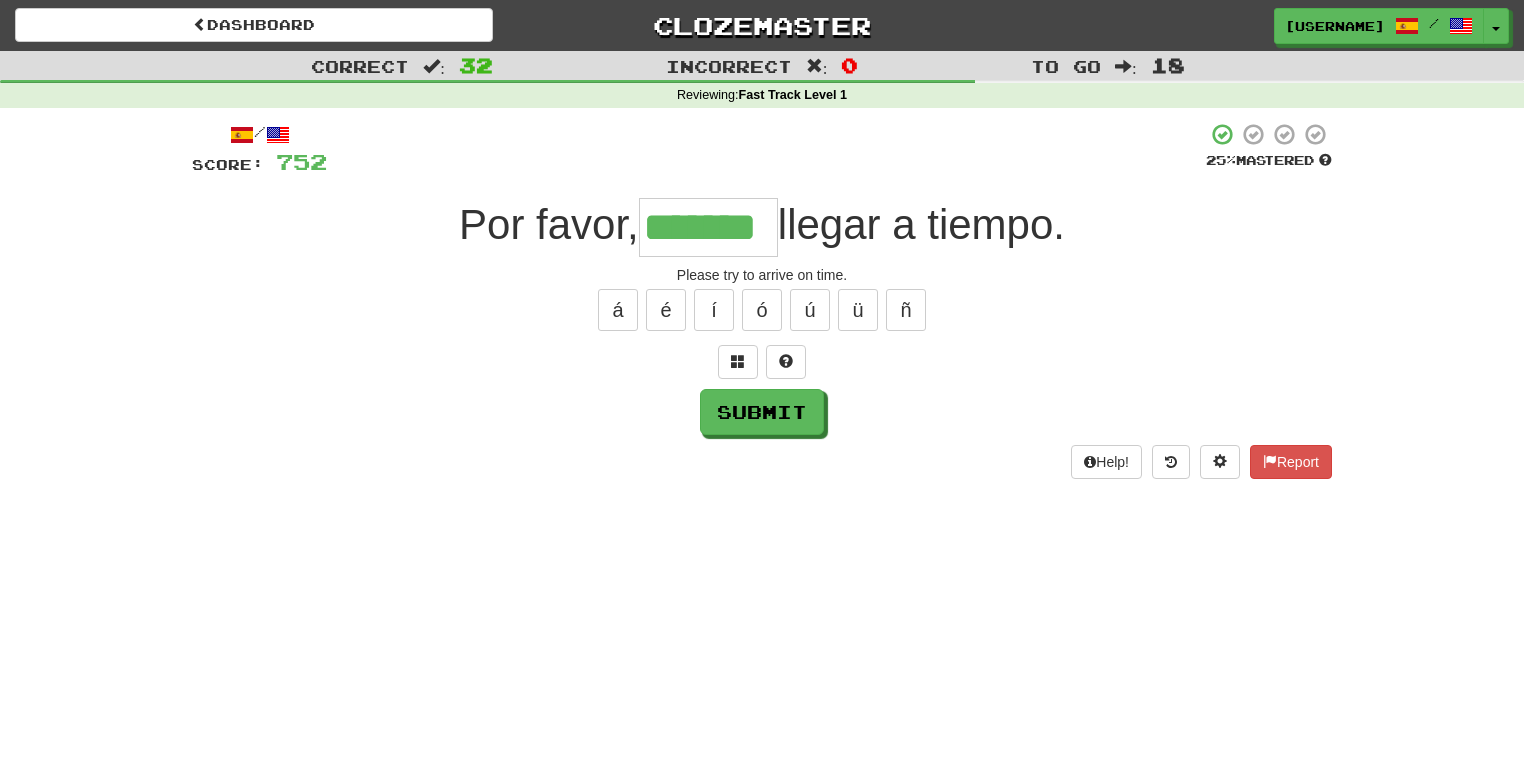 type on "*******" 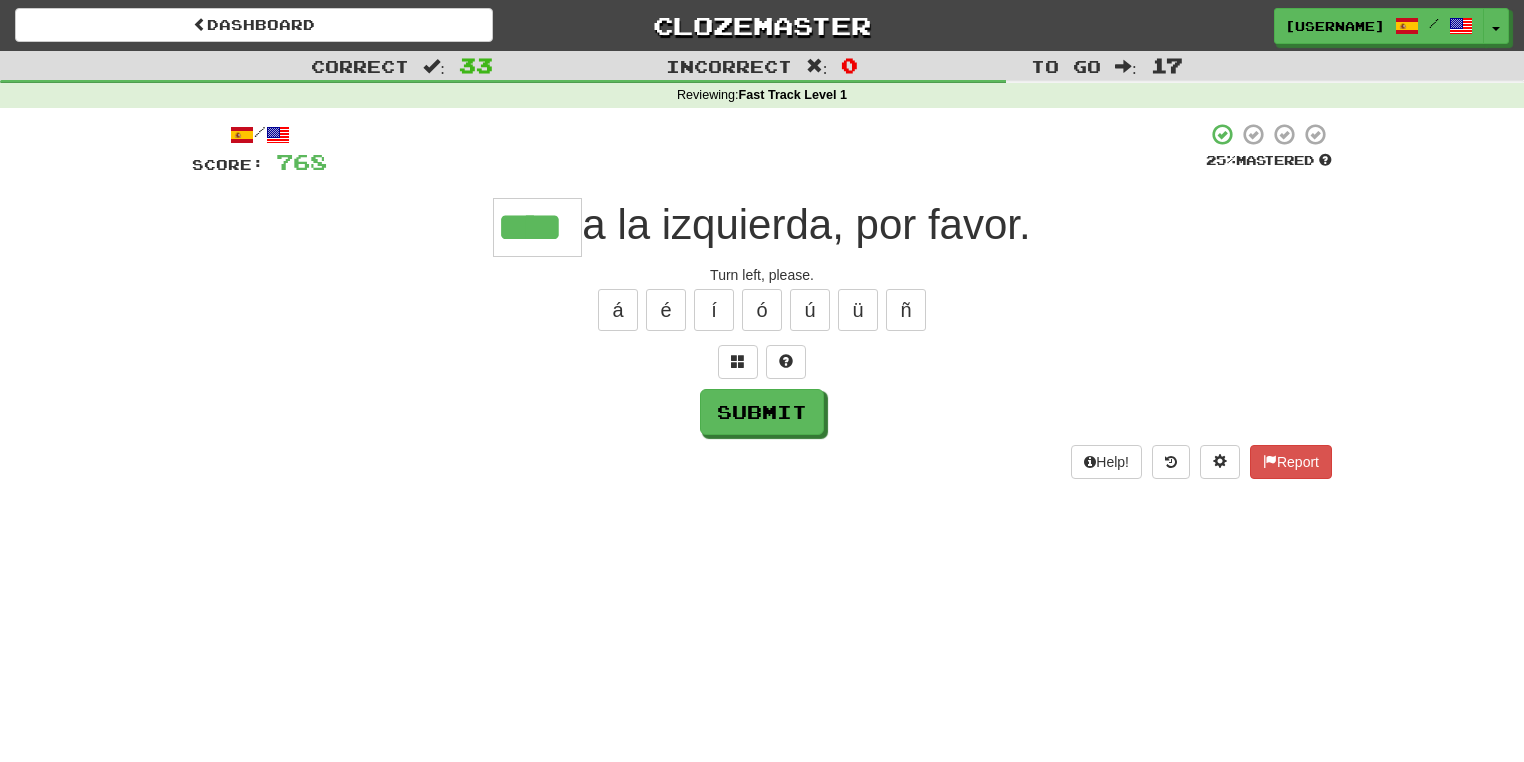type on "****" 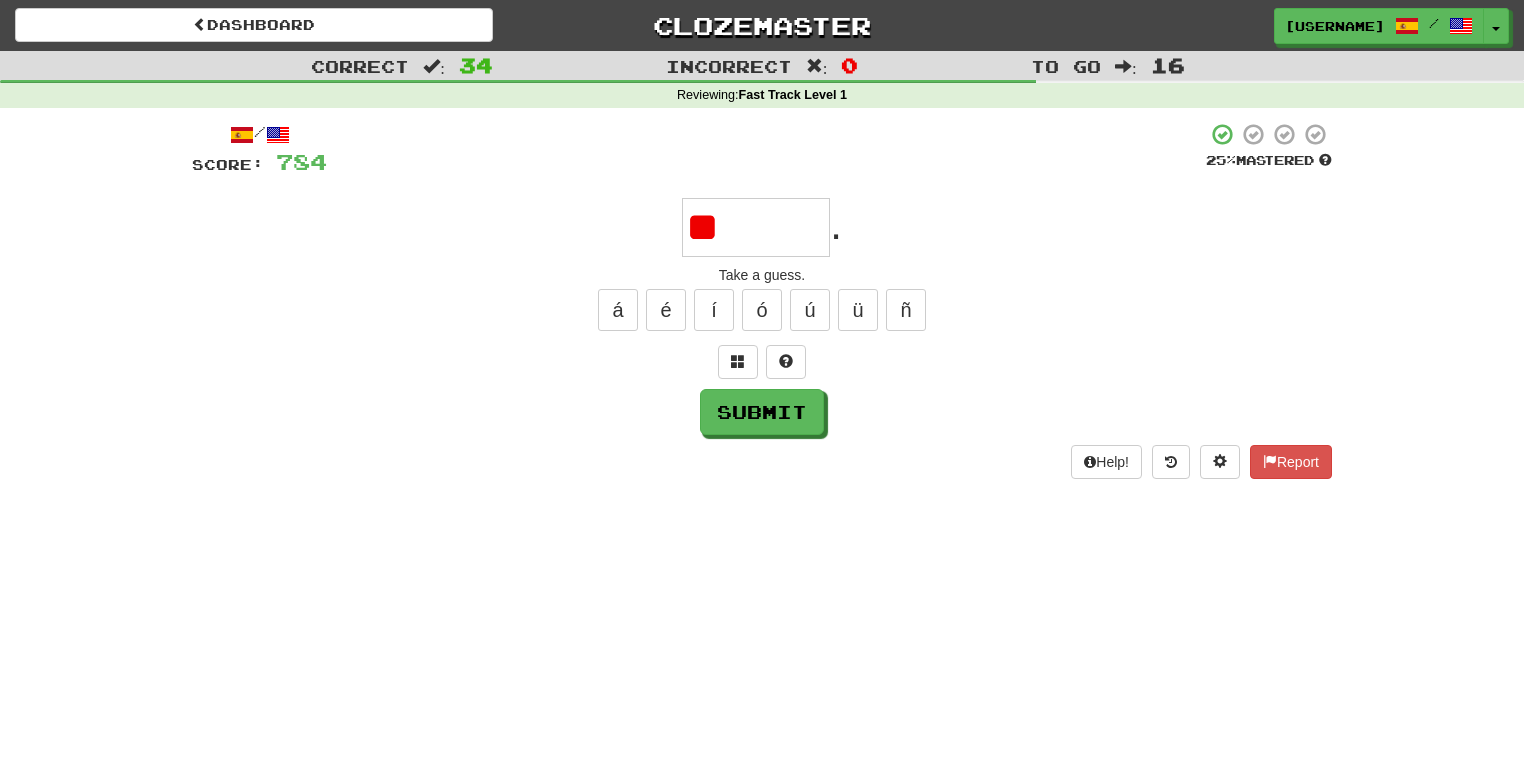 type on "*" 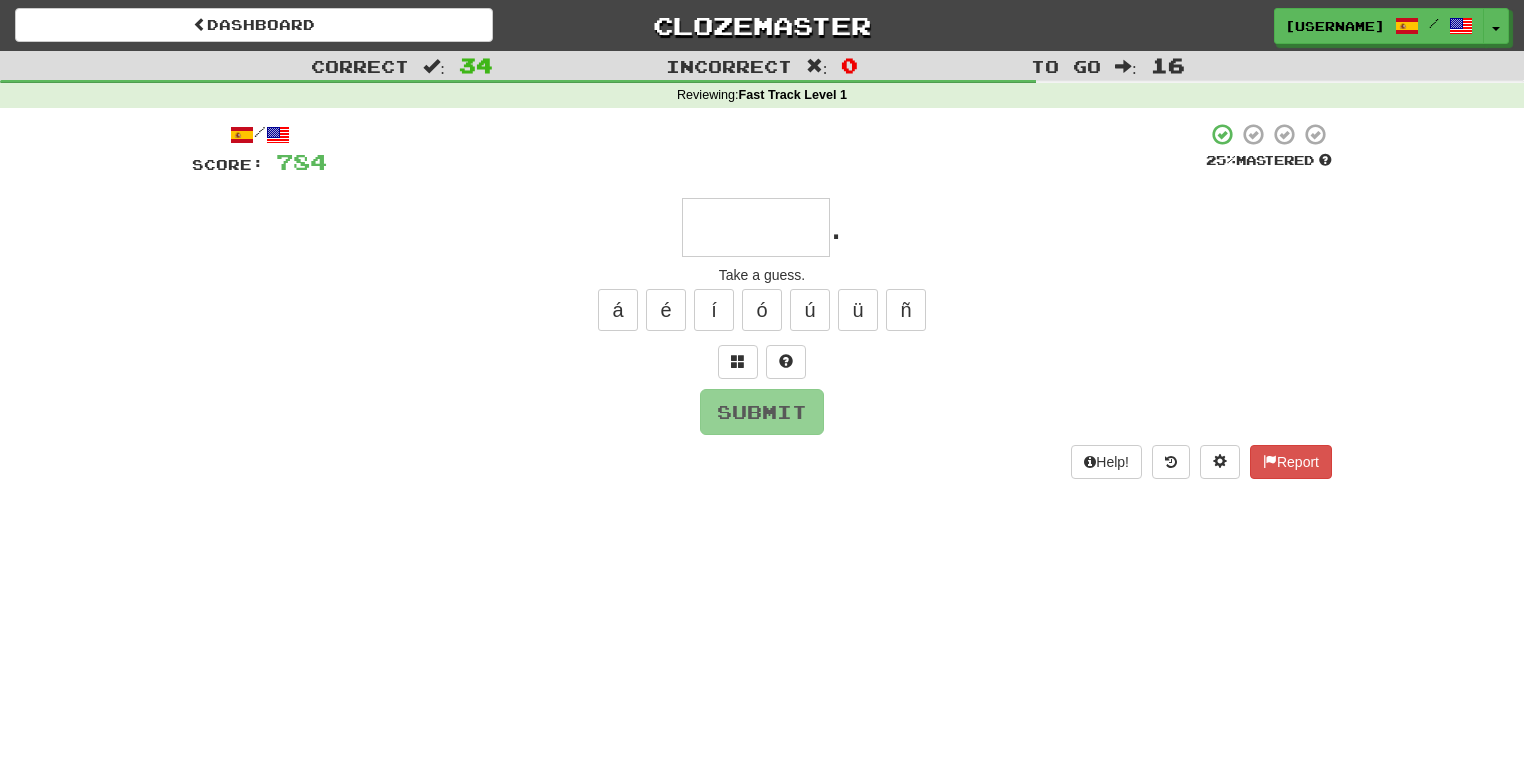 type on "*" 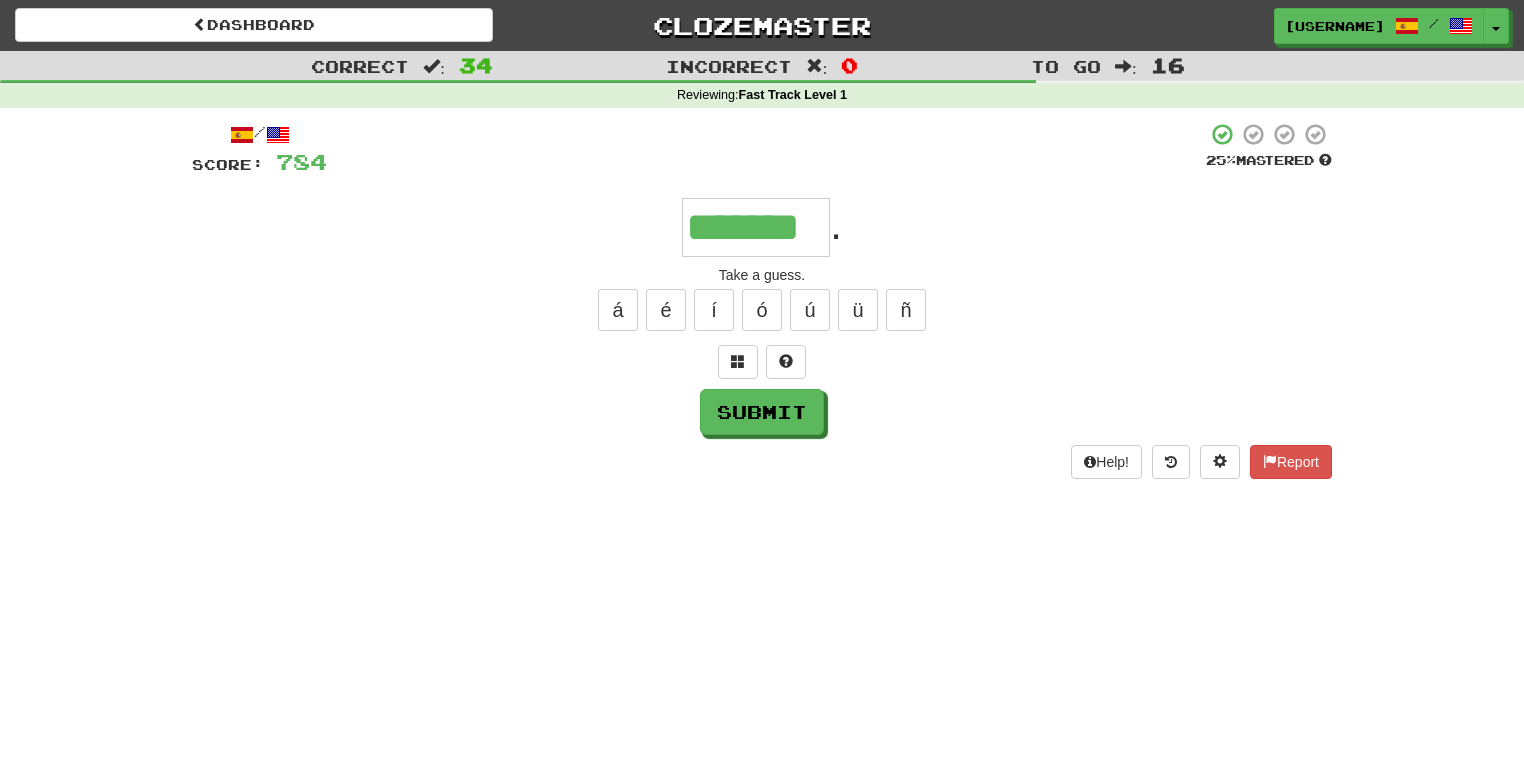 type on "*******" 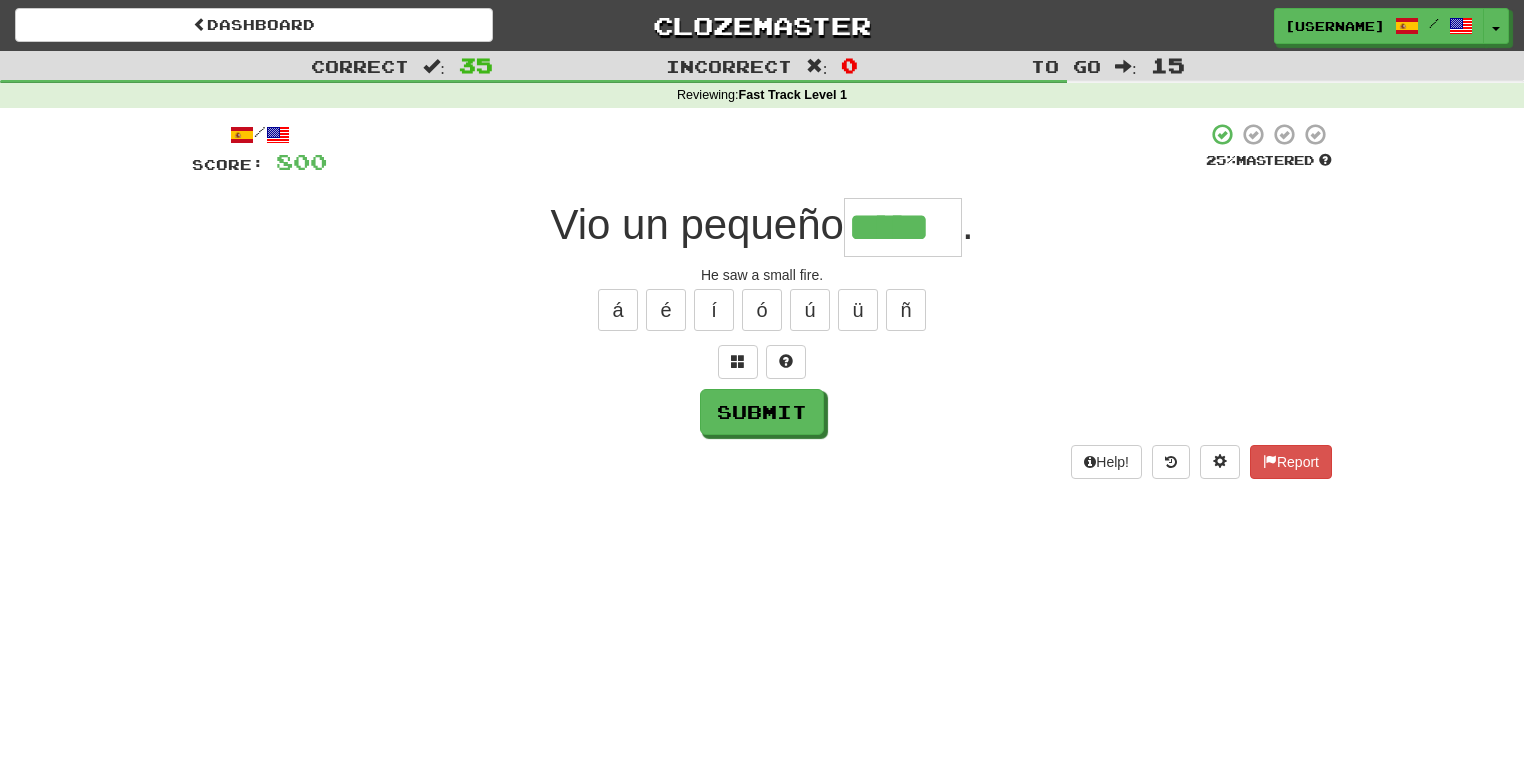 type on "*****" 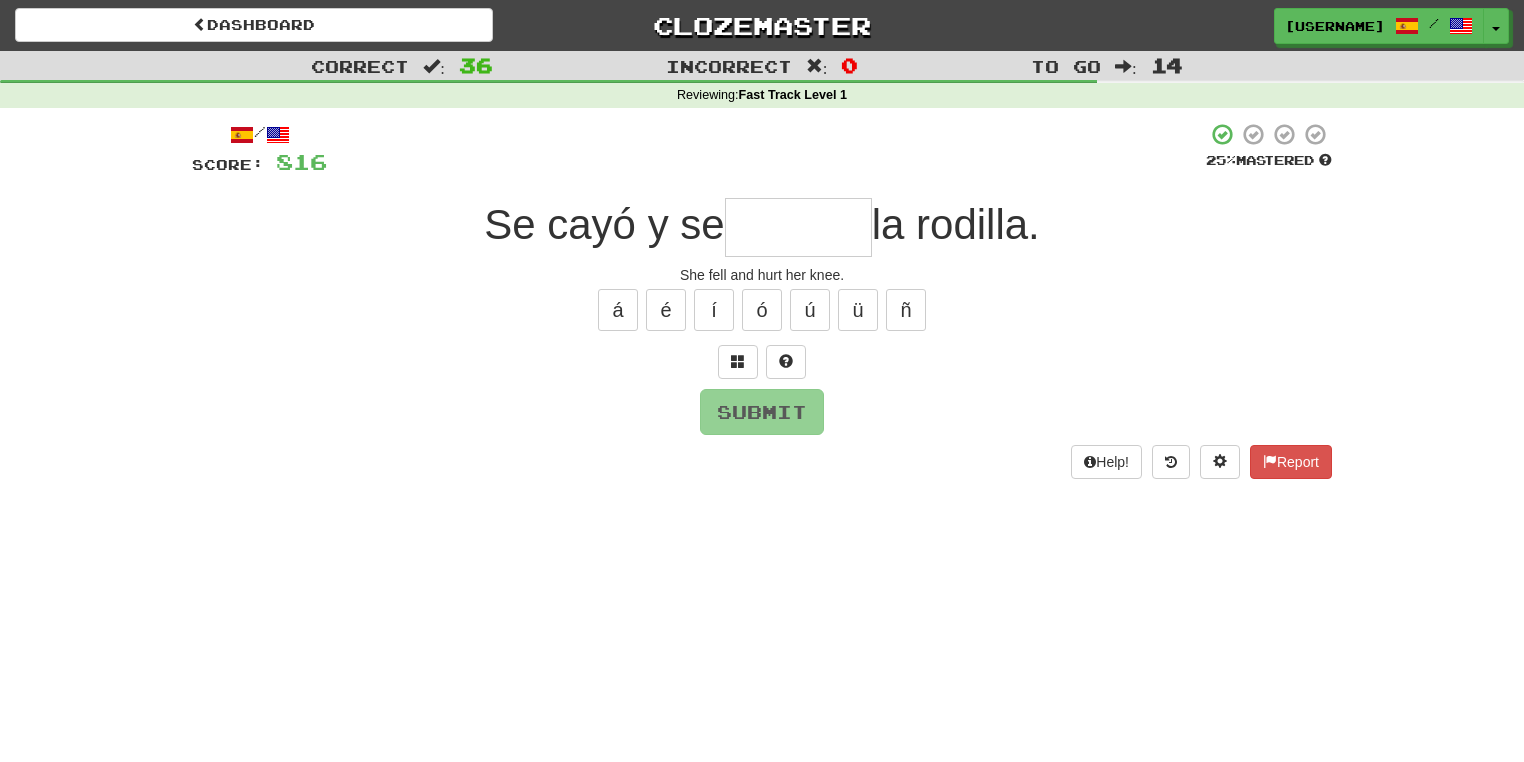 type on "*" 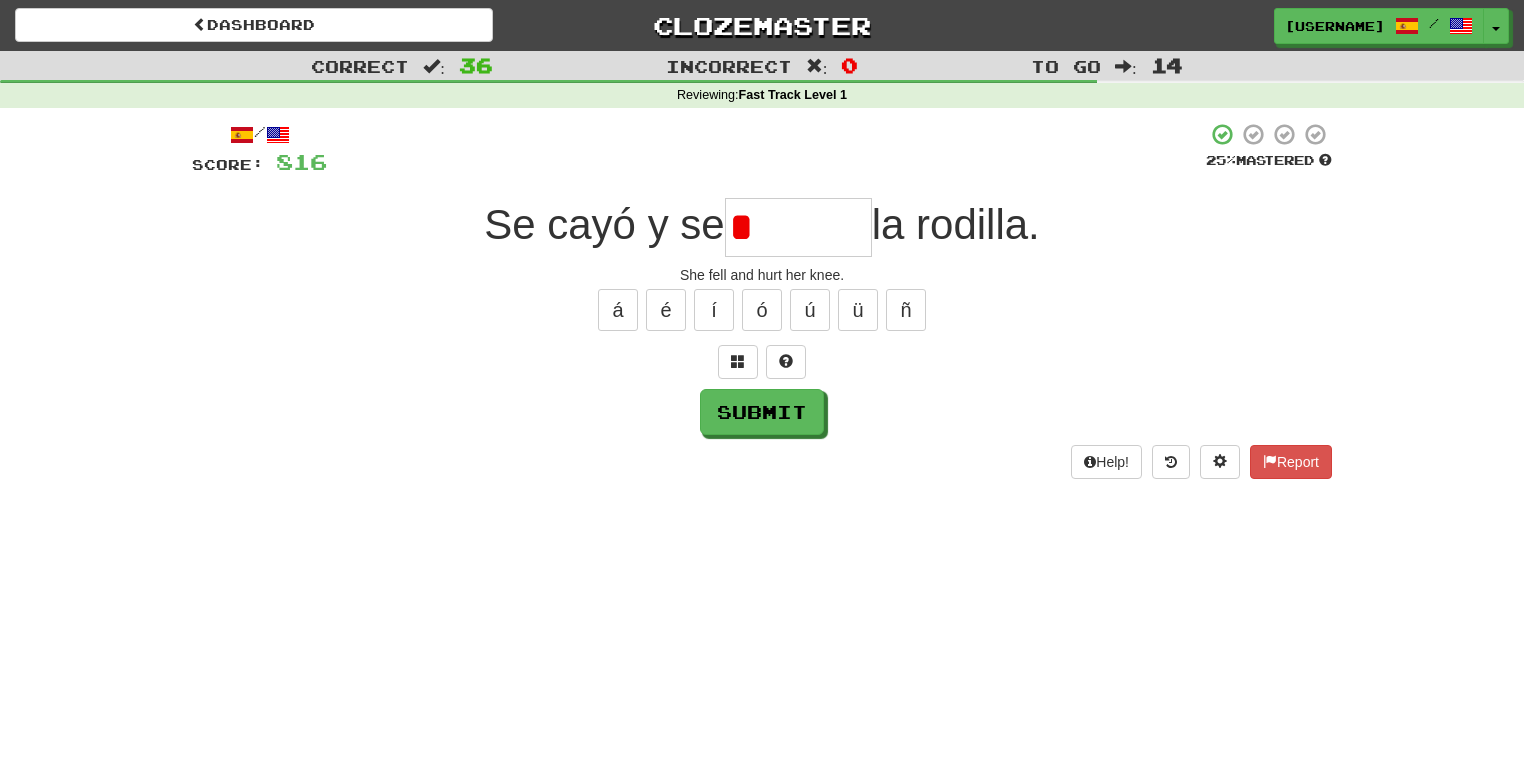 type on "*******" 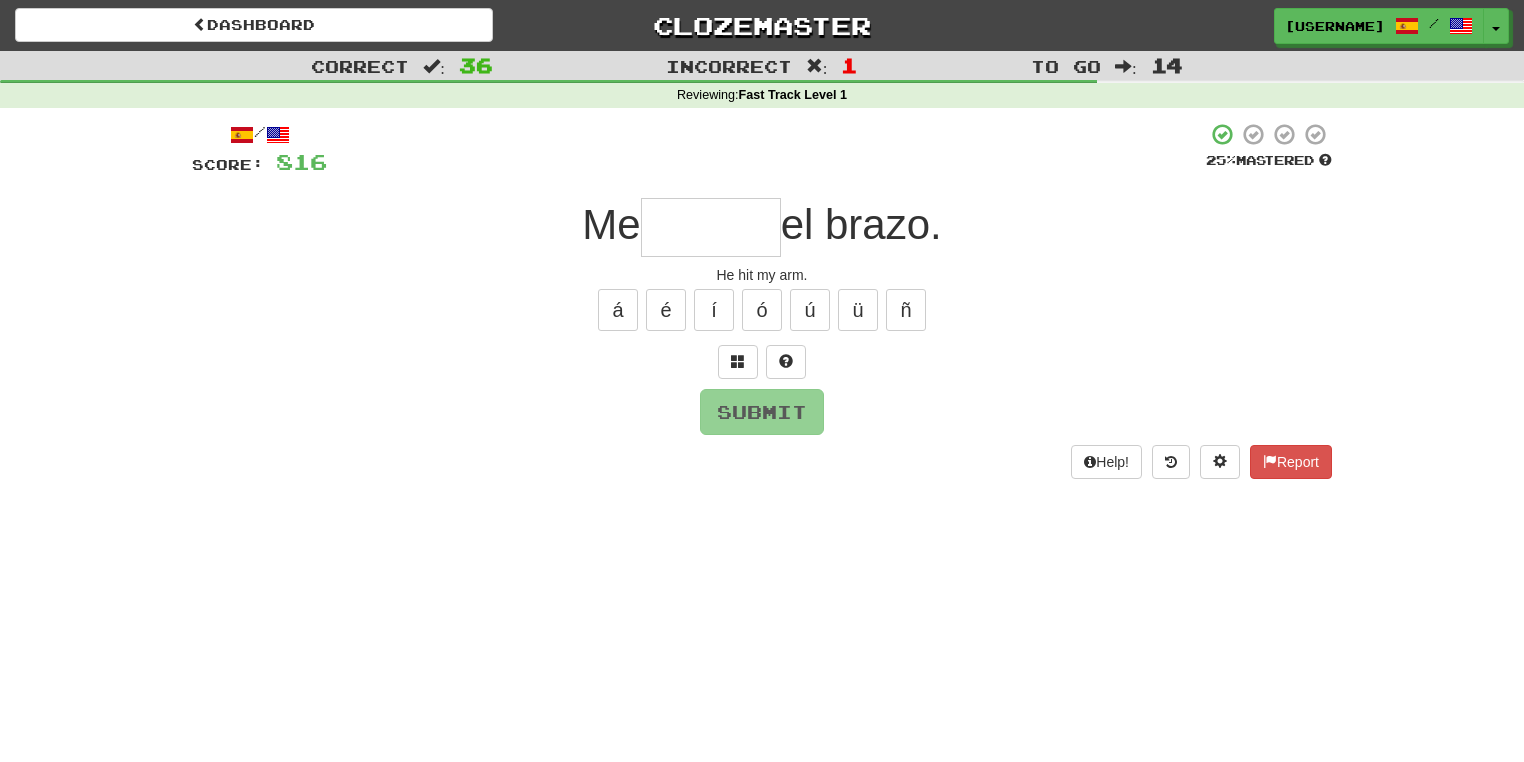 type on "*" 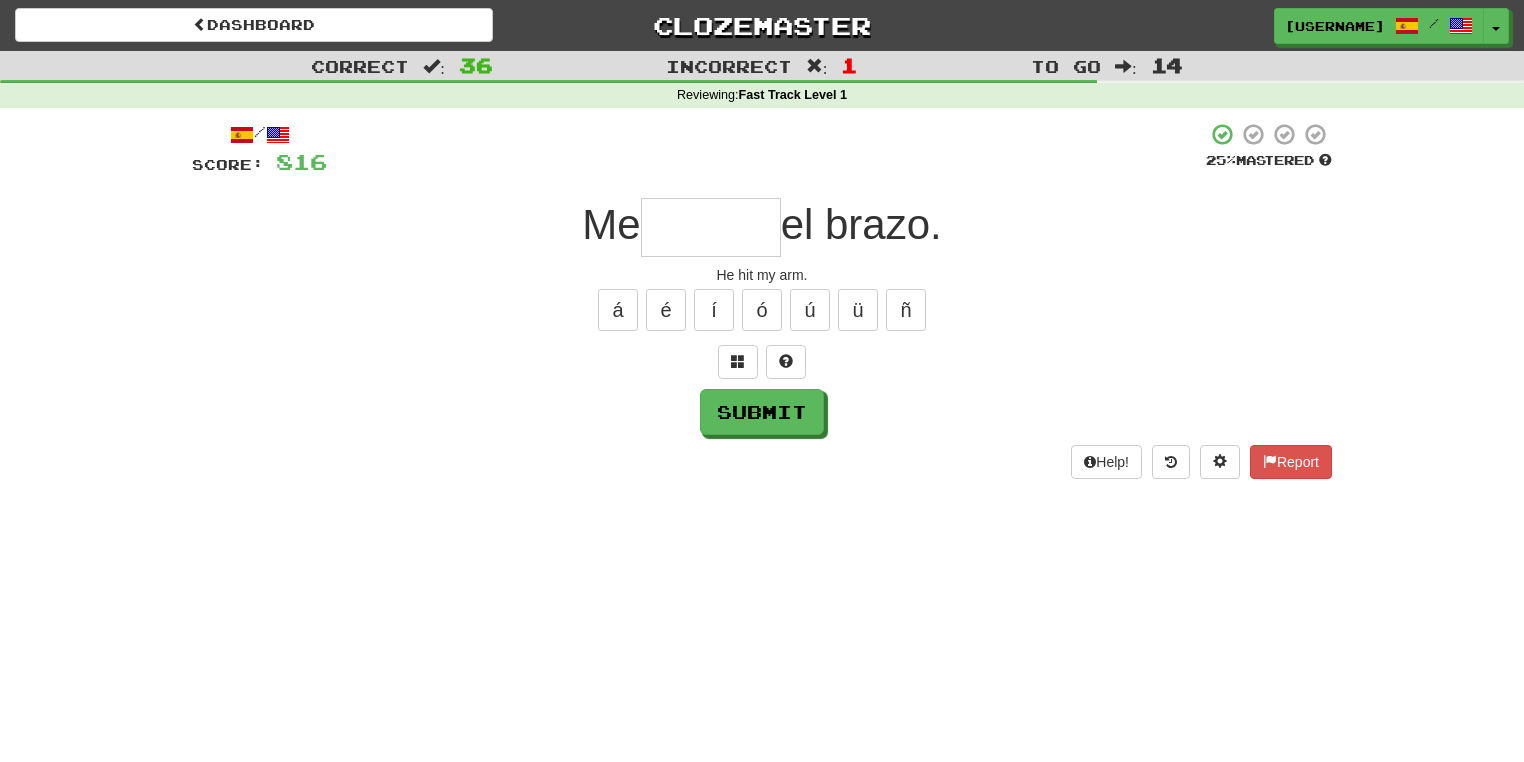 type on "*" 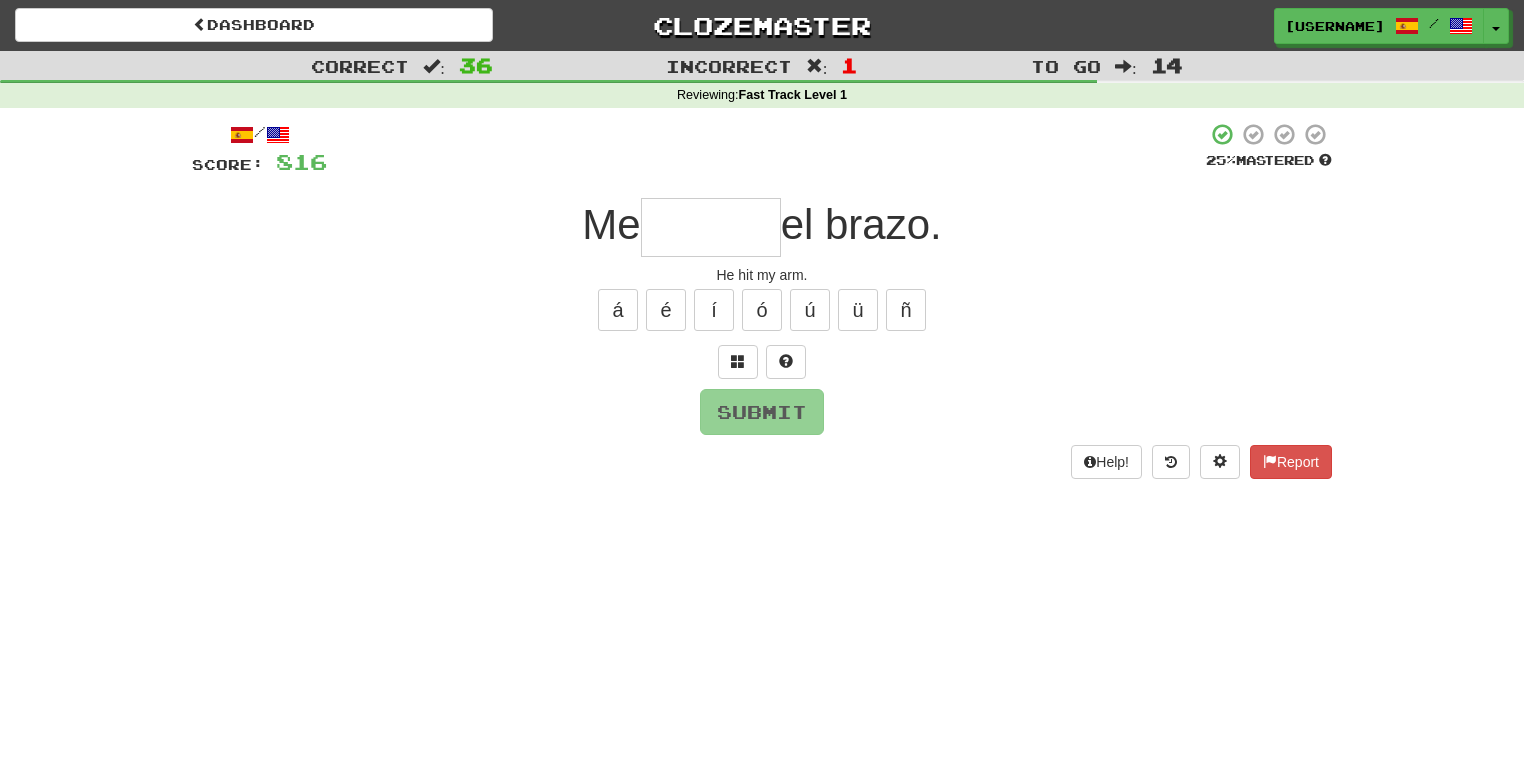 type on "*" 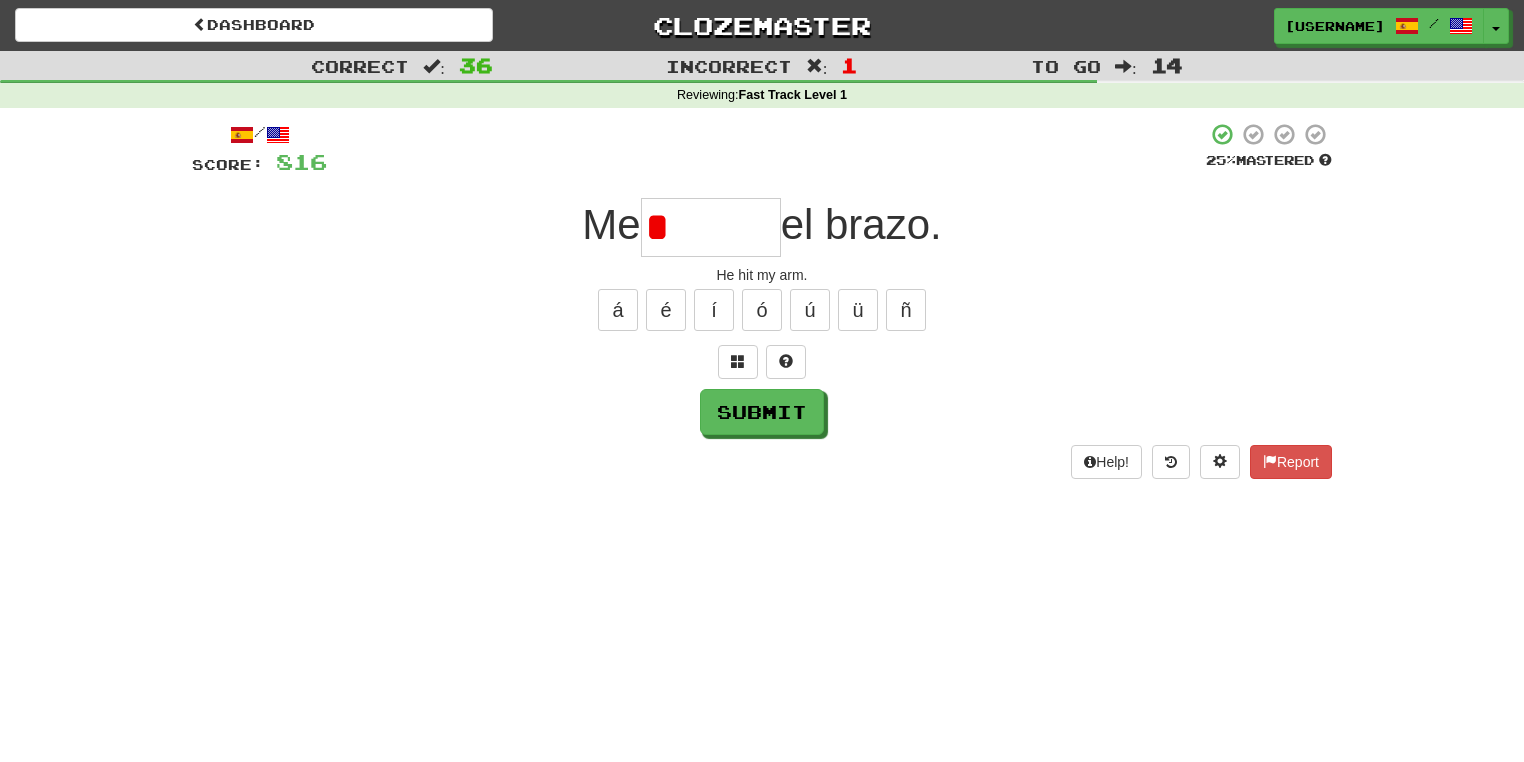 type on "******" 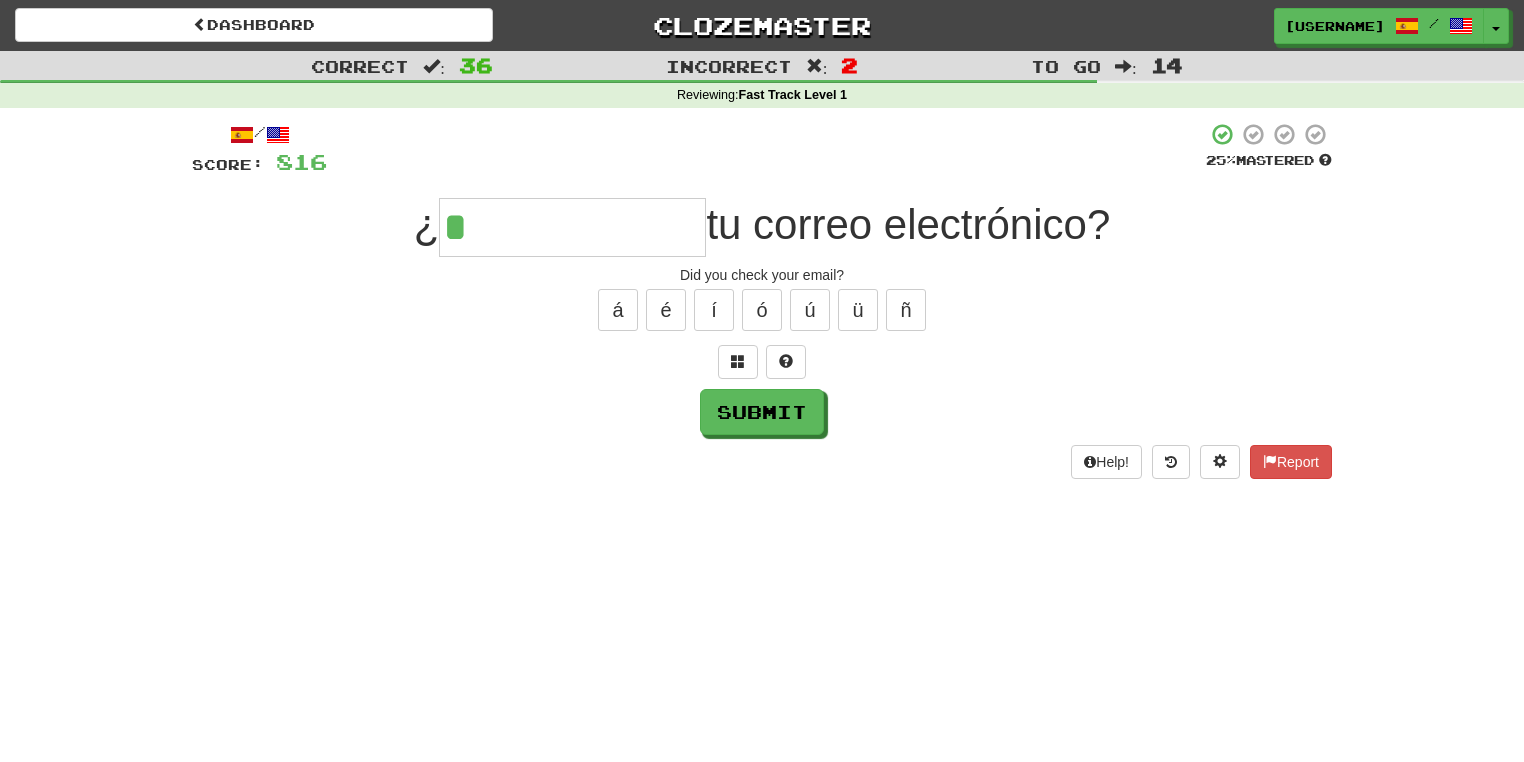type on "**********" 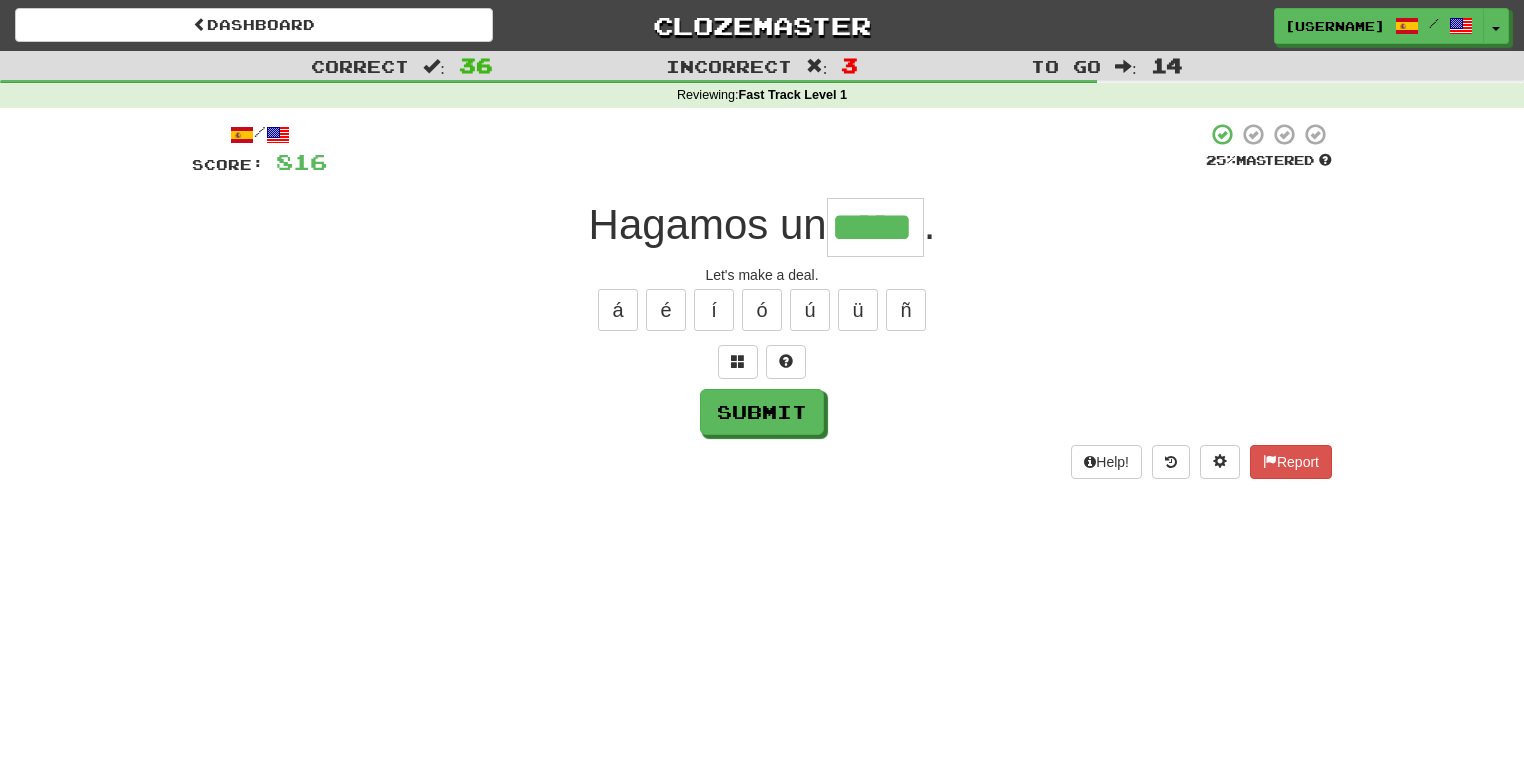 type on "*****" 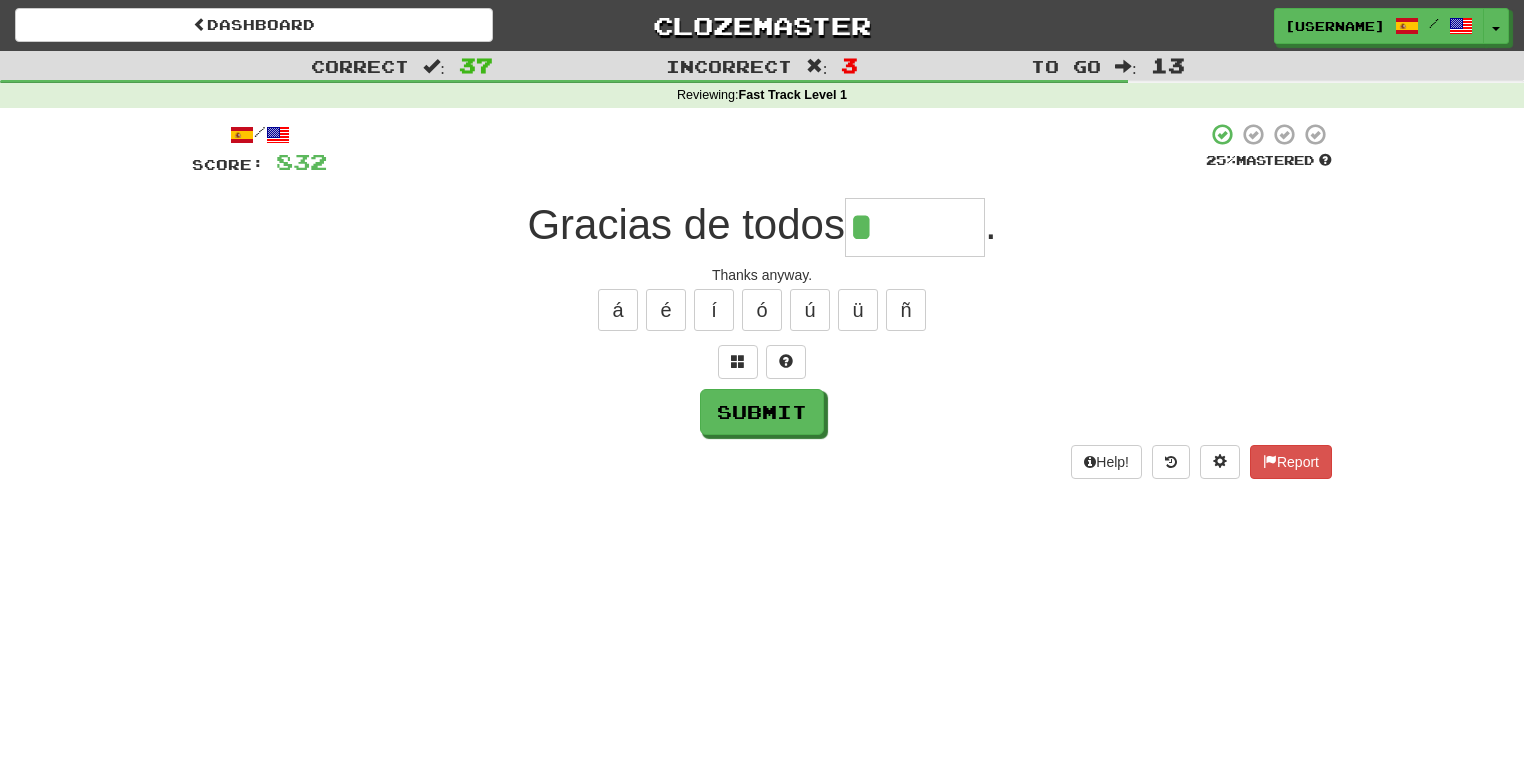 type on "*****" 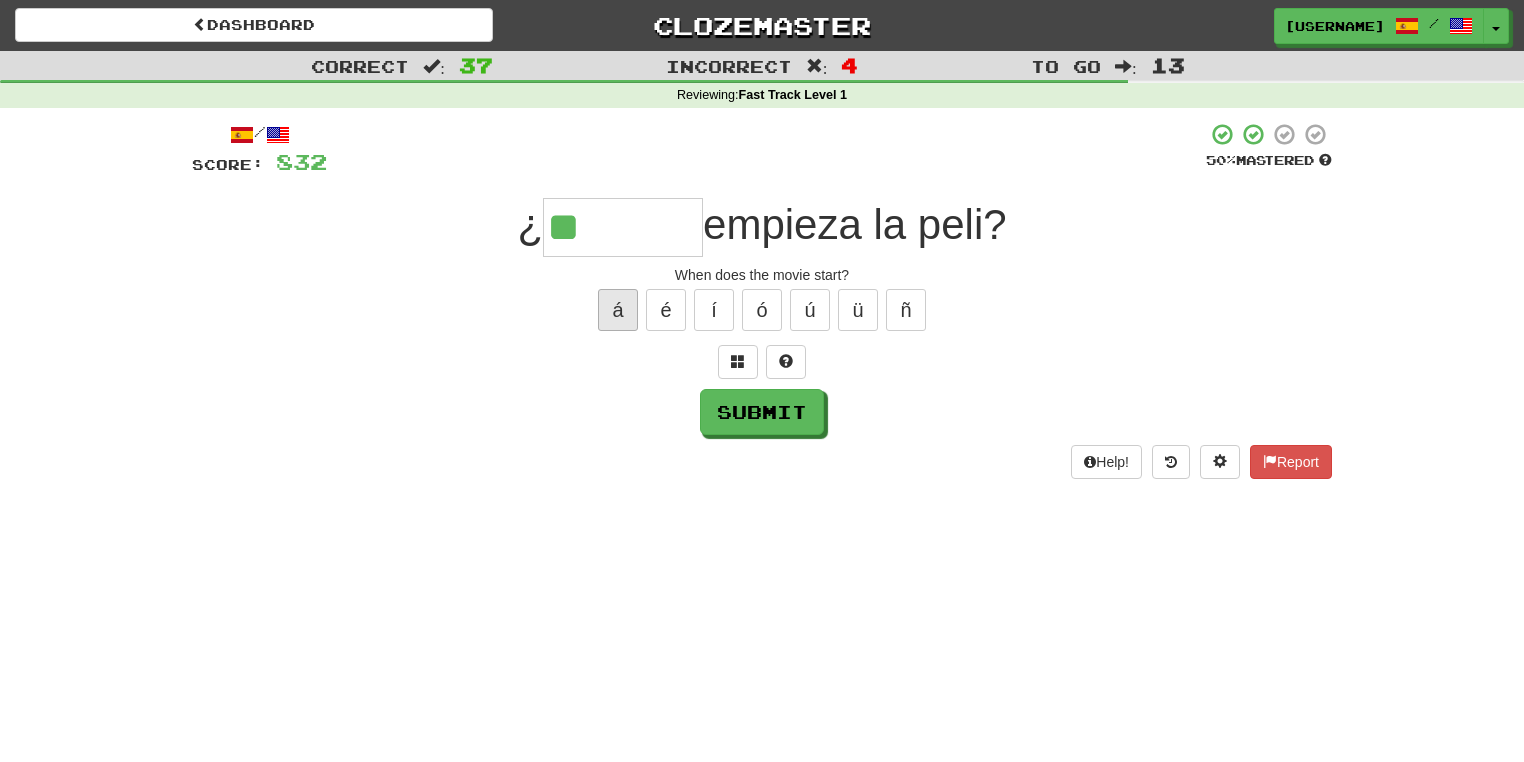 click on "á" at bounding box center [618, 310] 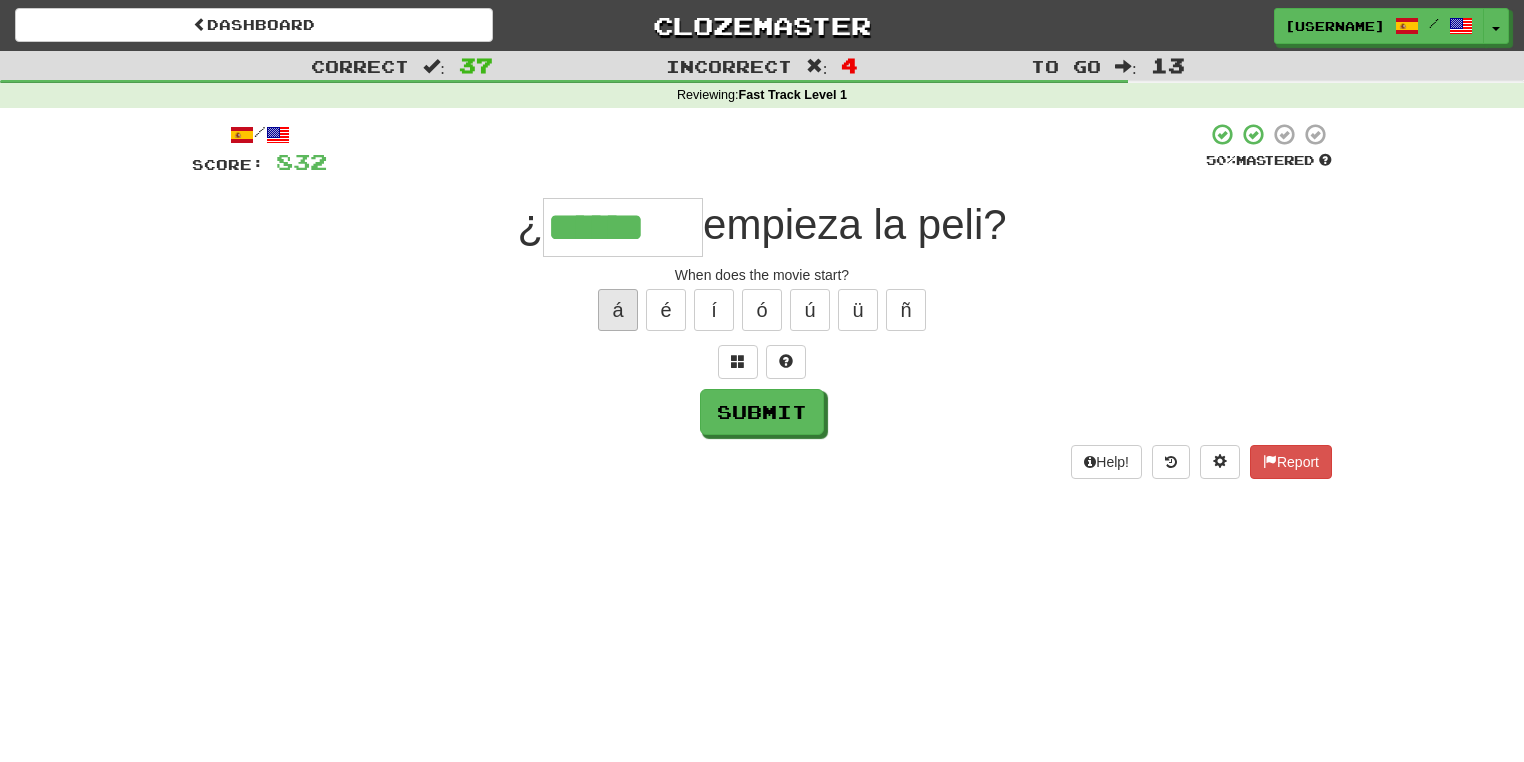 type on "******" 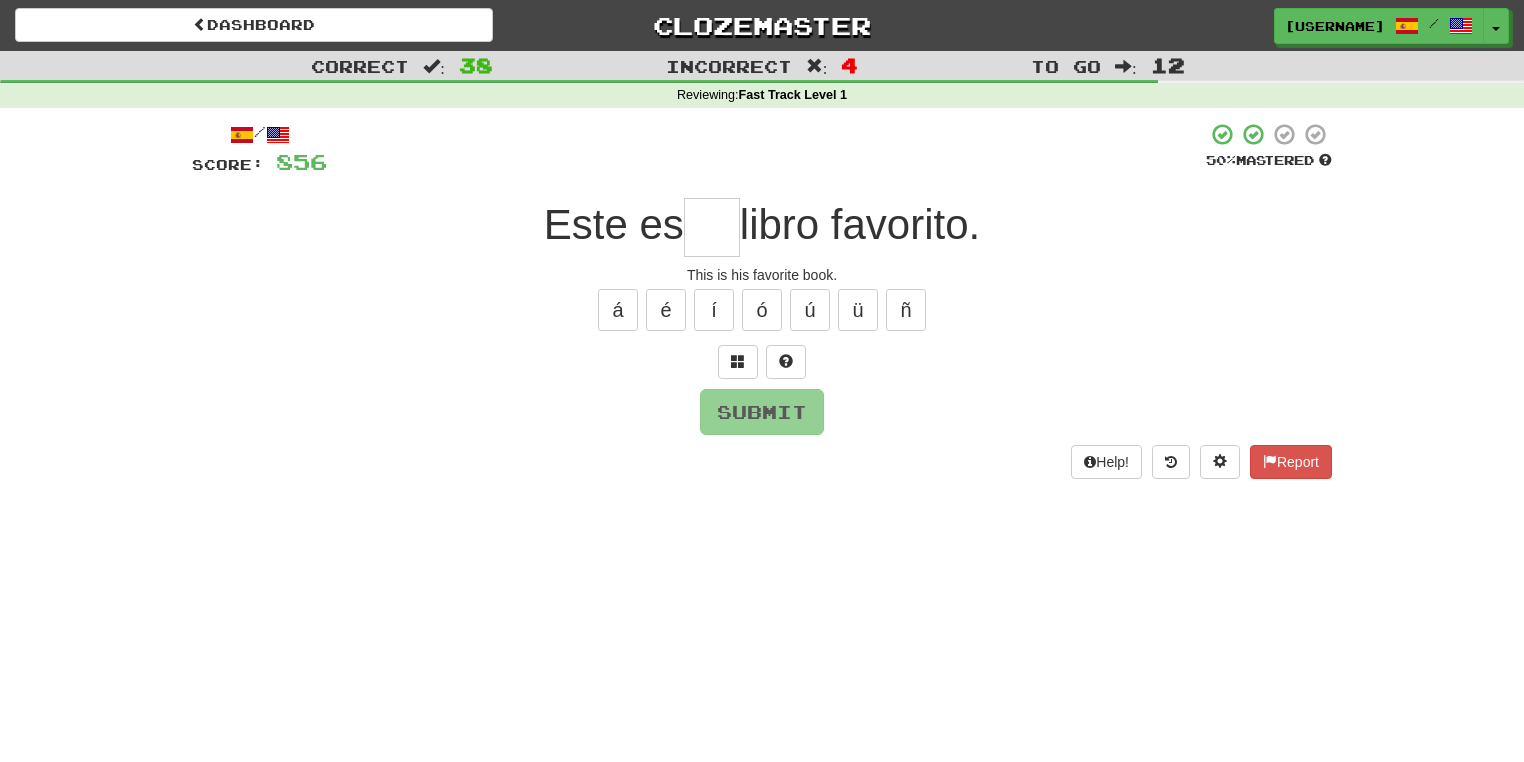 type on "*" 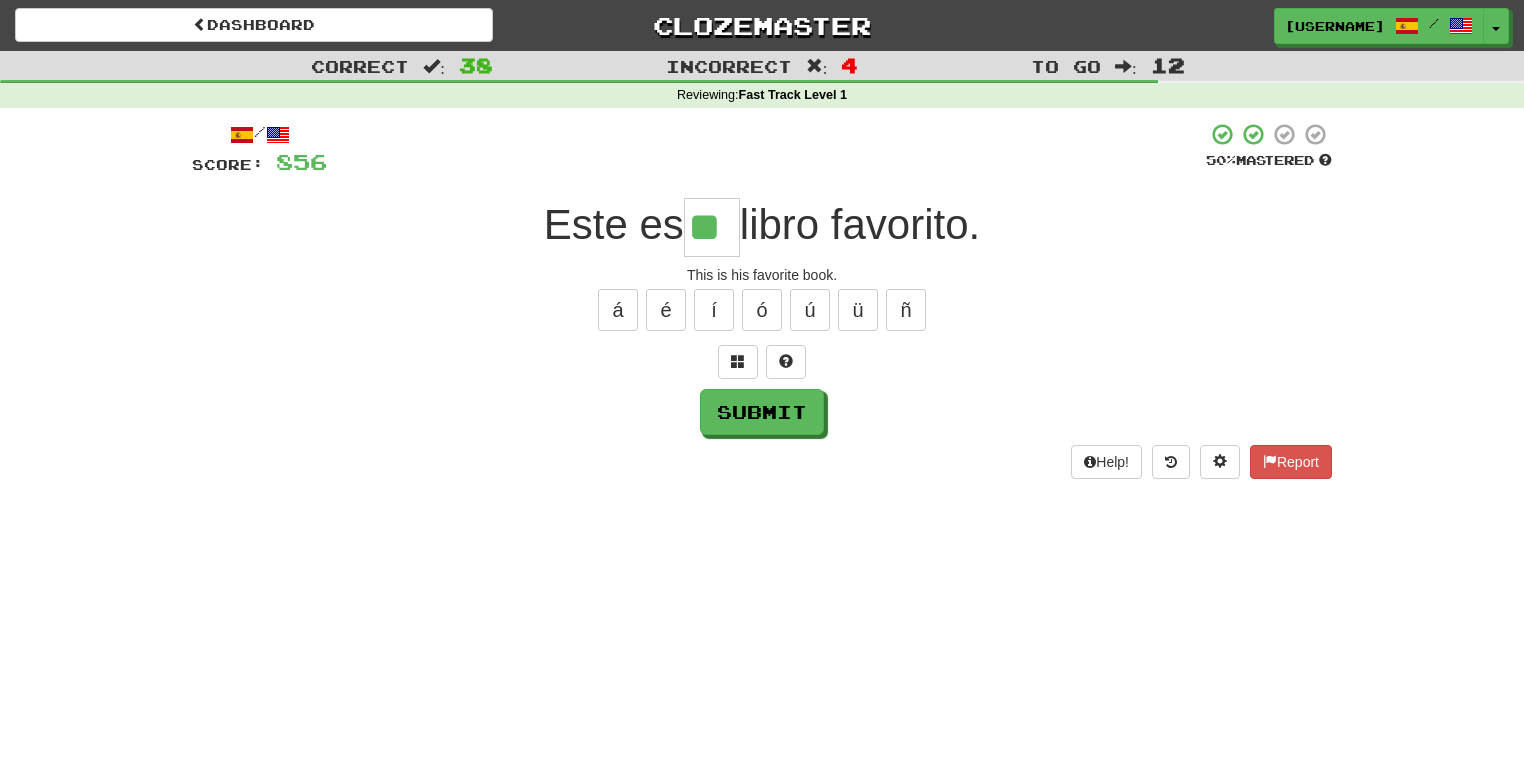 type on "**" 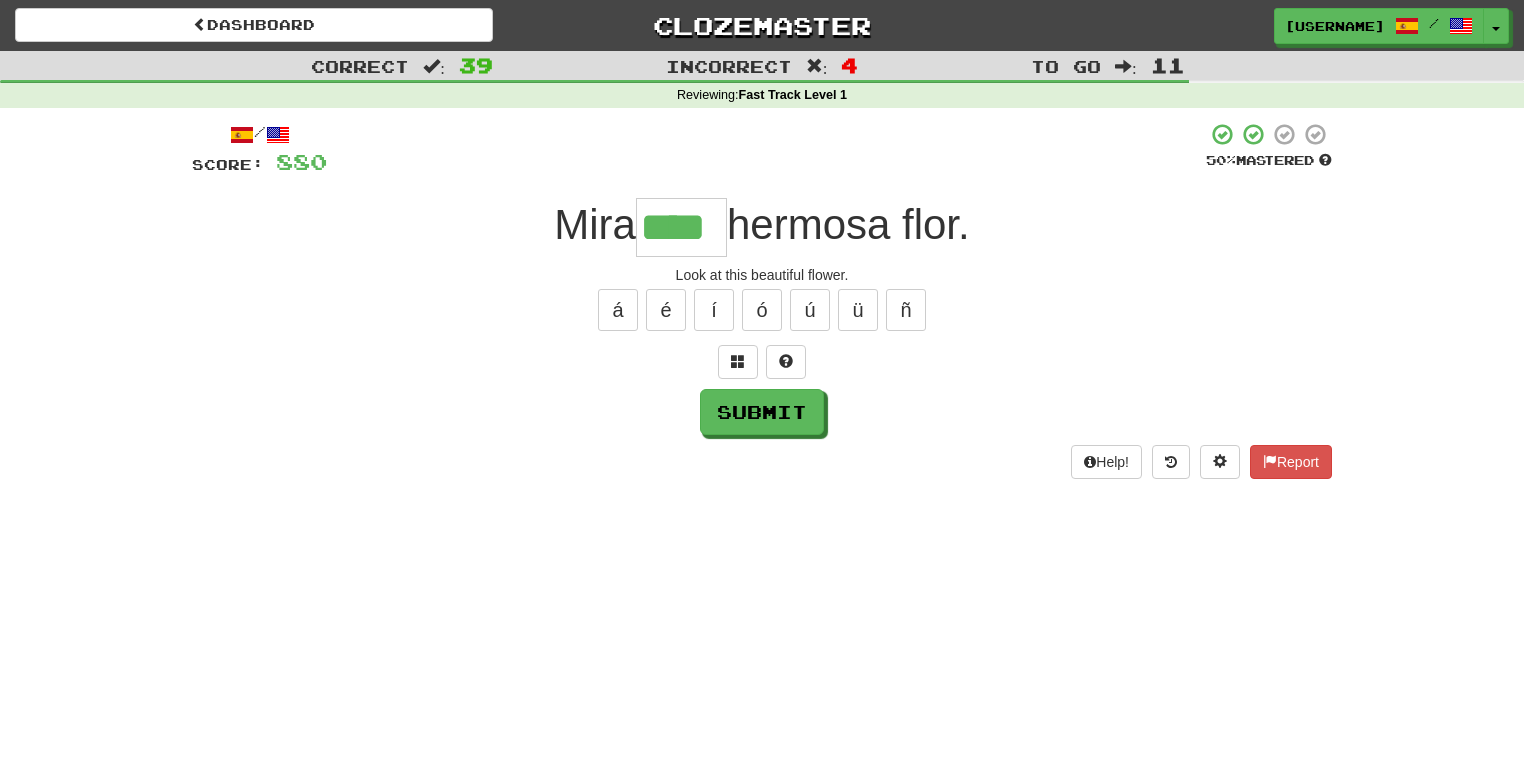 type on "****" 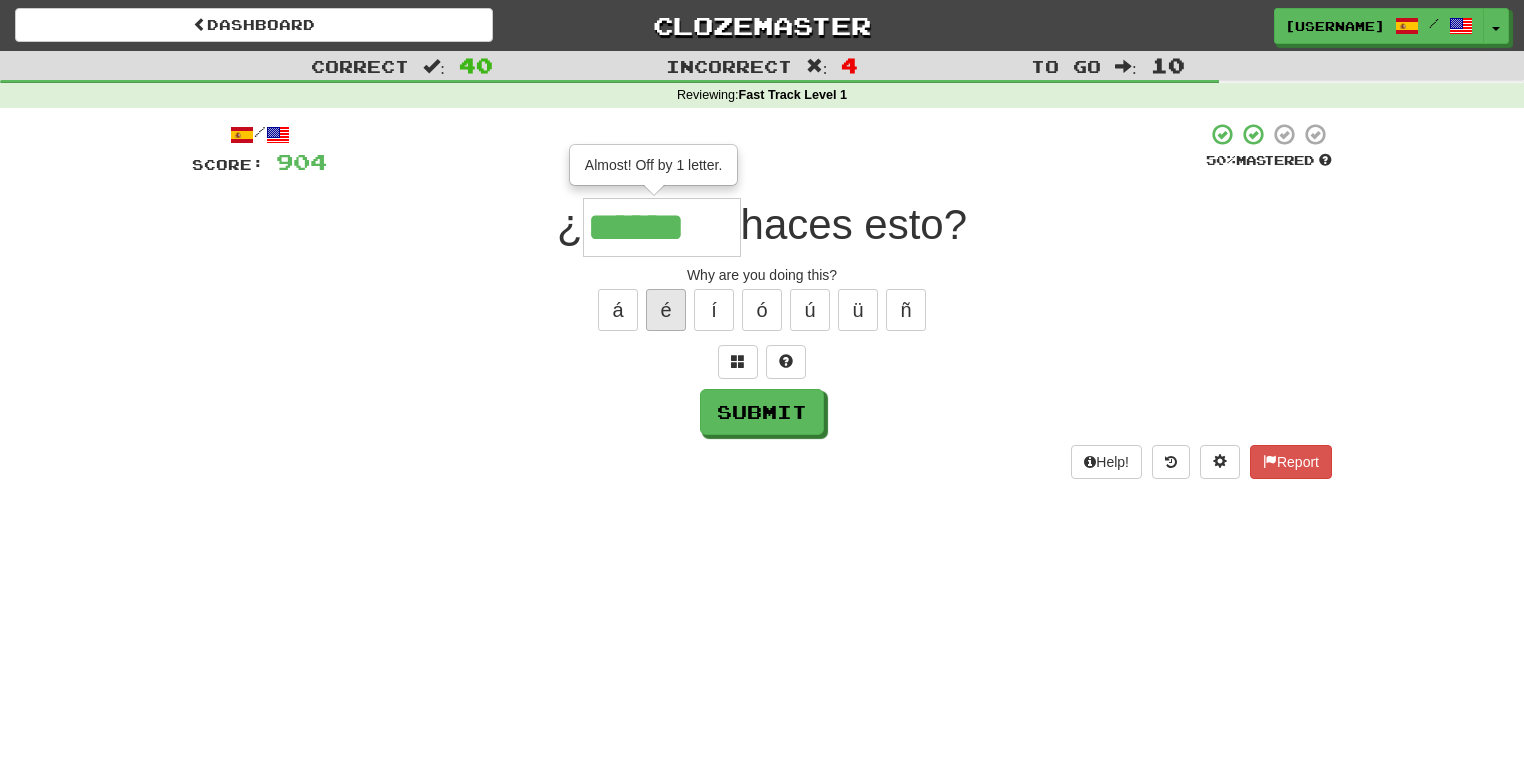 click on "é" at bounding box center [666, 310] 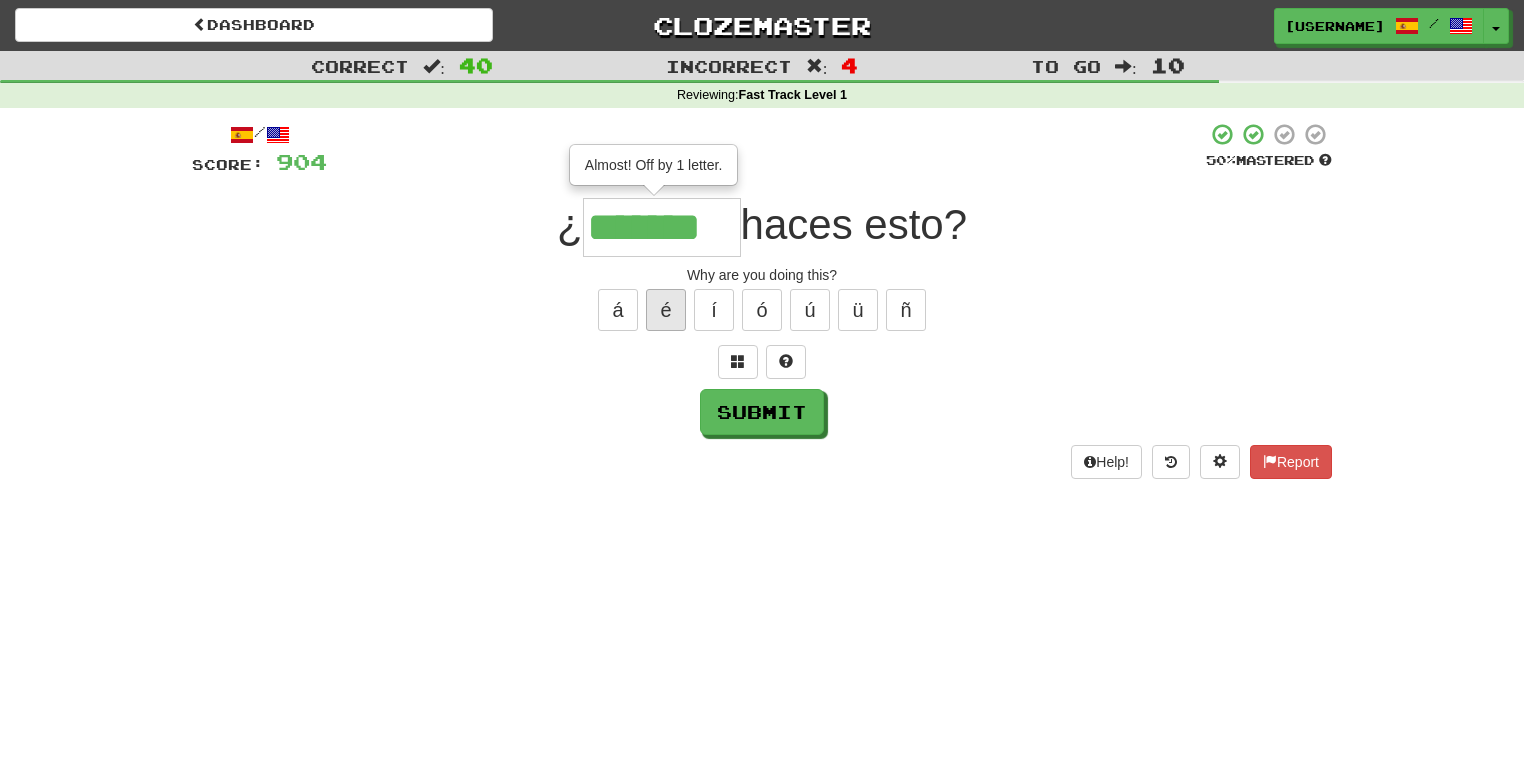 type on "*******" 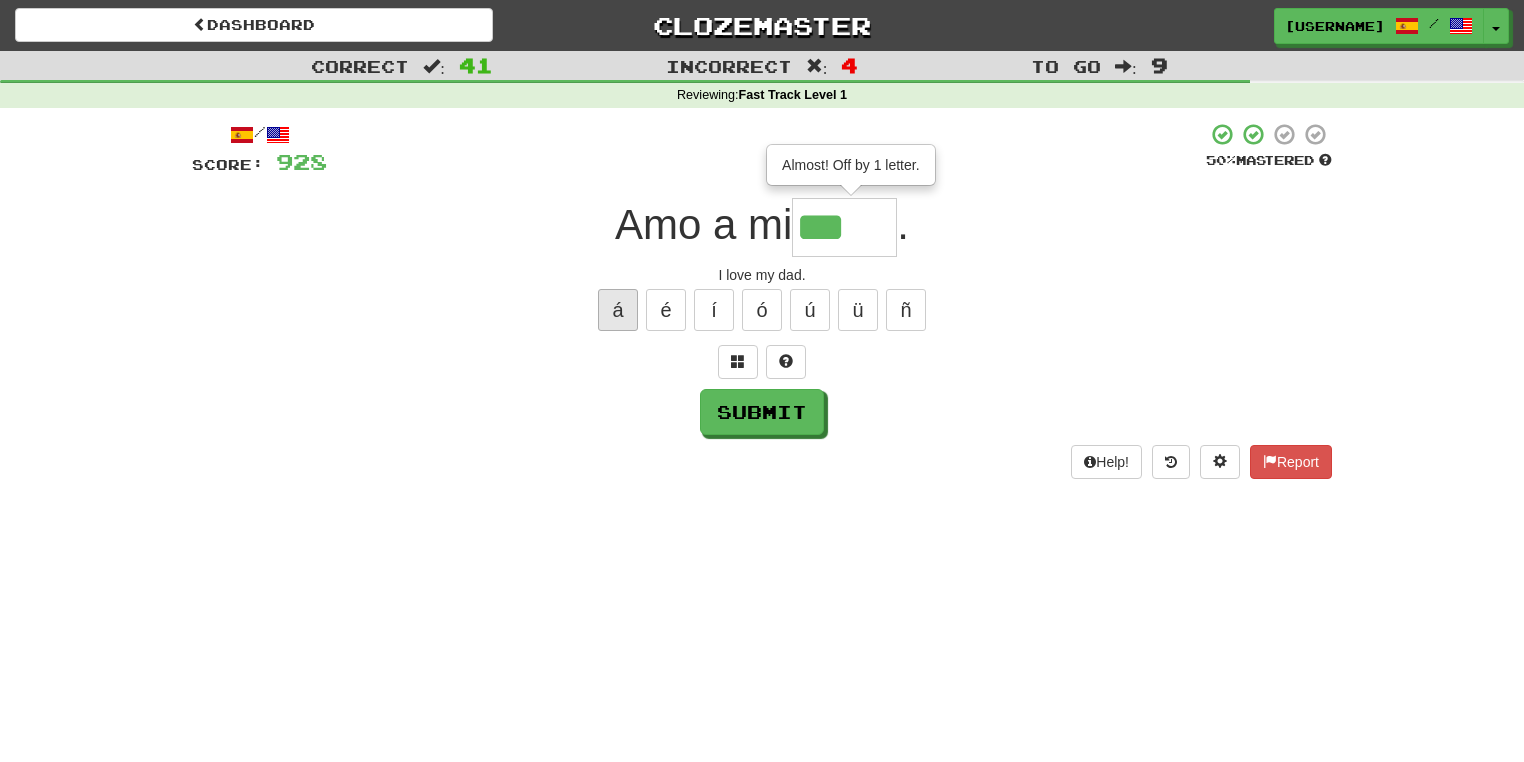 click on "á" at bounding box center (618, 310) 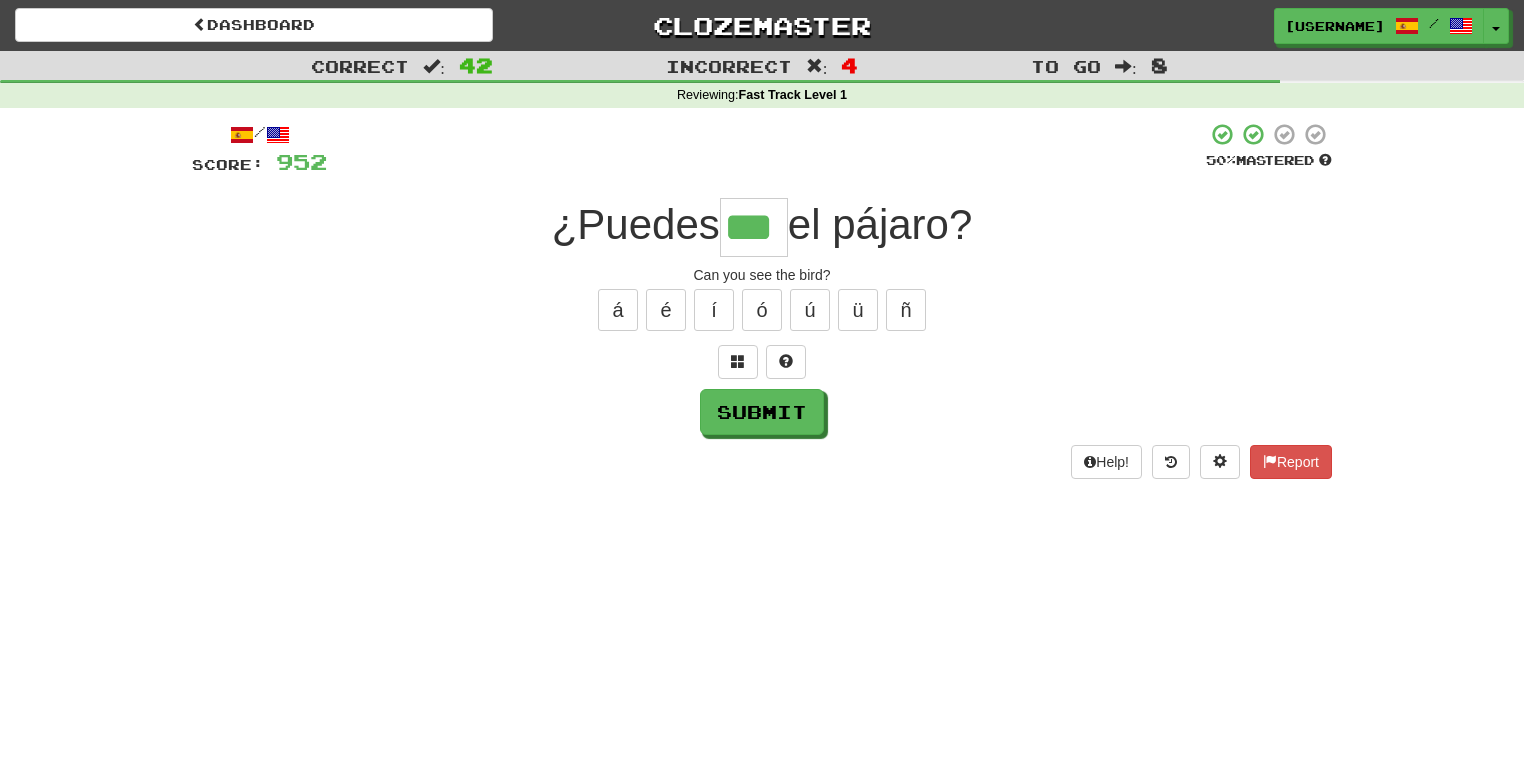 type on "***" 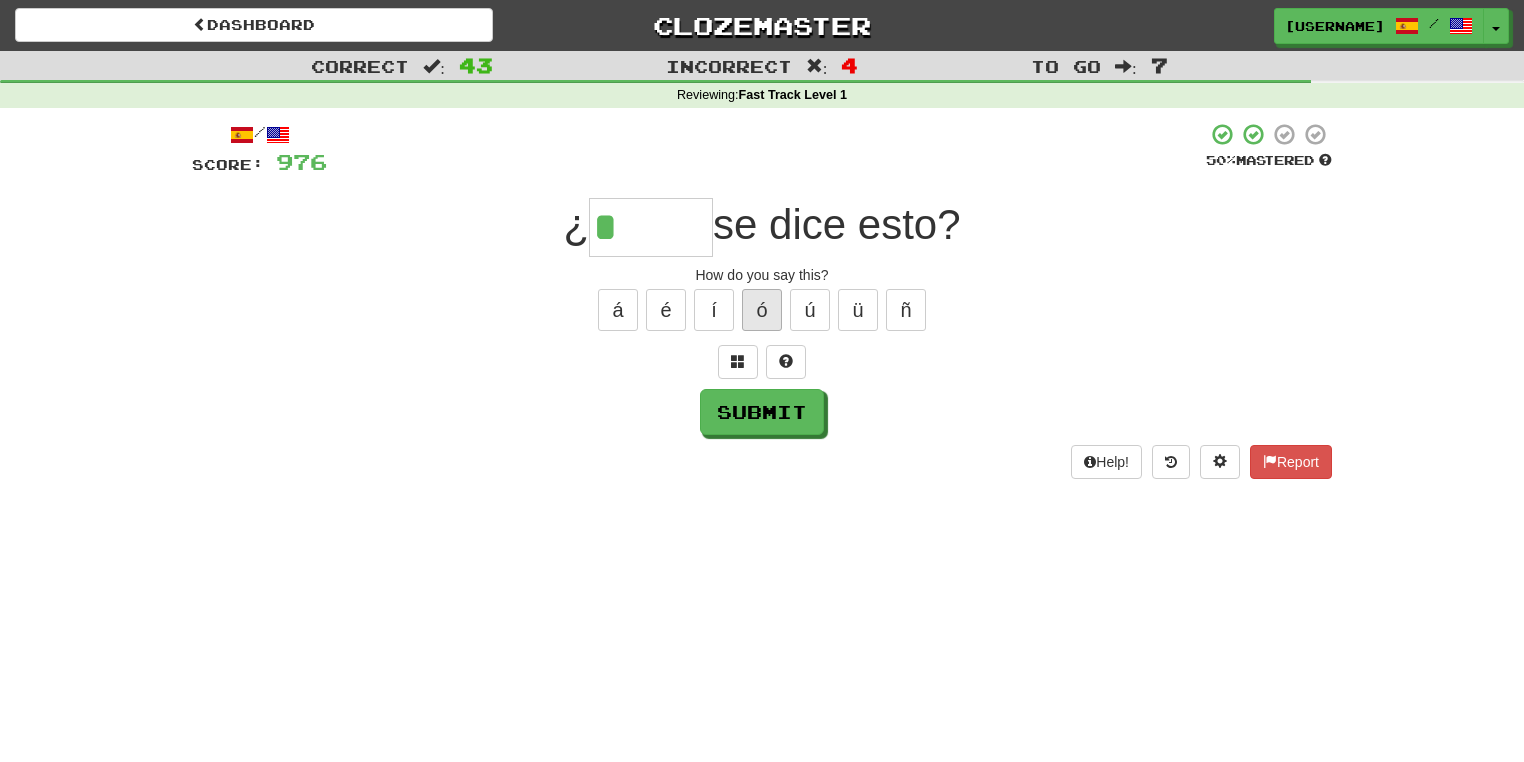 click on "ó" at bounding box center (762, 310) 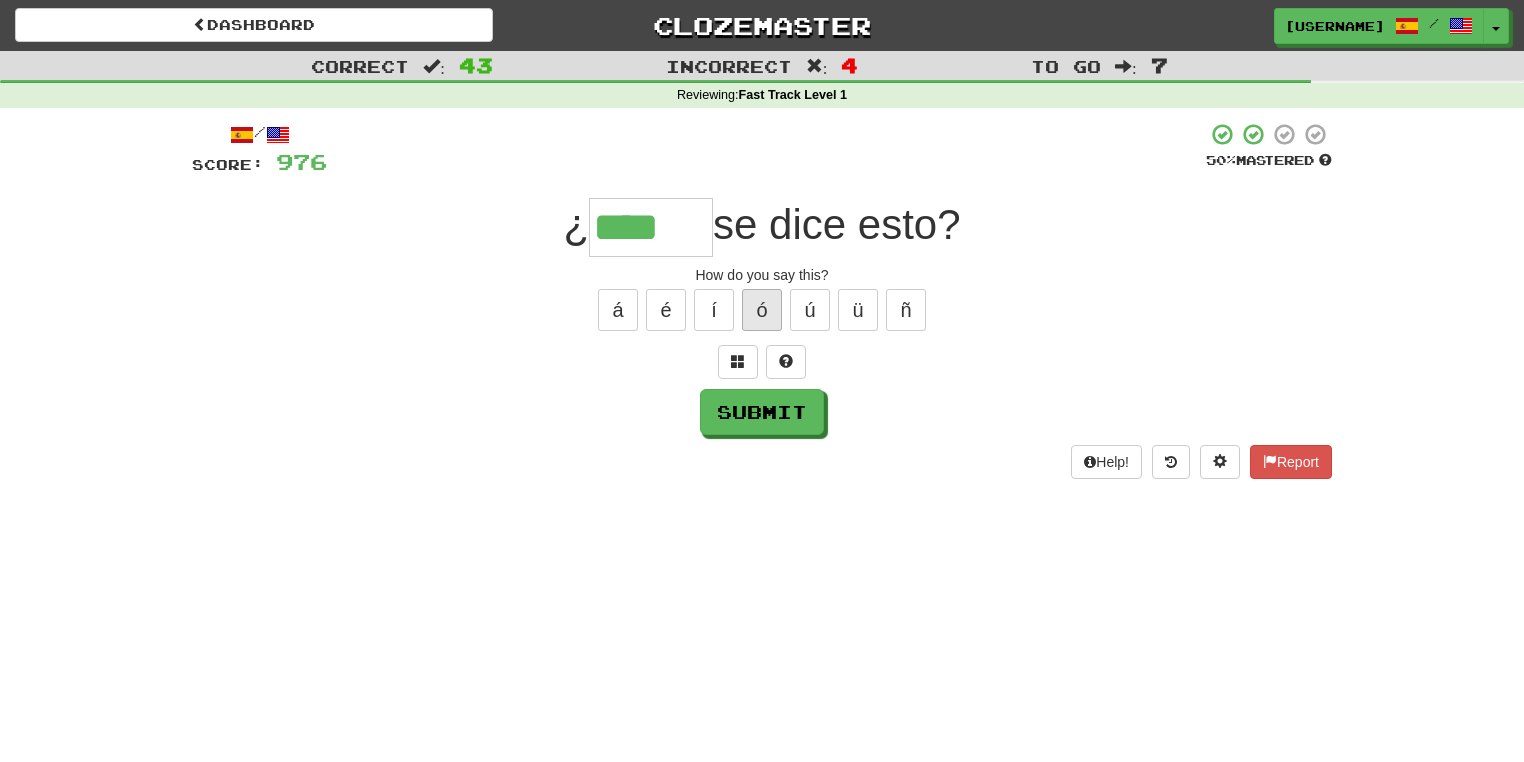 type on "****" 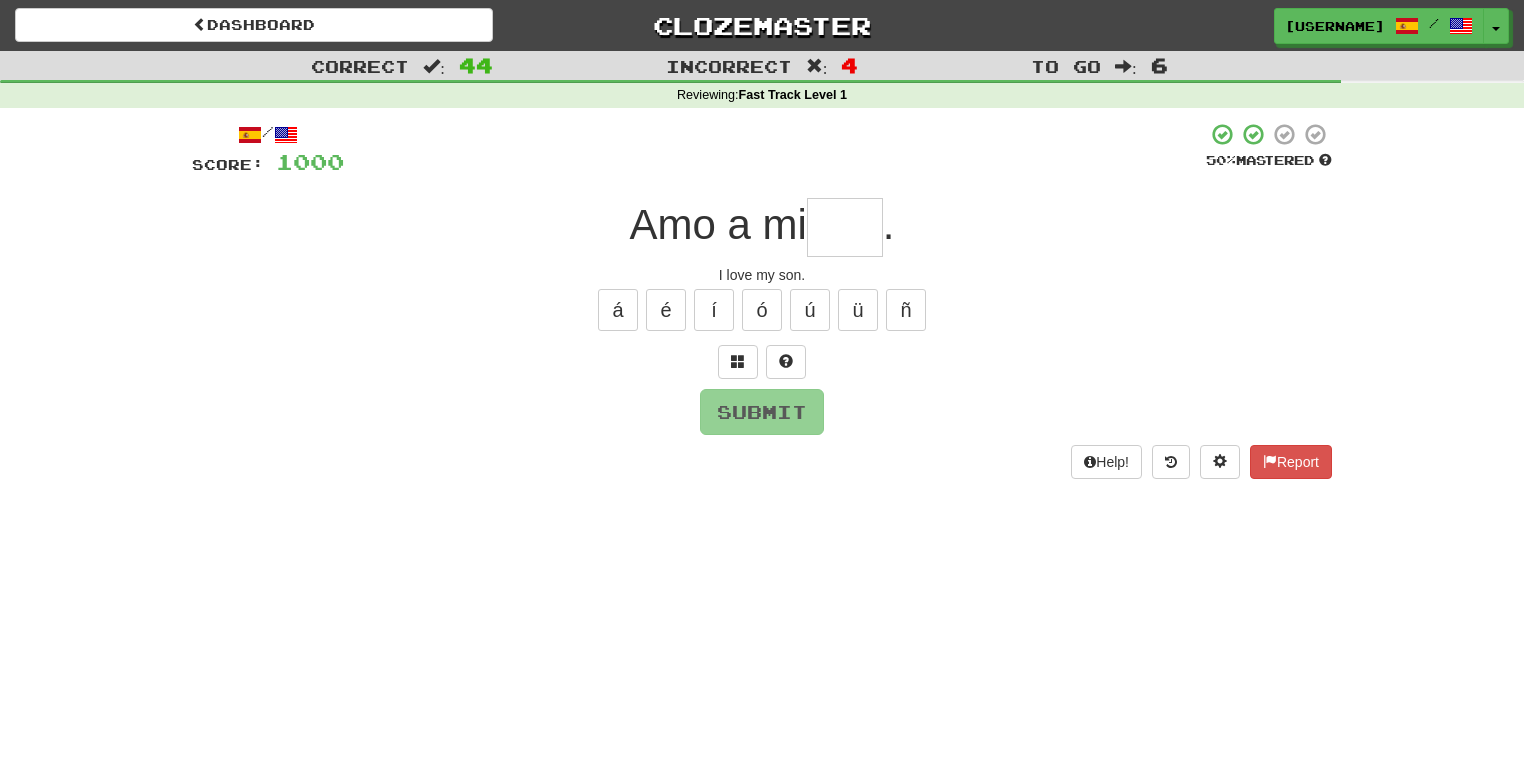 type on "*" 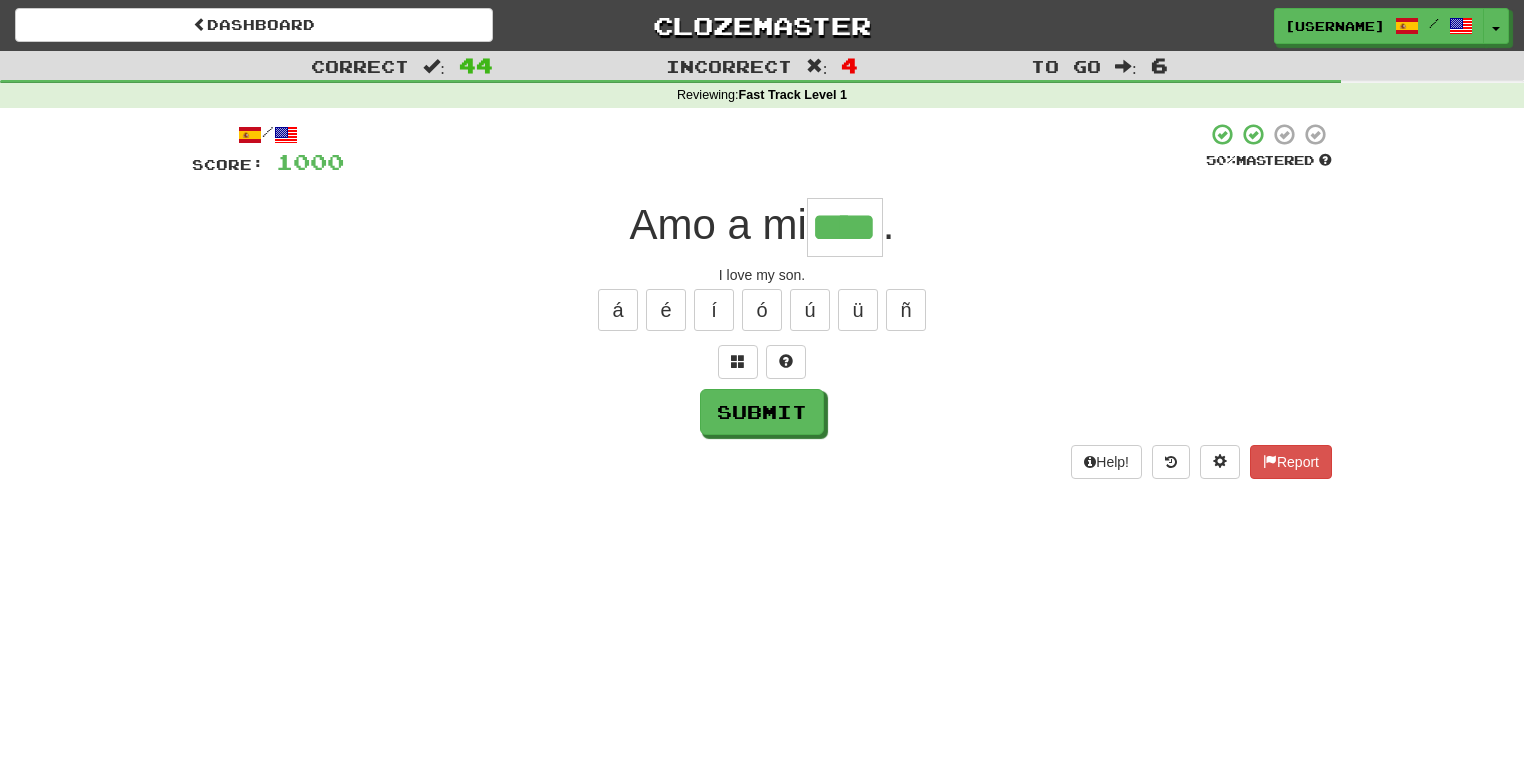 type on "****" 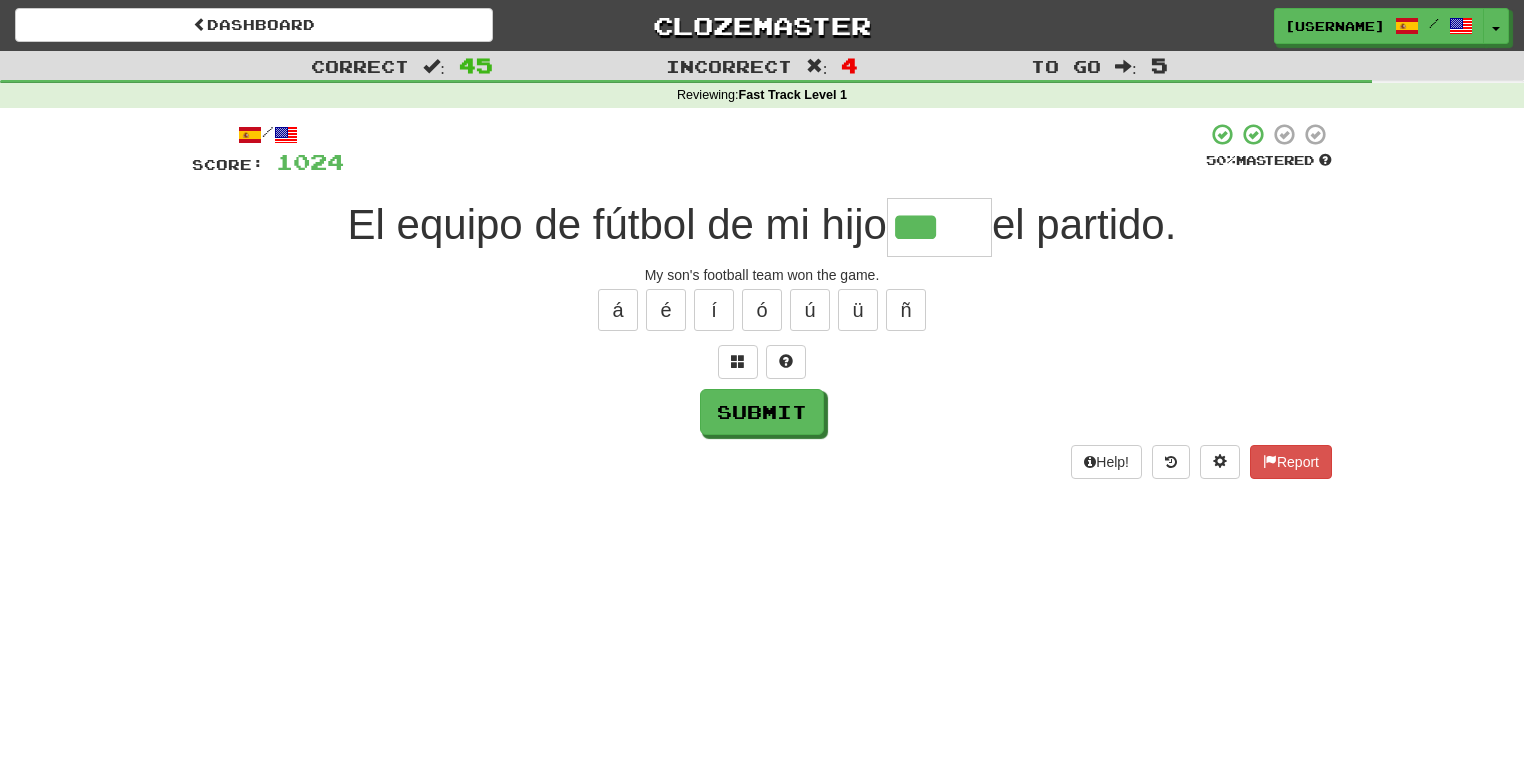 click on "ó" at bounding box center [762, 310] 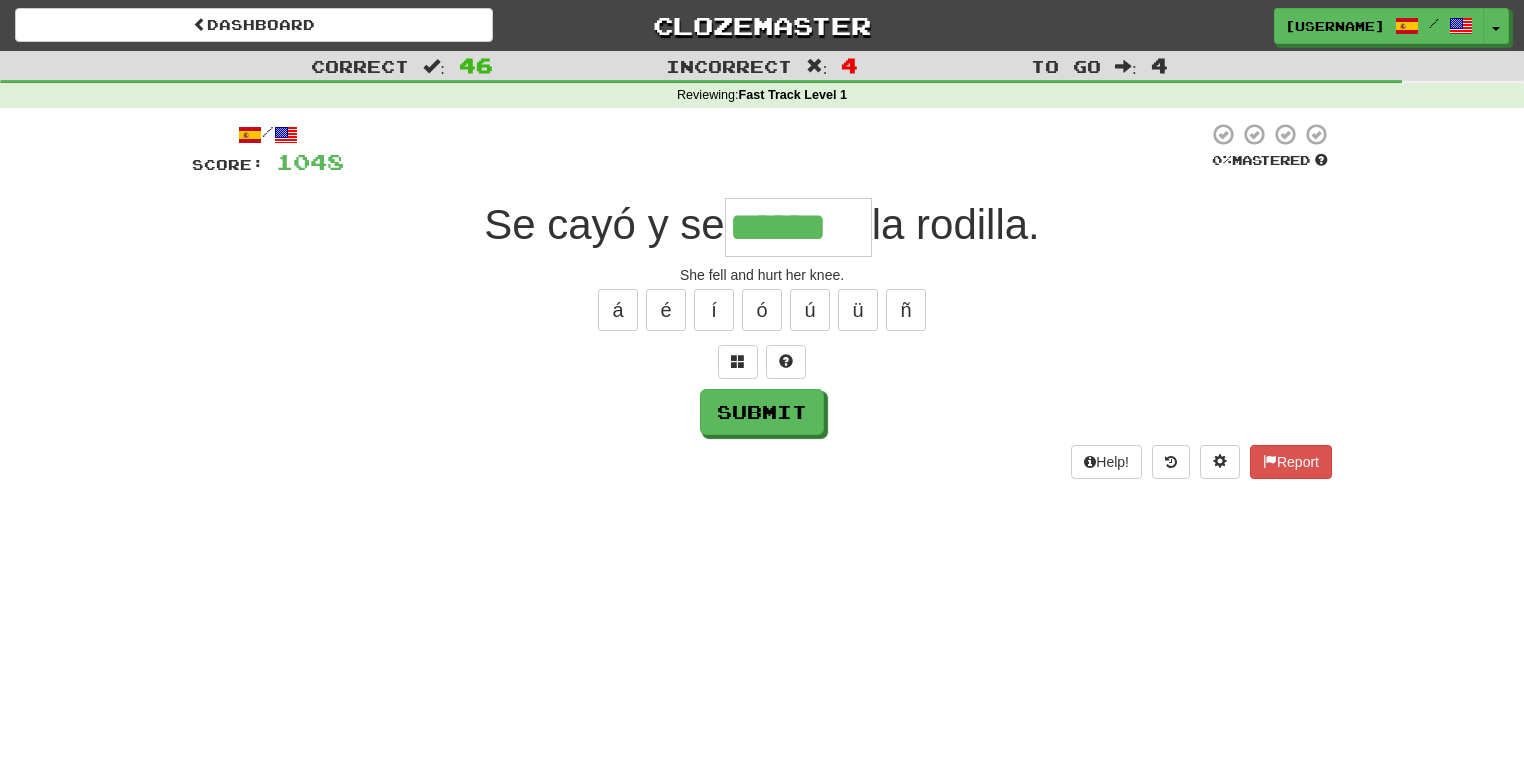 click on "ó" at bounding box center [762, 310] 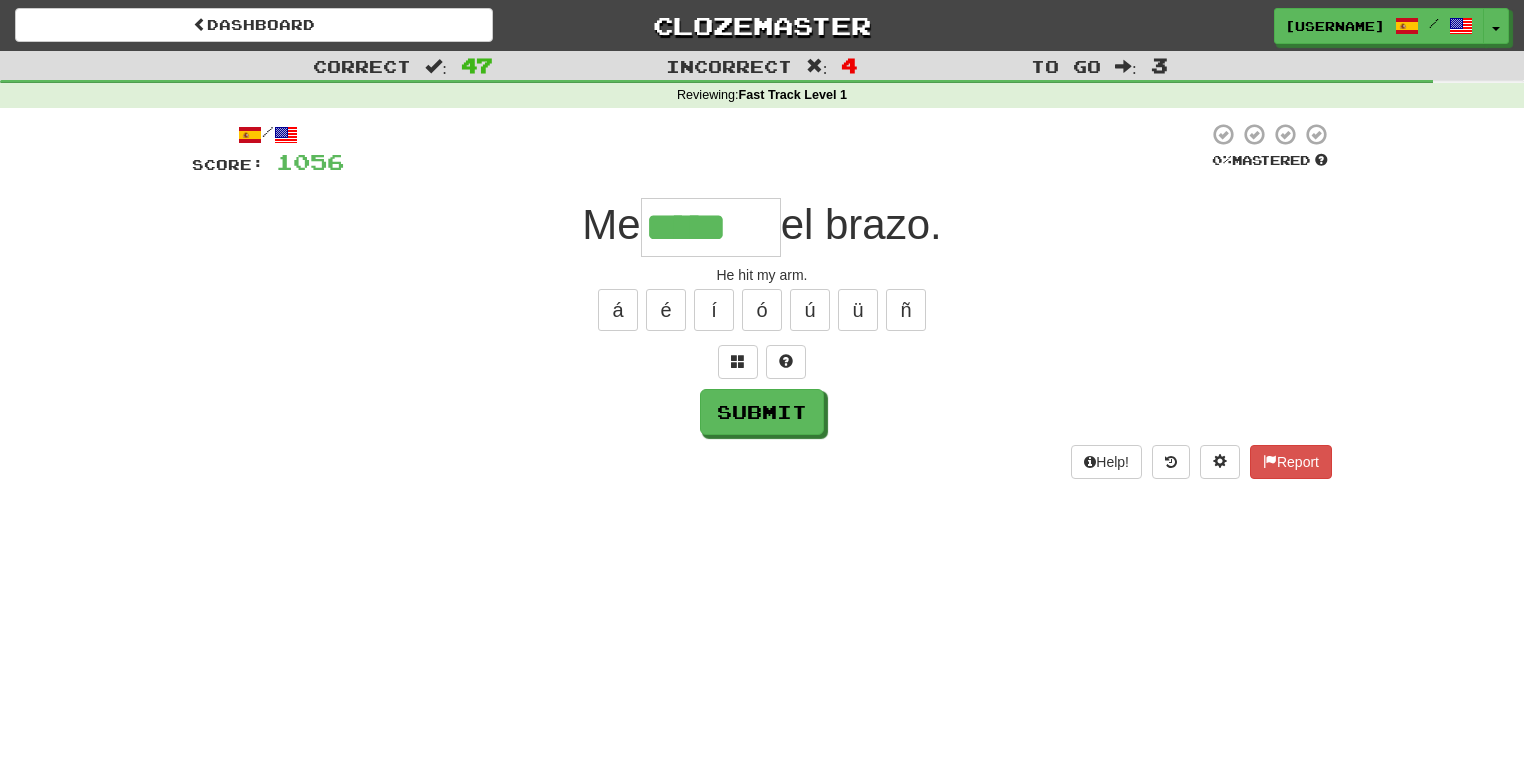 click on "ó" at bounding box center [762, 310] 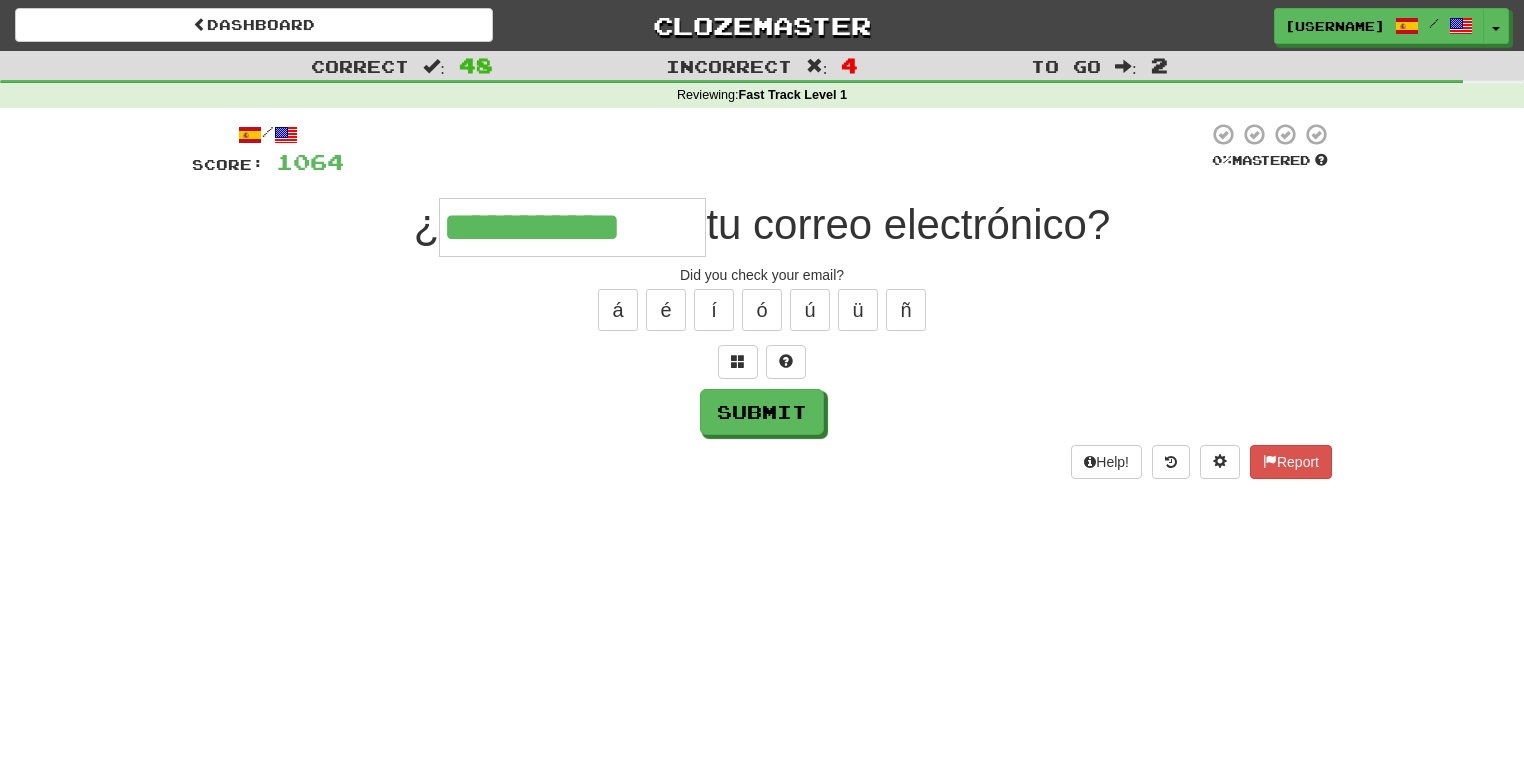 type on "**********" 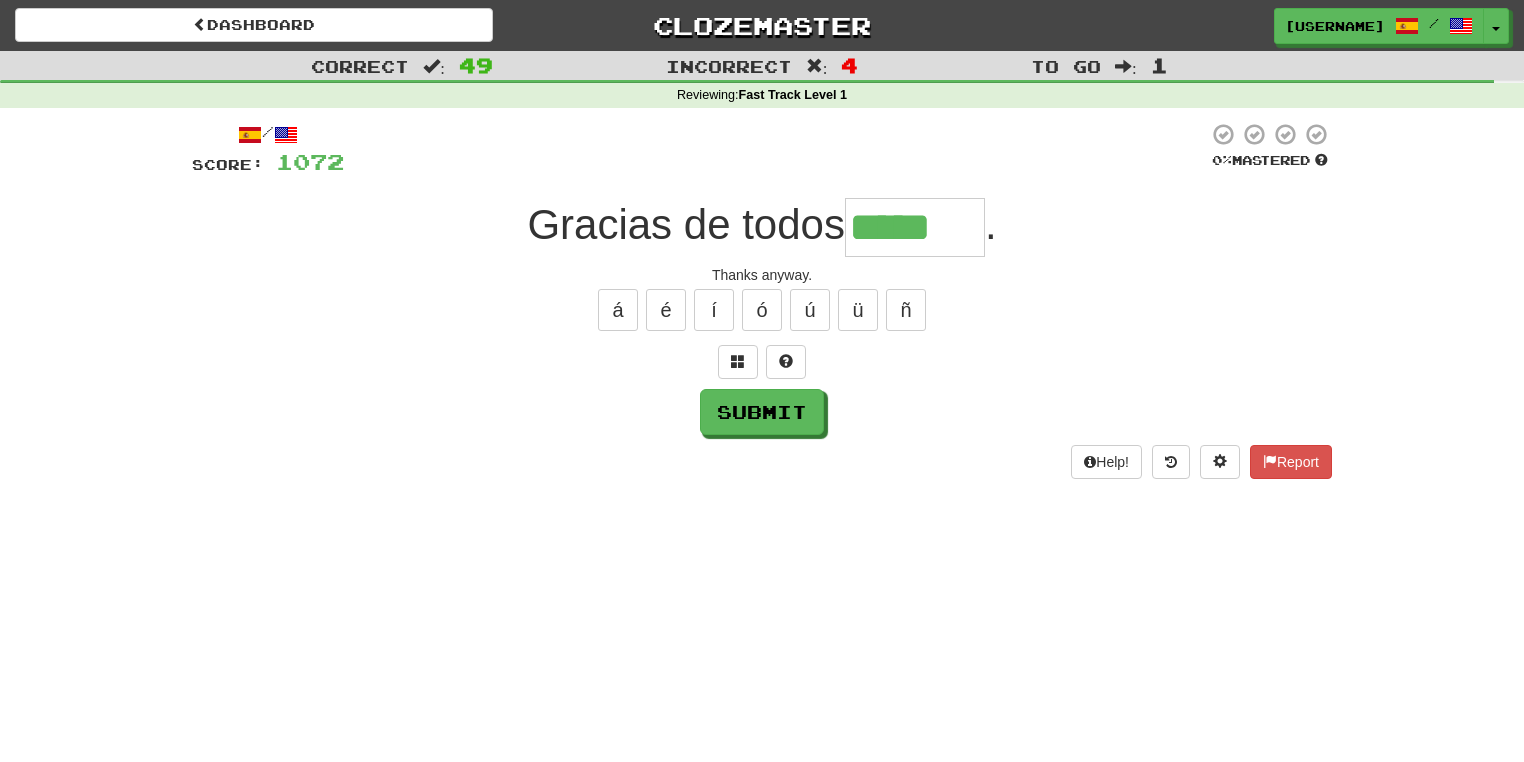 type on "*****" 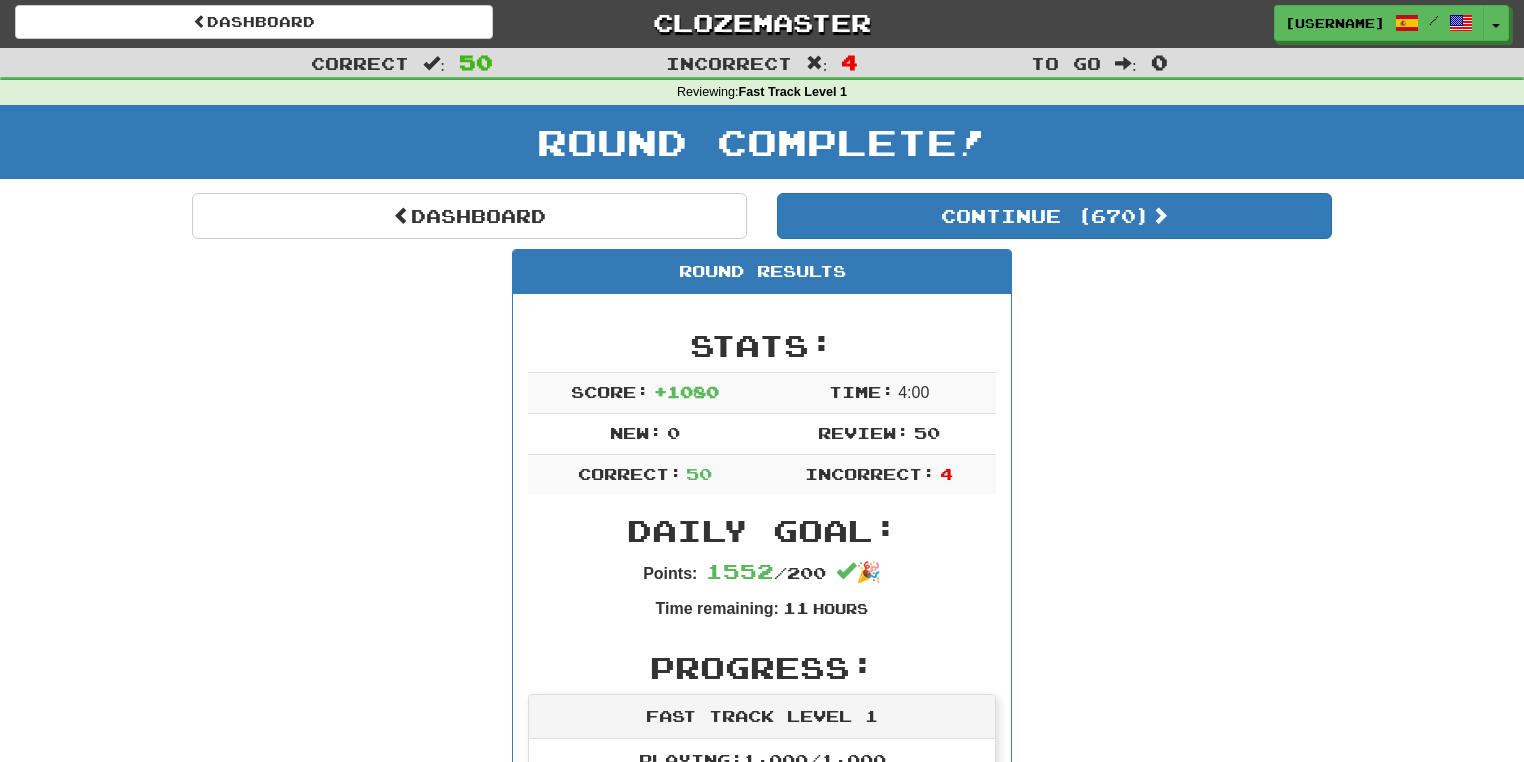 scroll, scrollTop: 40, scrollLeft: 0, axis: vertical 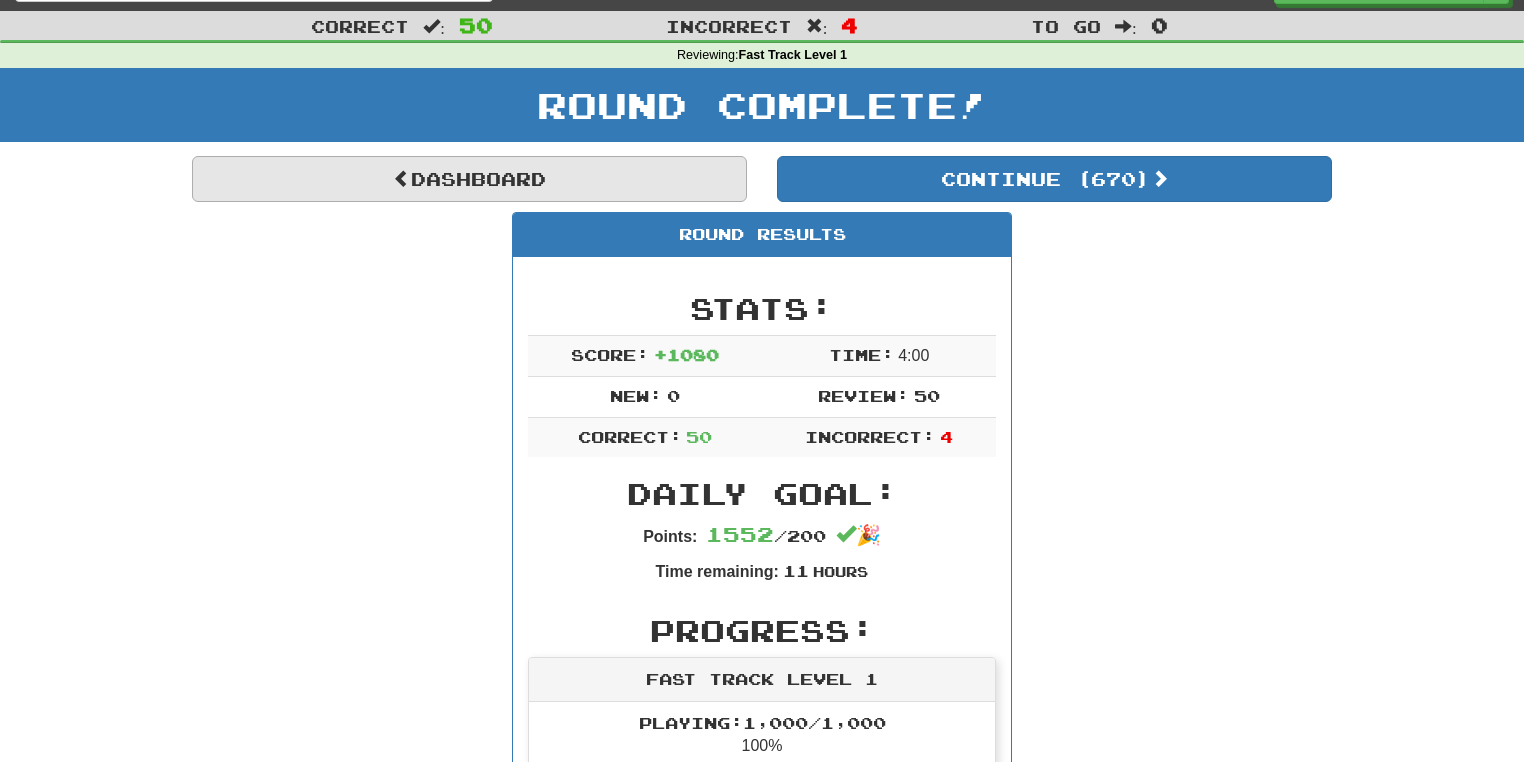 click on "Dashboard" at bounding box center (469, 179) 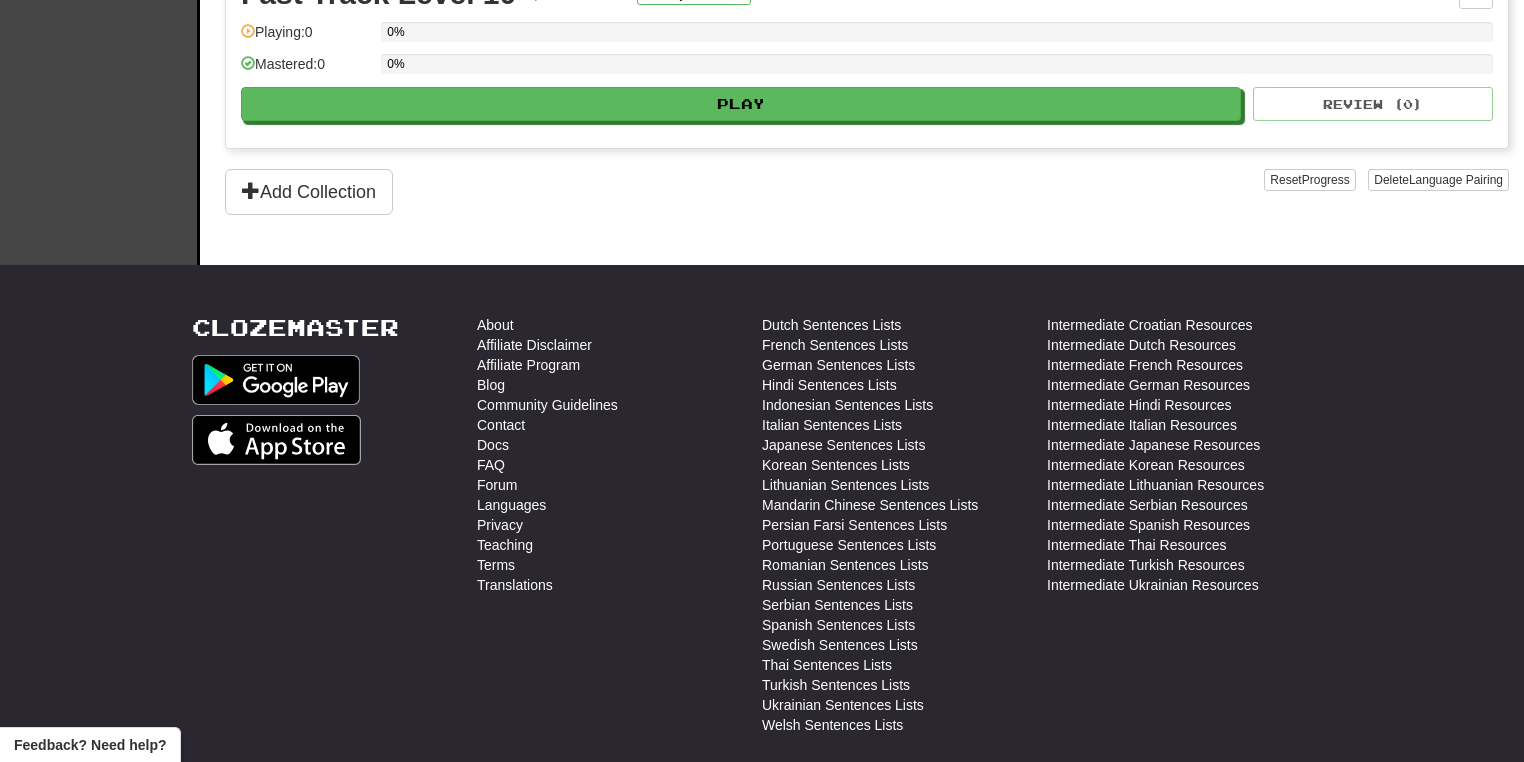 scroll, scrollTop: 0, scrollLeft: 0, axis: both 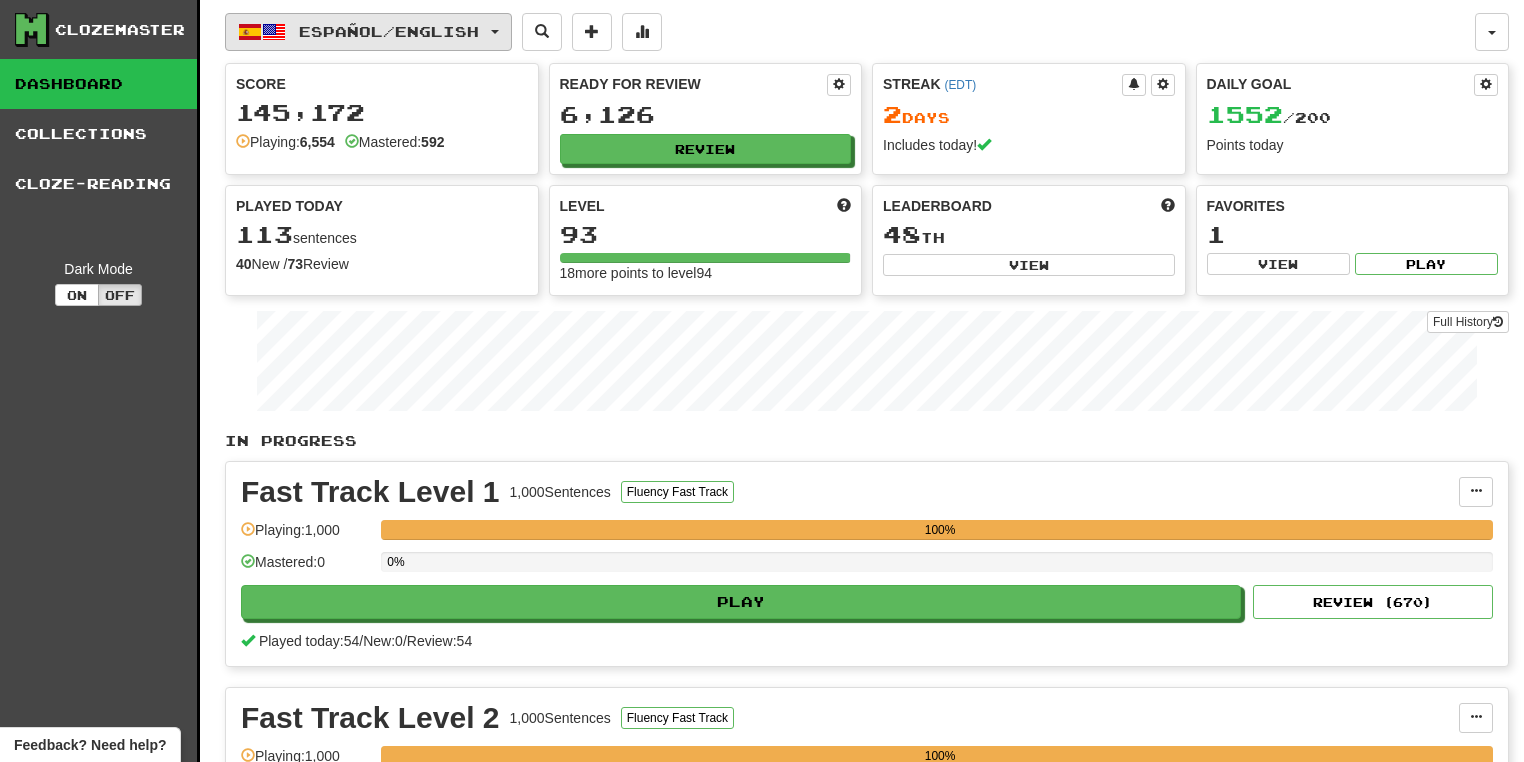 click on "Español  /  English" at bounding box center [368, 32] 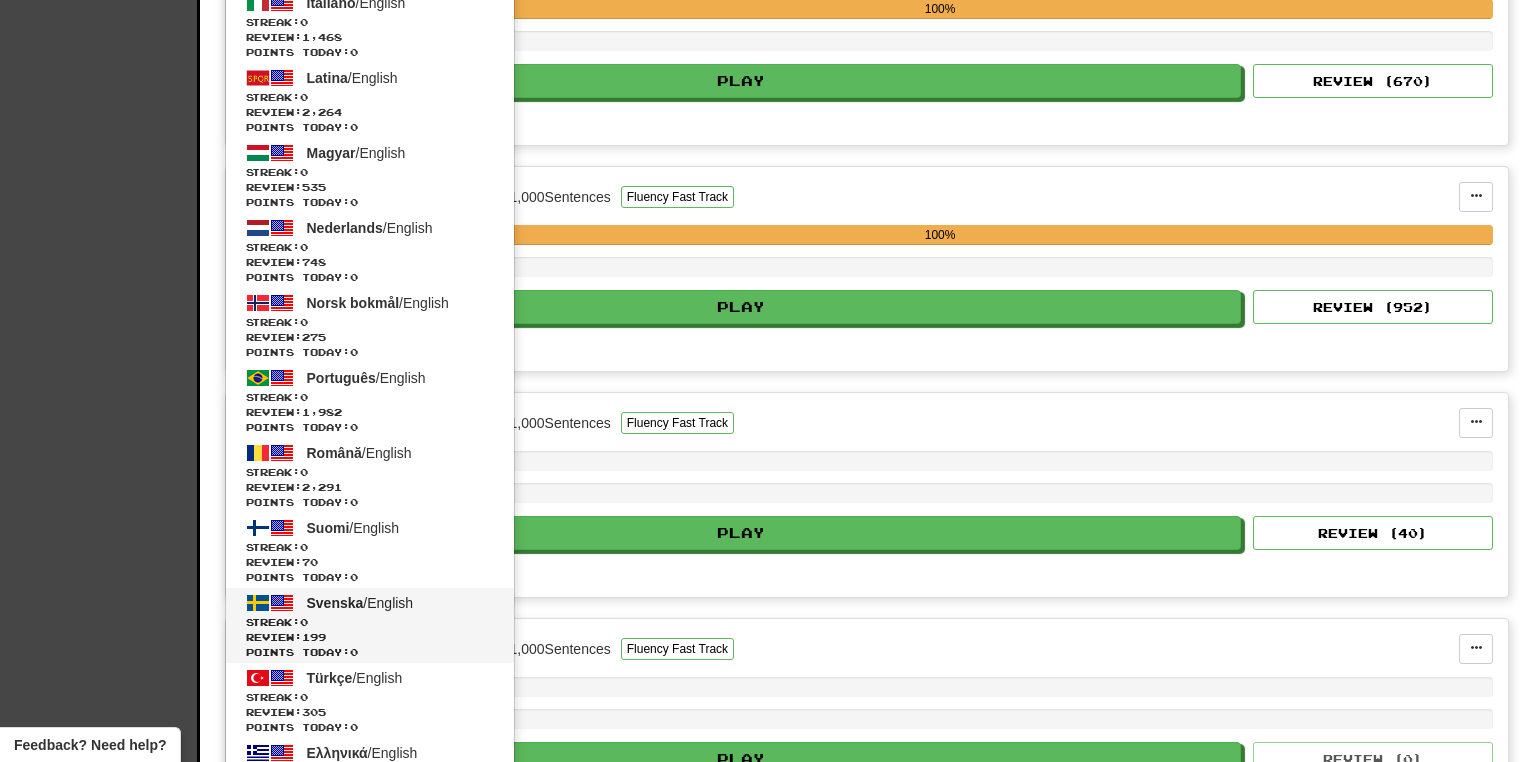 scroll, scrollTop: 567, scrollLeft: 0, axis: vertical 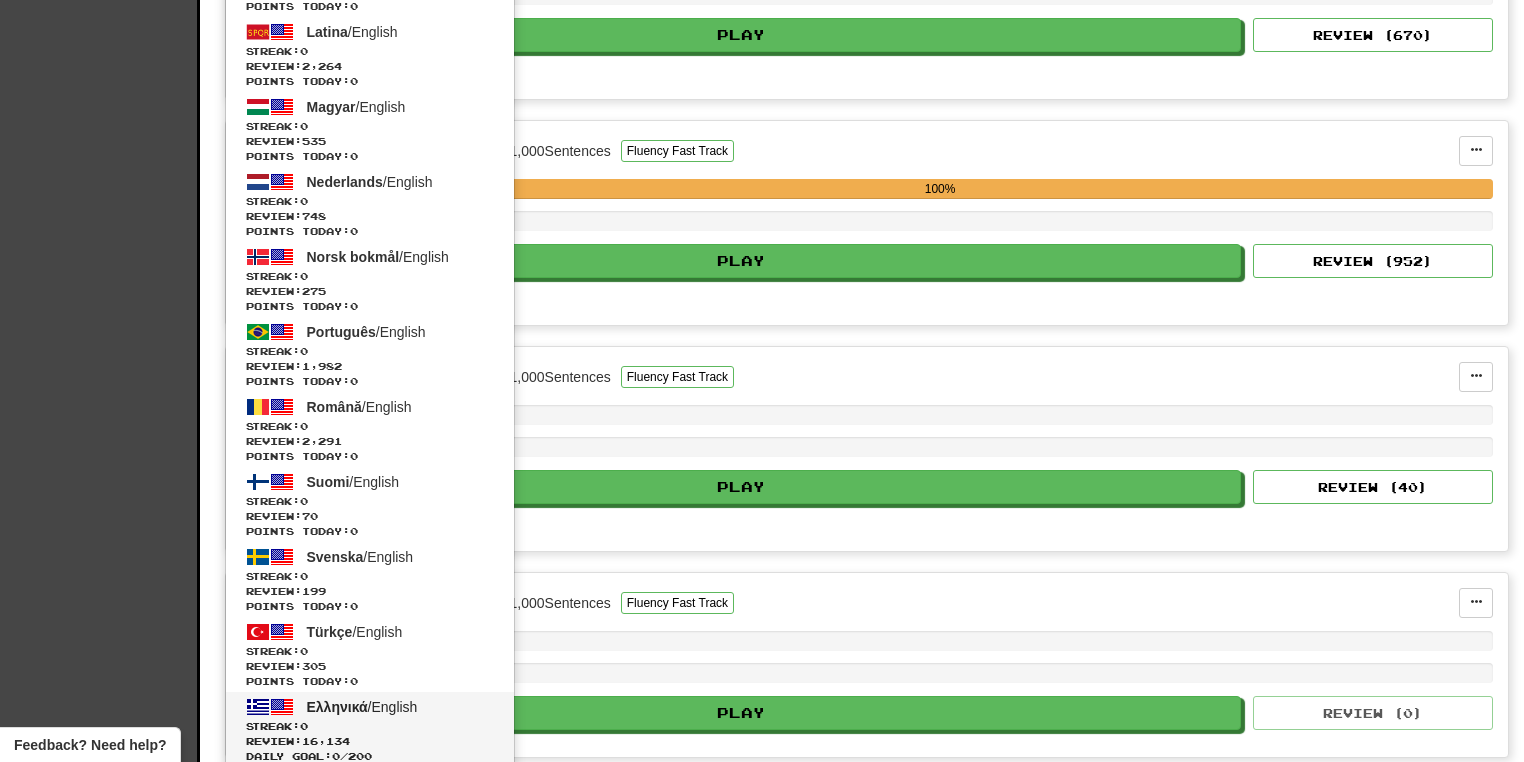click on "Ελληνικά  /  English" at bounding box center [362, 707] 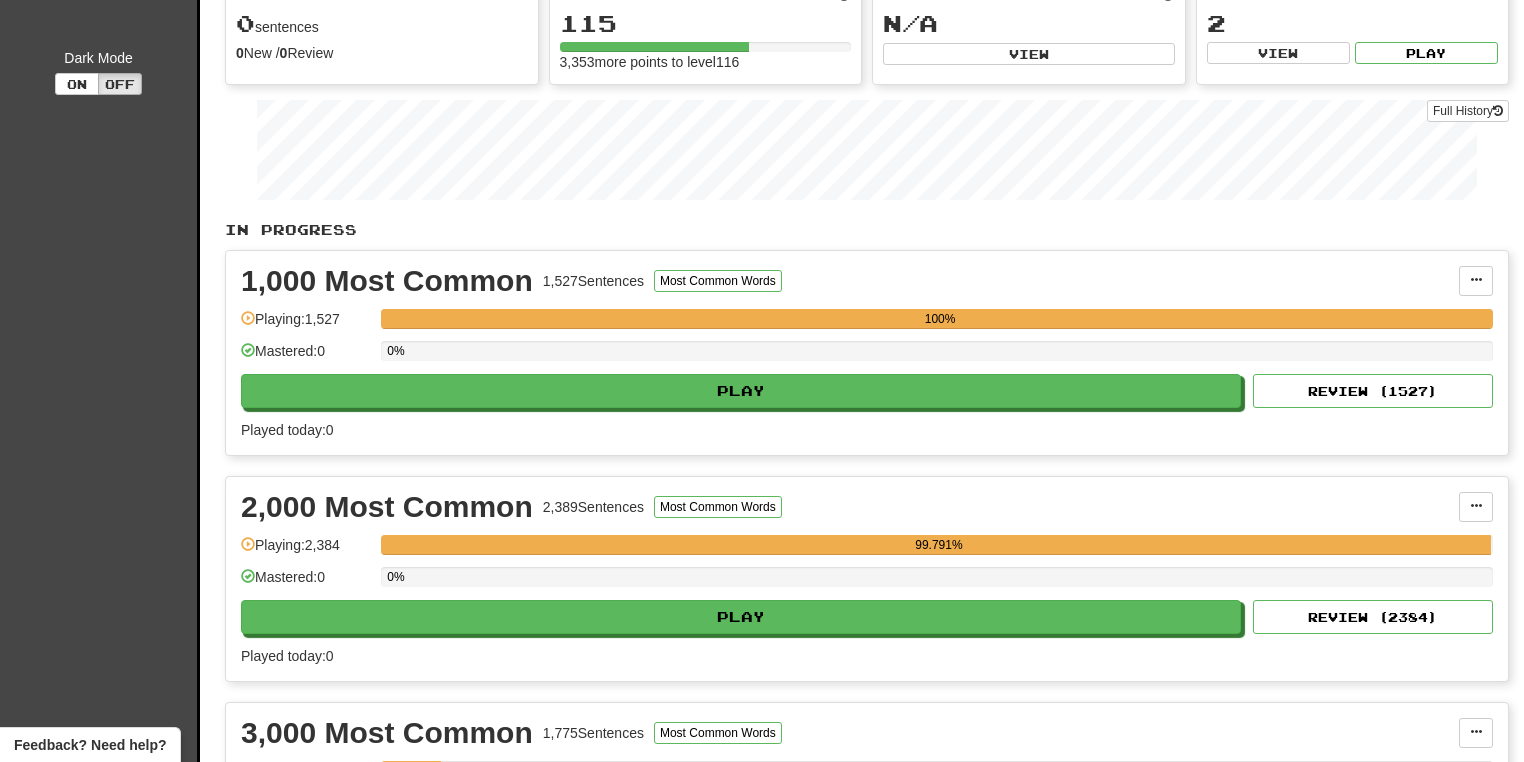 scroll, scrollTop: 0, scrollLeft: 0, axis: both 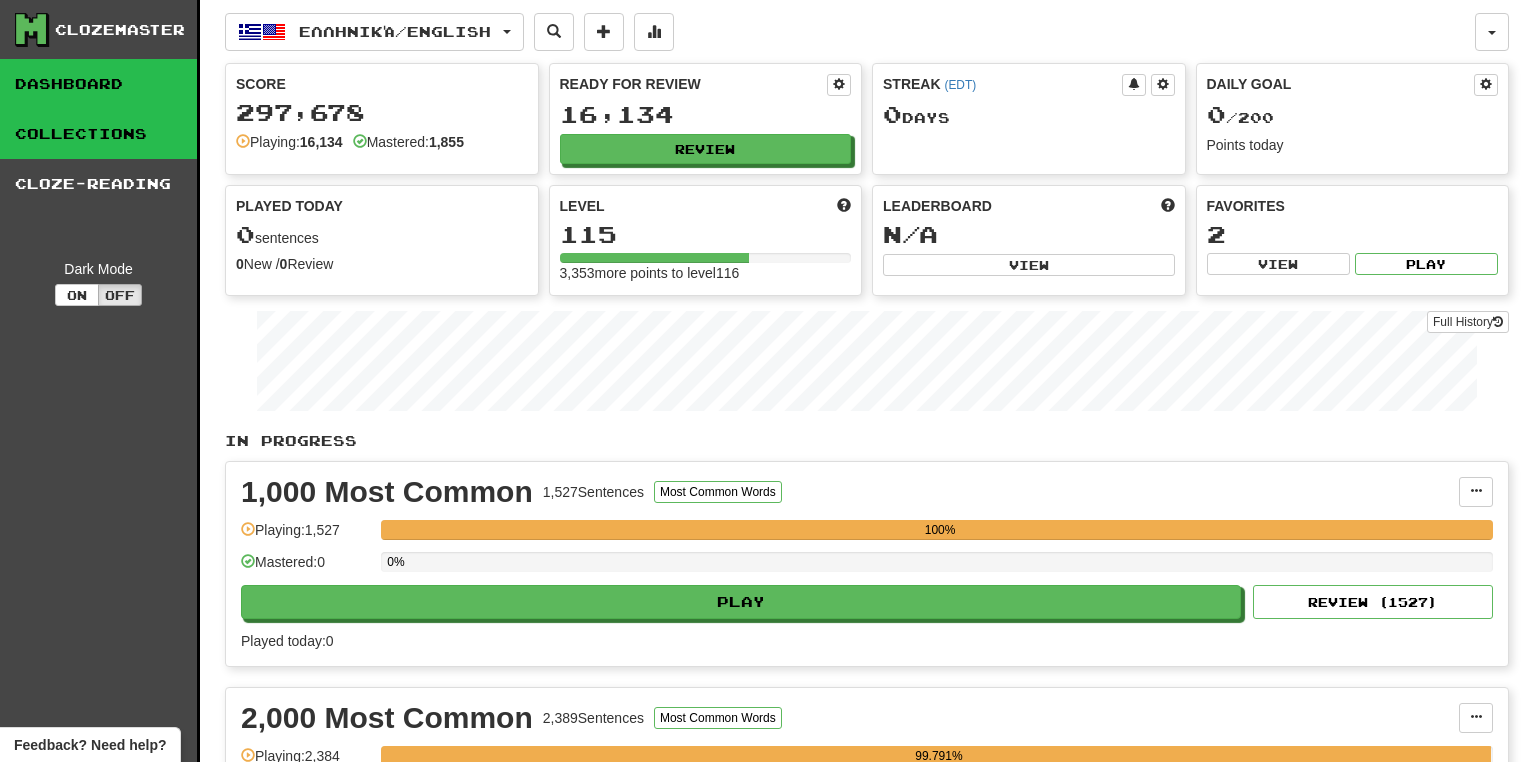 click on "Collections" at bounding box center [98, 134] 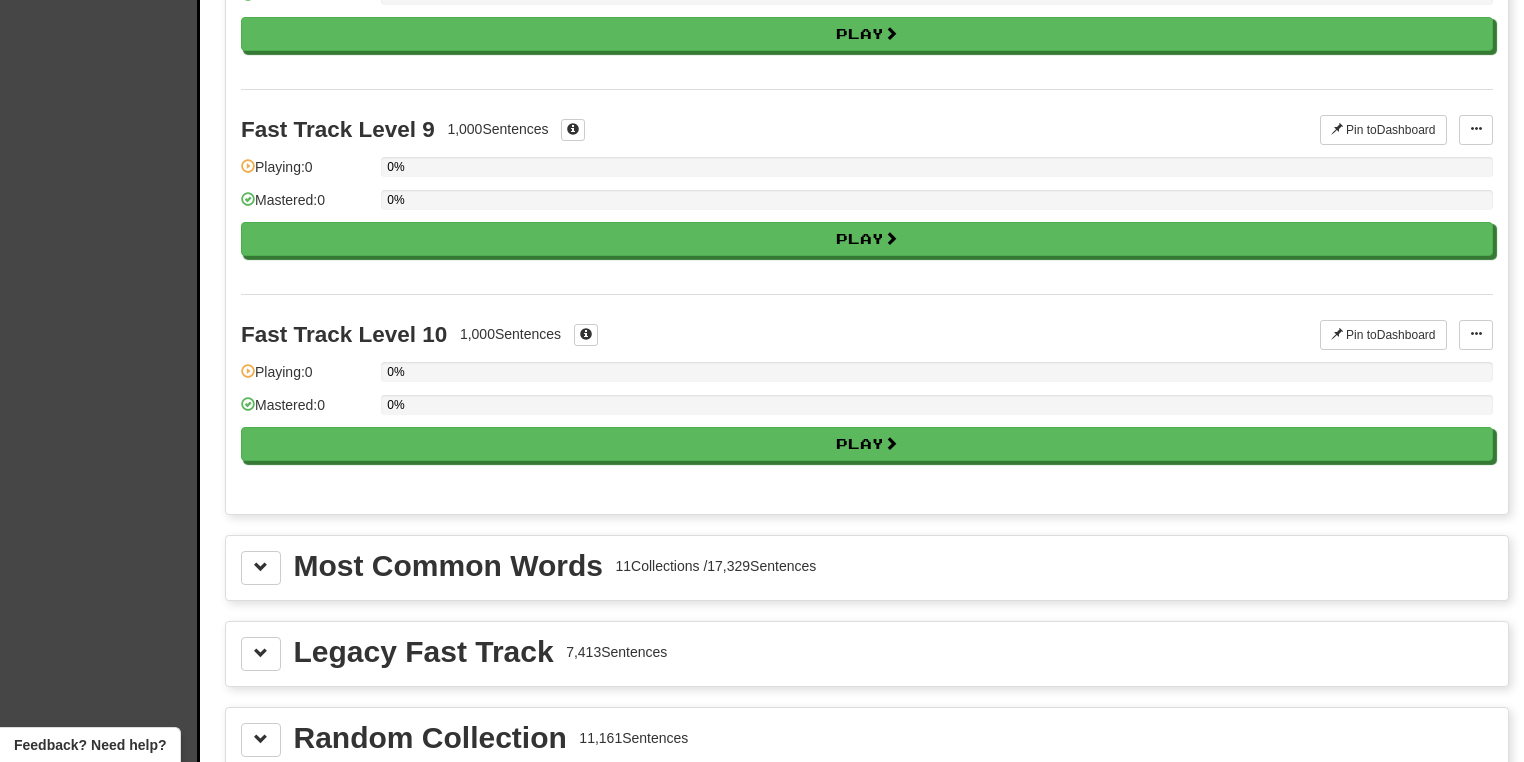 scroll, scrollTop: 2016, scrollLeft: 0, axis: vertical 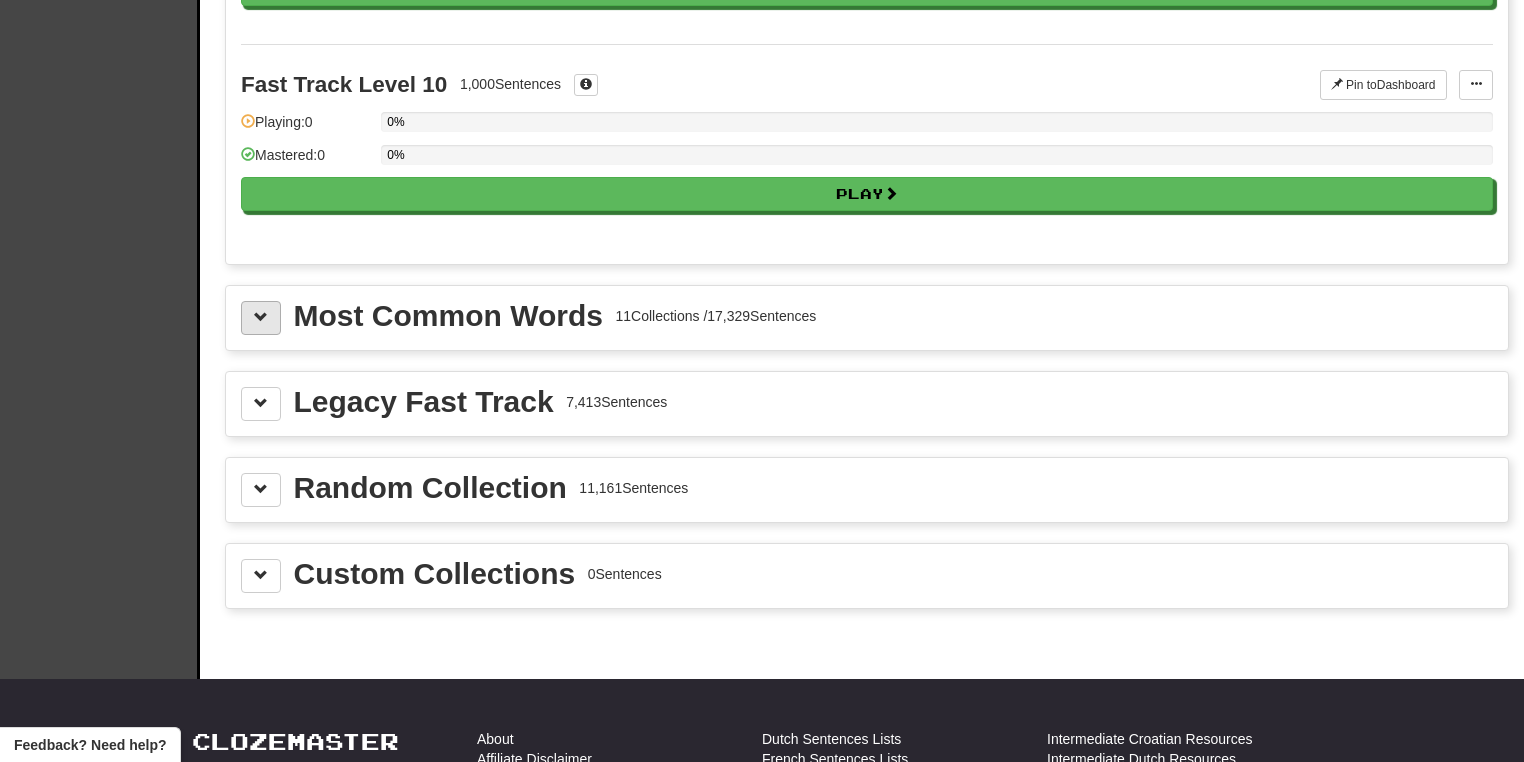 click at bounding box center (261, 318) 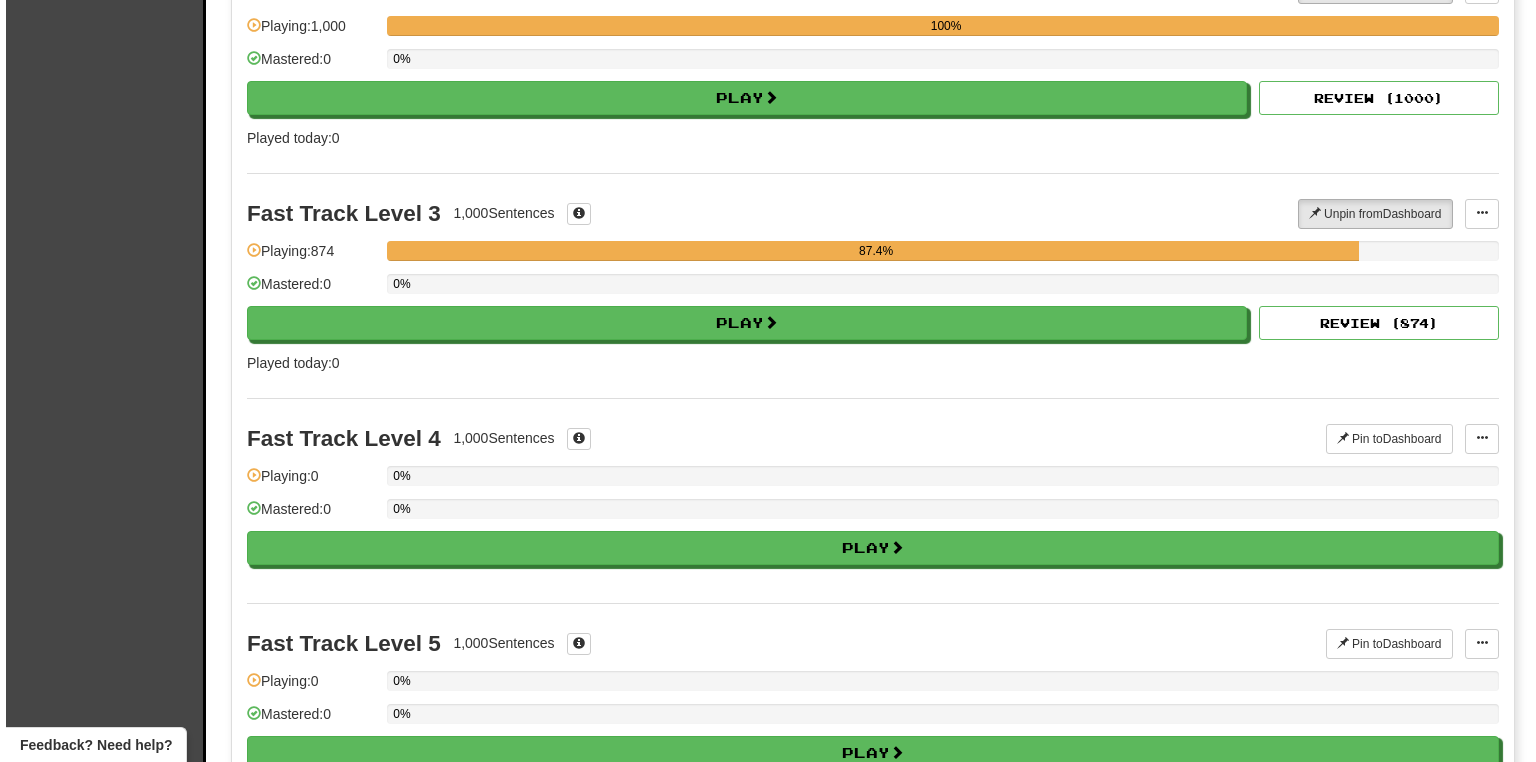 scroll, scrollTop: 467, scrollLeft: 0, axis: vertical 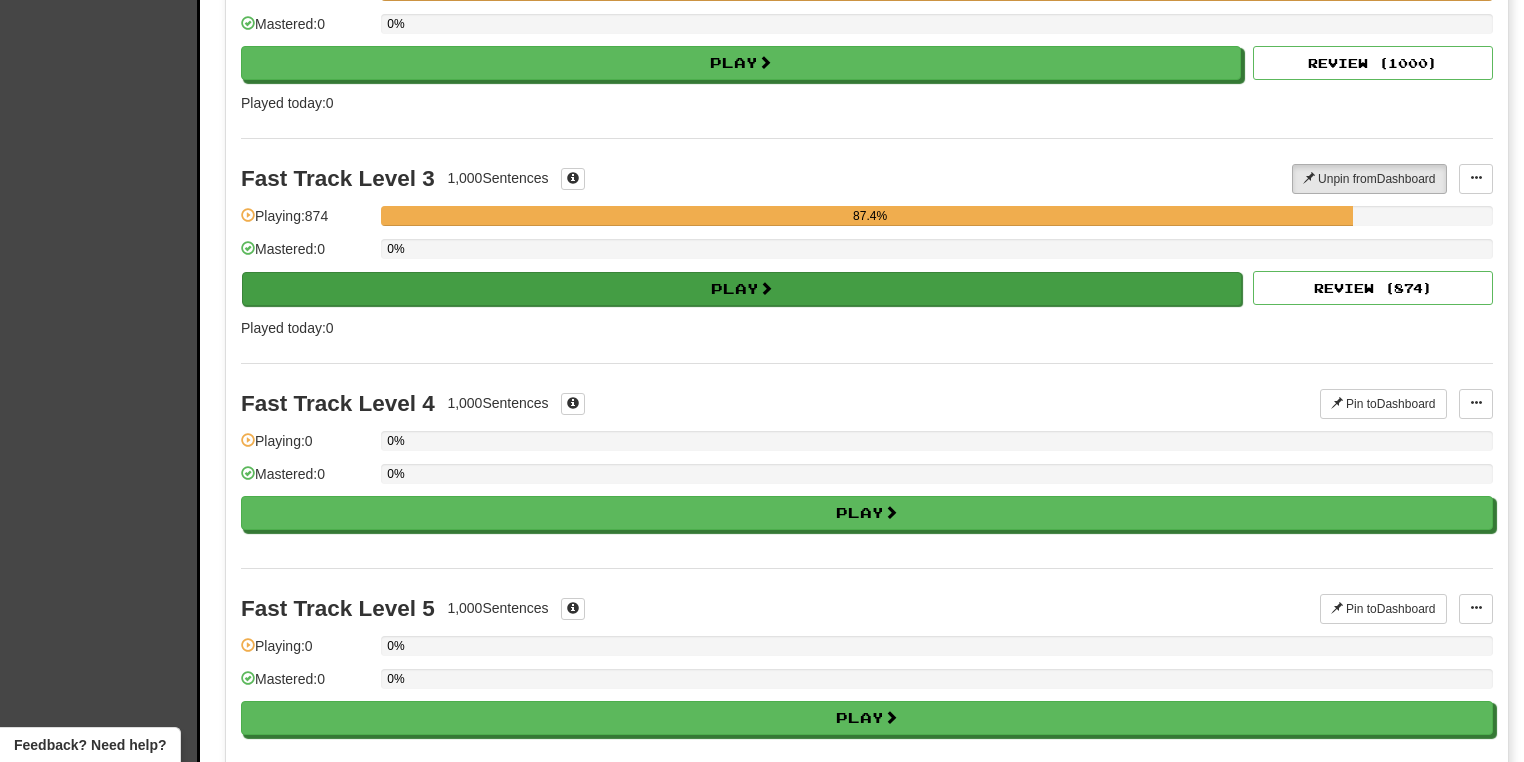 click on "Play" at bounding box center [742, 289] 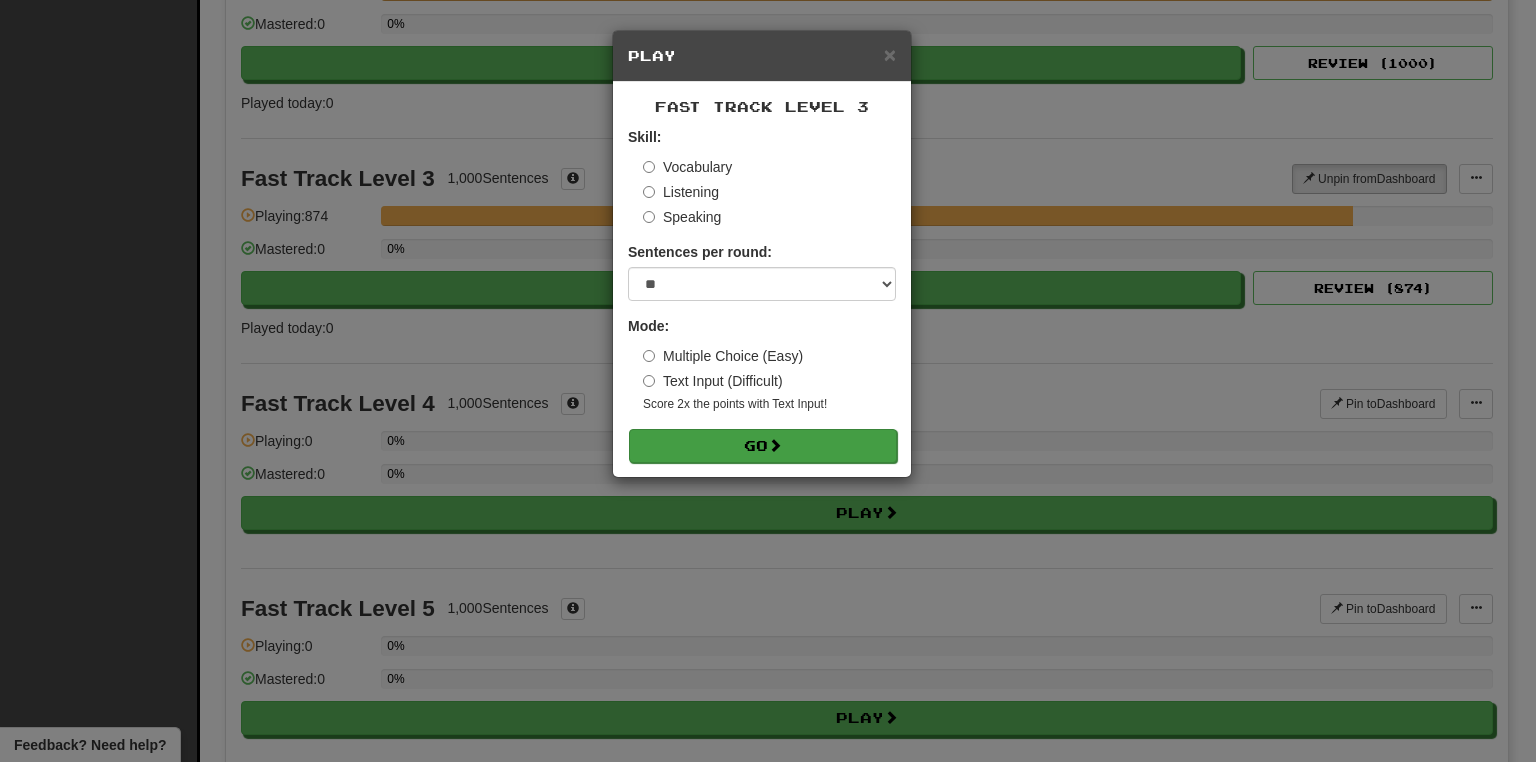click on "Go" at bounding box center (763, 446) 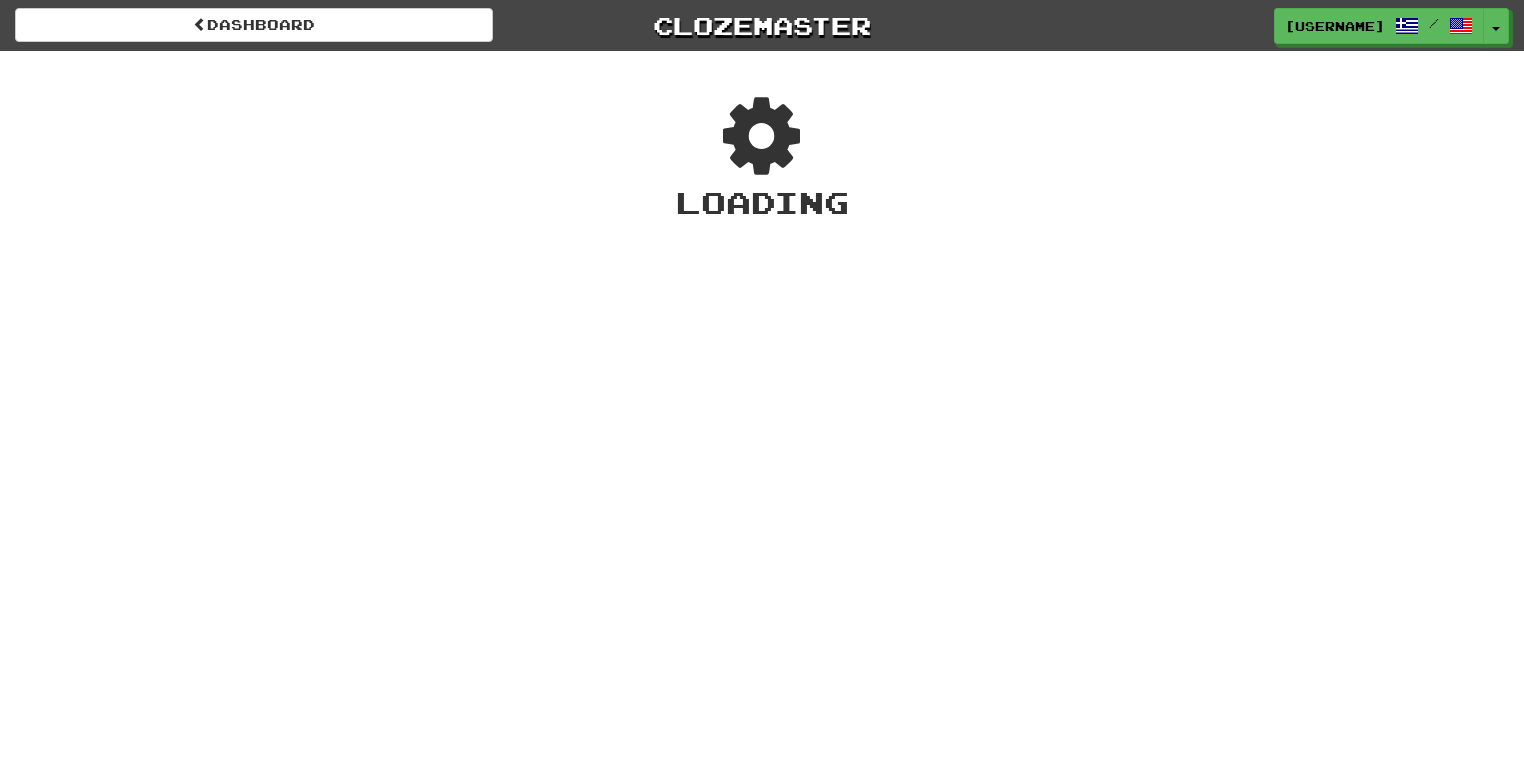 scroll, scrollTop: 0, scrollLeft: 0, axis: both 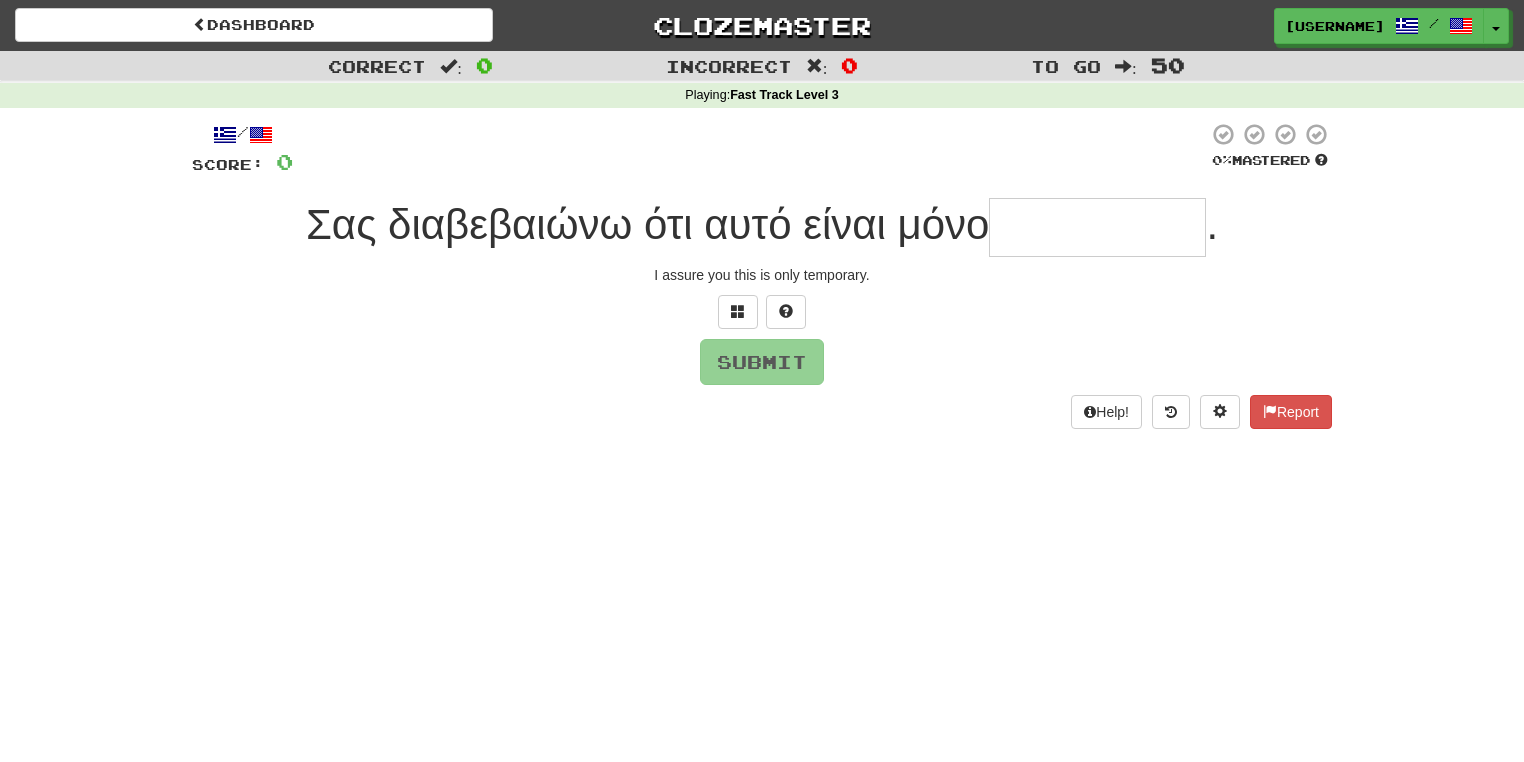 type on "*" 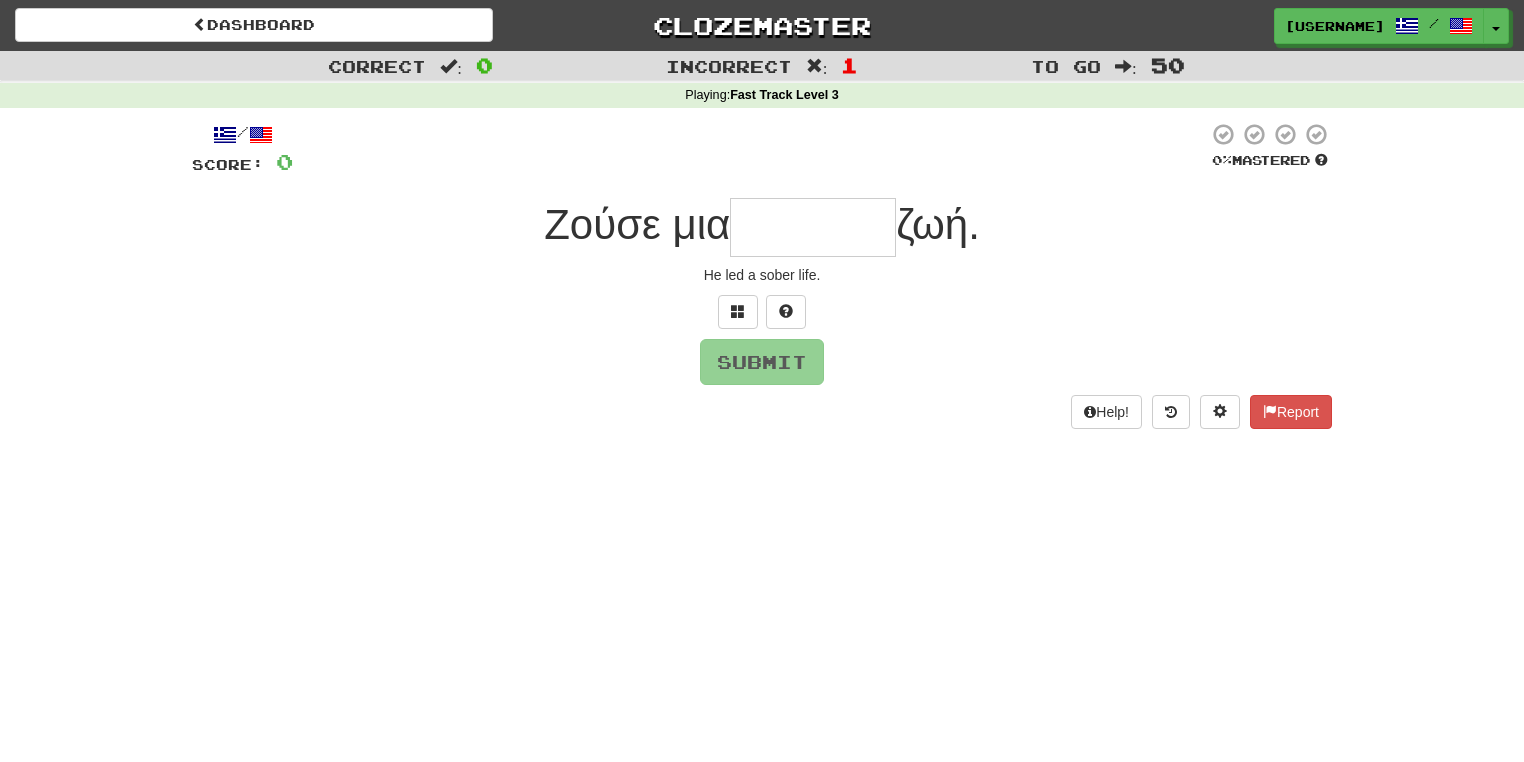 type on "*******" 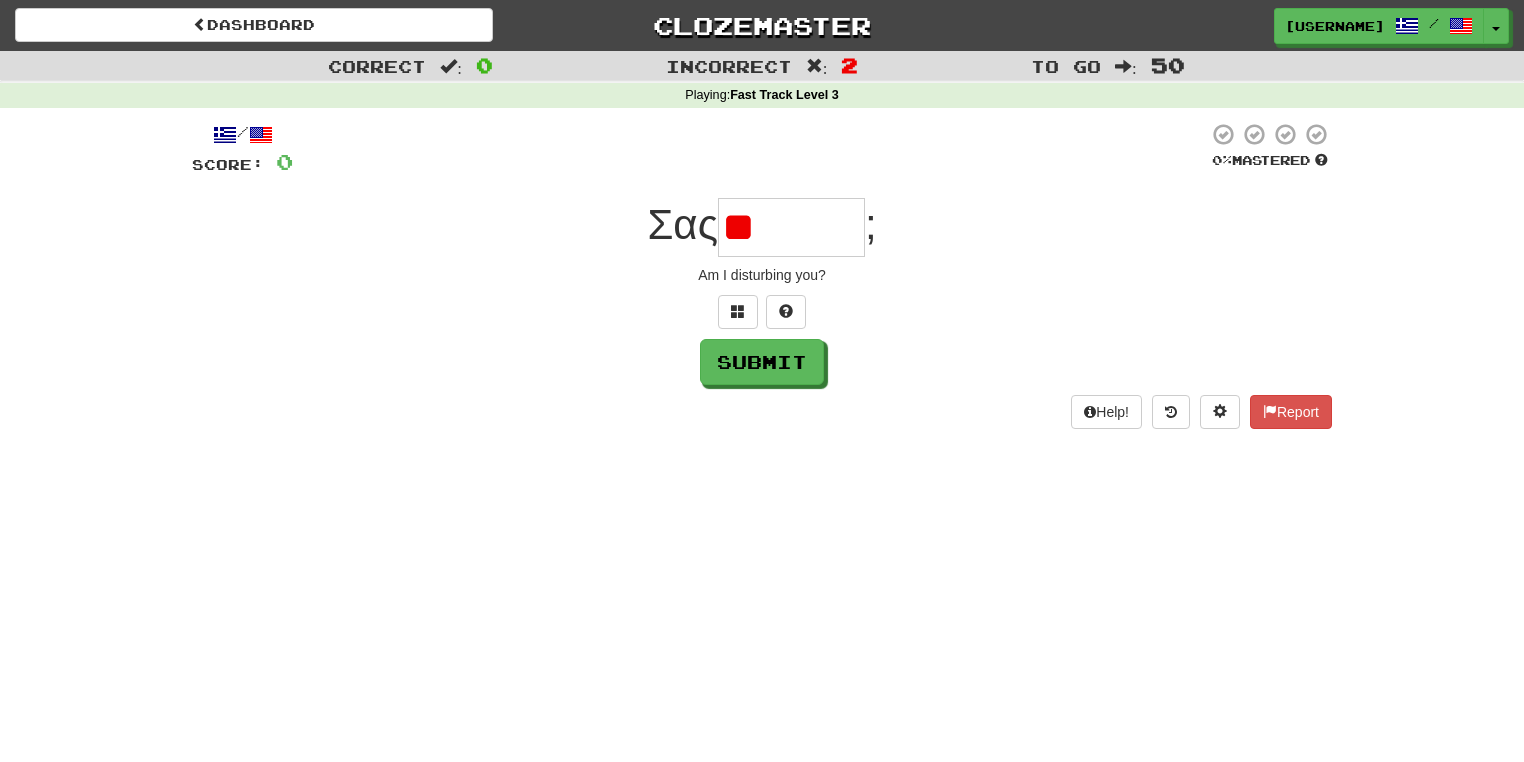 type on "*" 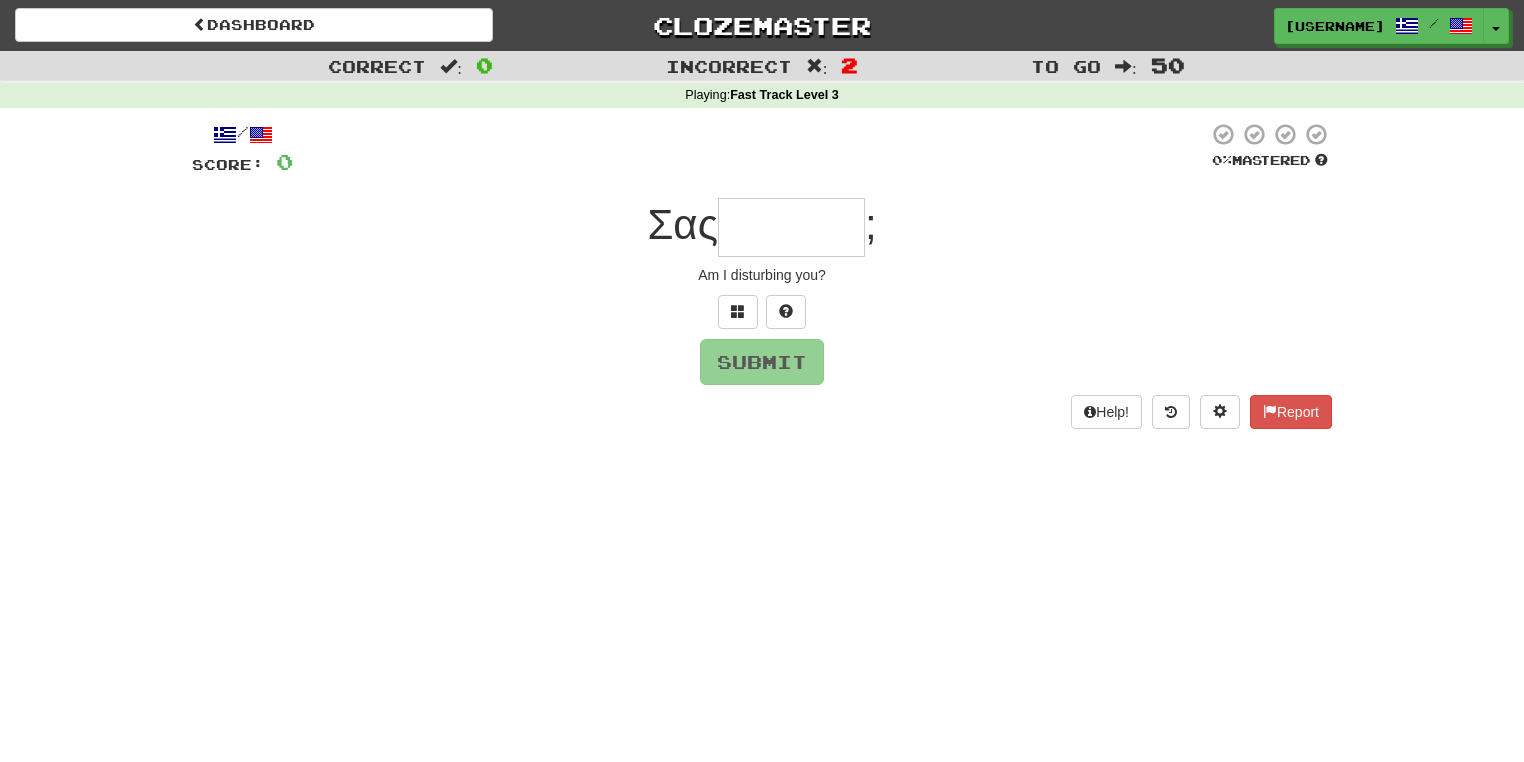 type on "*" 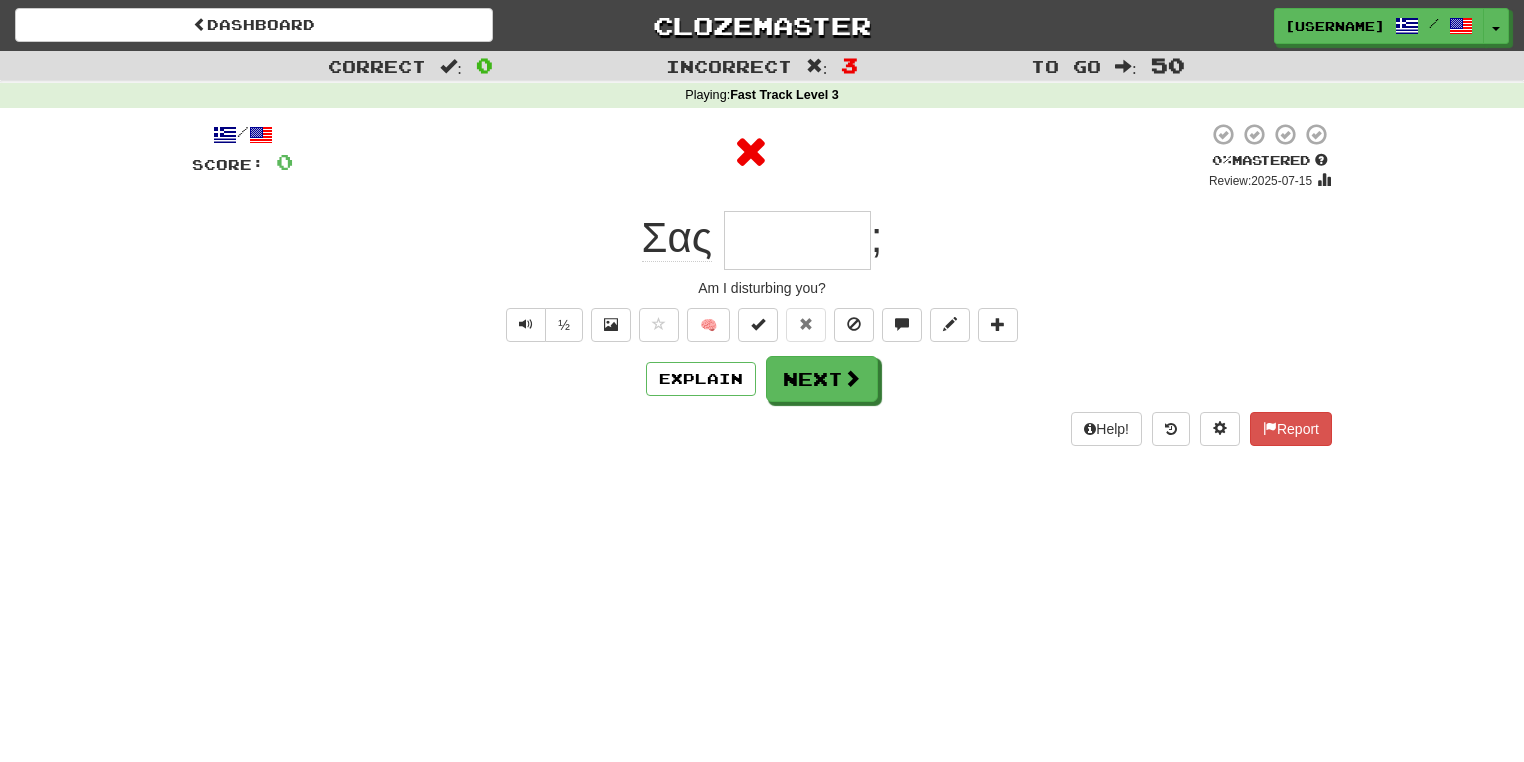 type on "******" 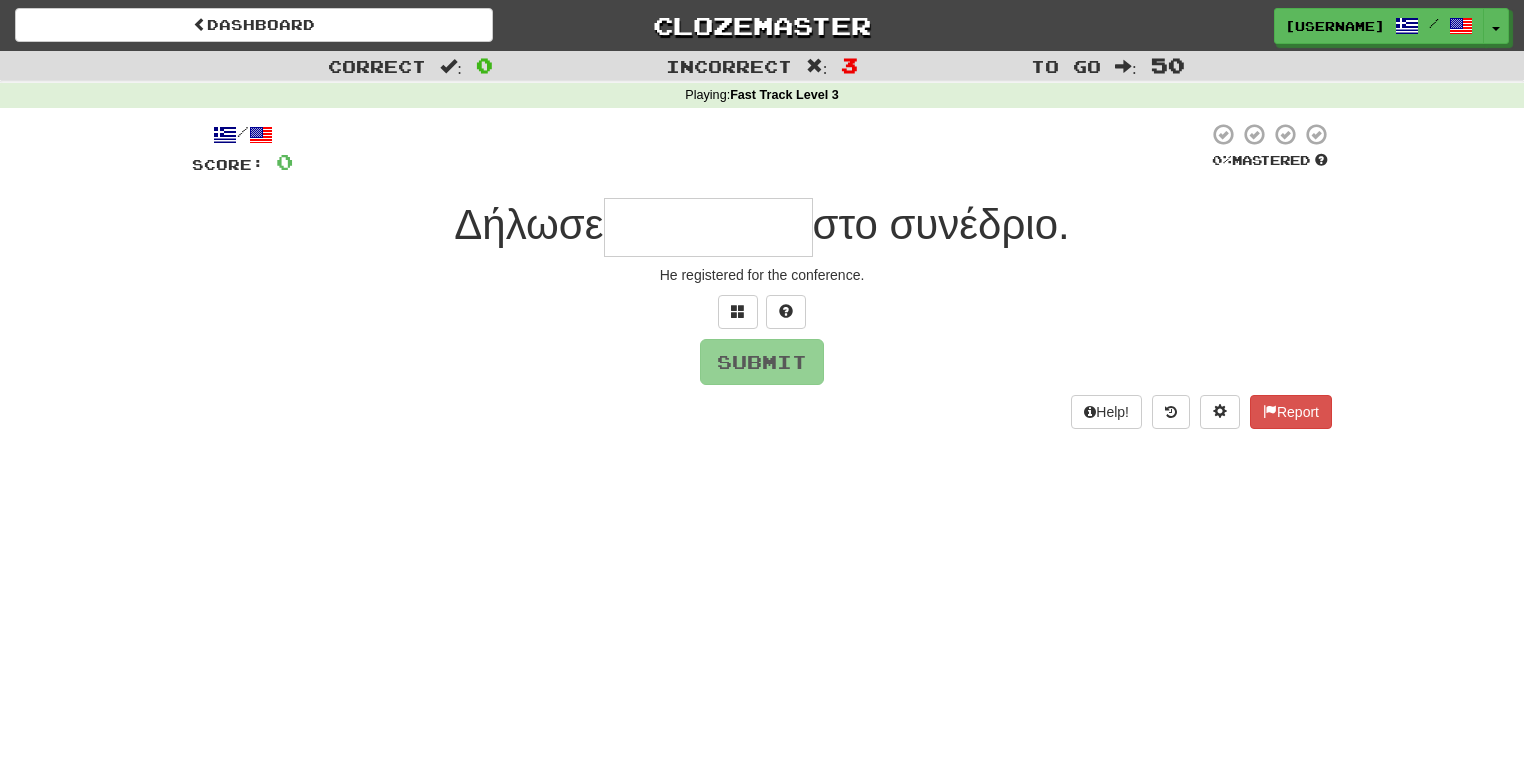 type on "*" 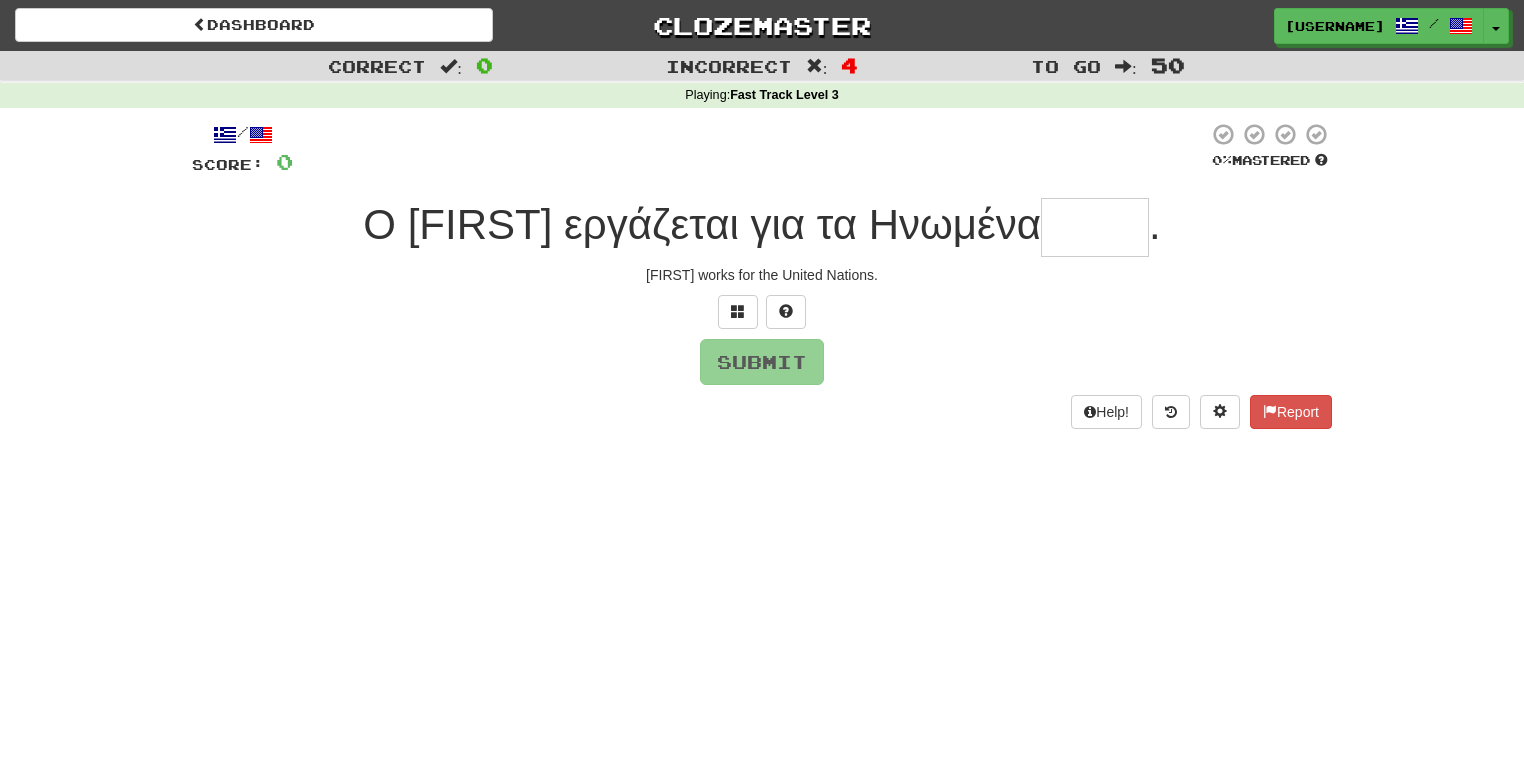 type on "*" 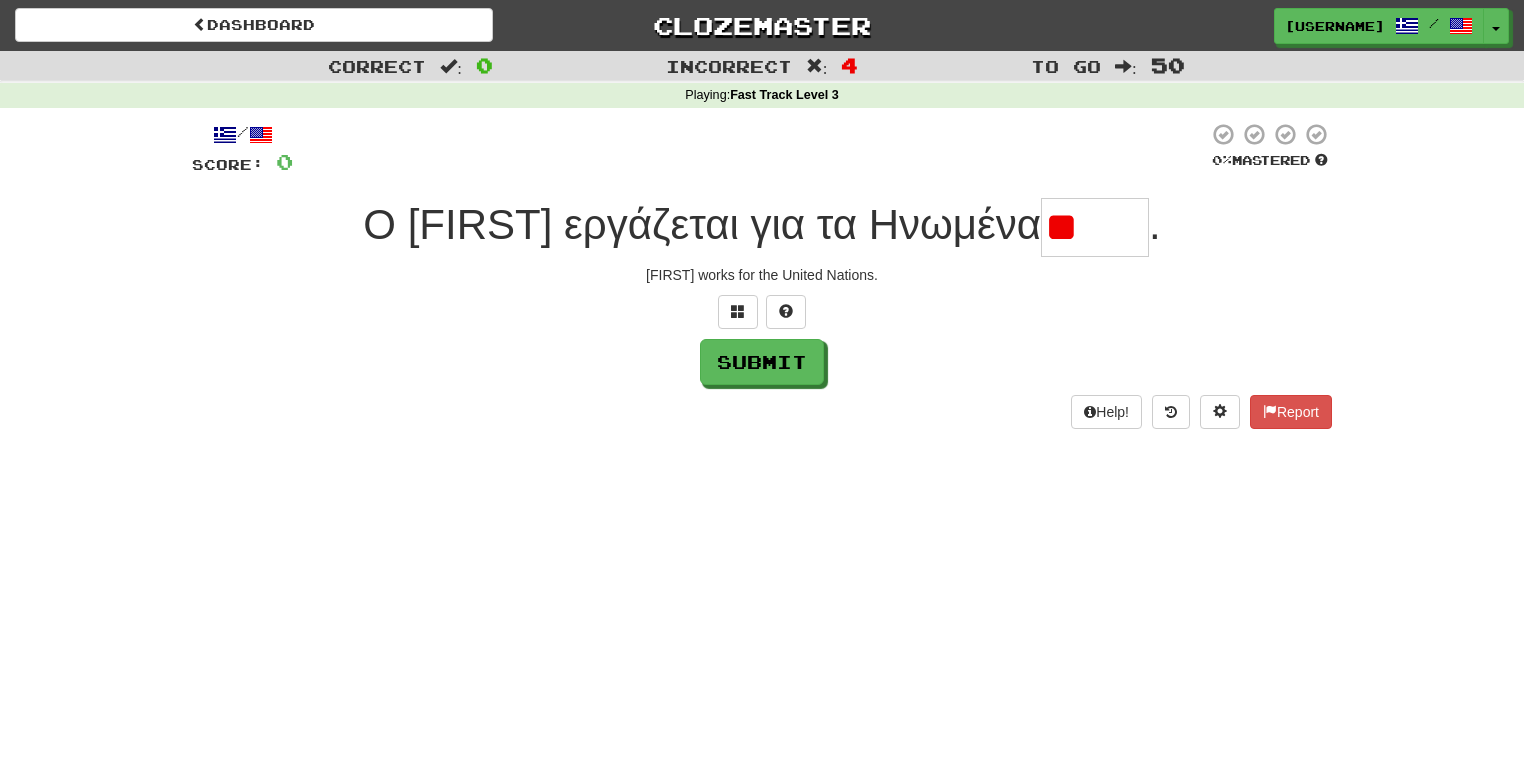 type on "*" 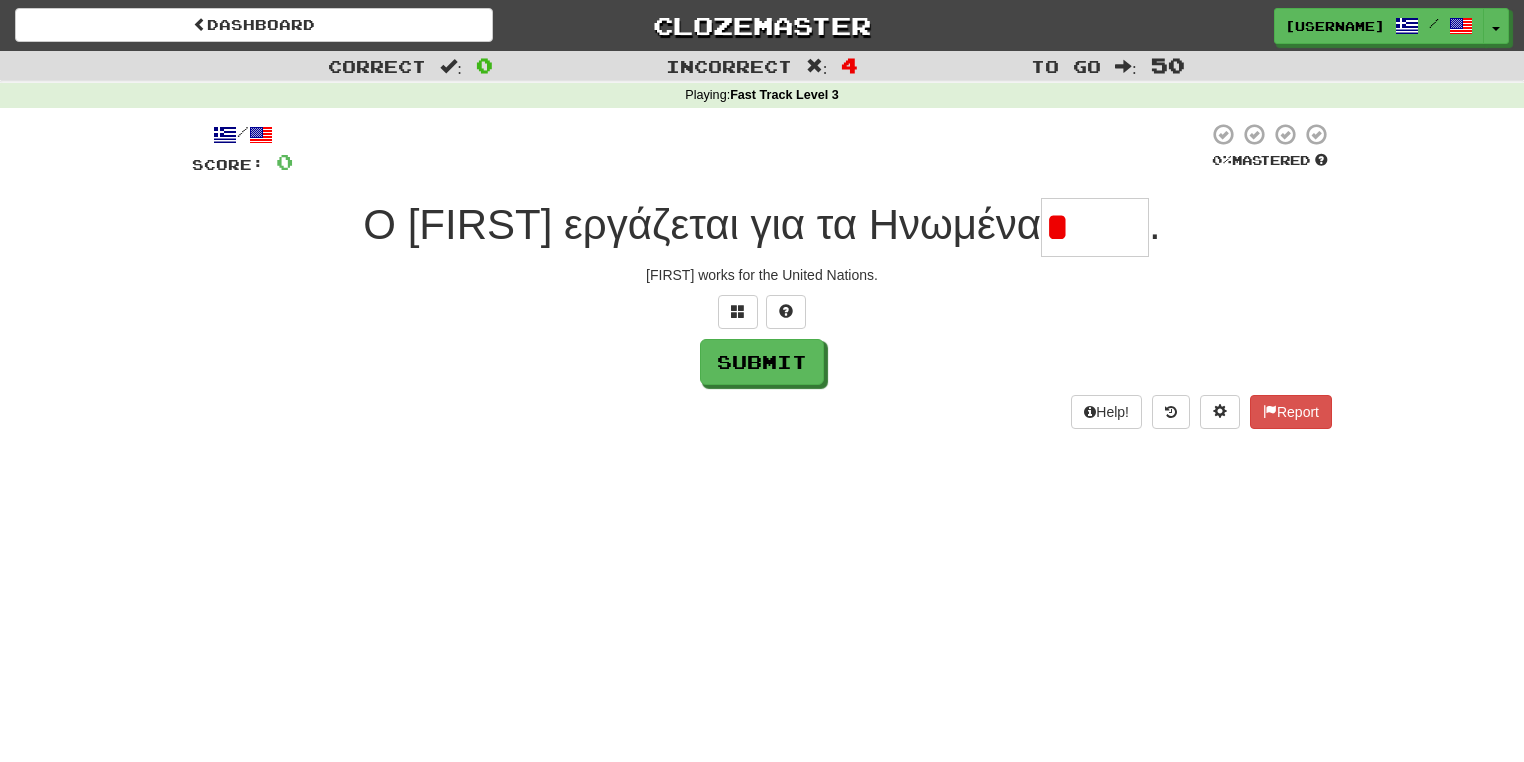 type on "****" 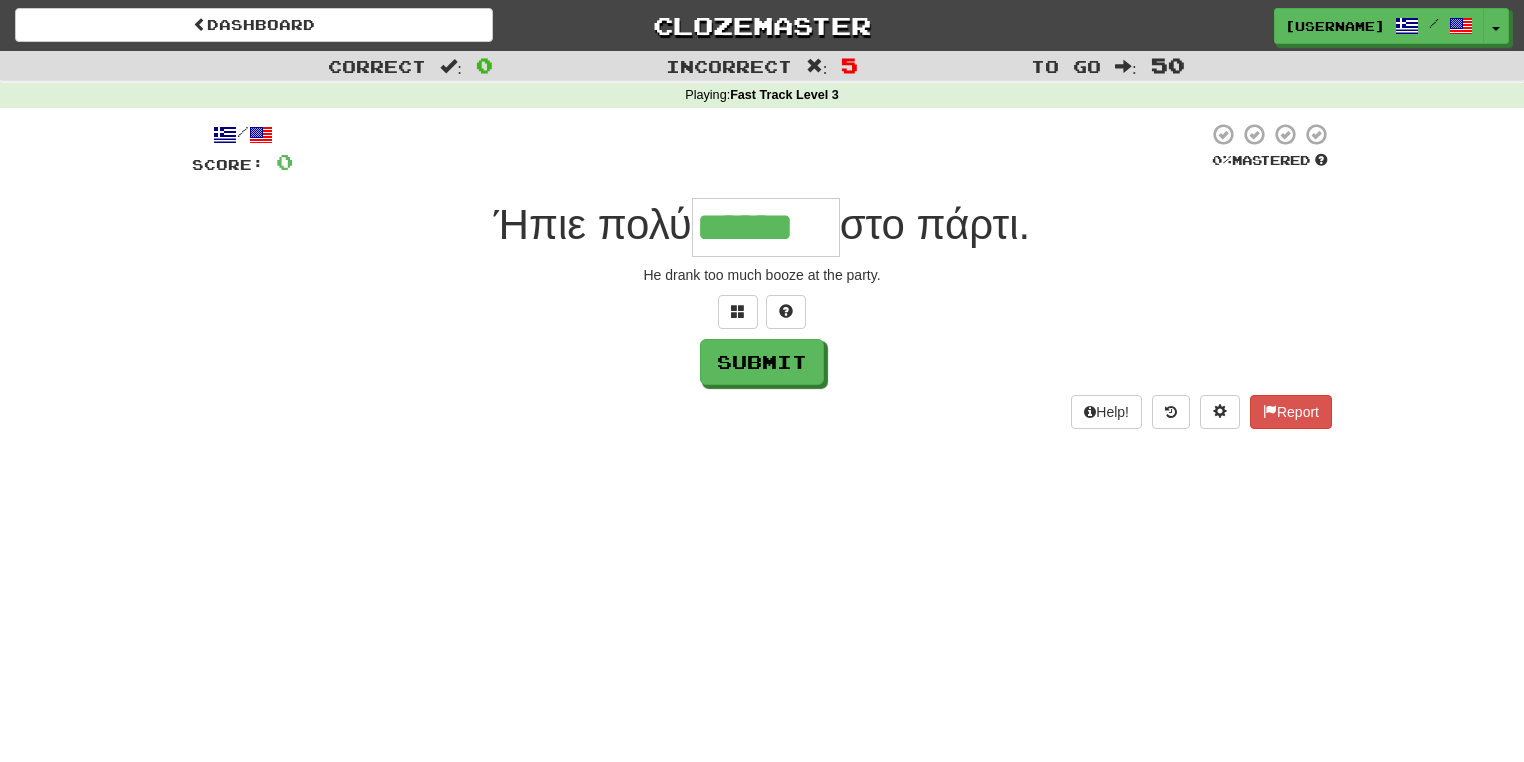 type on "******" 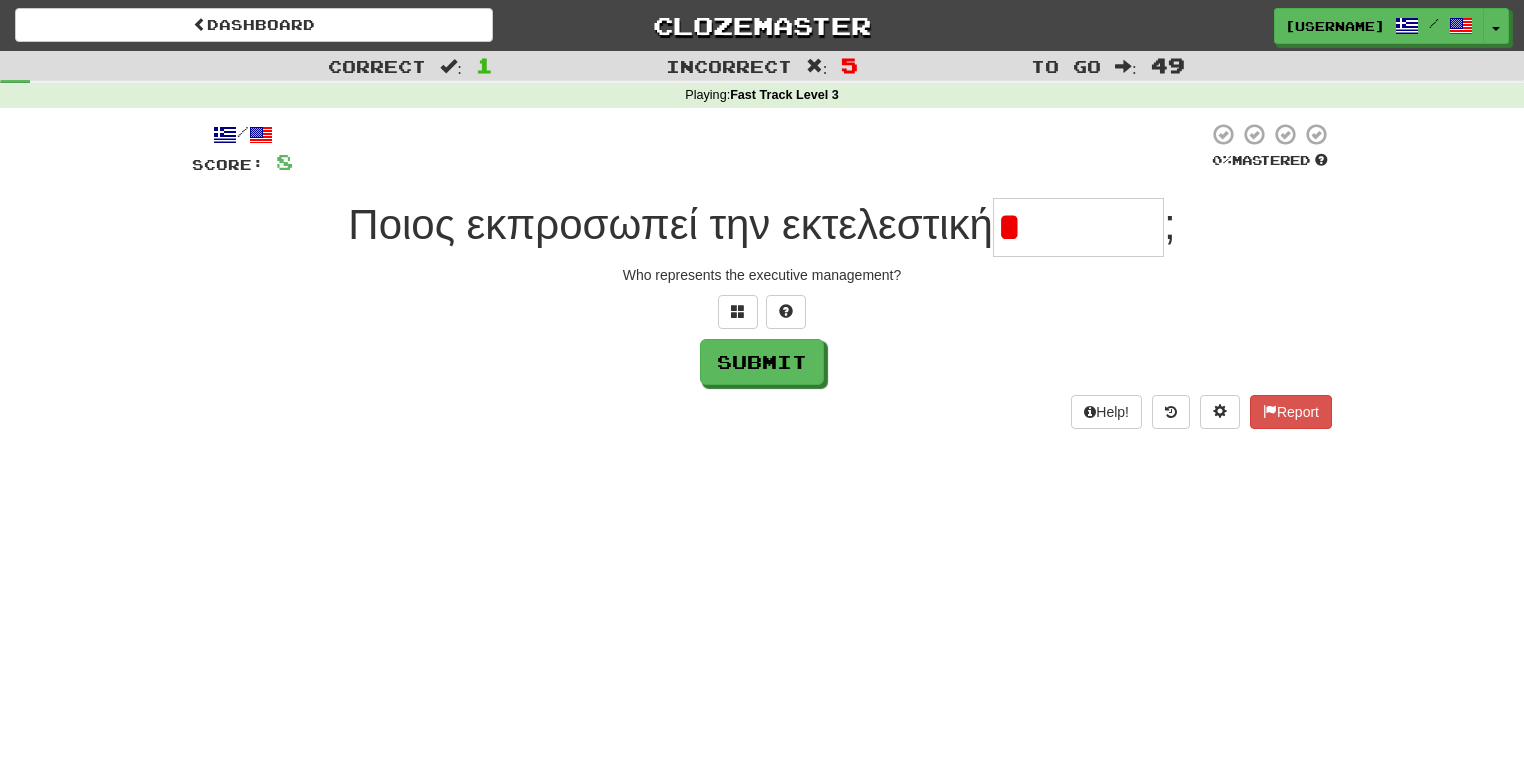 type on "********" 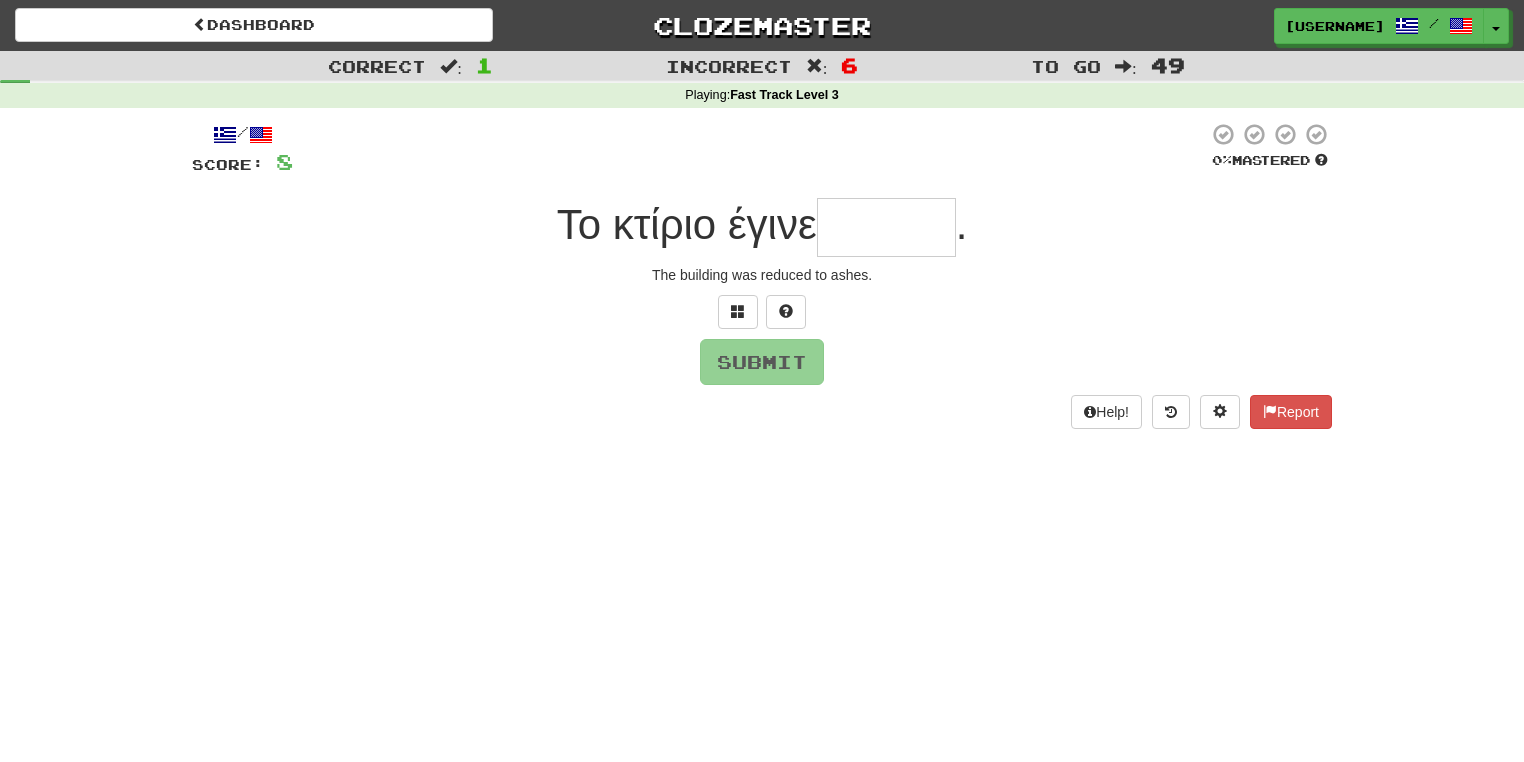 type on "*" 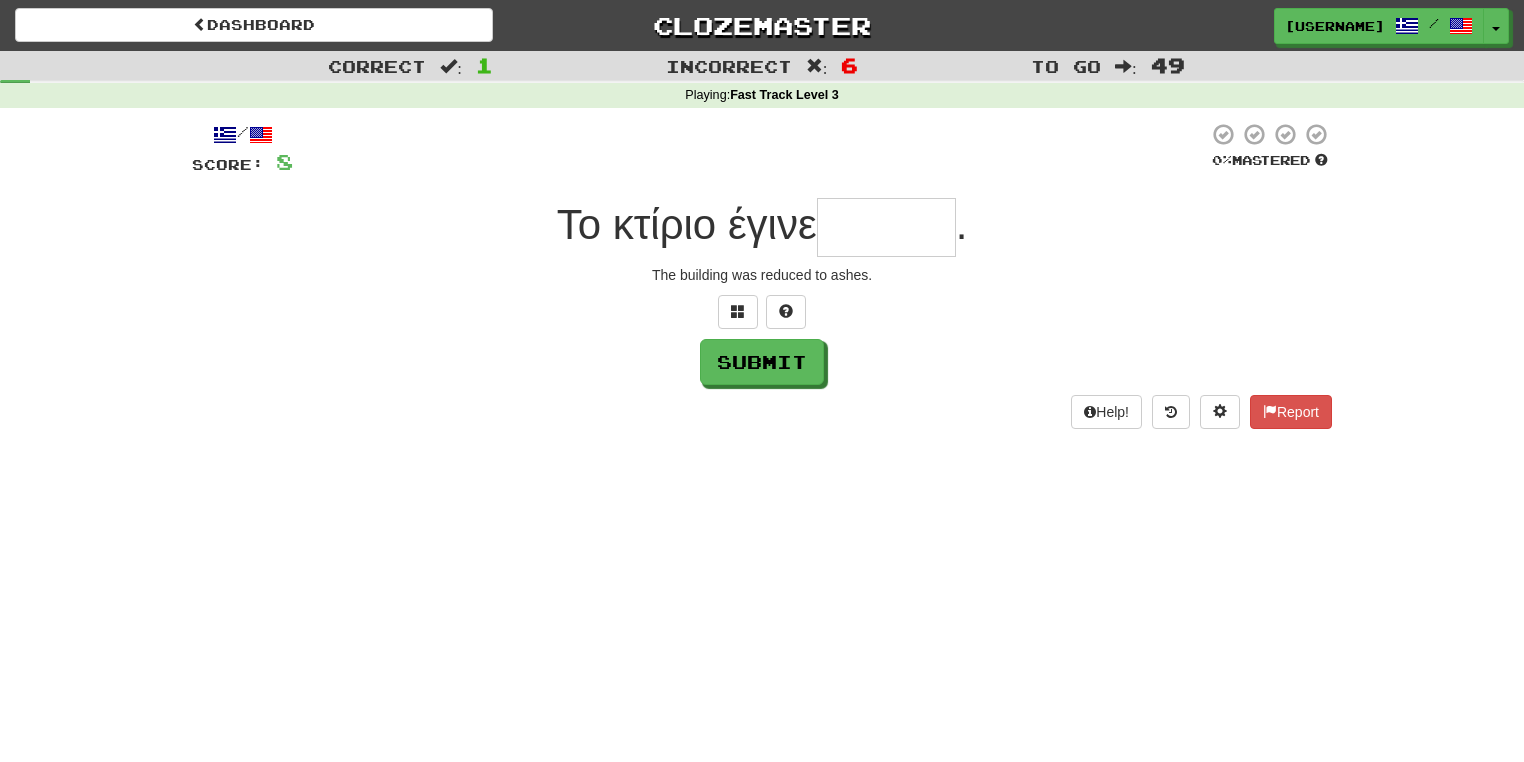 type on "******" 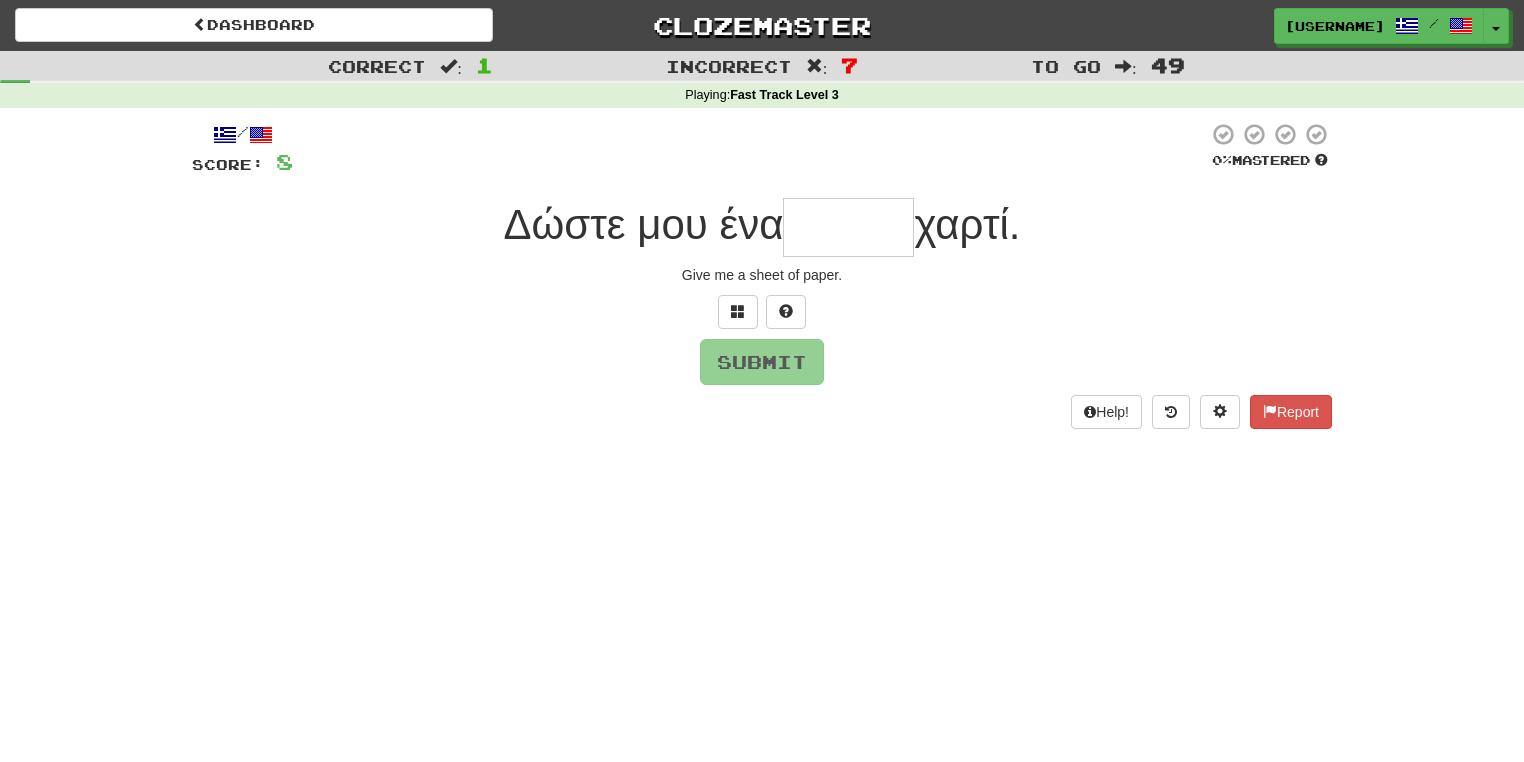 type on "*" 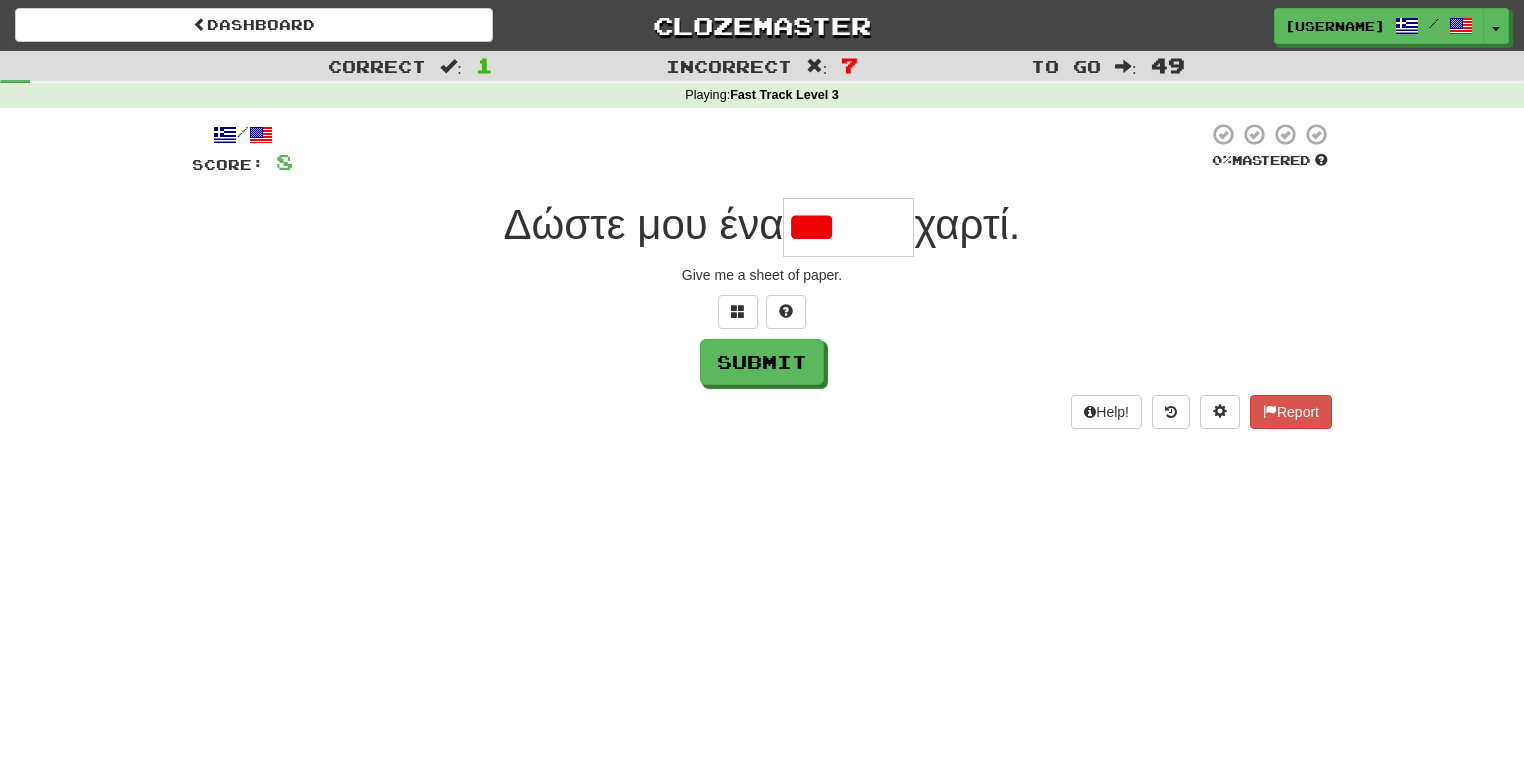 type on "*****" 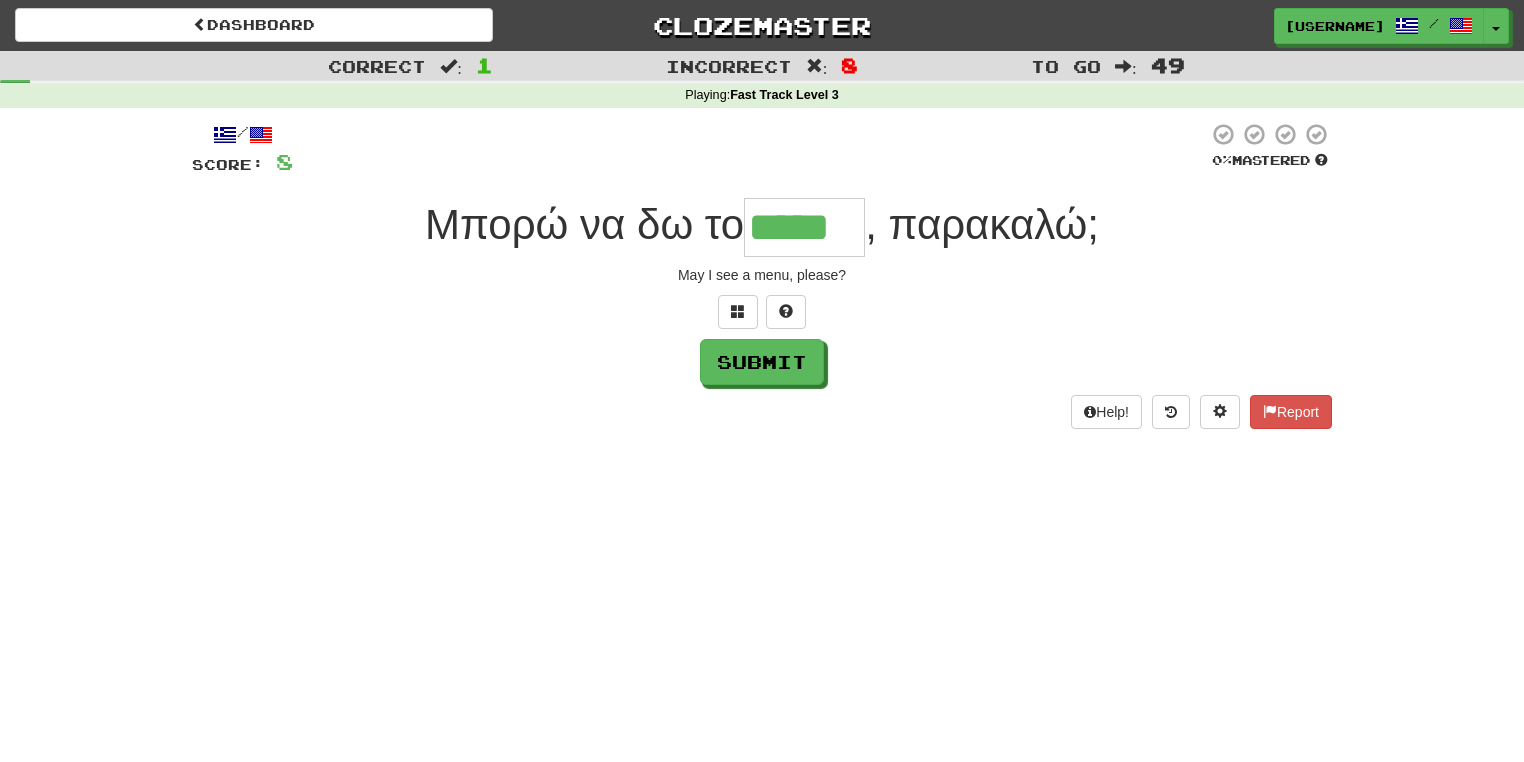 type on "*****" 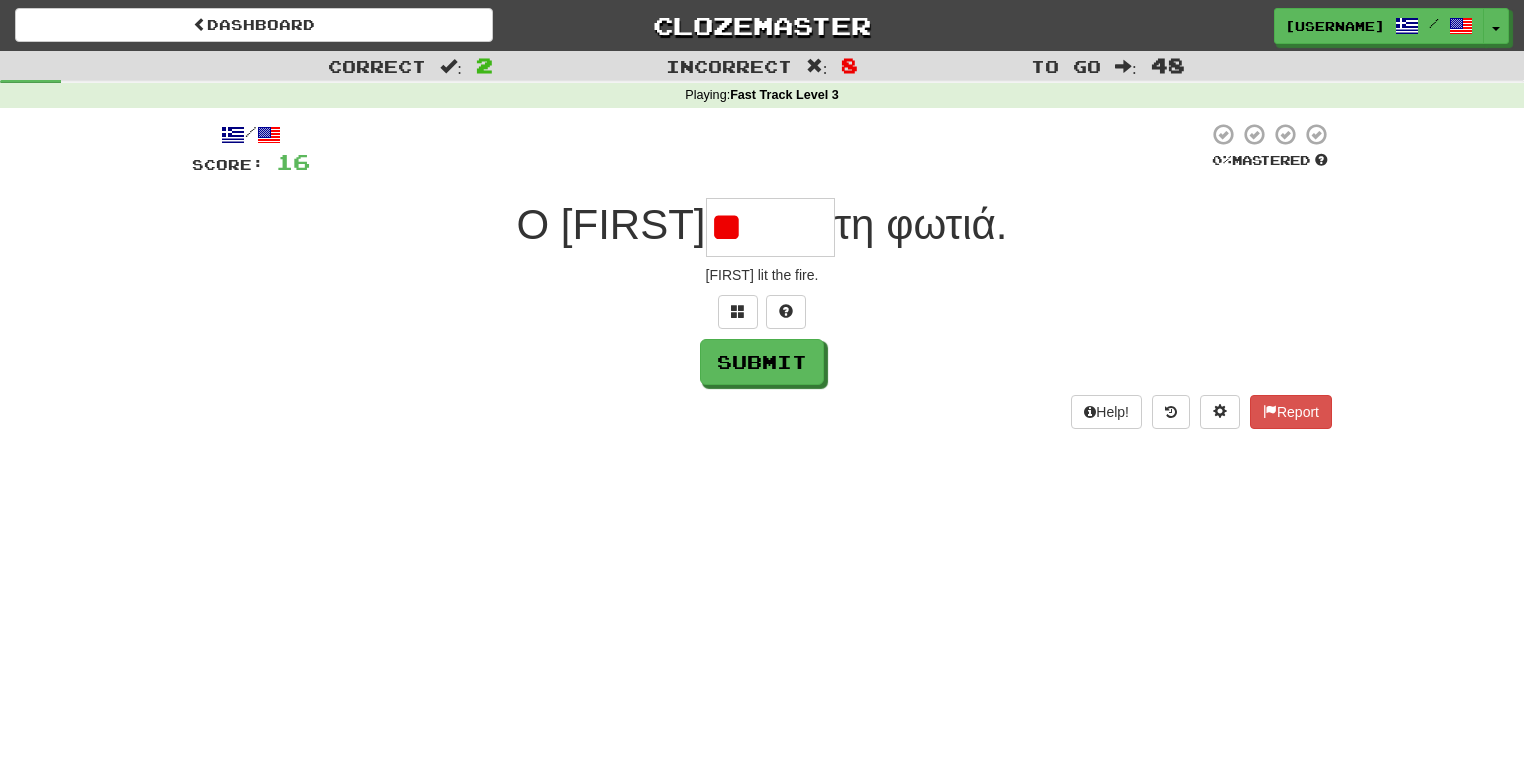 type on "*" 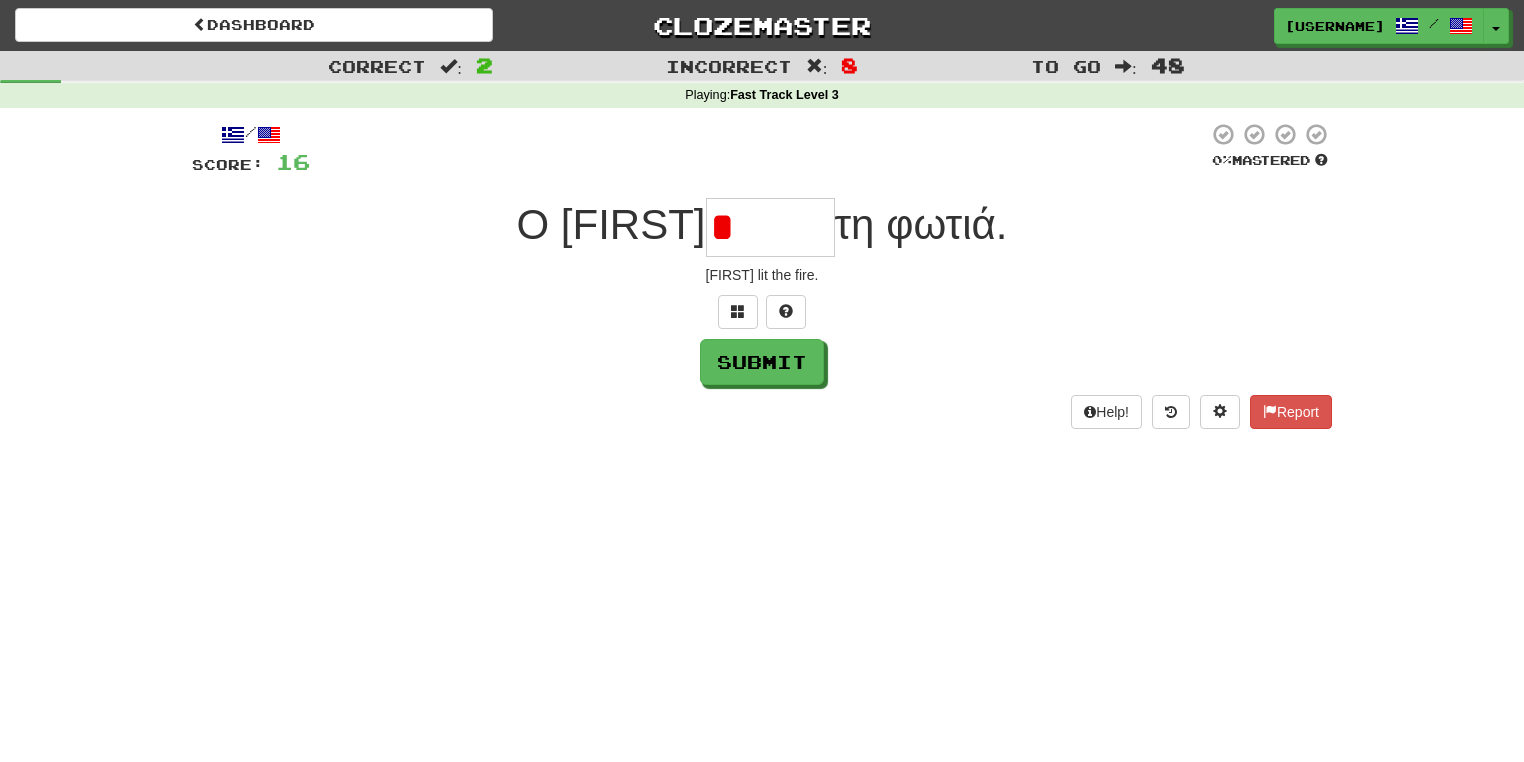 type on "*" 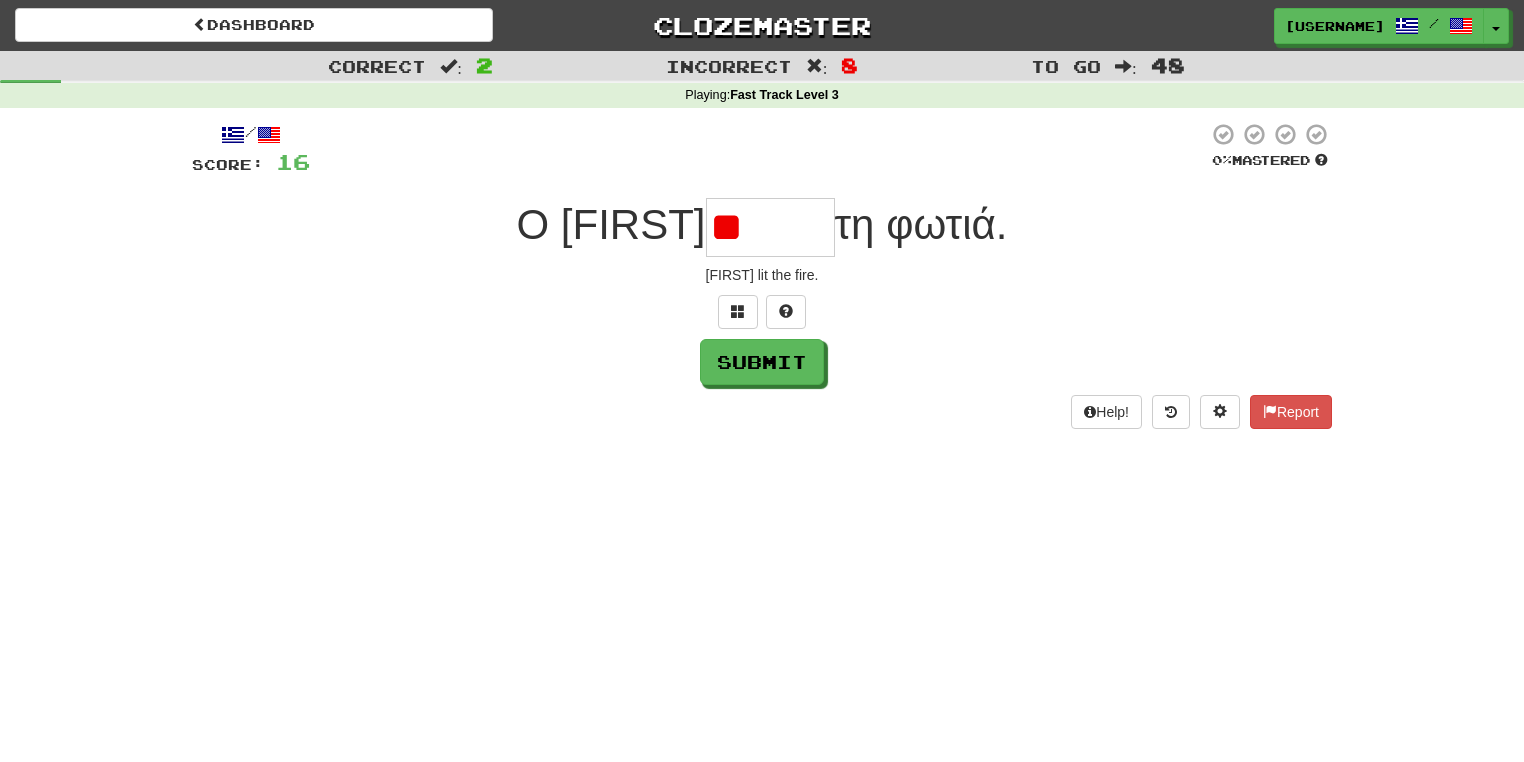 type on "*" 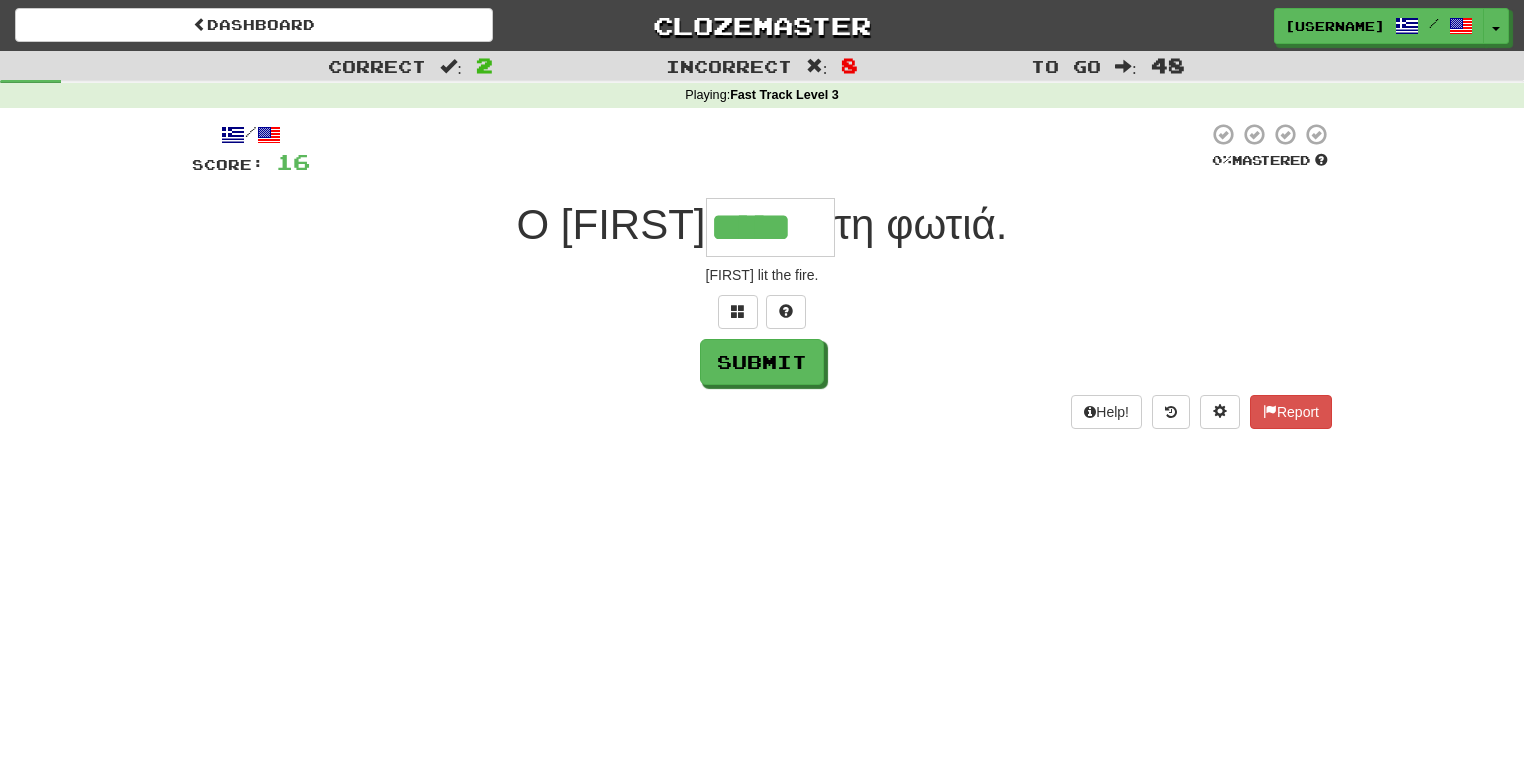 type on "*****" 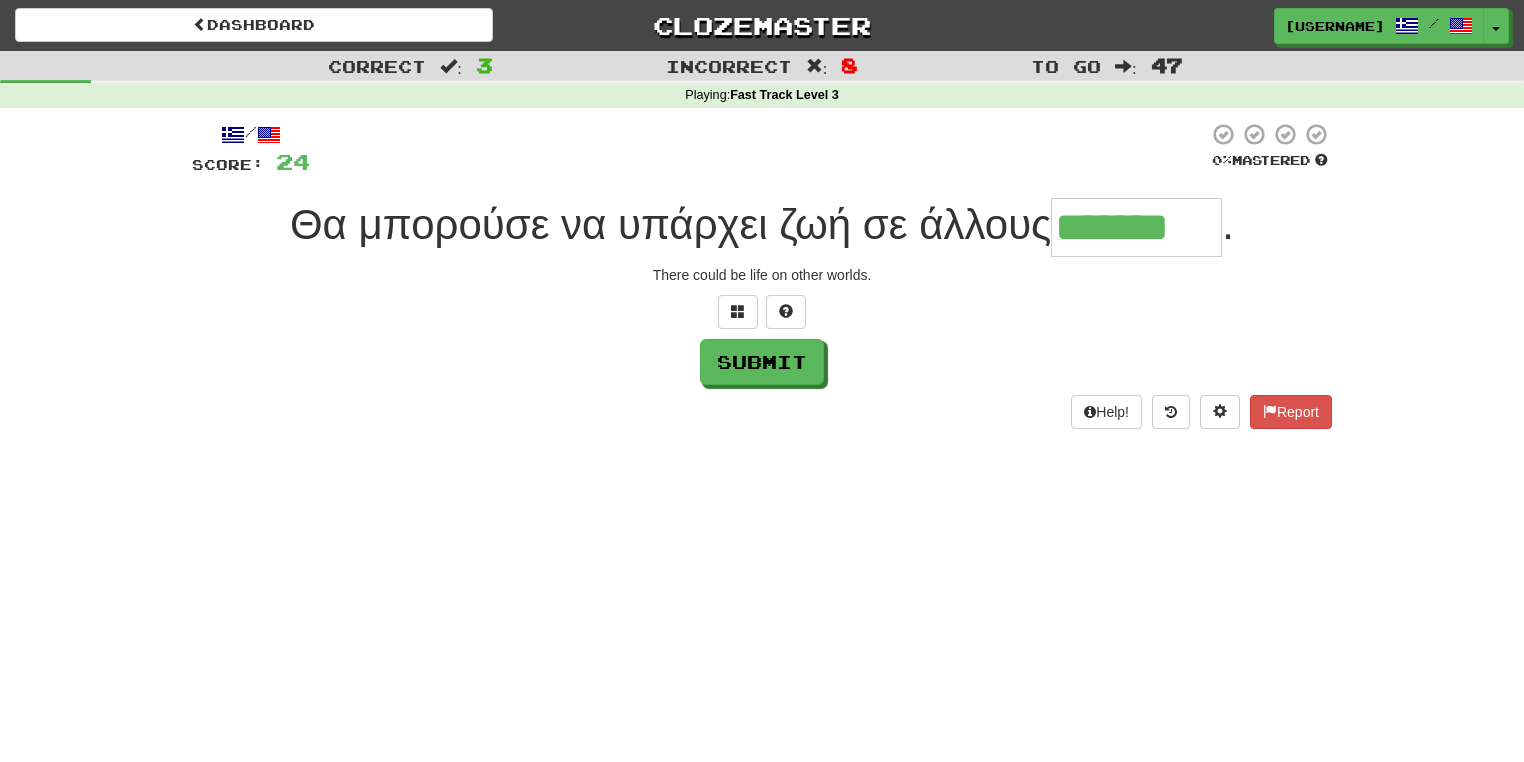 type on "*******" 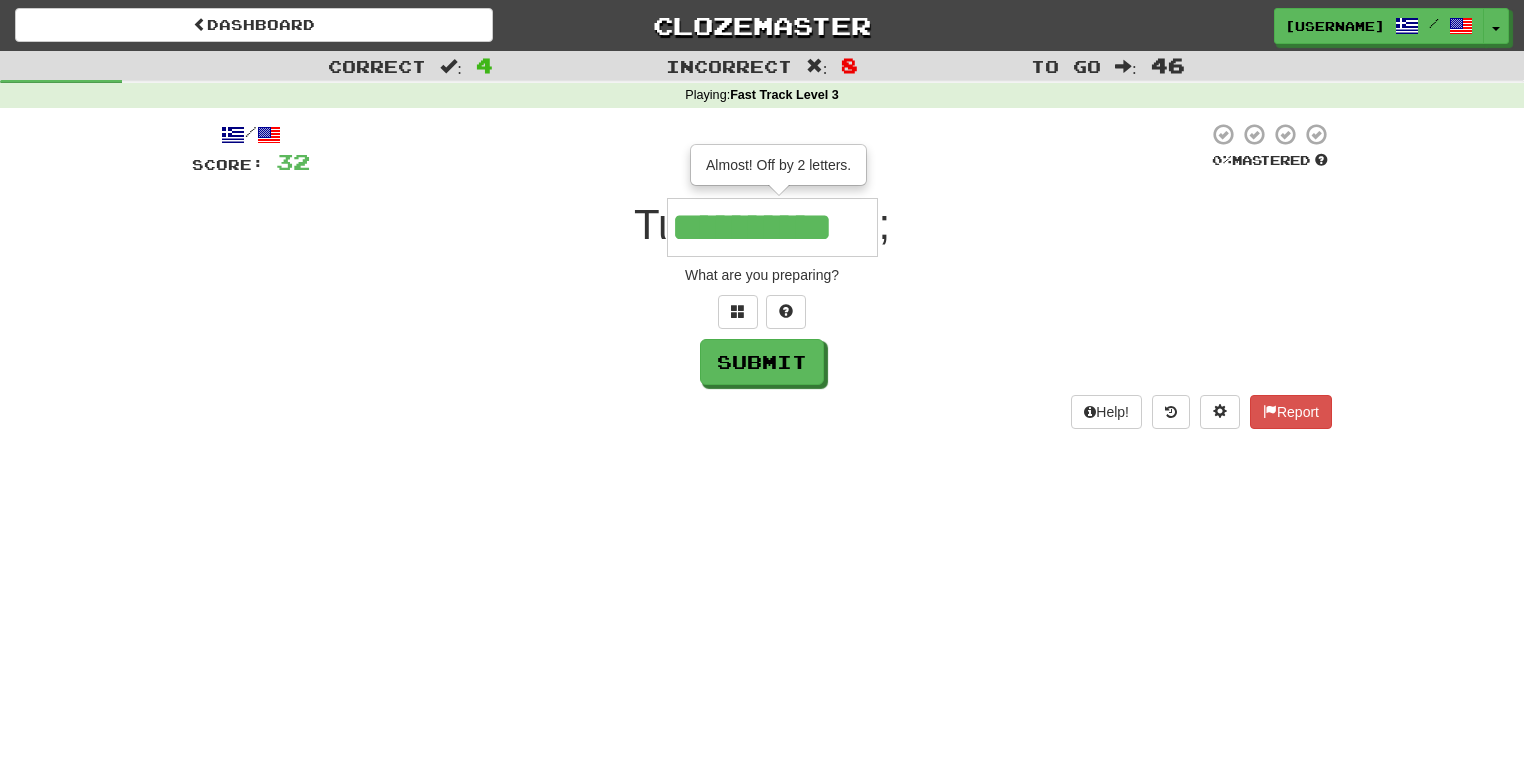 type on "**********" 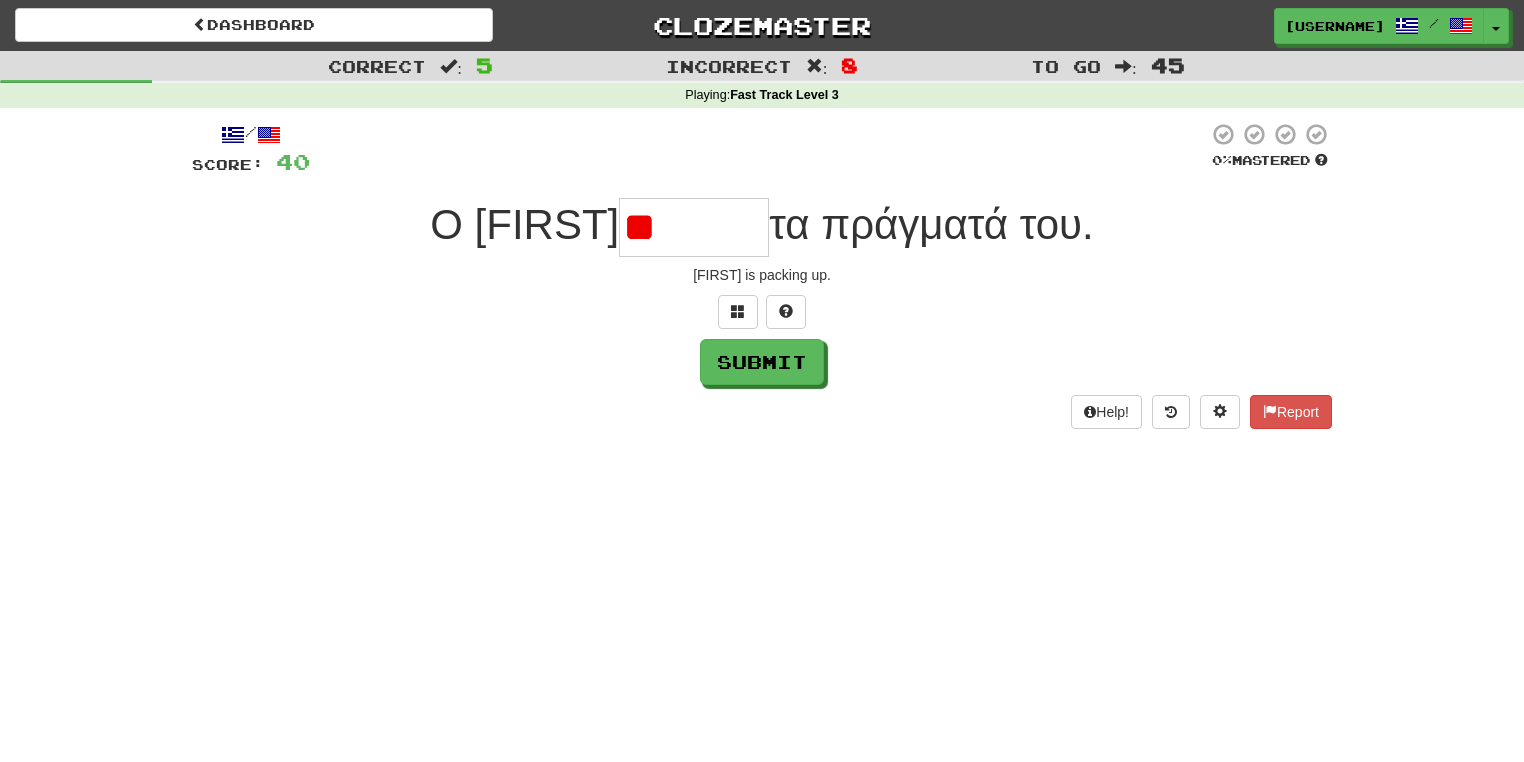 type on "*" 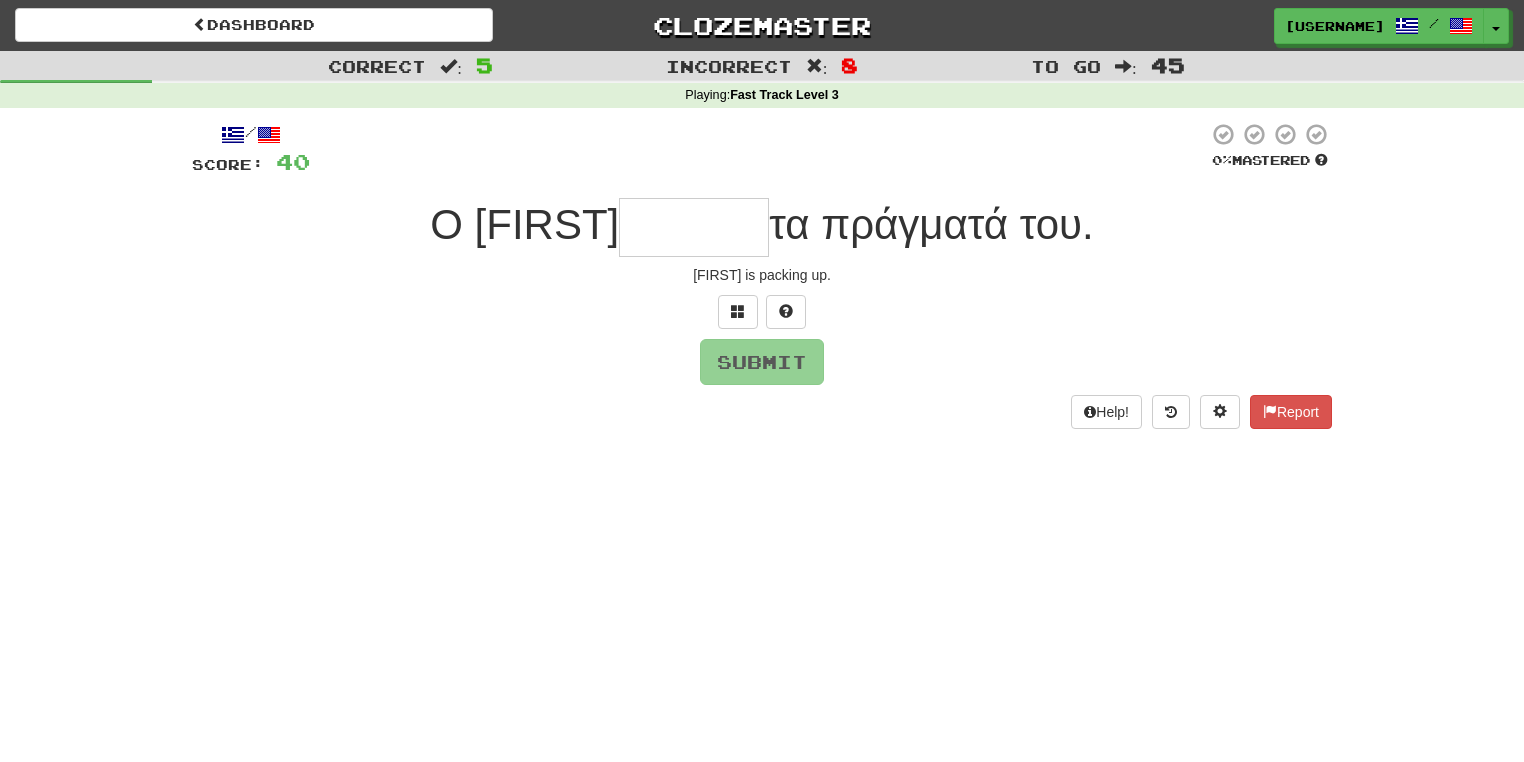 type on "*******" 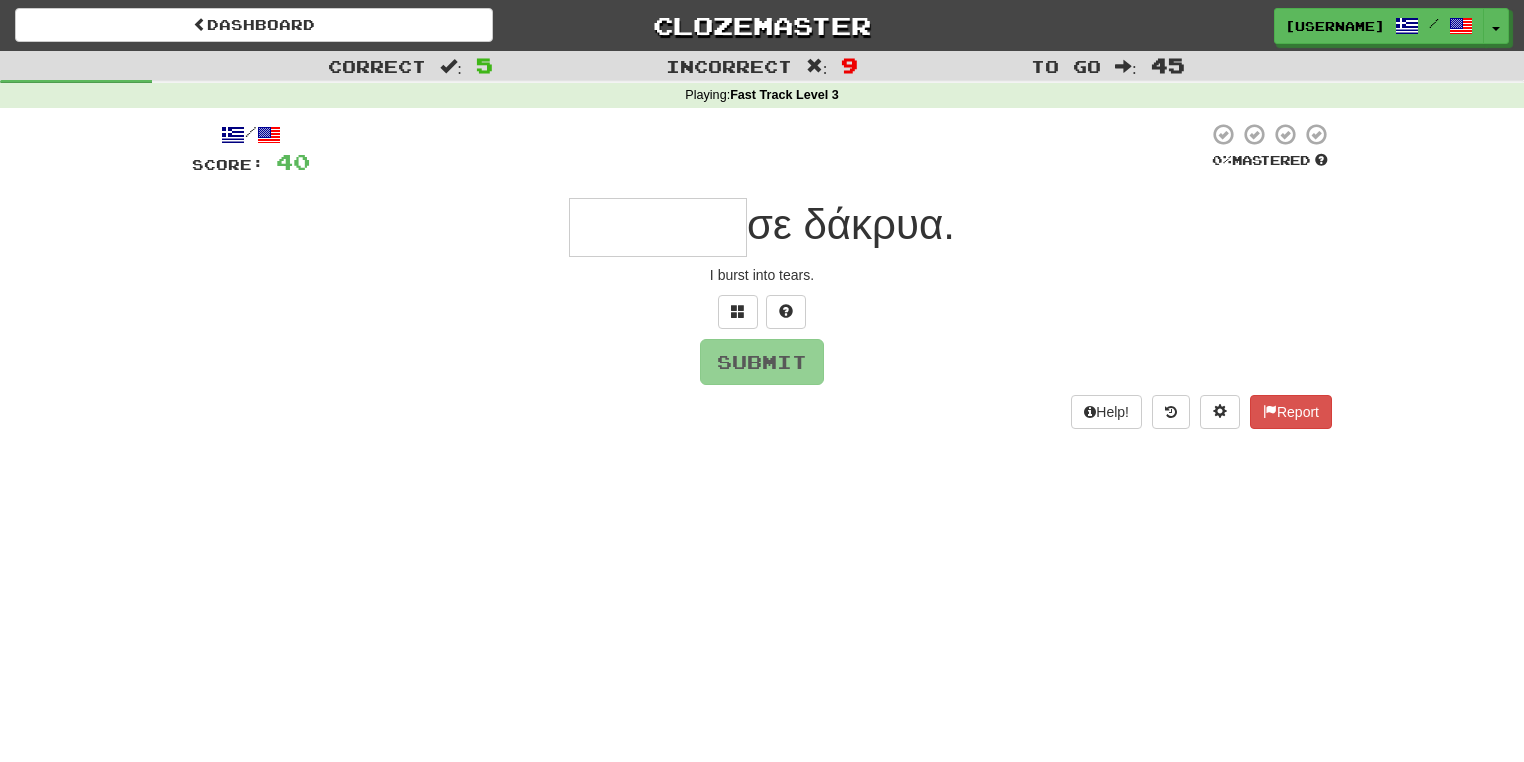 type on "*" 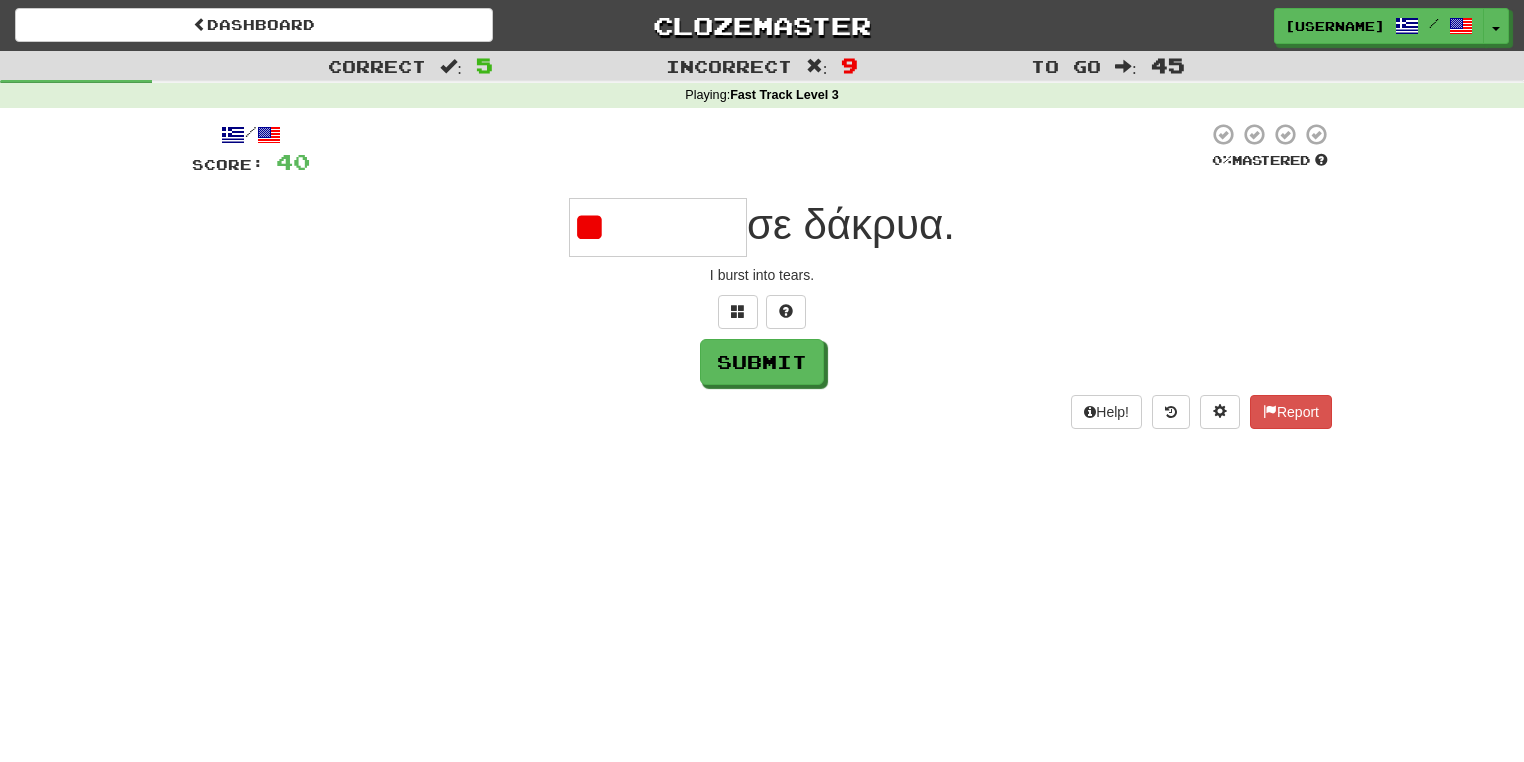 type on "*******" 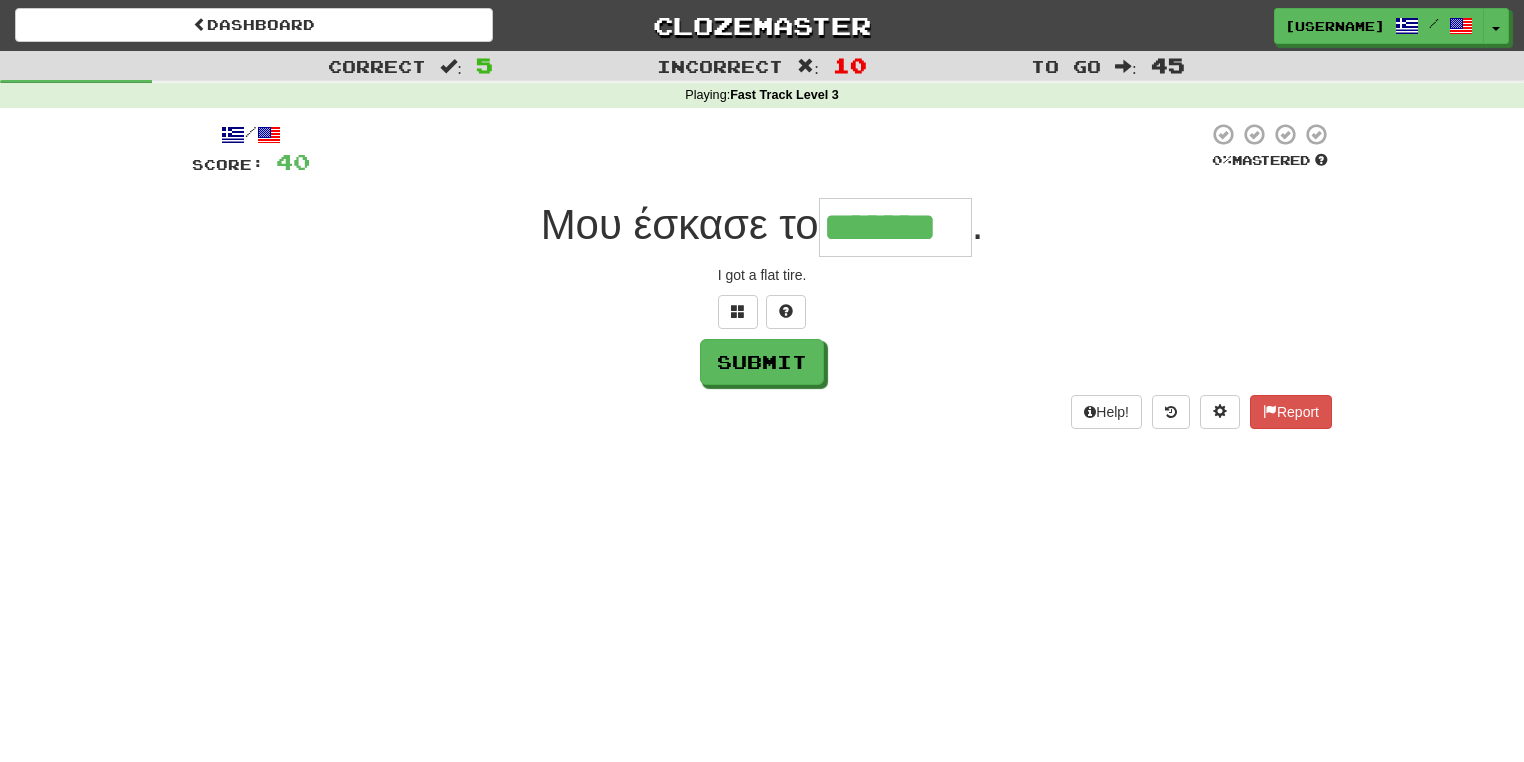 type on "*******" 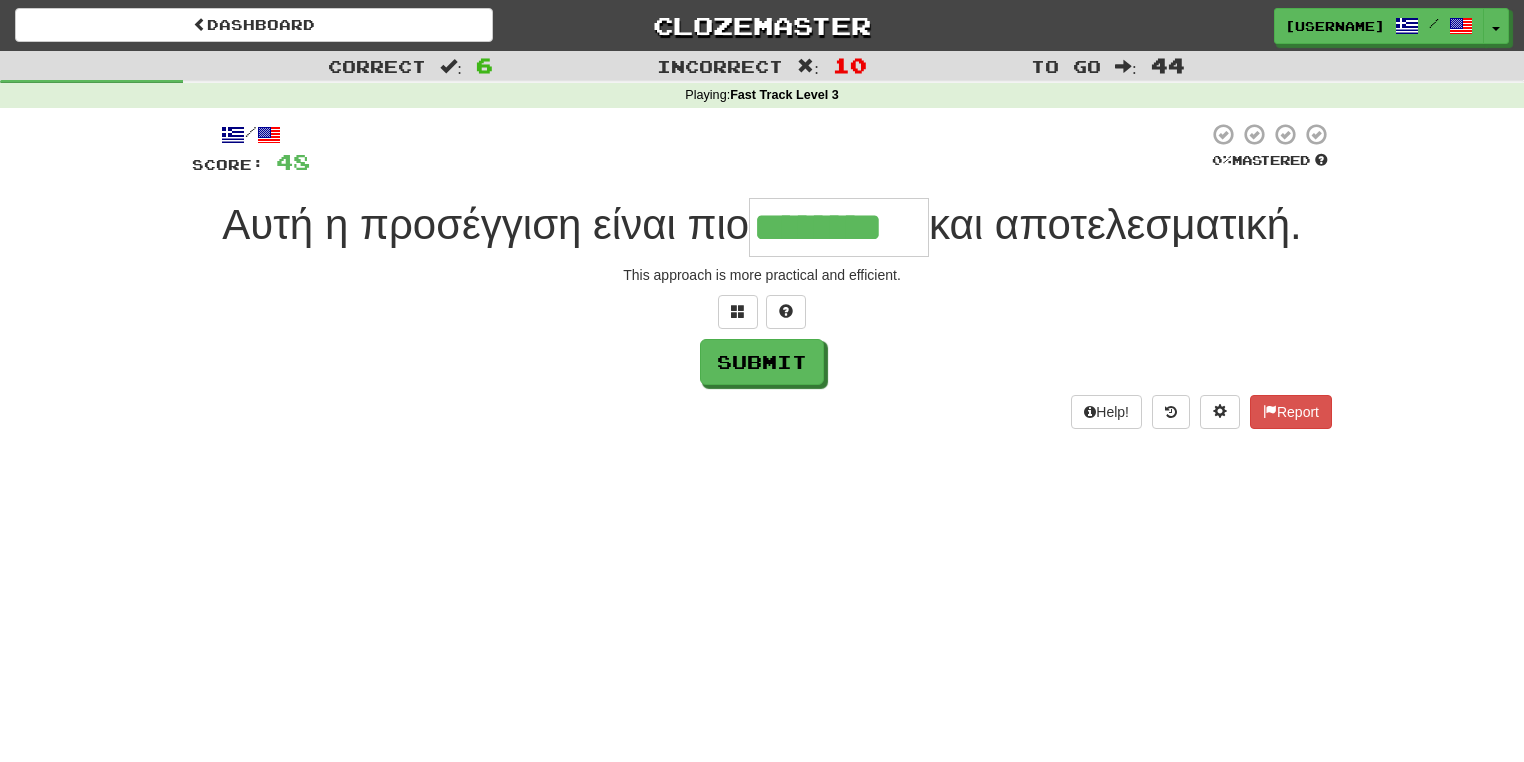type on "********" 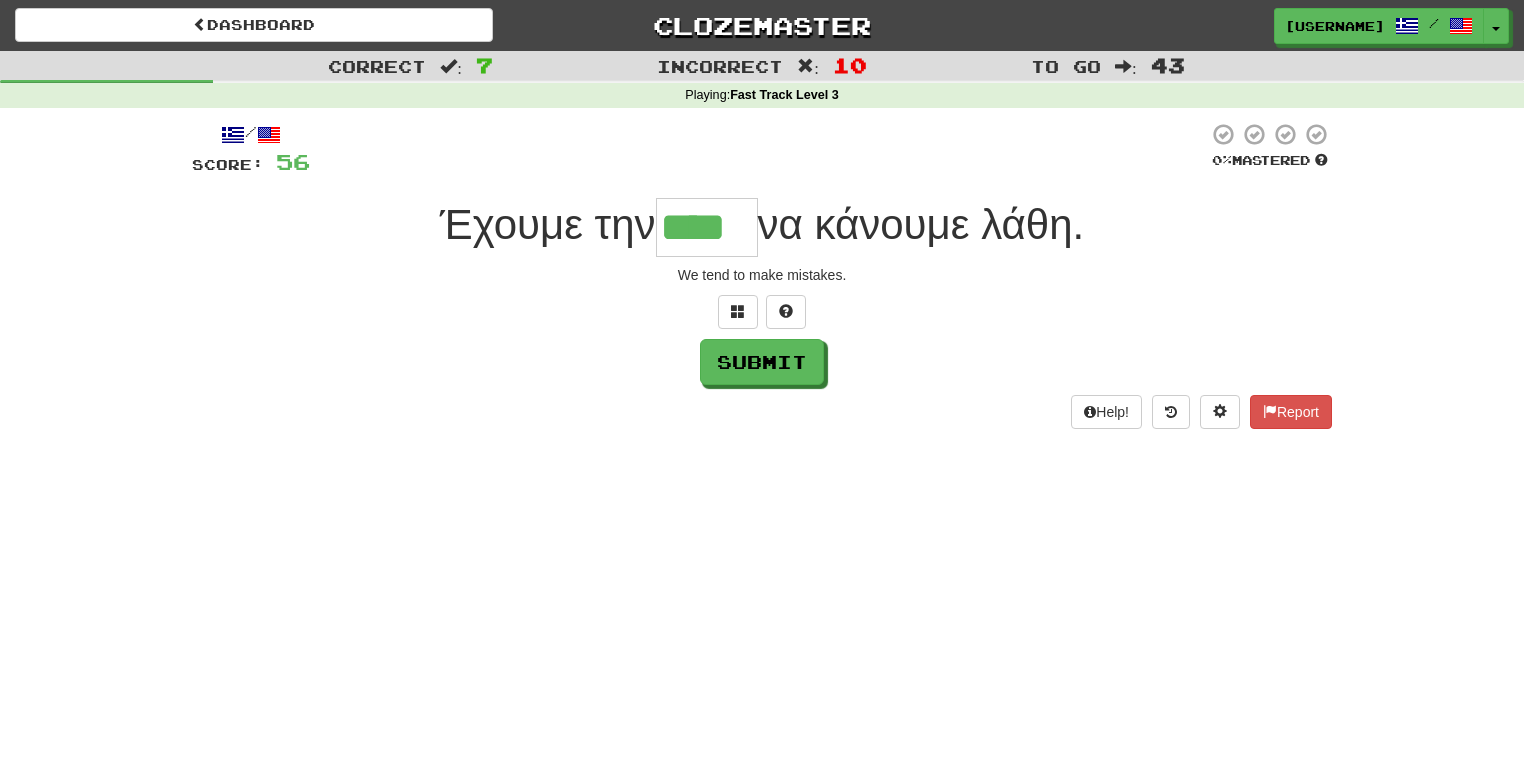 type on "****" 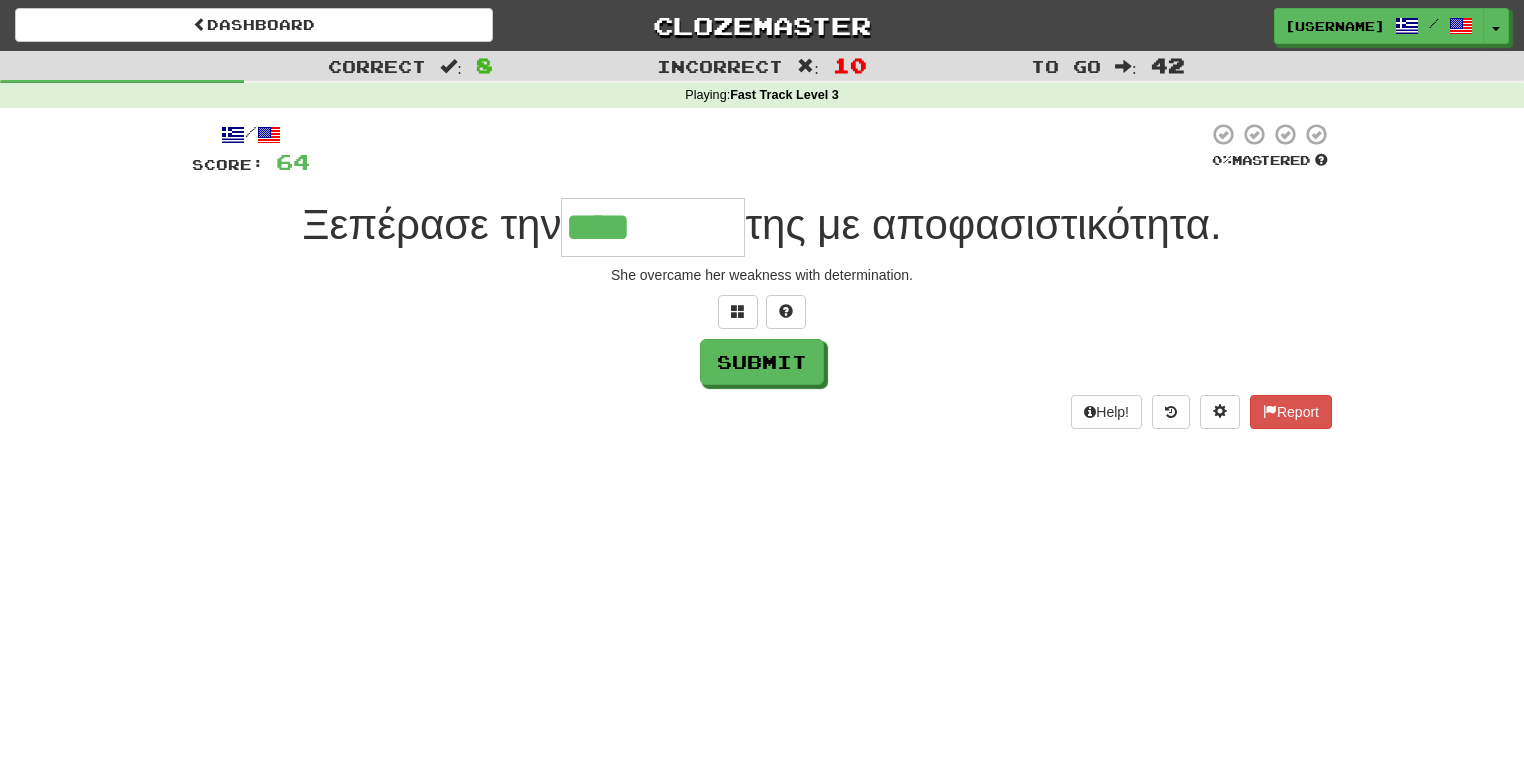 type on "********" 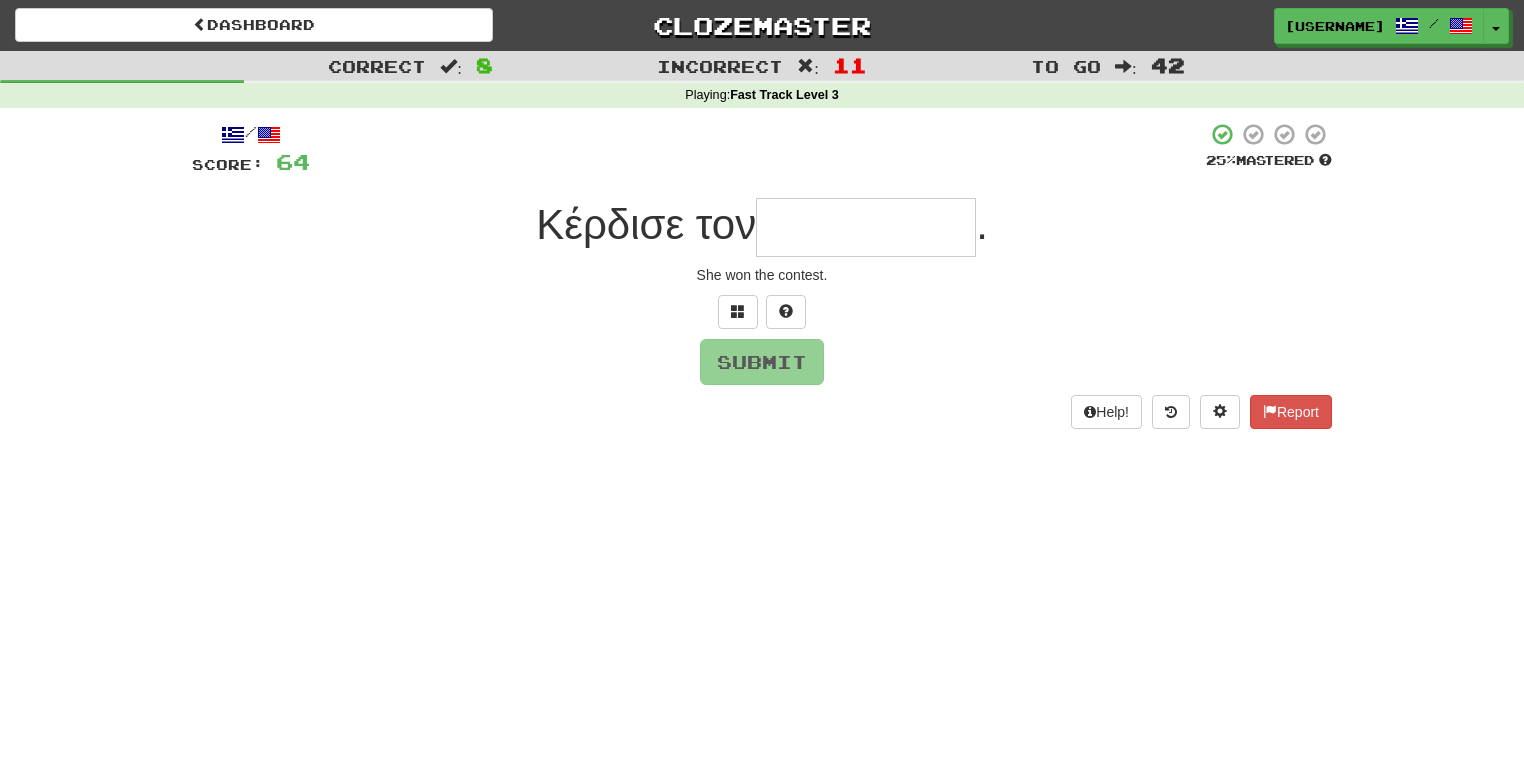 type on "*" 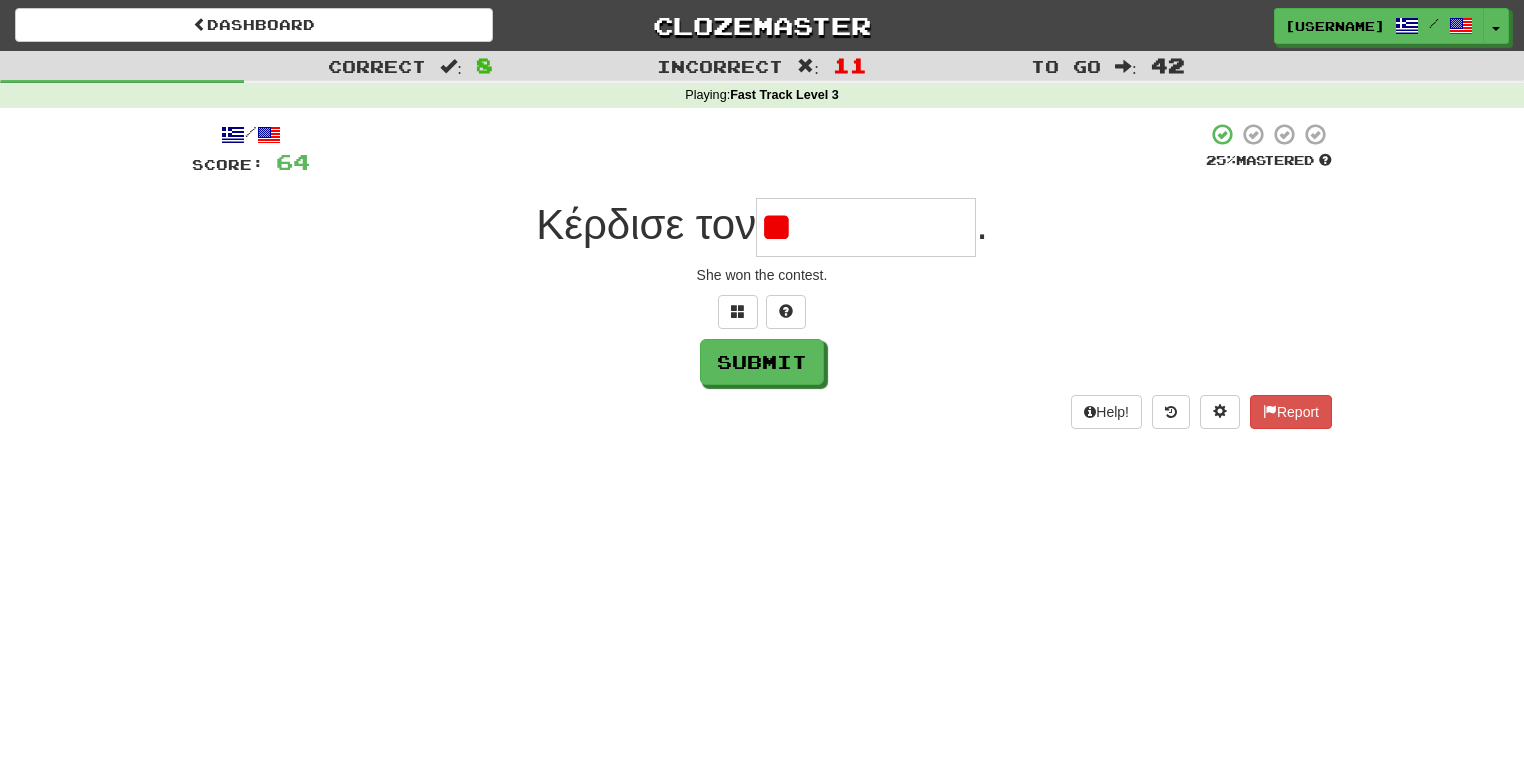 type on "*" 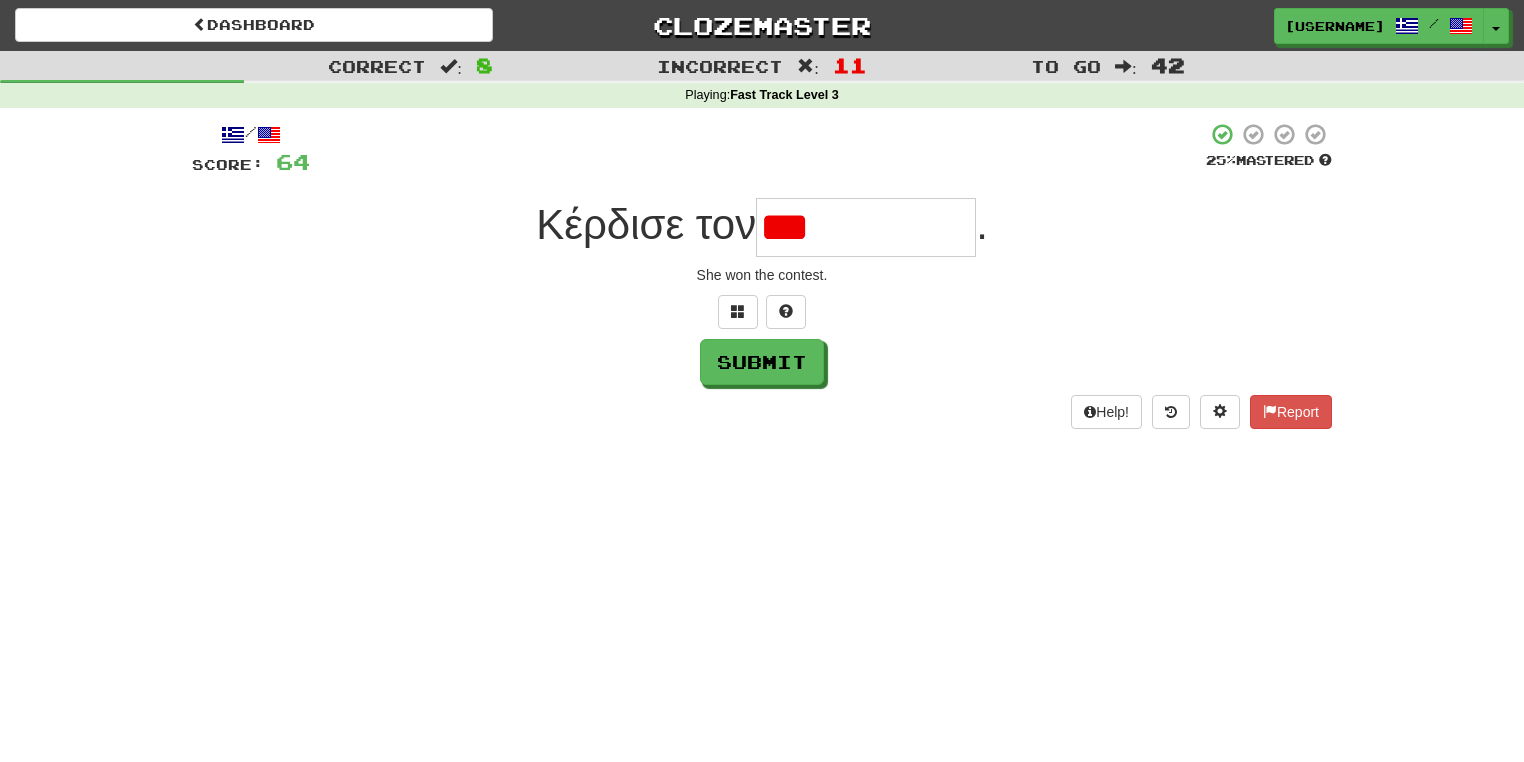 type on "**********" 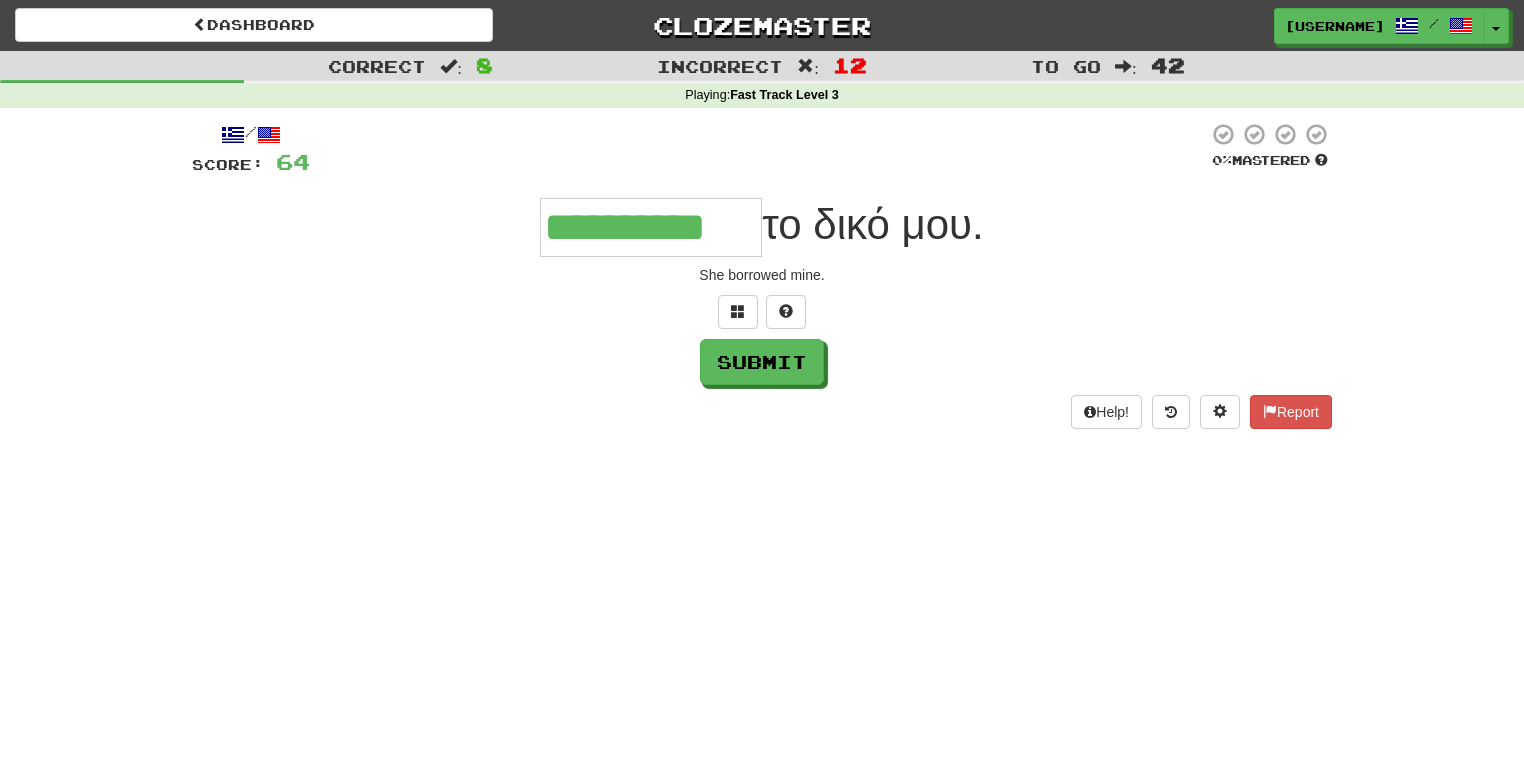 type on "**********" 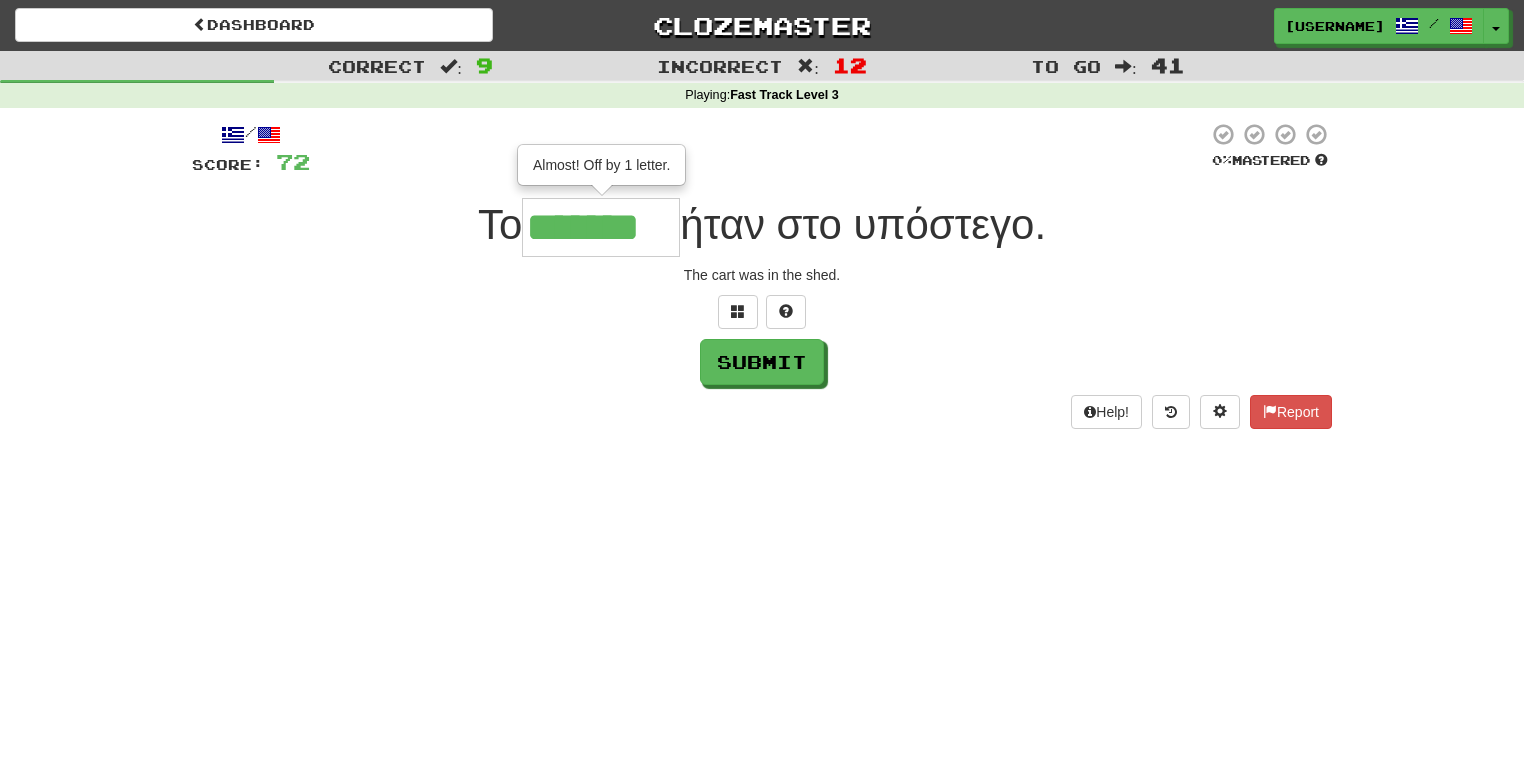 type on "*******" 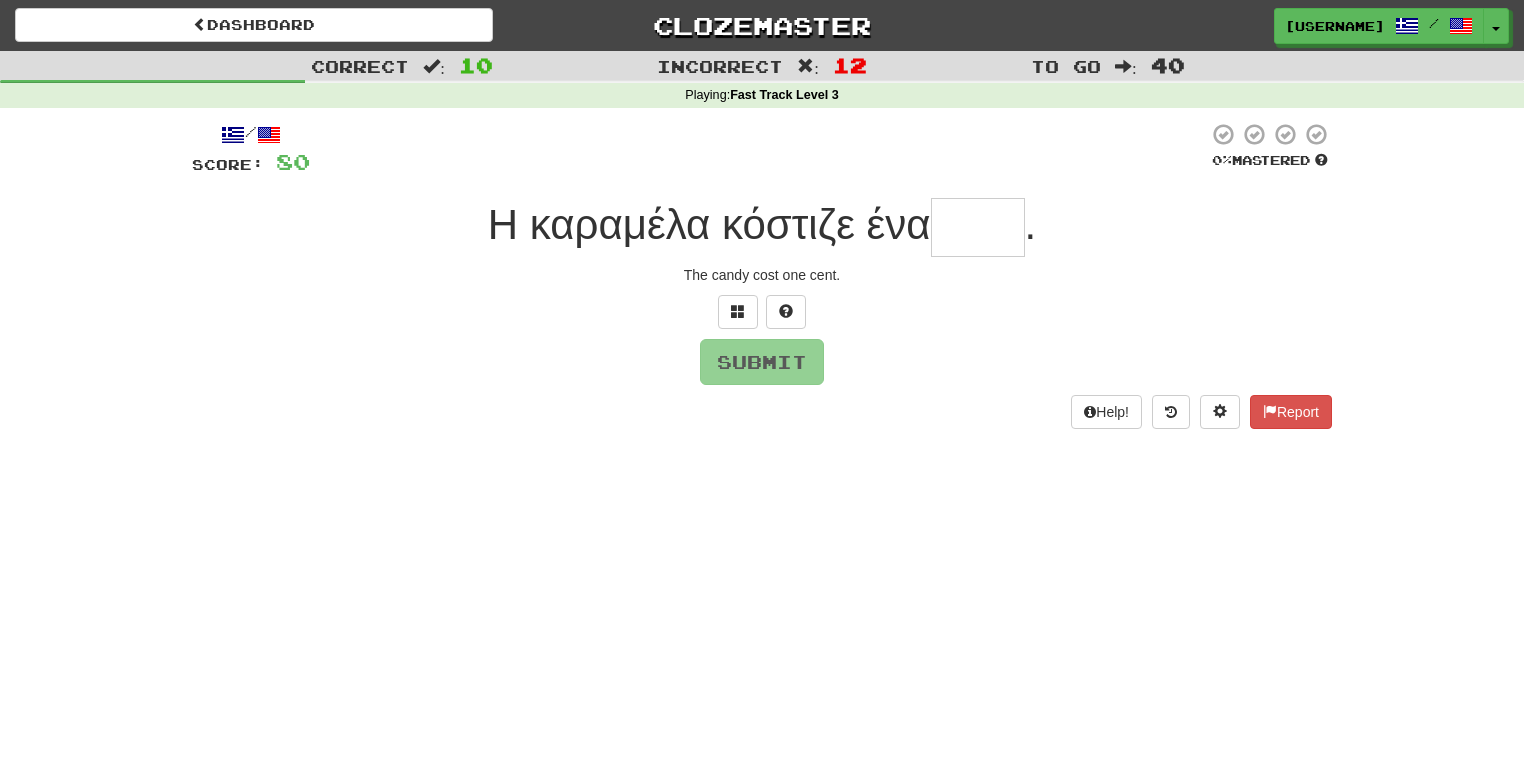 type on "*" 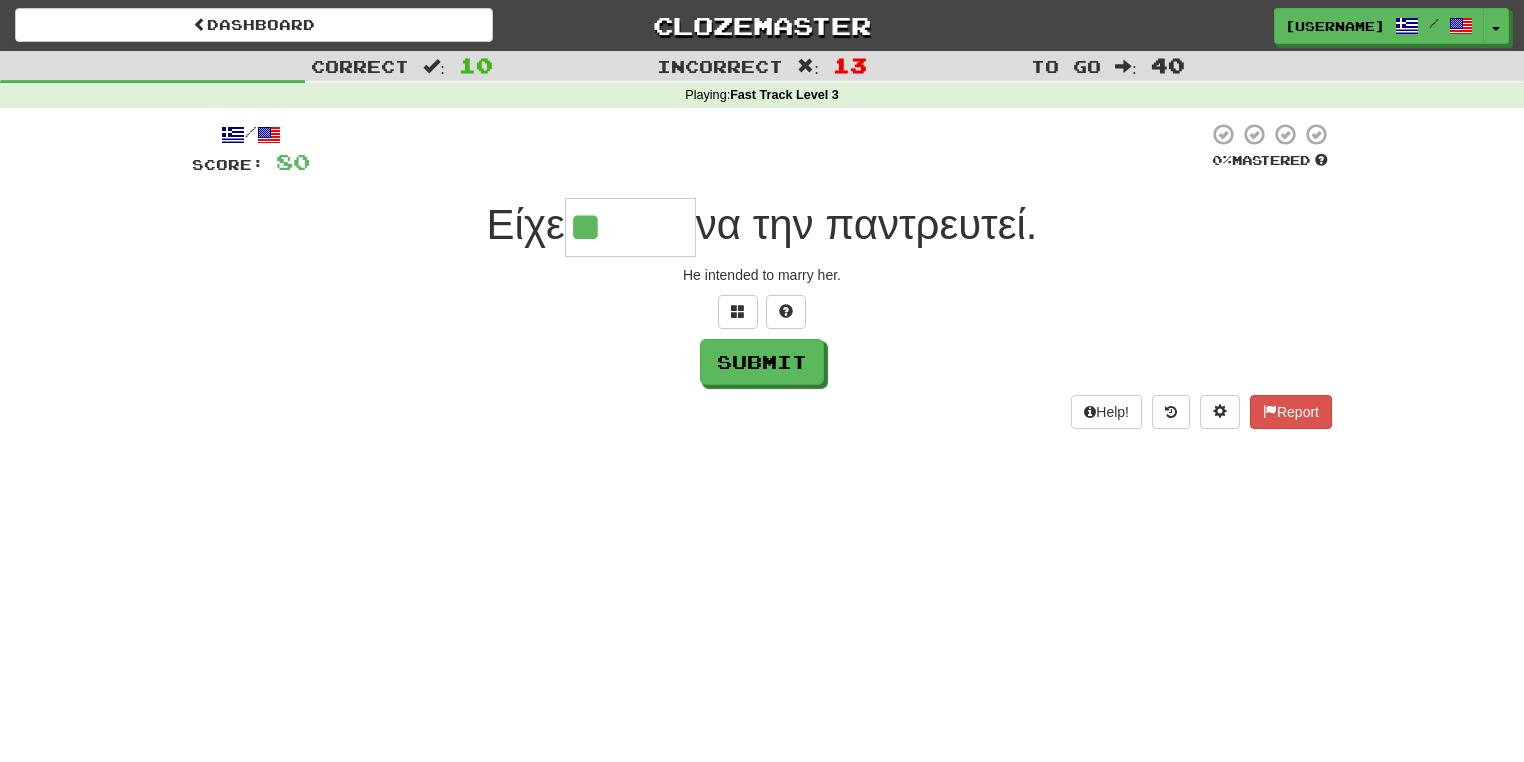 type on "*****" 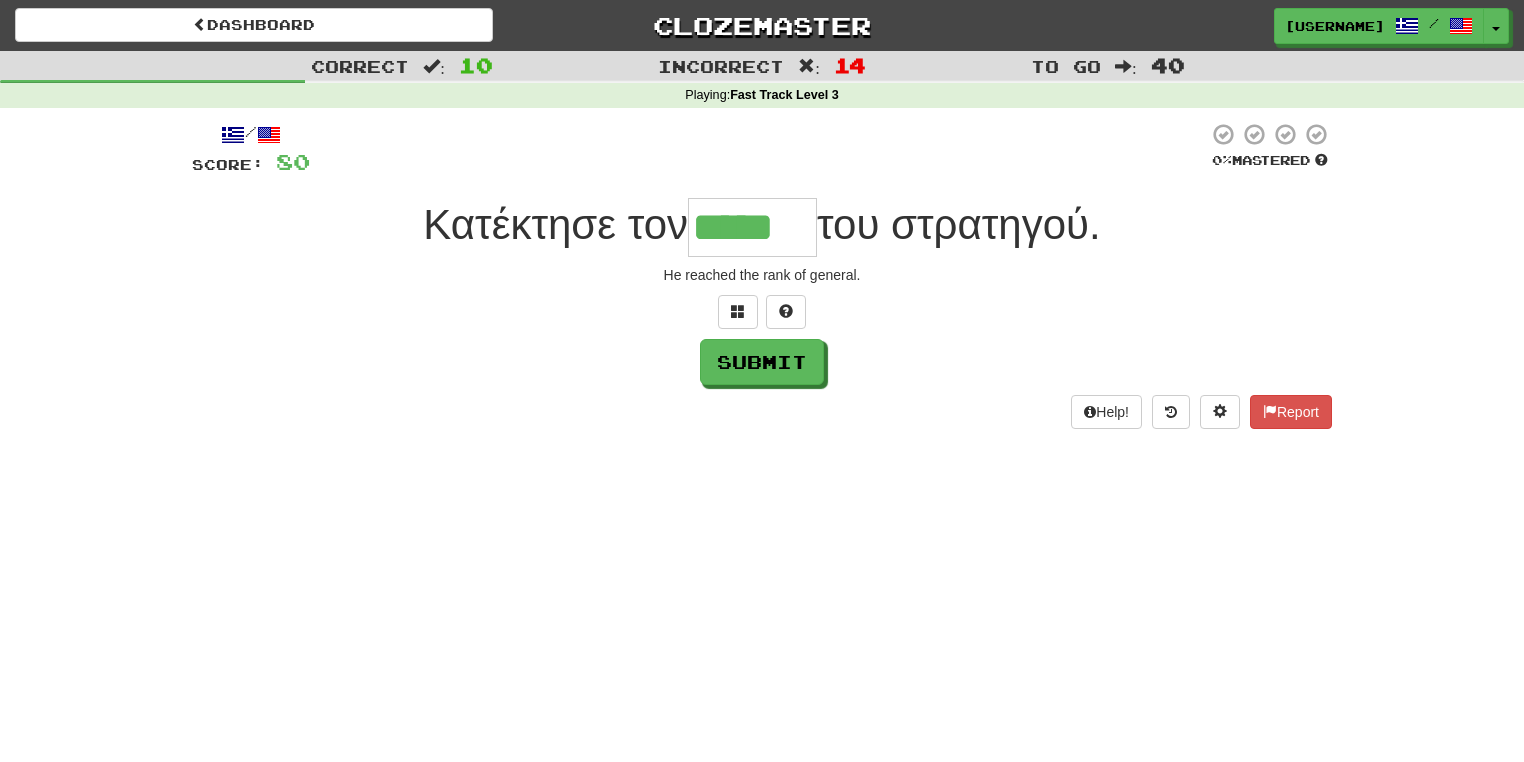 type on "*****" 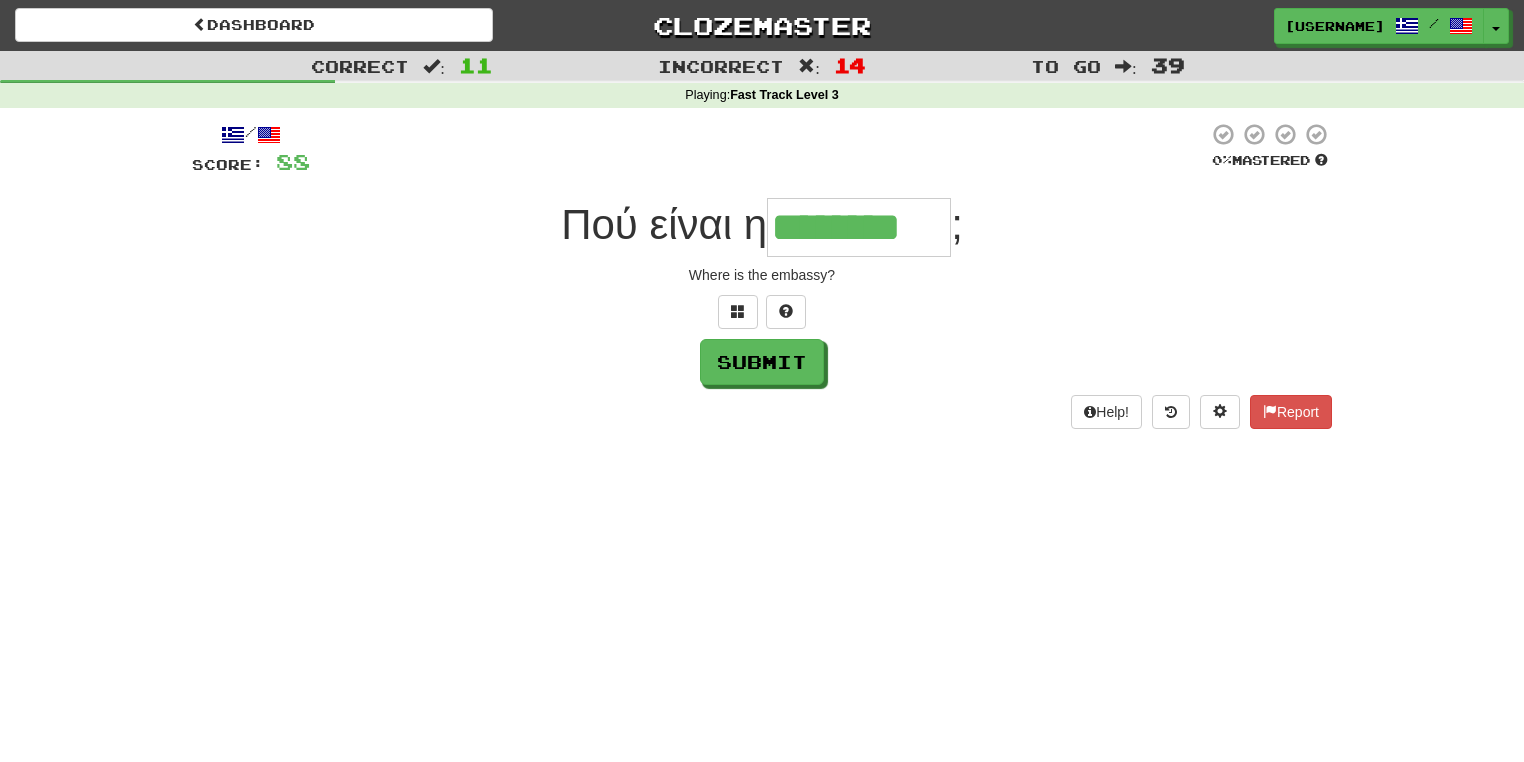 type on "********" 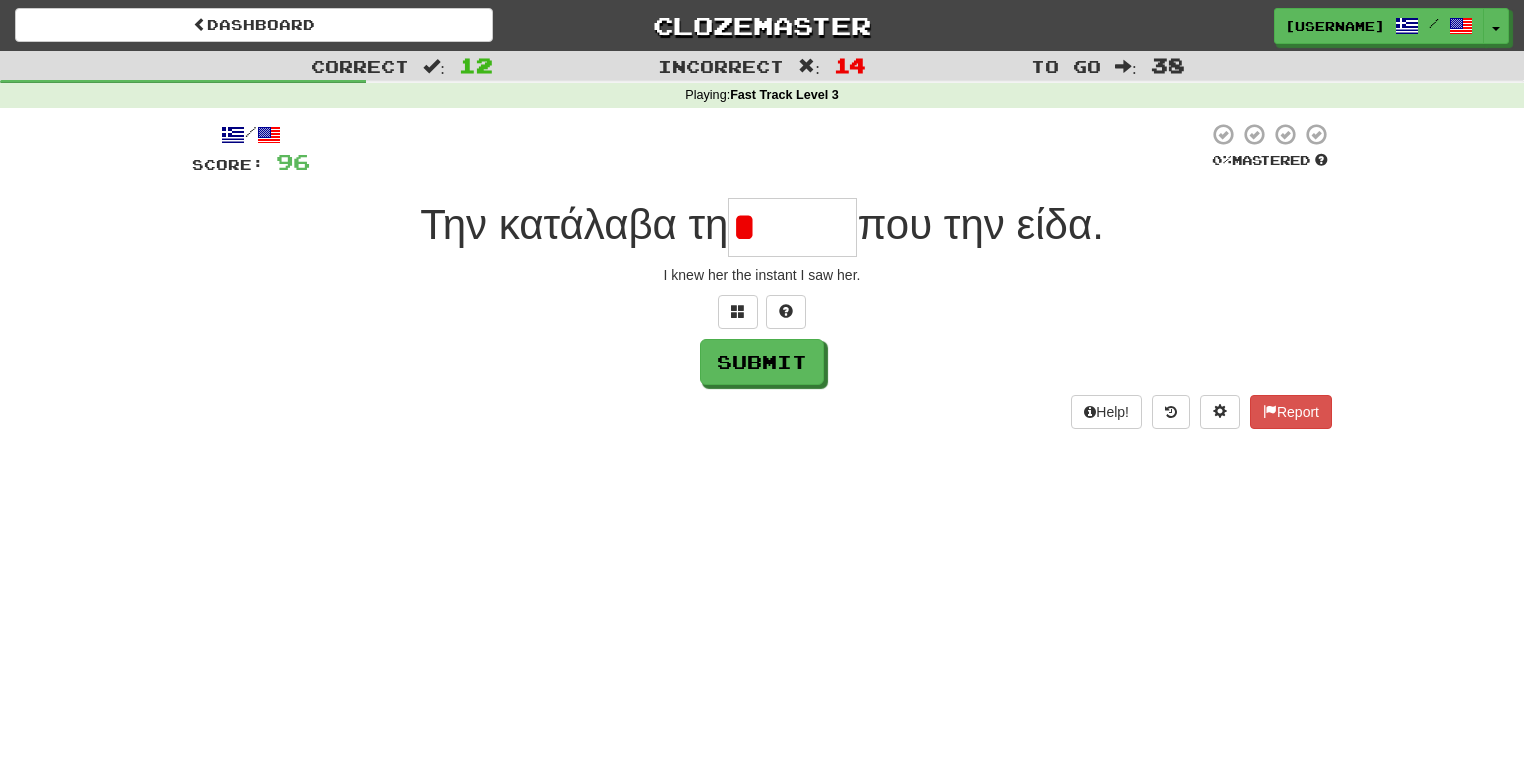 type on "******" 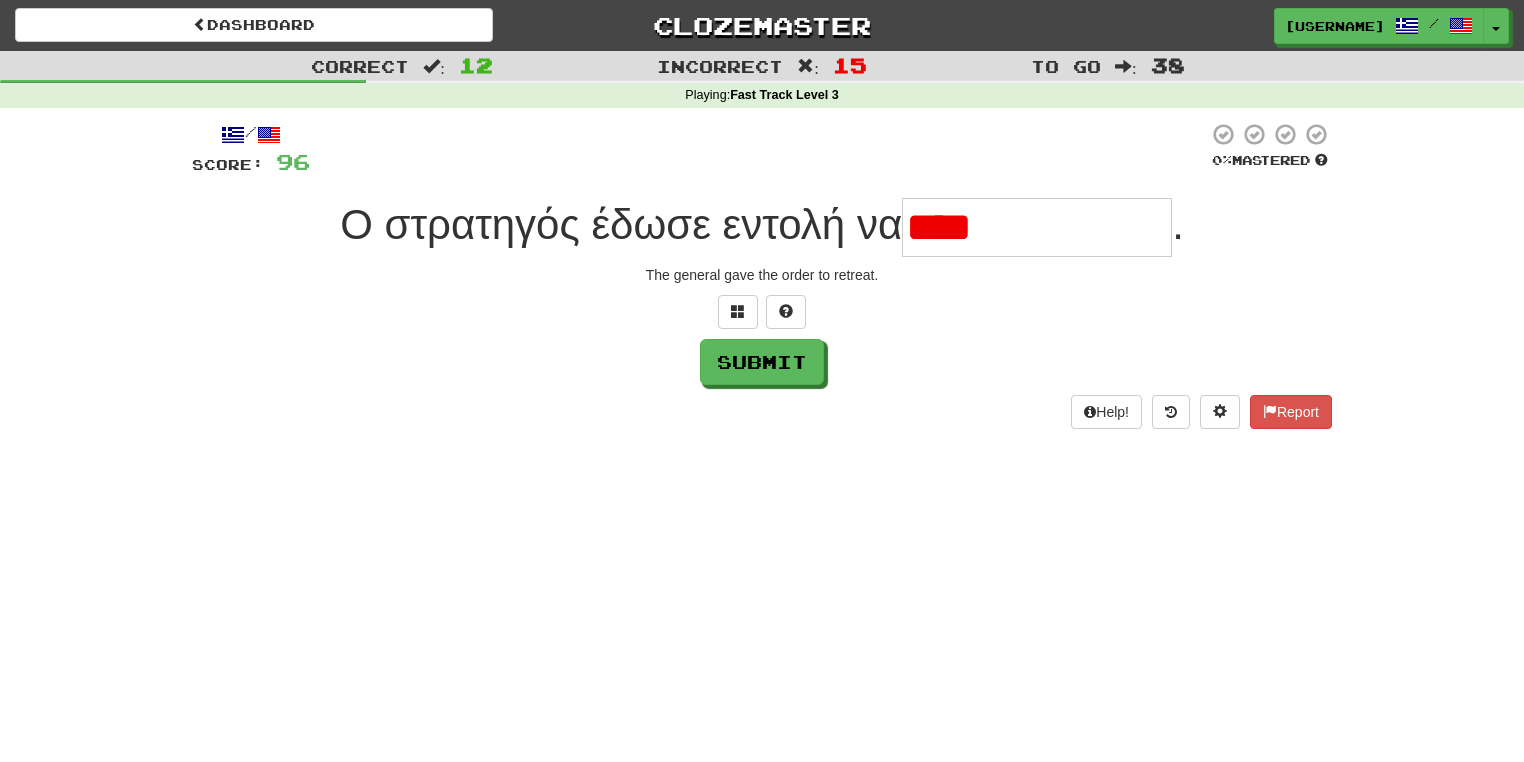 type on "**********" 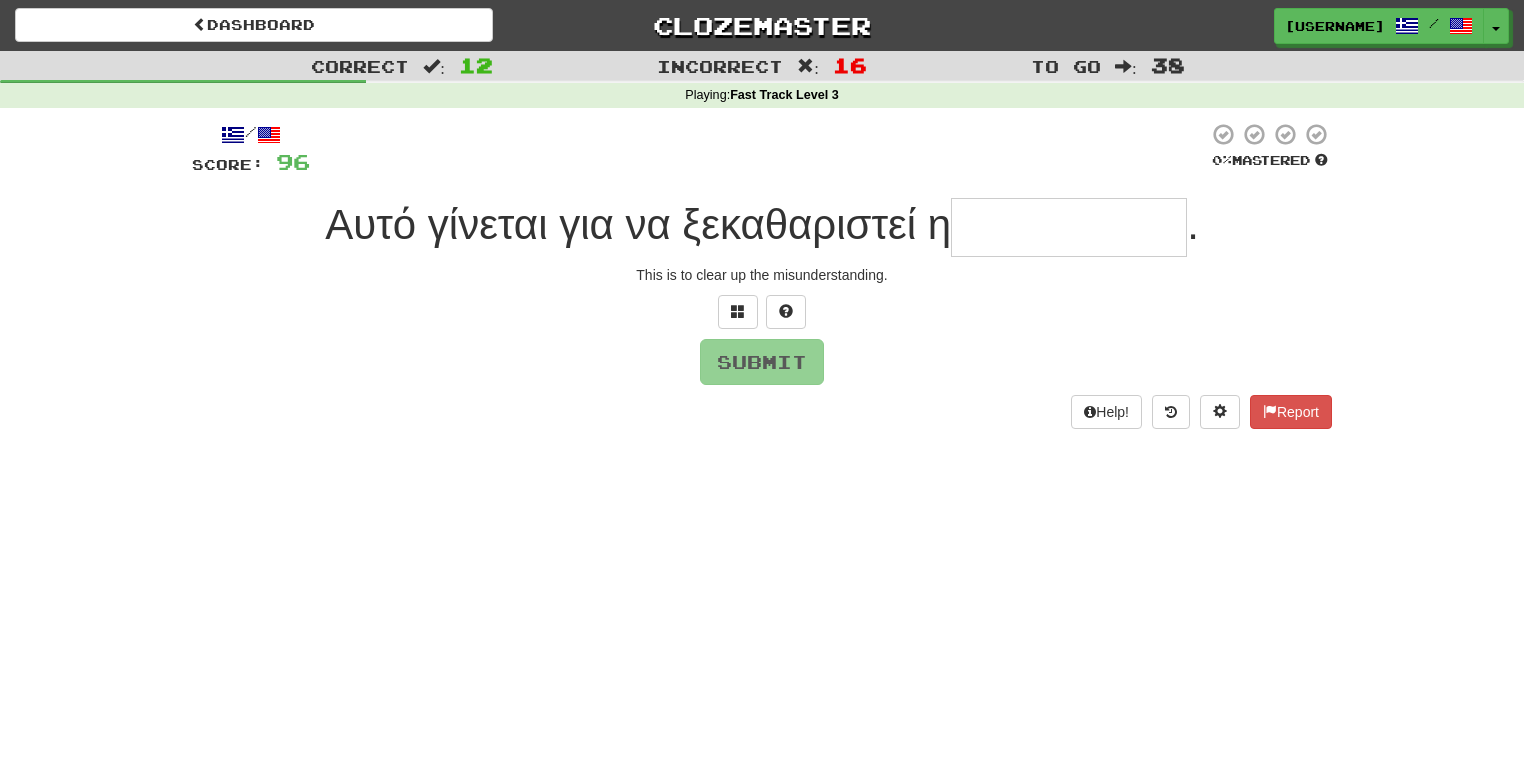 type on "*" 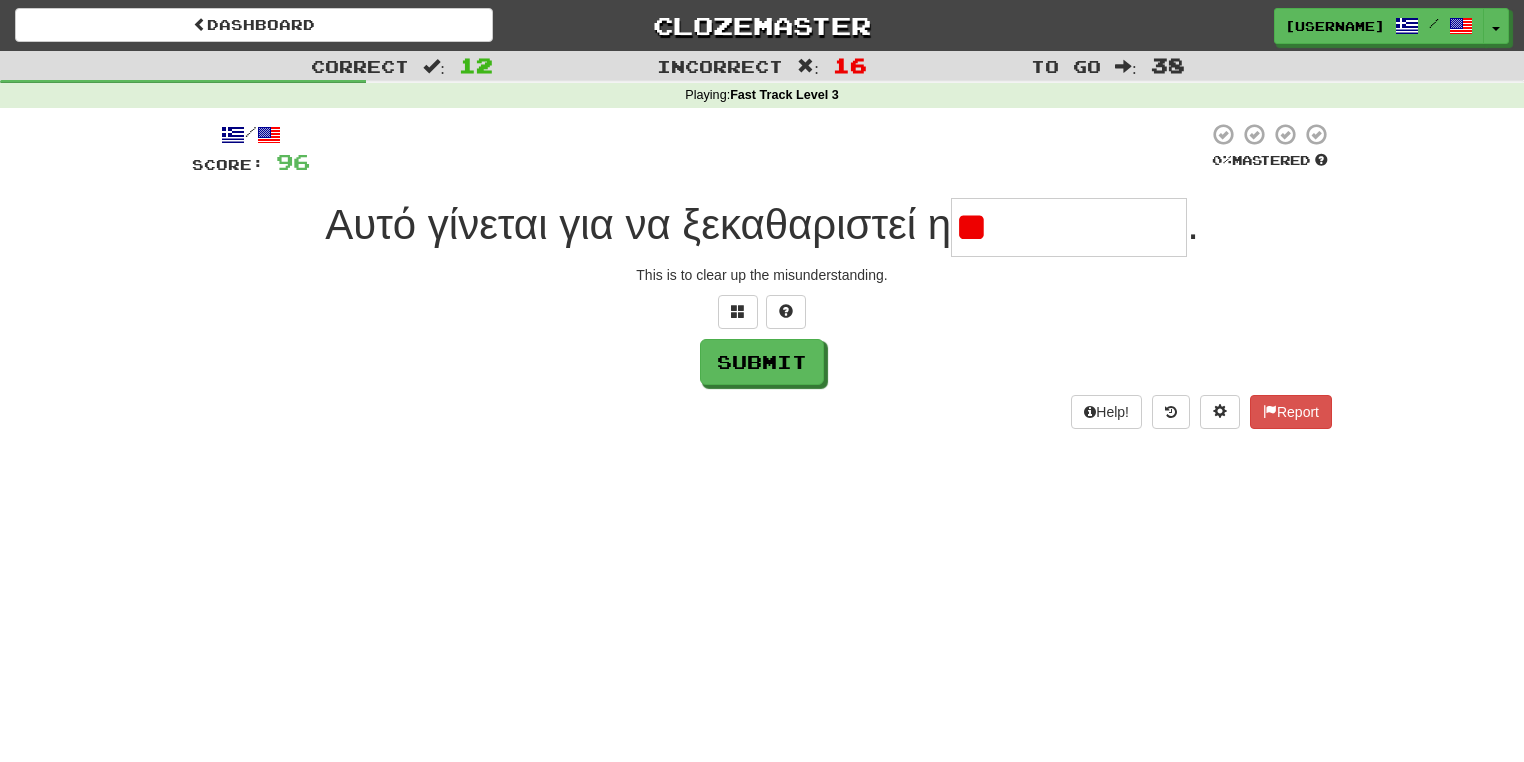 type on "**********" 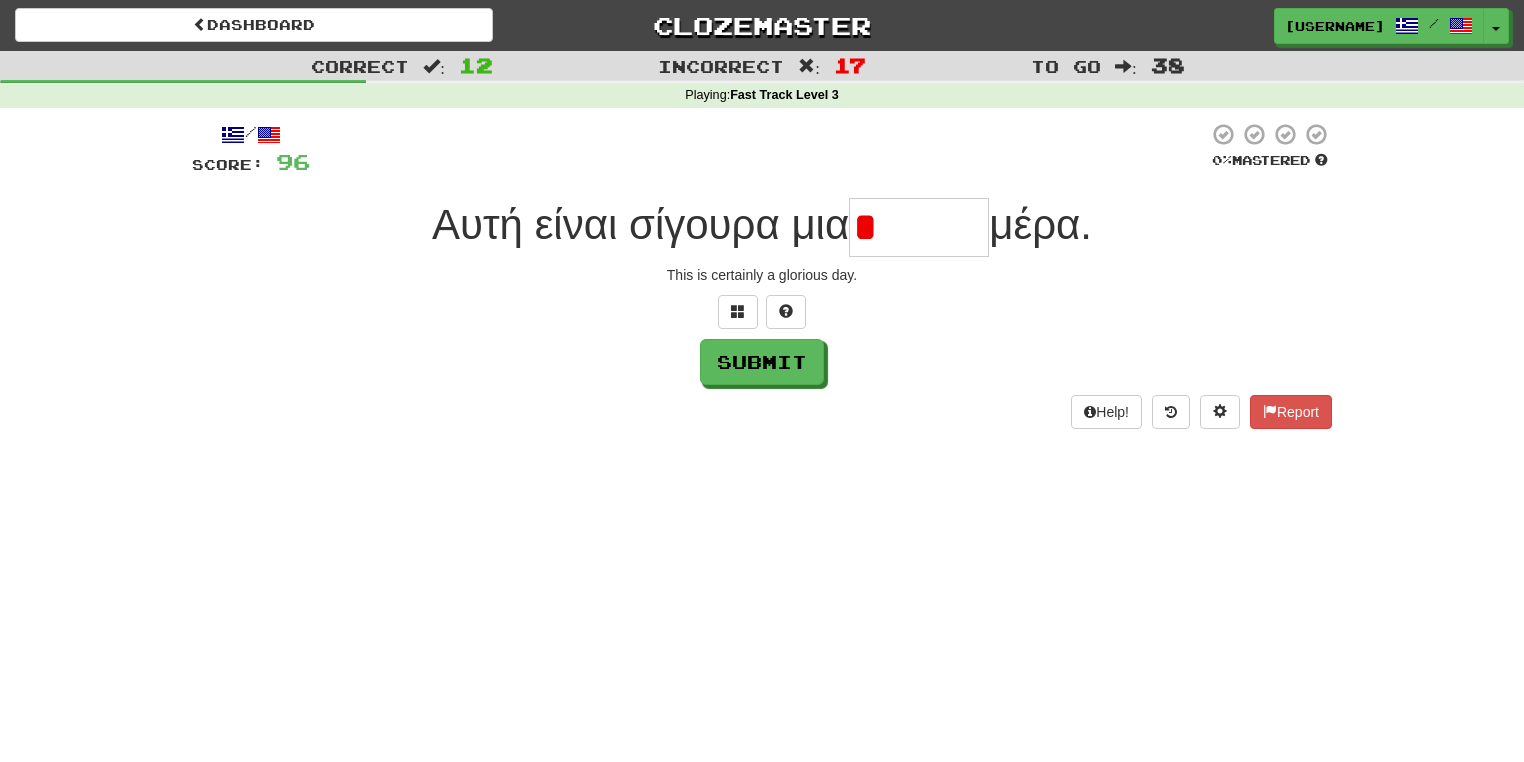 type on "******" 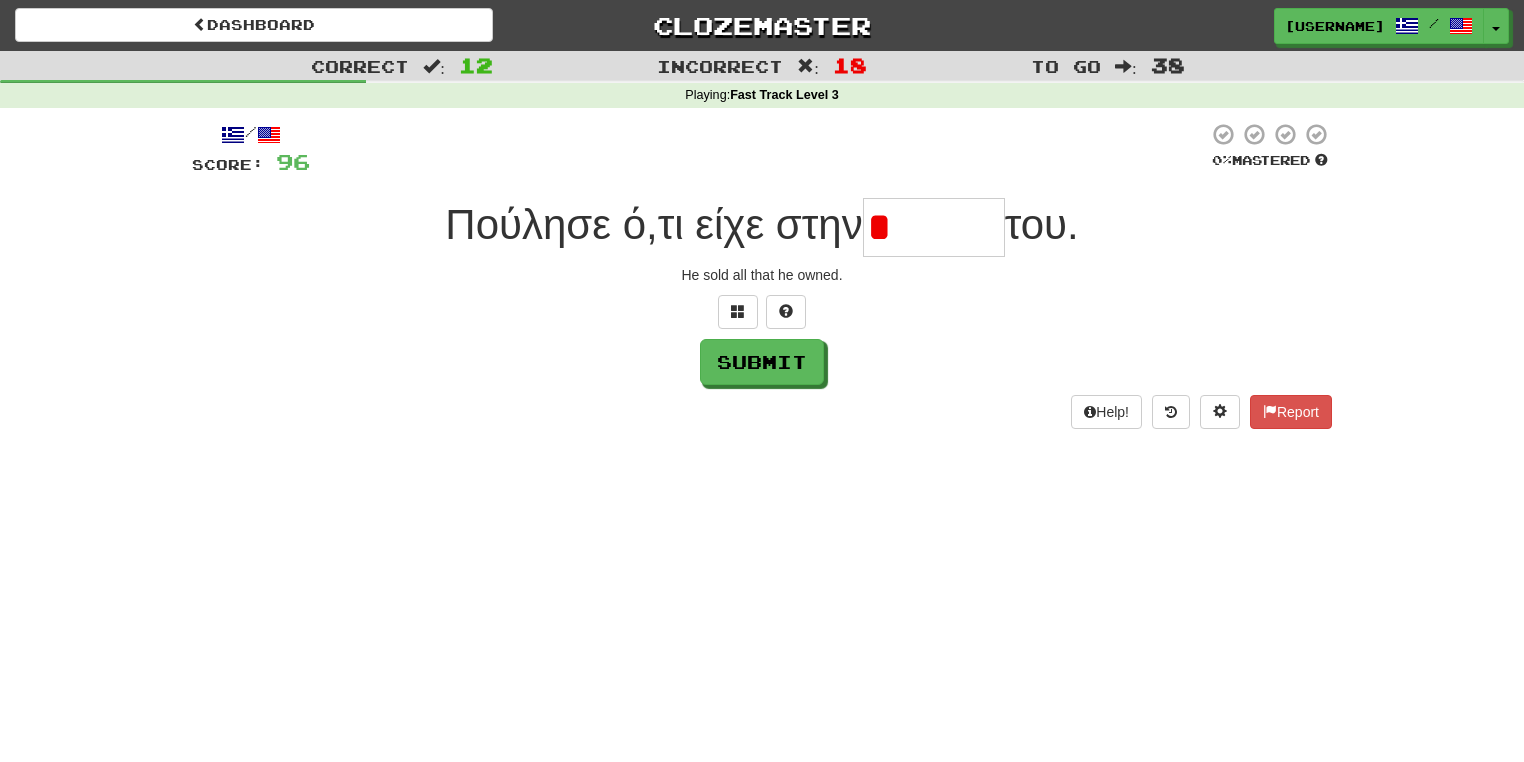 type on "******" 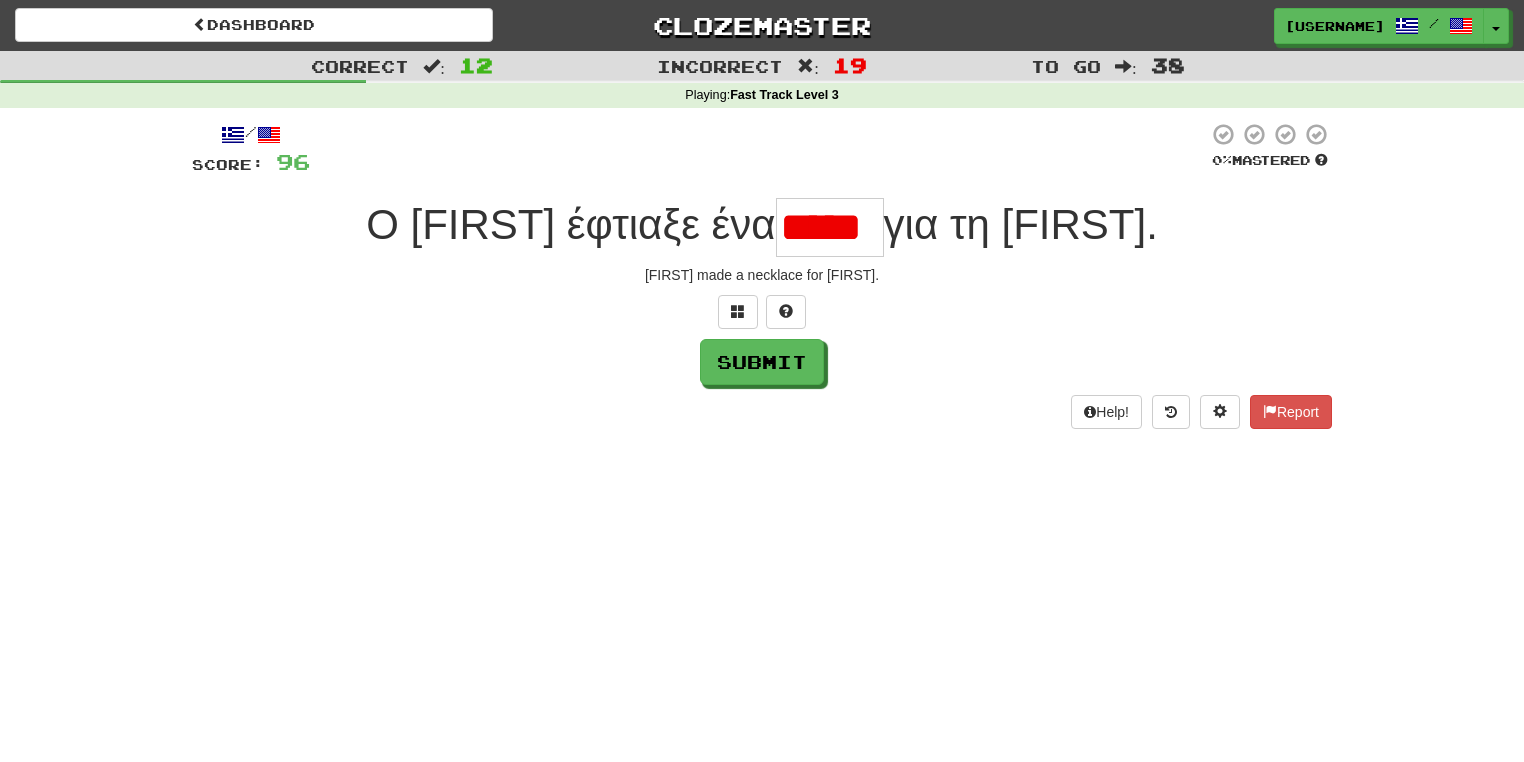 type on "*****" 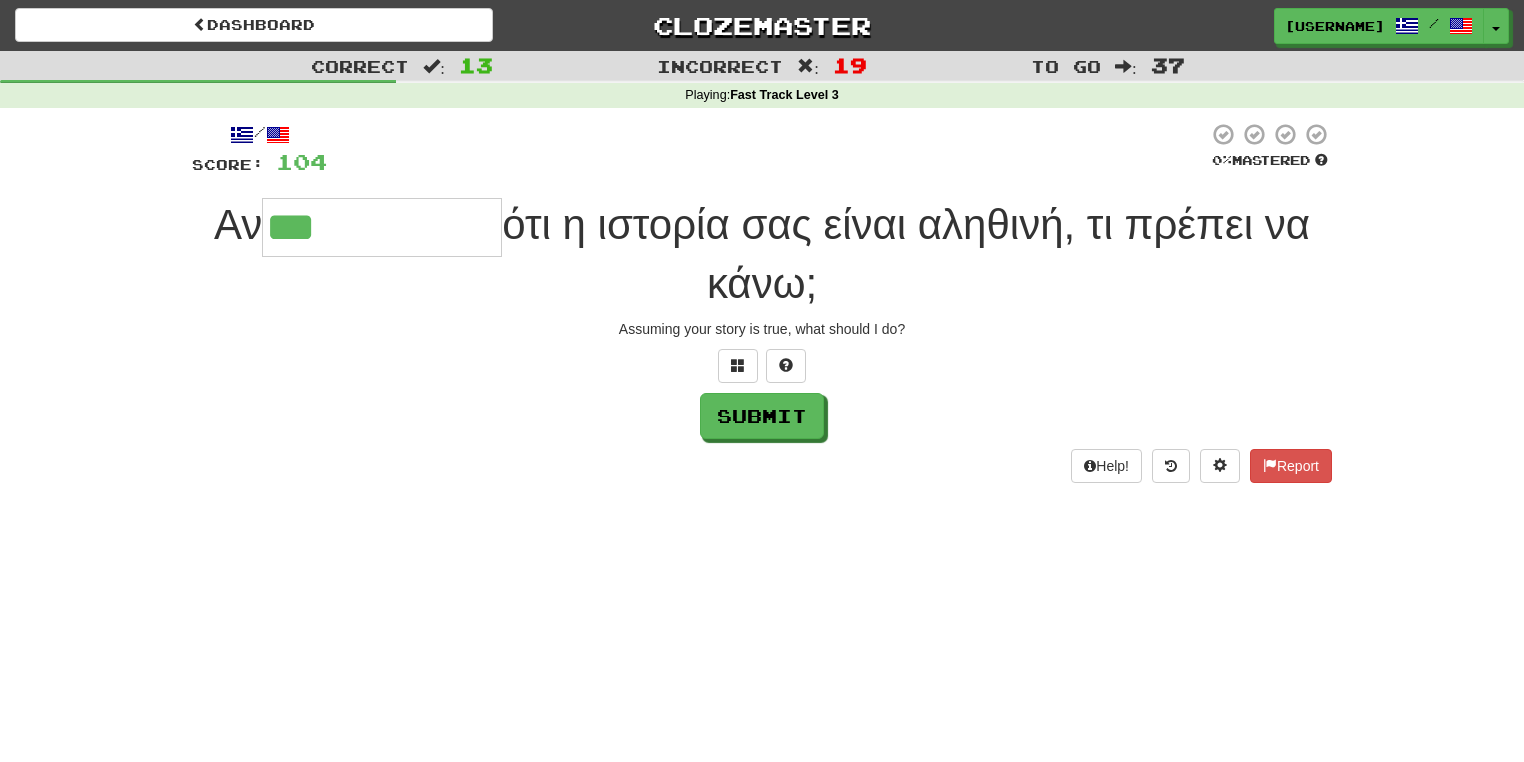 type on "**********" 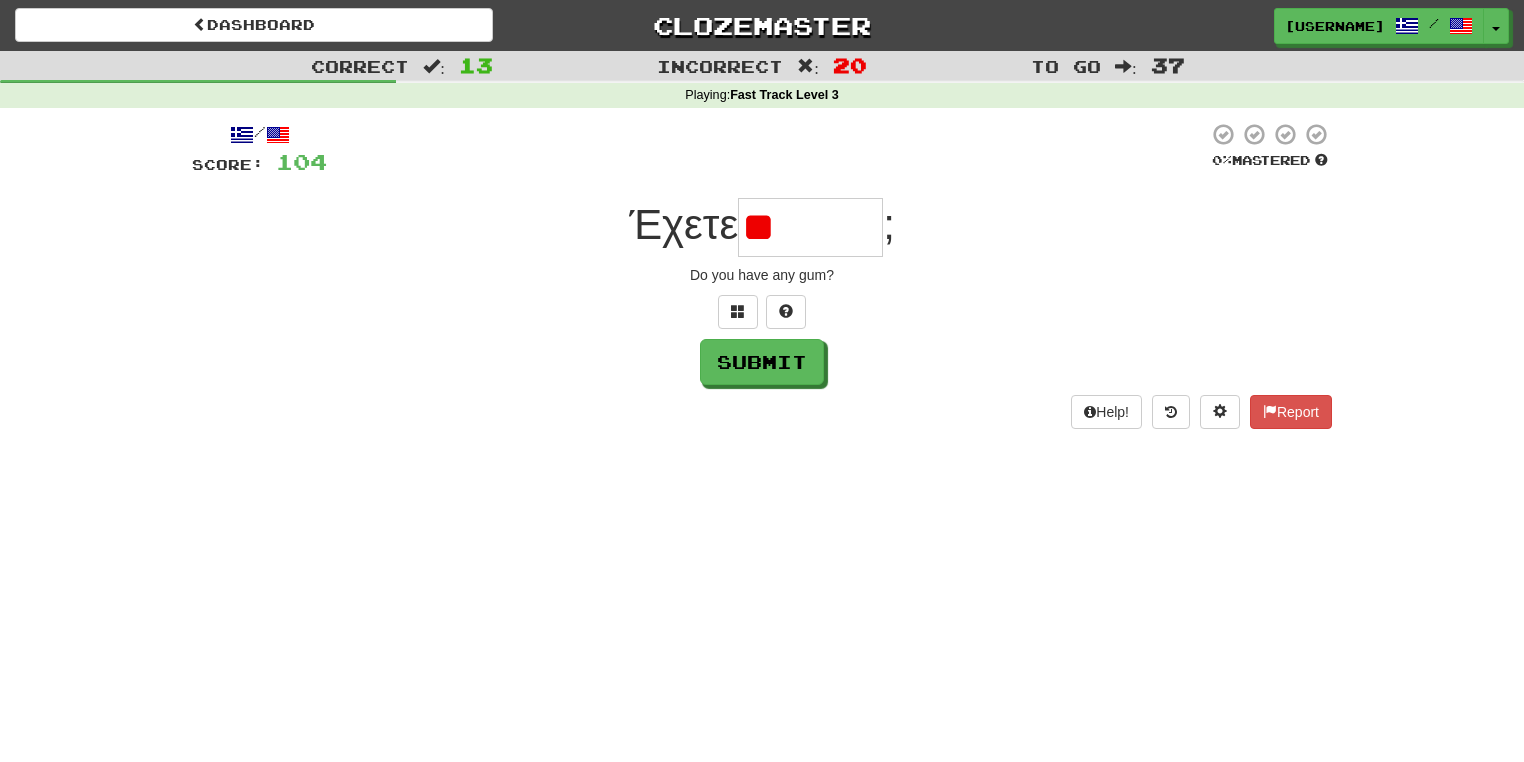 type on "*" 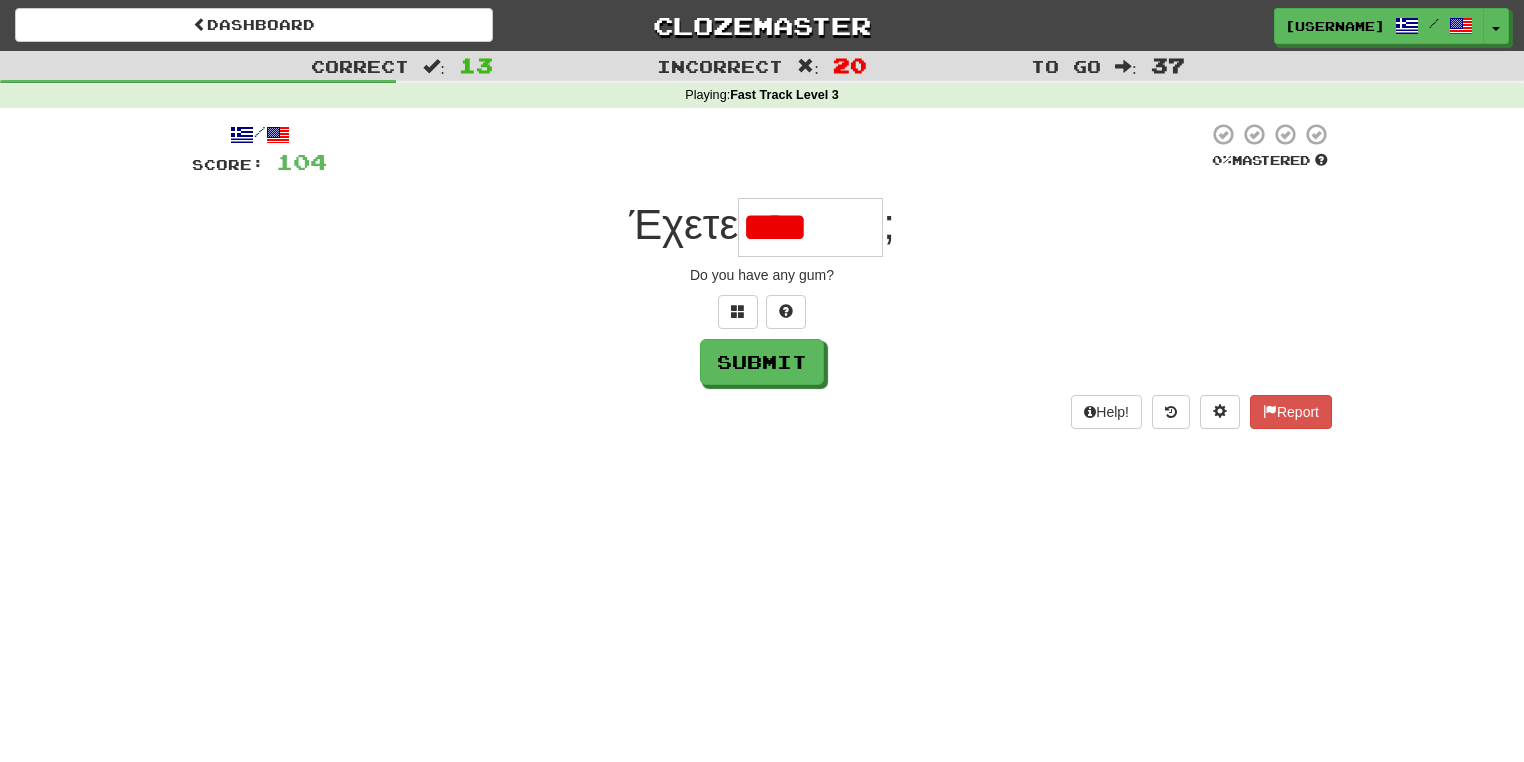 type on "*******" 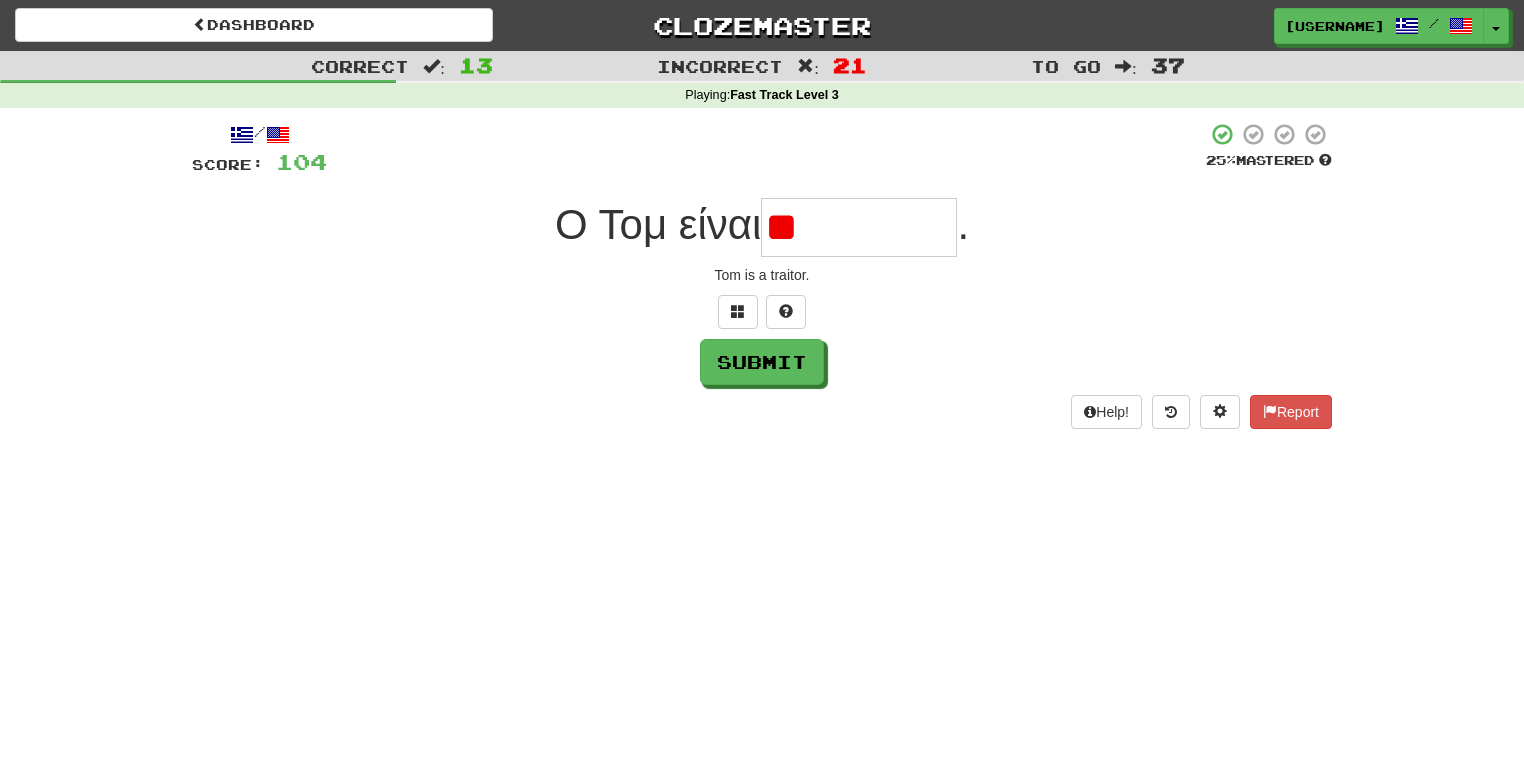 type on "********" 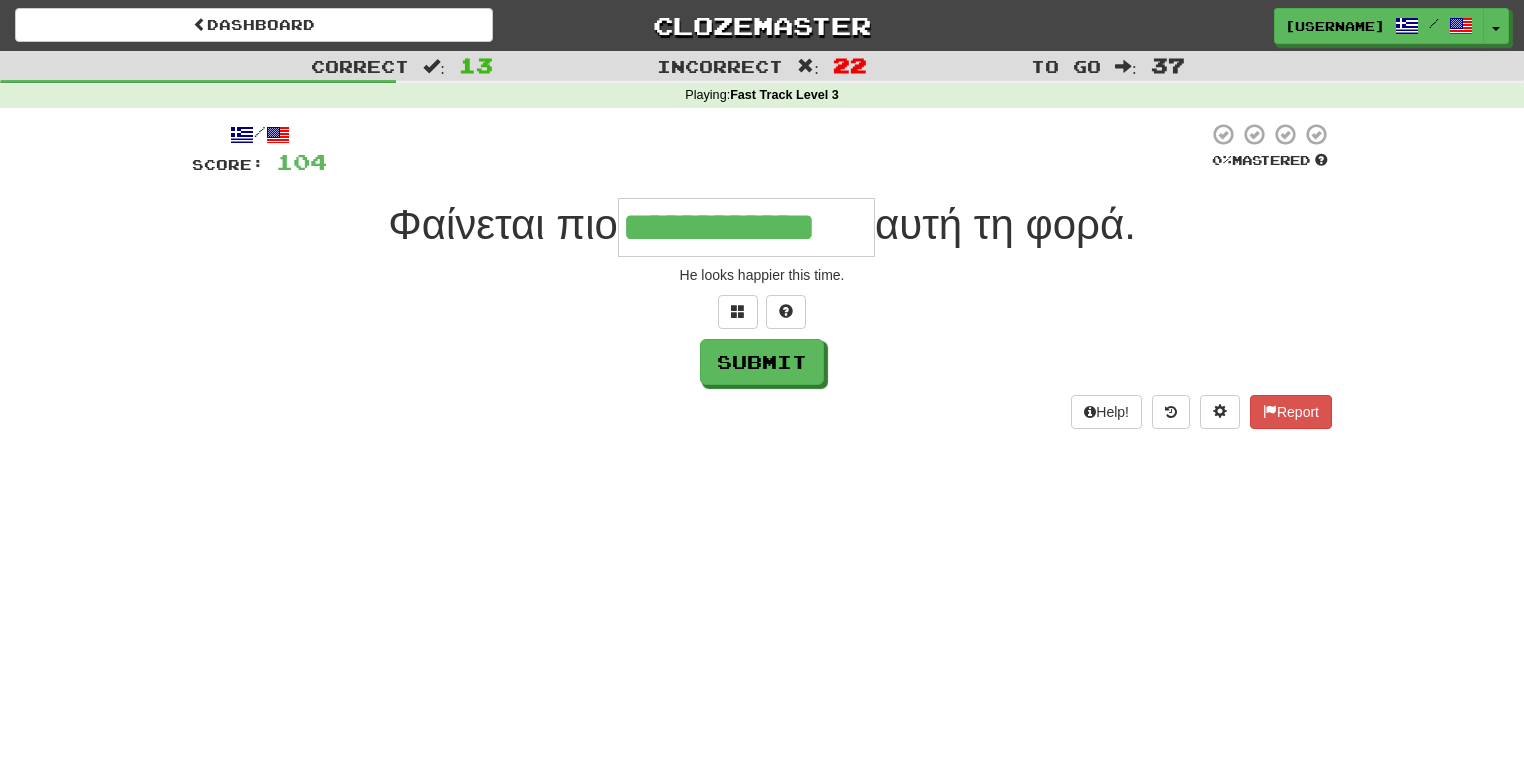 type on "**********" 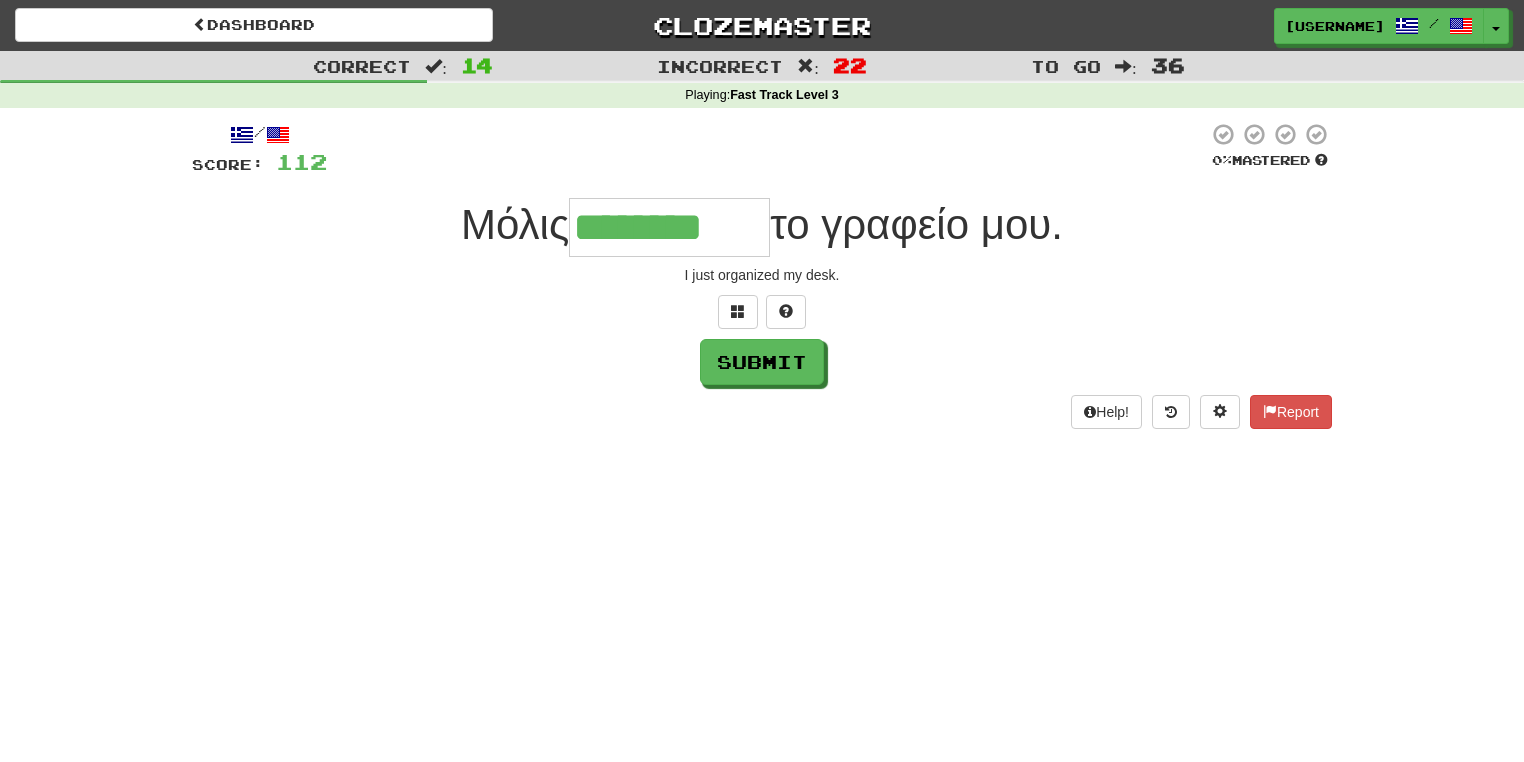 type on "********" 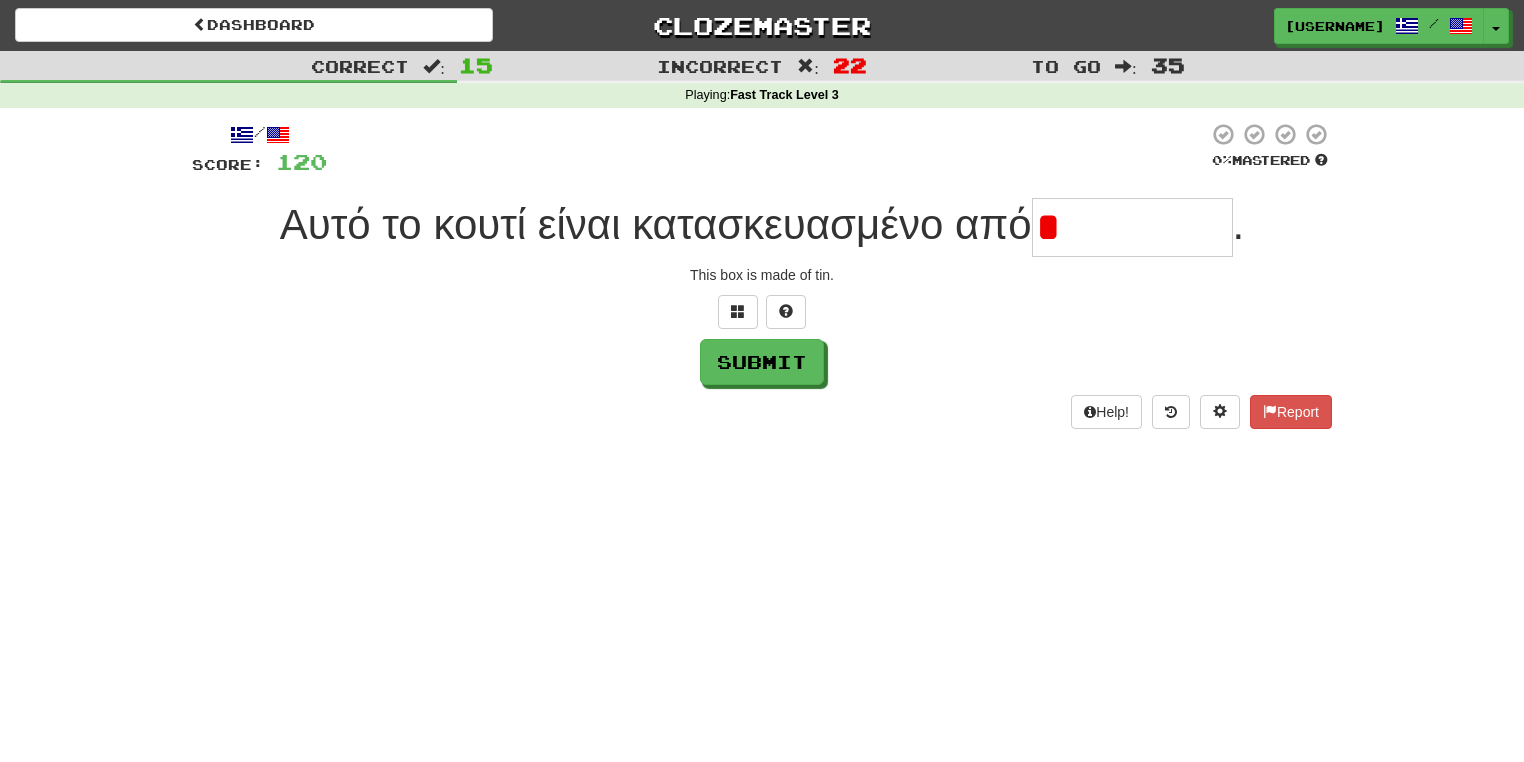 type on "*********" 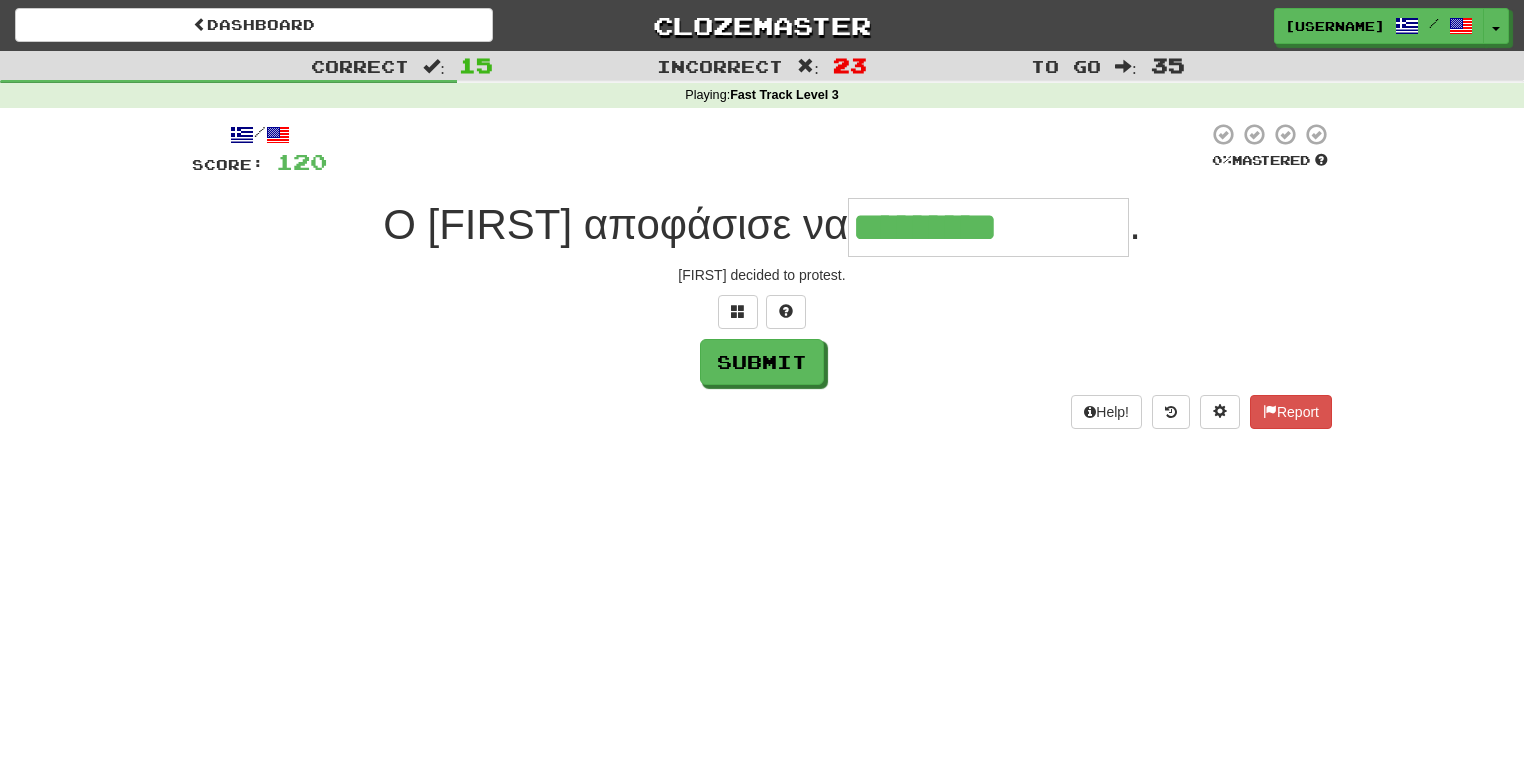 type on "**********" 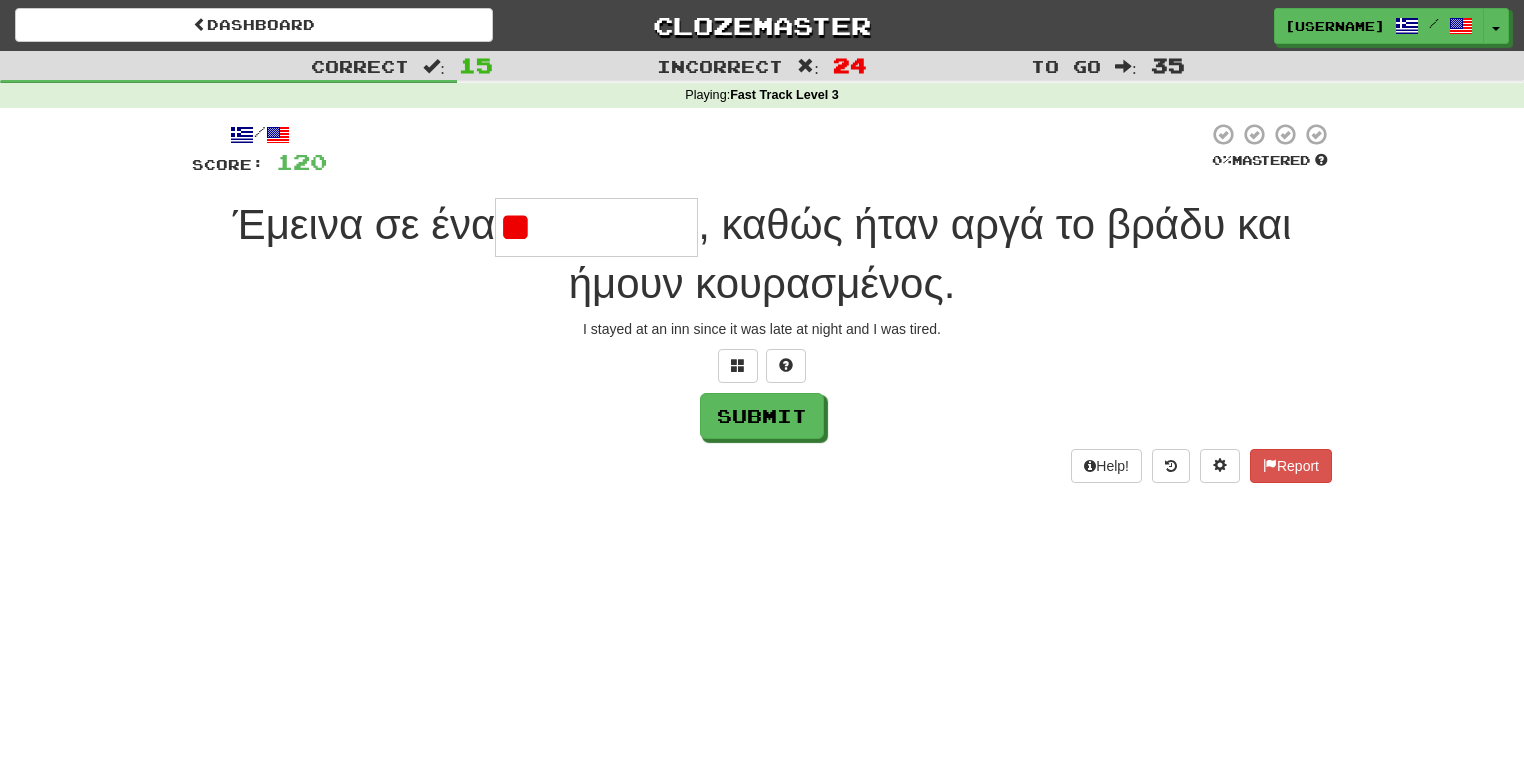 type on "*" 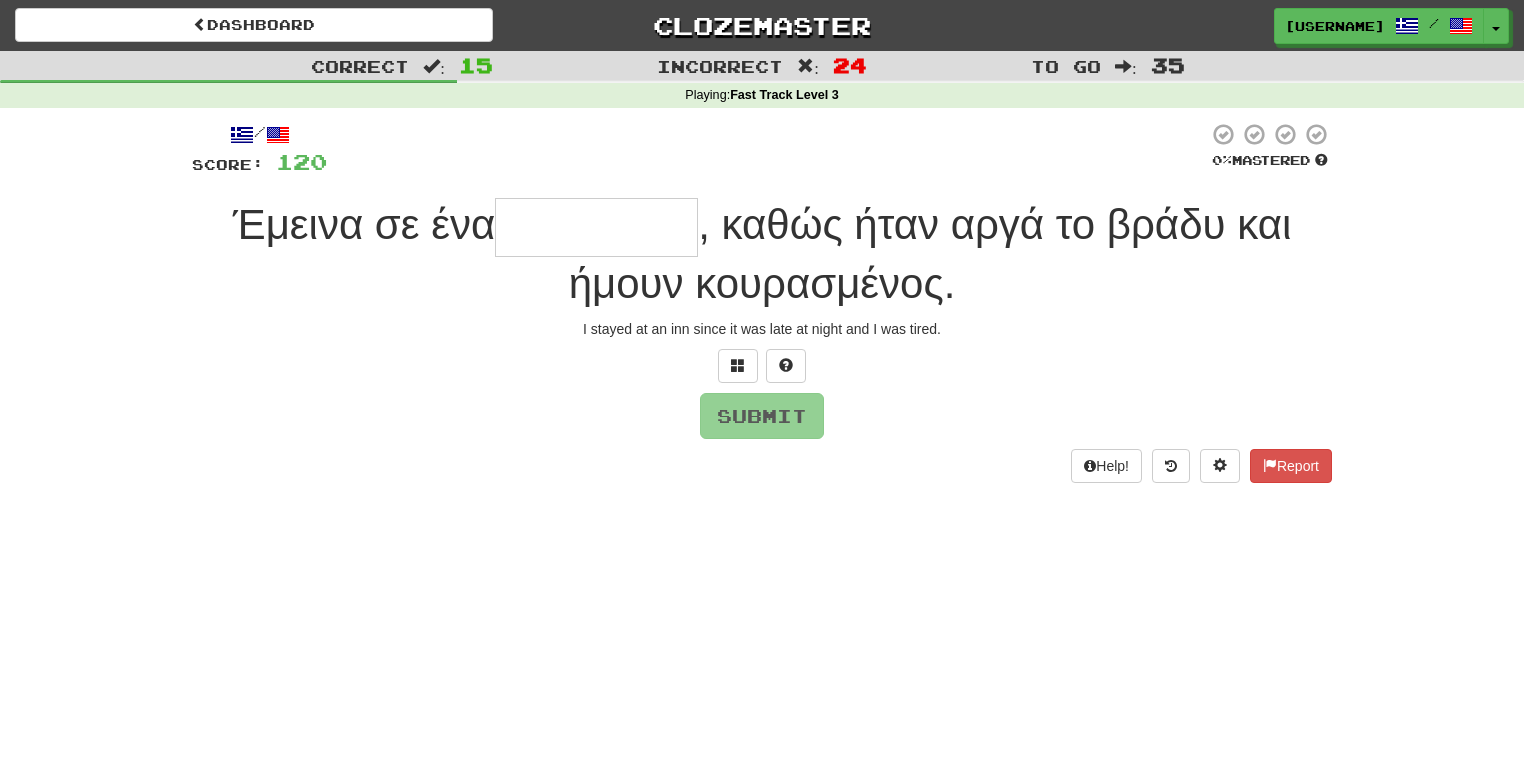 type on "*********" 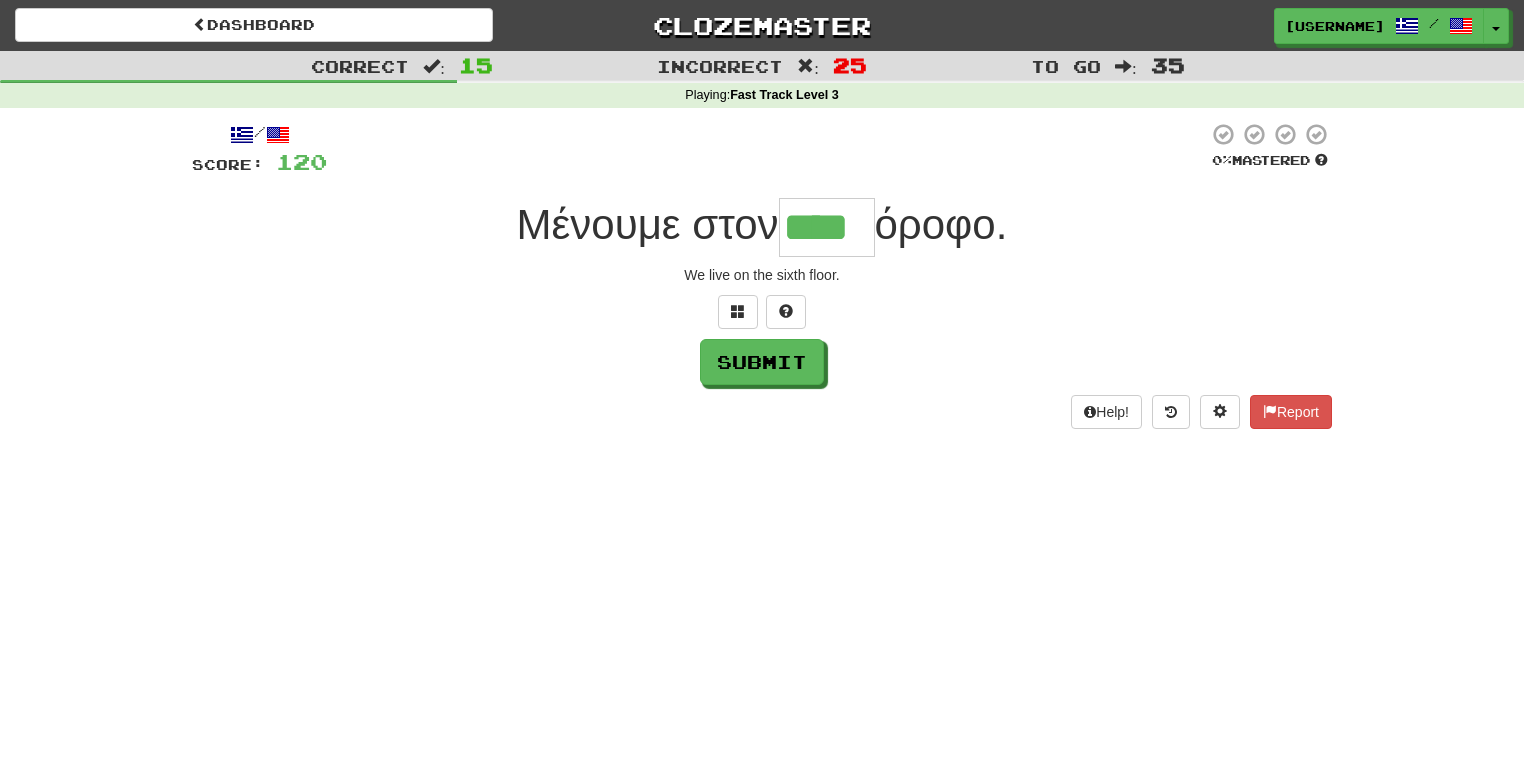 type on "****" 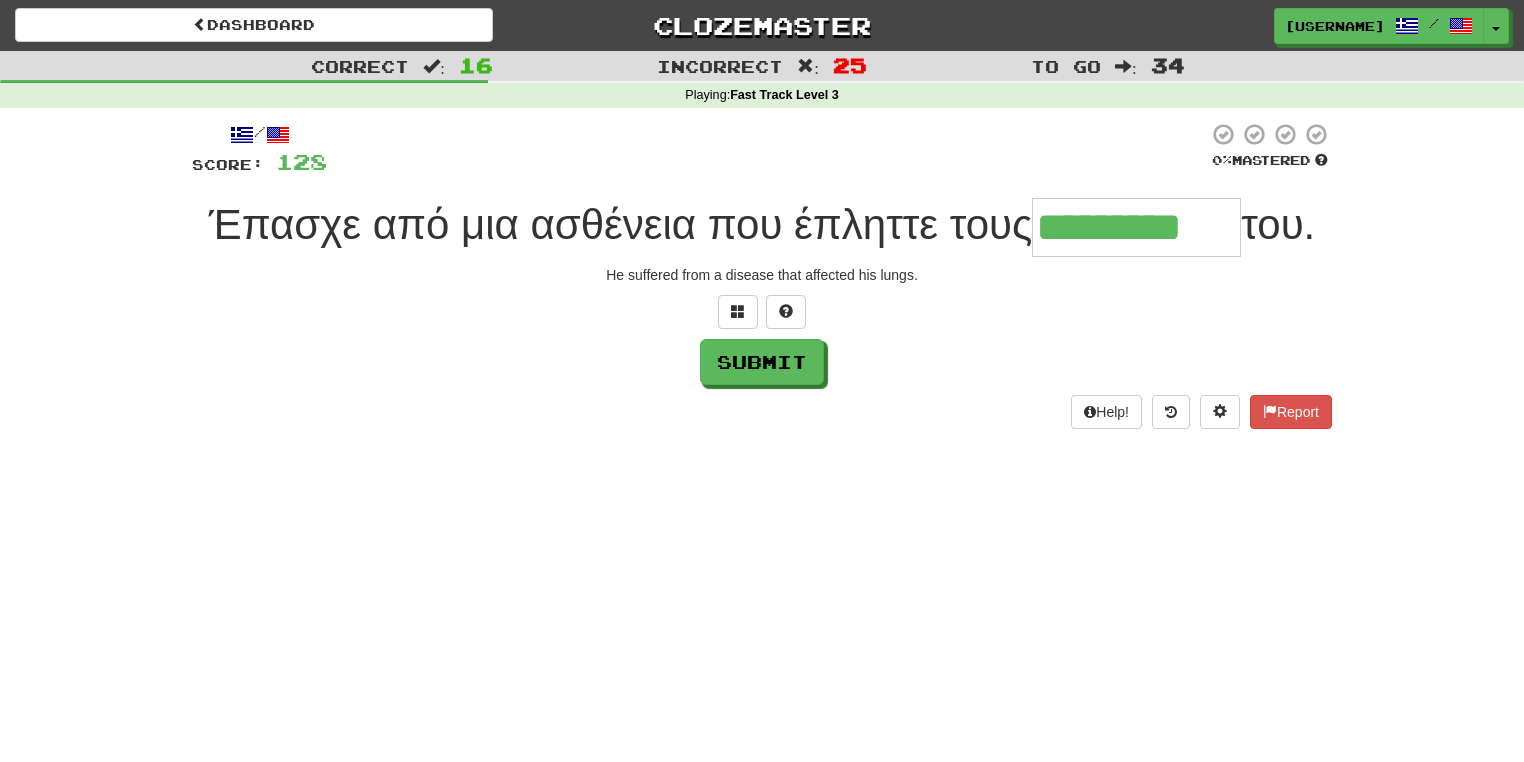 type on "*********" 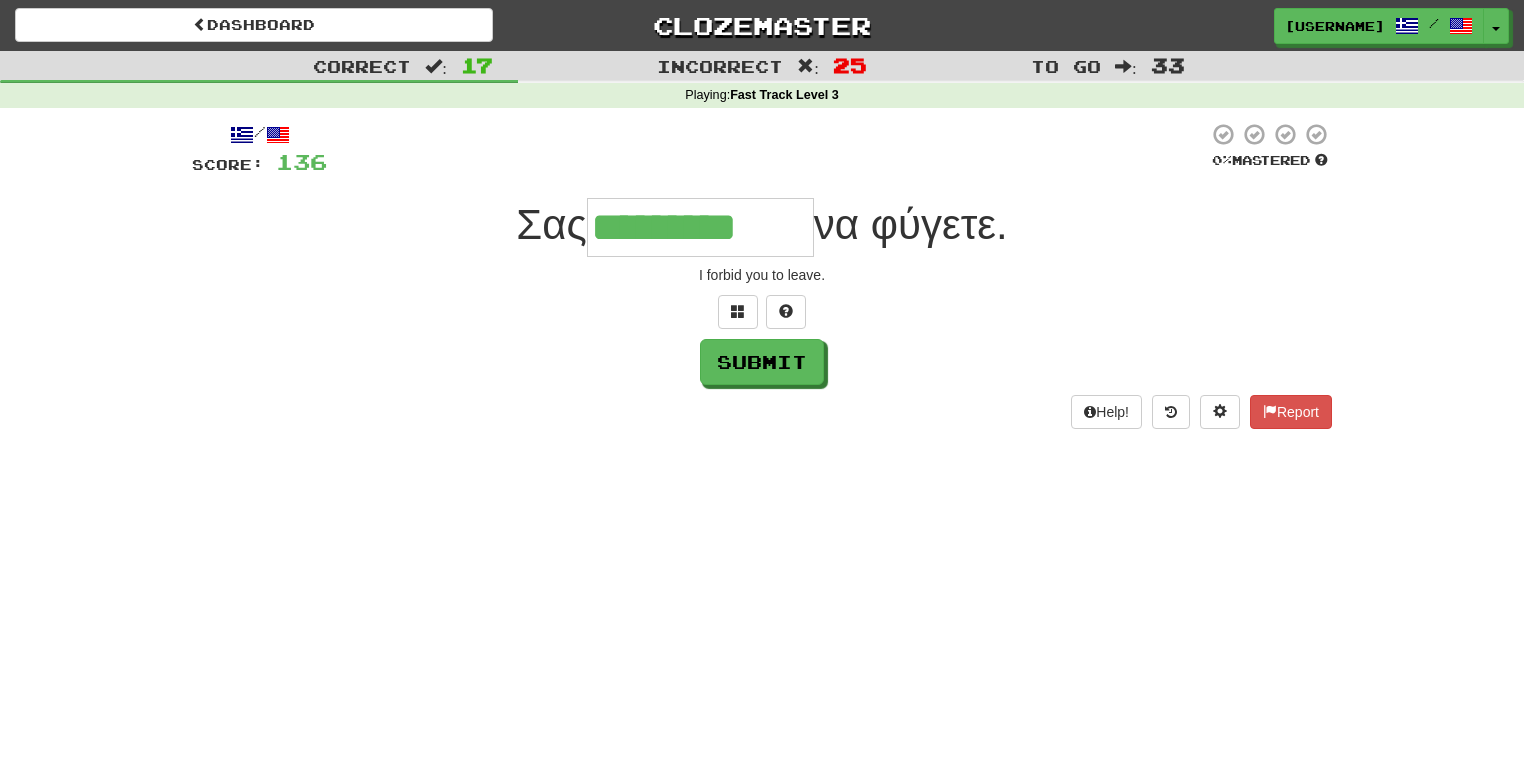 type on "*********" 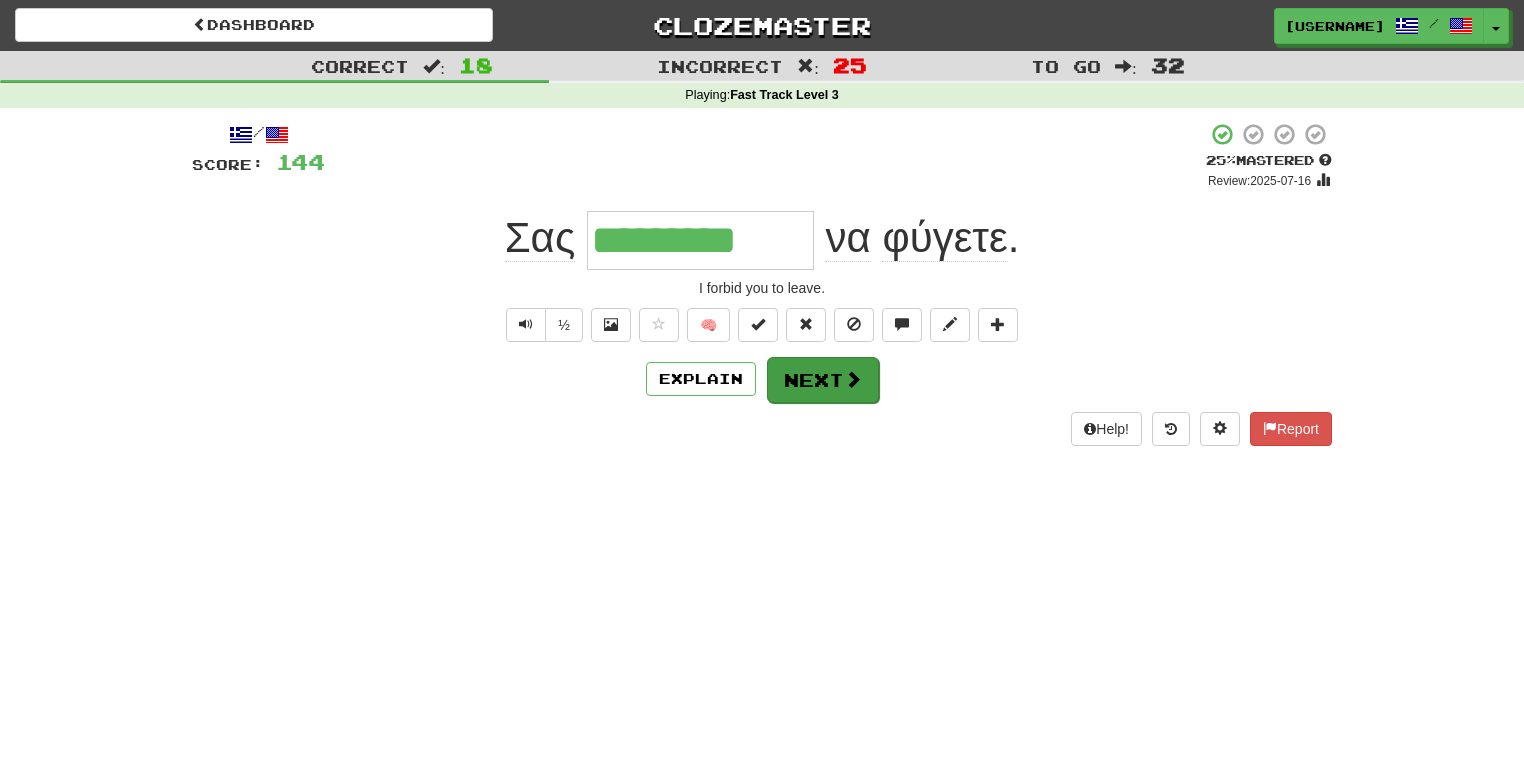 click on "Next" at bounding box center [823, 380] 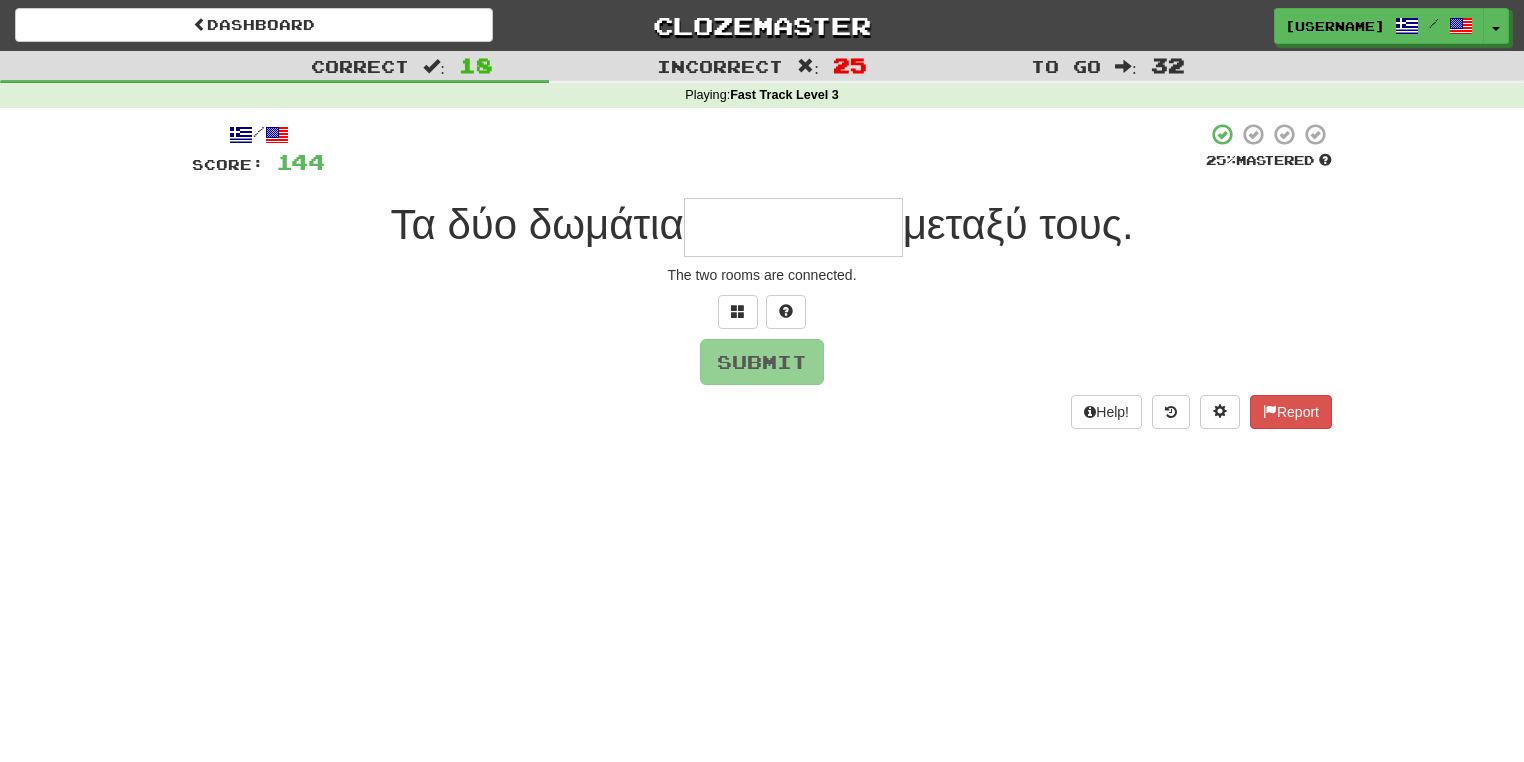 type on "*" 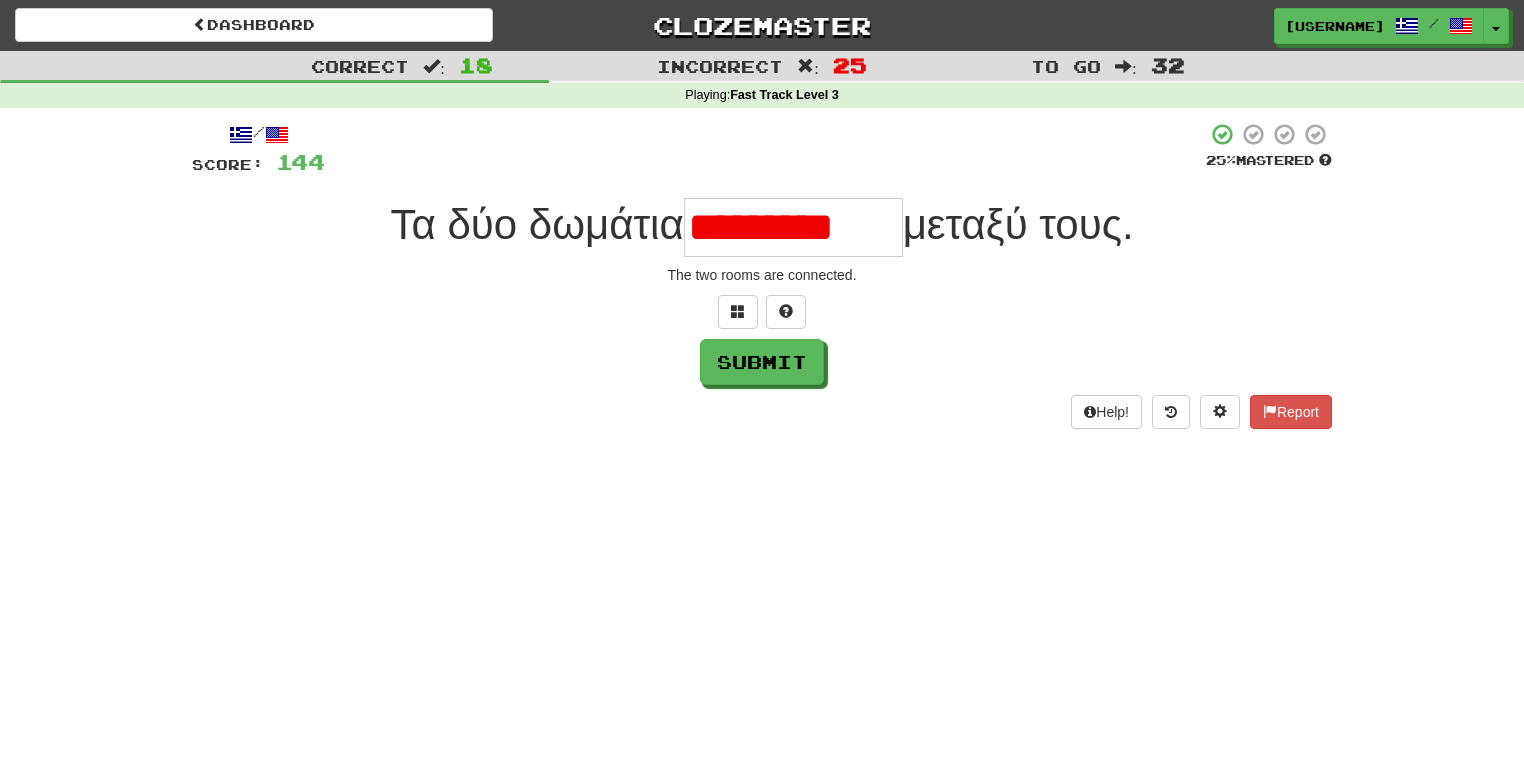 type on "**********" 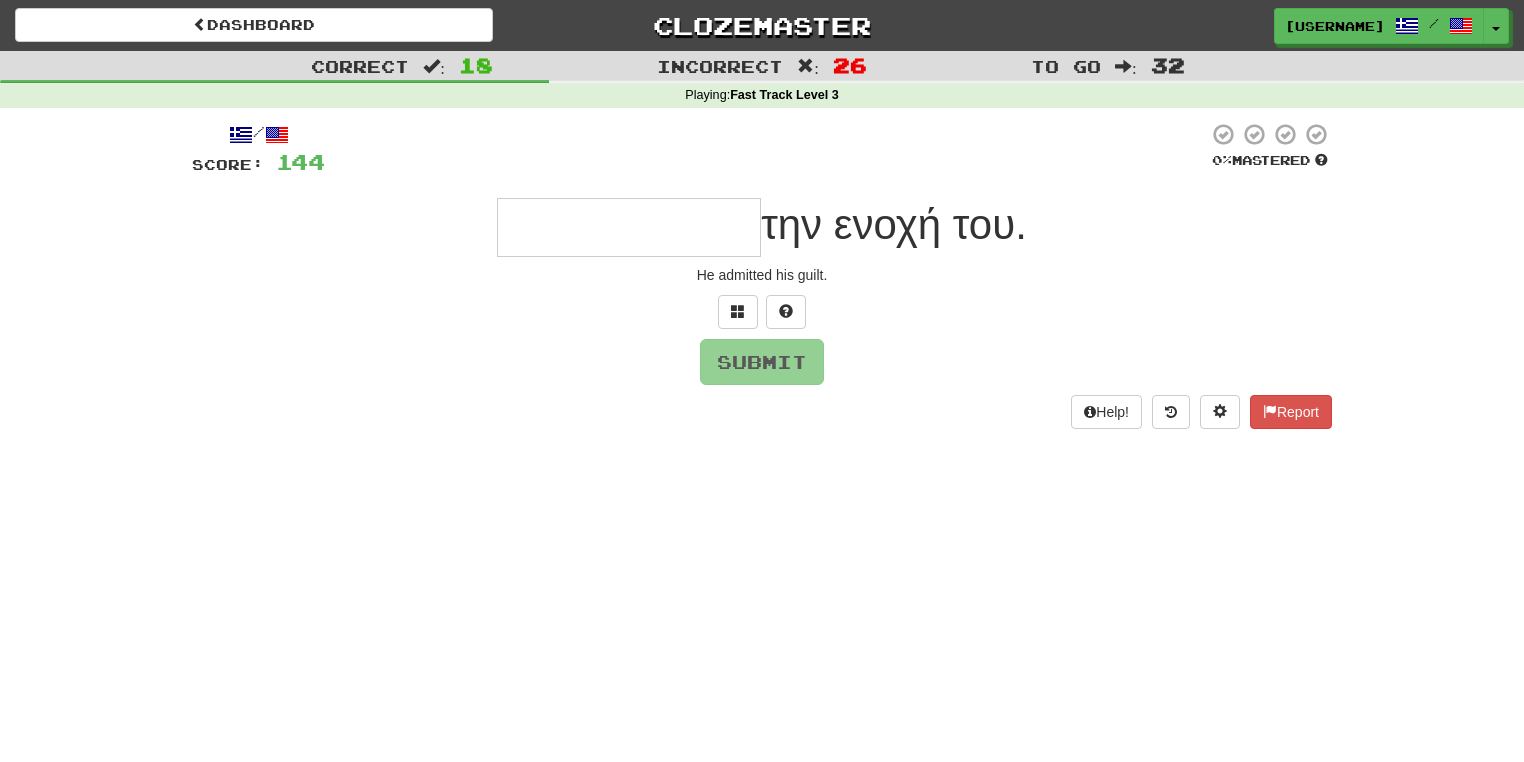type on "*" 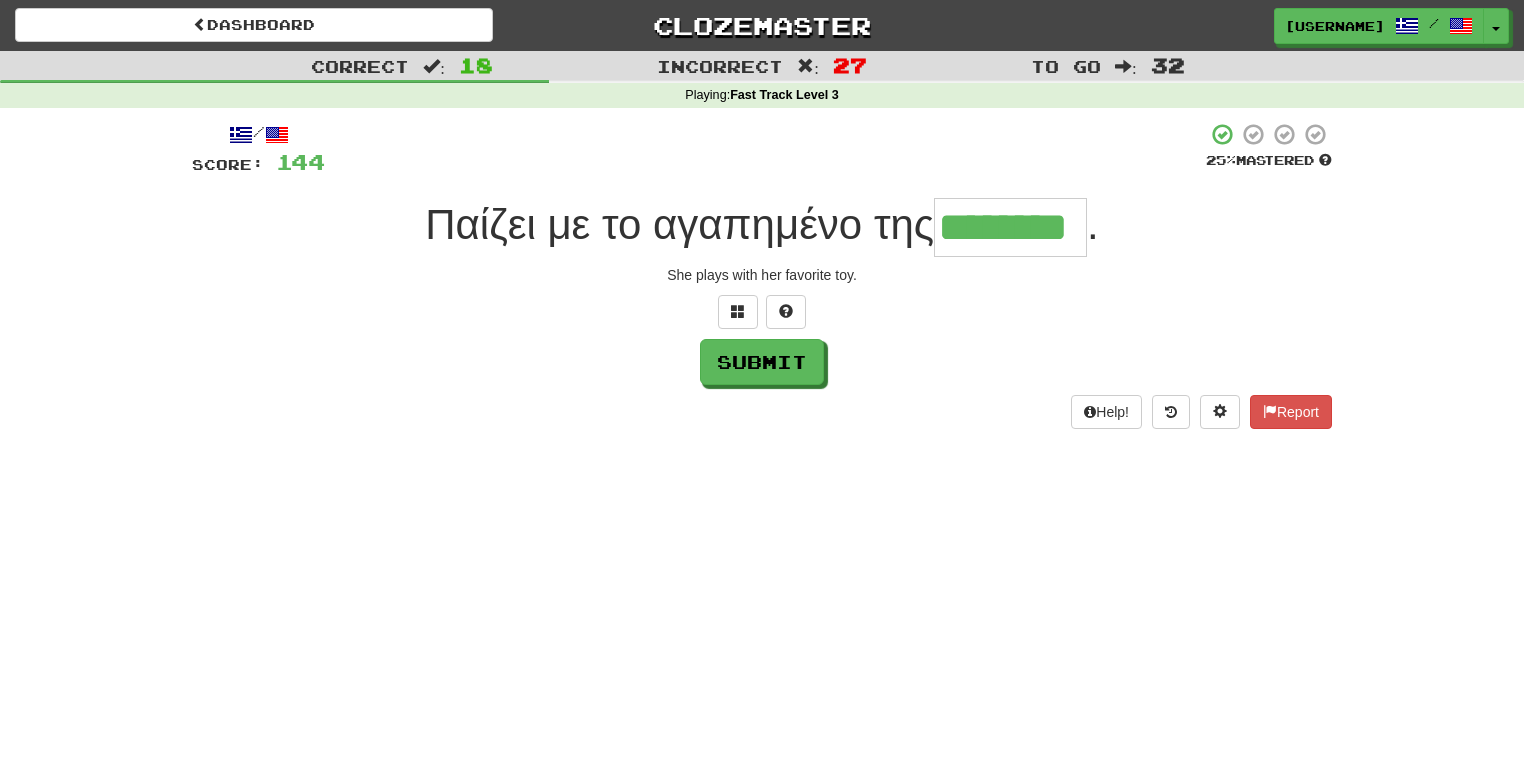 type on "********" 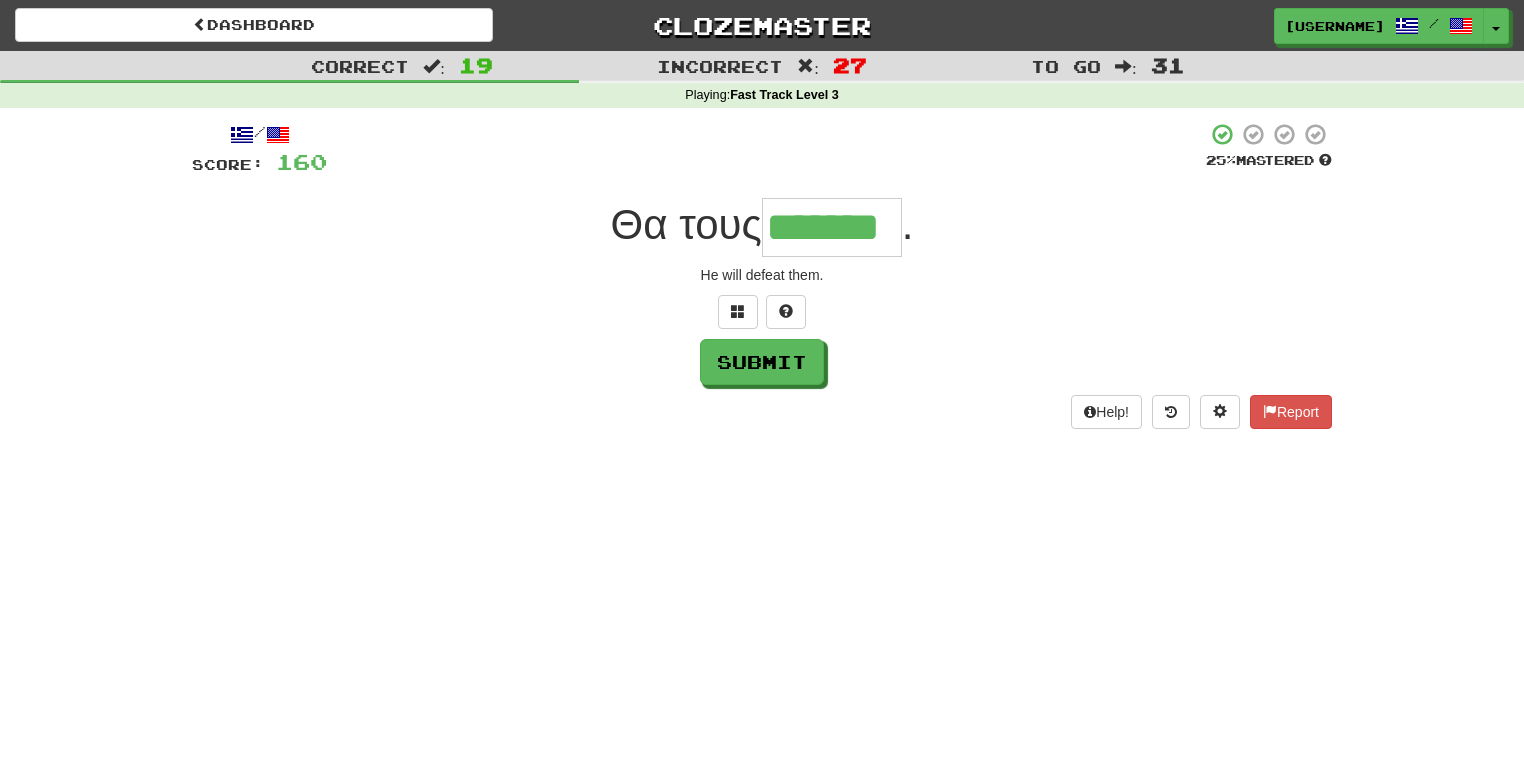 type on "*******" 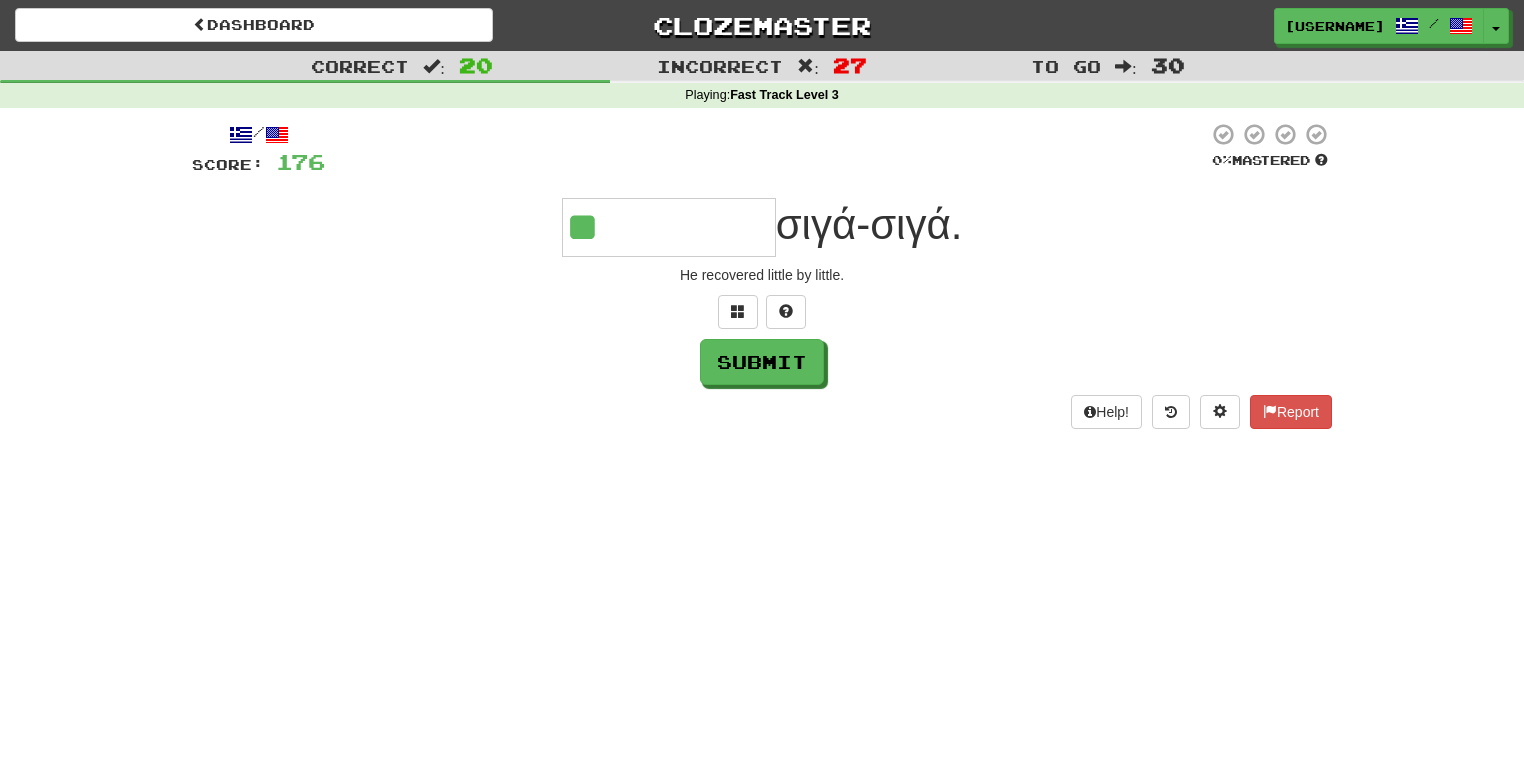 type on "*********" 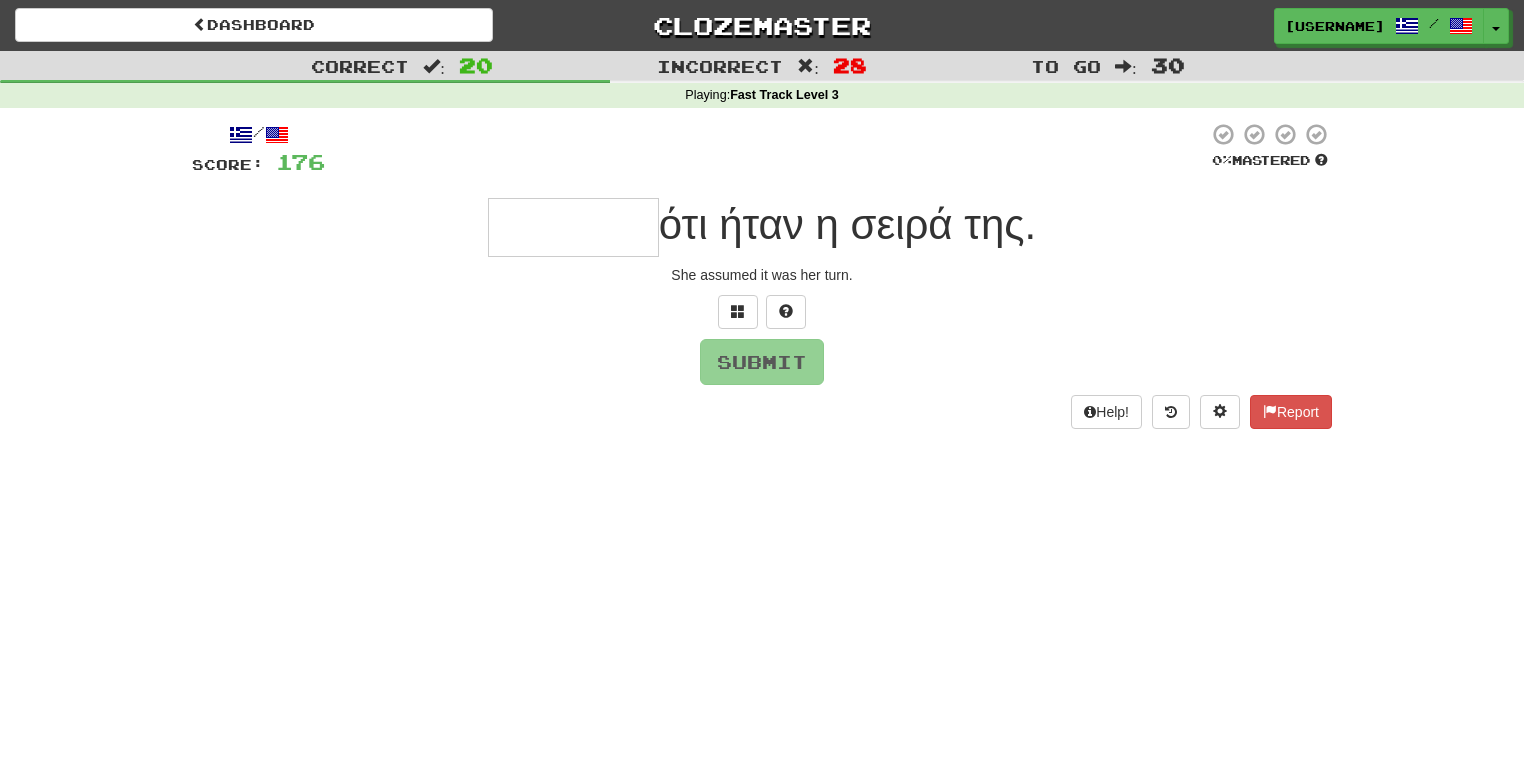 type on "*" 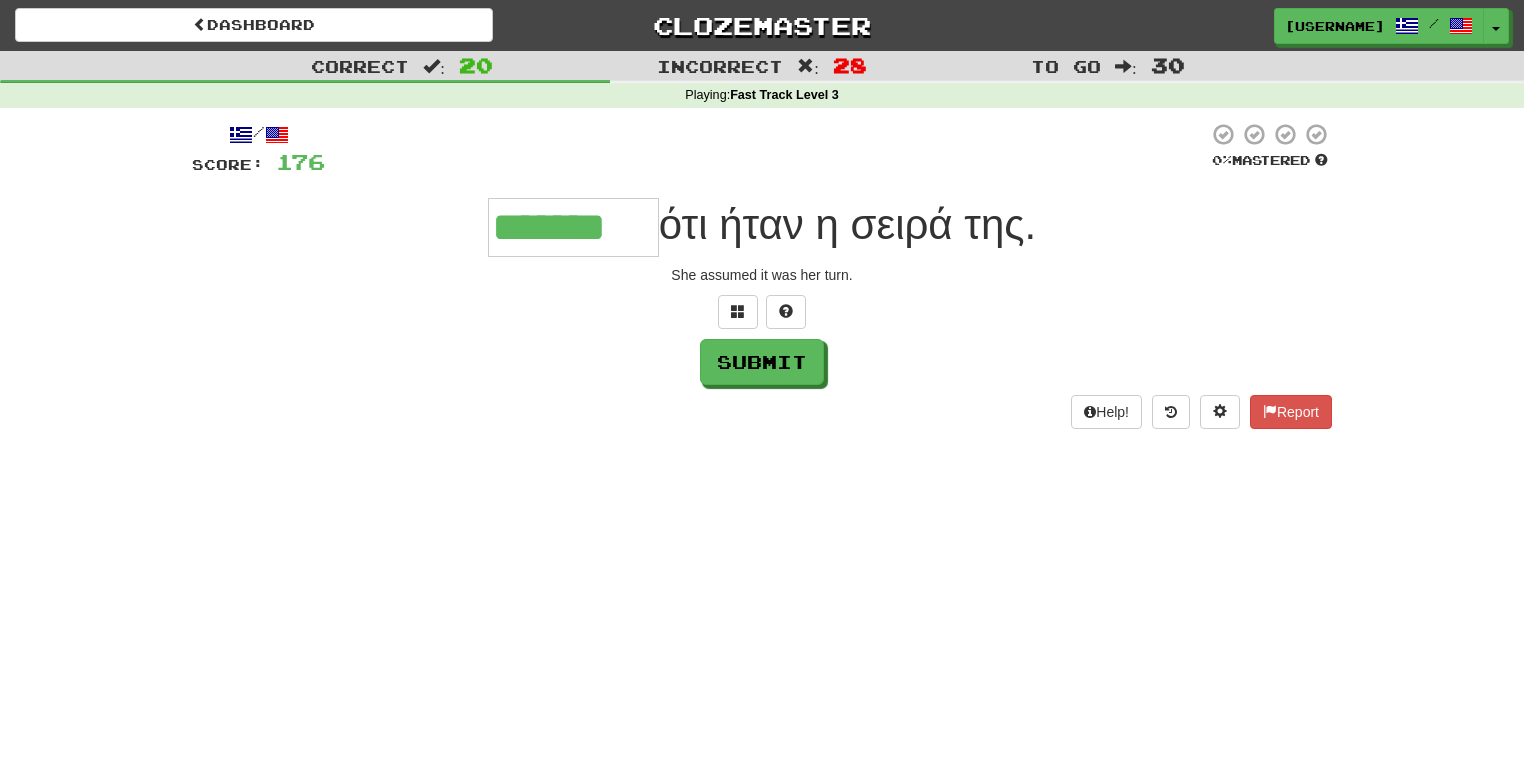 type on "*******" 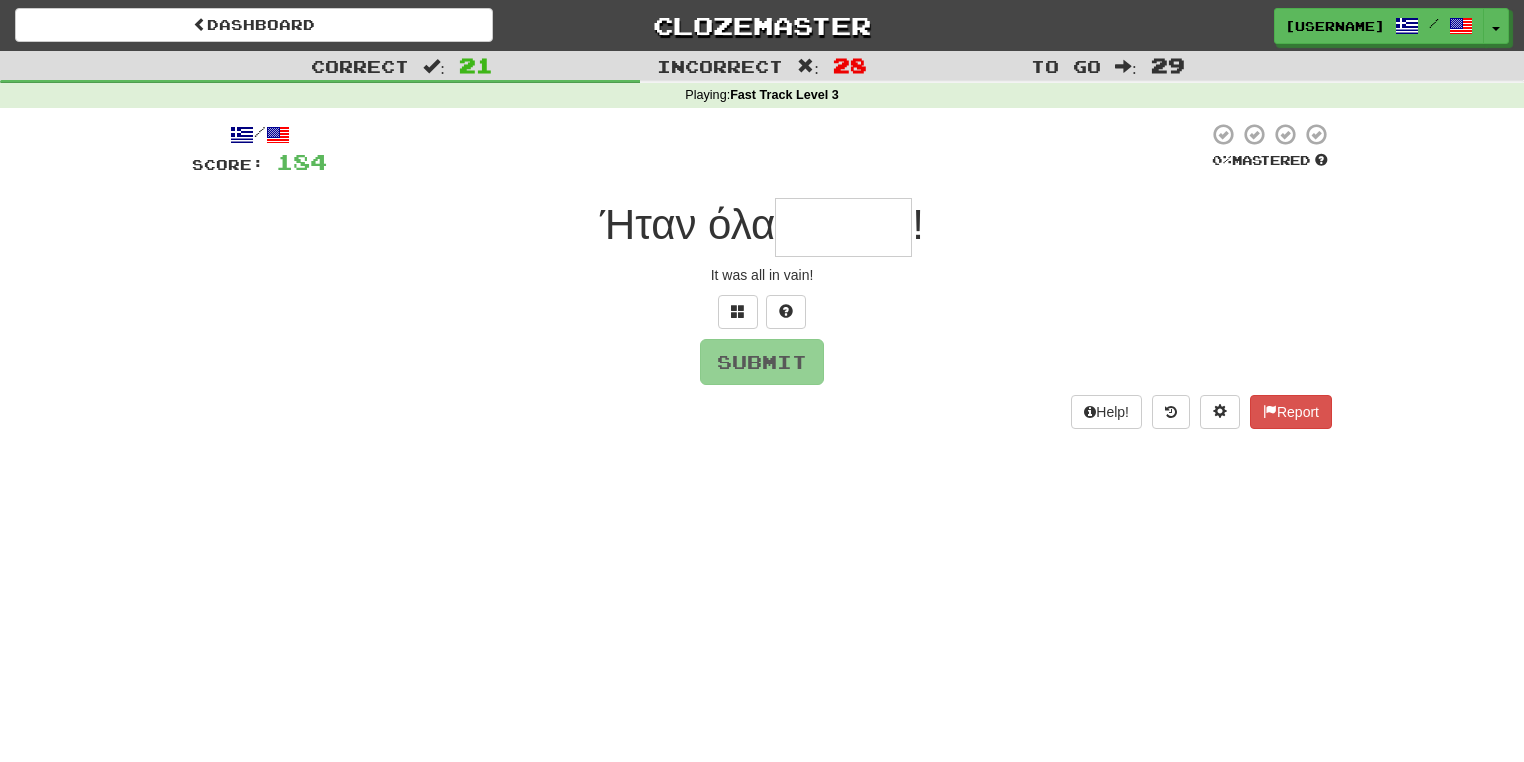 type on "******" 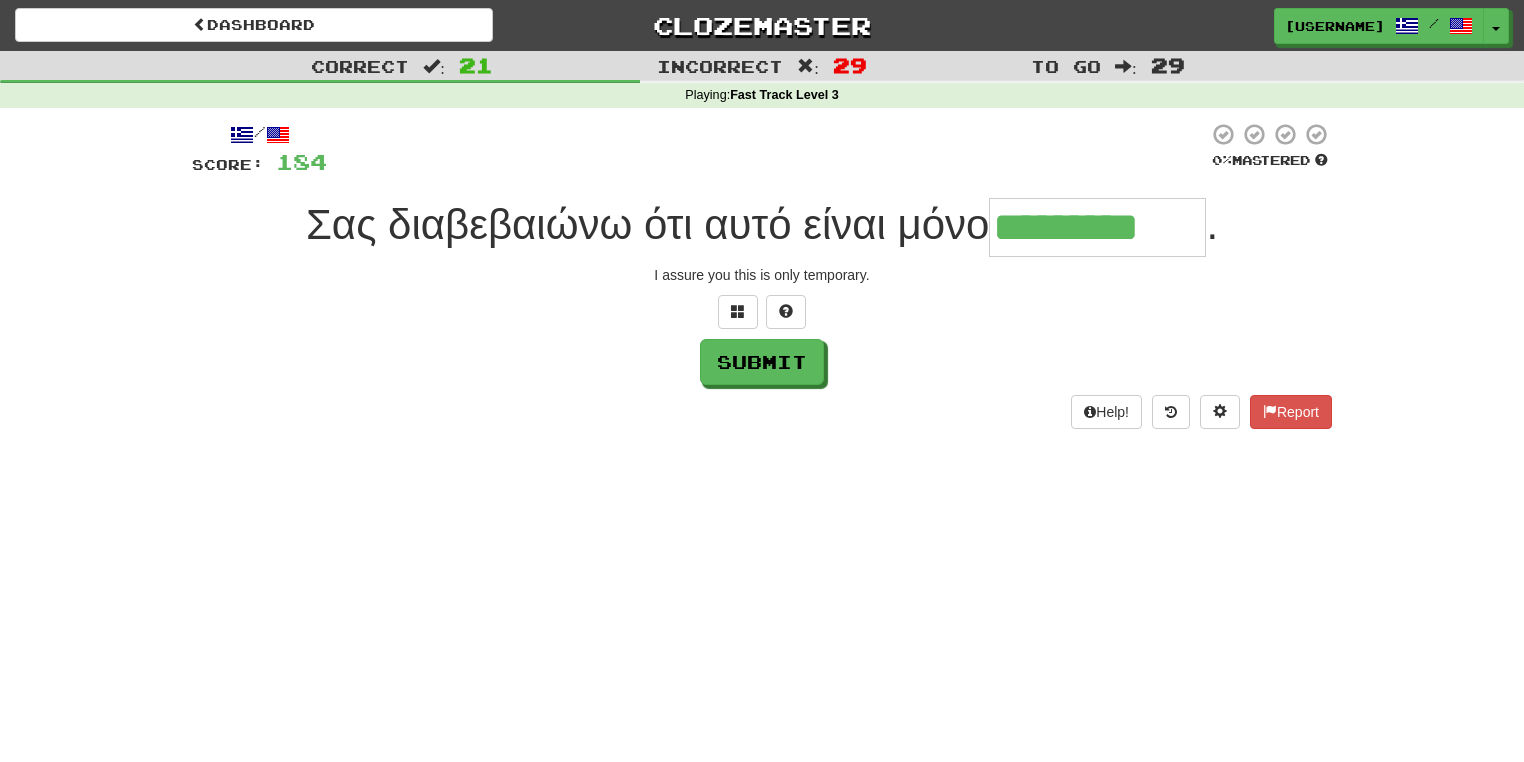 type on "*********" 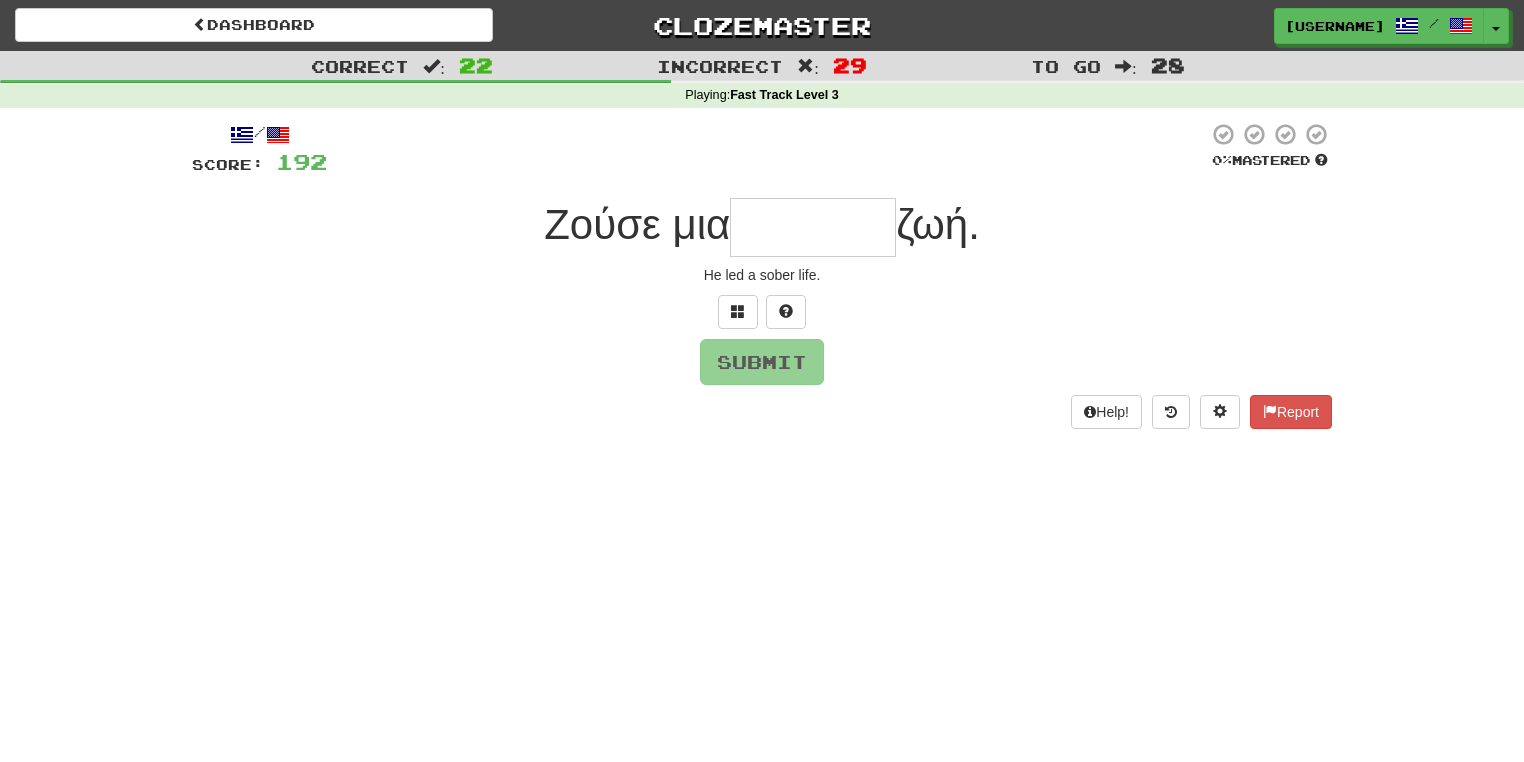 type on "*******" 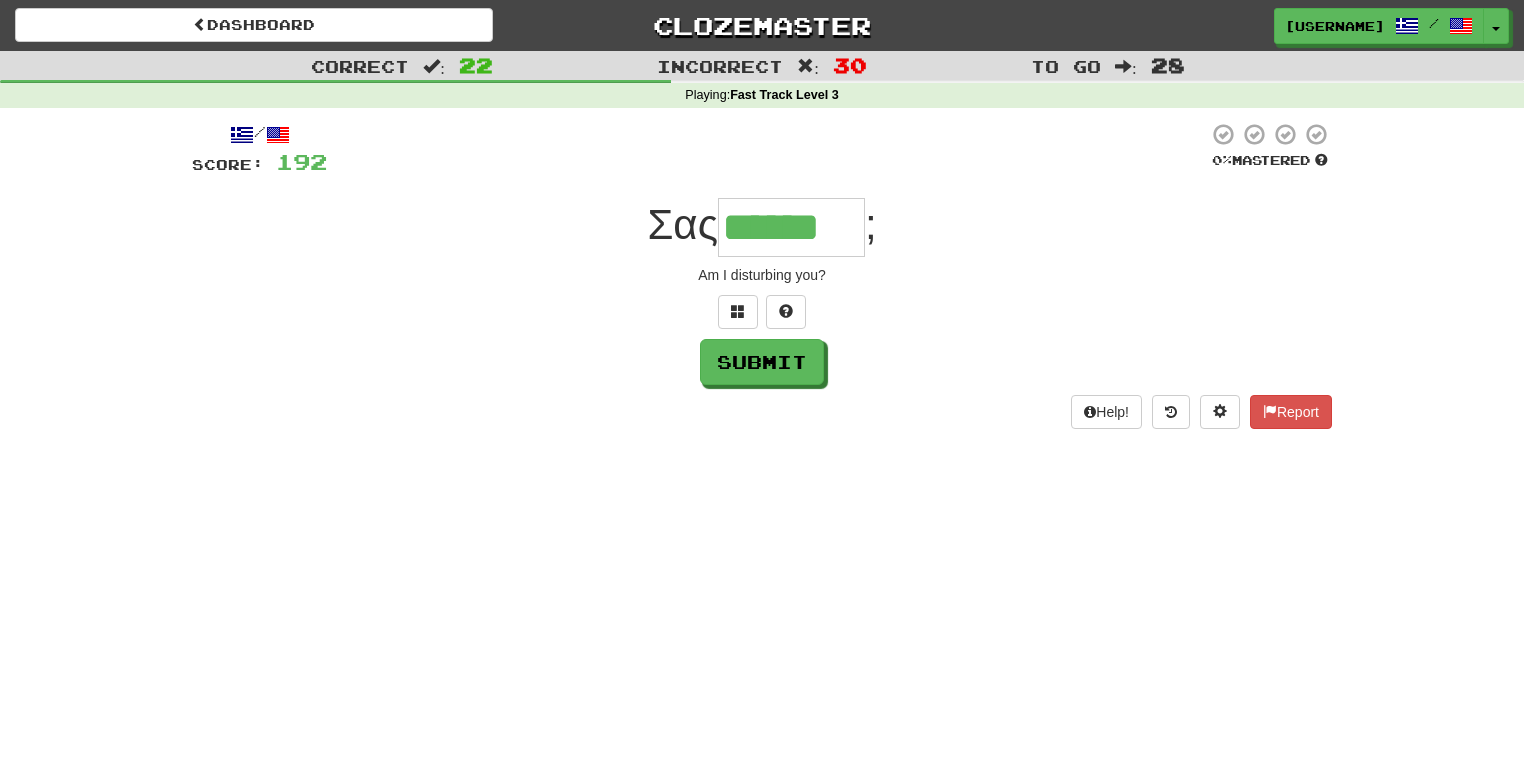 type on "******" 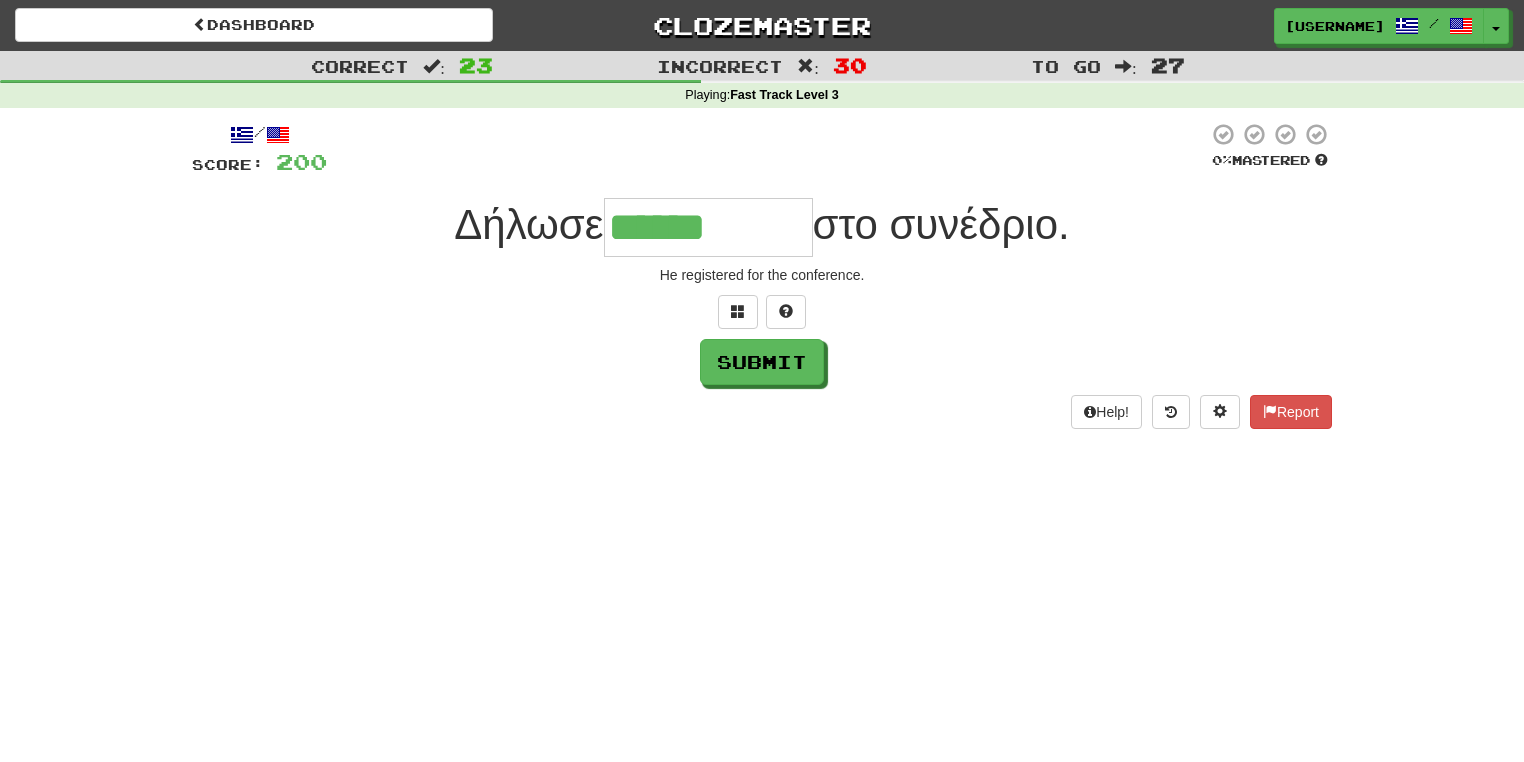 type on "*********" 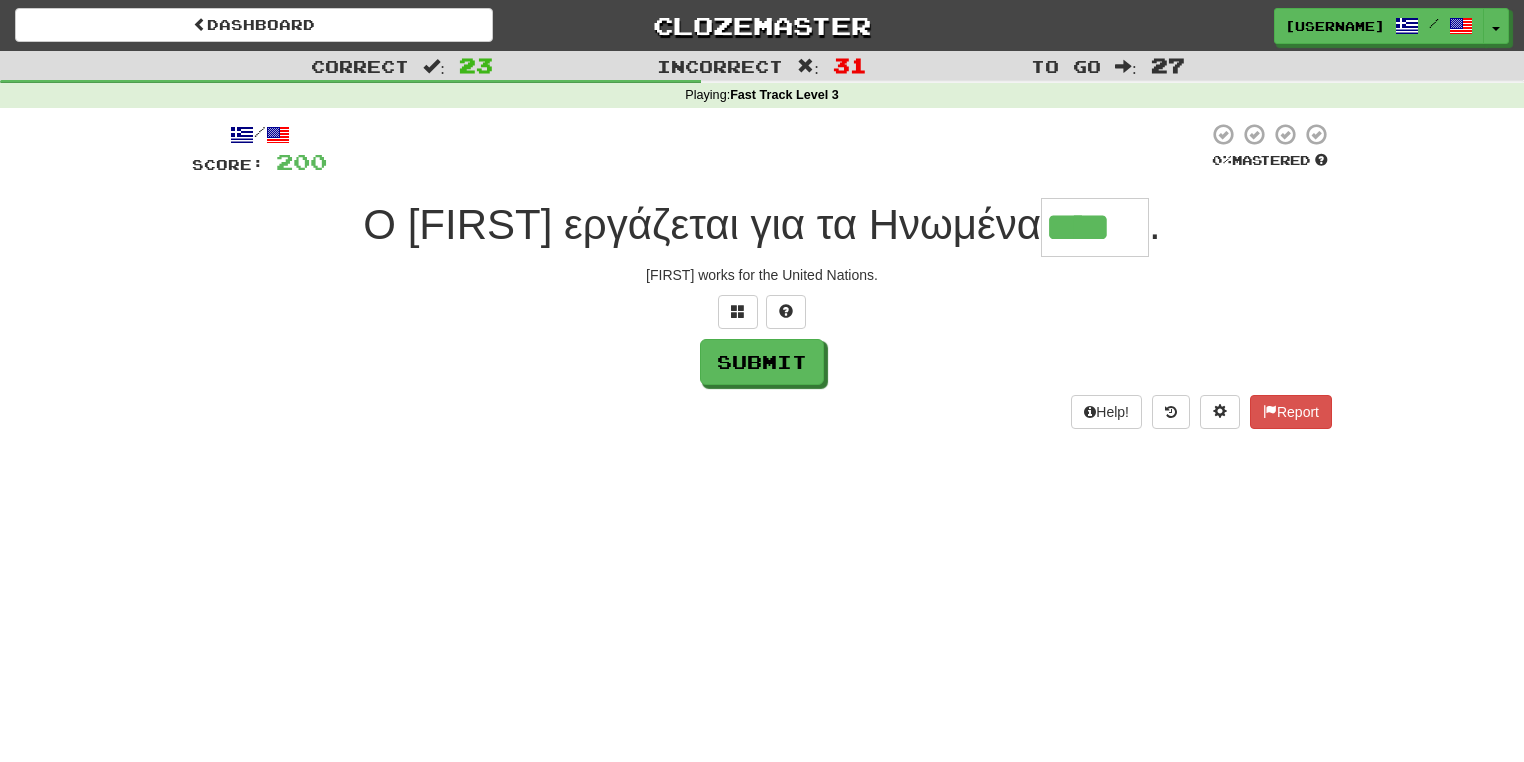 type on "****" 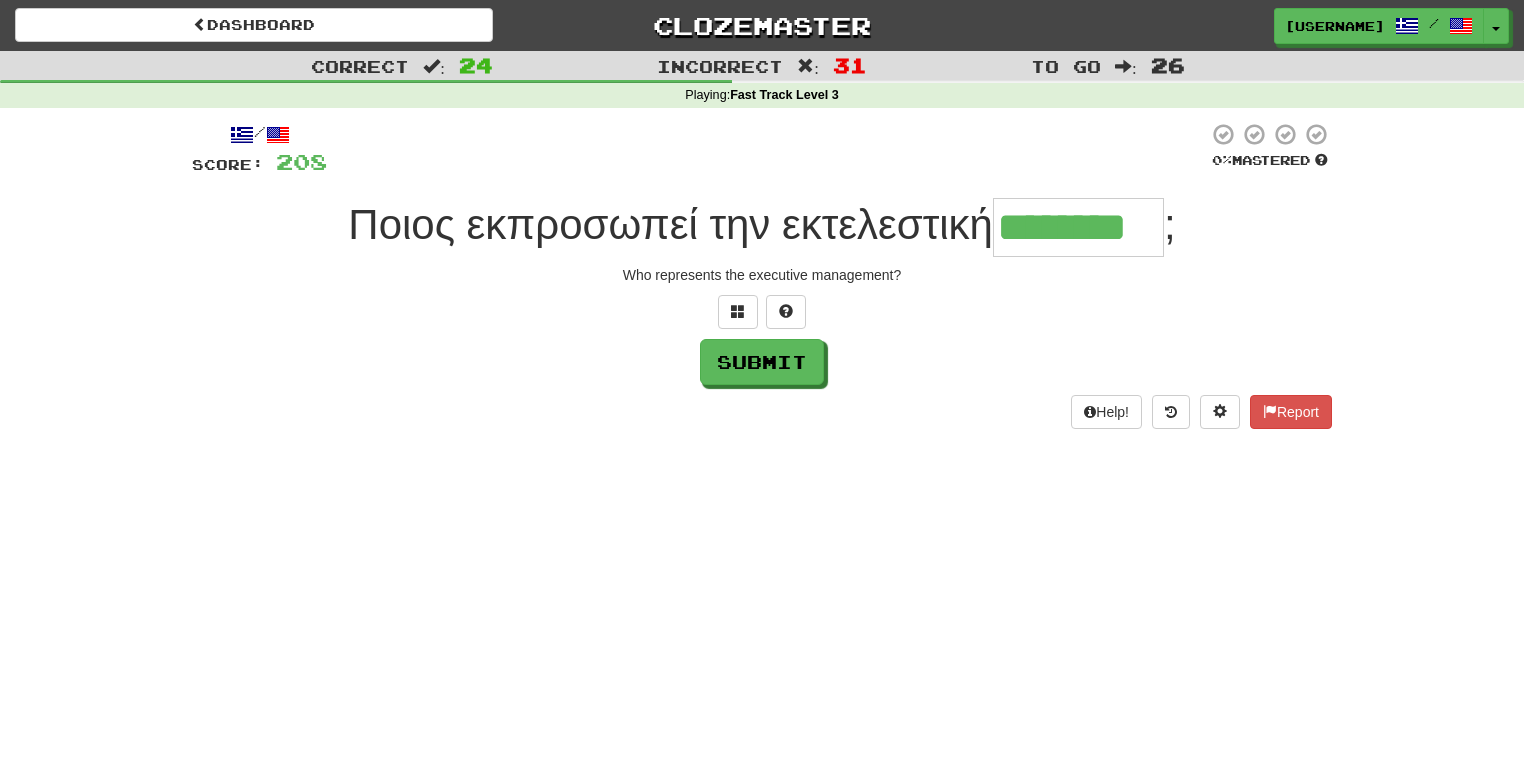 type on "********" 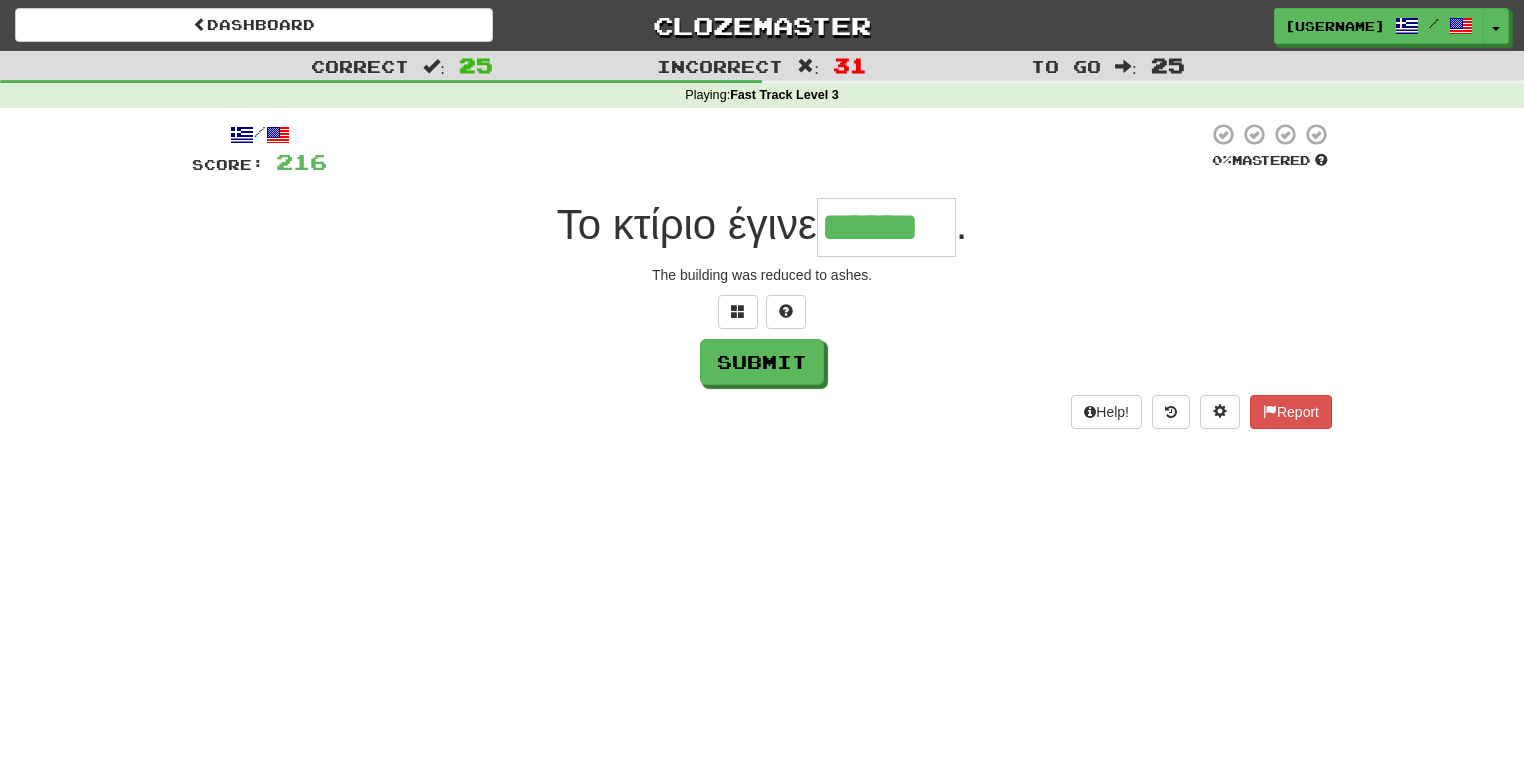 type on "******" 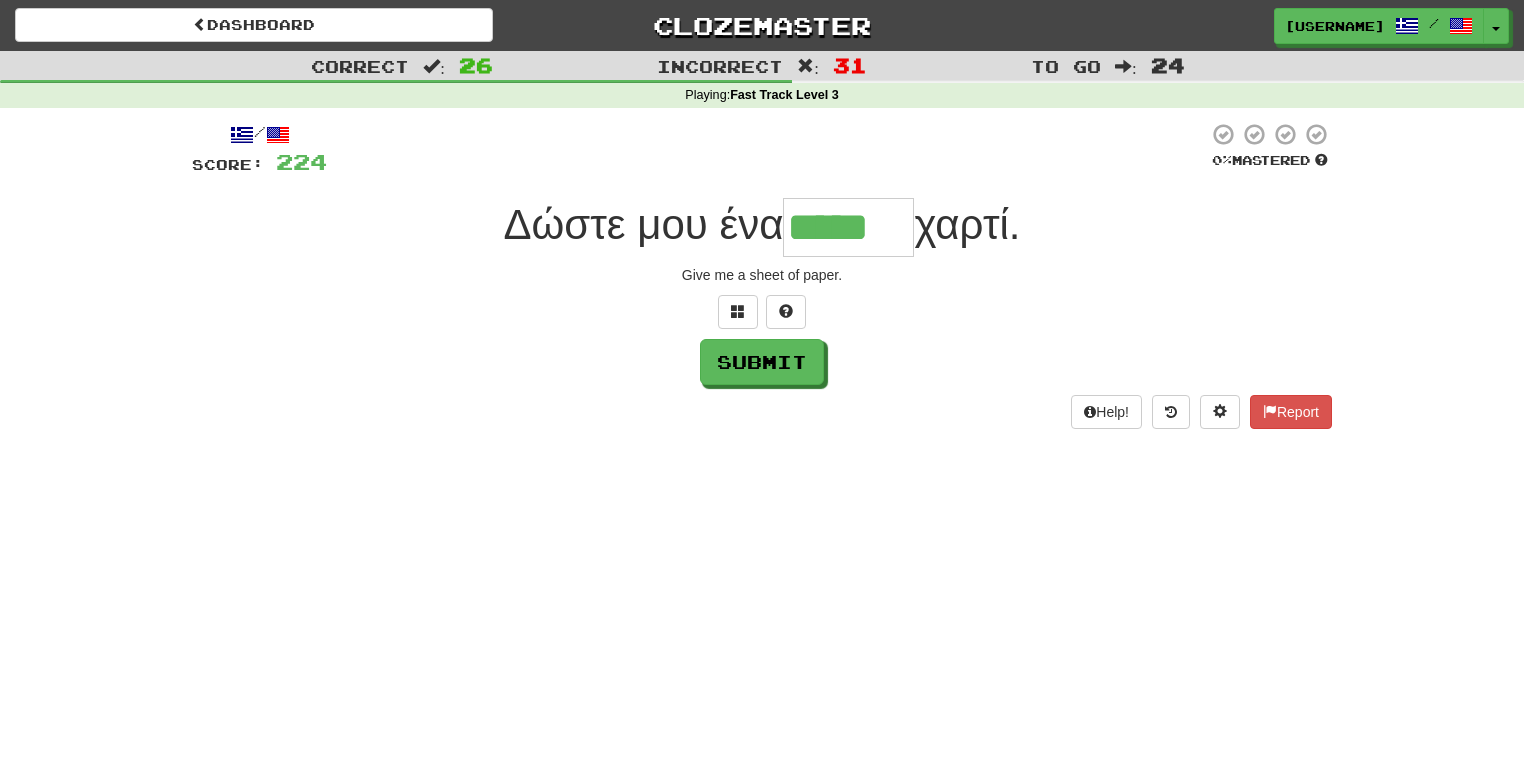 type on "*****" 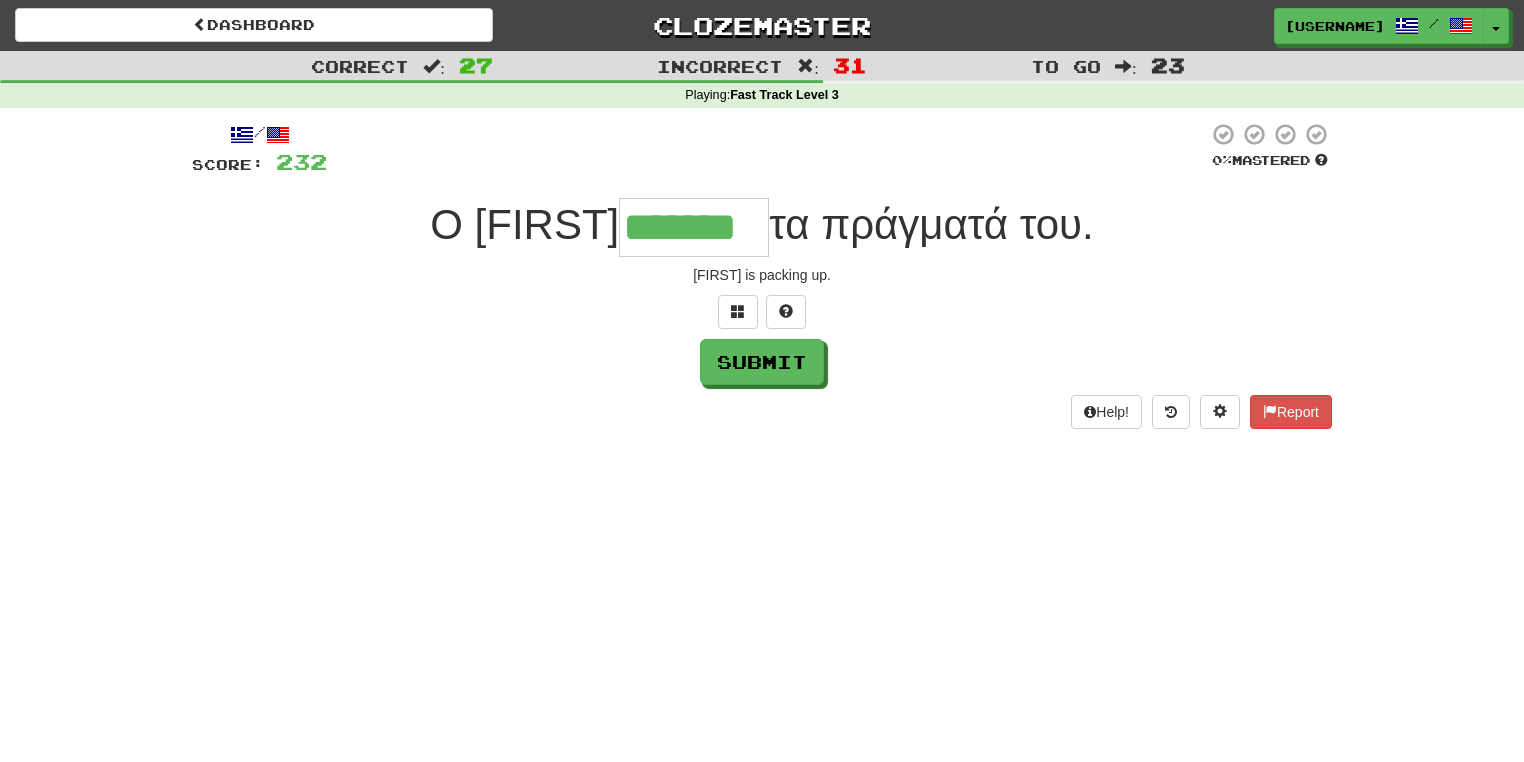 type on "*******" 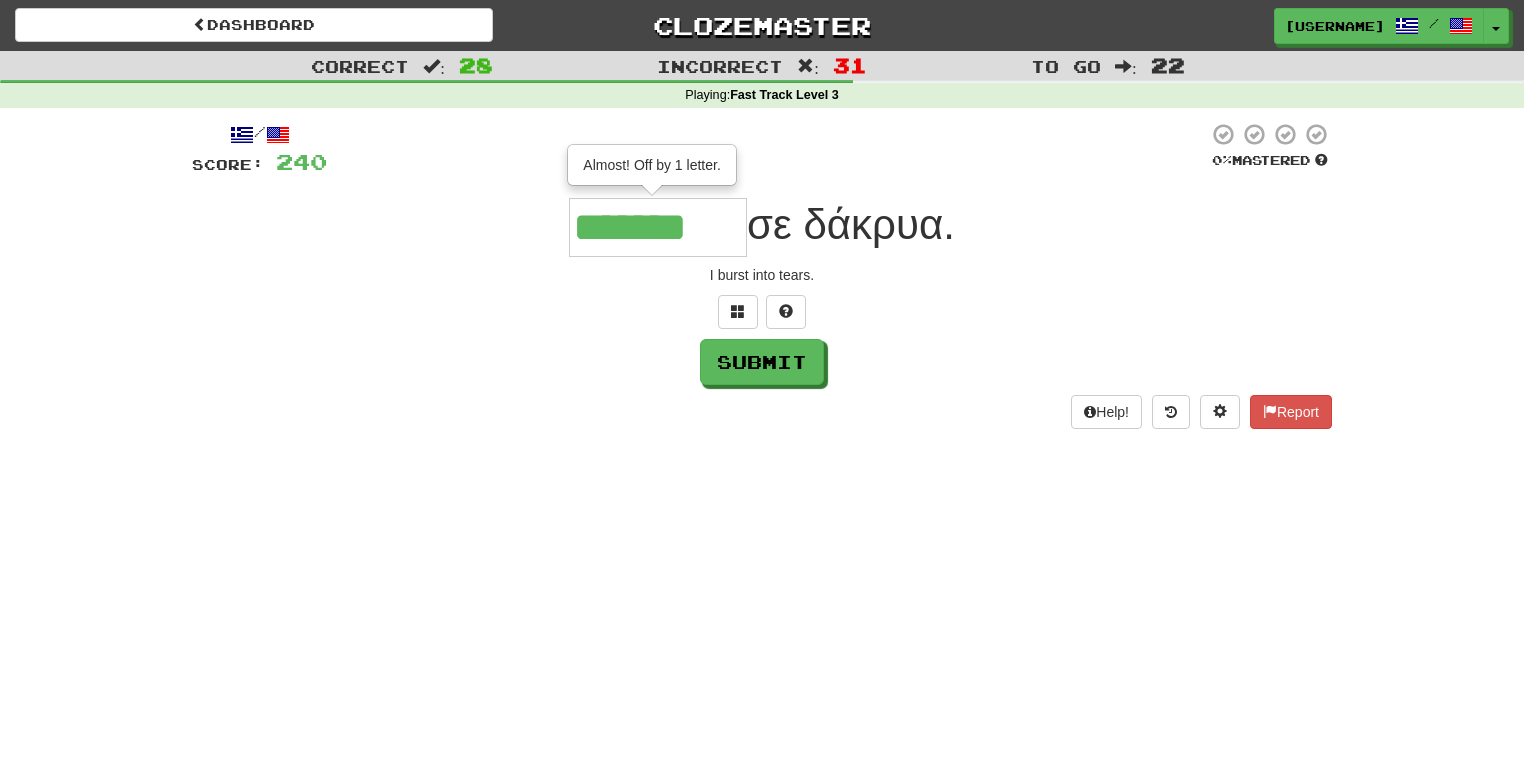 type on "*******" 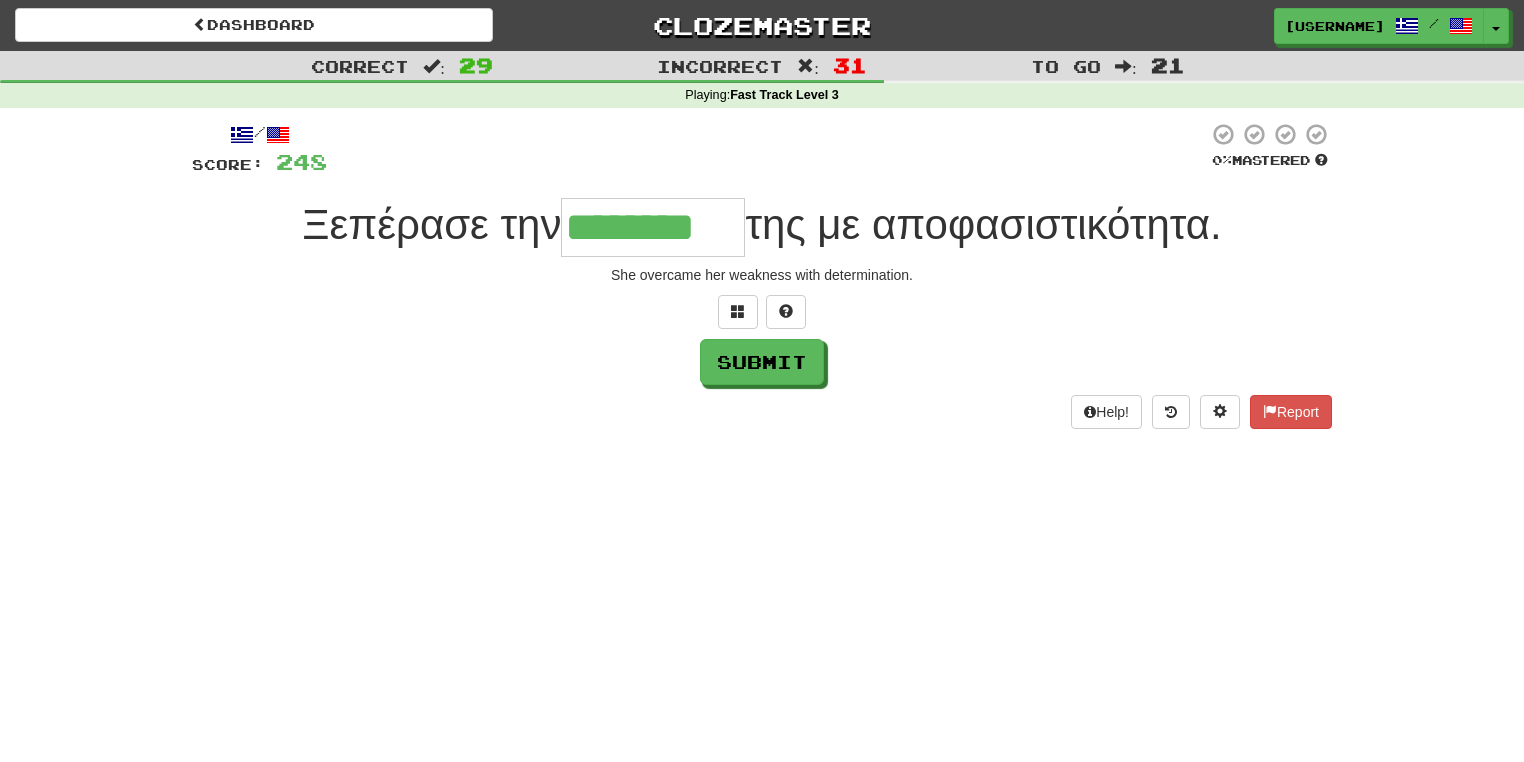 type on "********" 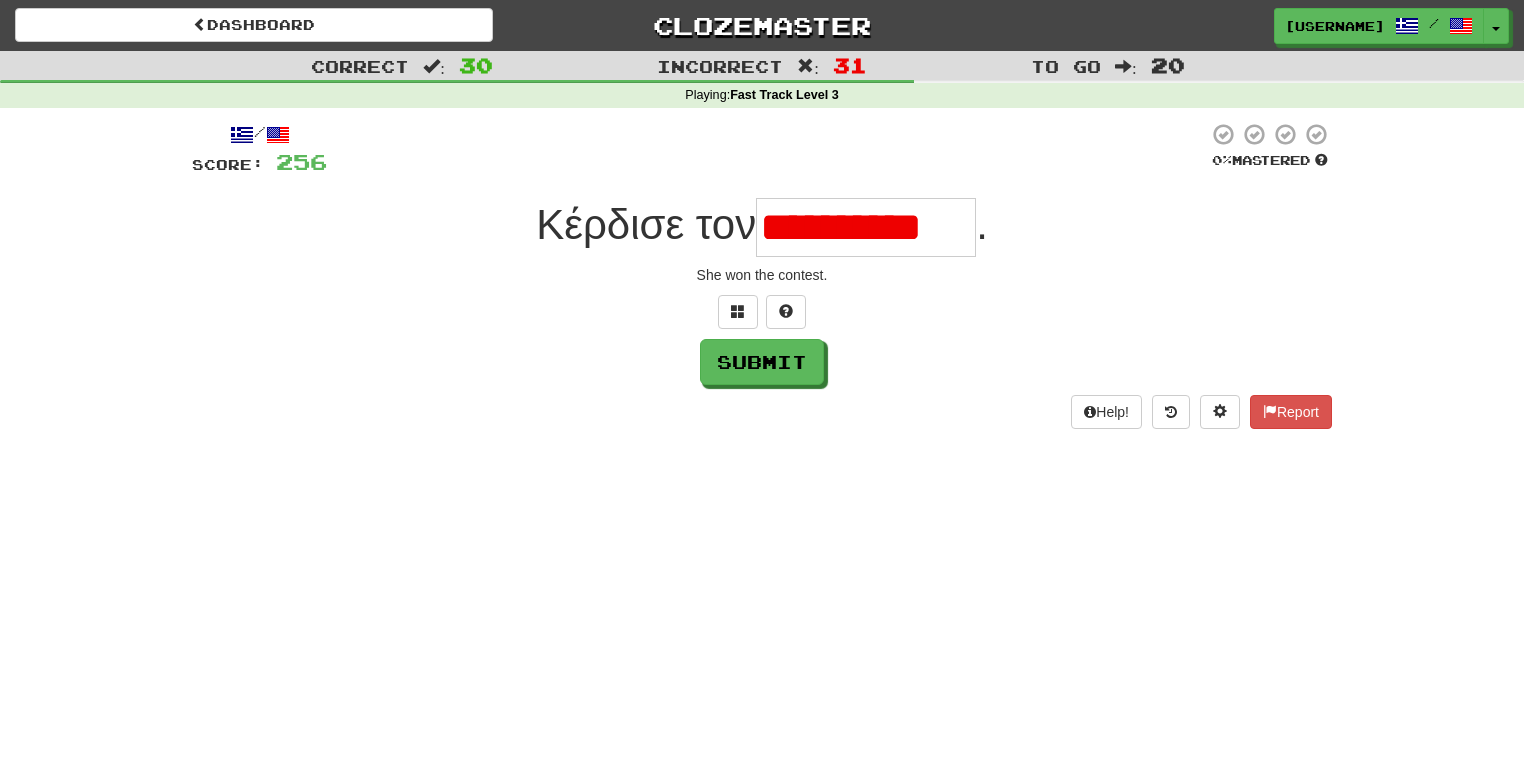 type on "**********" 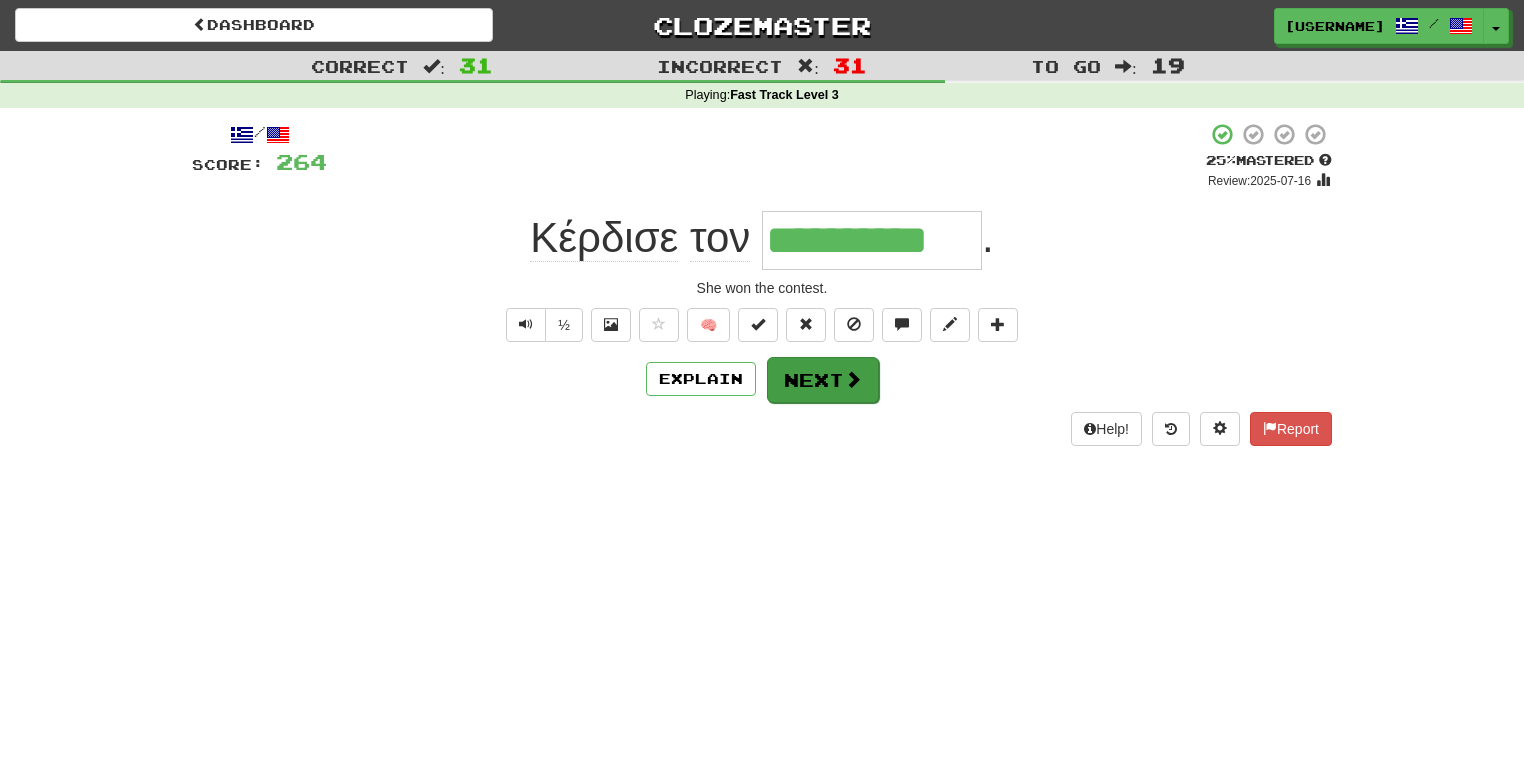 click on "Next" at bounding box center [823, 380] 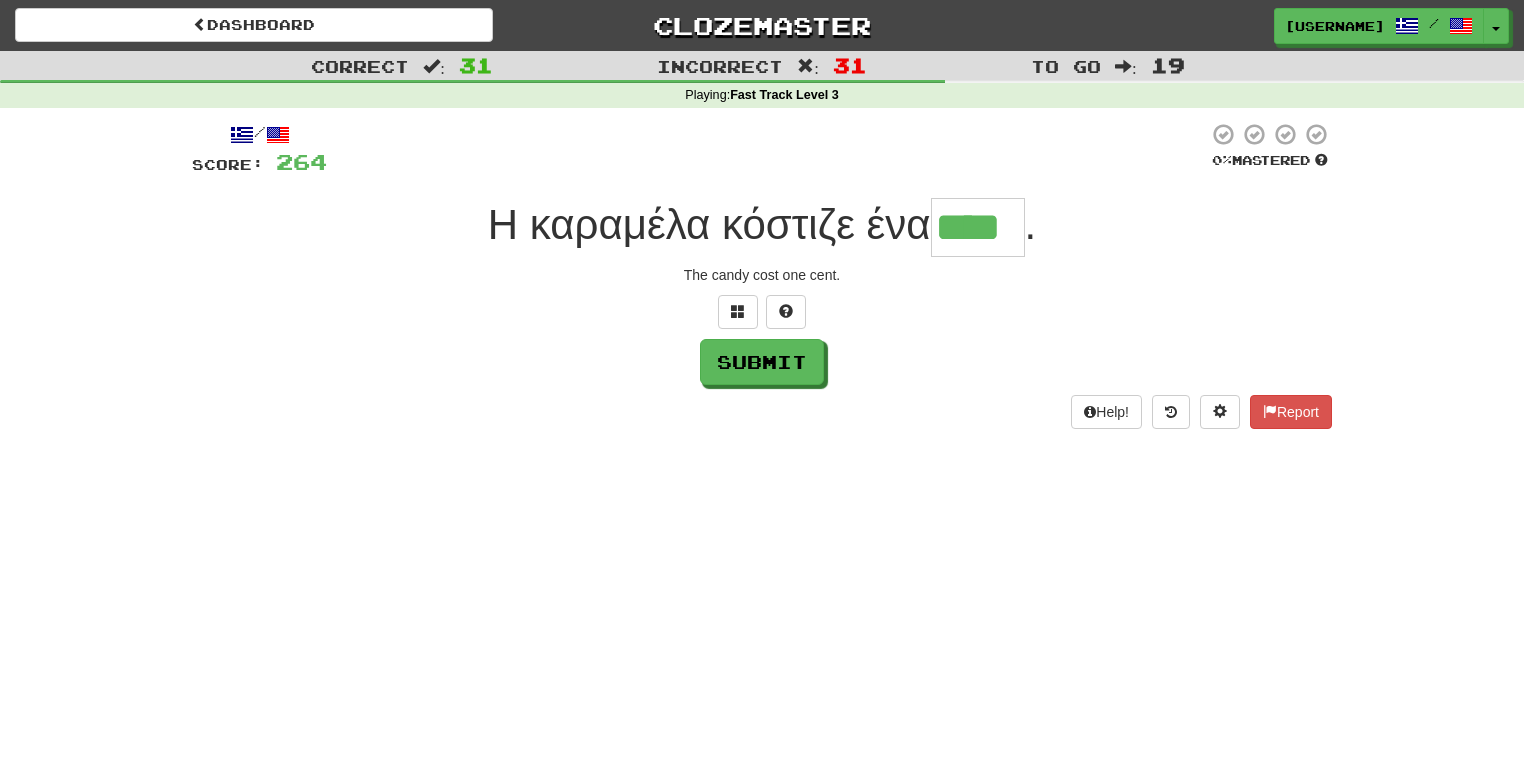 type on "****" 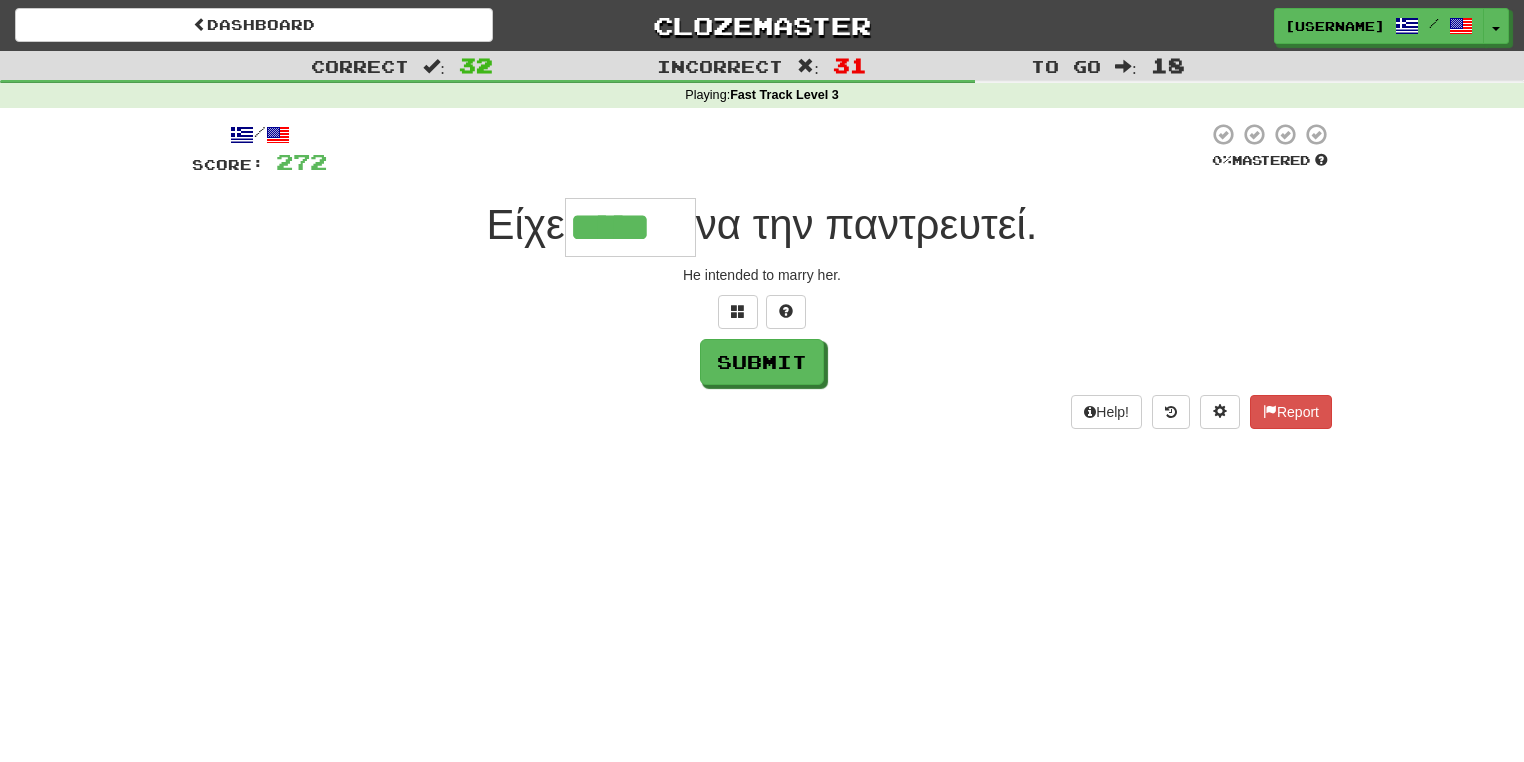 type on "*****" 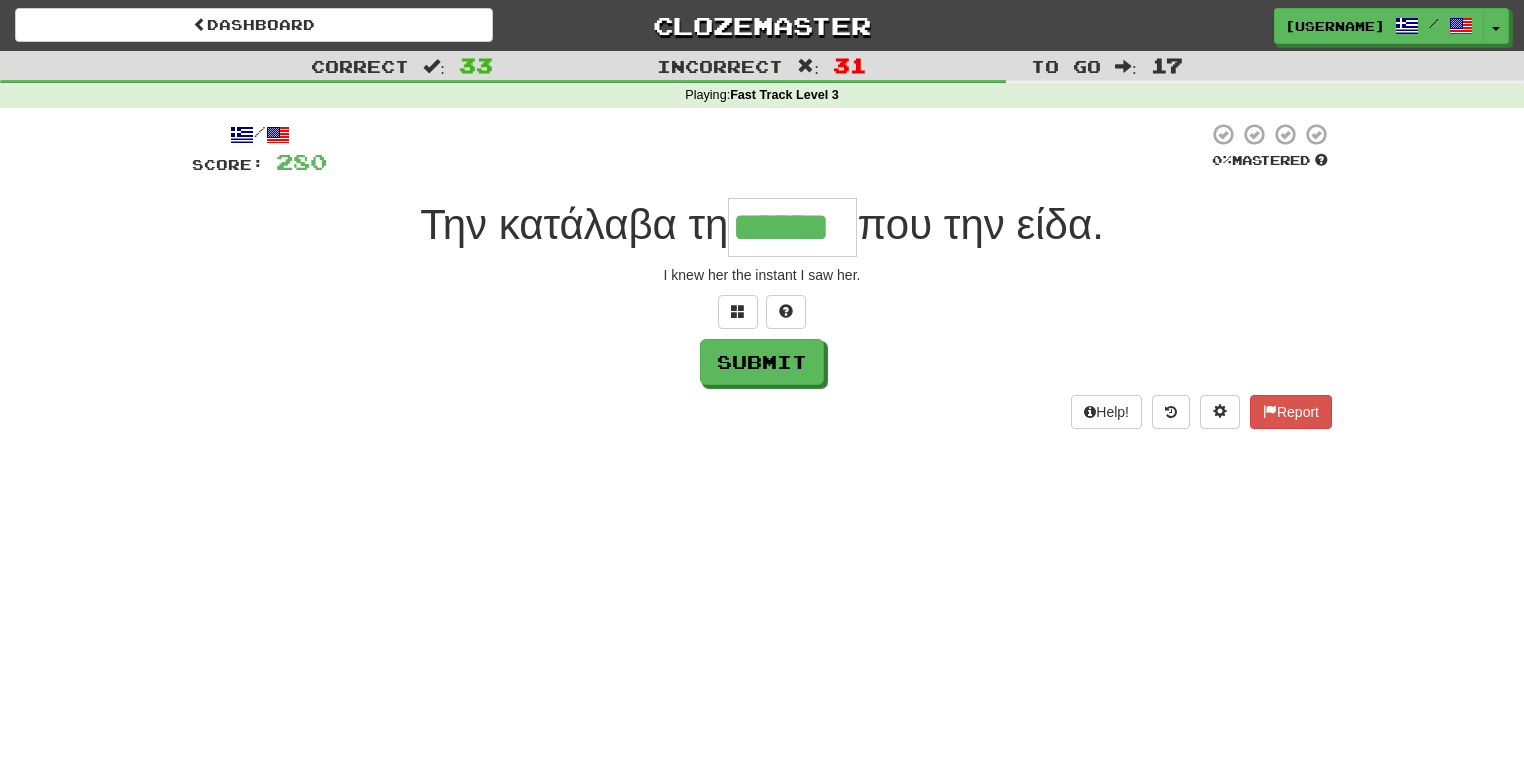 type on "******" 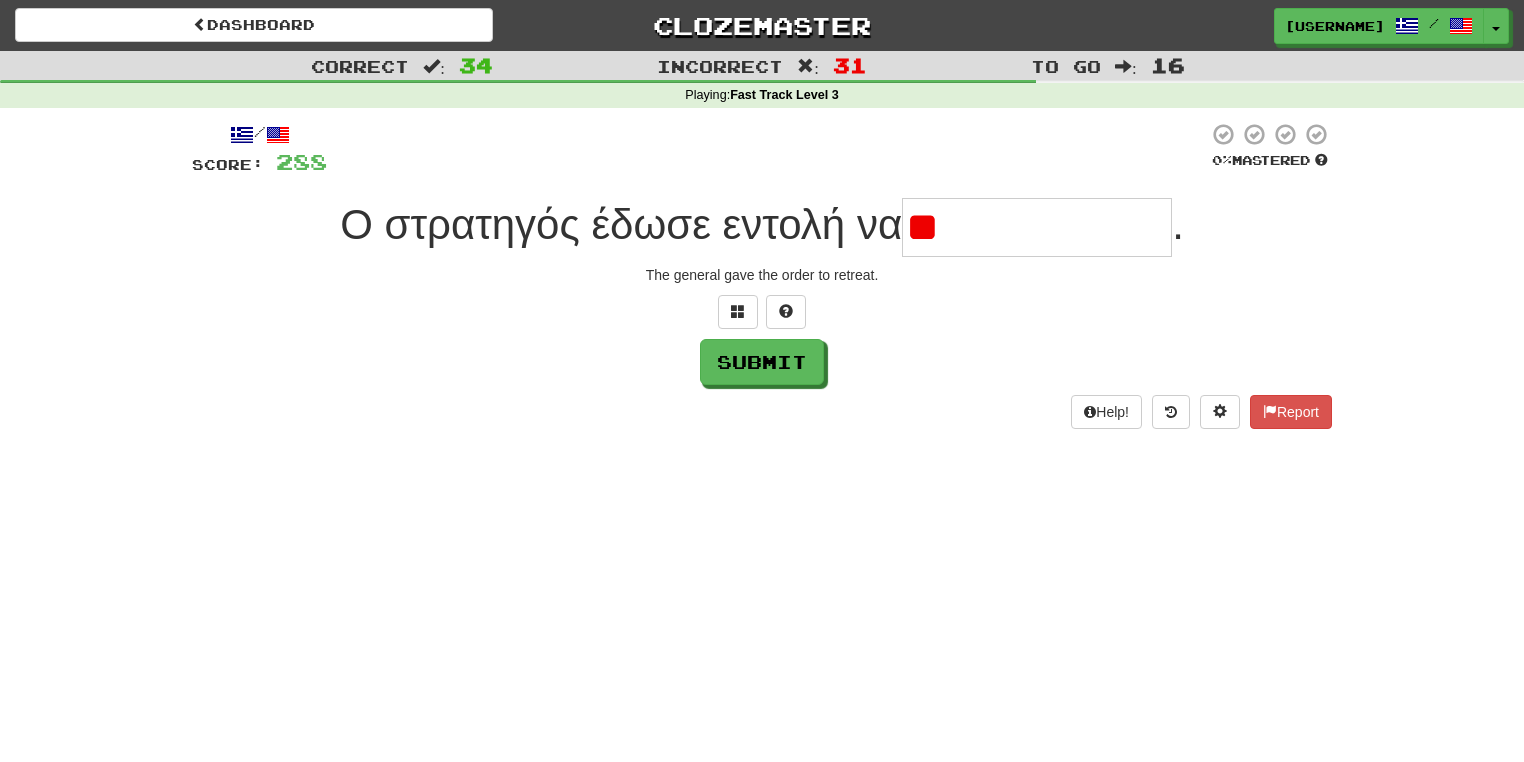 type on "*" 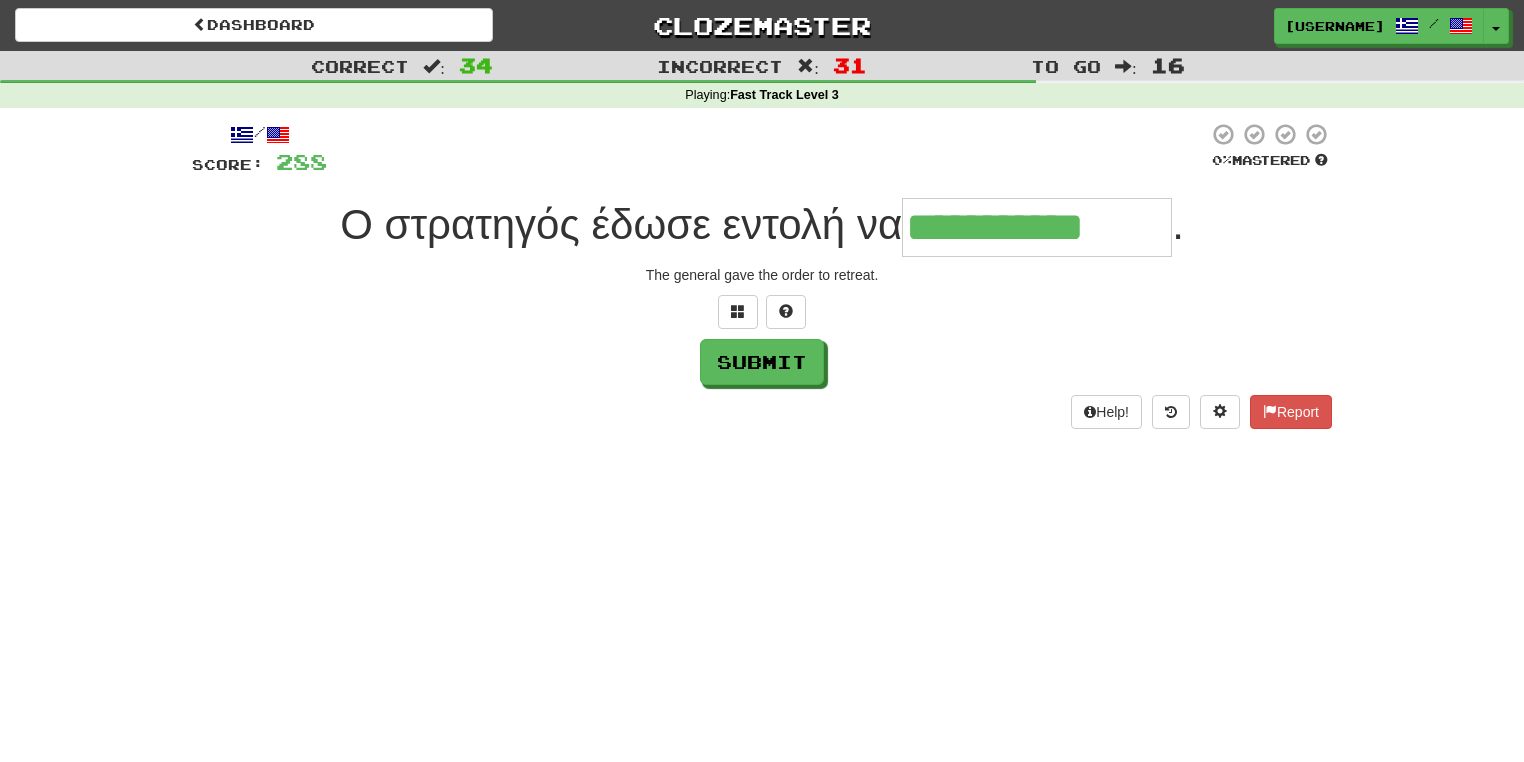 type on "**********" 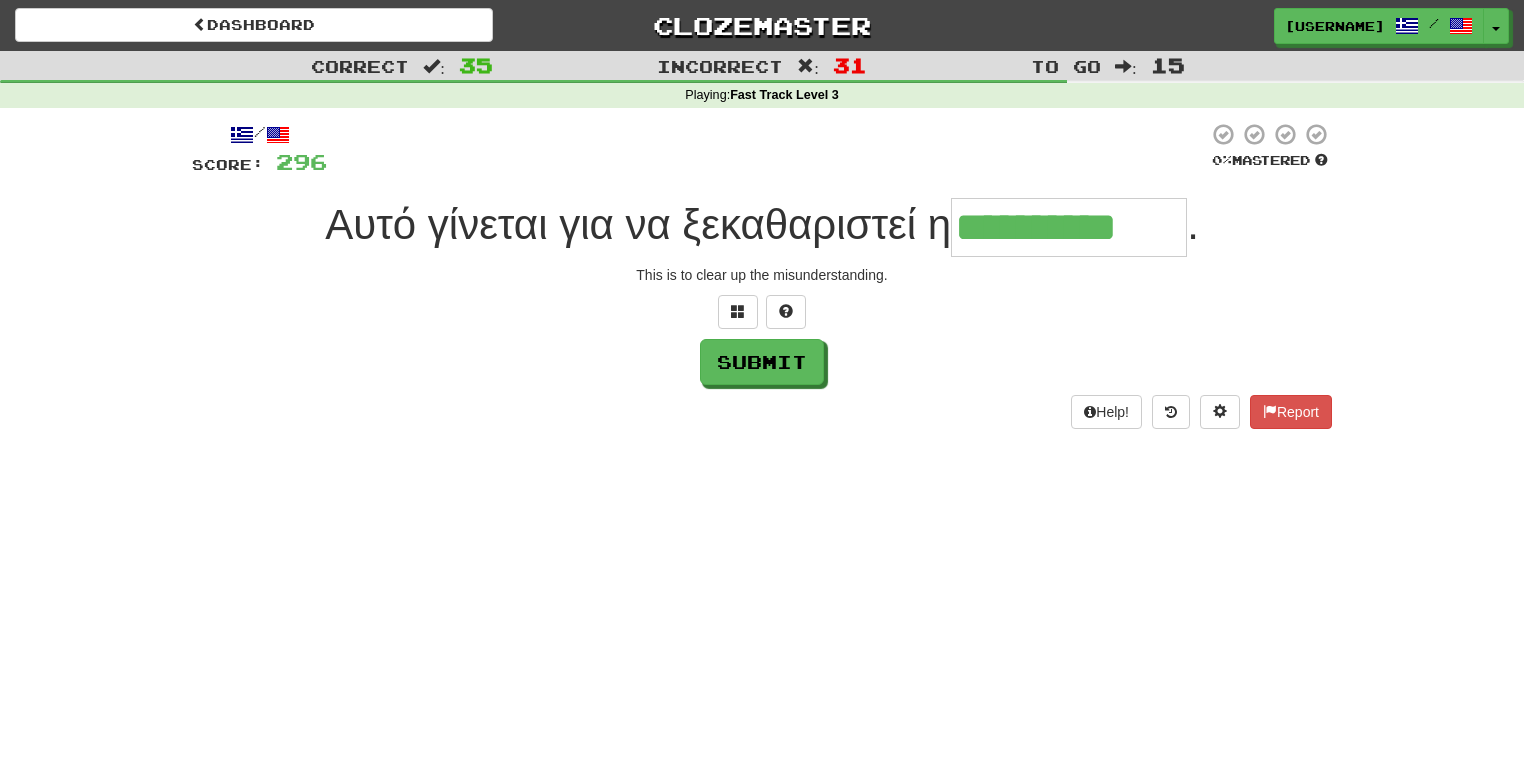 type on "**********" 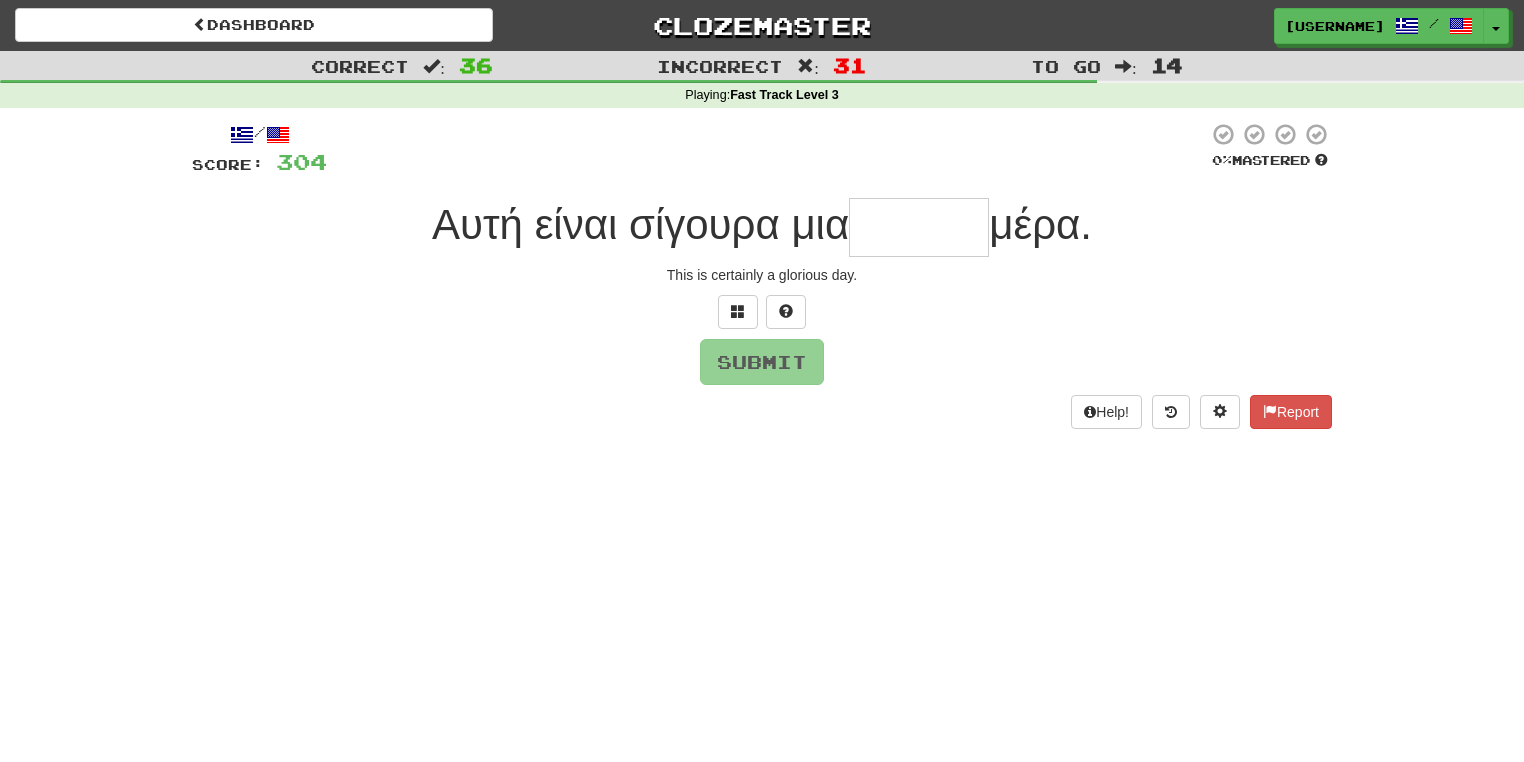 type on "*" 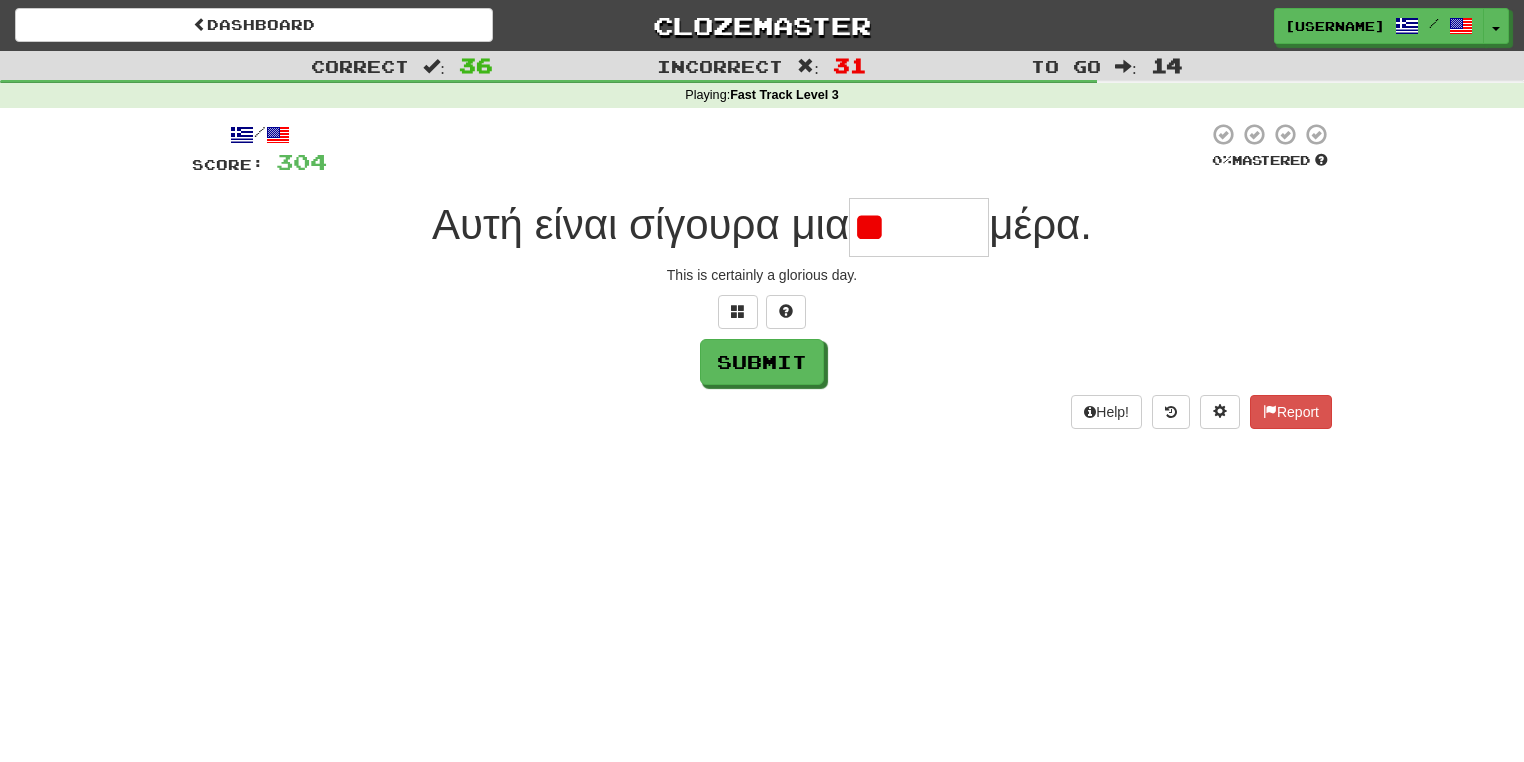 type on "*" 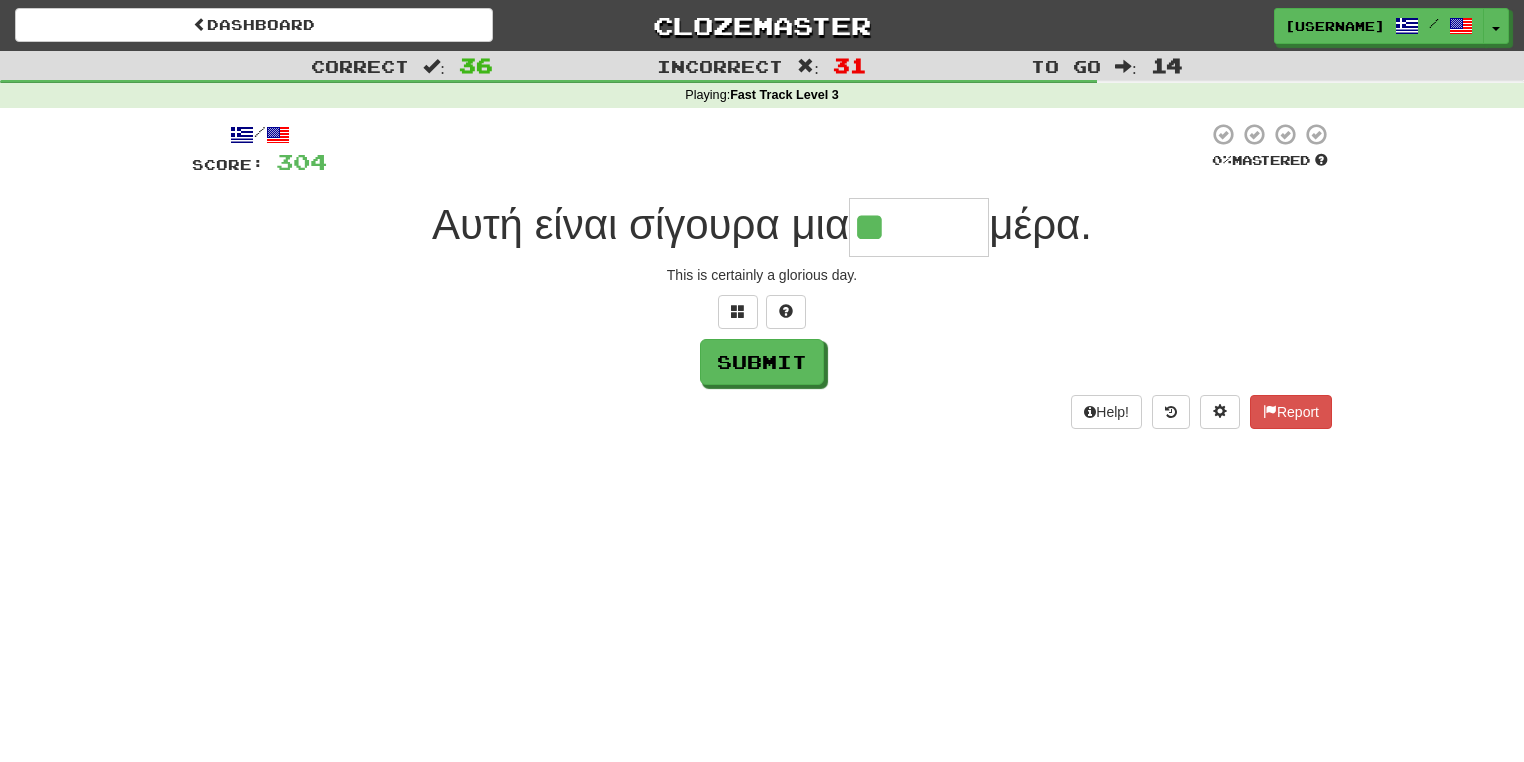 type on "******" 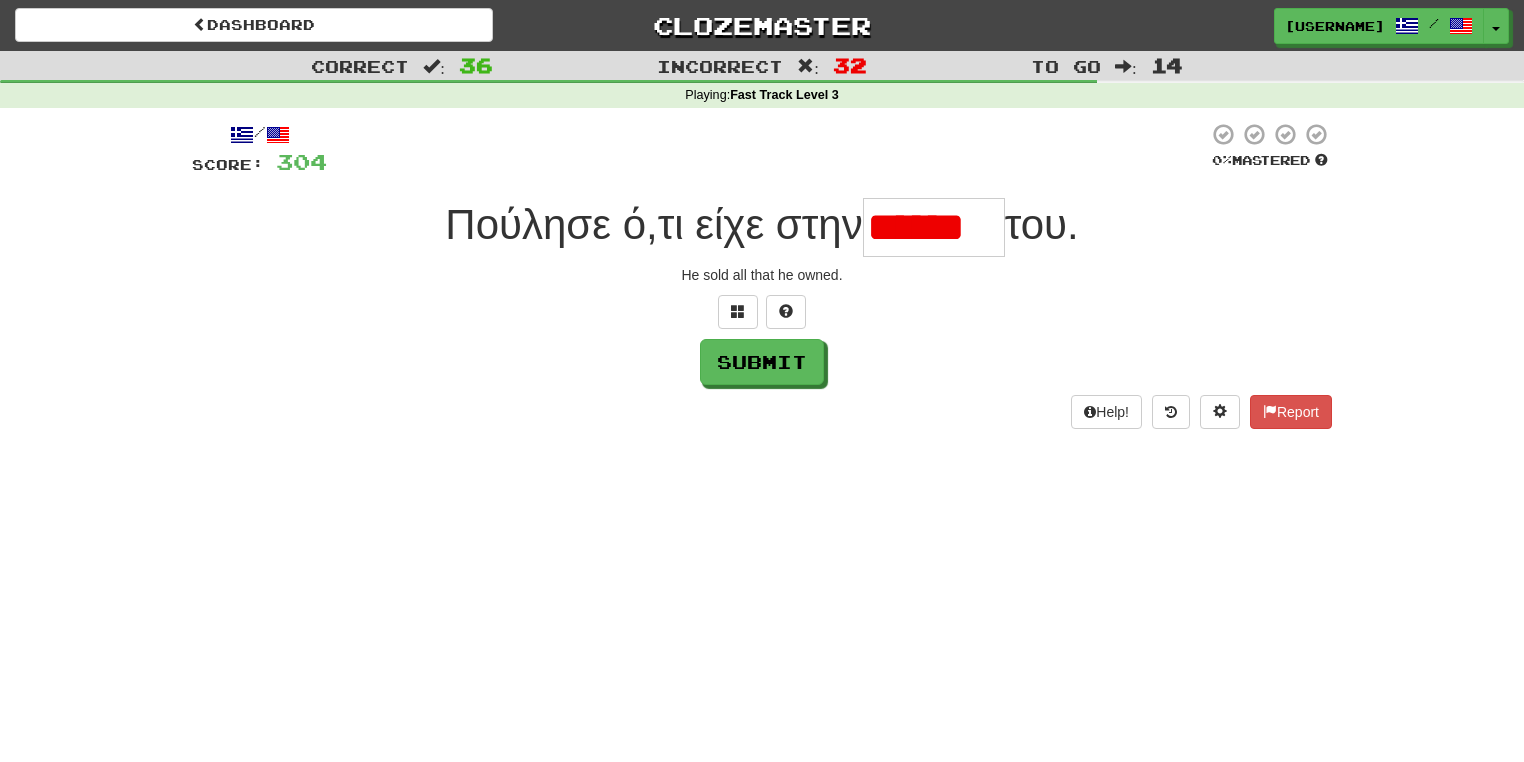 type on "******" 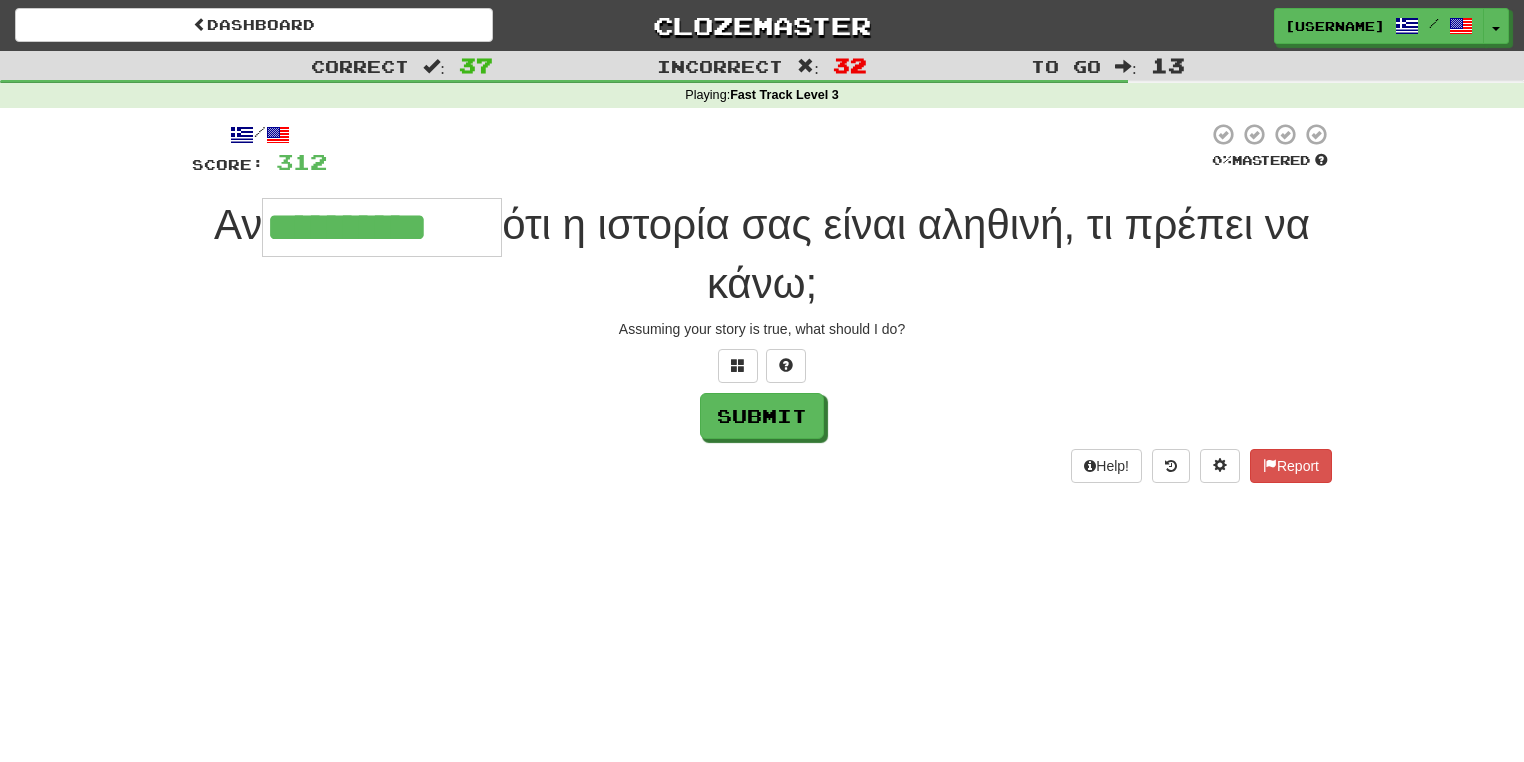 type on "**********" 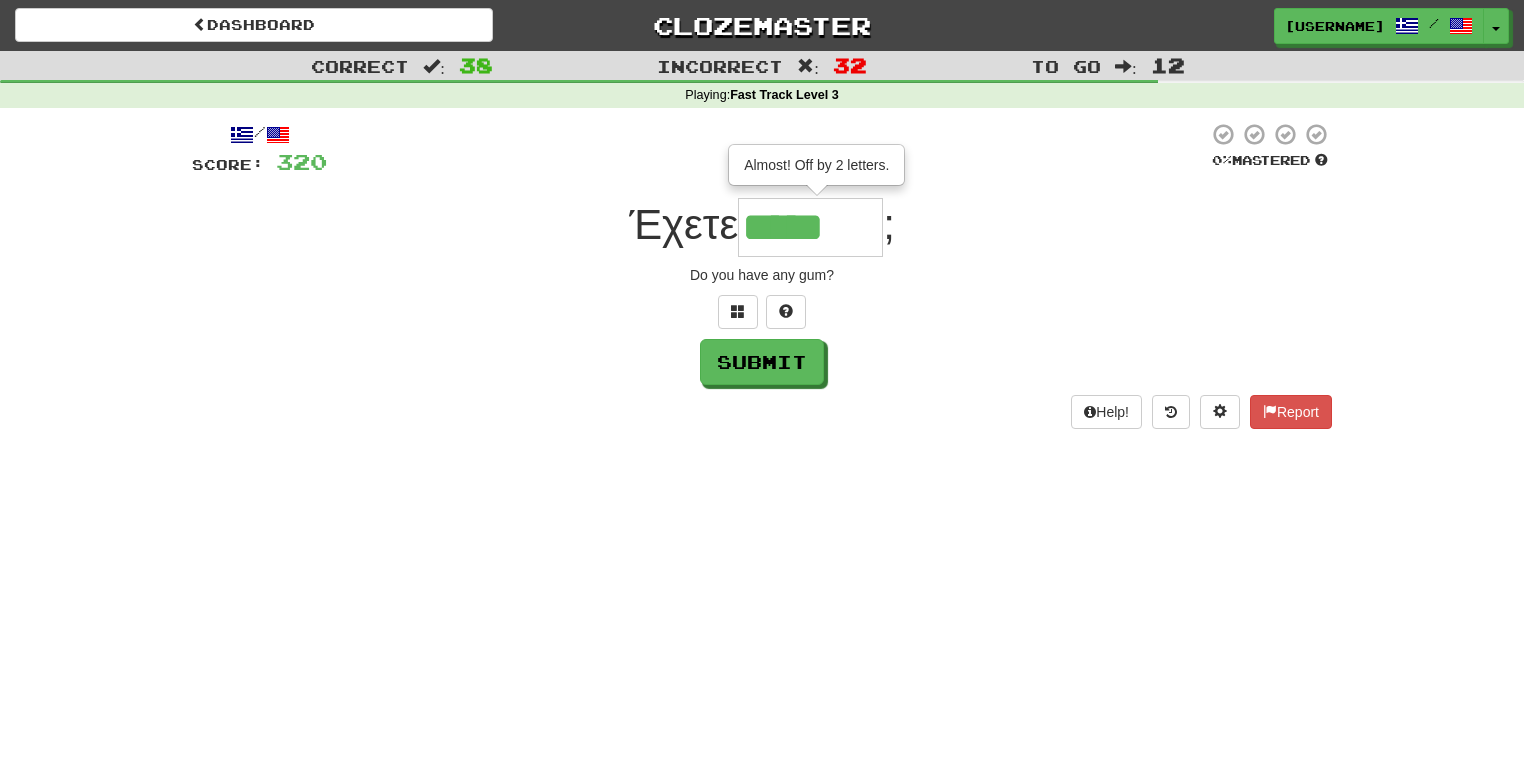 type on "*******" 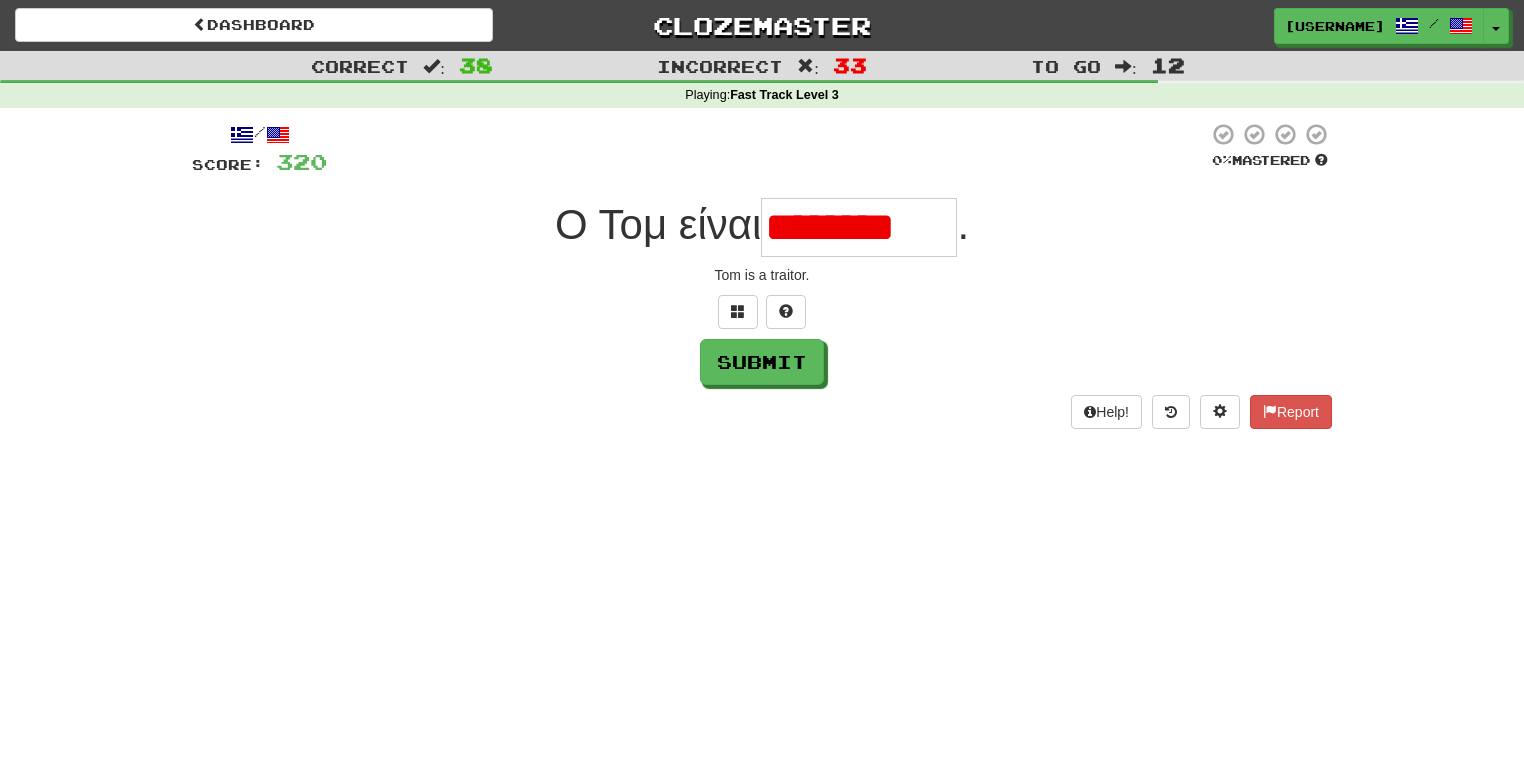 type on "********" 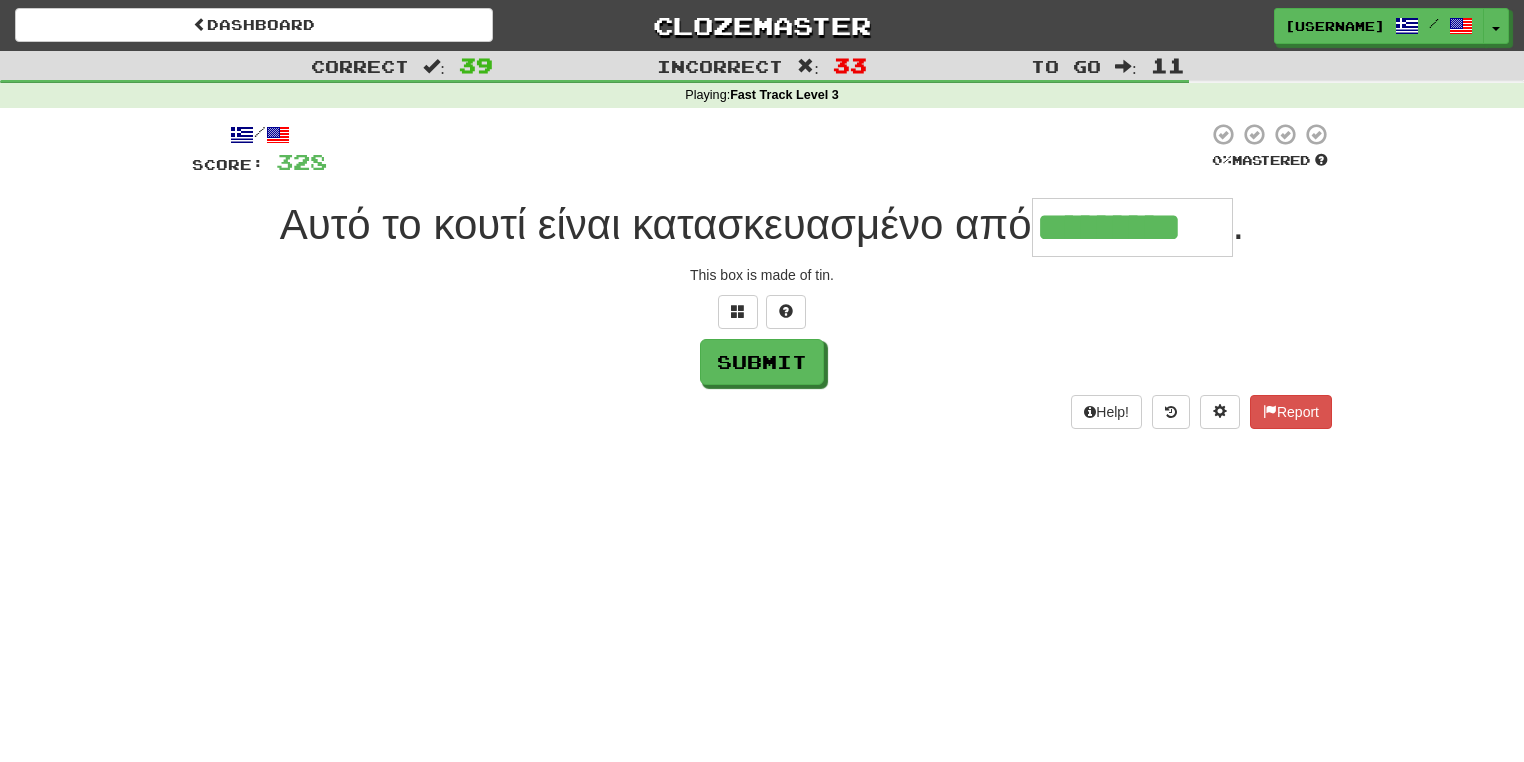 type on "*********" 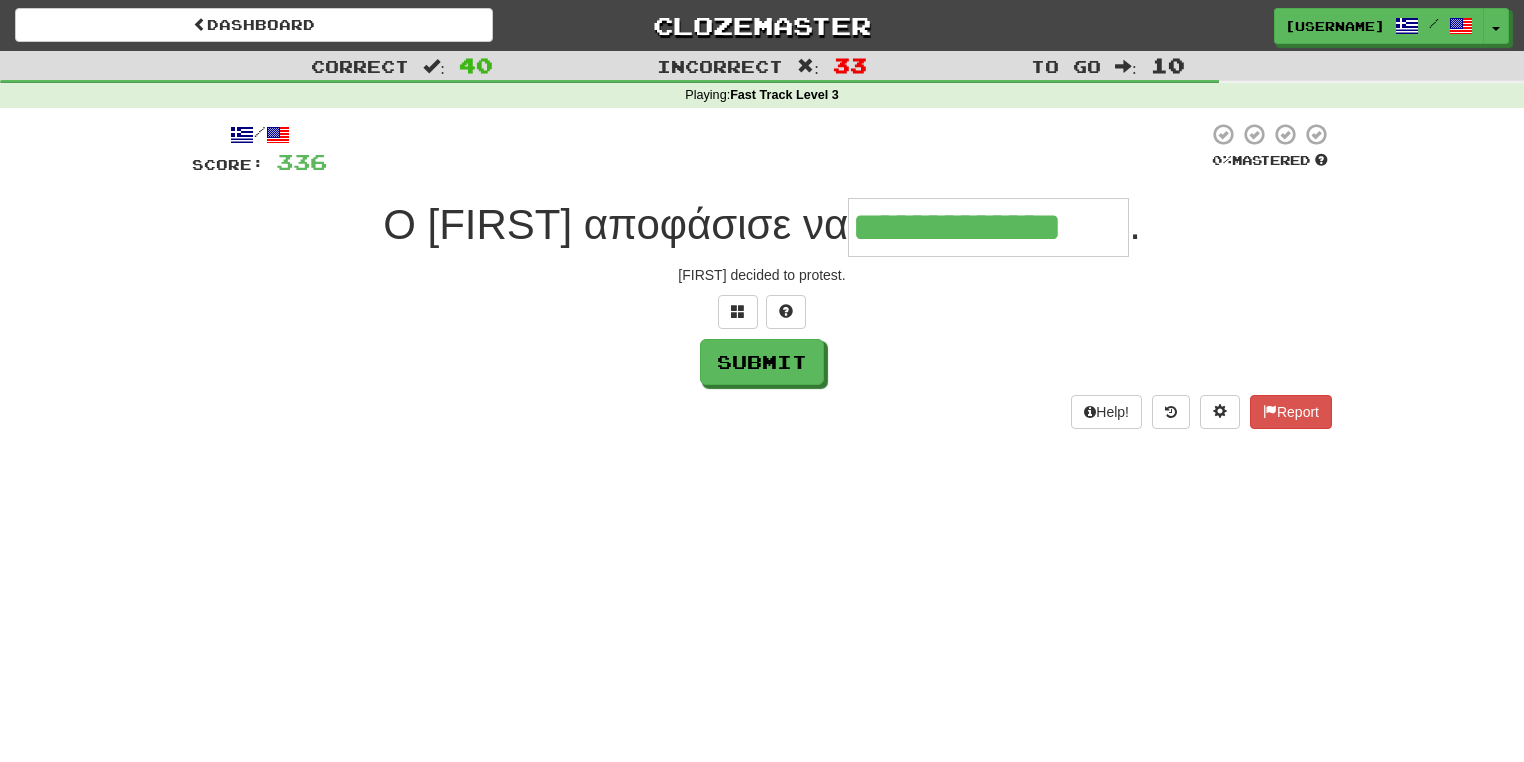 type on "**********" 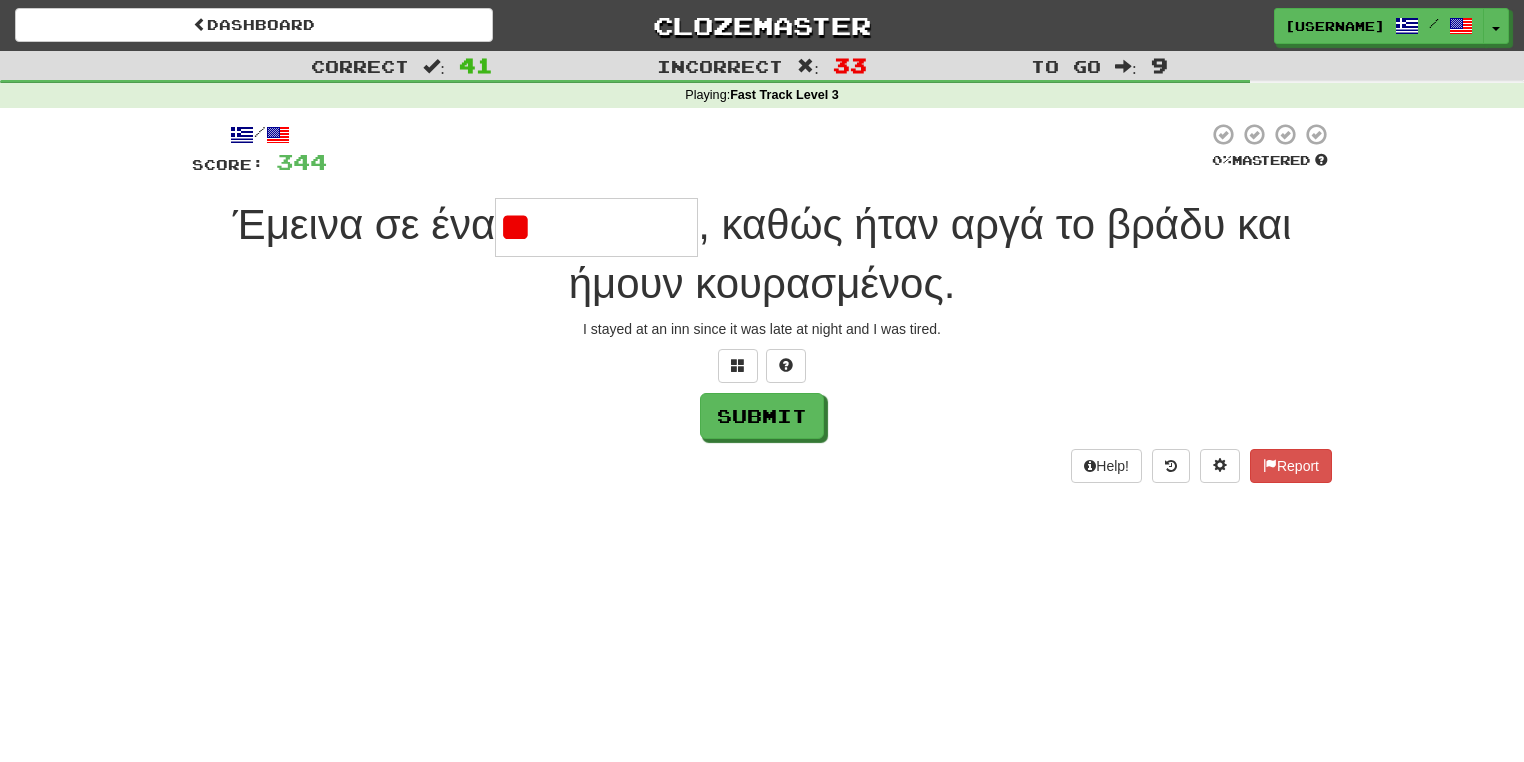 type on "*" 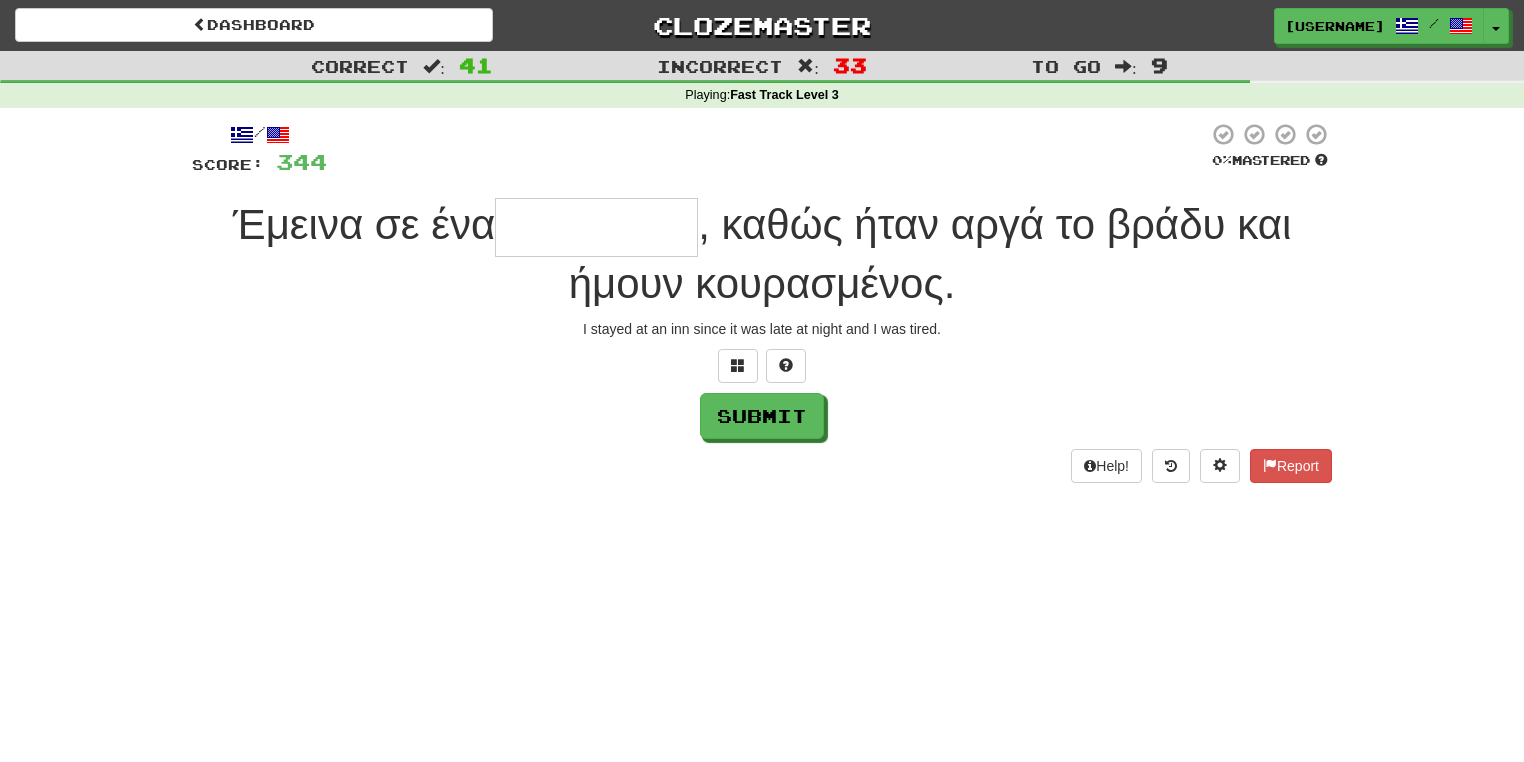 type on "*" 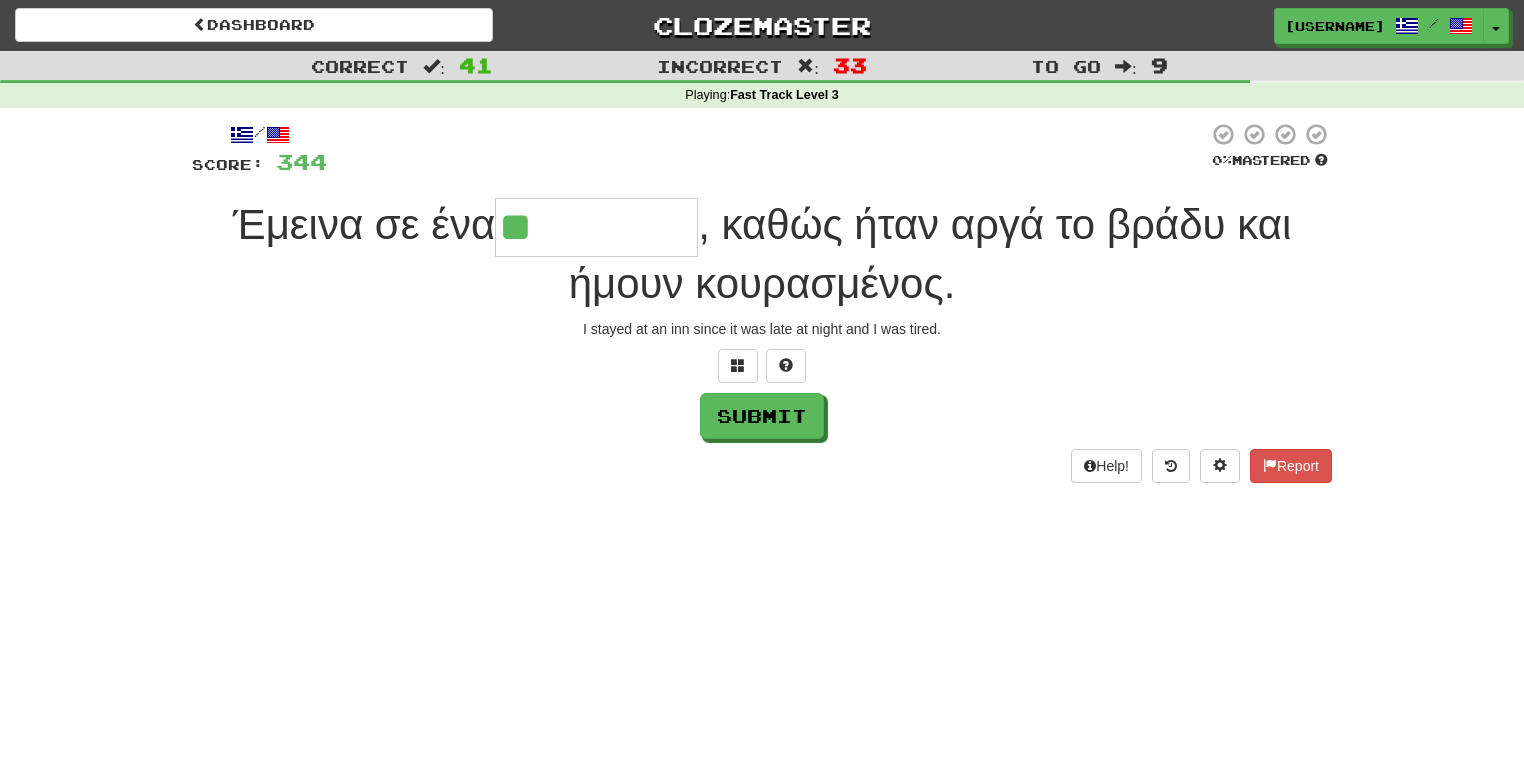 type on "*********" 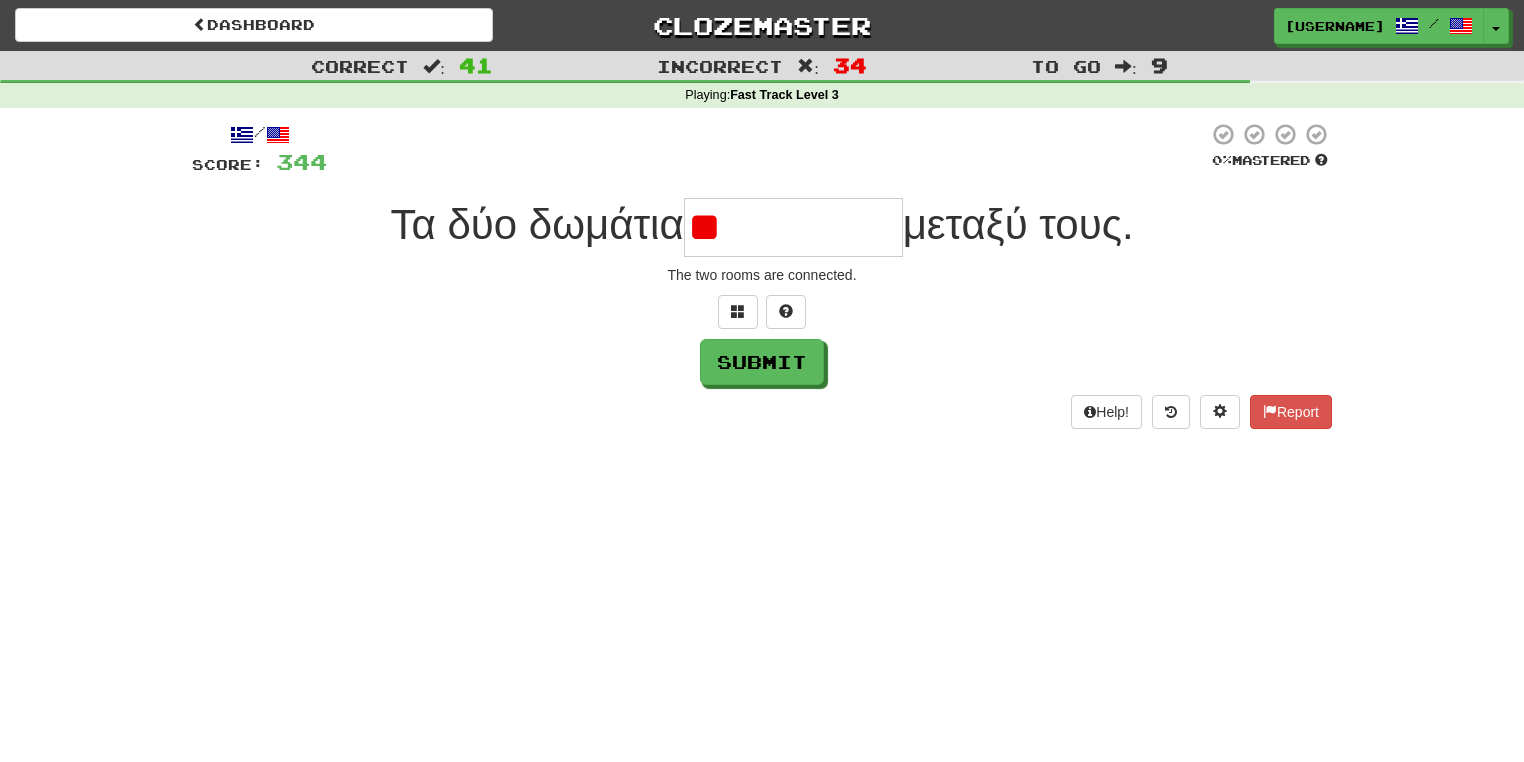type on "*" 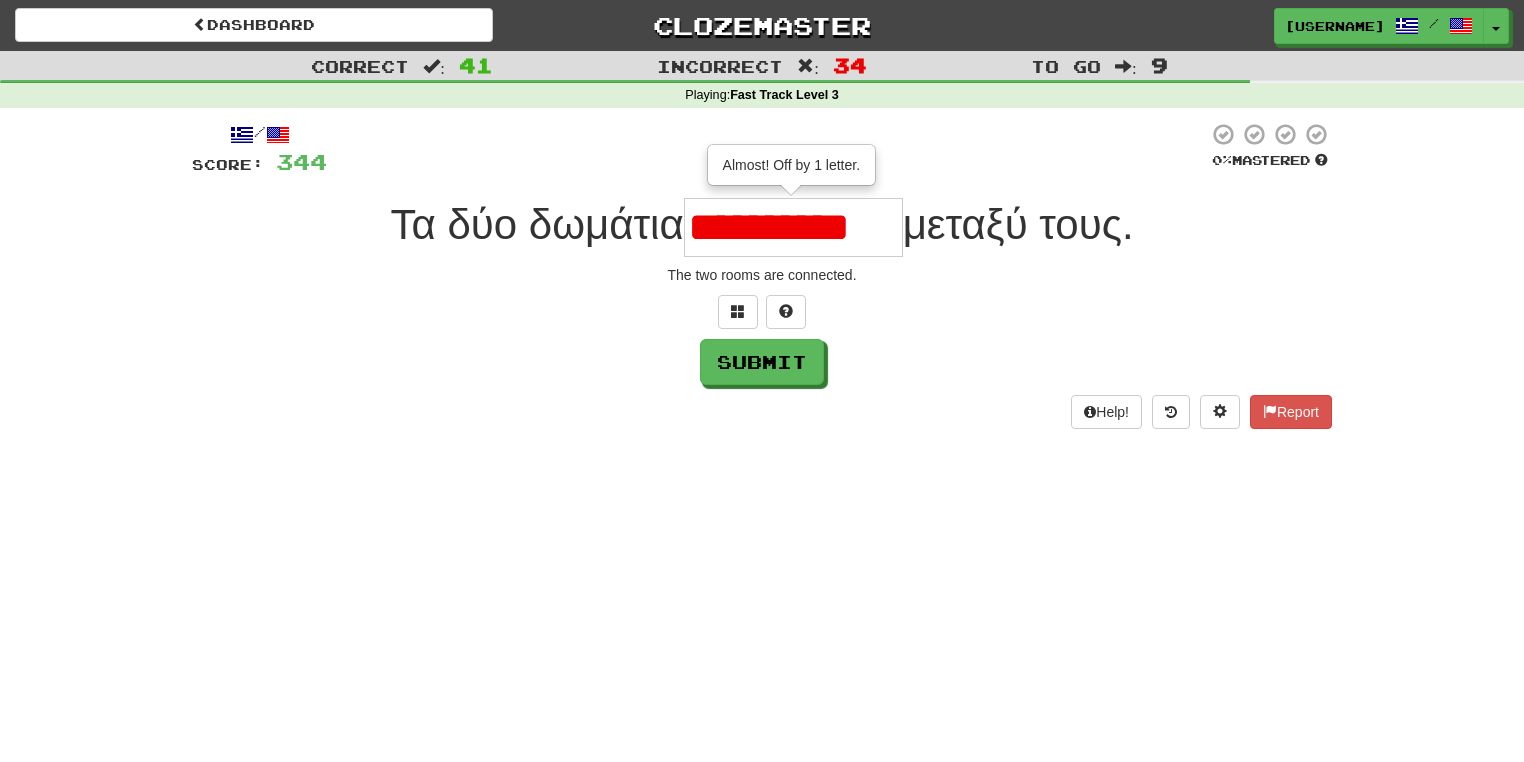 type on "**********" 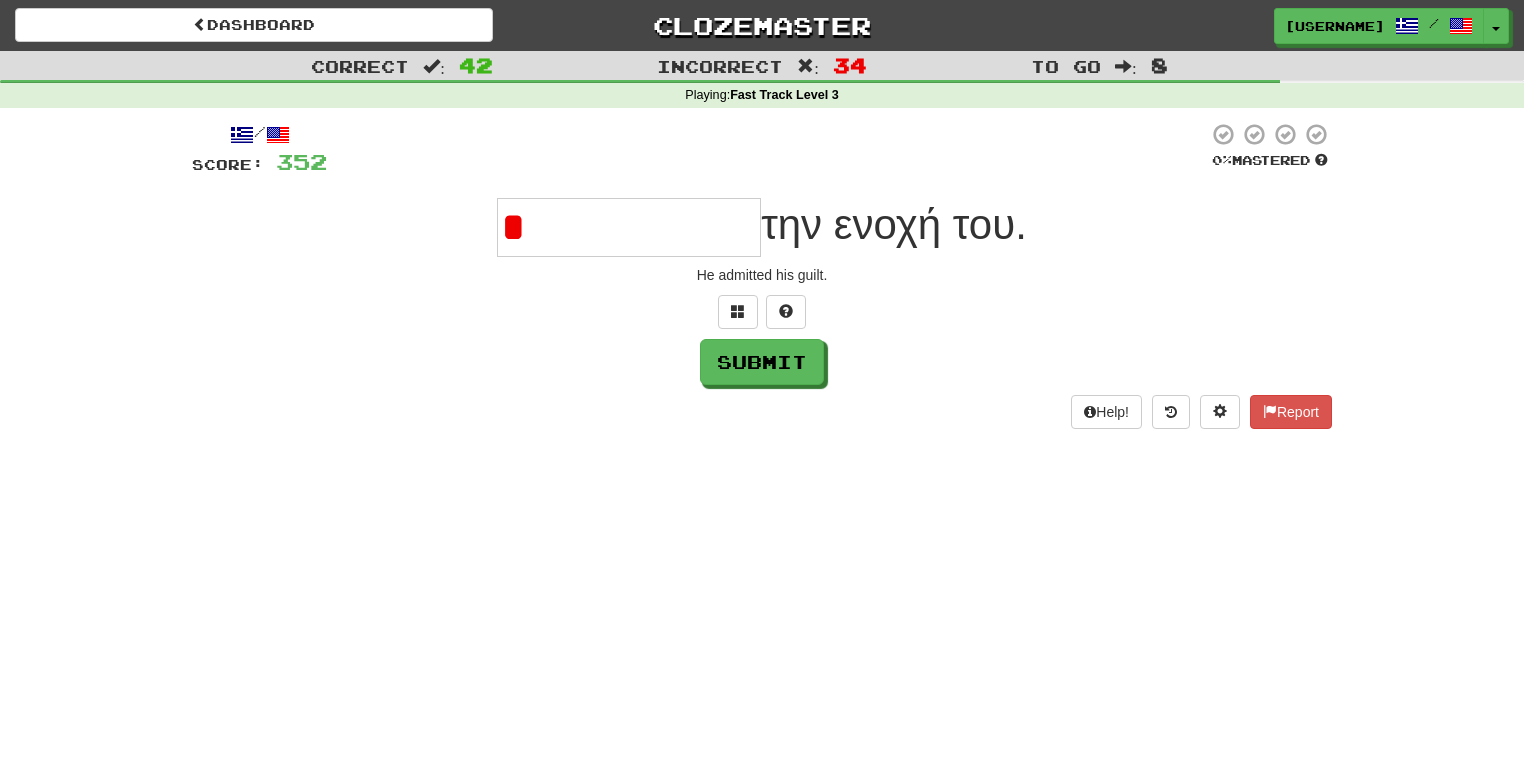 type on "**********" 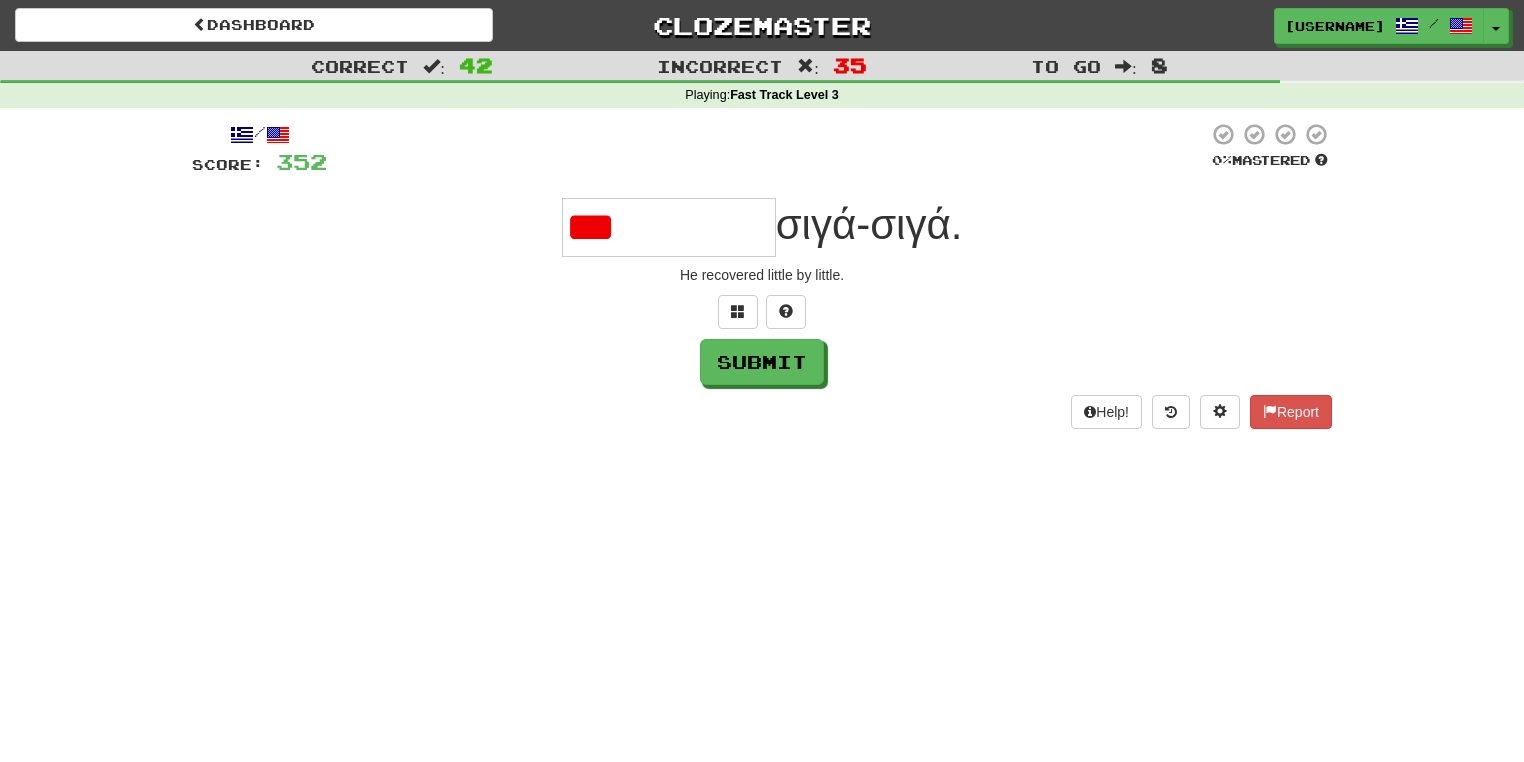 type on "*********" 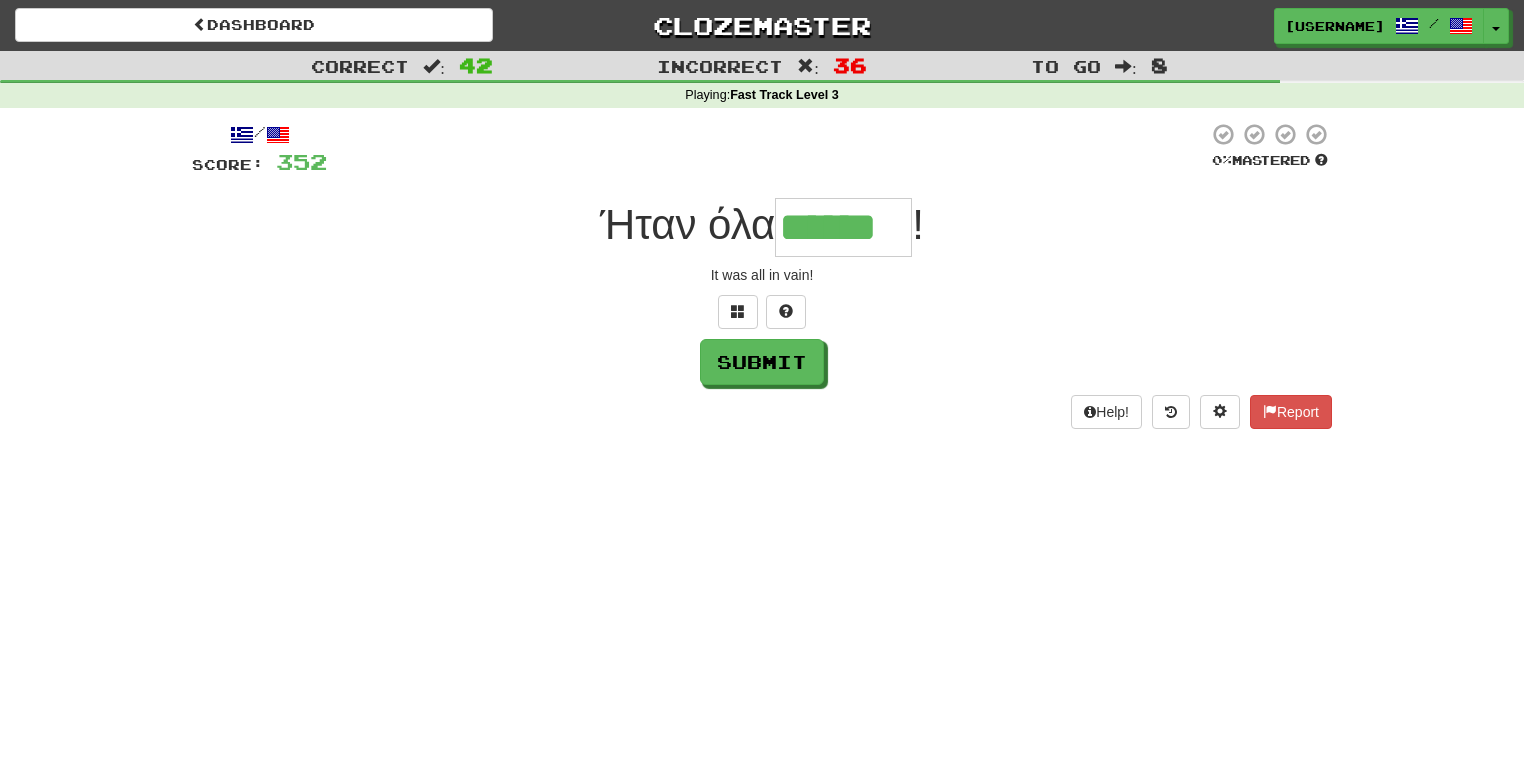 type on "******" 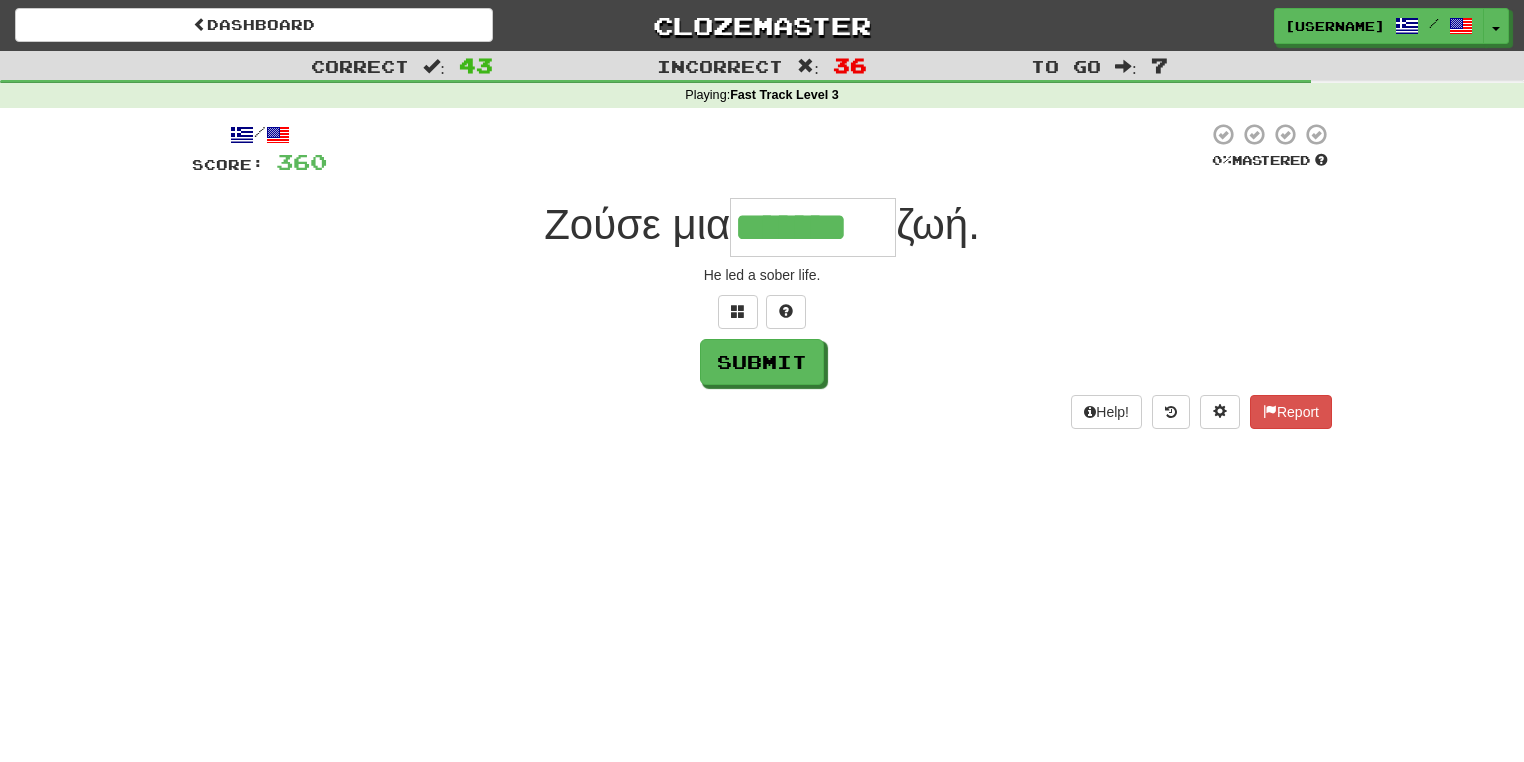 type on "*******" 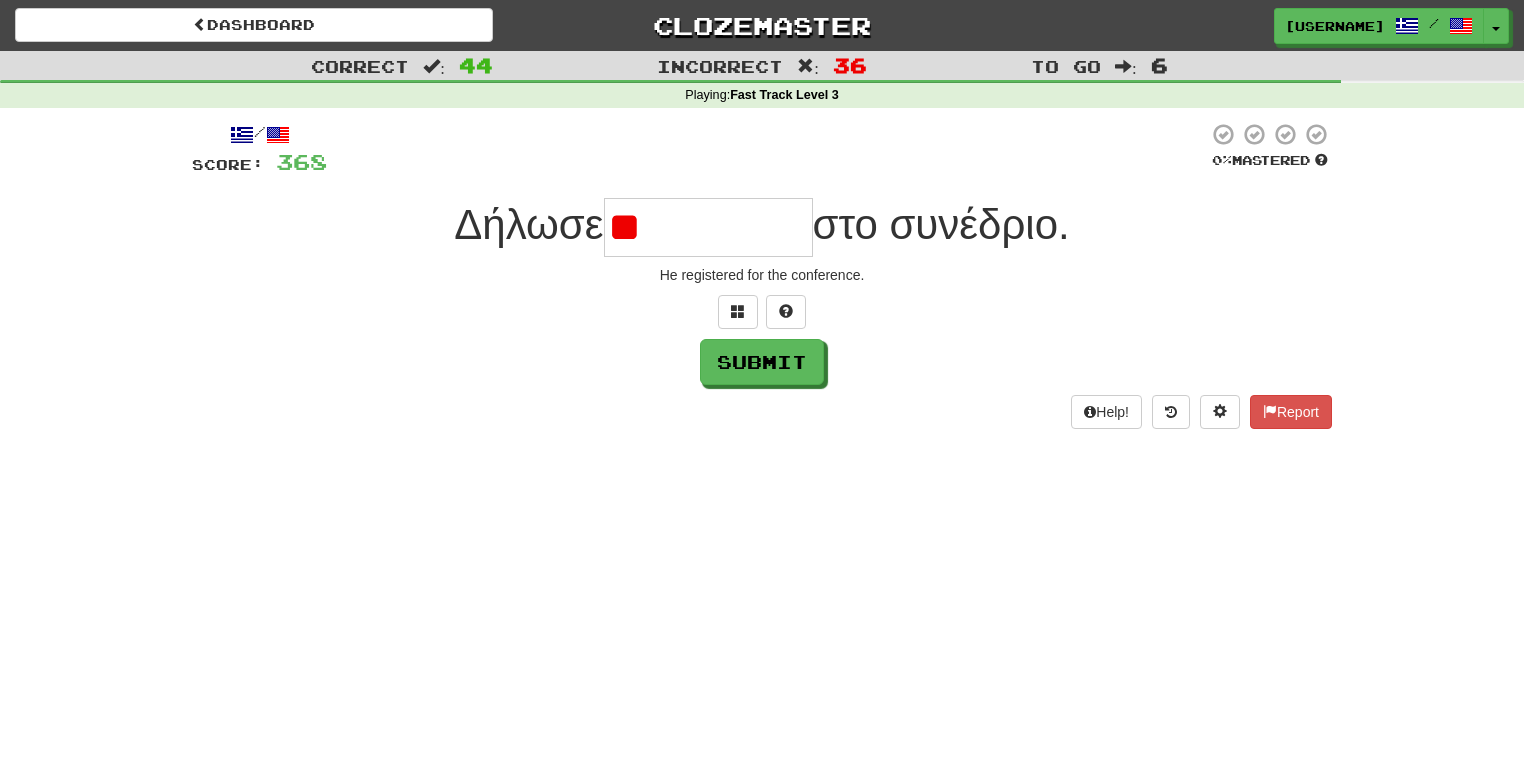 type on "*" 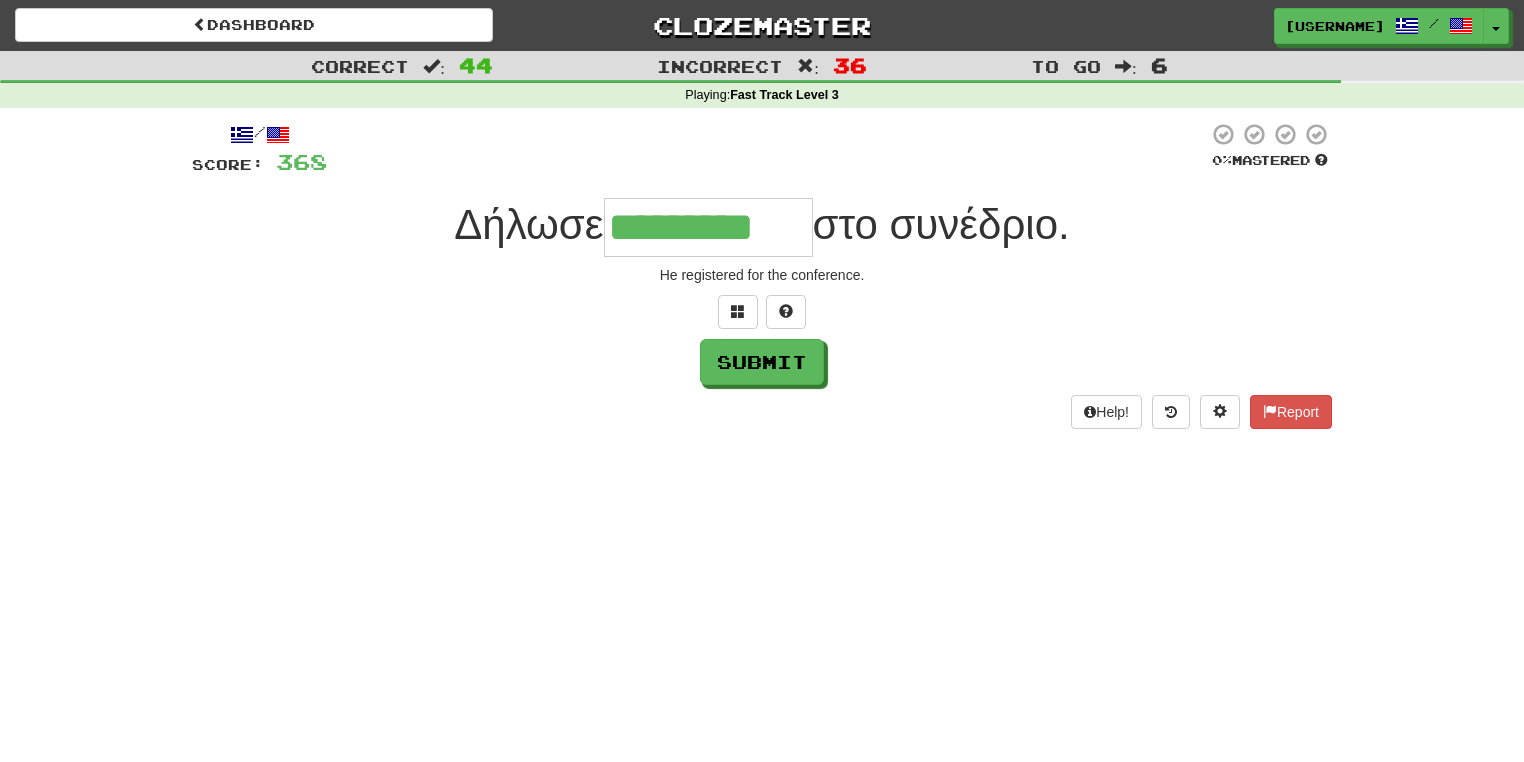 type on "*********" 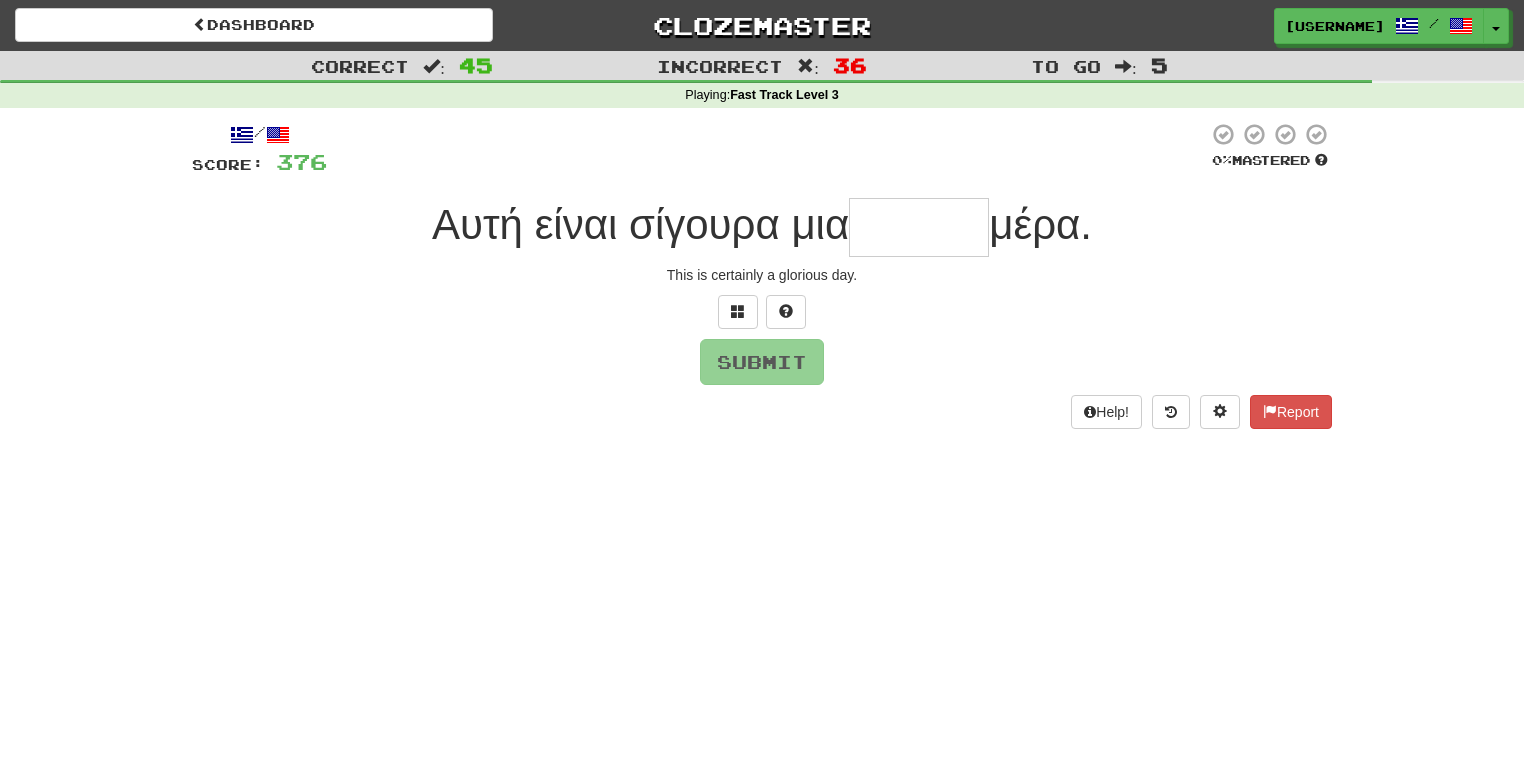 type on "*" 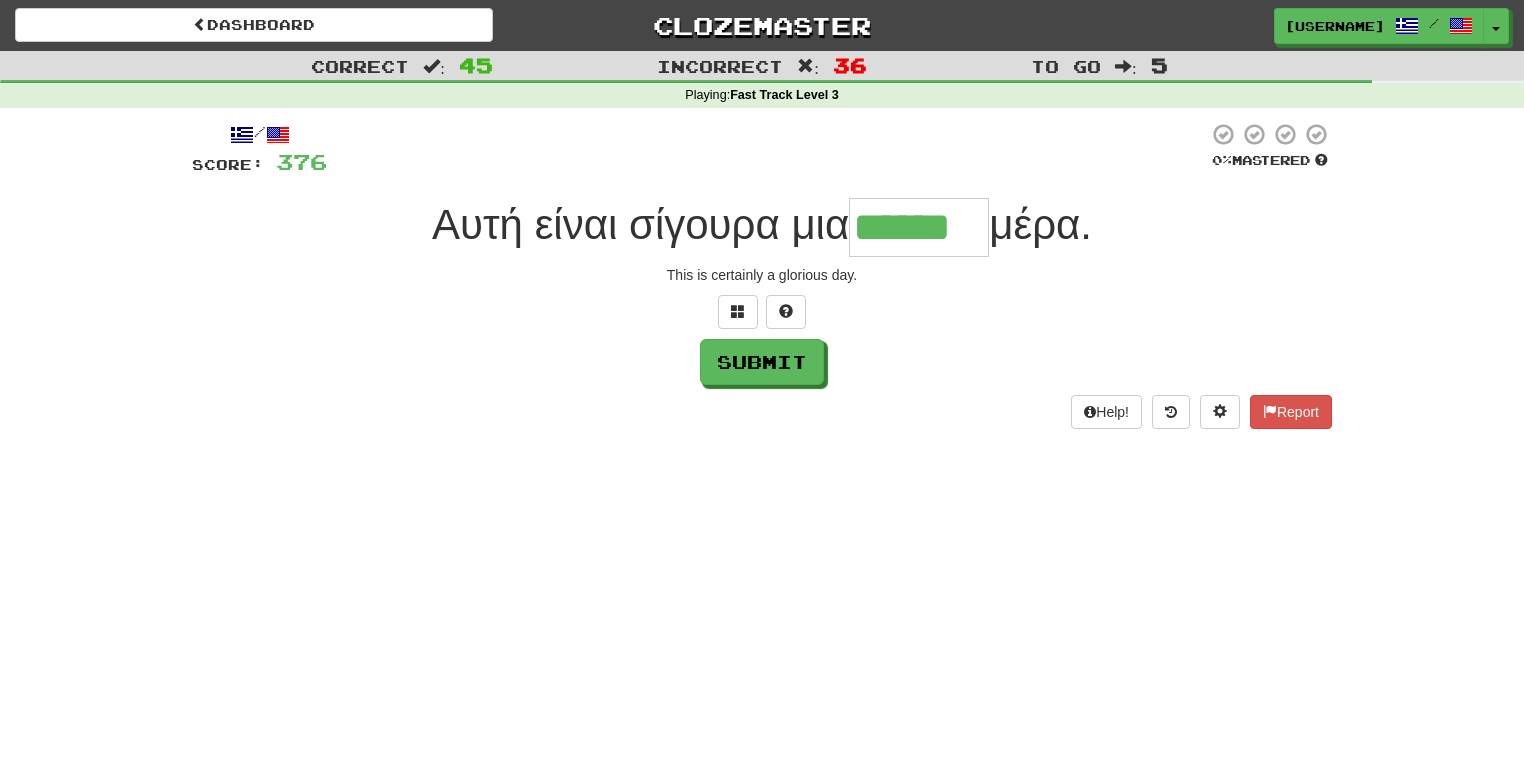 type on "******" 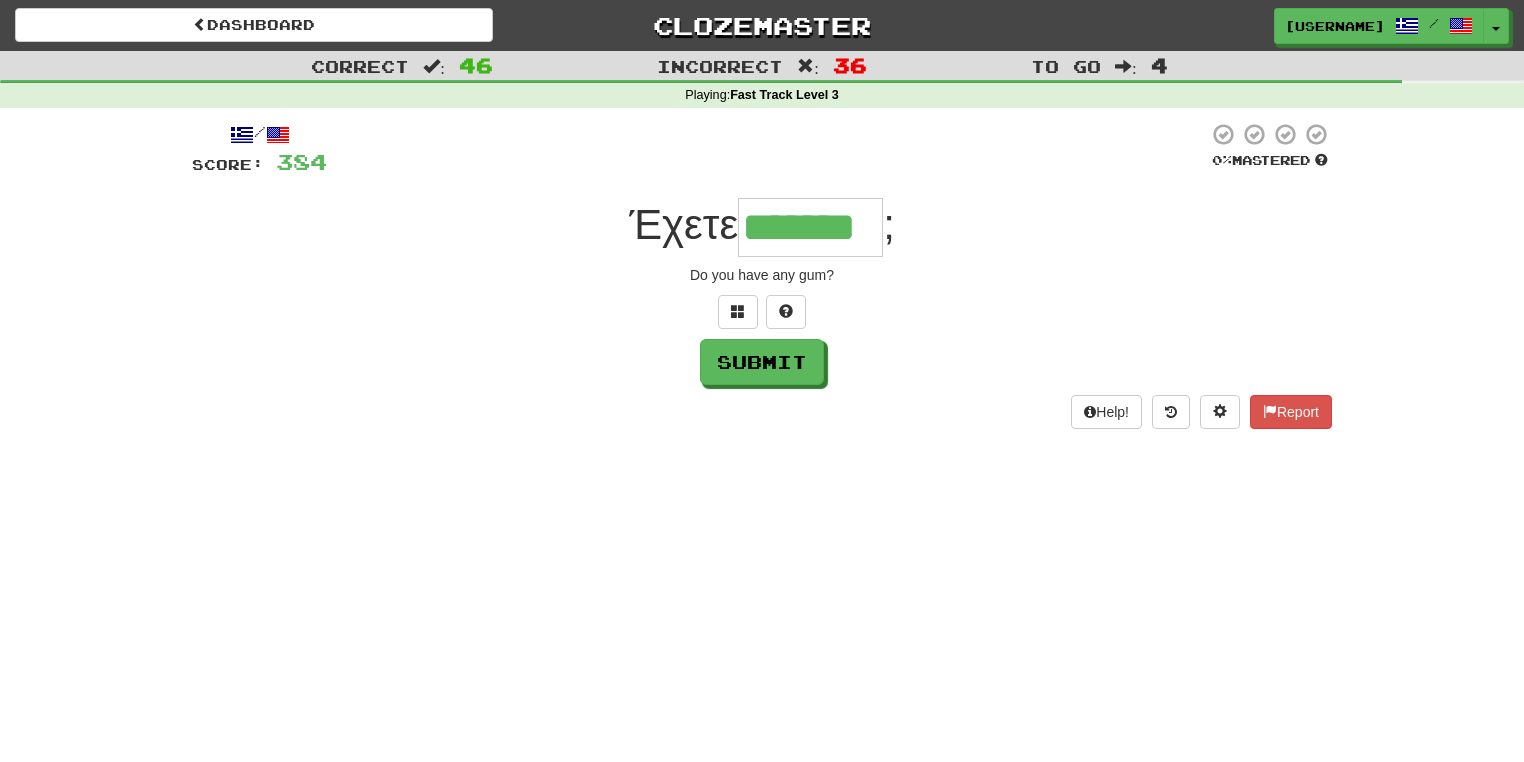 type on "*******" 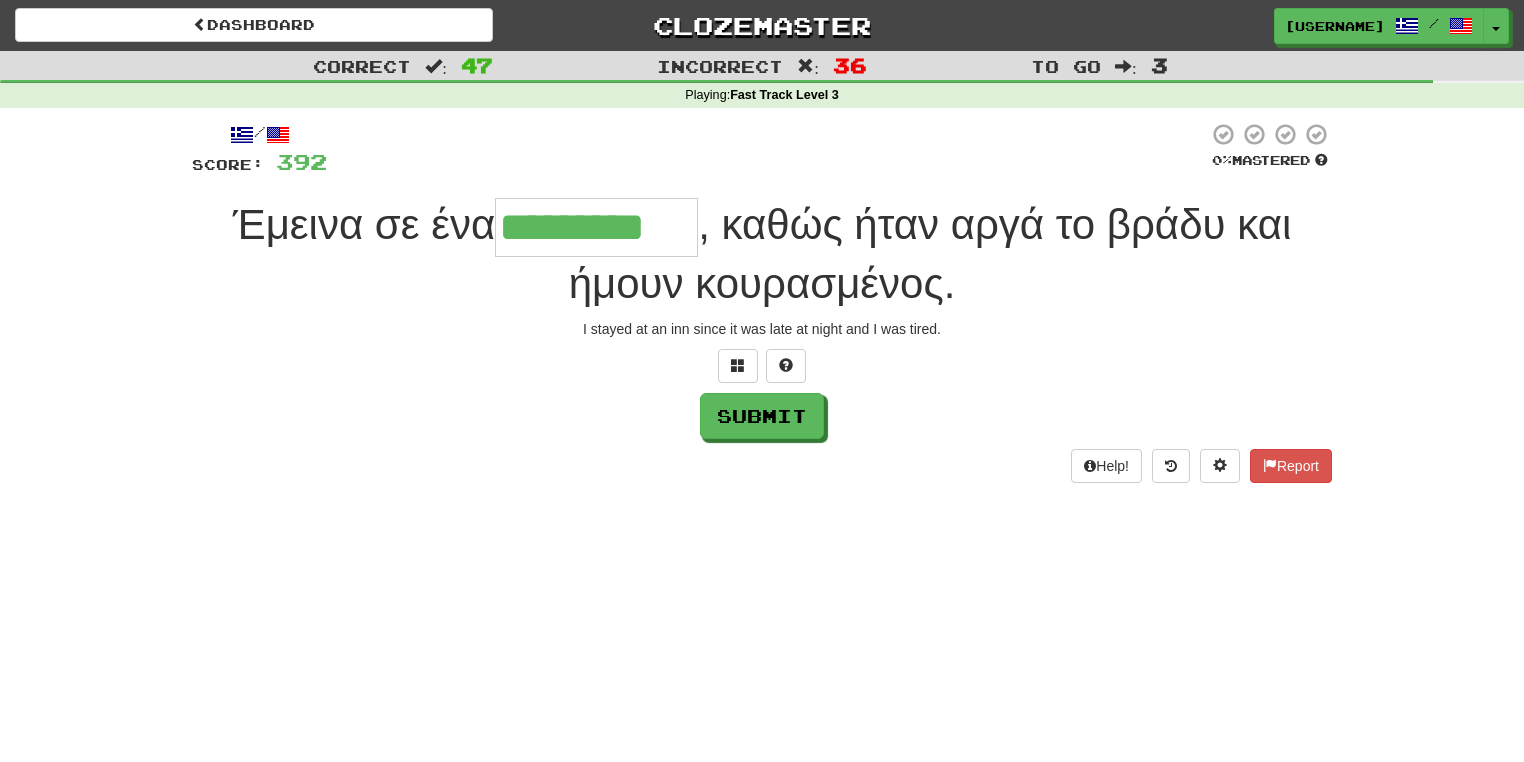 type on "*********" 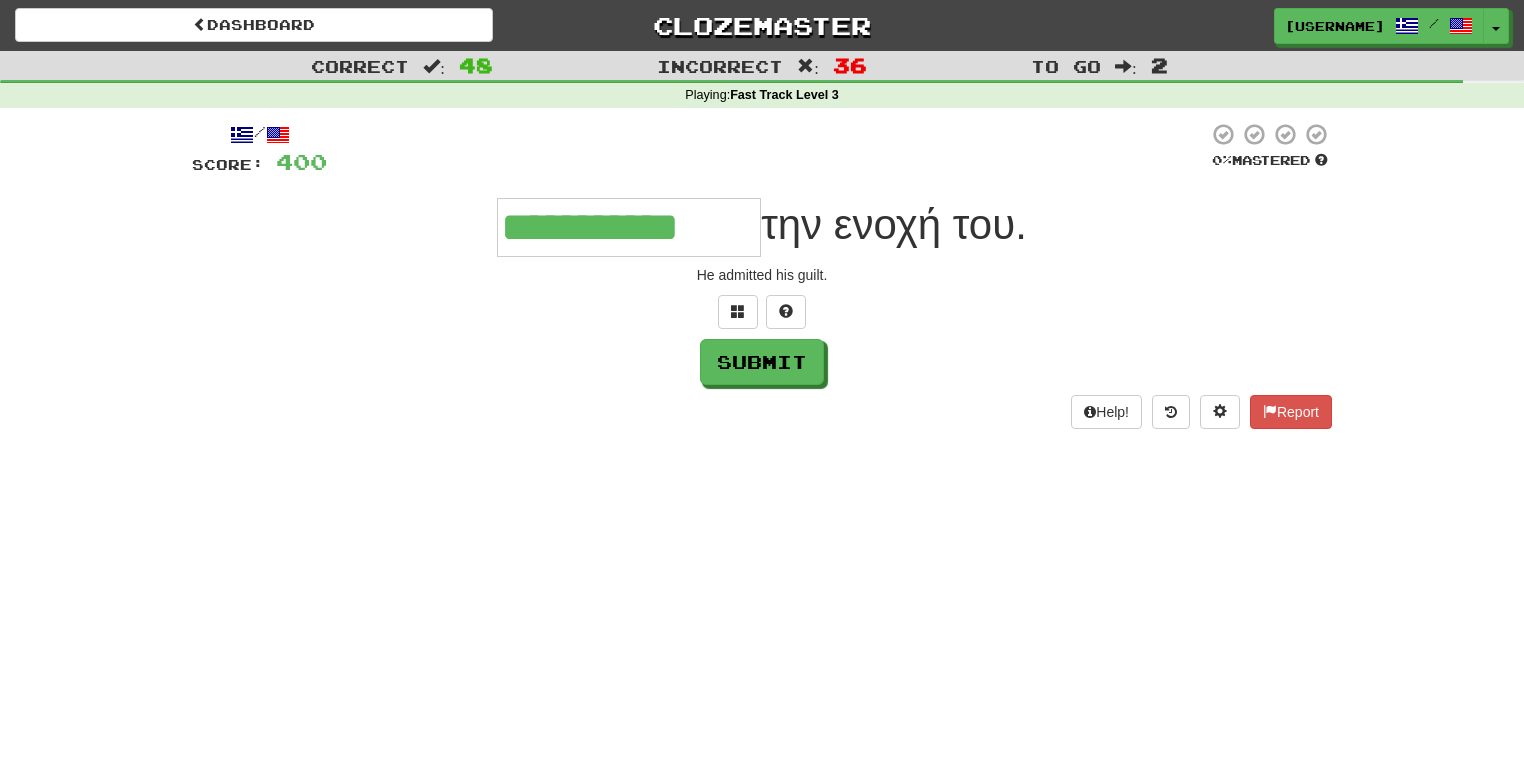 type on "**********" 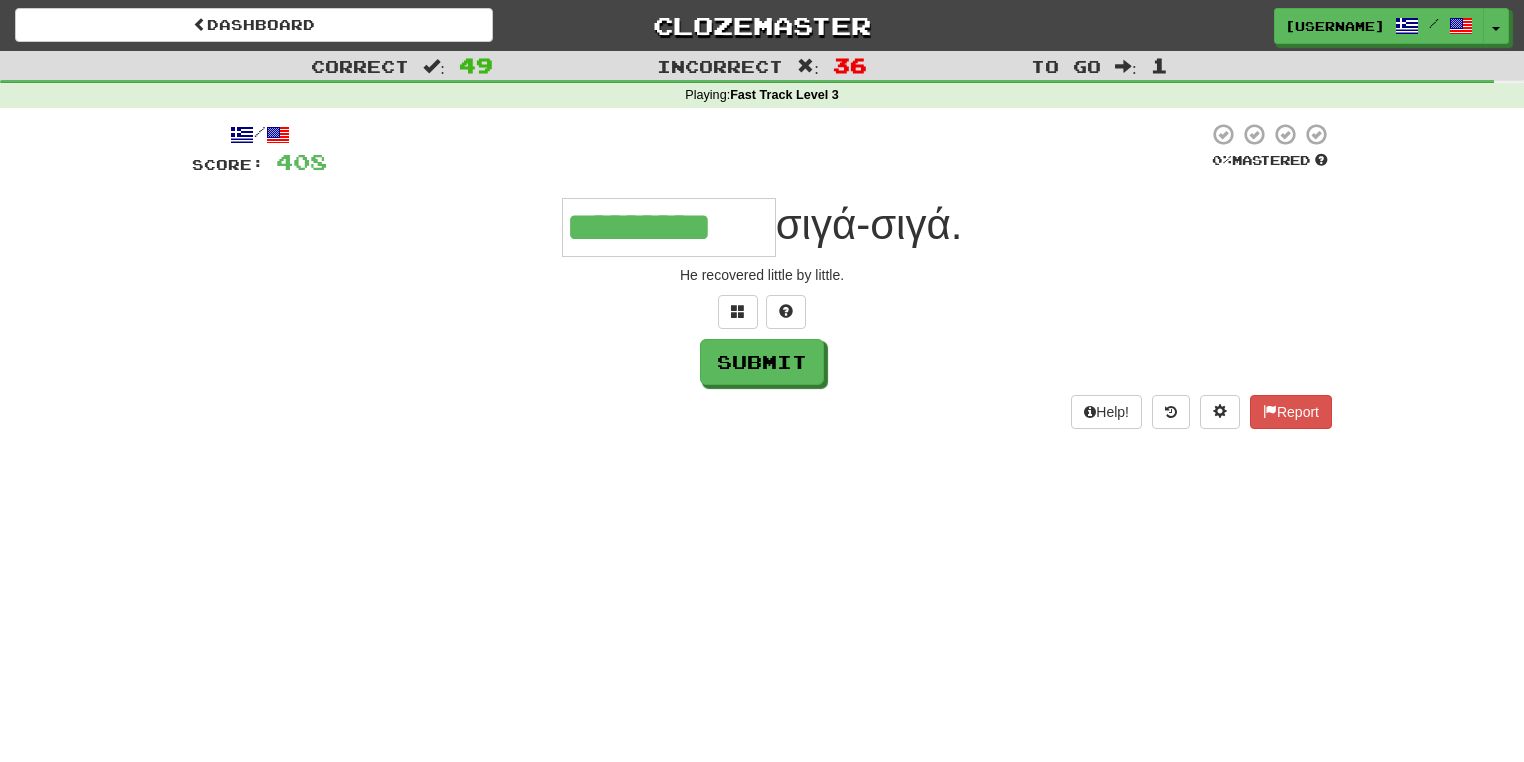 type on "*********" 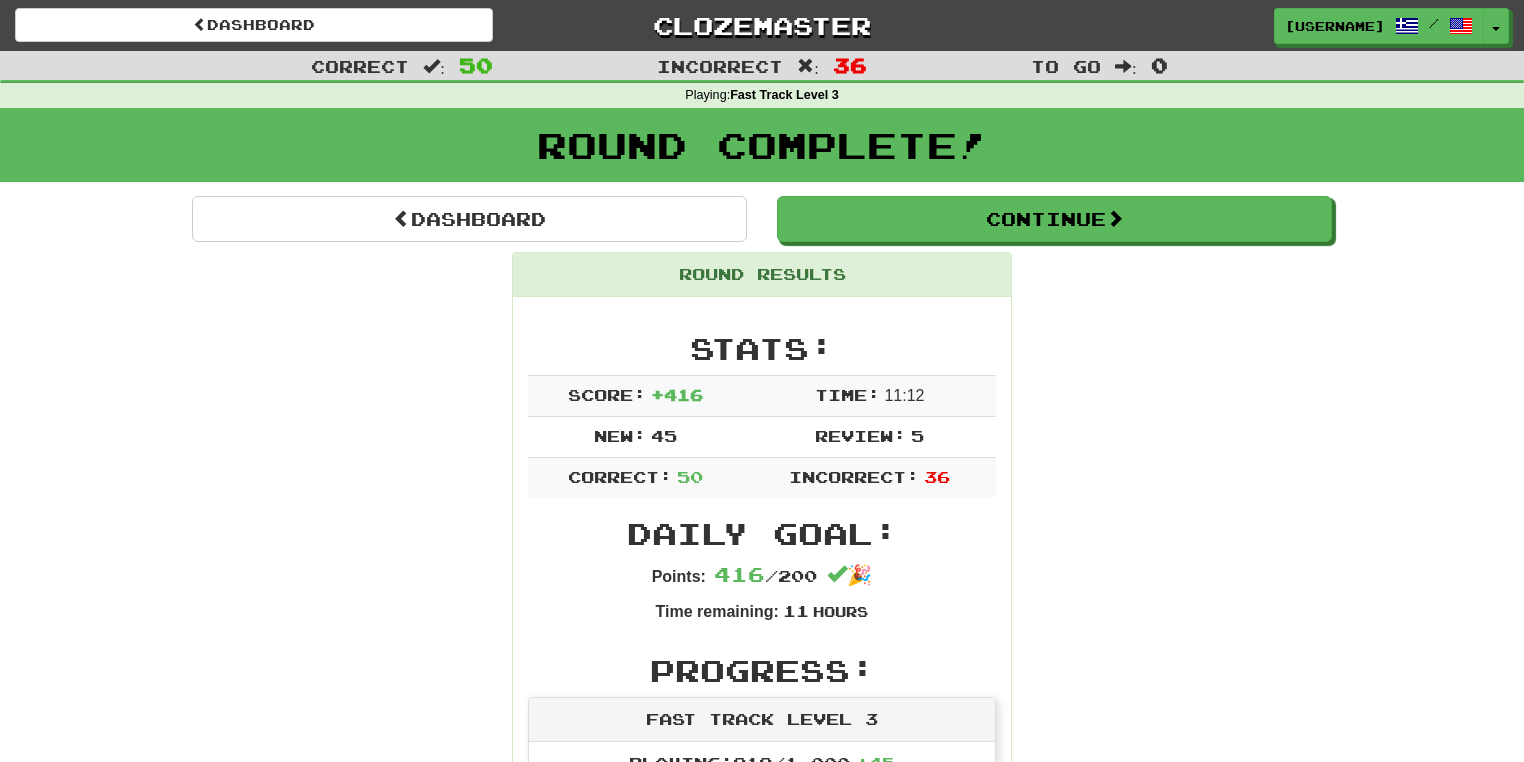 scroll, scrollTop: 41, scrollLeft: 0, axis: vertical 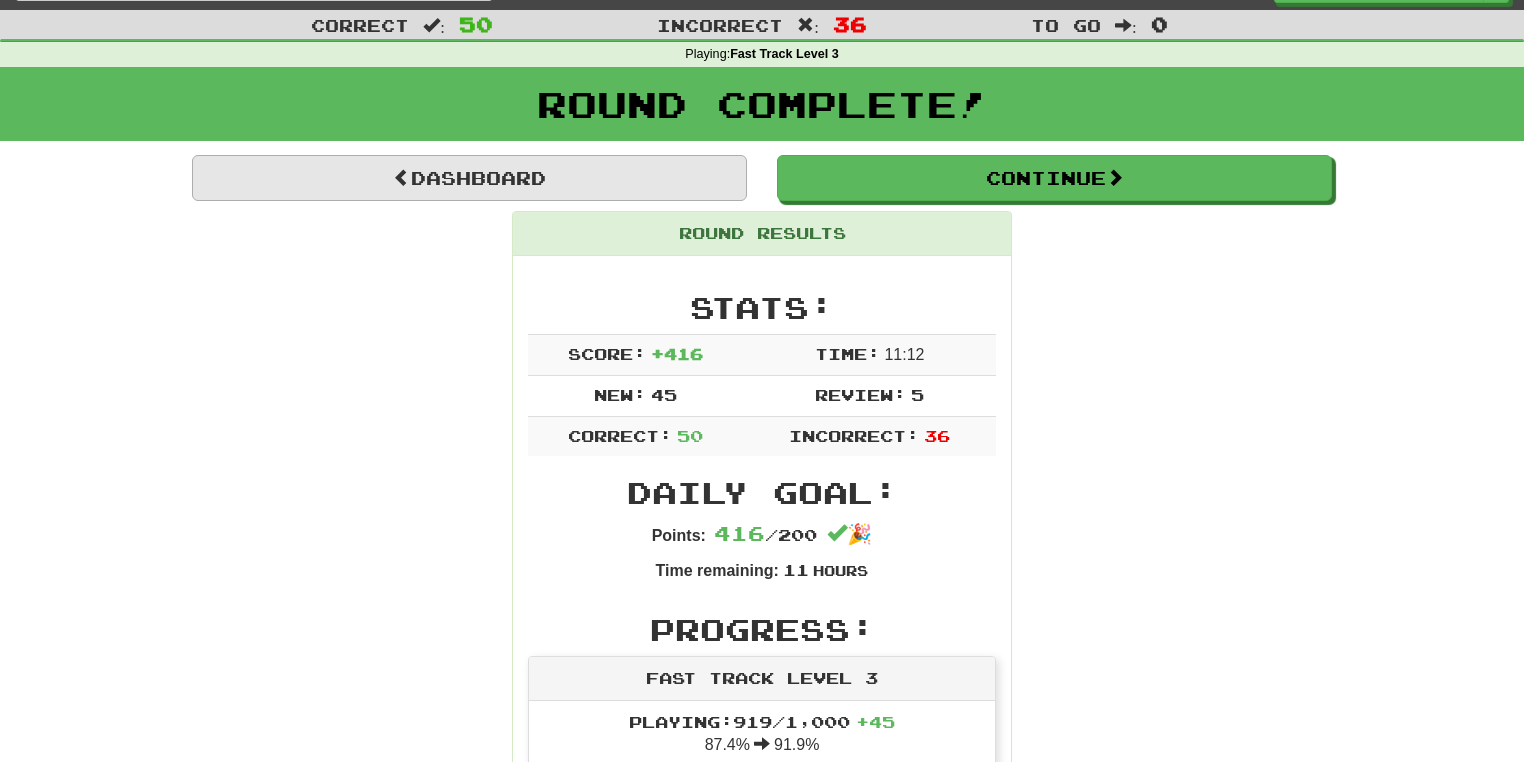 click on "Dashboard" at bounding box center [469, 178] 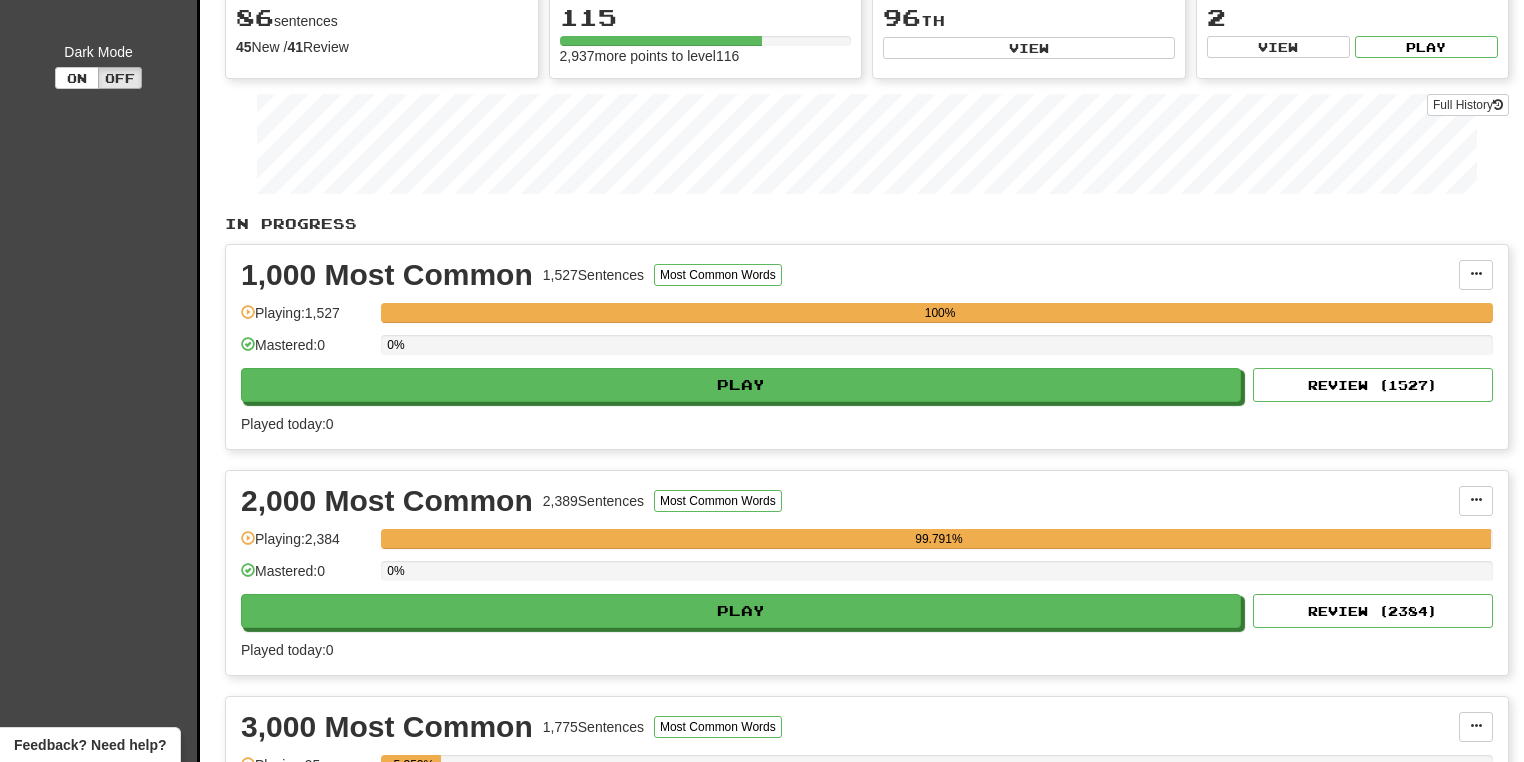scroll, scrollTop: 0, scrollLeft: 0, axis: both 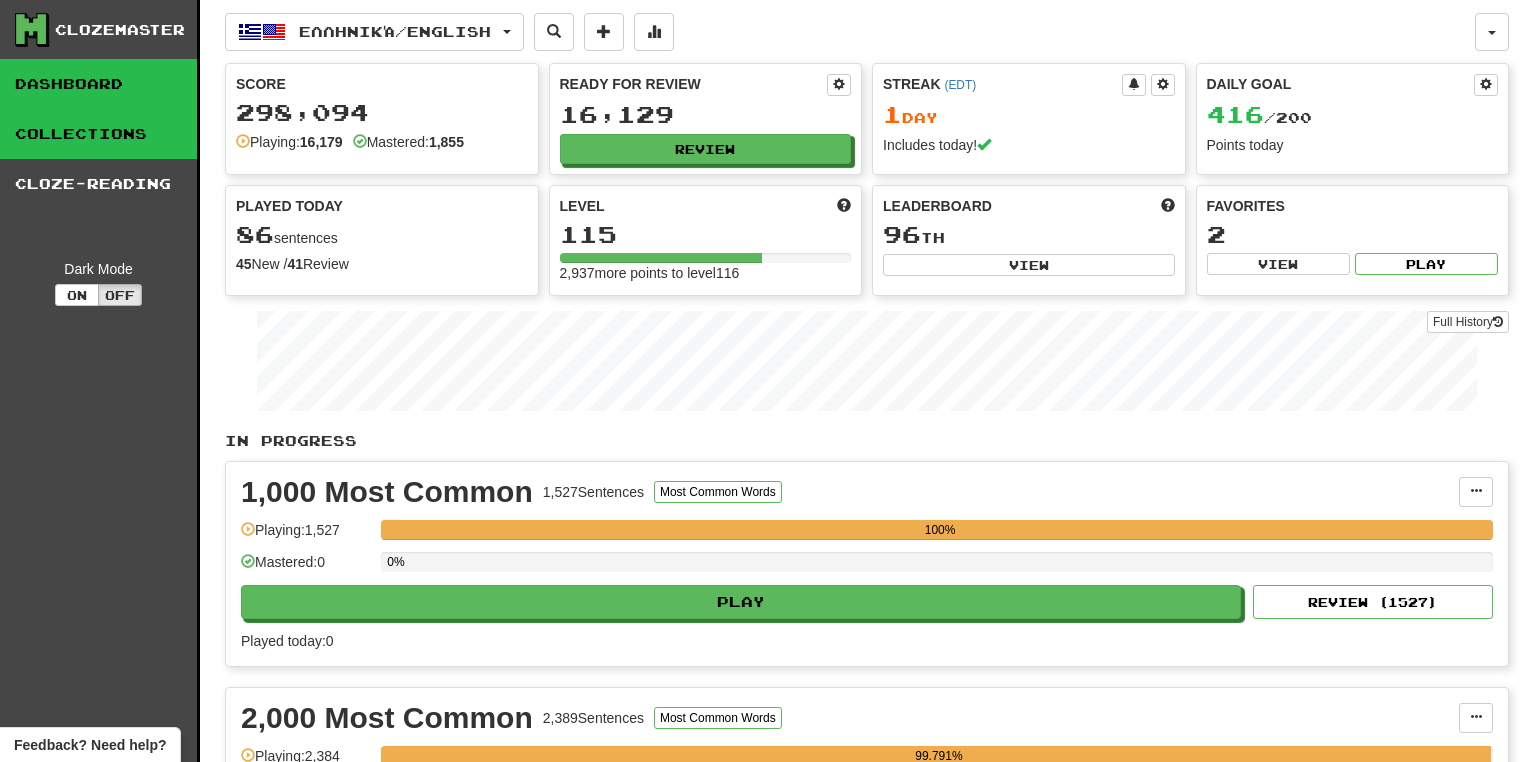 click on "Collections" at bounding box center (98, 134) 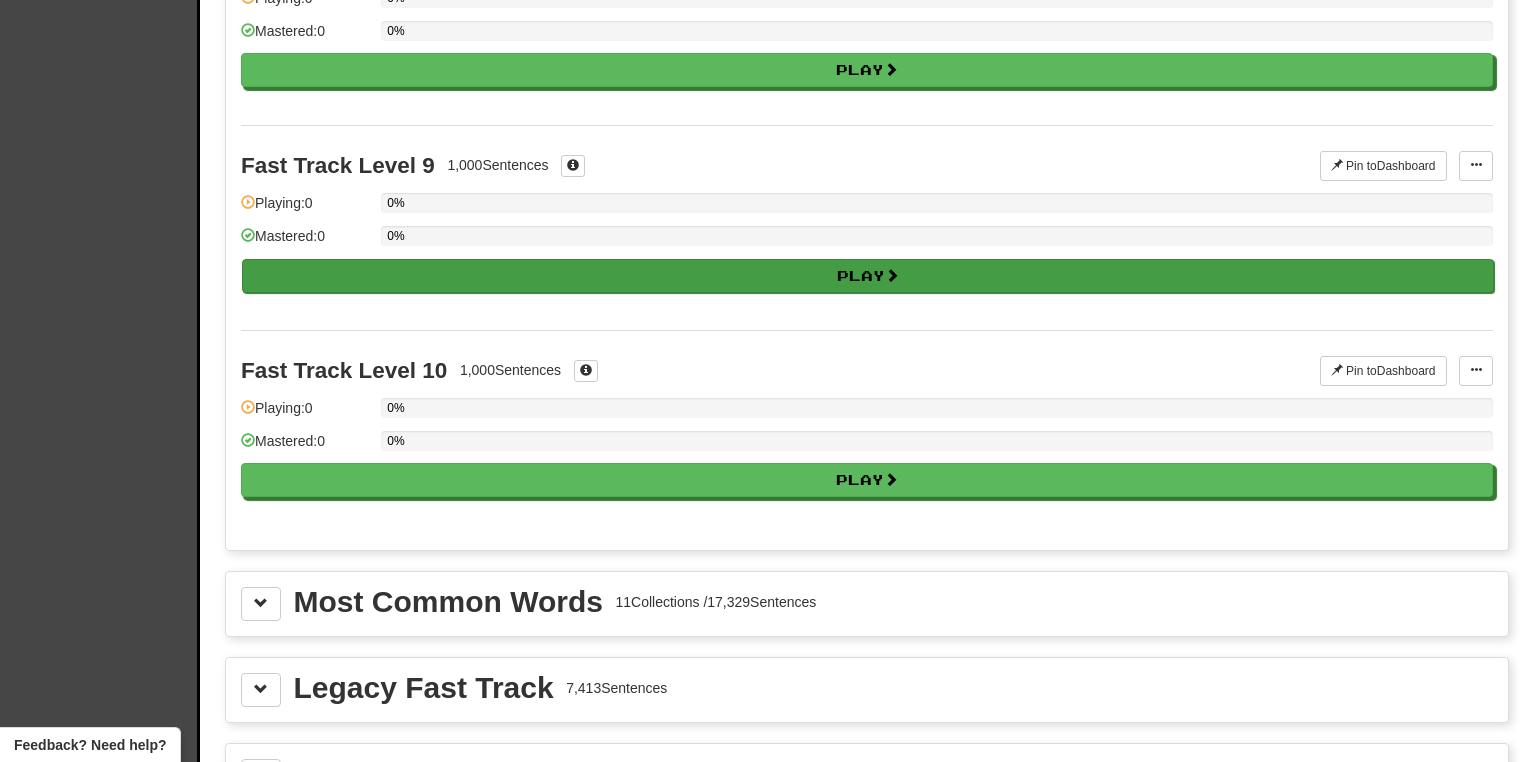 scroll, scrollTop: 1946, scrollLeft: 0, axis: vertical 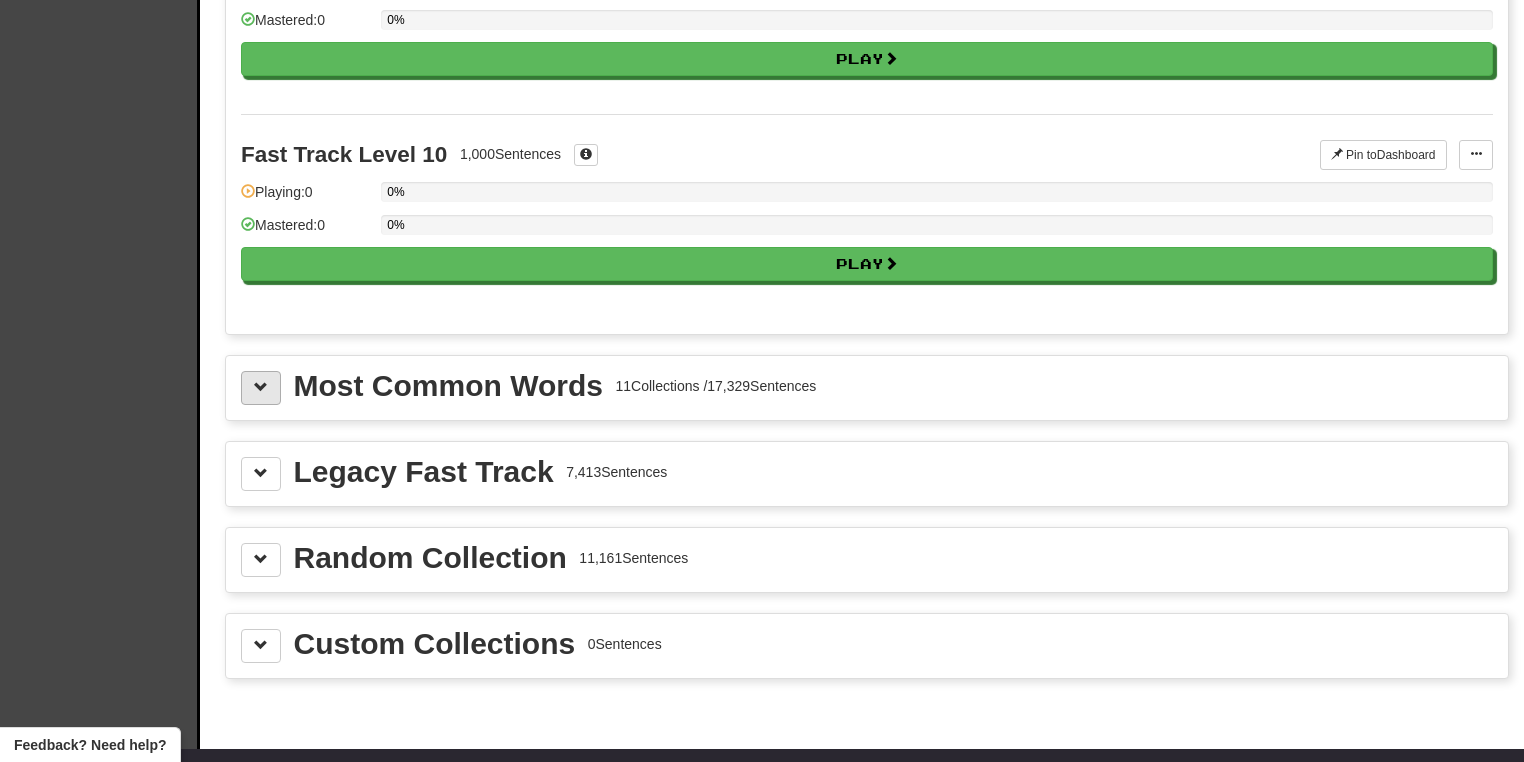 click at bounding box center (261, 388) 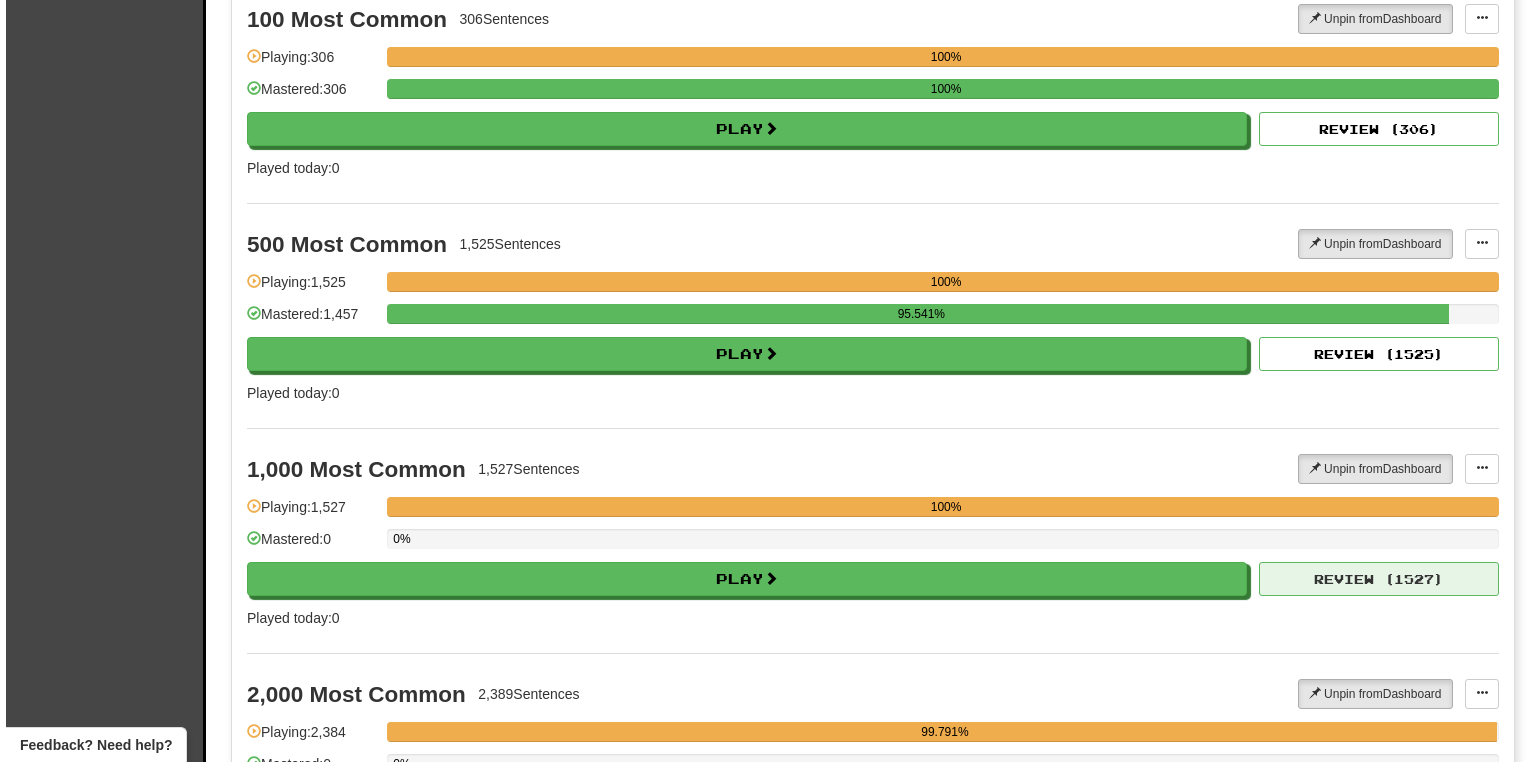 scroll, scrollTop: 2426, scrollLeft: 0, axis: vertical 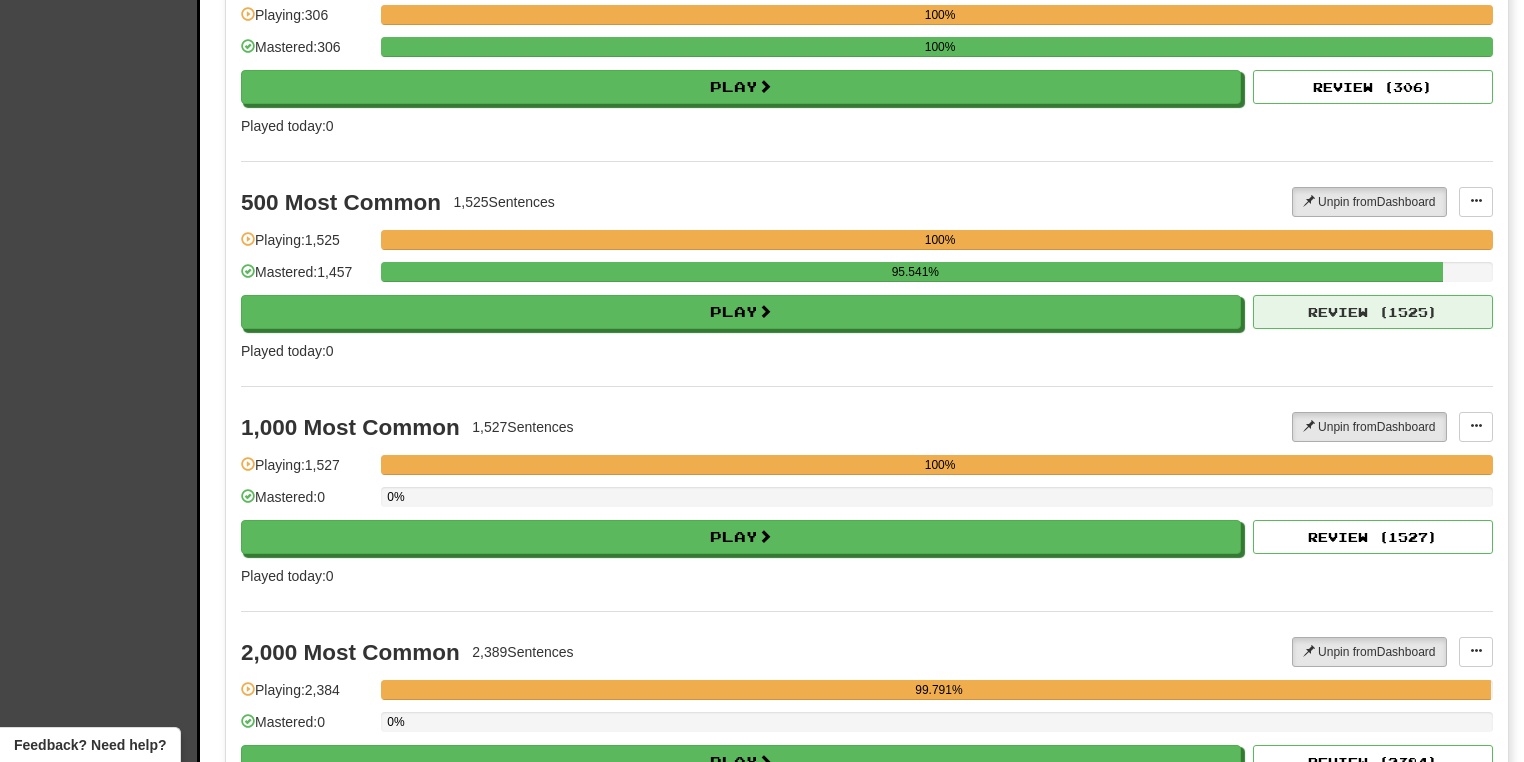 click on "Review ( 1525 )" at bounding box center (1373, 312) 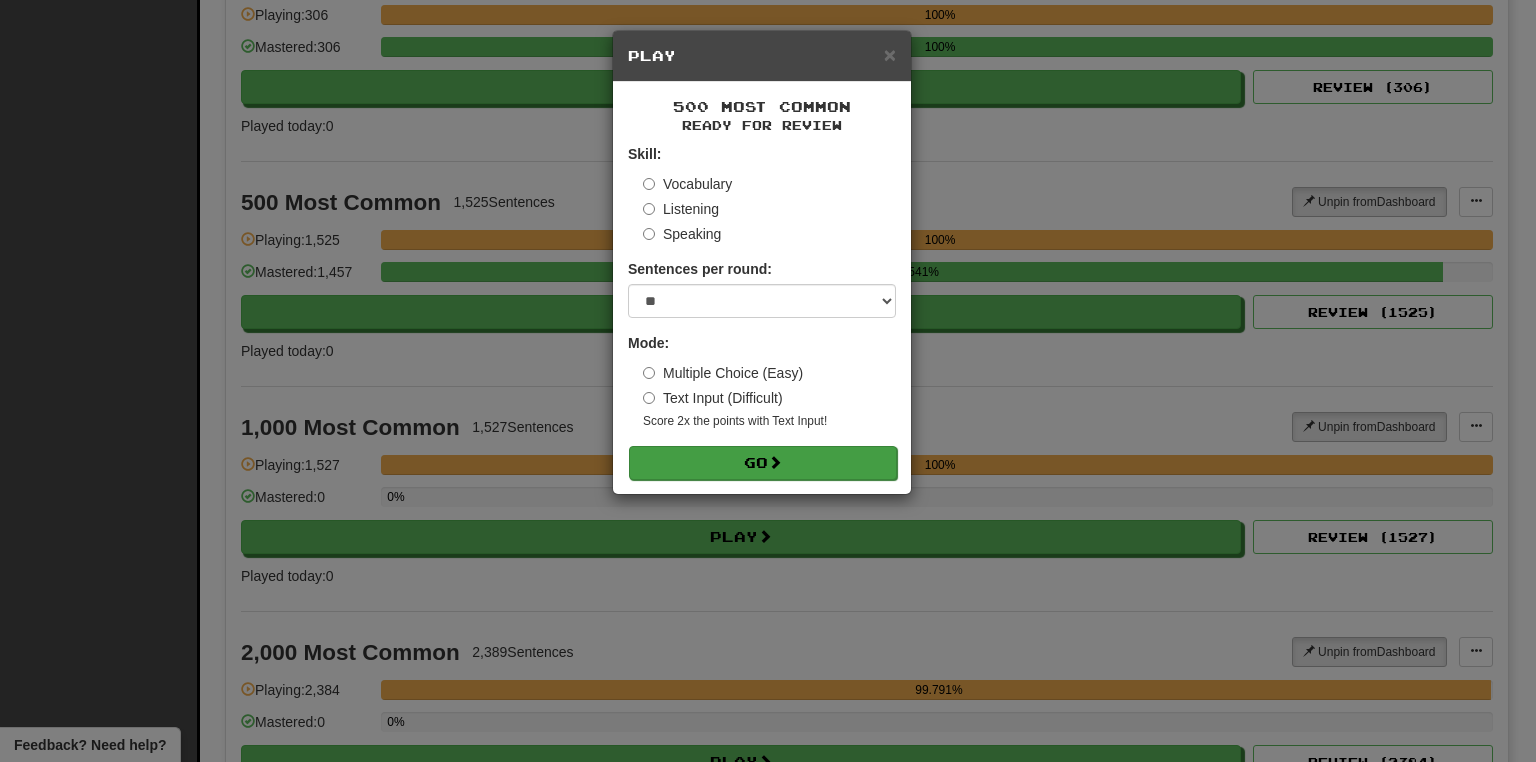 click on "Go" at bounding box center (763, 463) 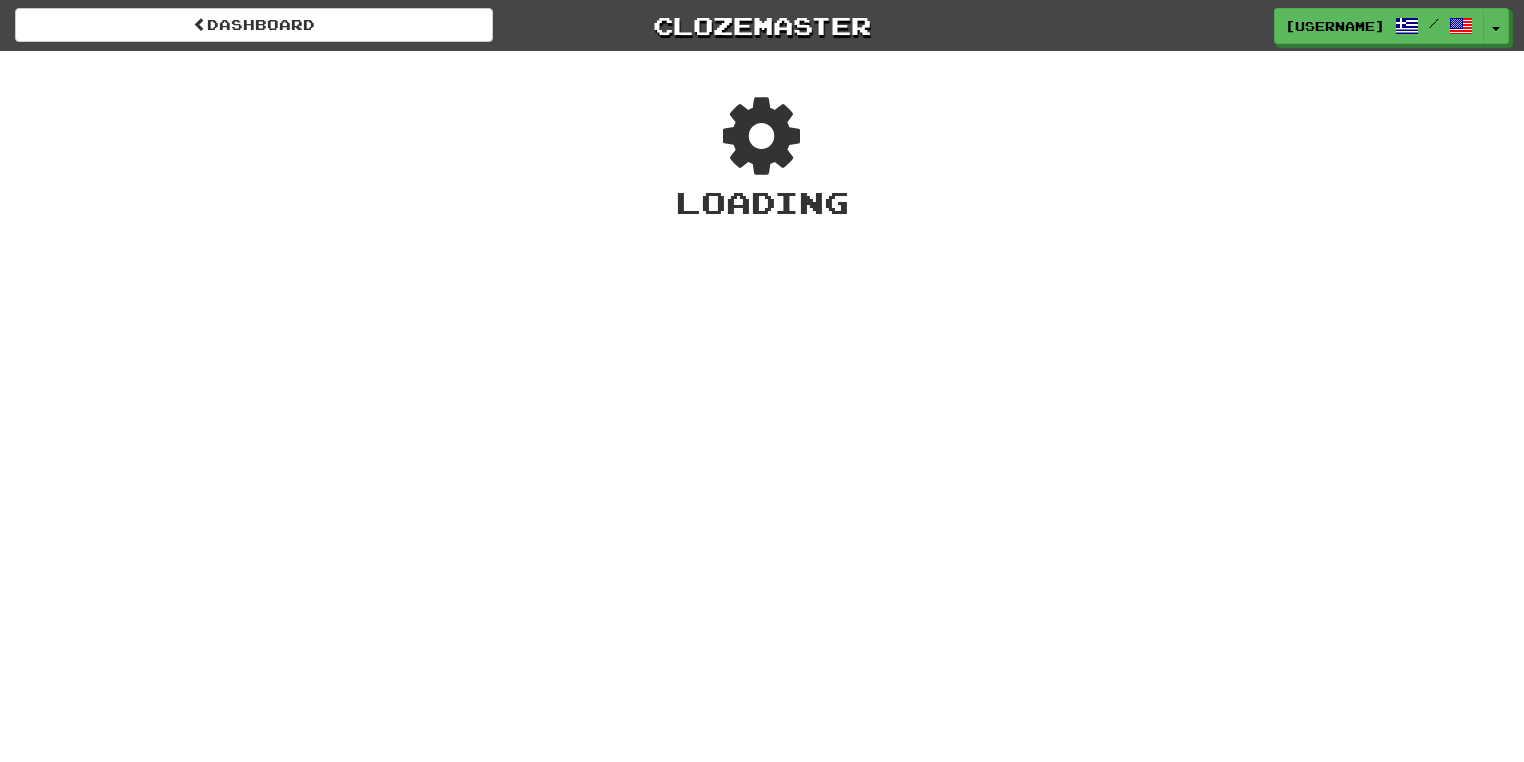 scroll, scrollTop: 0, scrollLeft: 0, axis: both 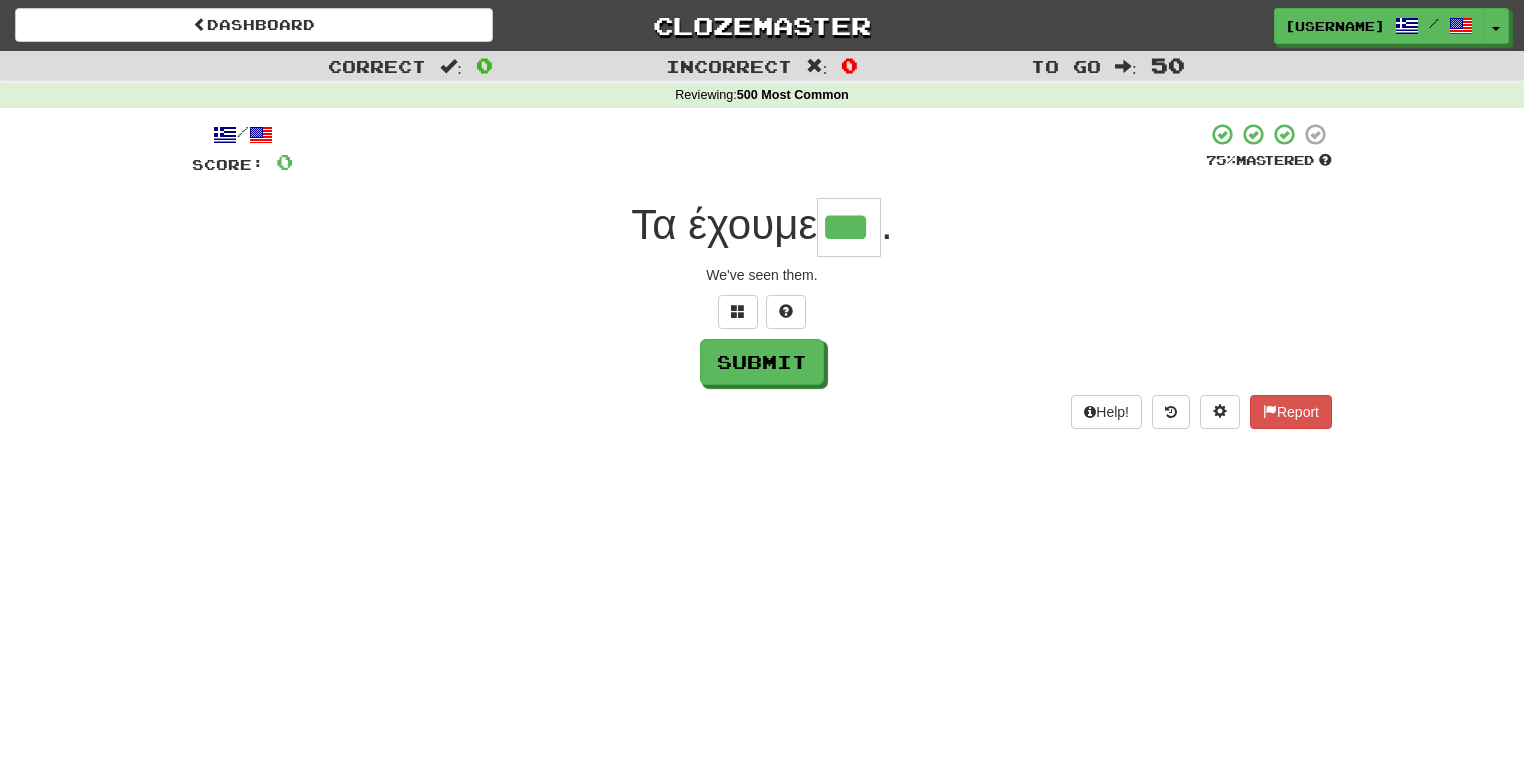 type on "***" 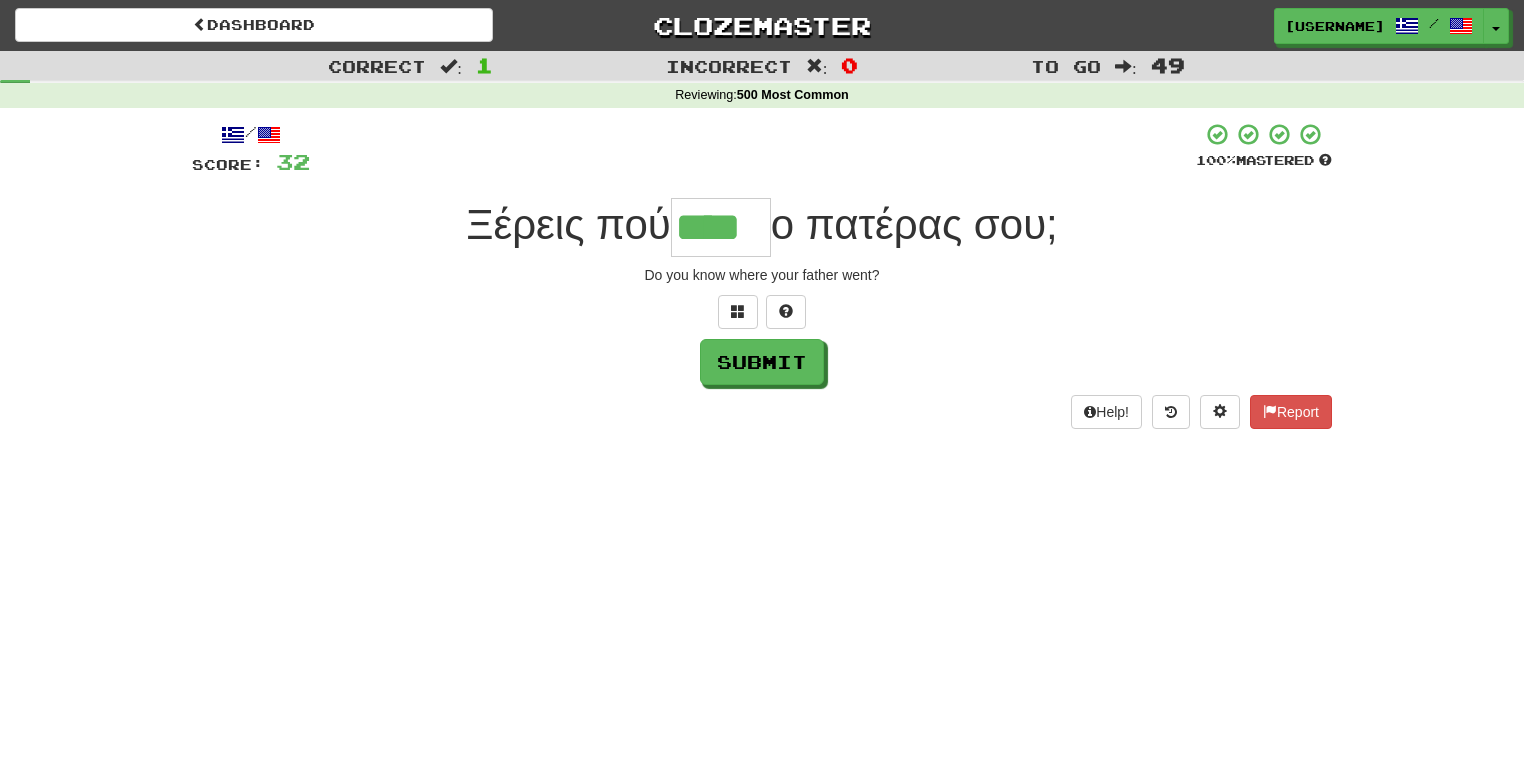 type on "****" 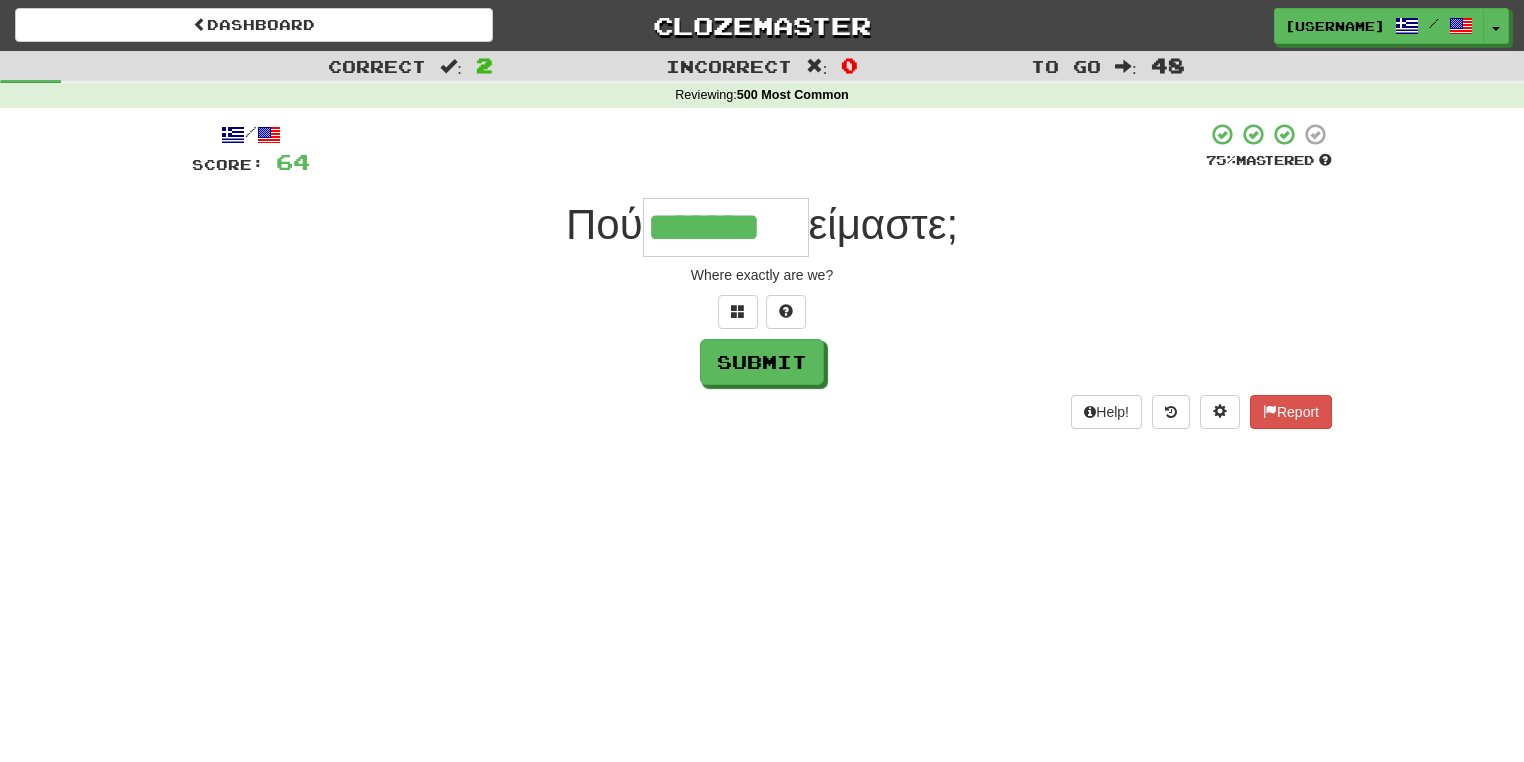 type on "*******" 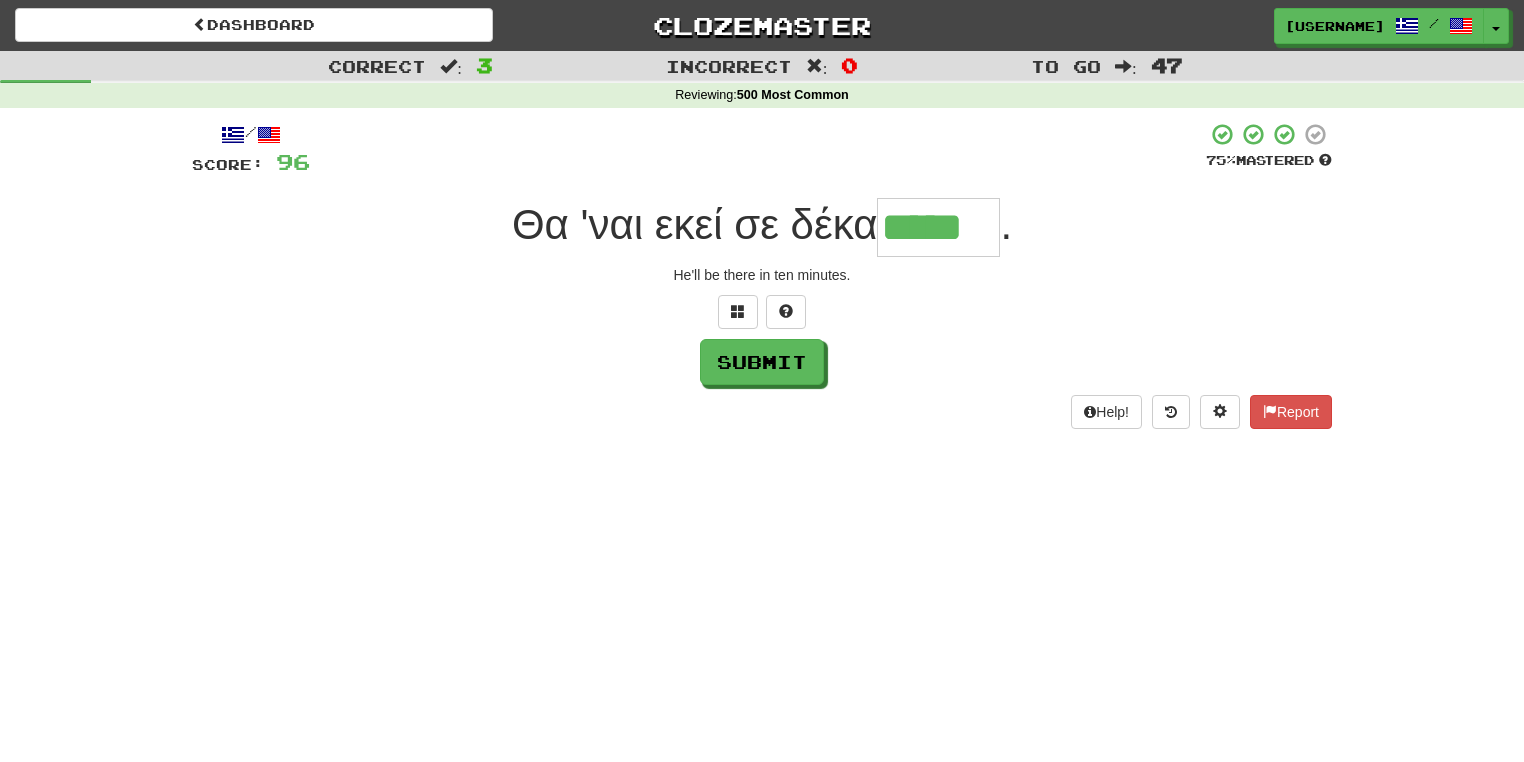 type on "*****" 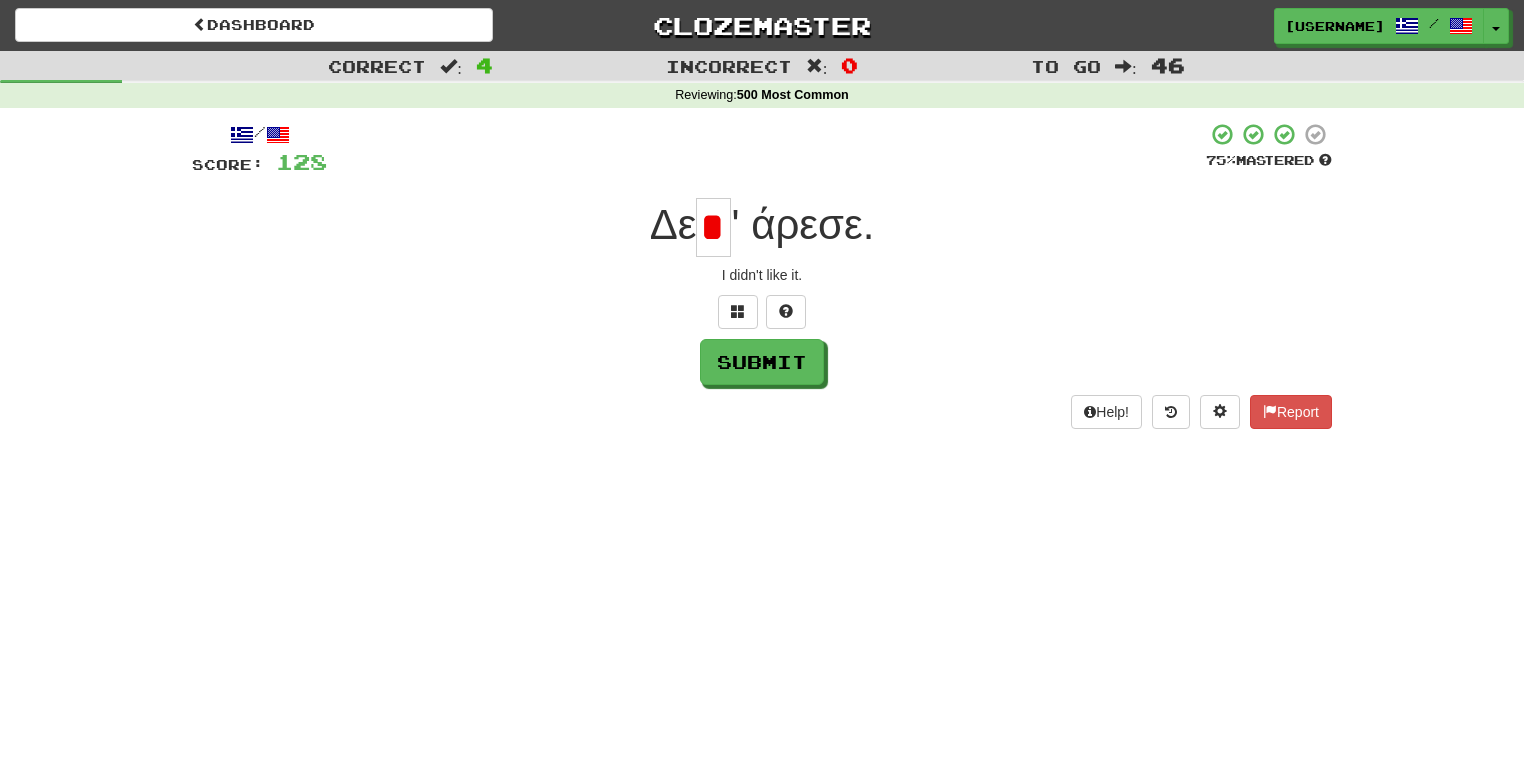 type on "*" 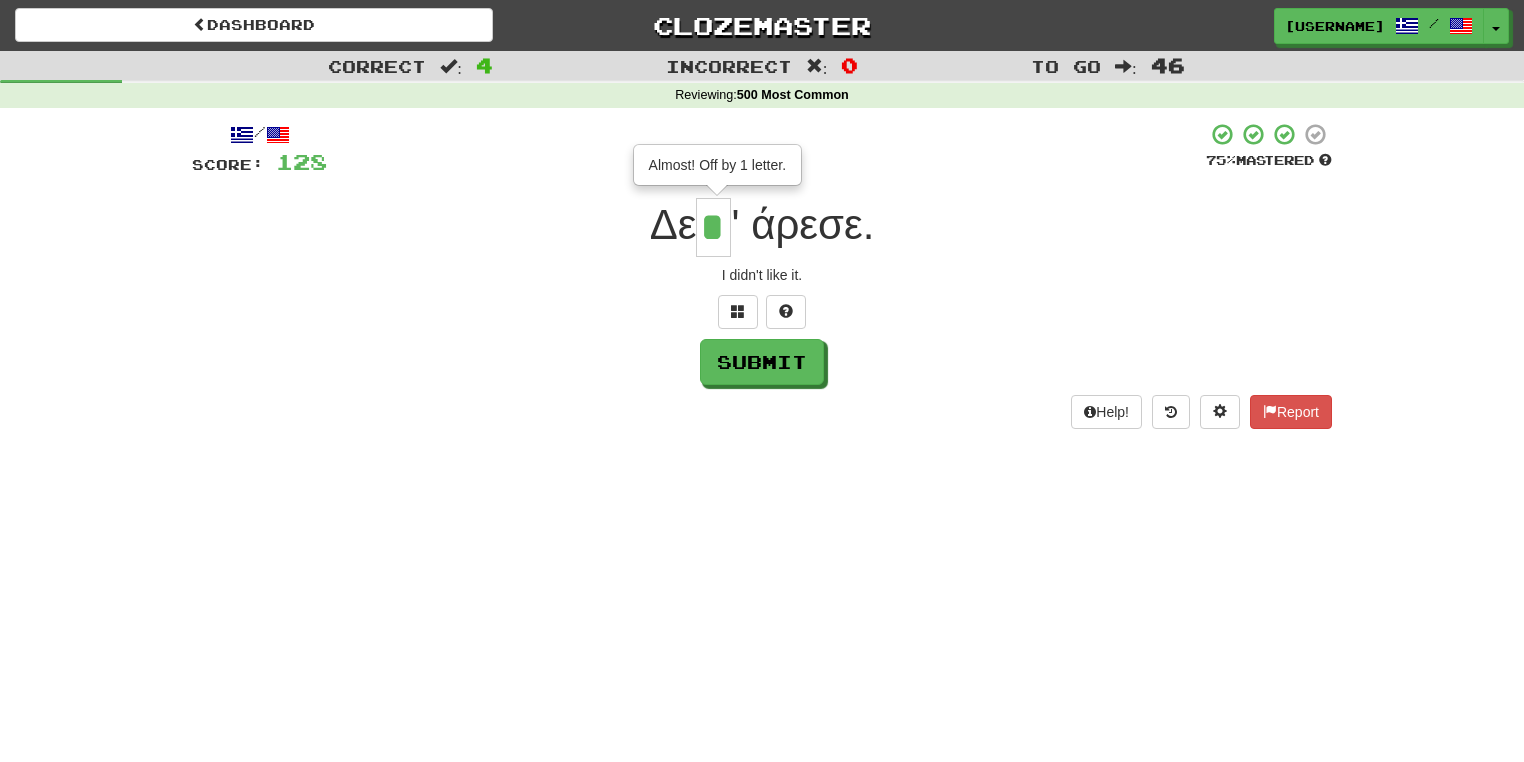 type on "*" 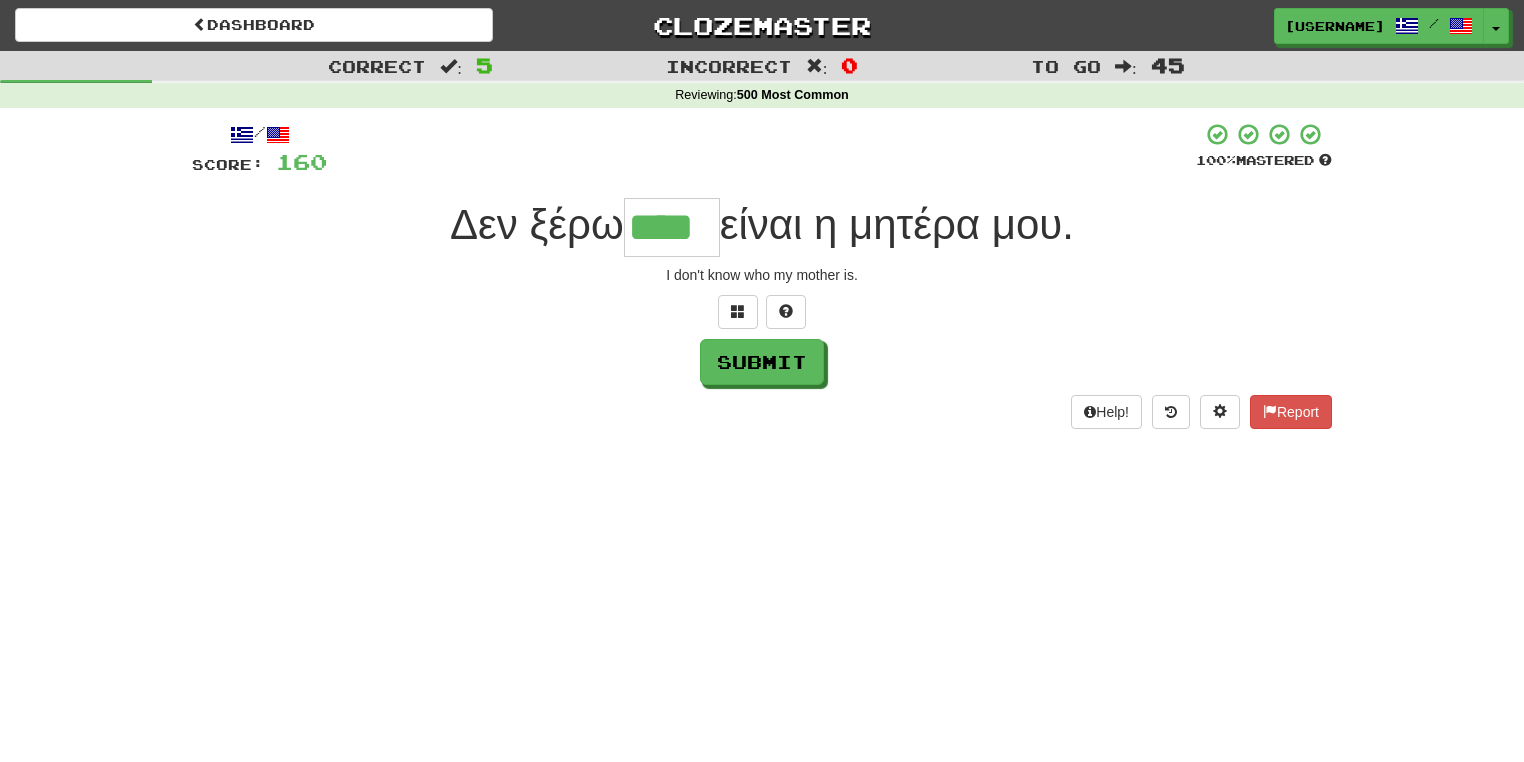 type on "****" 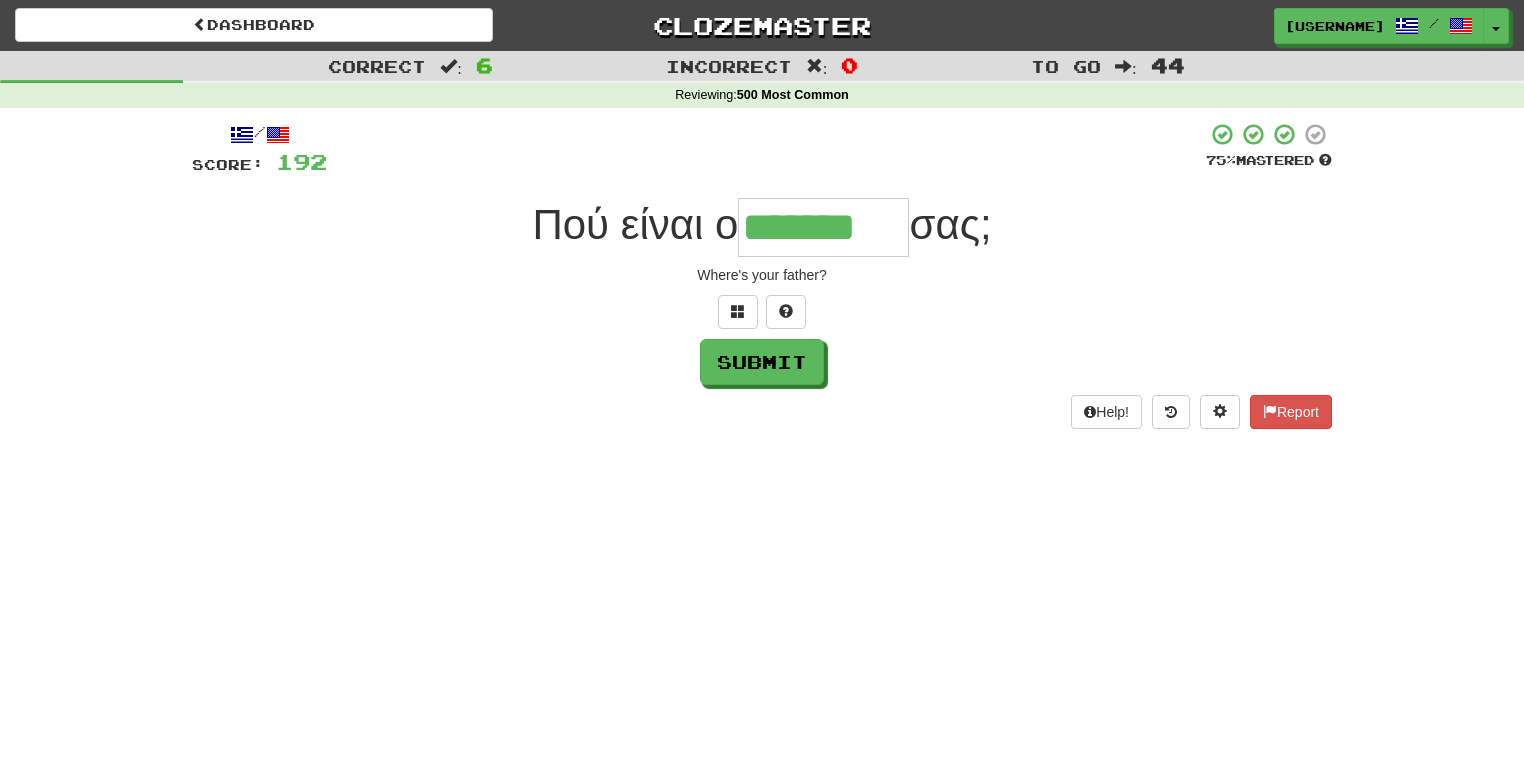 type on "*******" 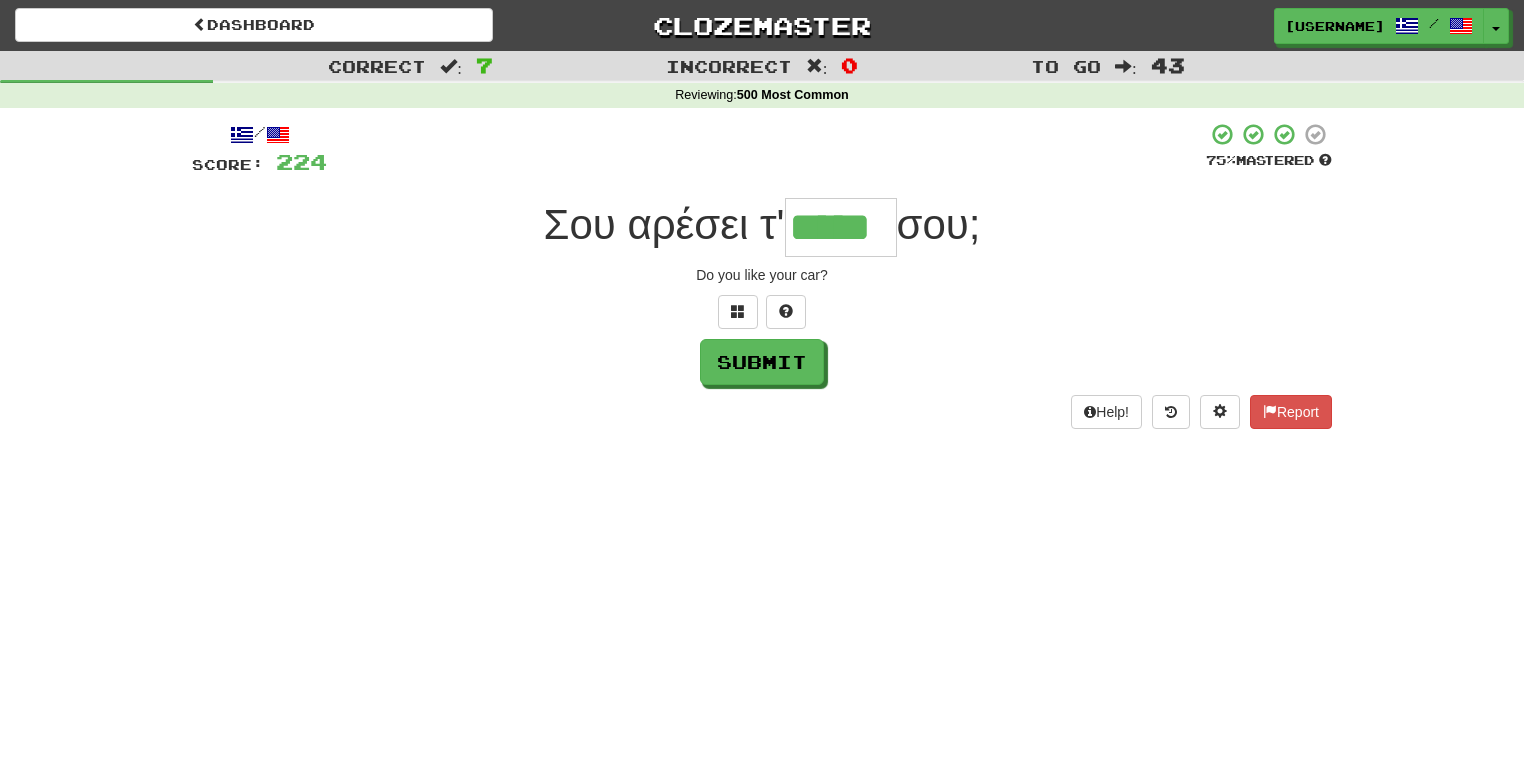 type on "*****" 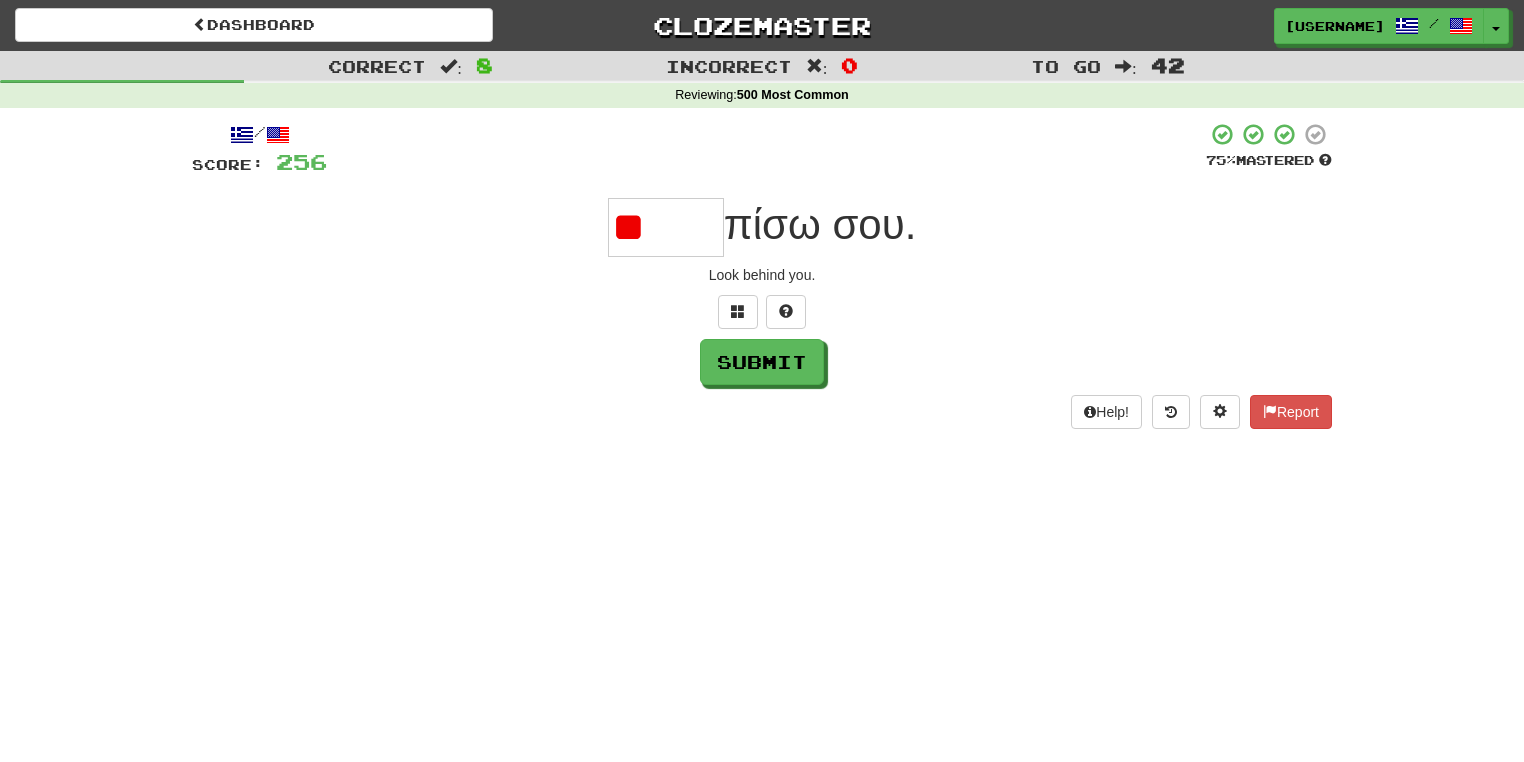 type on "*" 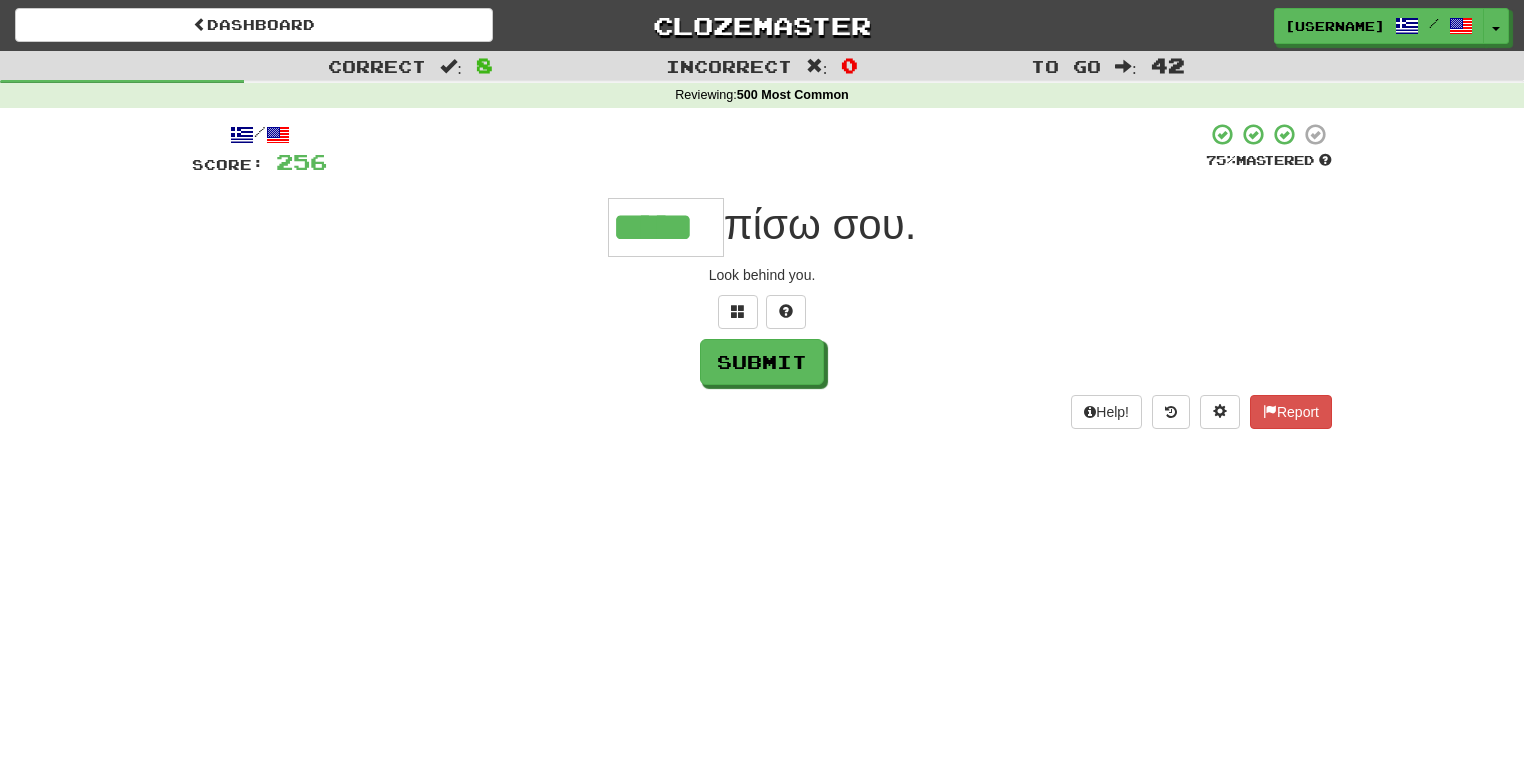 type on "*****" 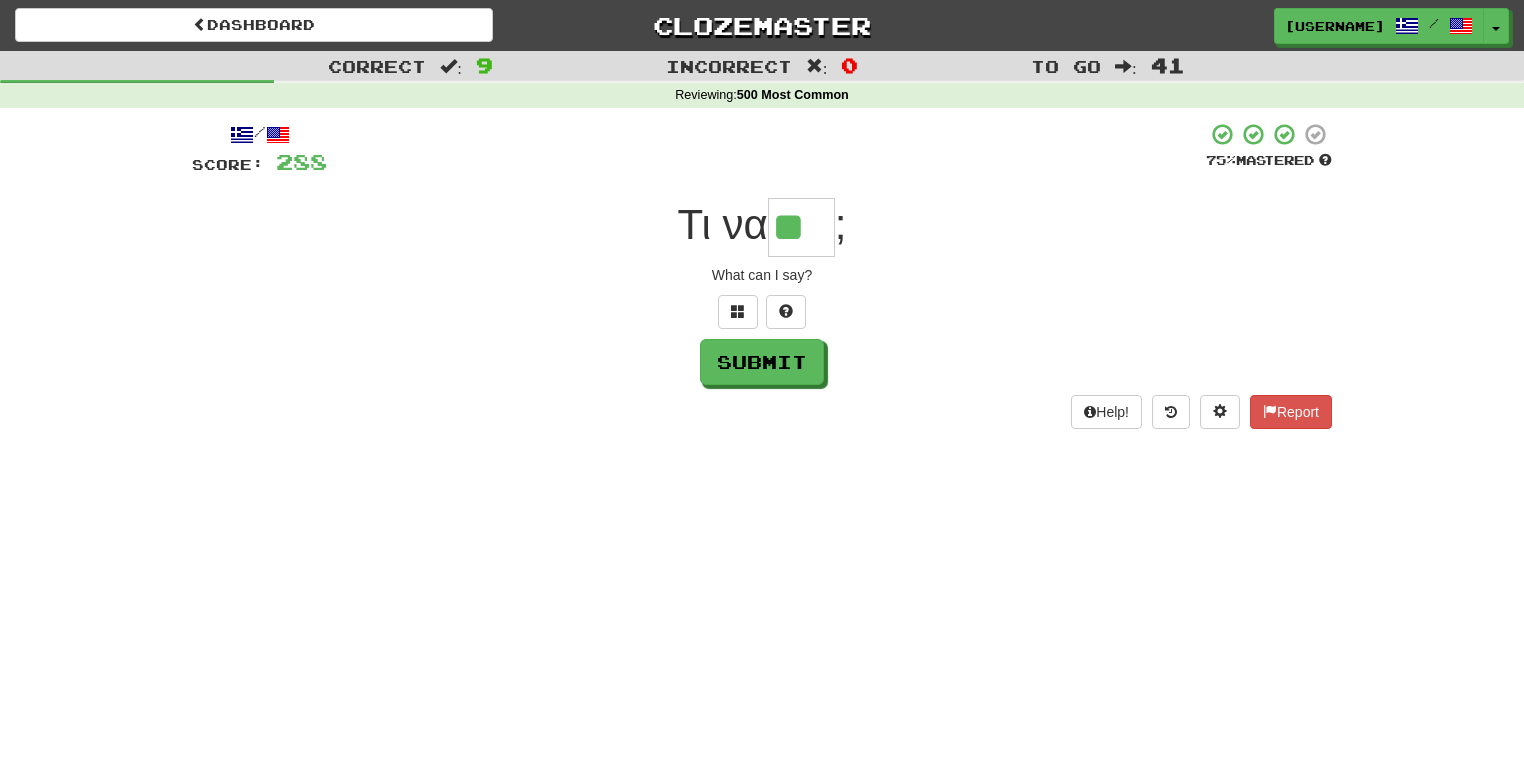 type on "**" 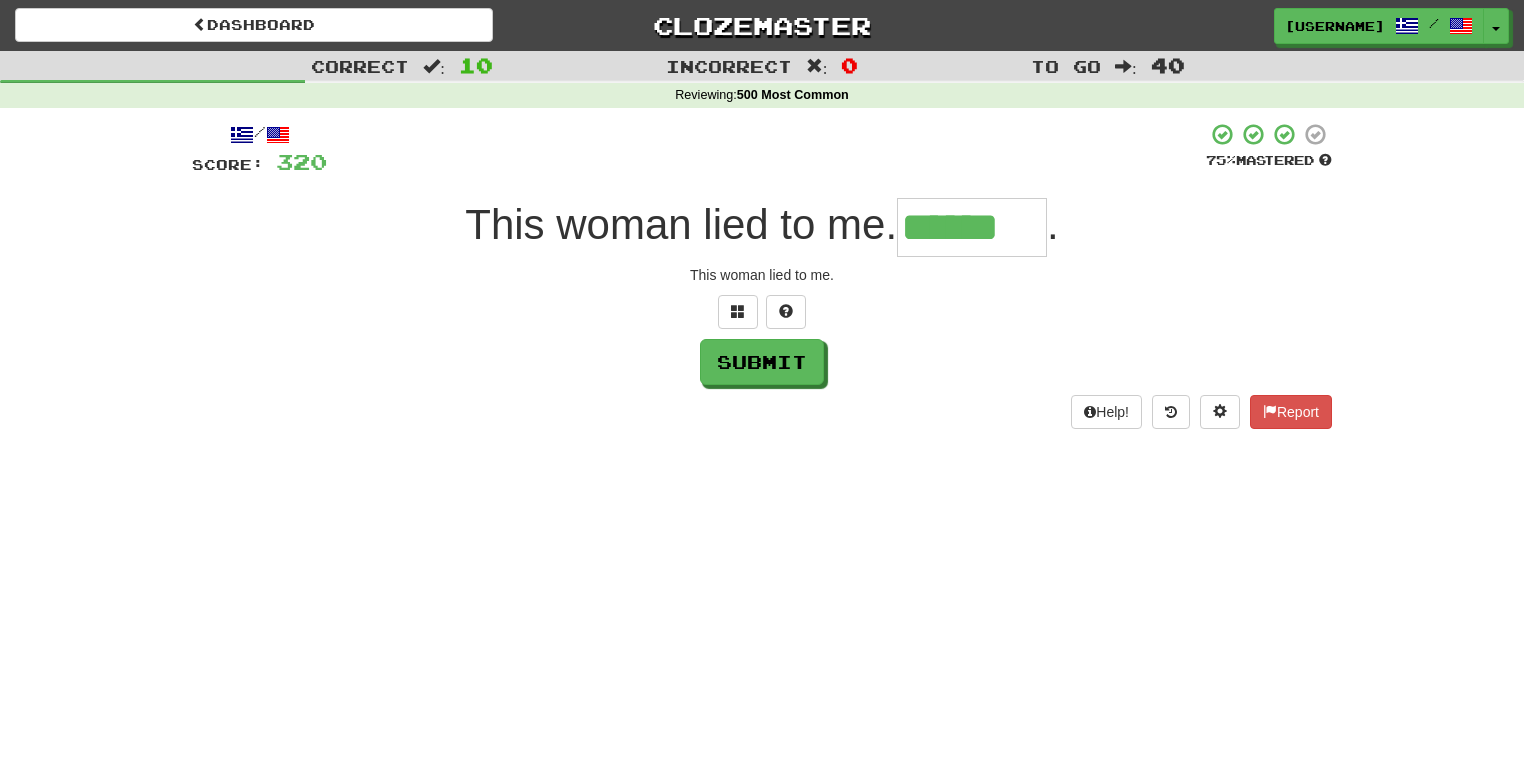 type on "******" 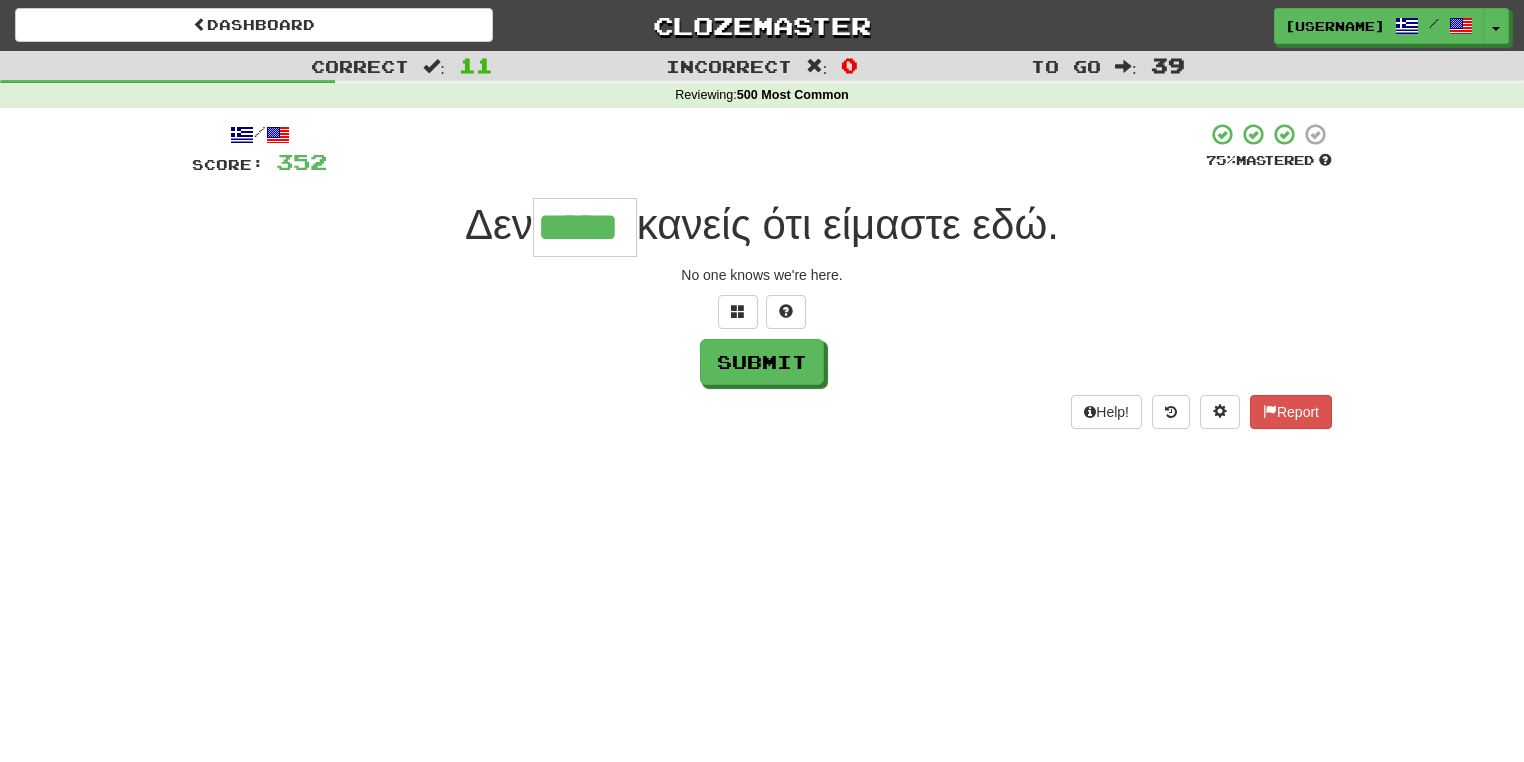 type on "*****" 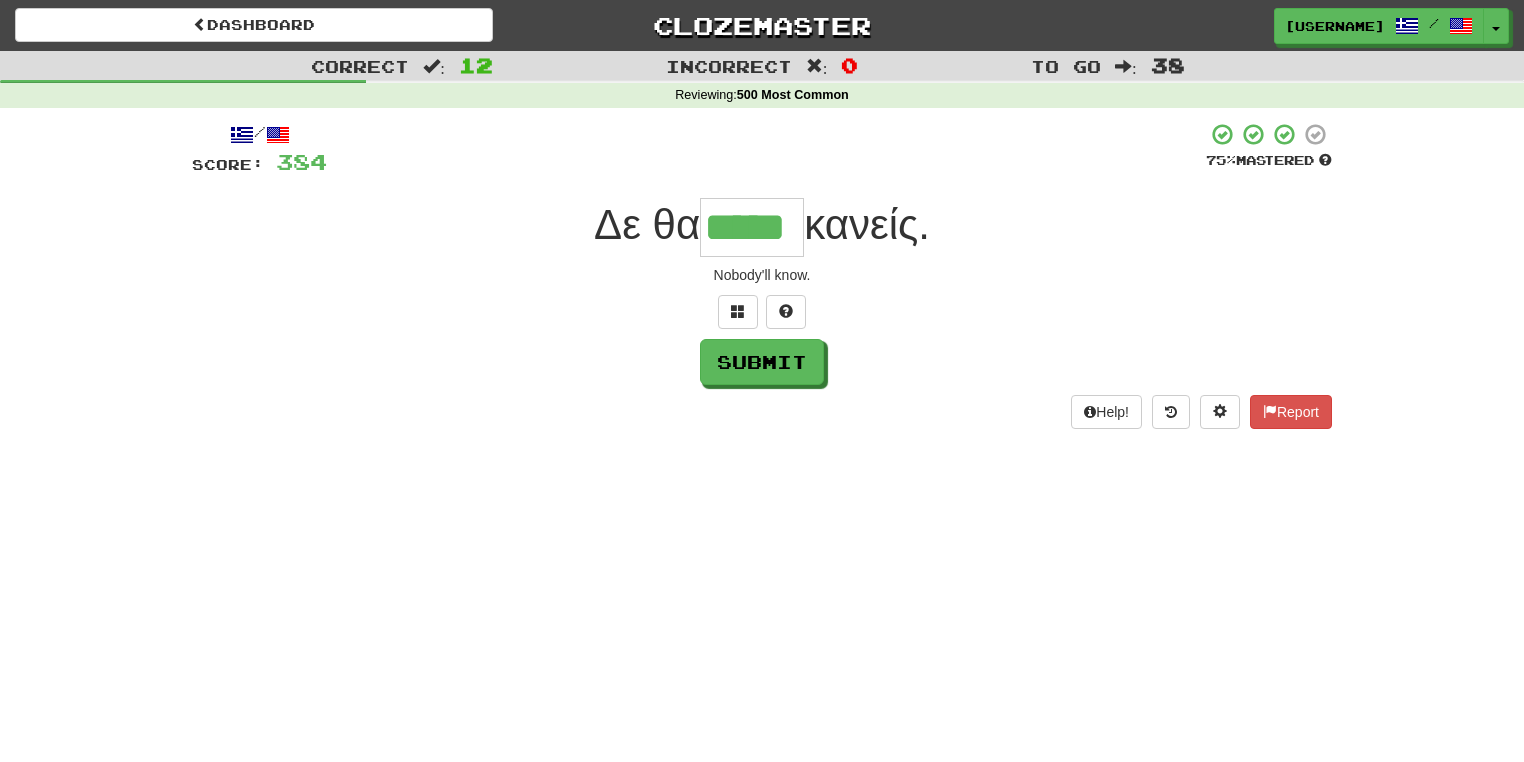 type on "*****" 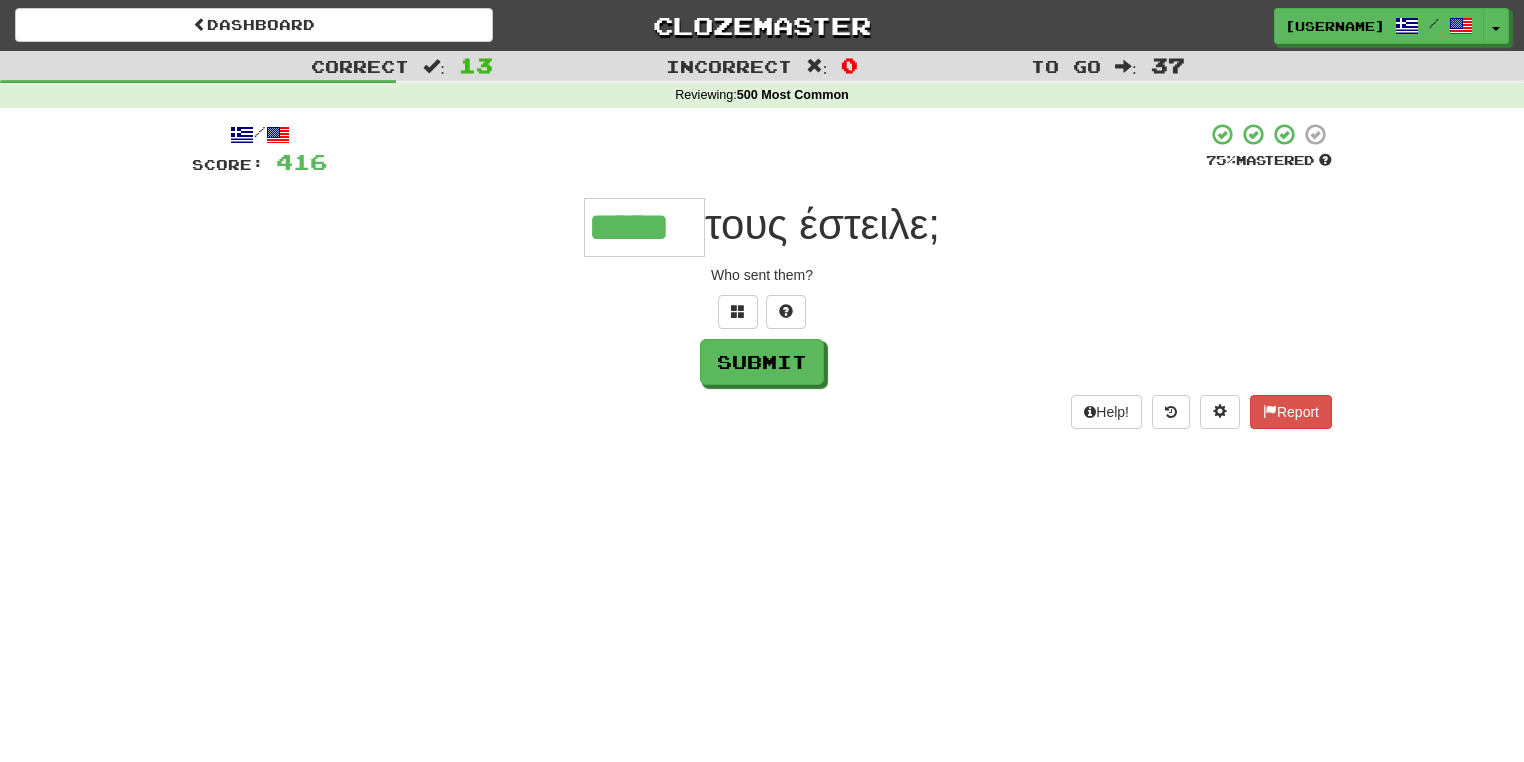 type on "*****" 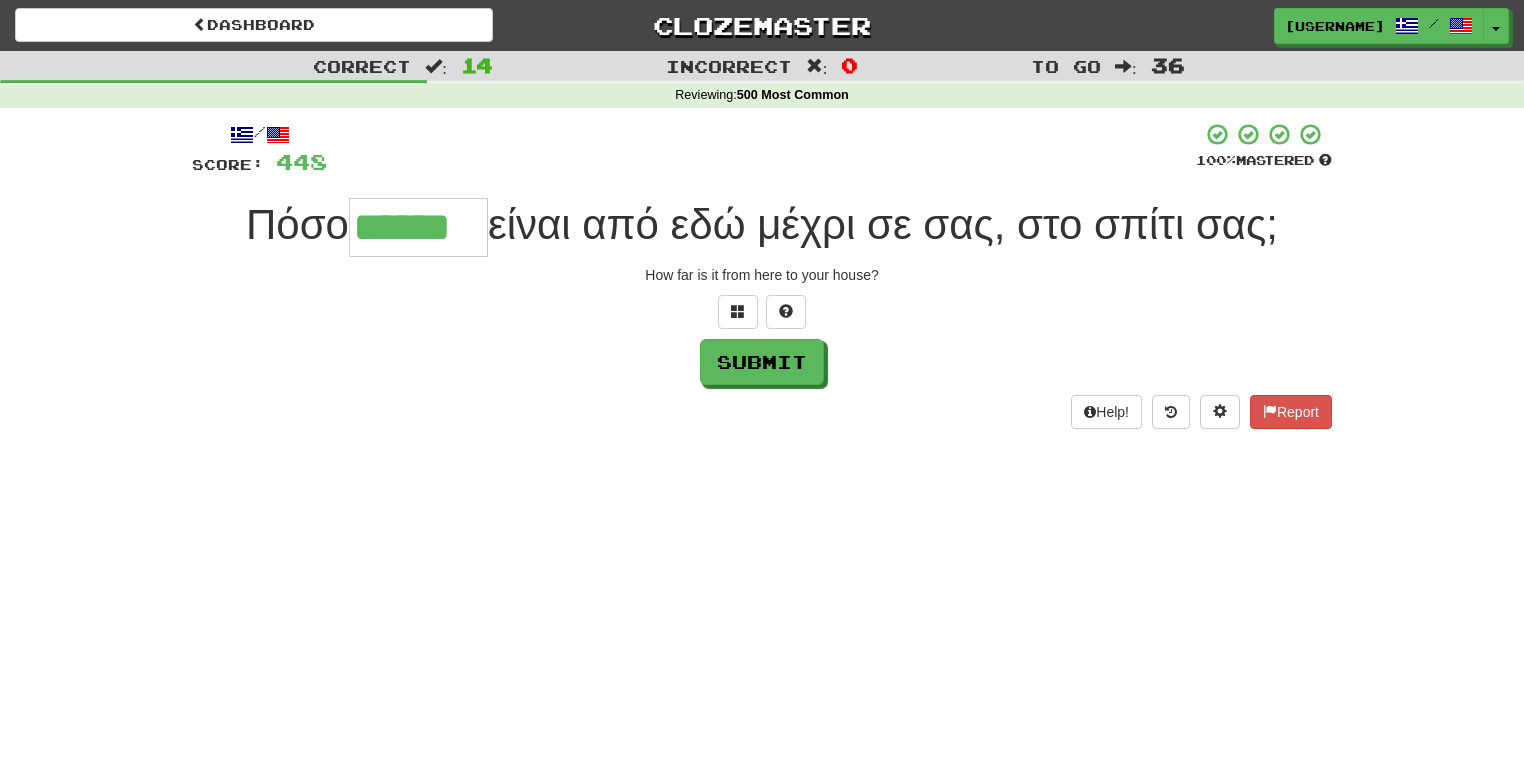 type on "******" 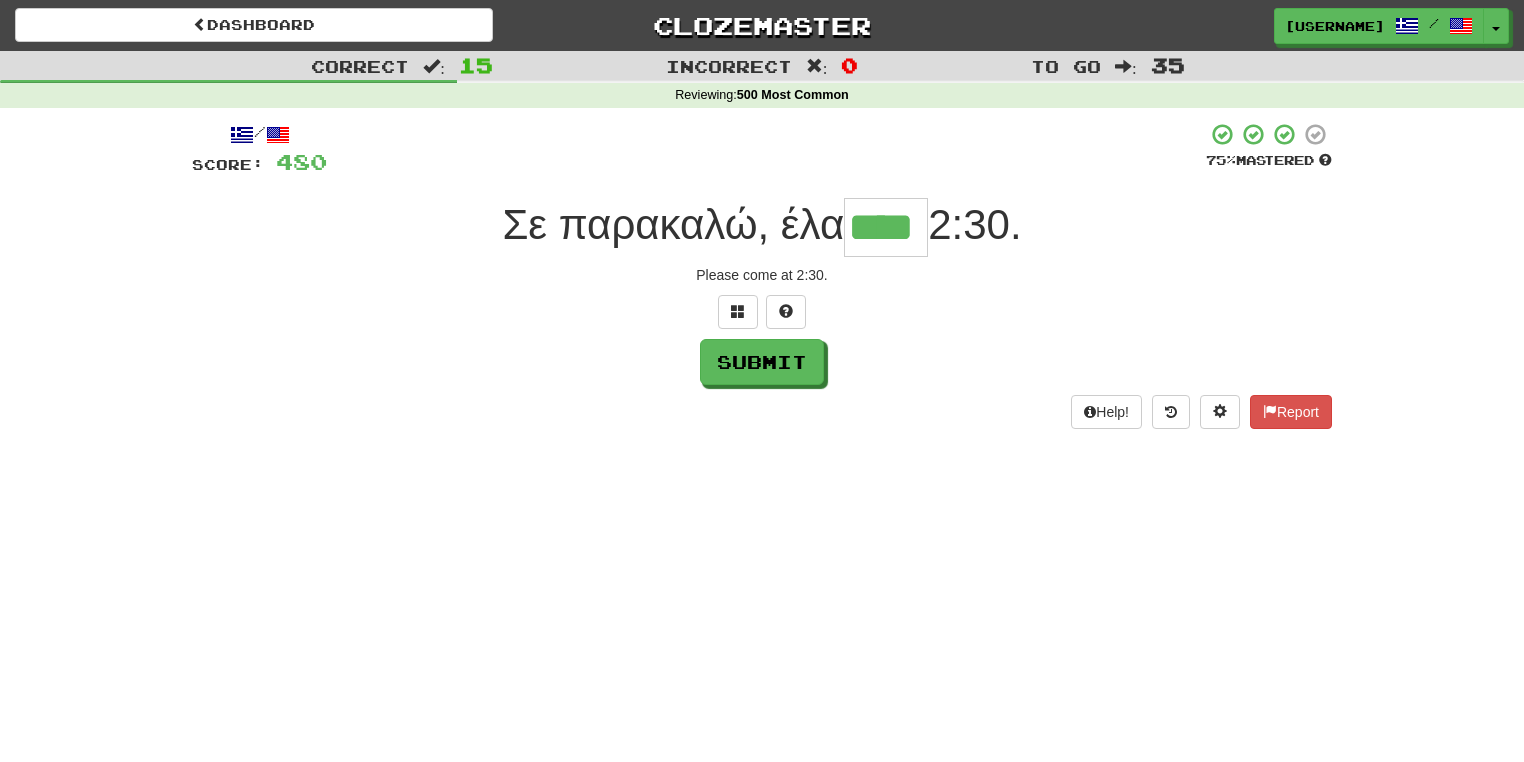 type on "****" 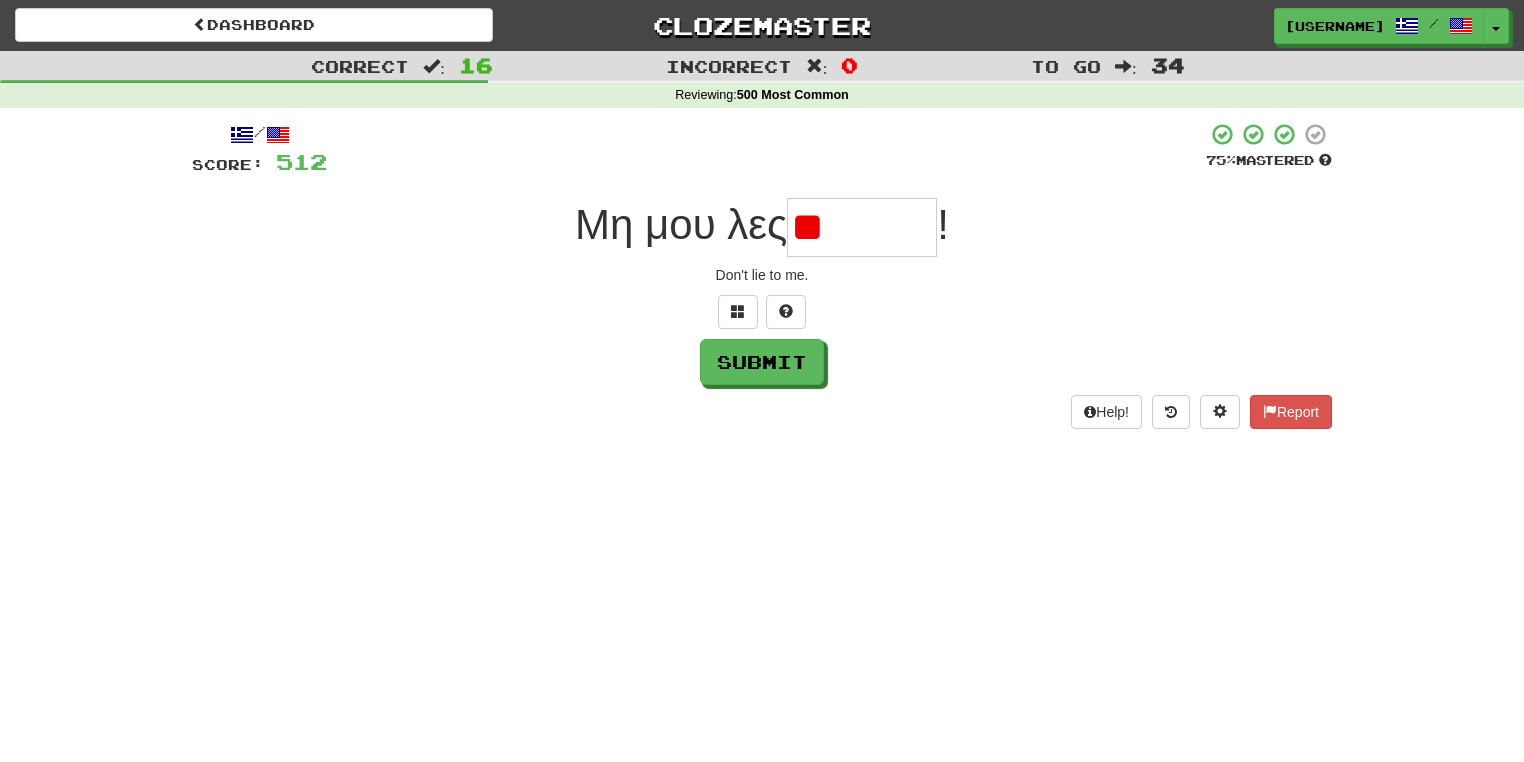type on "*" 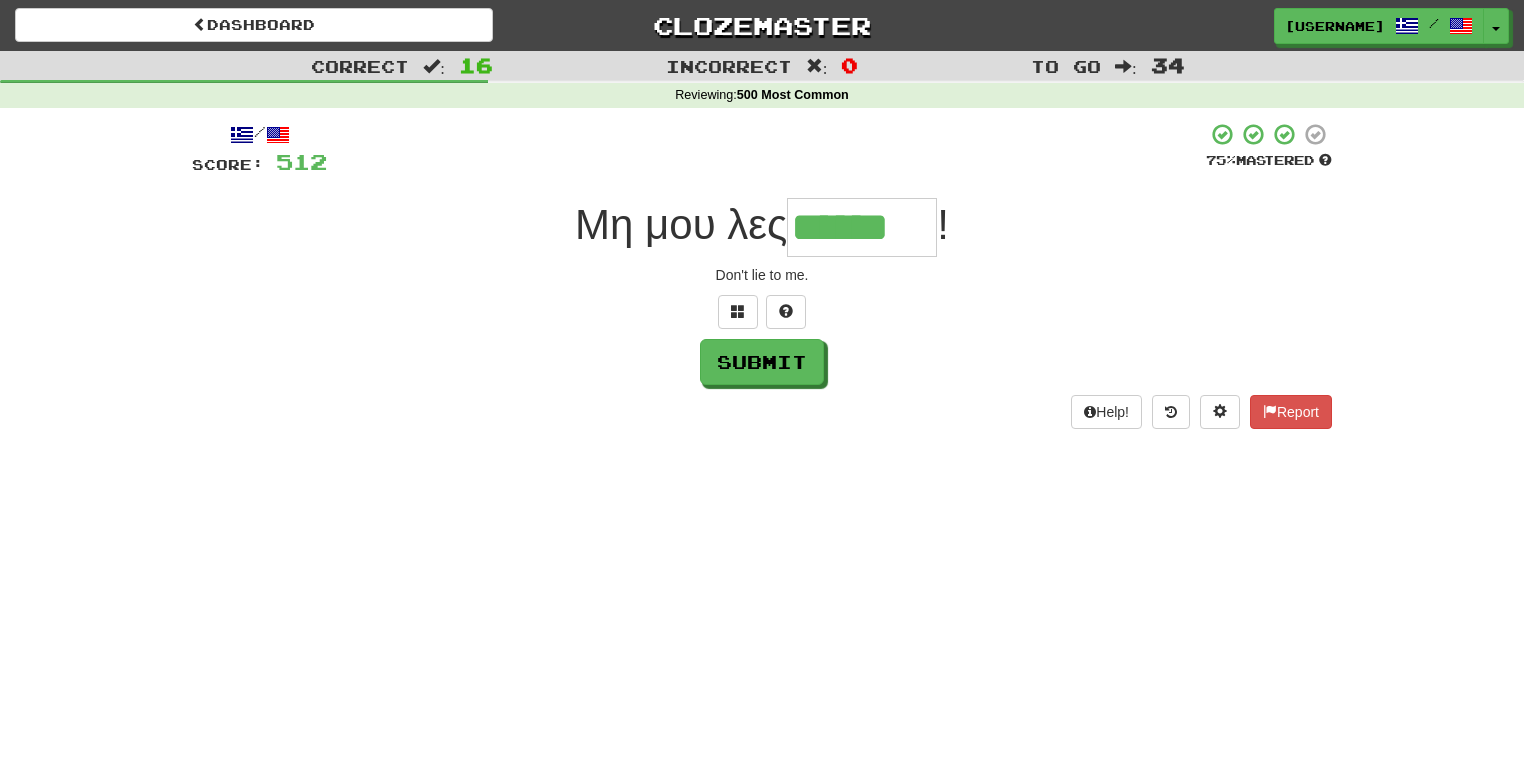 type on "******" 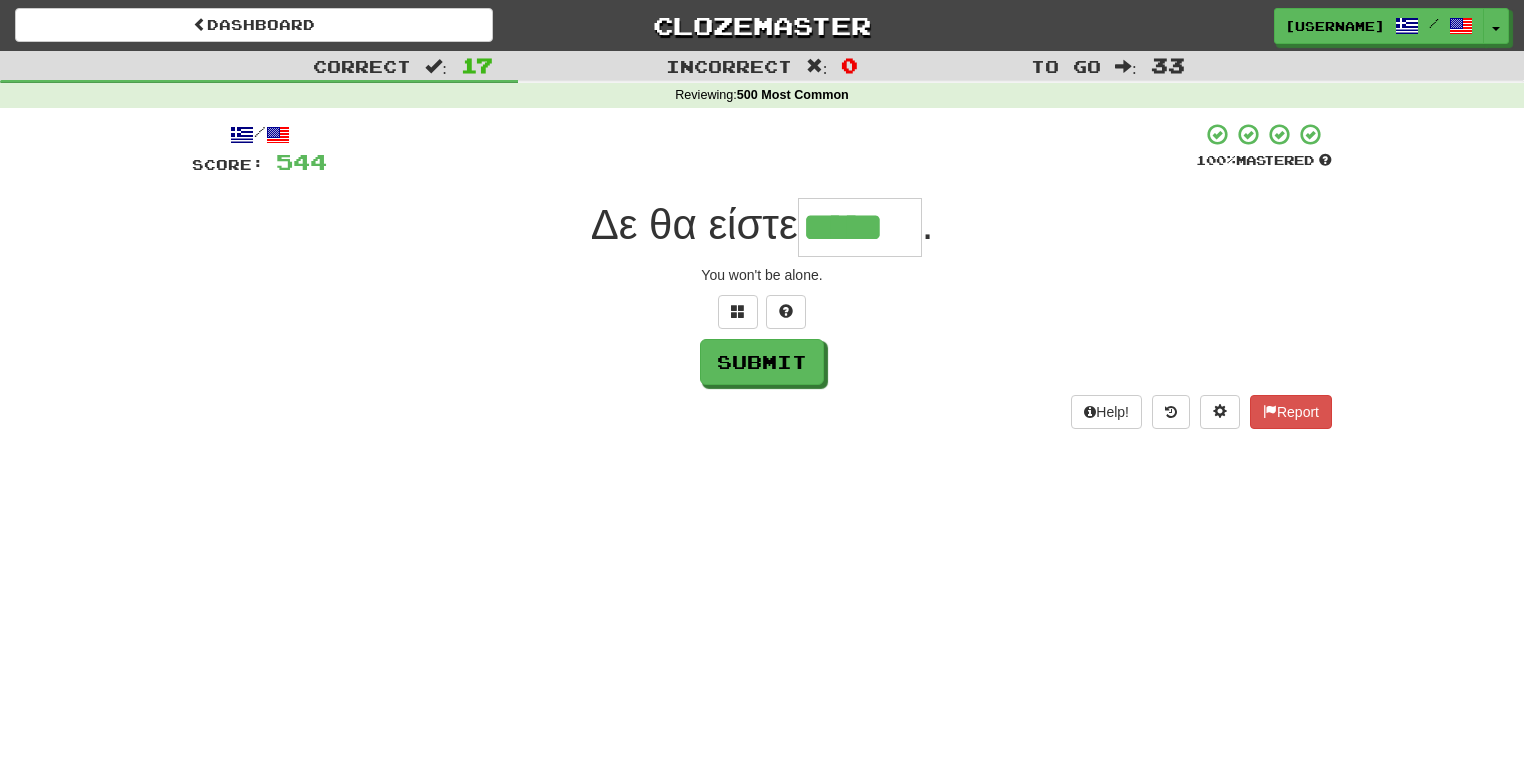 type on "*****" 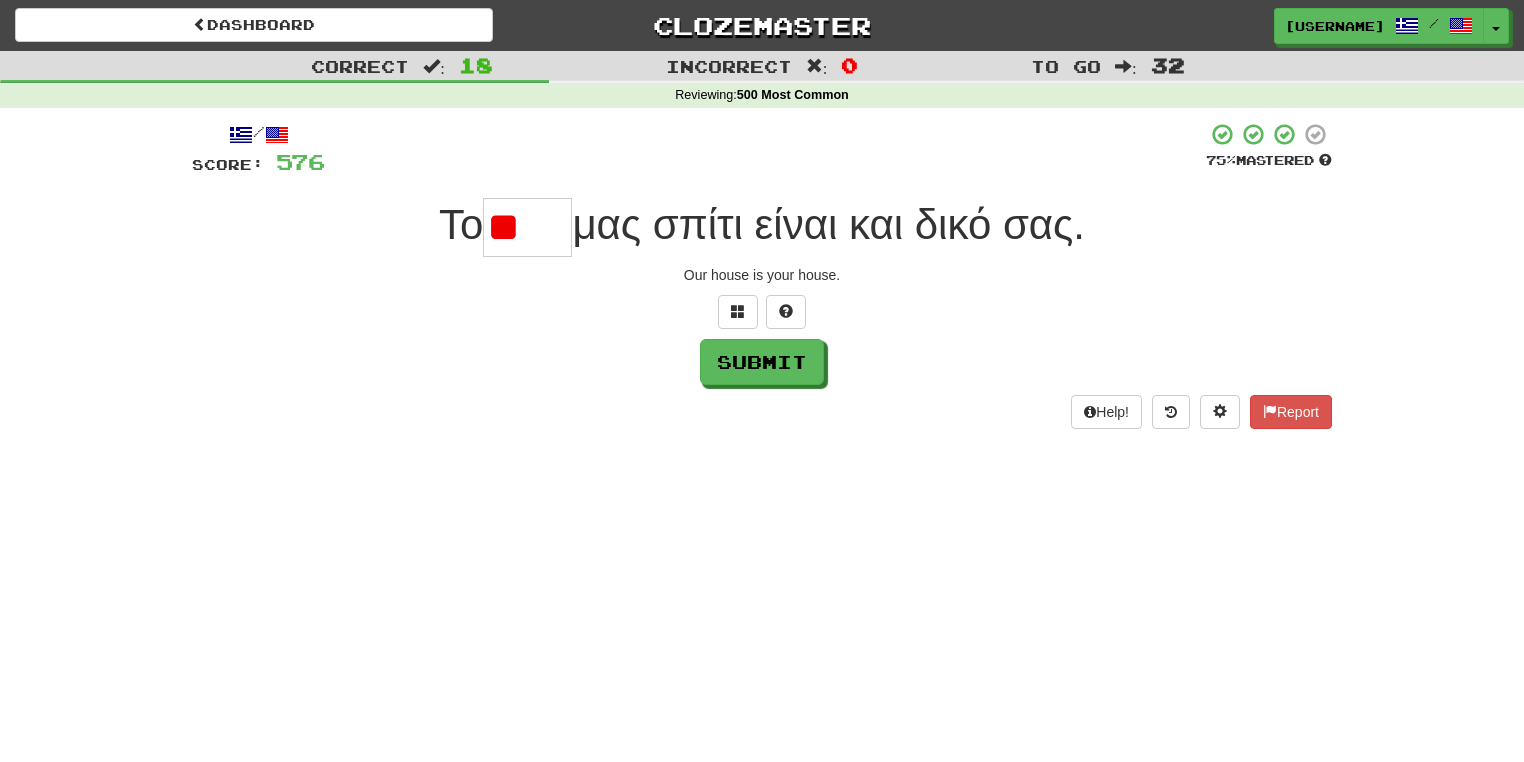 type on "*" 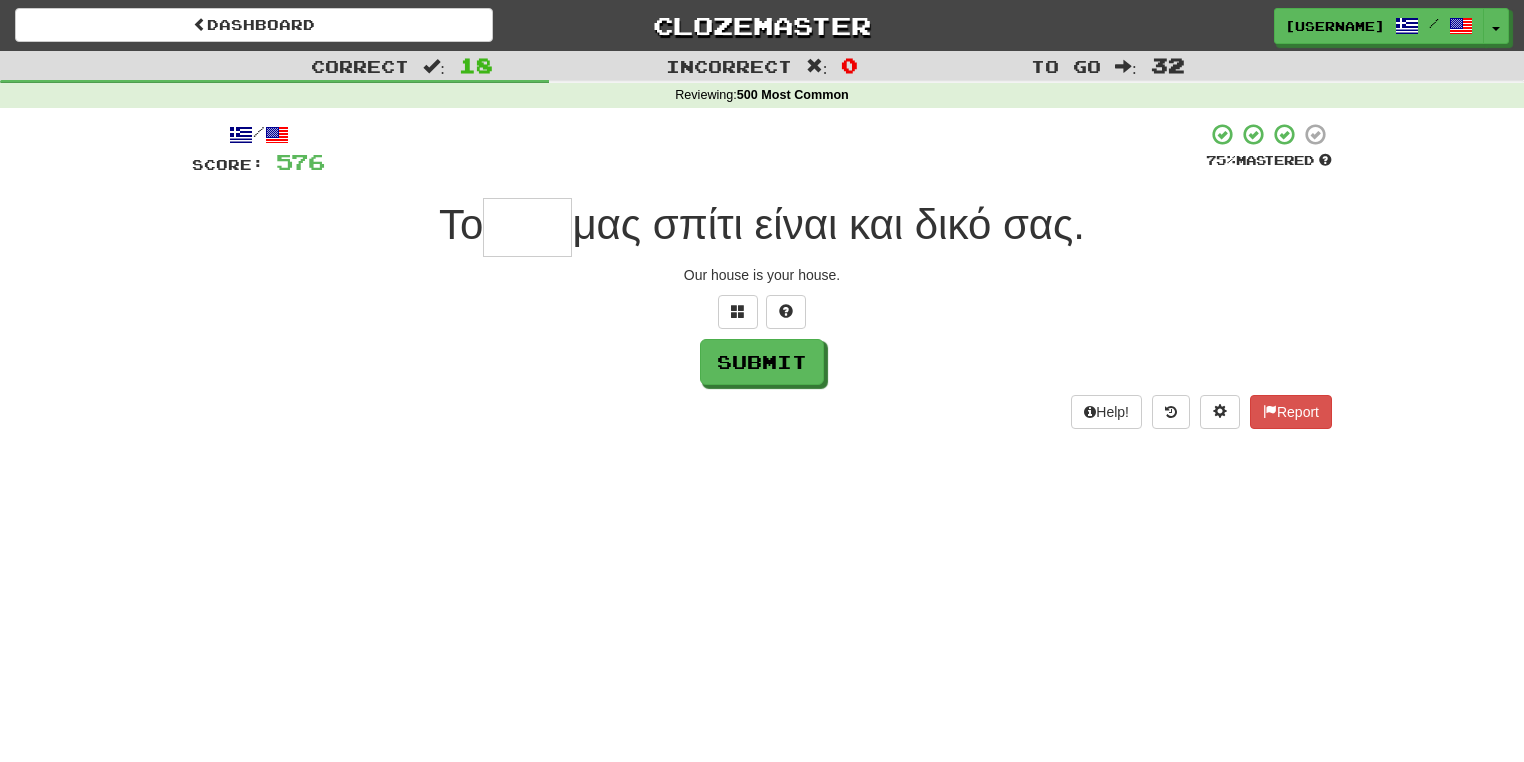 type on "*" 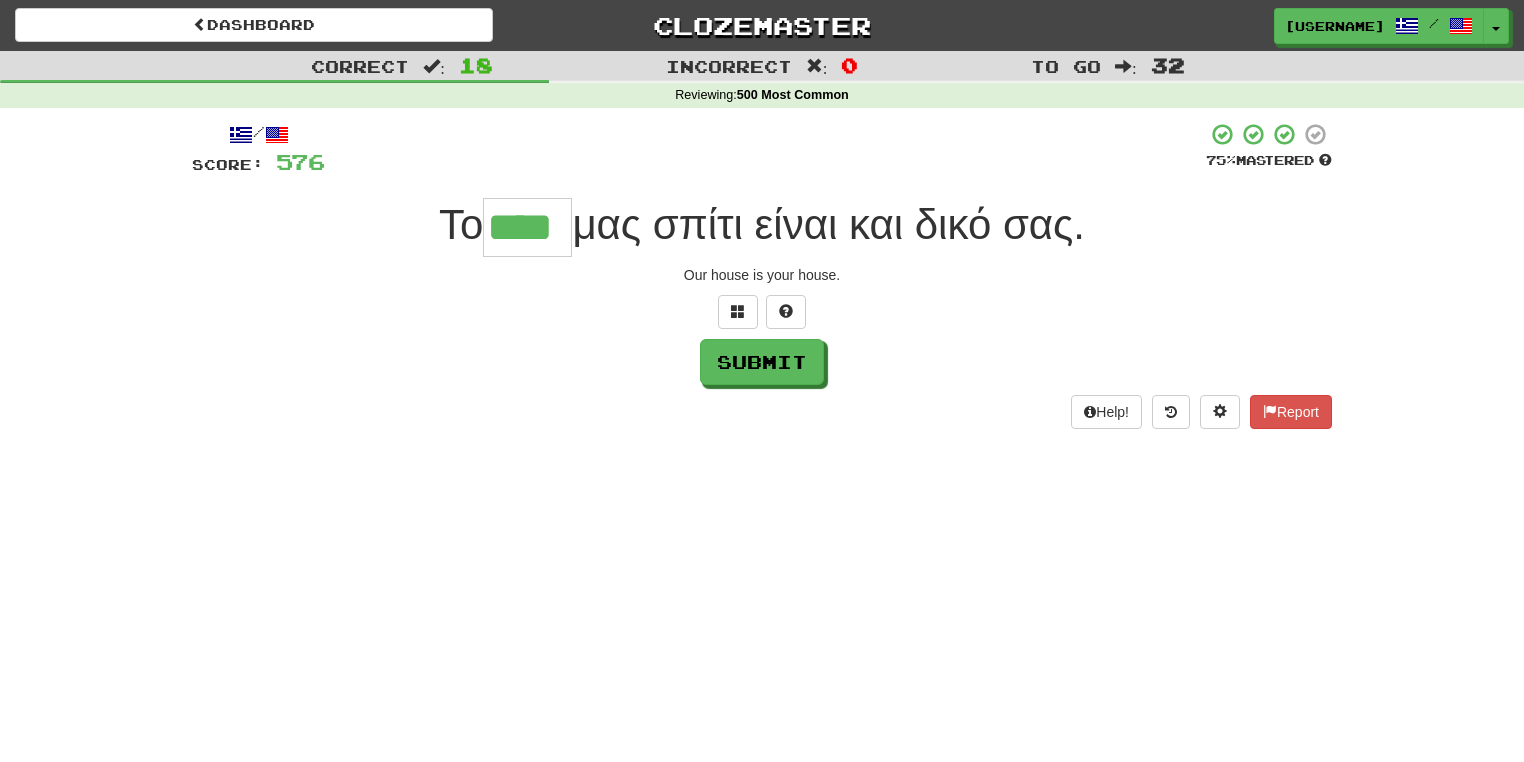 type on "****" 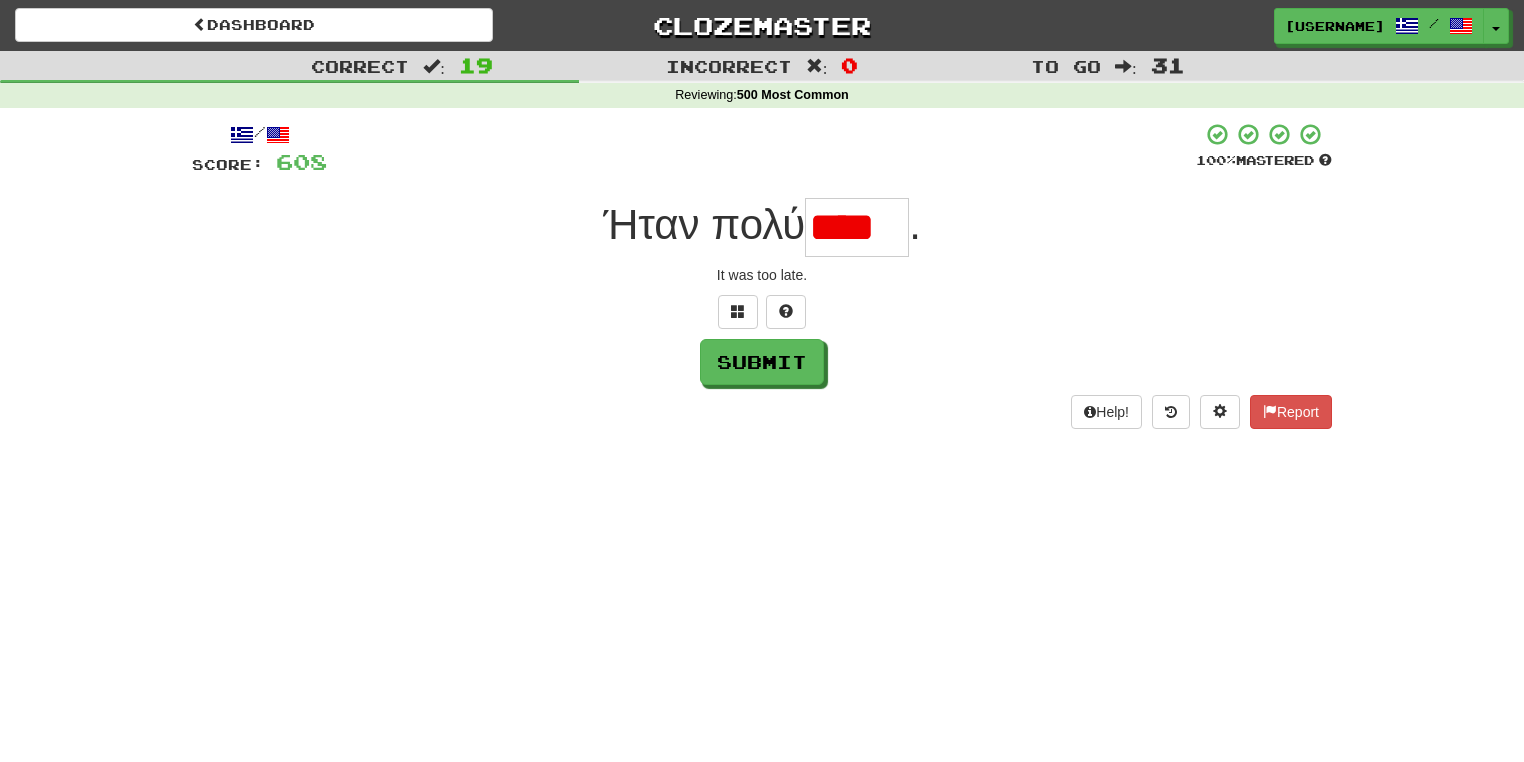type on "****" 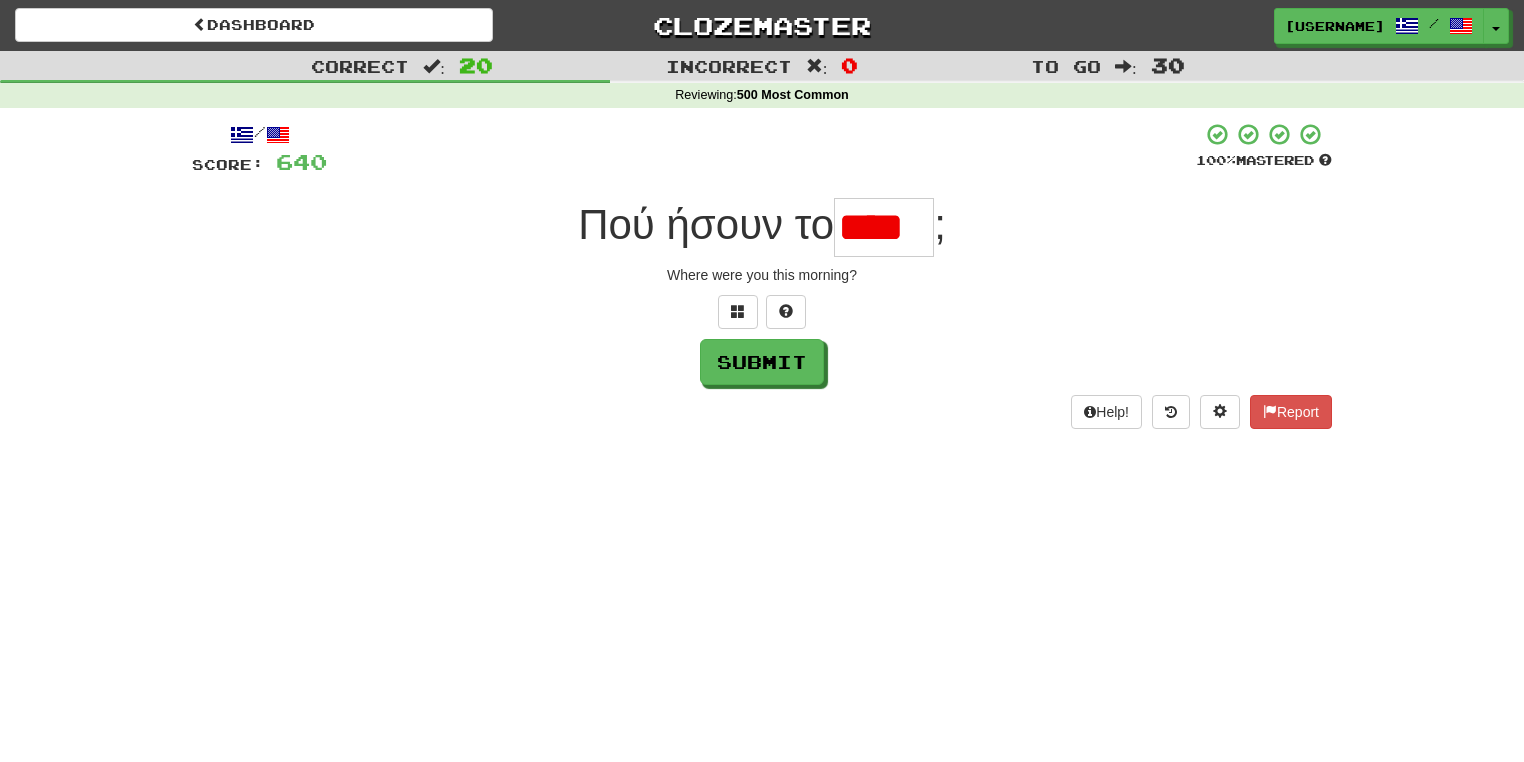 type on "****" 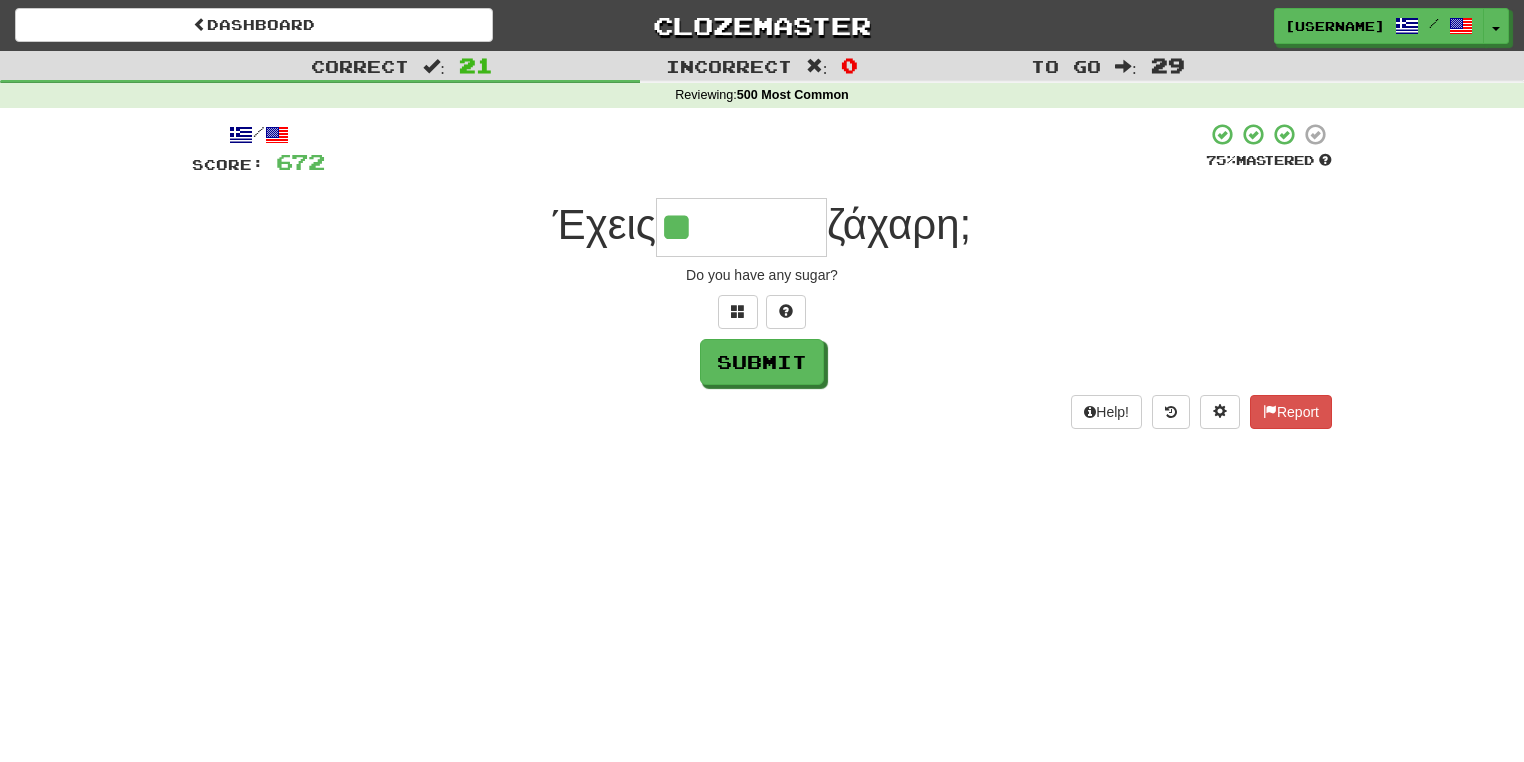 type on "*******" 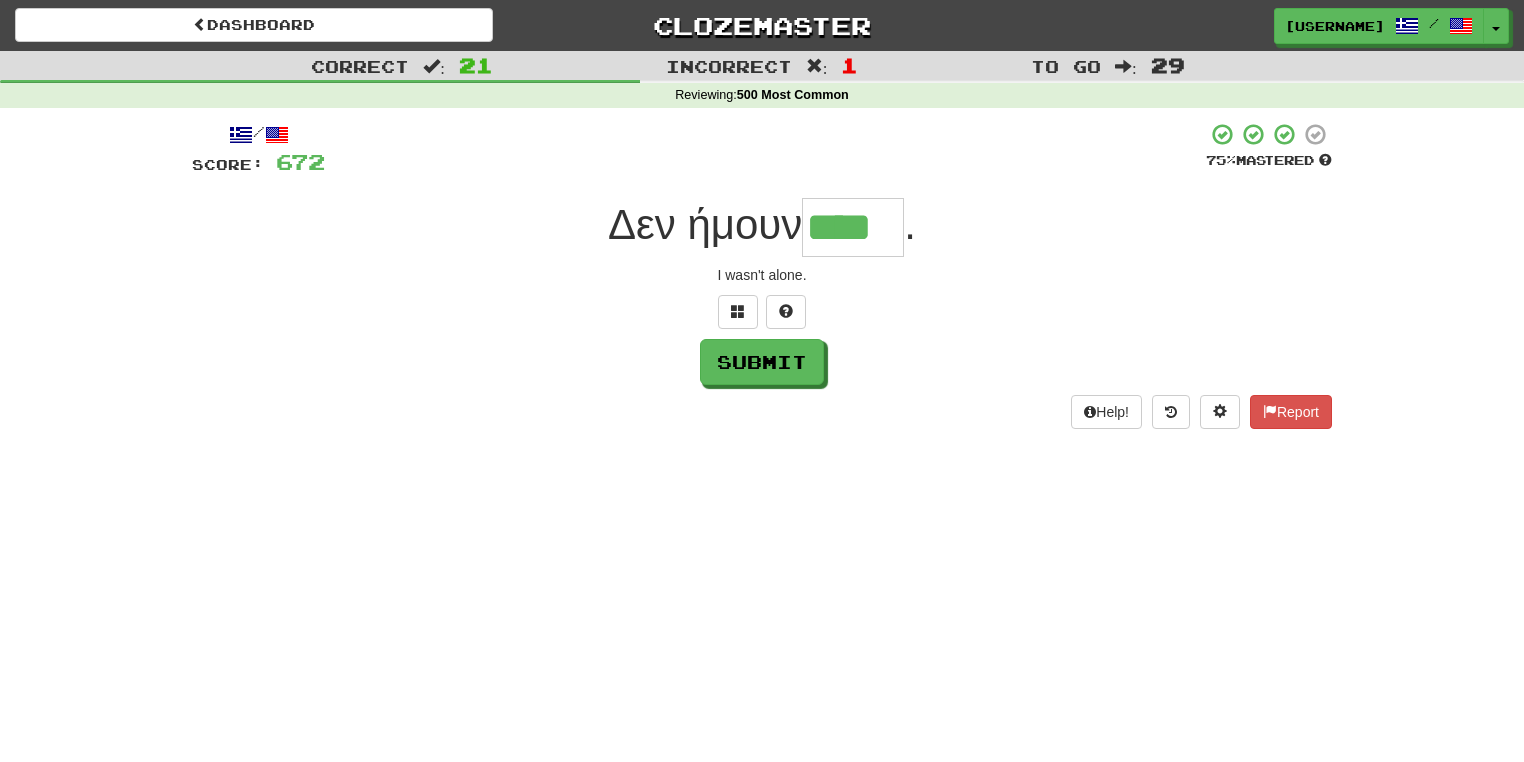 type on "****" 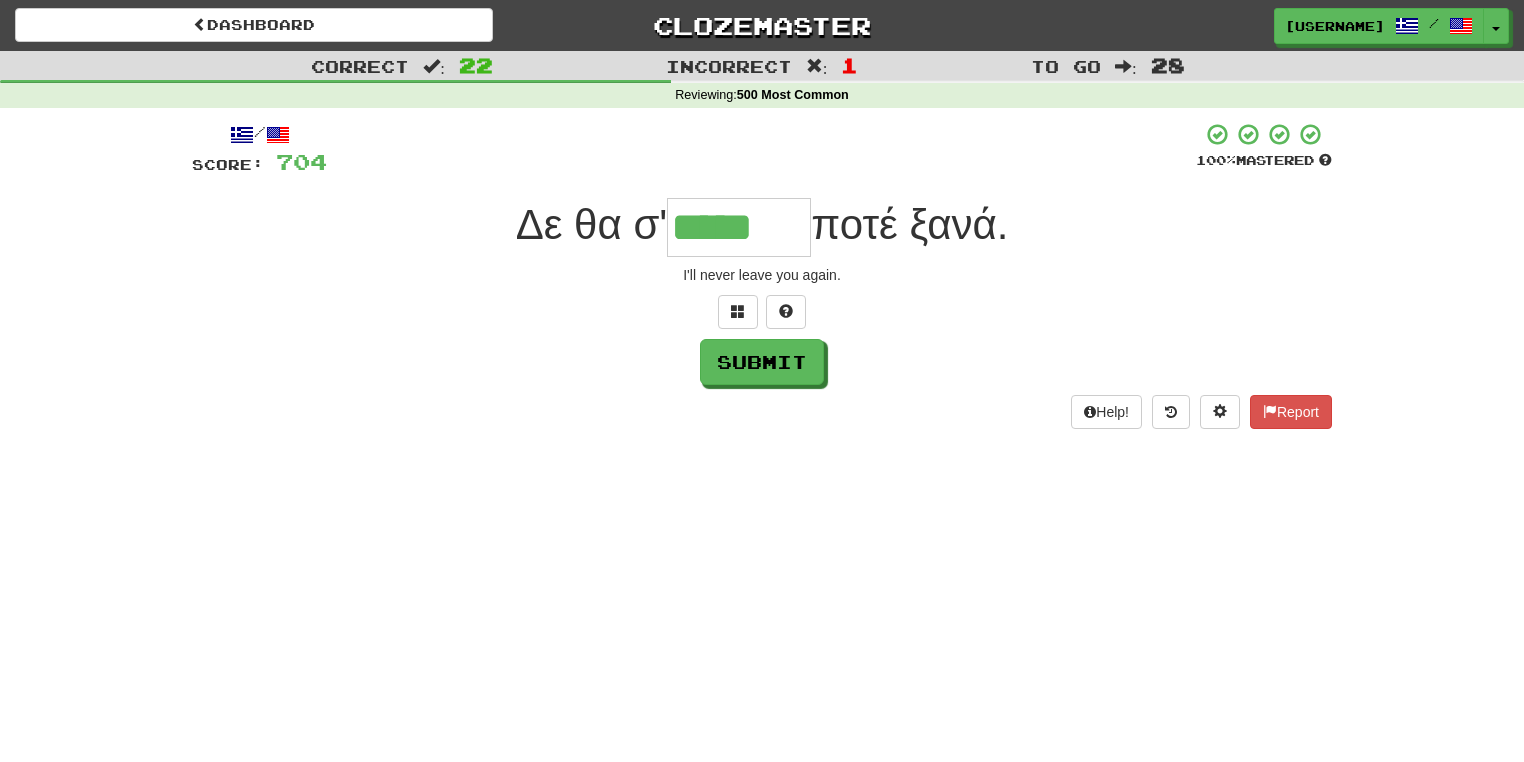 type on "*****" 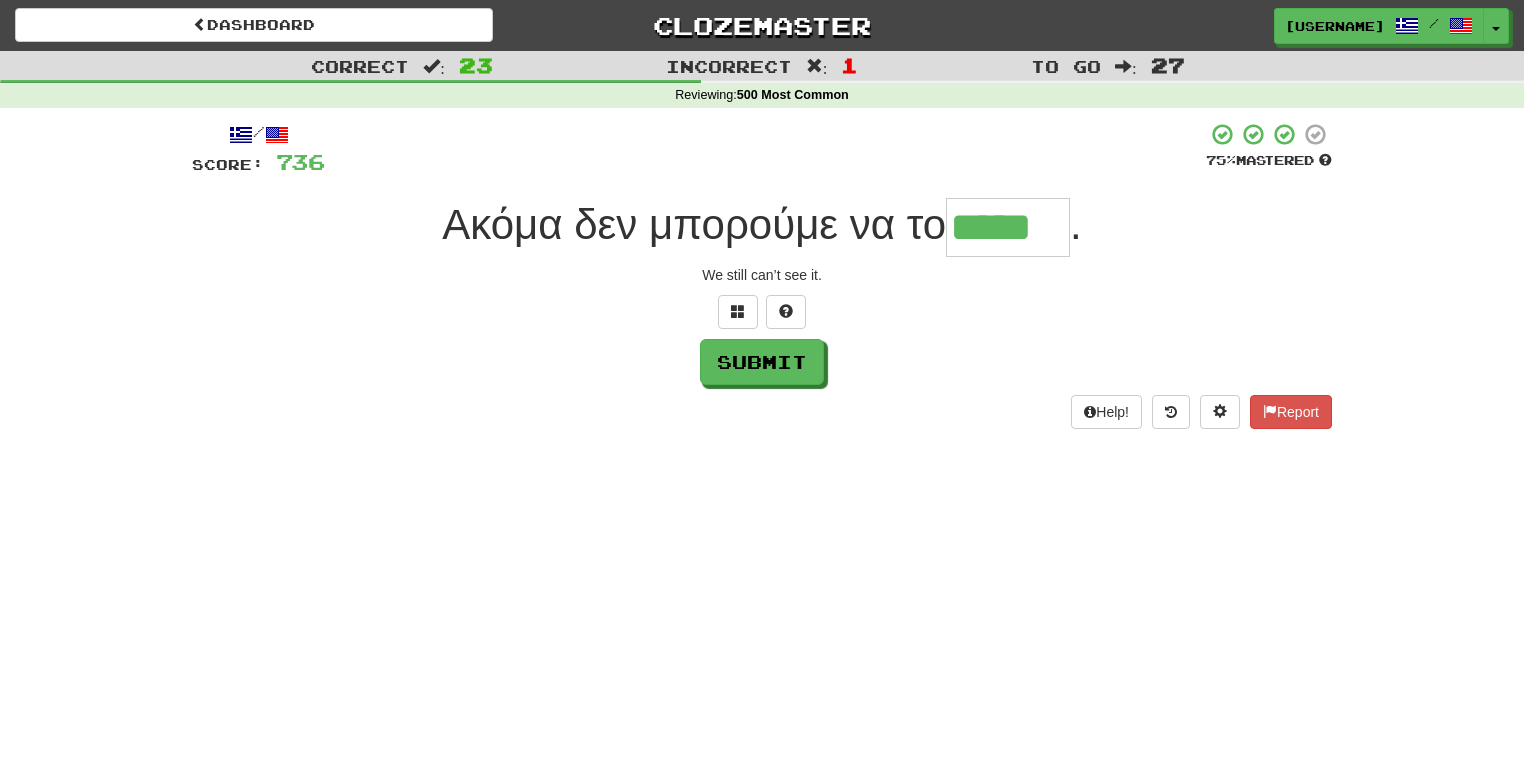 type on "*****" 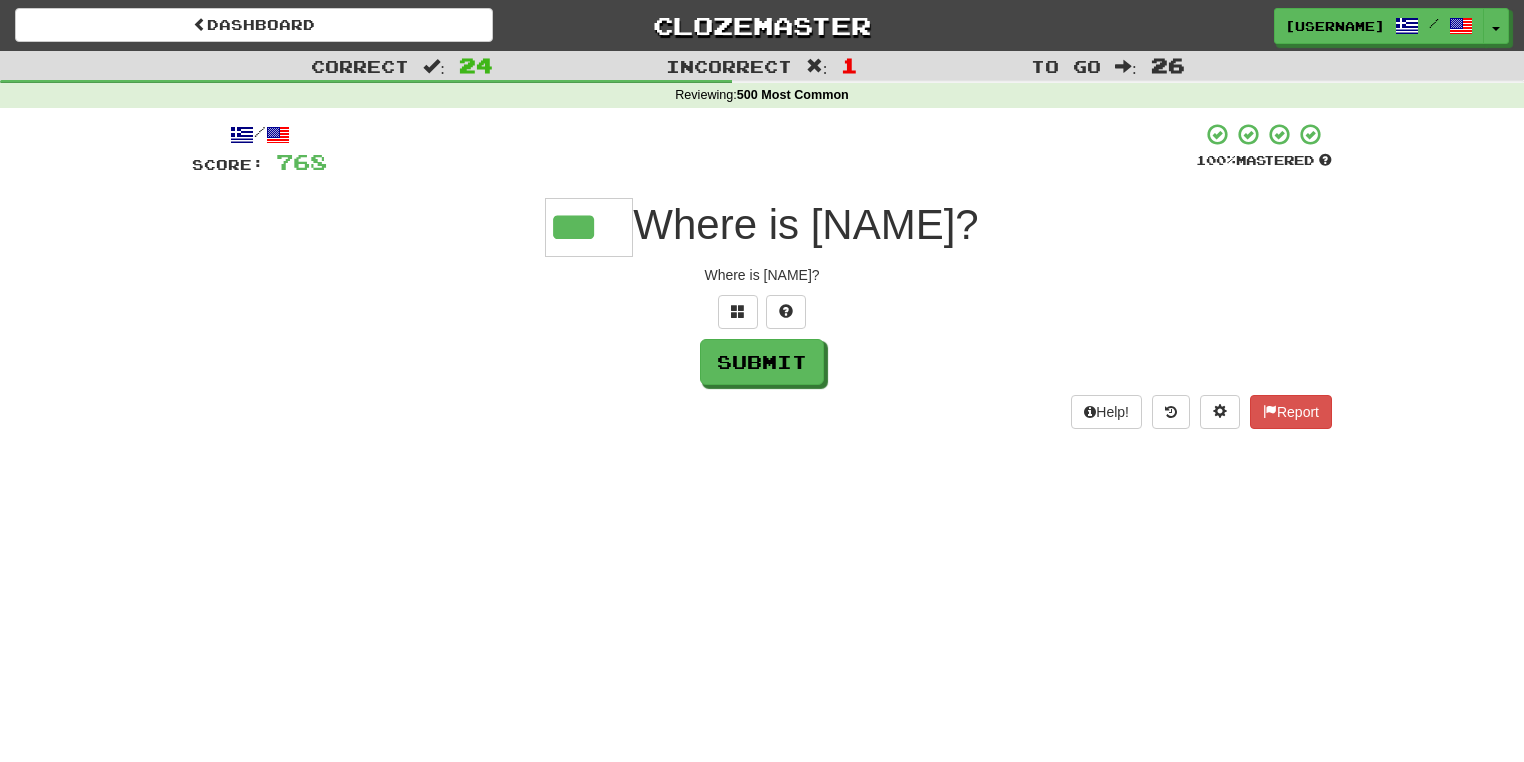type on "***" 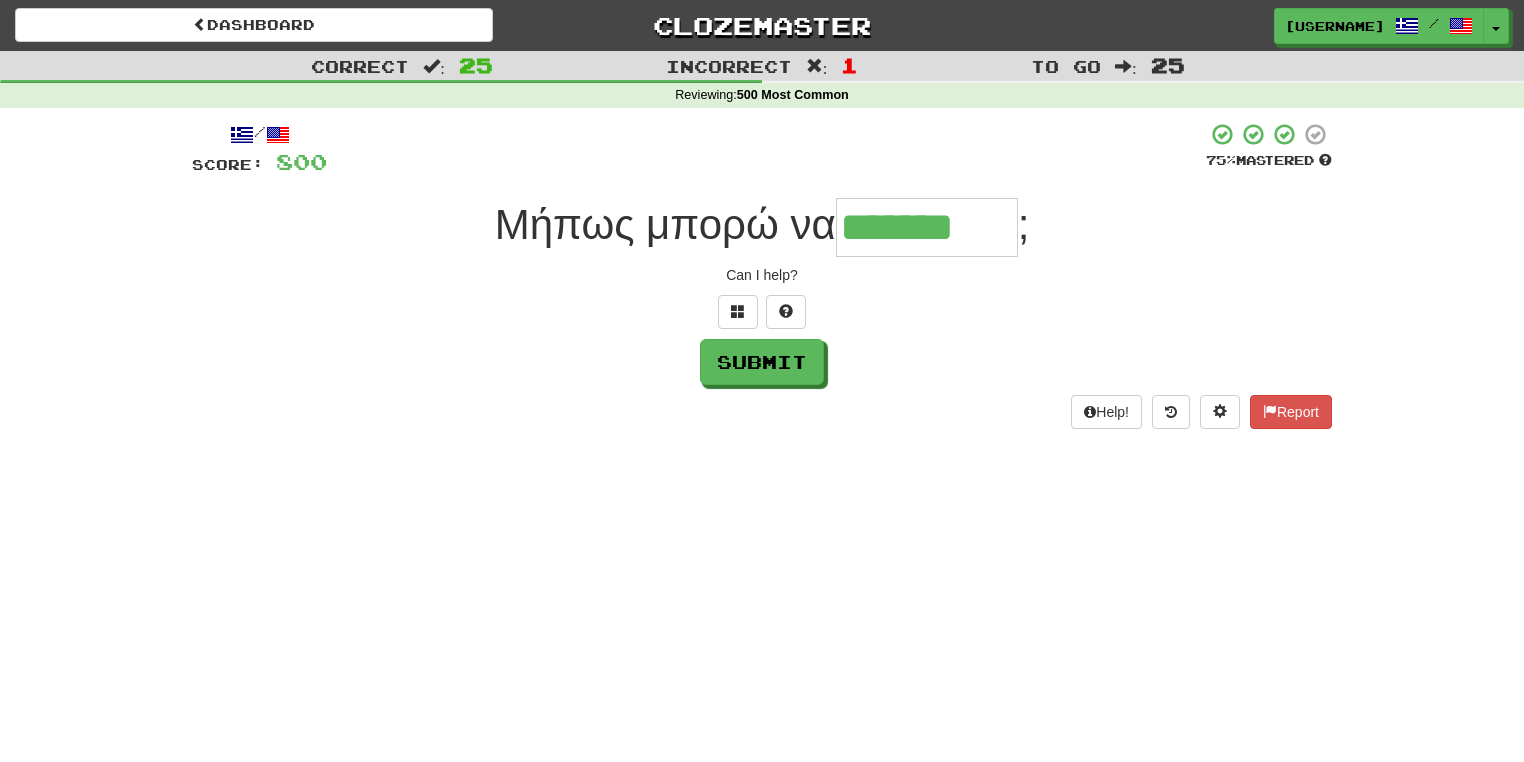 type on "*******" 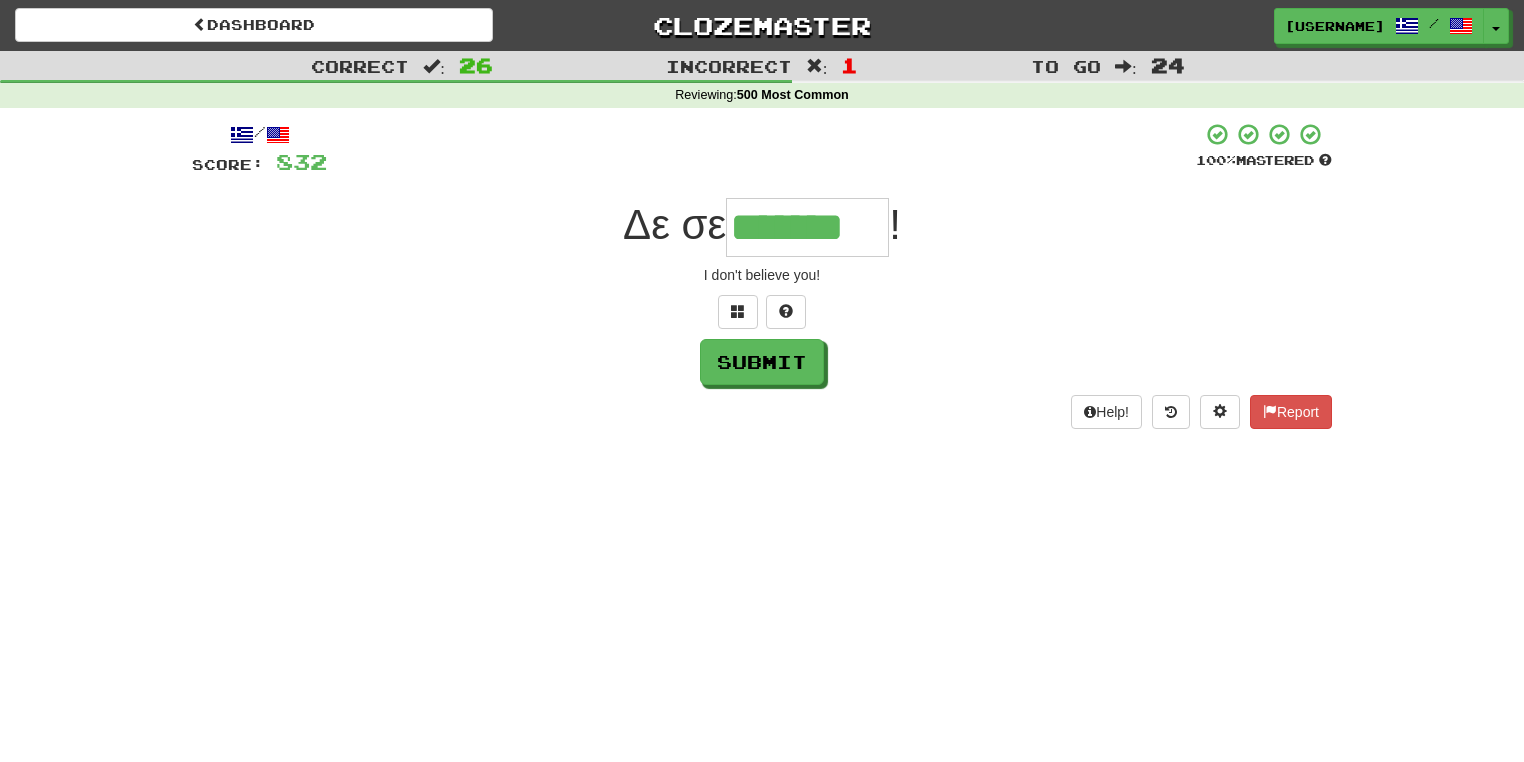type on "*******" 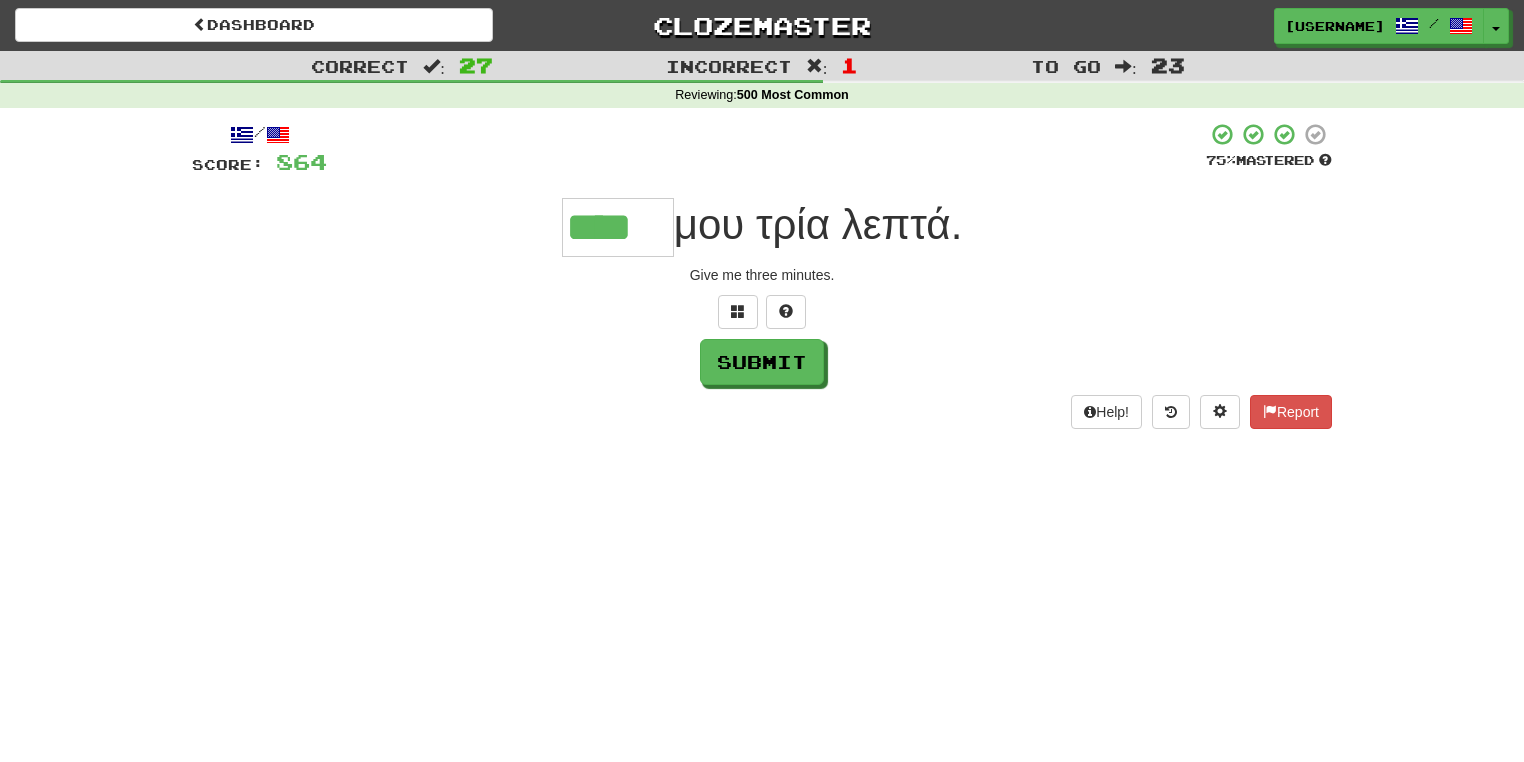 type on "****" 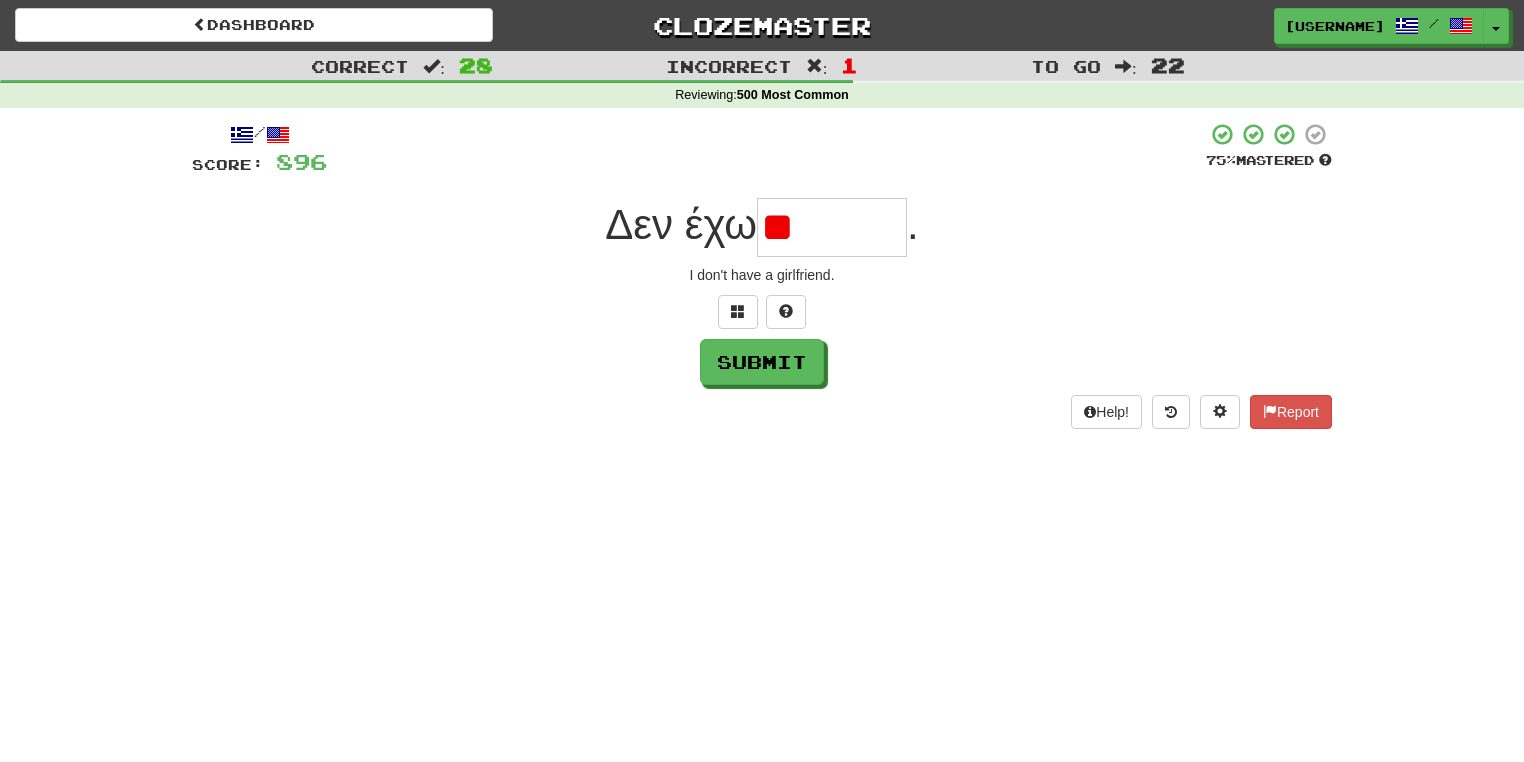 type on "*" 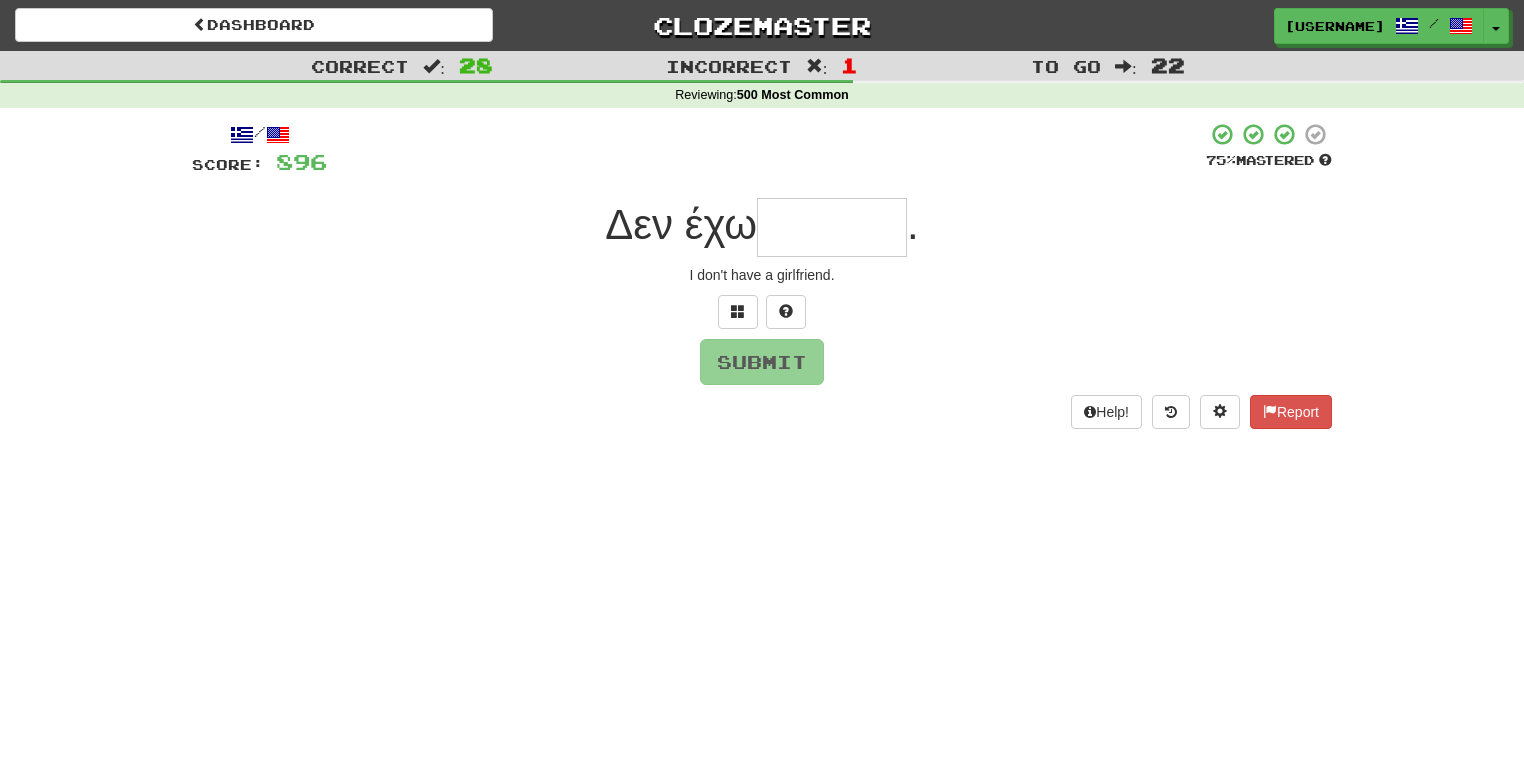 type on "*" 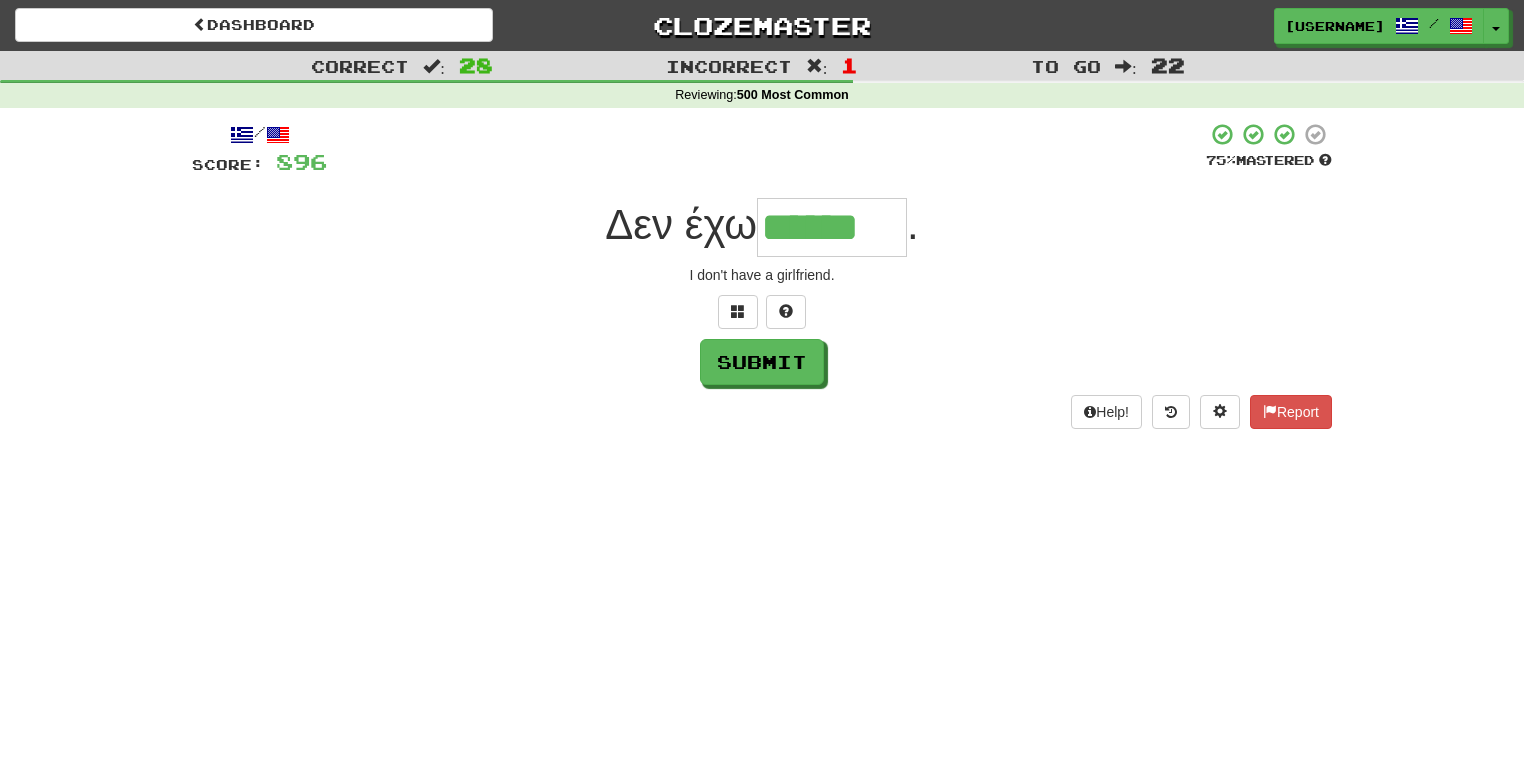 type on "******" 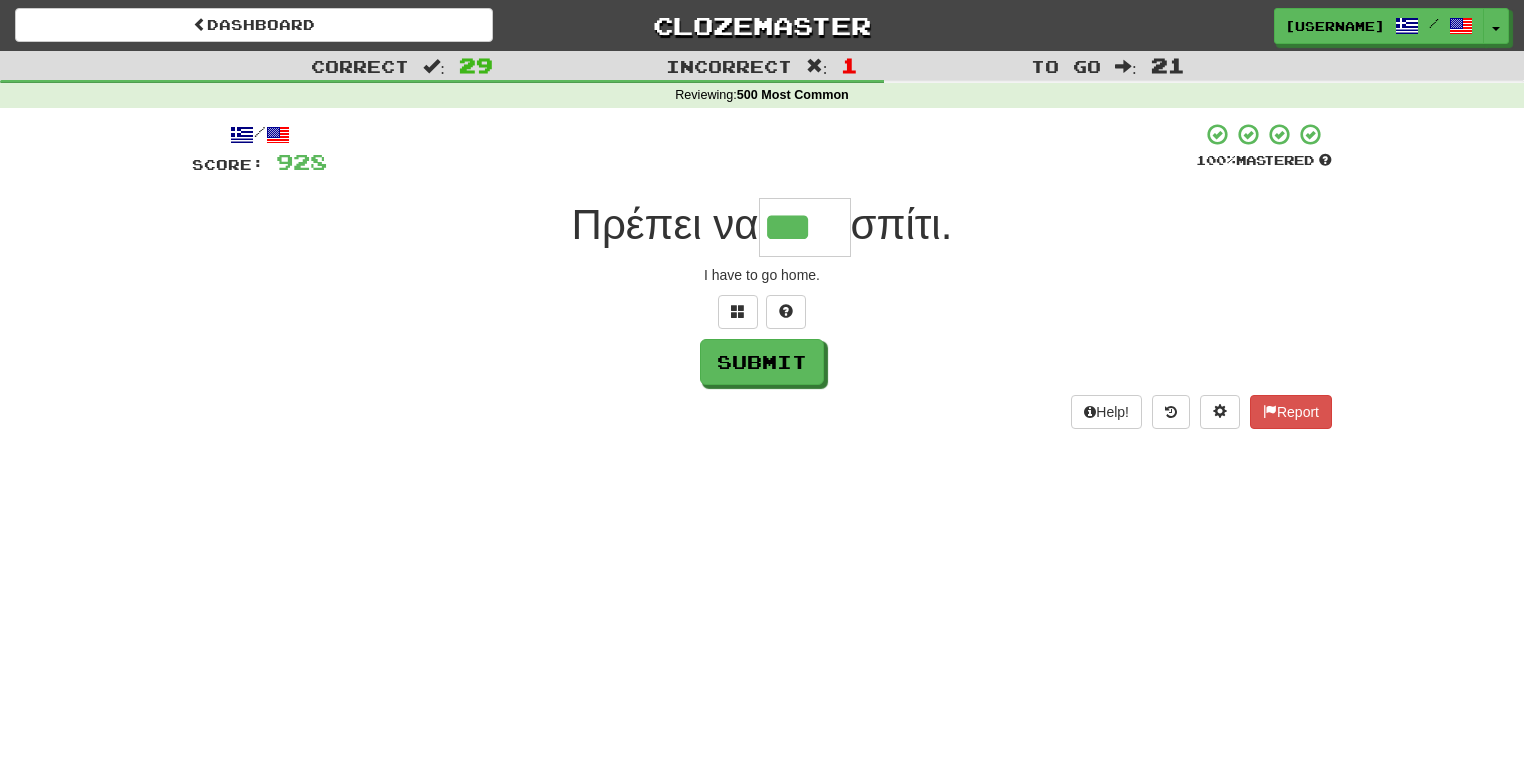 type on "***" 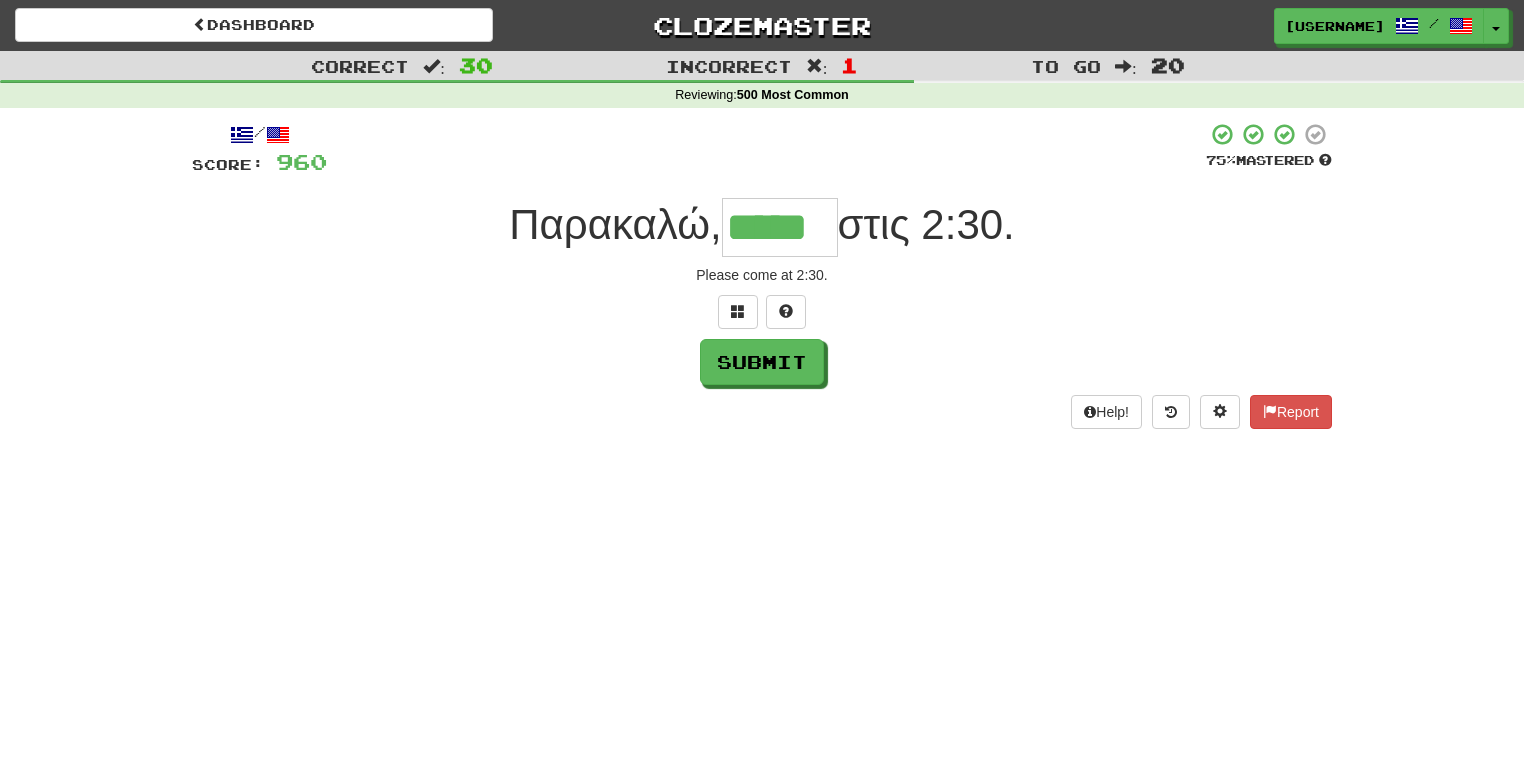 type on "*****" 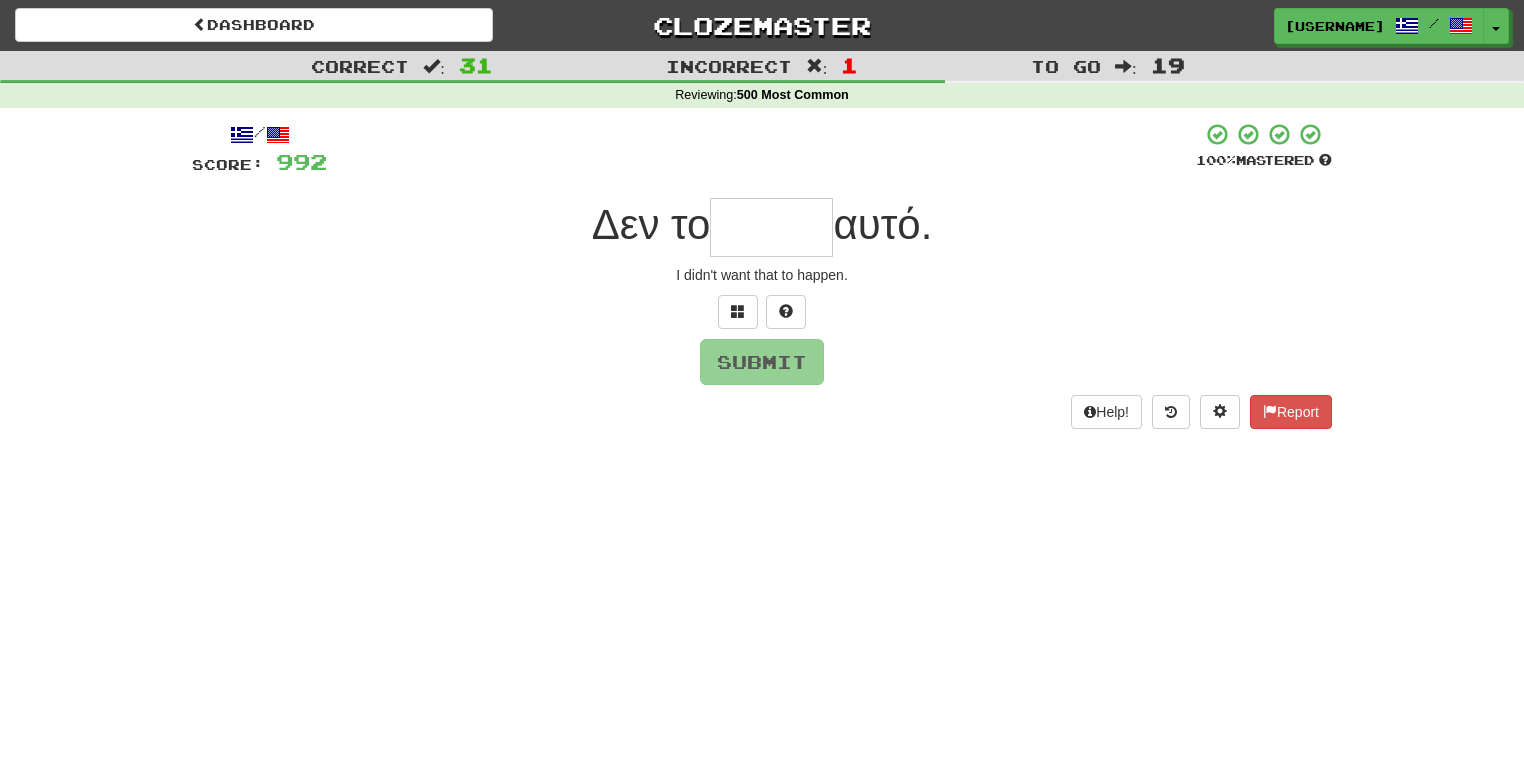 type on "*" 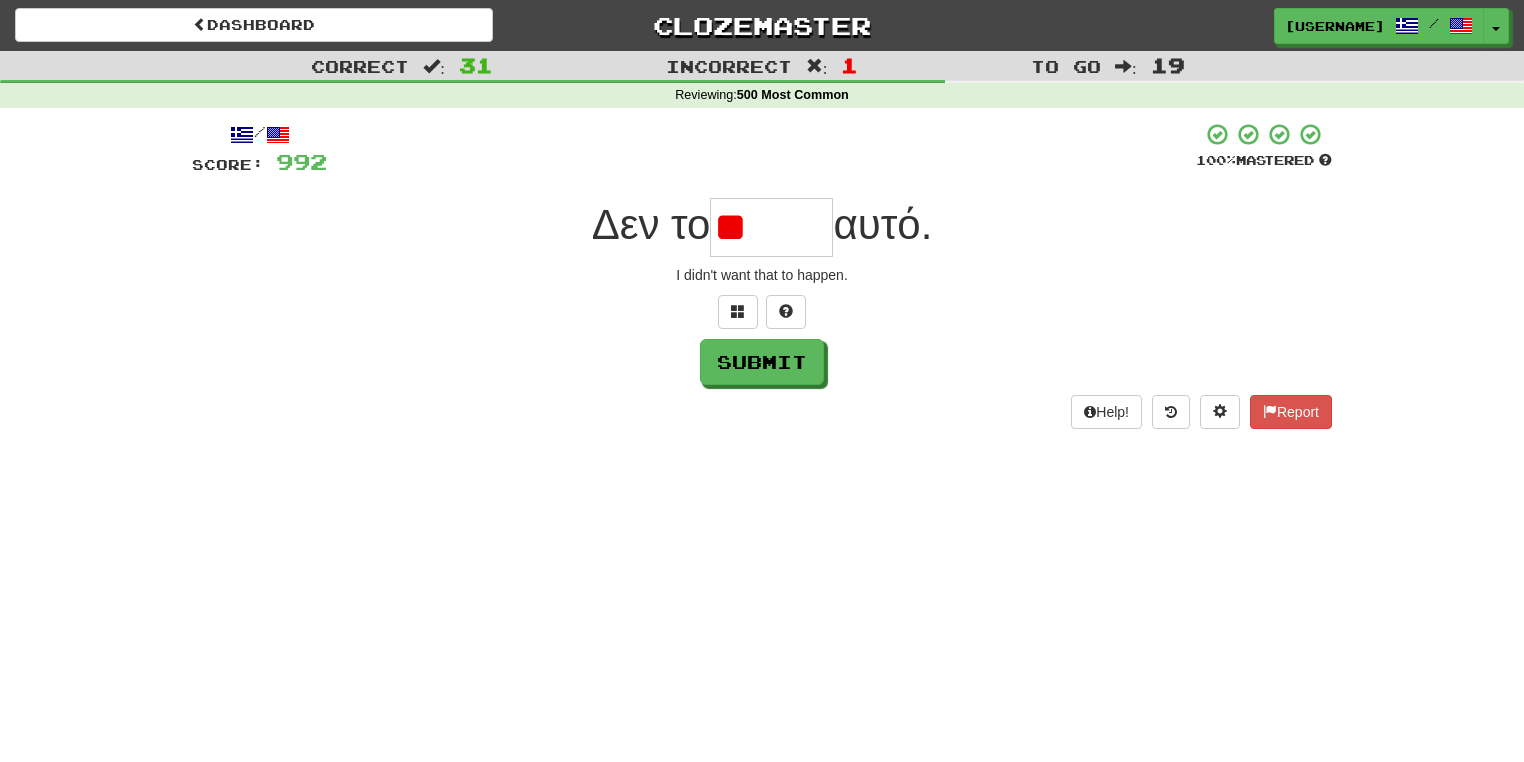 type on "*" 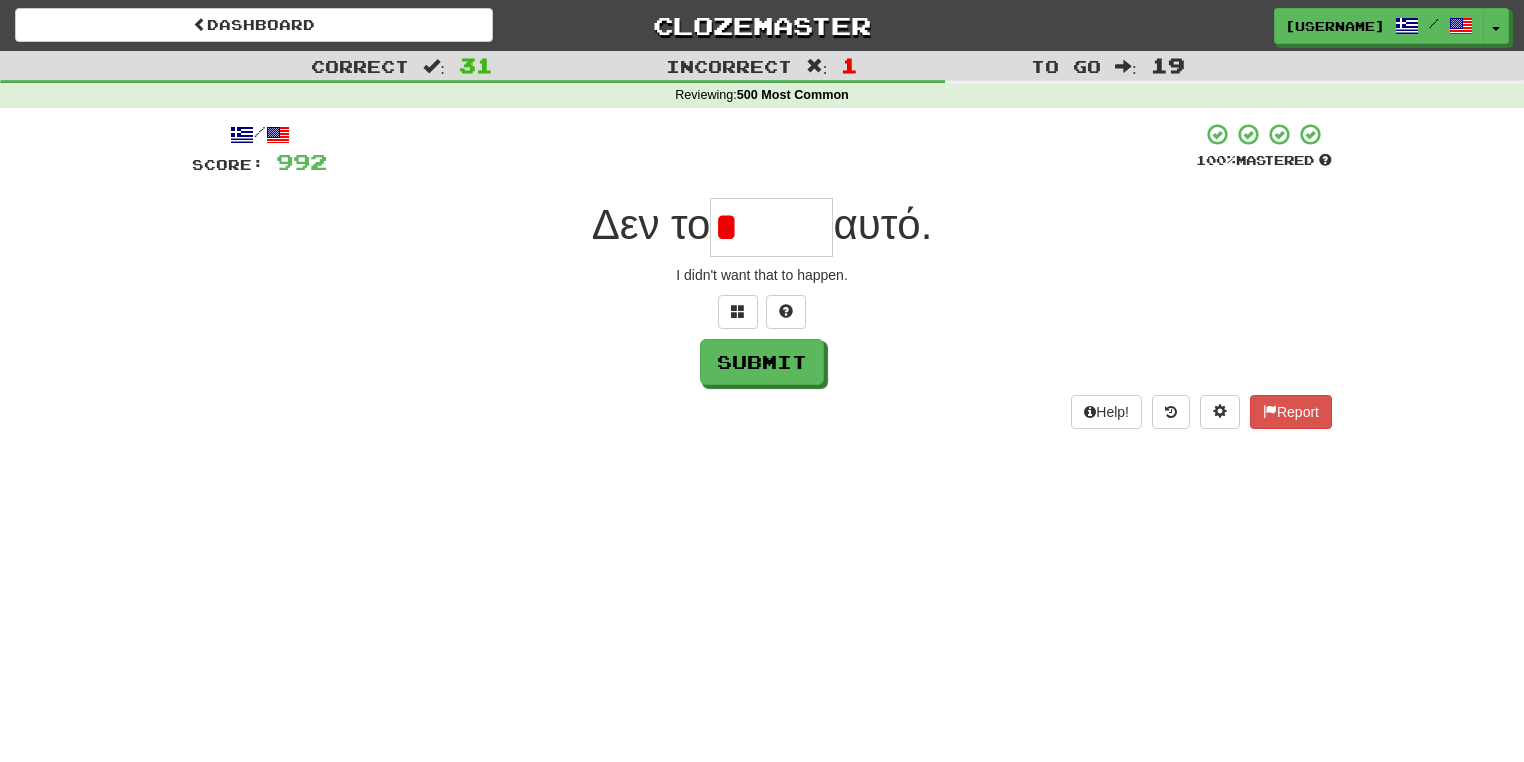 type on "*****" 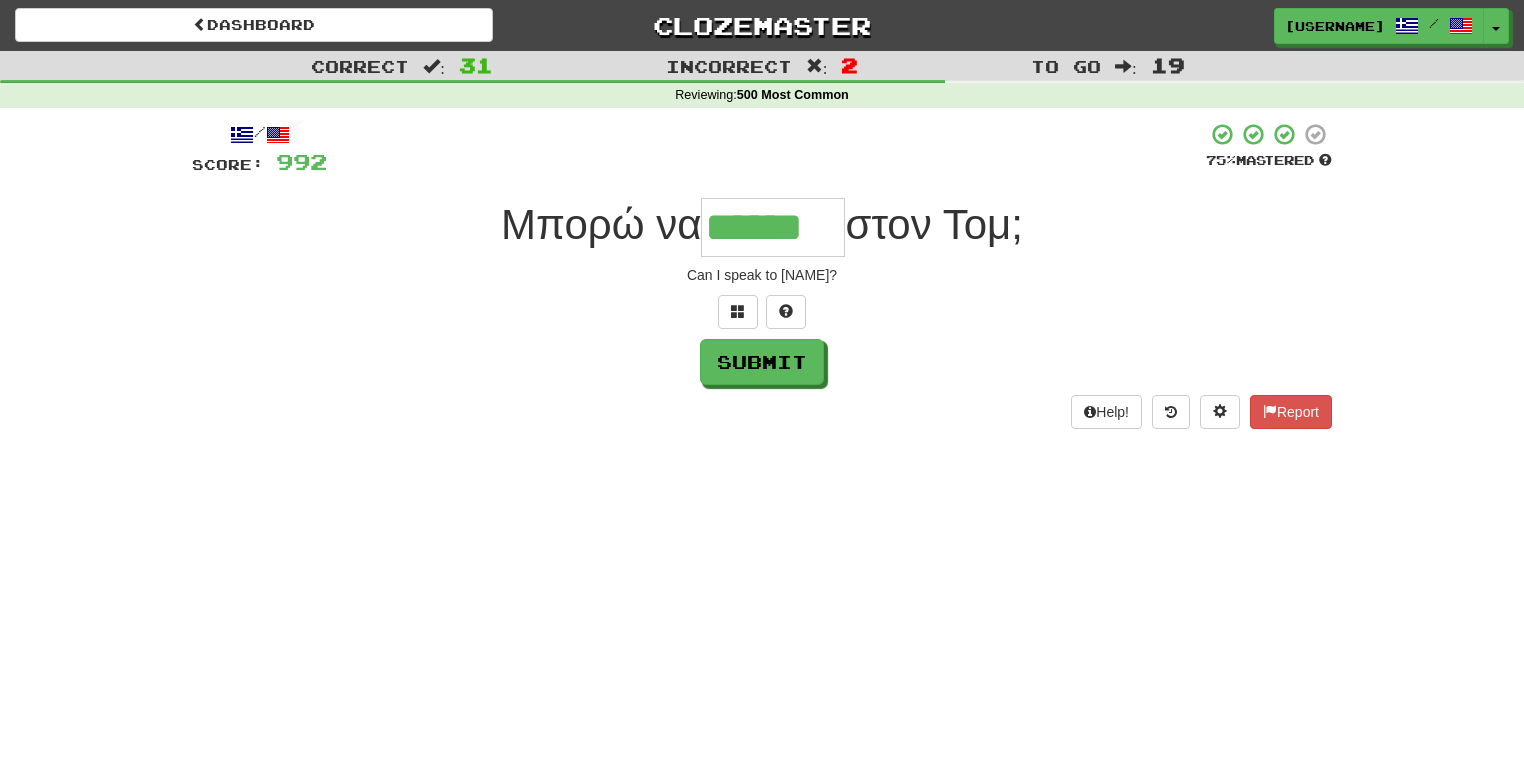type on "******" 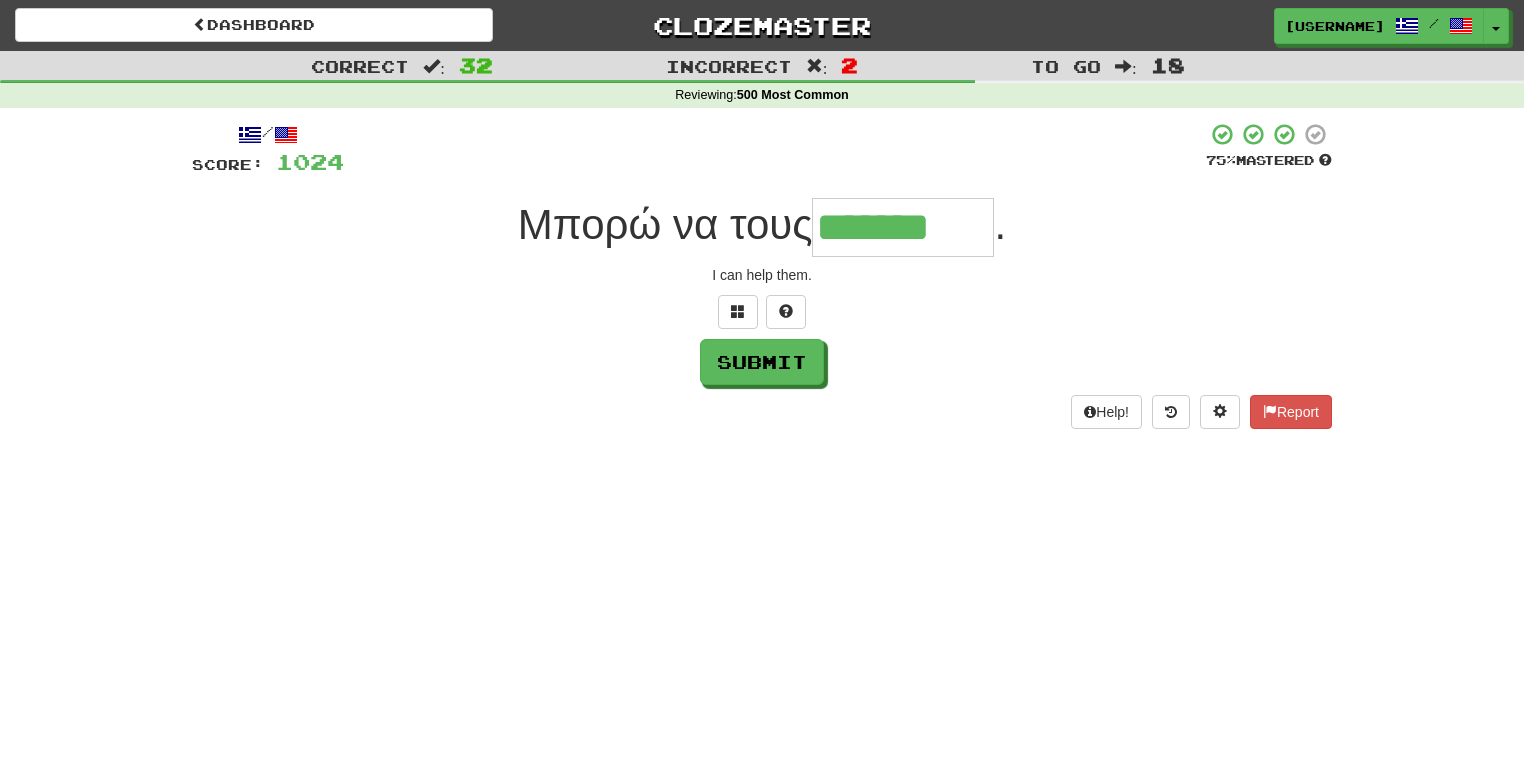 type on "*******" 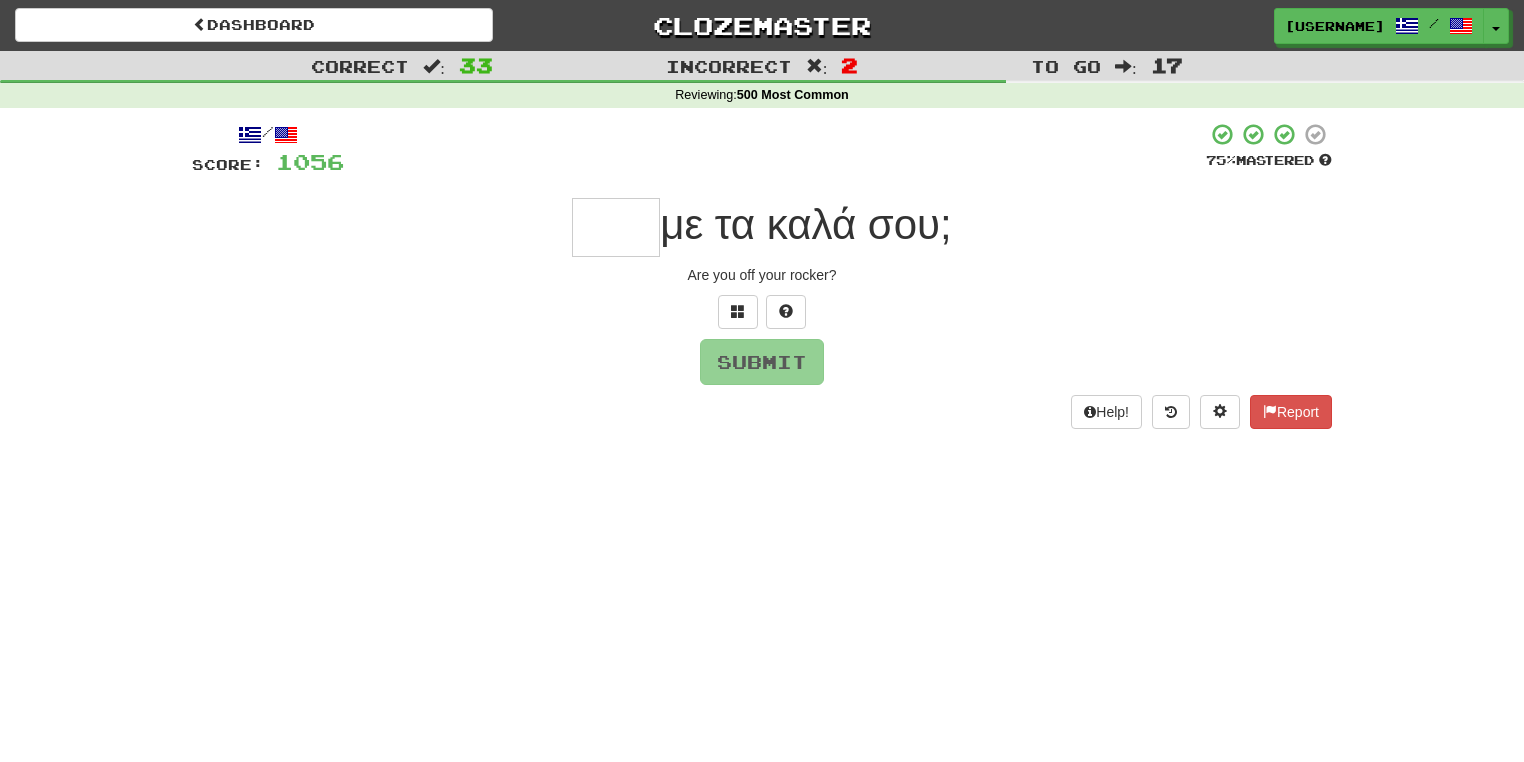 type on "*" 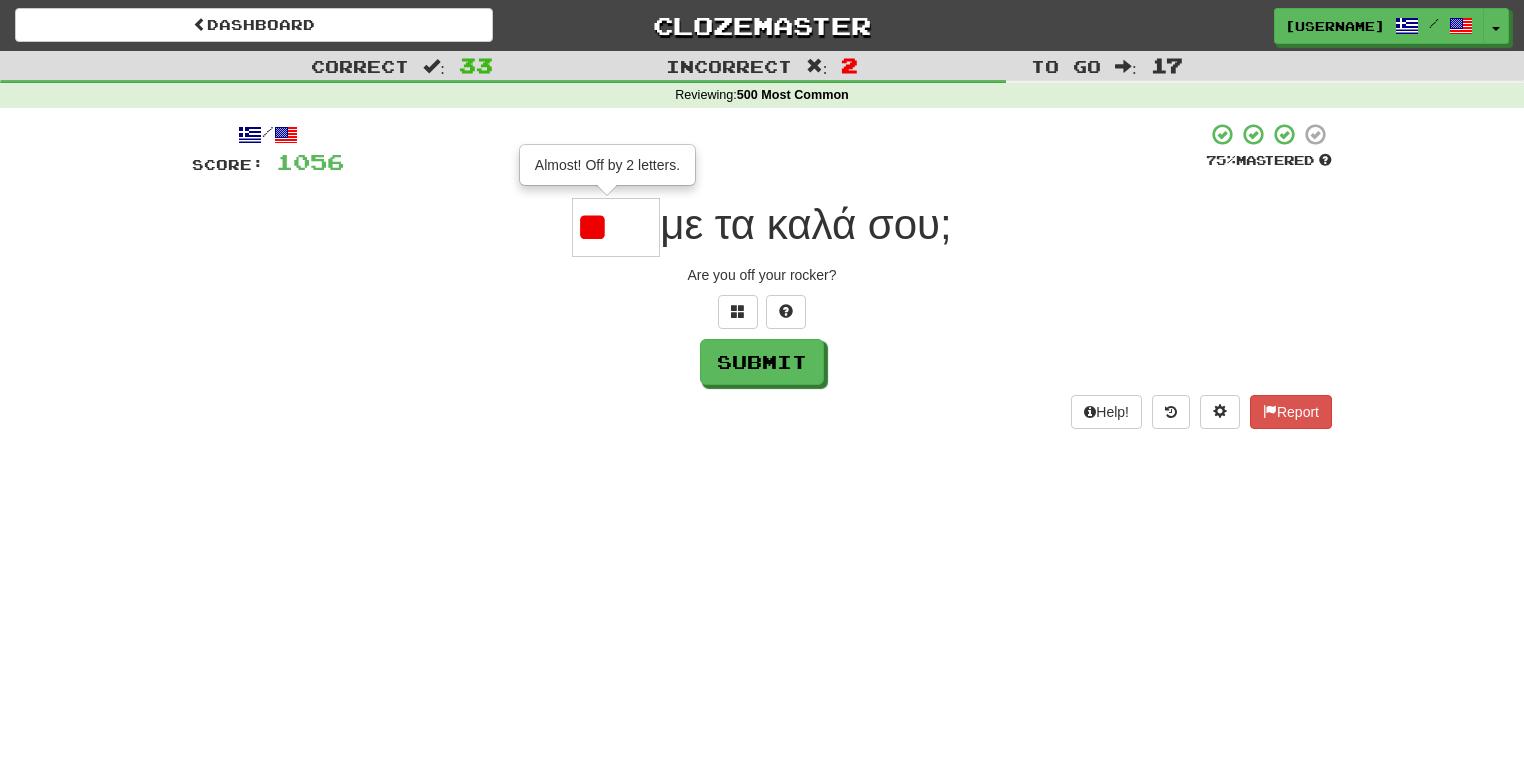 type on "***" 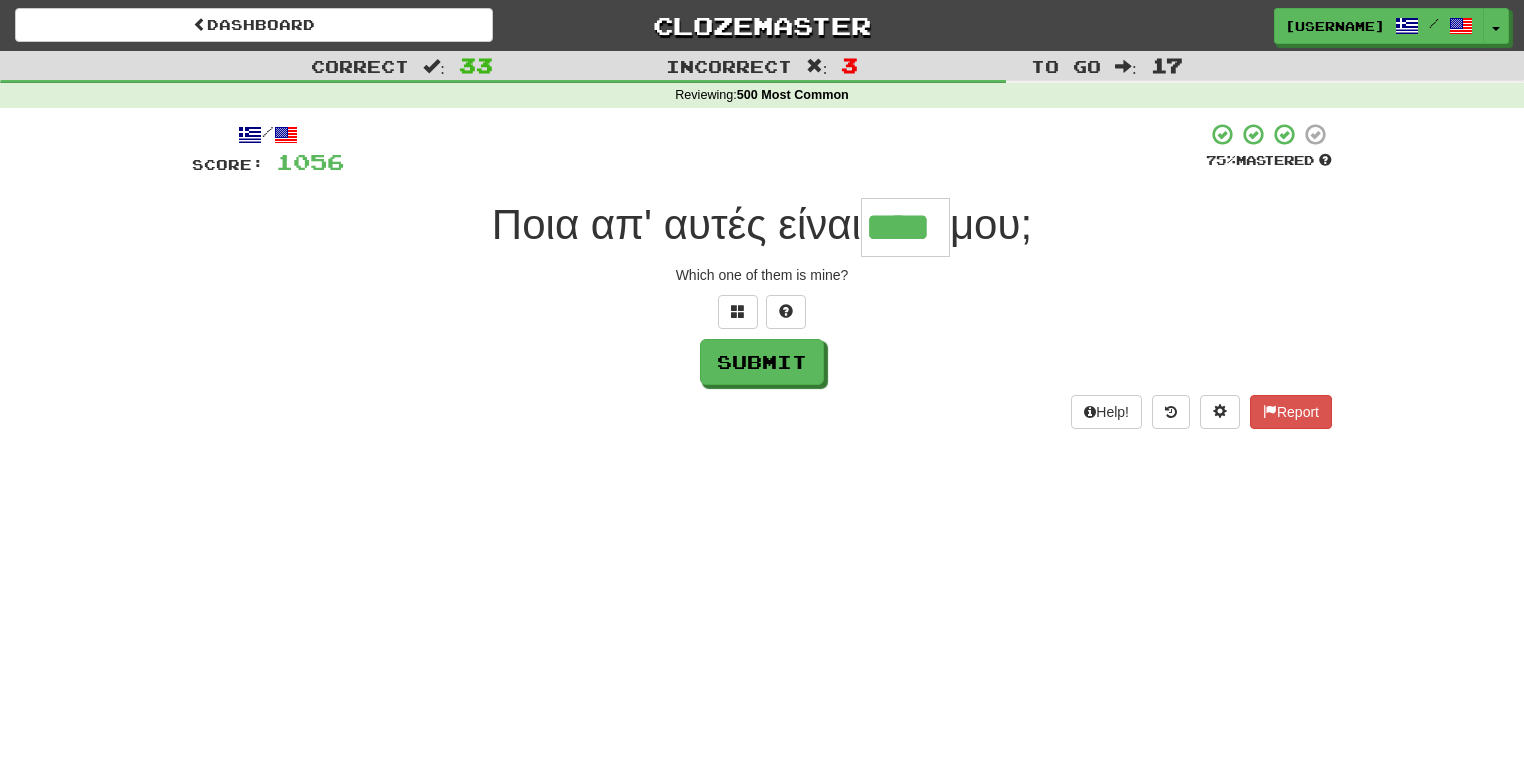 type on "****" 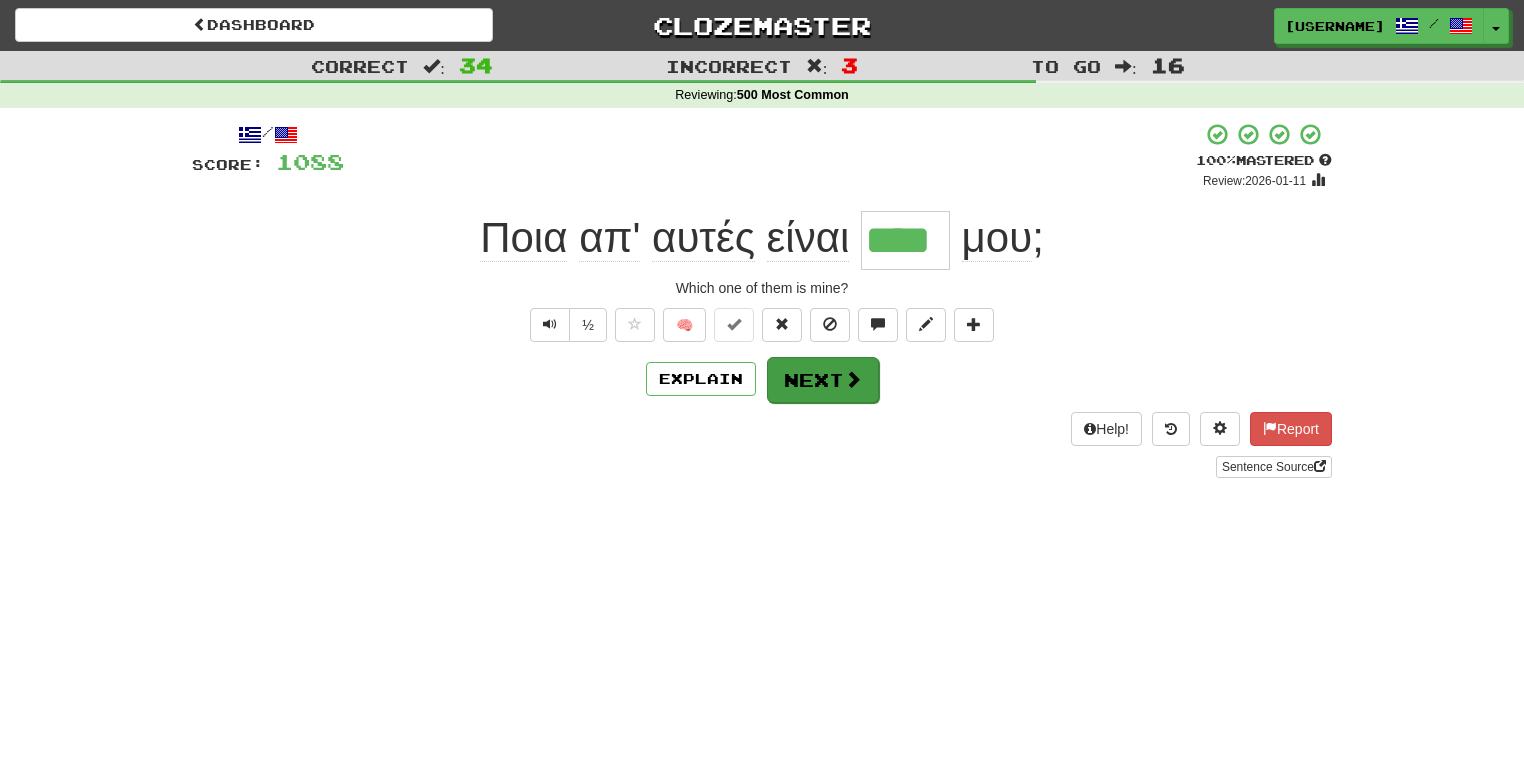 click on "Next" at bounding box center [823, 380] 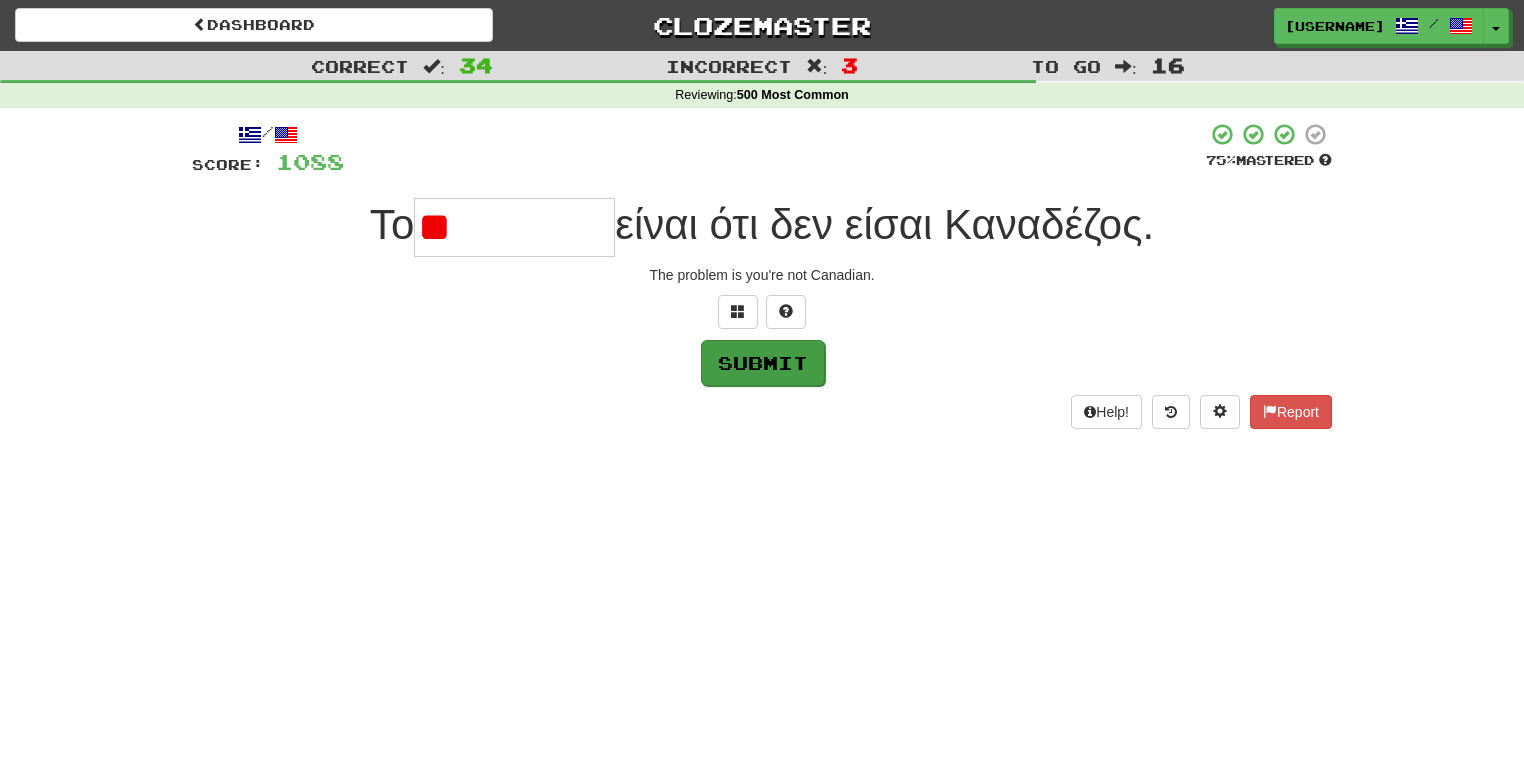 type on "*" 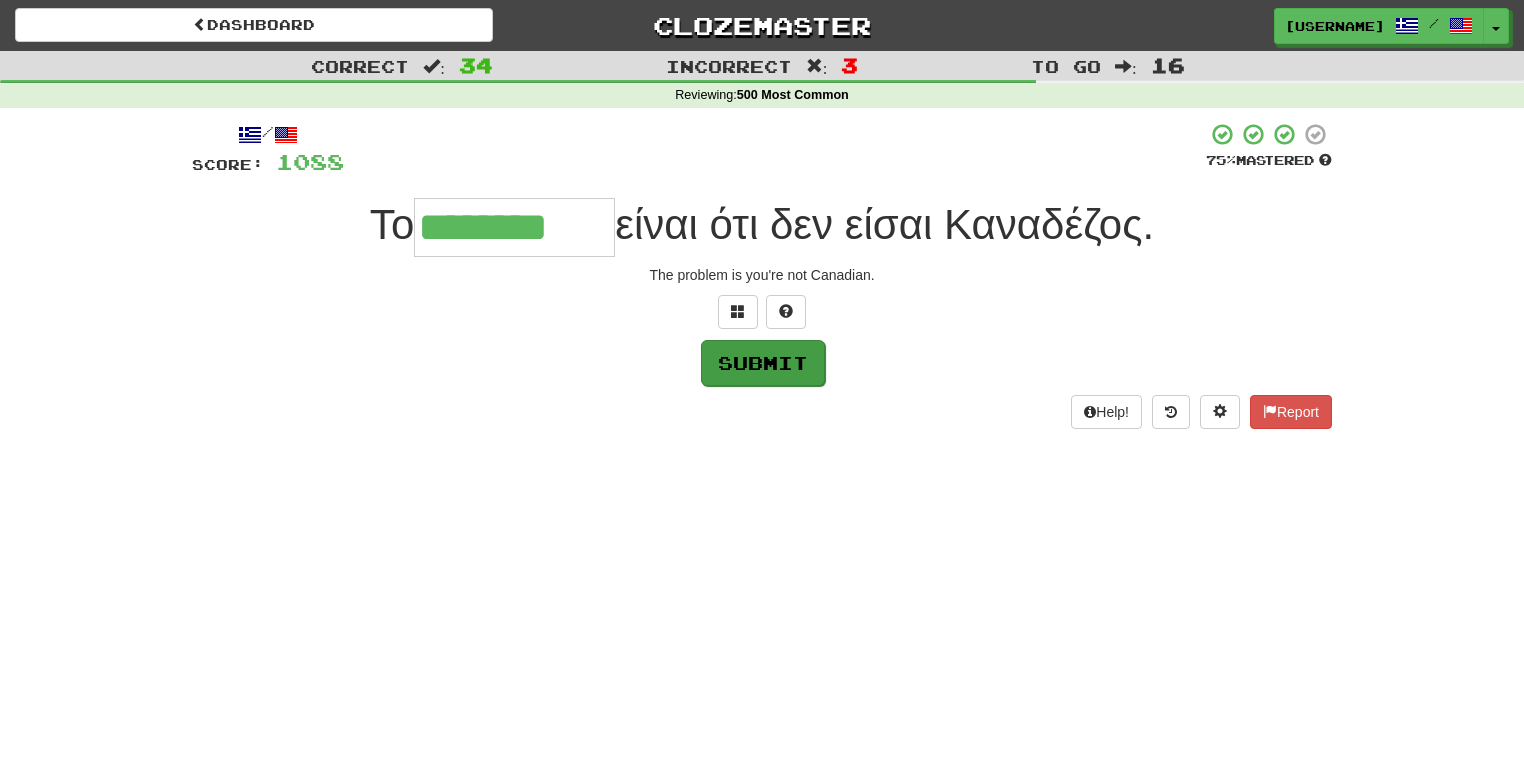 type on "********" 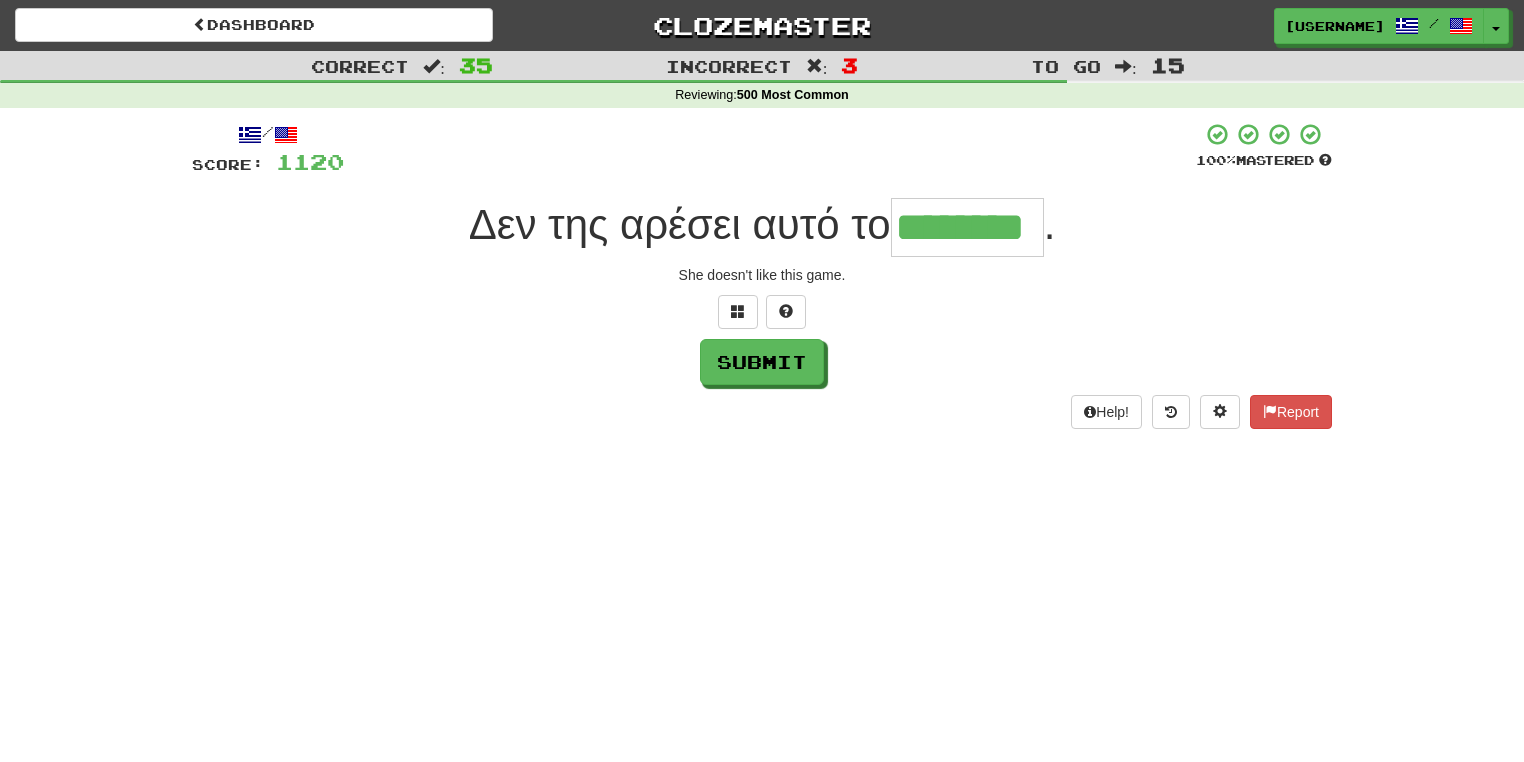 type on "********" 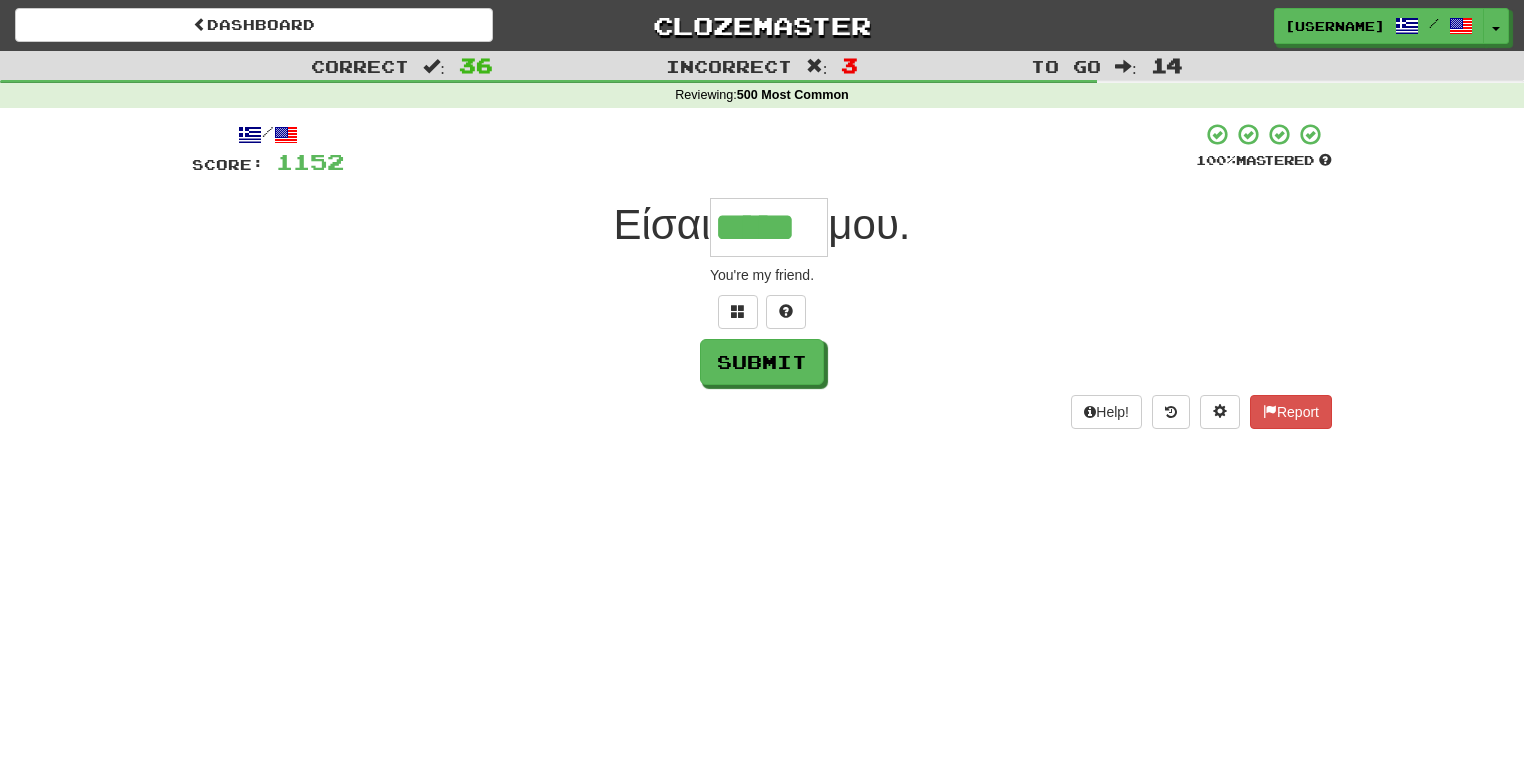 type on "*****" 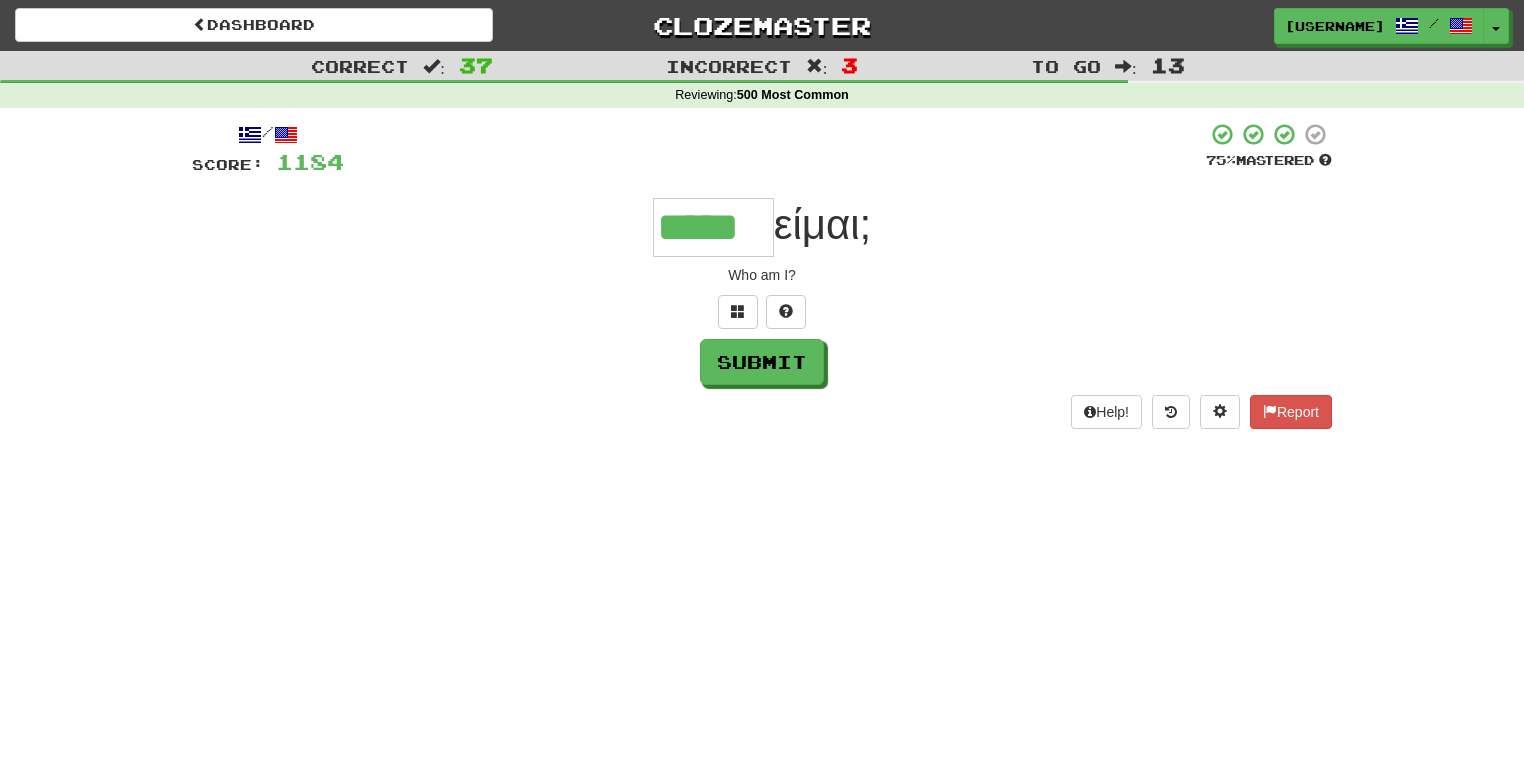 type on "*****" 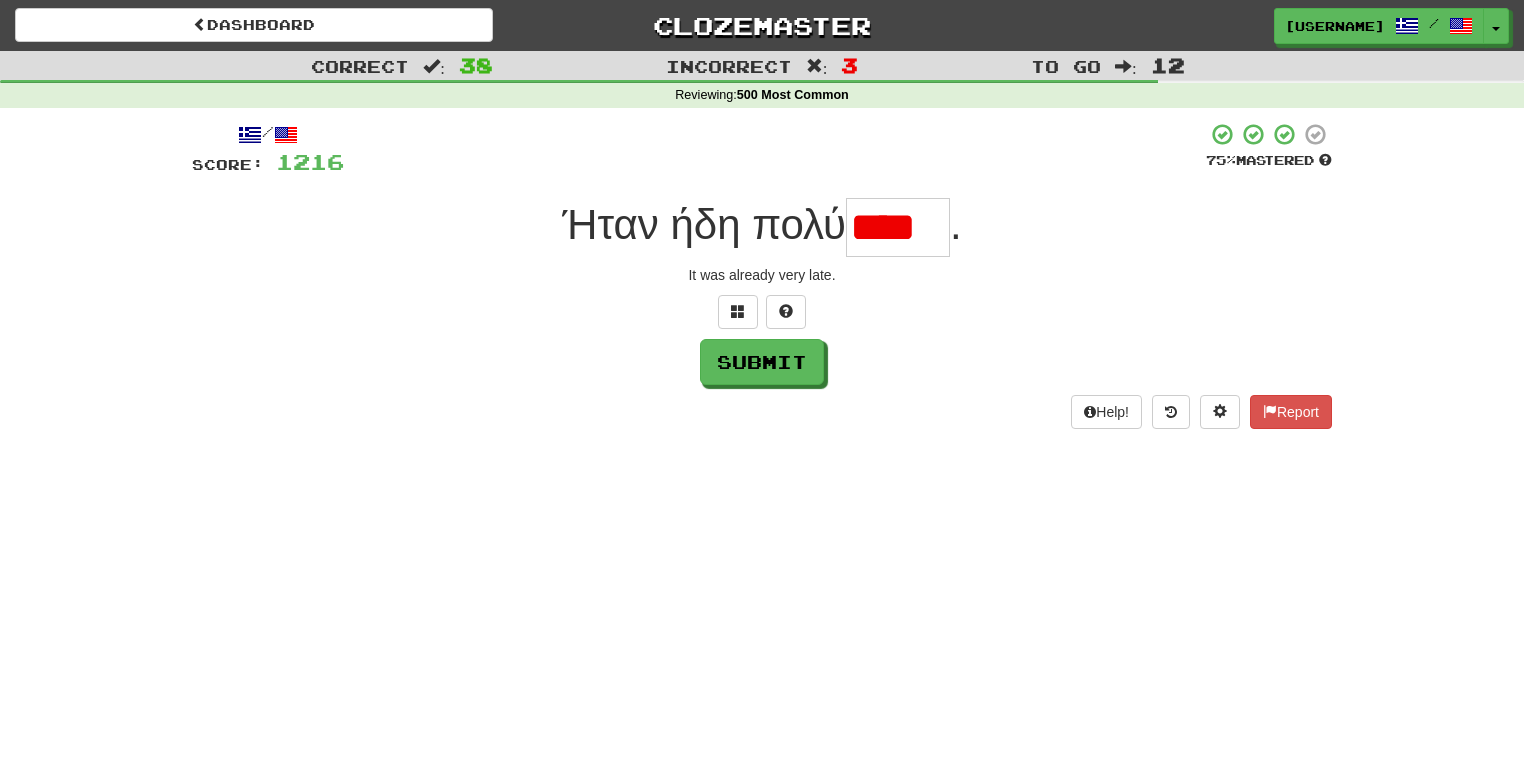 type on "****" 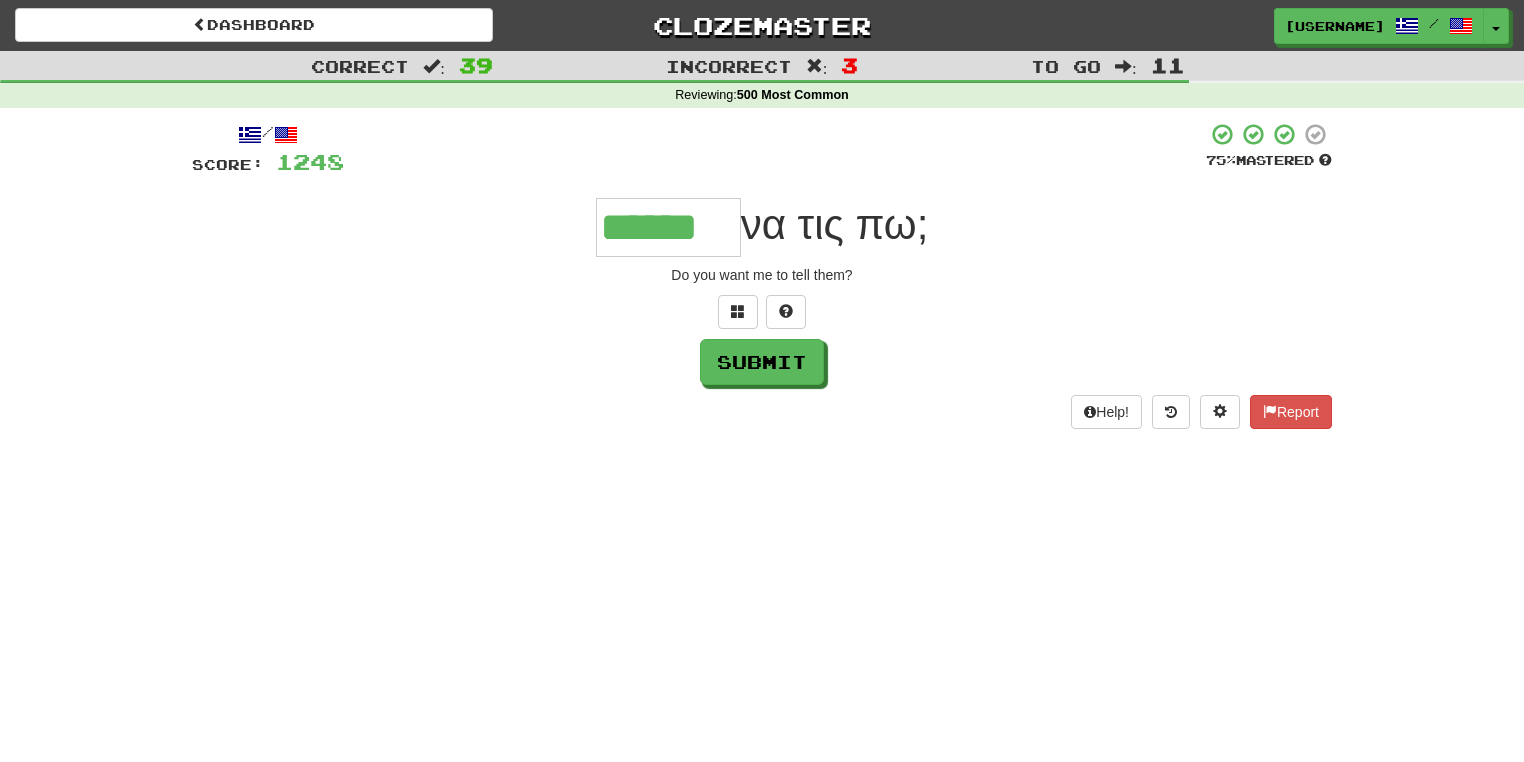 type on "******" 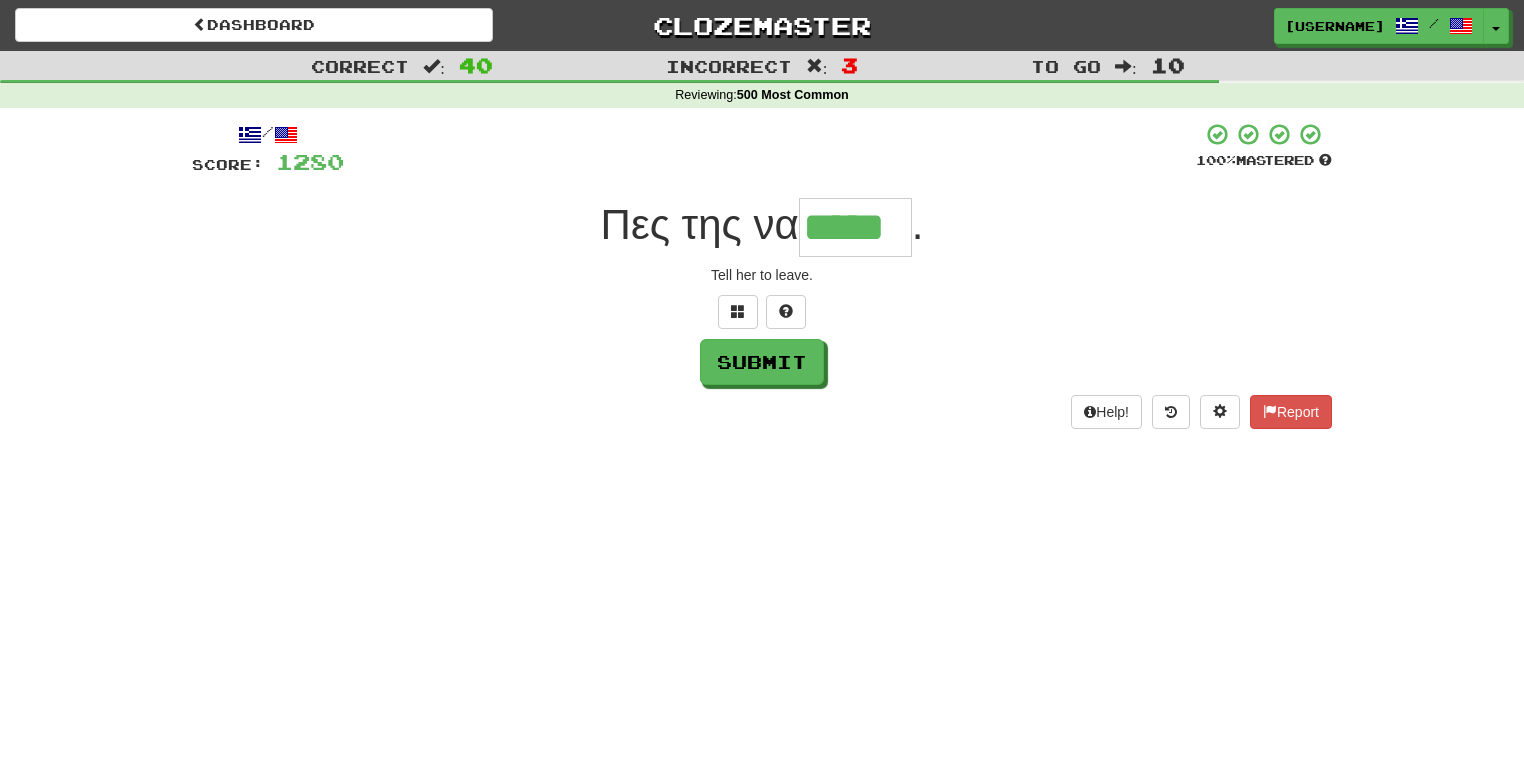 type on "*****" 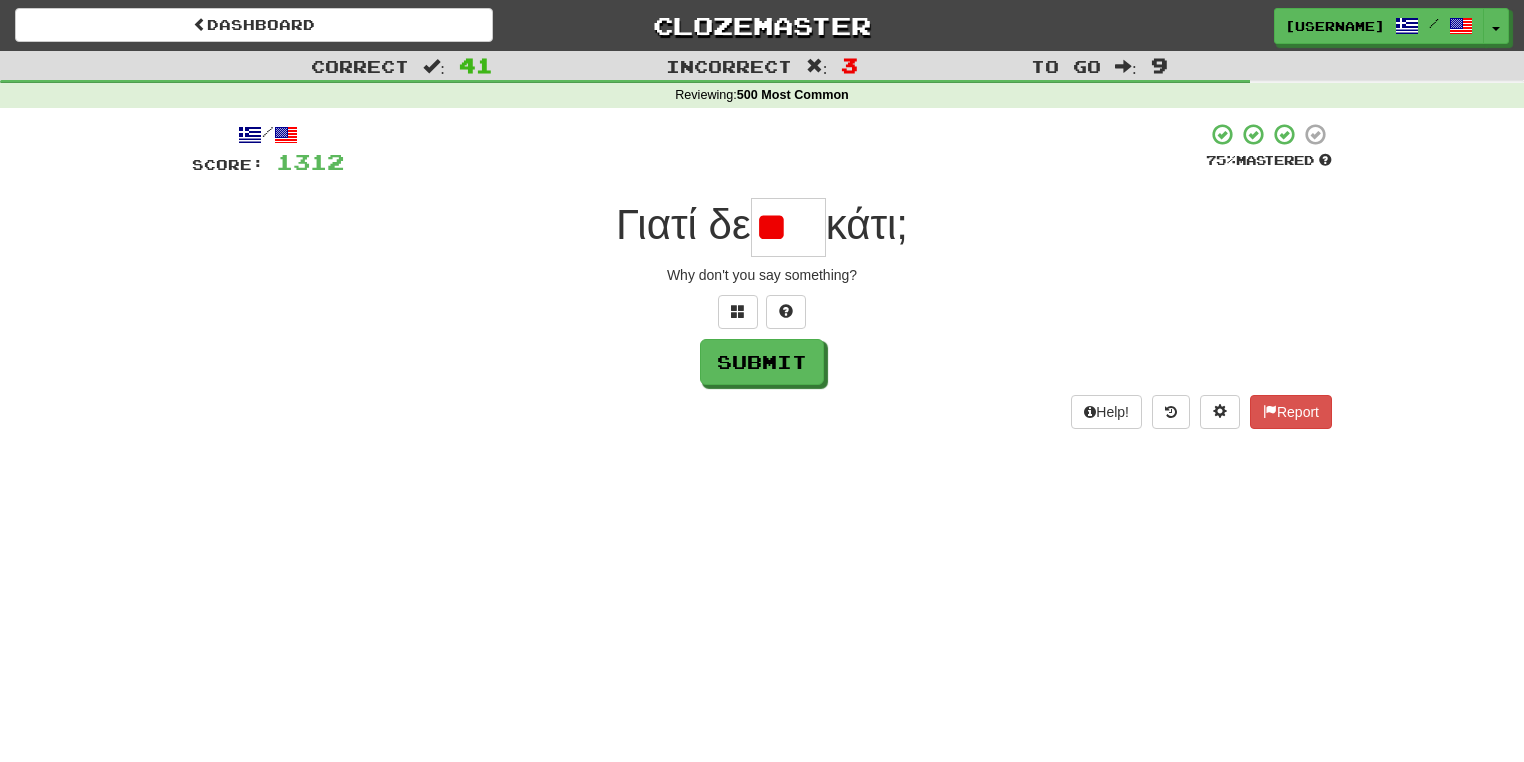 type on "*" 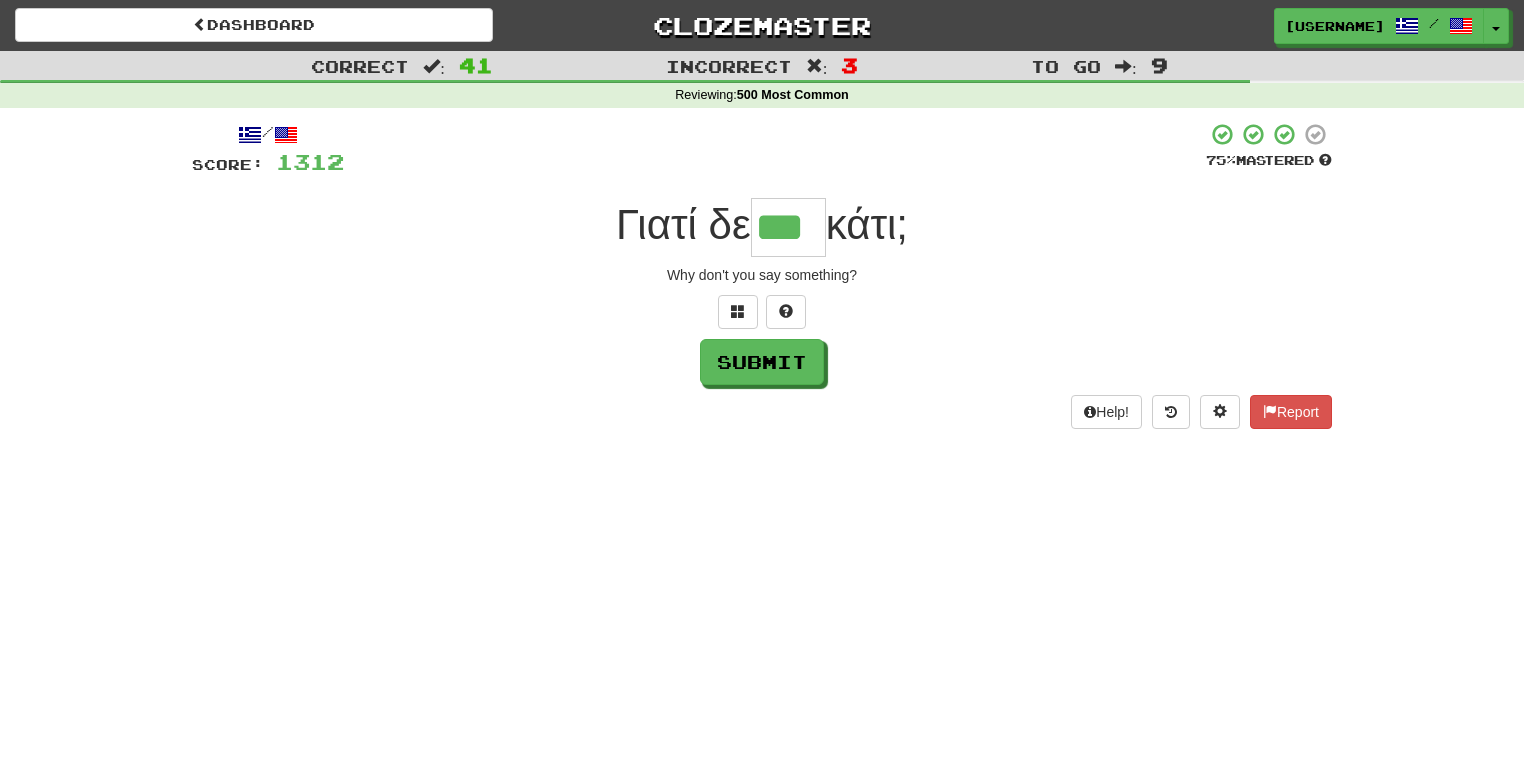 type on "***" 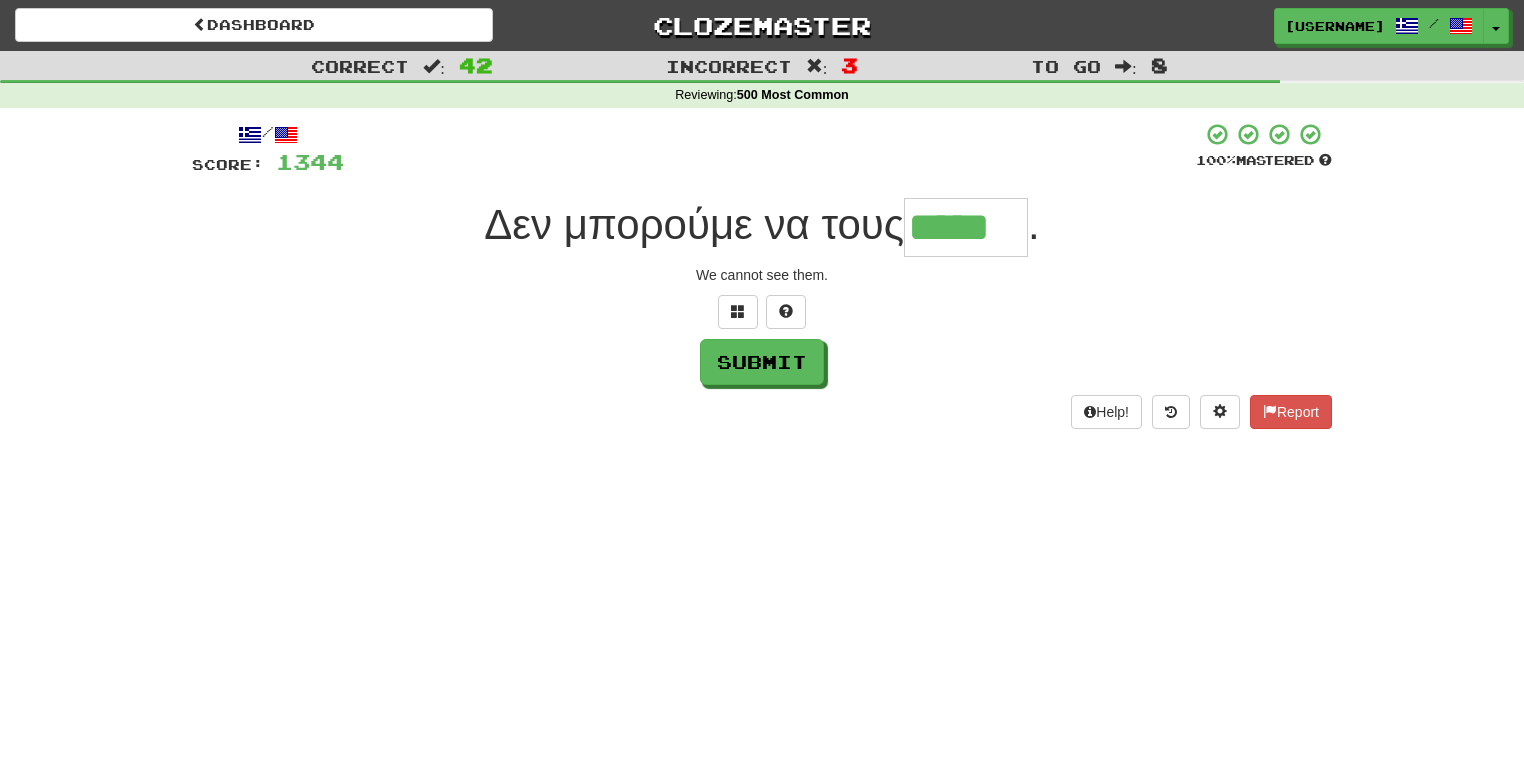 type on "*****" 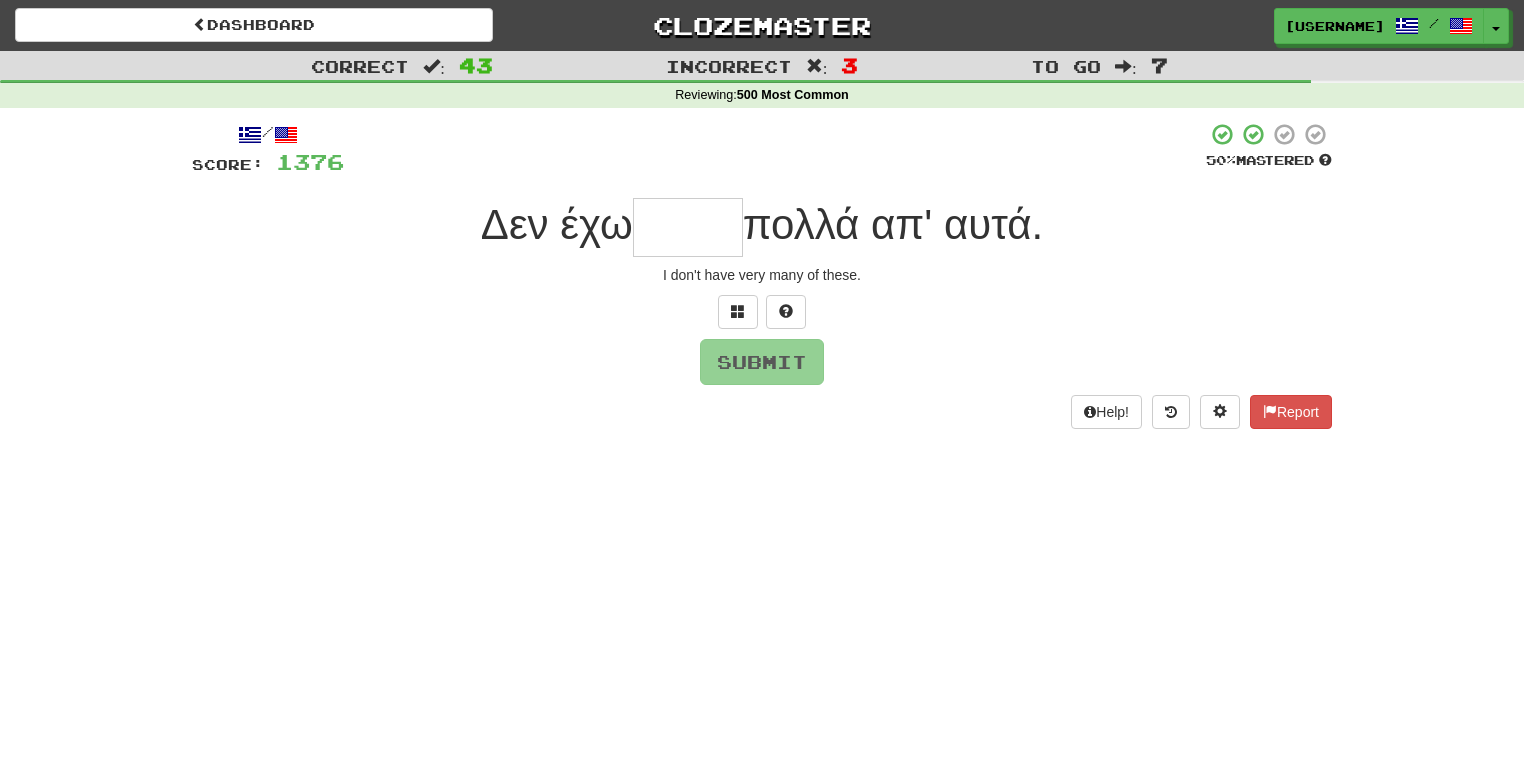 type on "*" 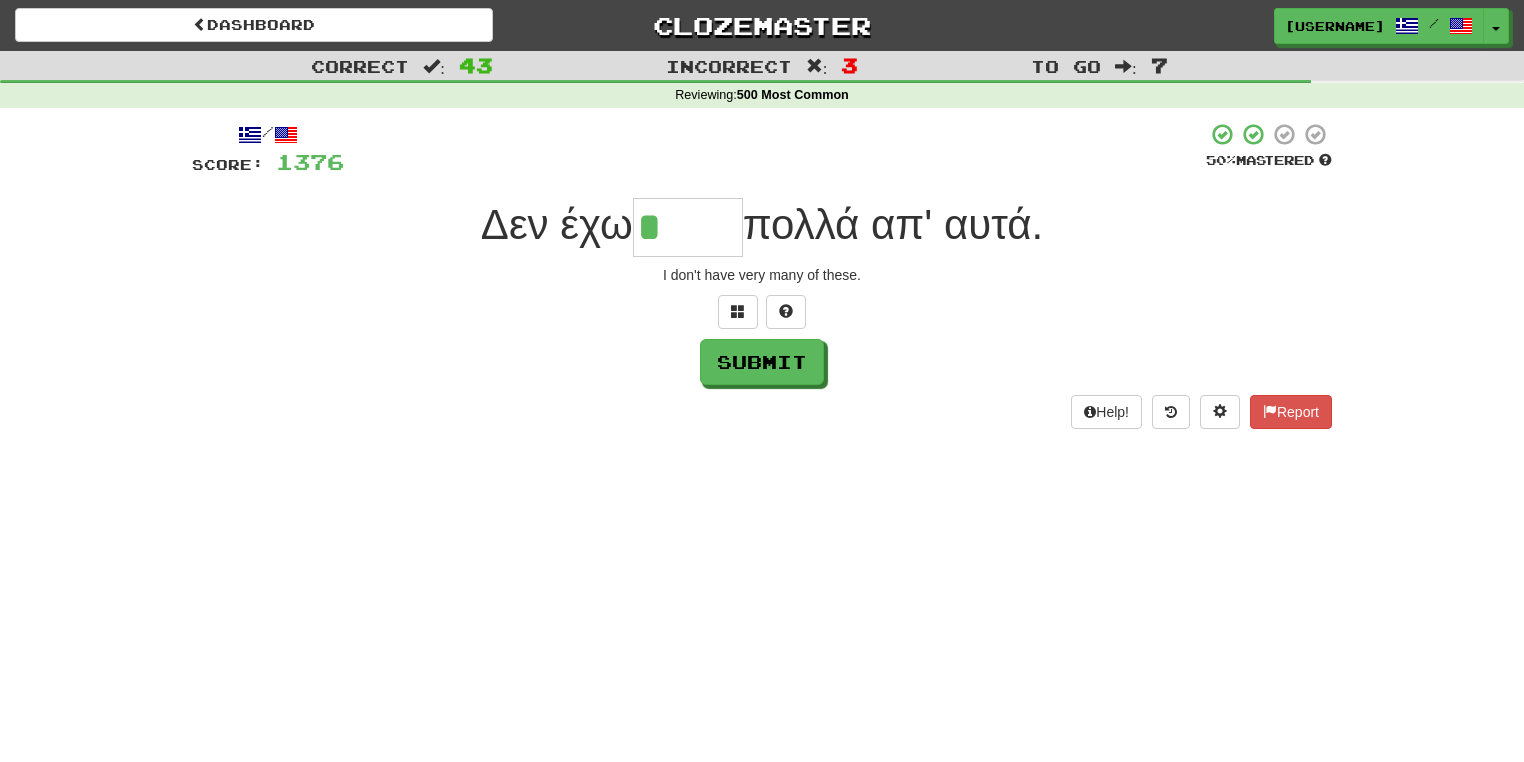 type on "****" 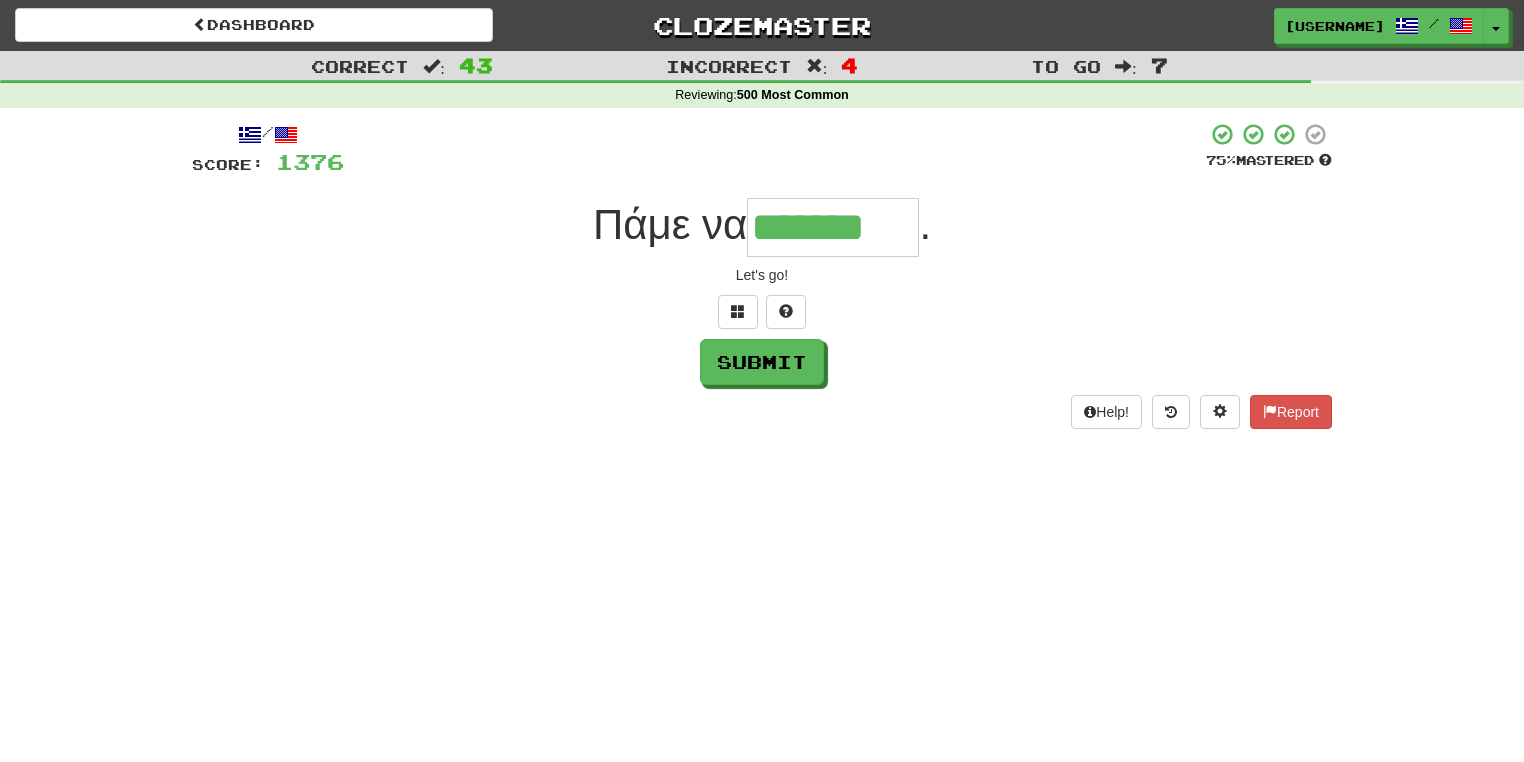 type on "*******" 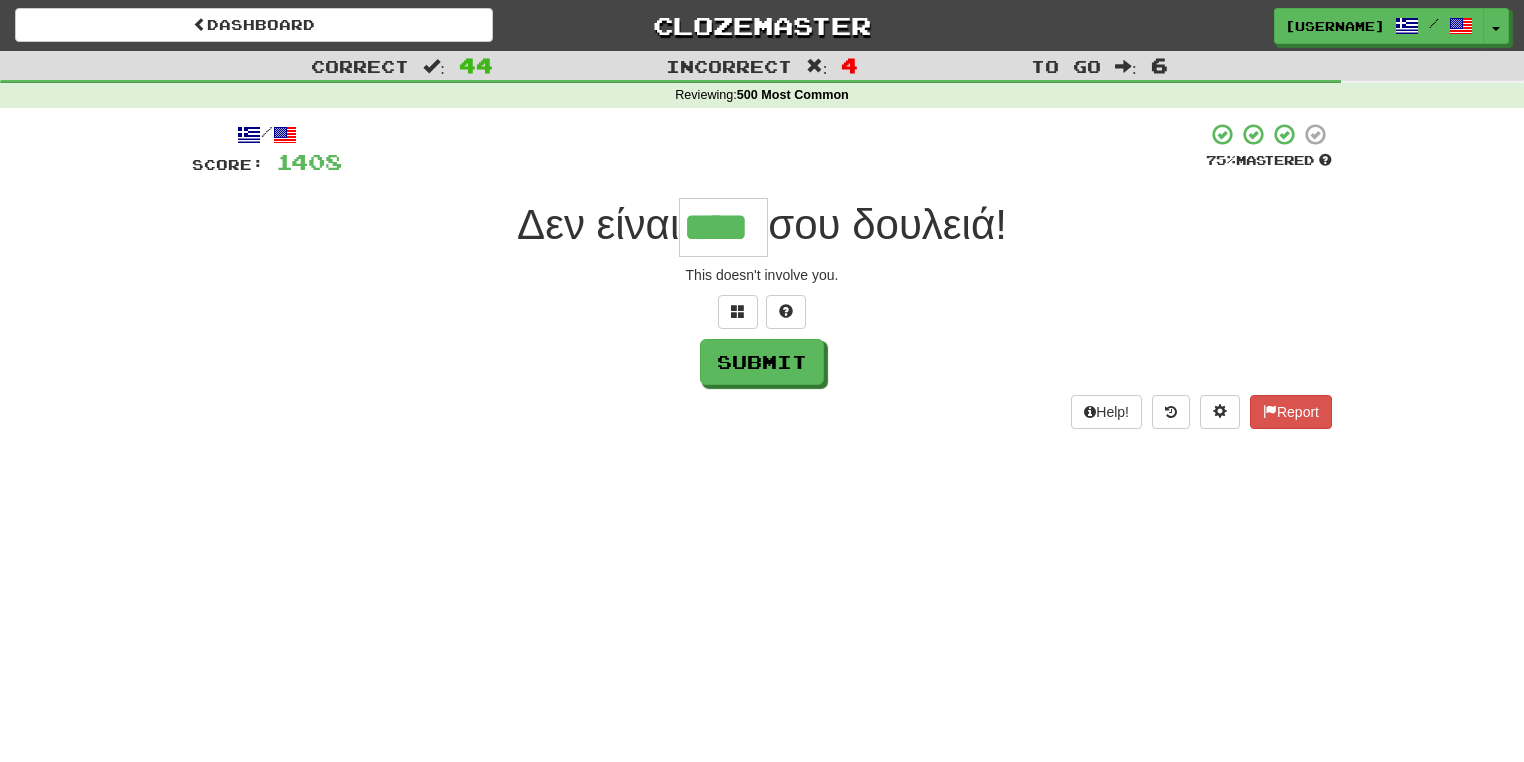 type on "****" 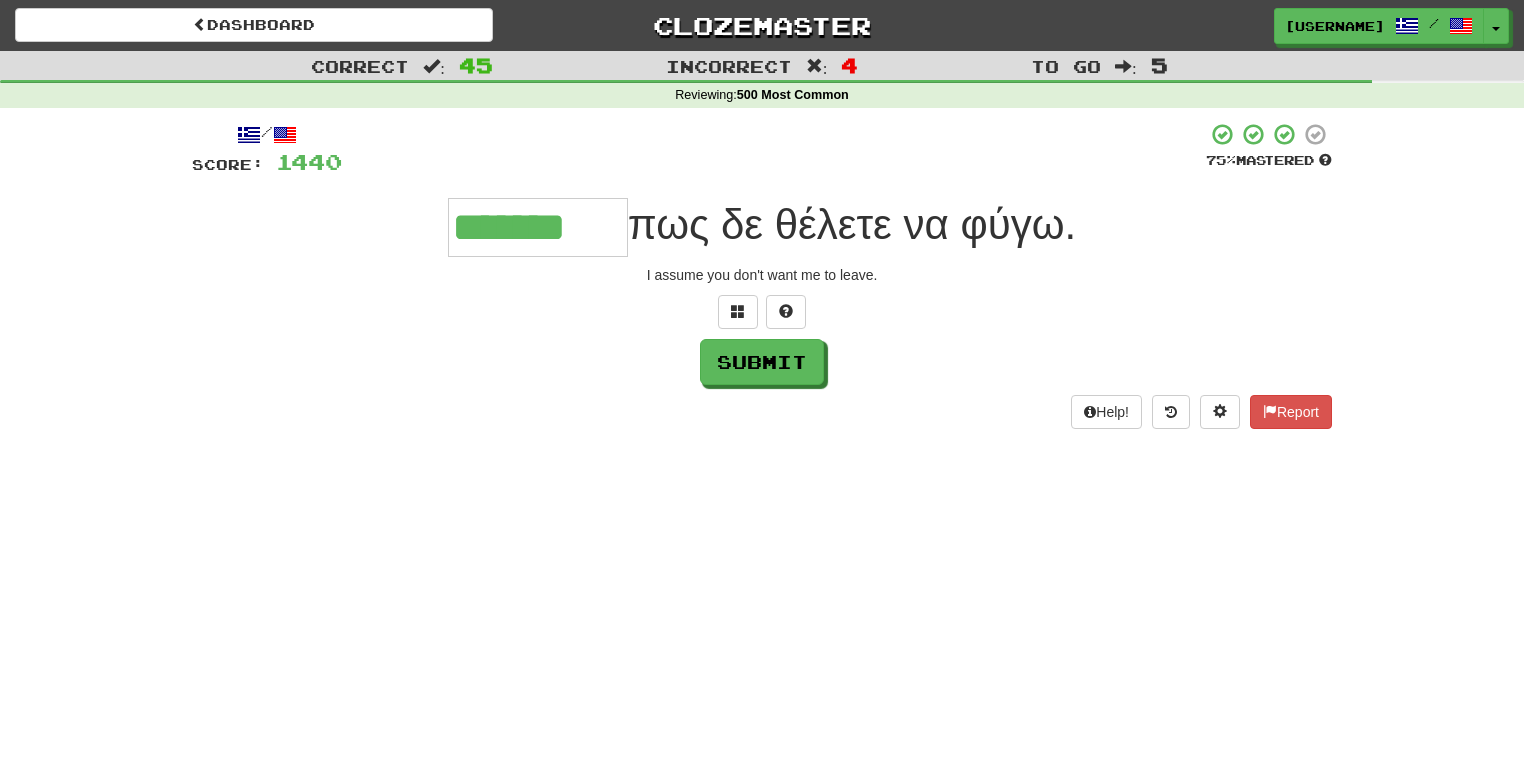 type on "*******" 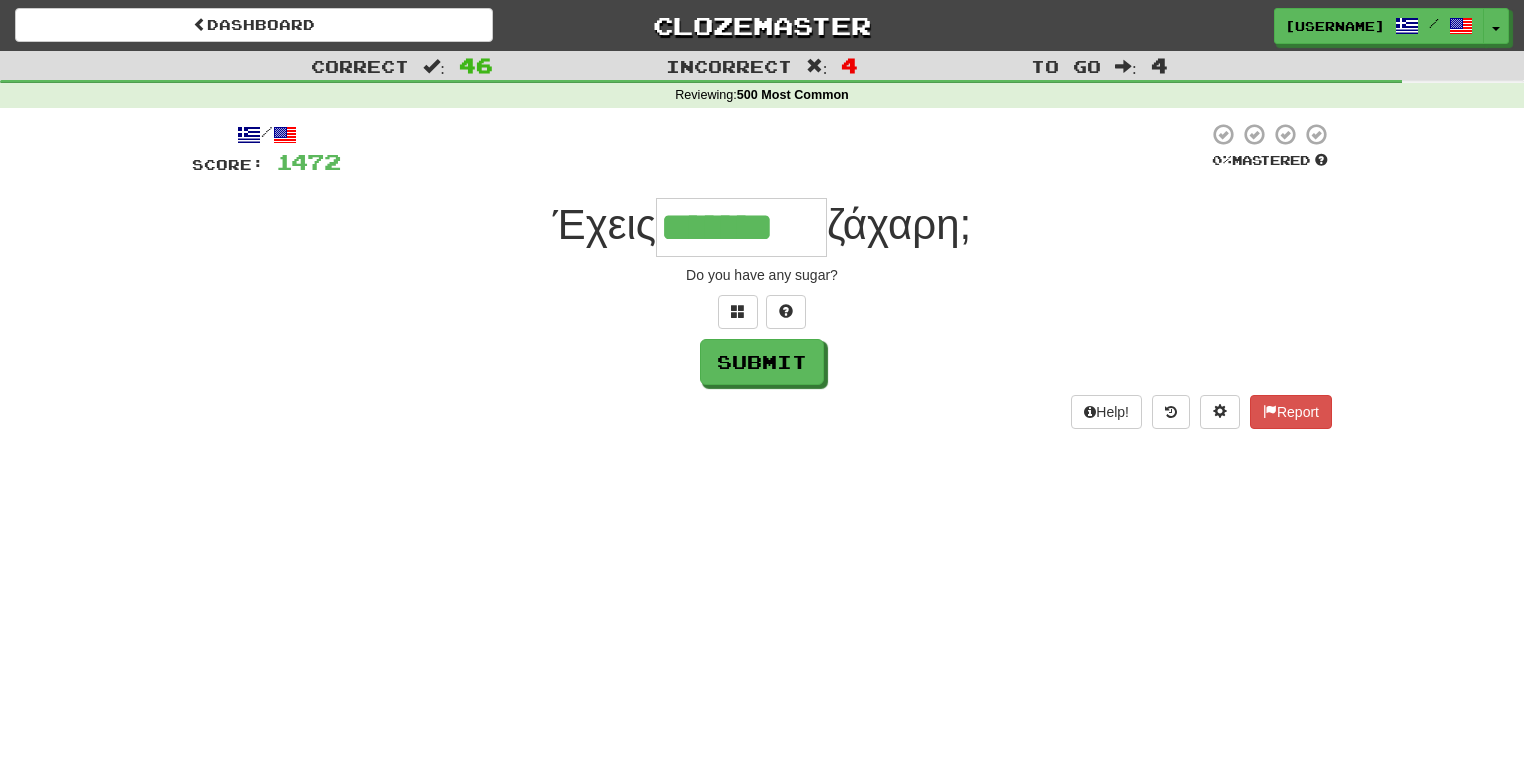 type on "*******" 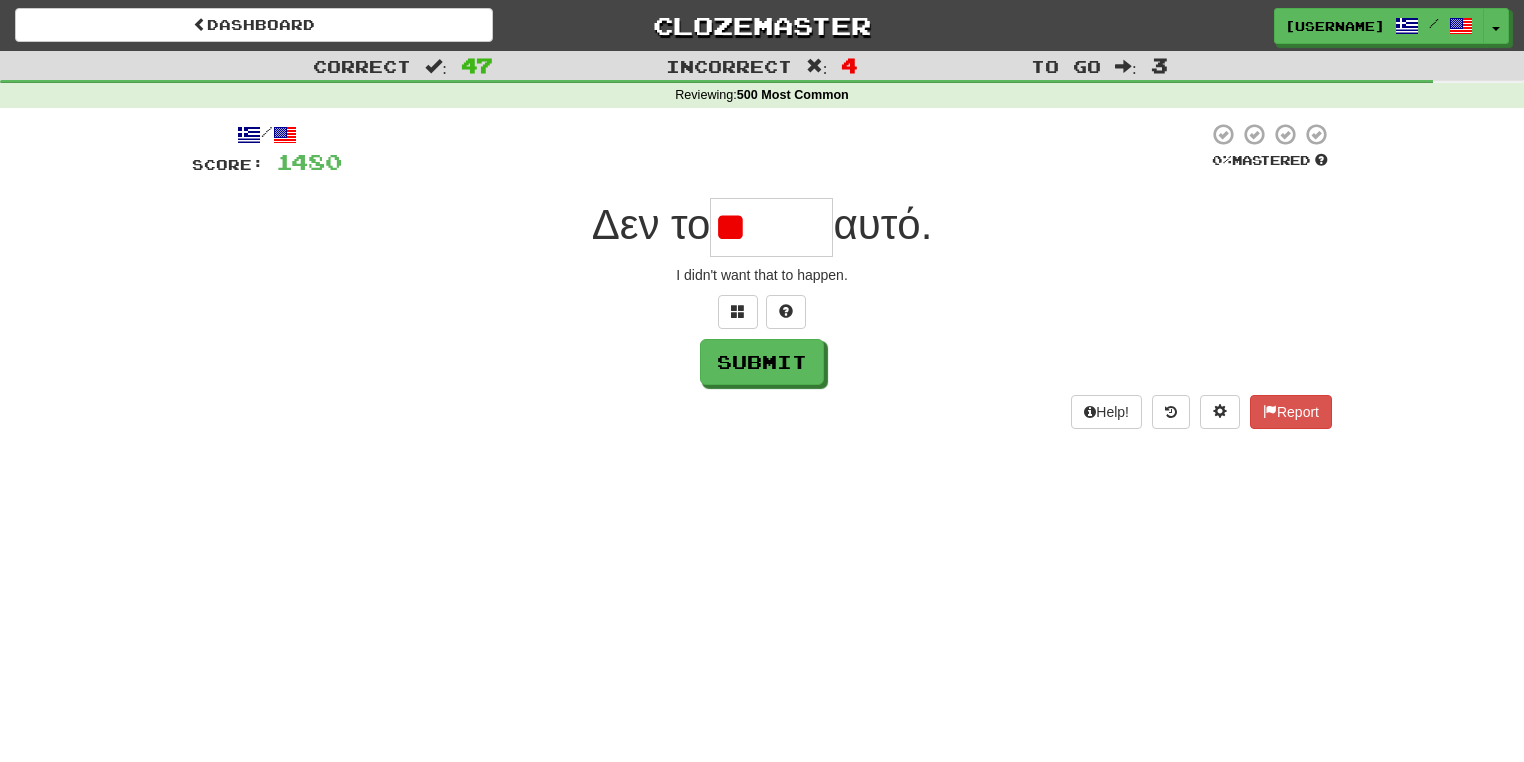 type on "*" 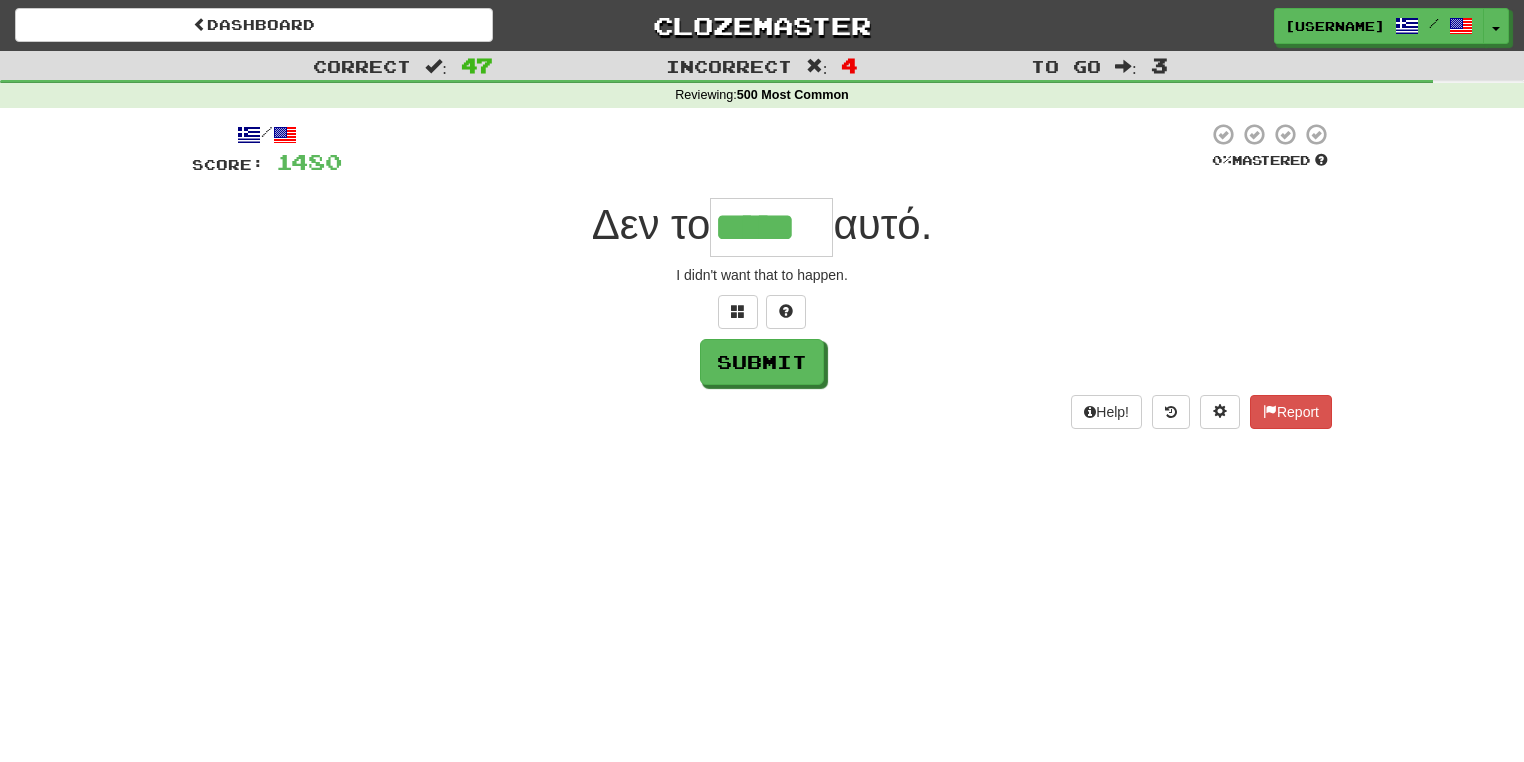 type on "*****" 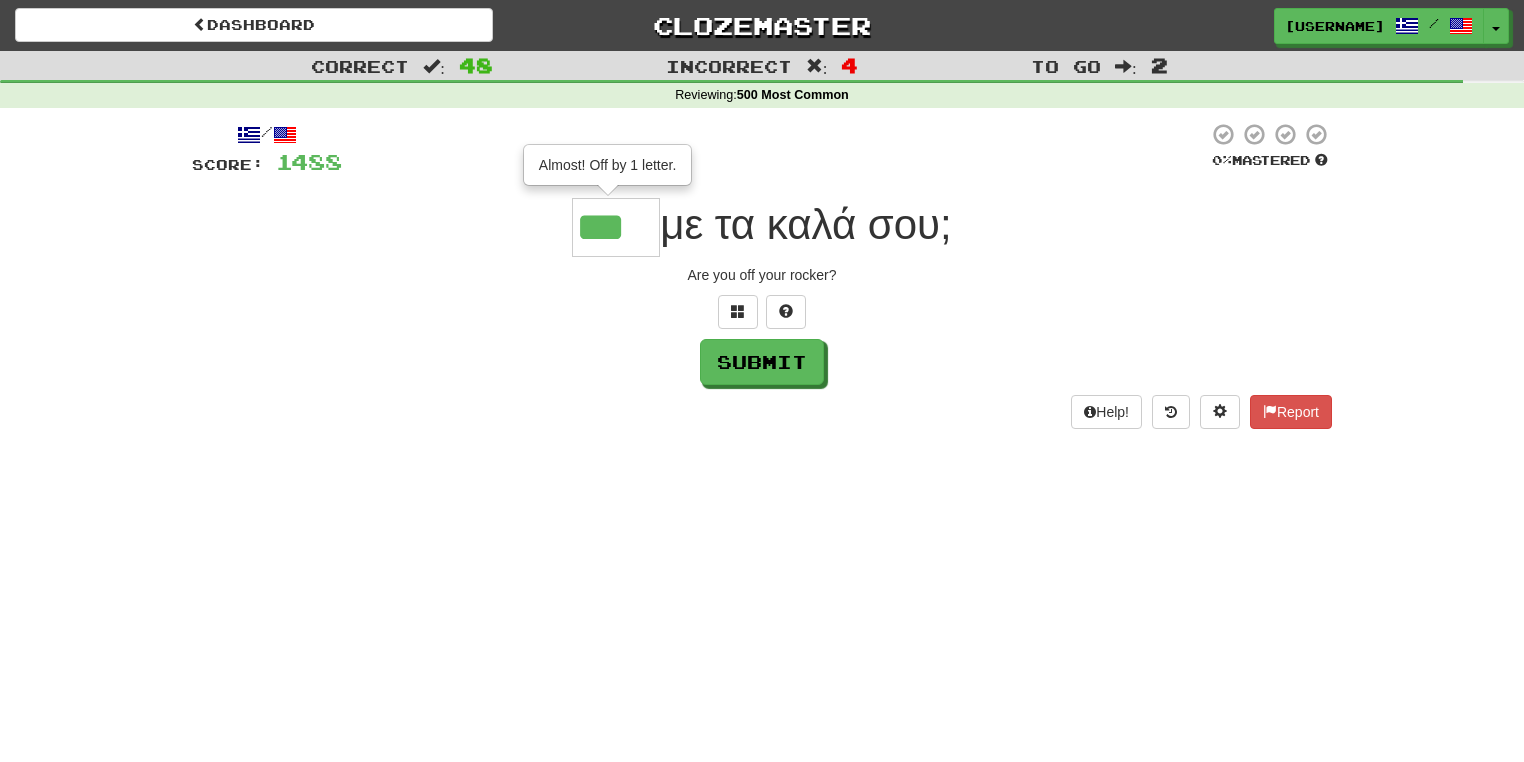 type on "***" 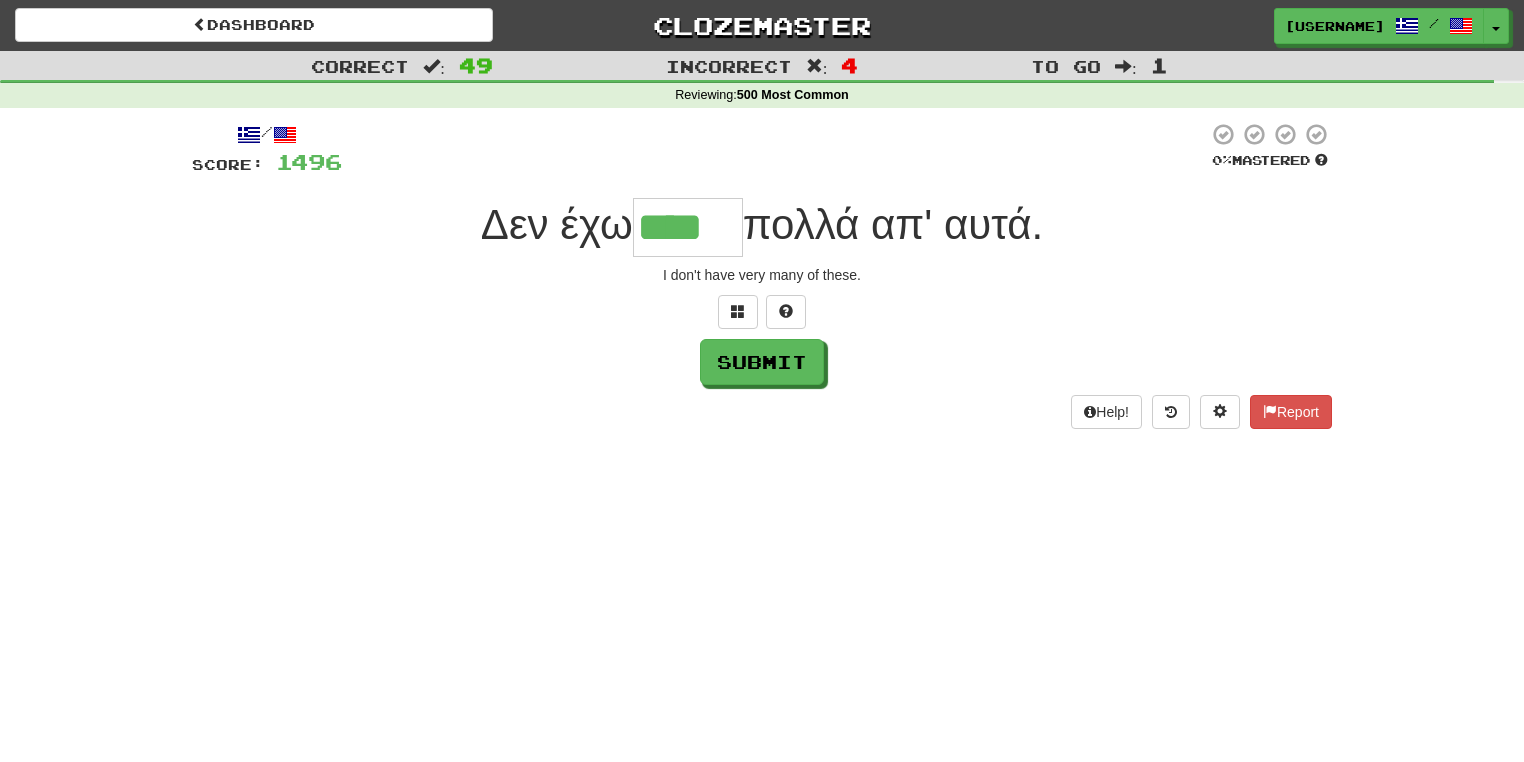 type on "****" 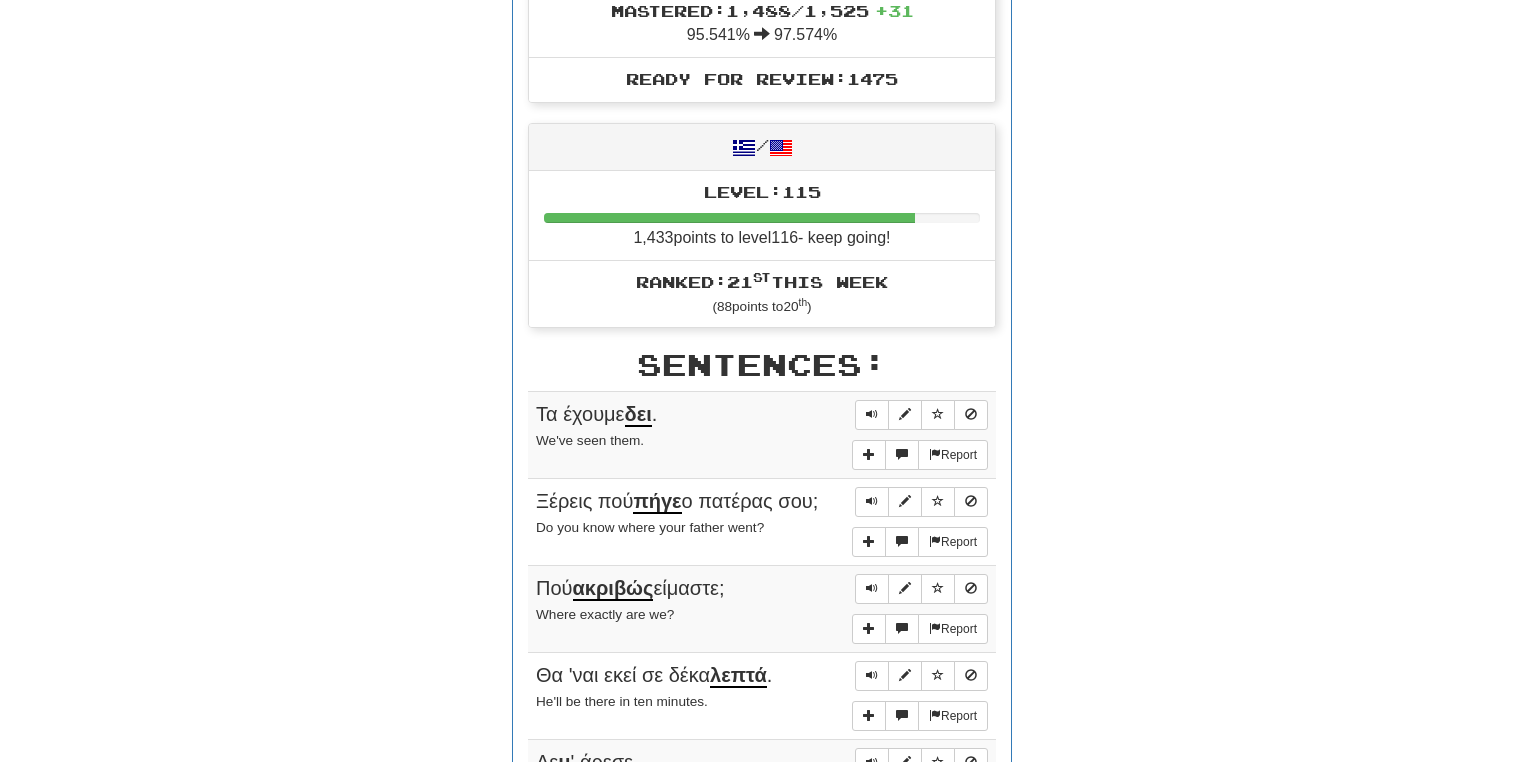 scroll, scrollTop: 0, scrollLeft: 0, axis: both 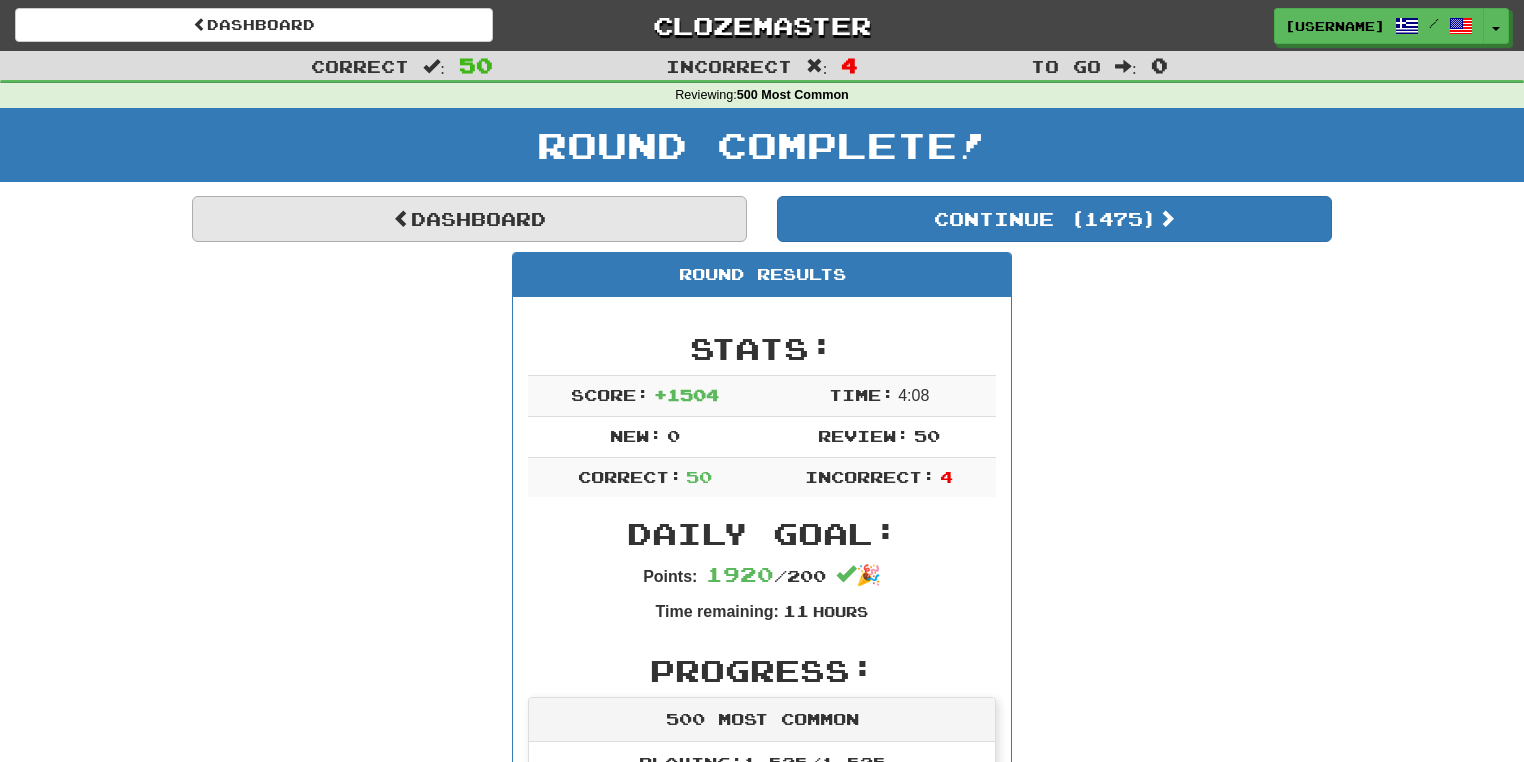 click on "Dashboard" at bounding box center (469, 219) 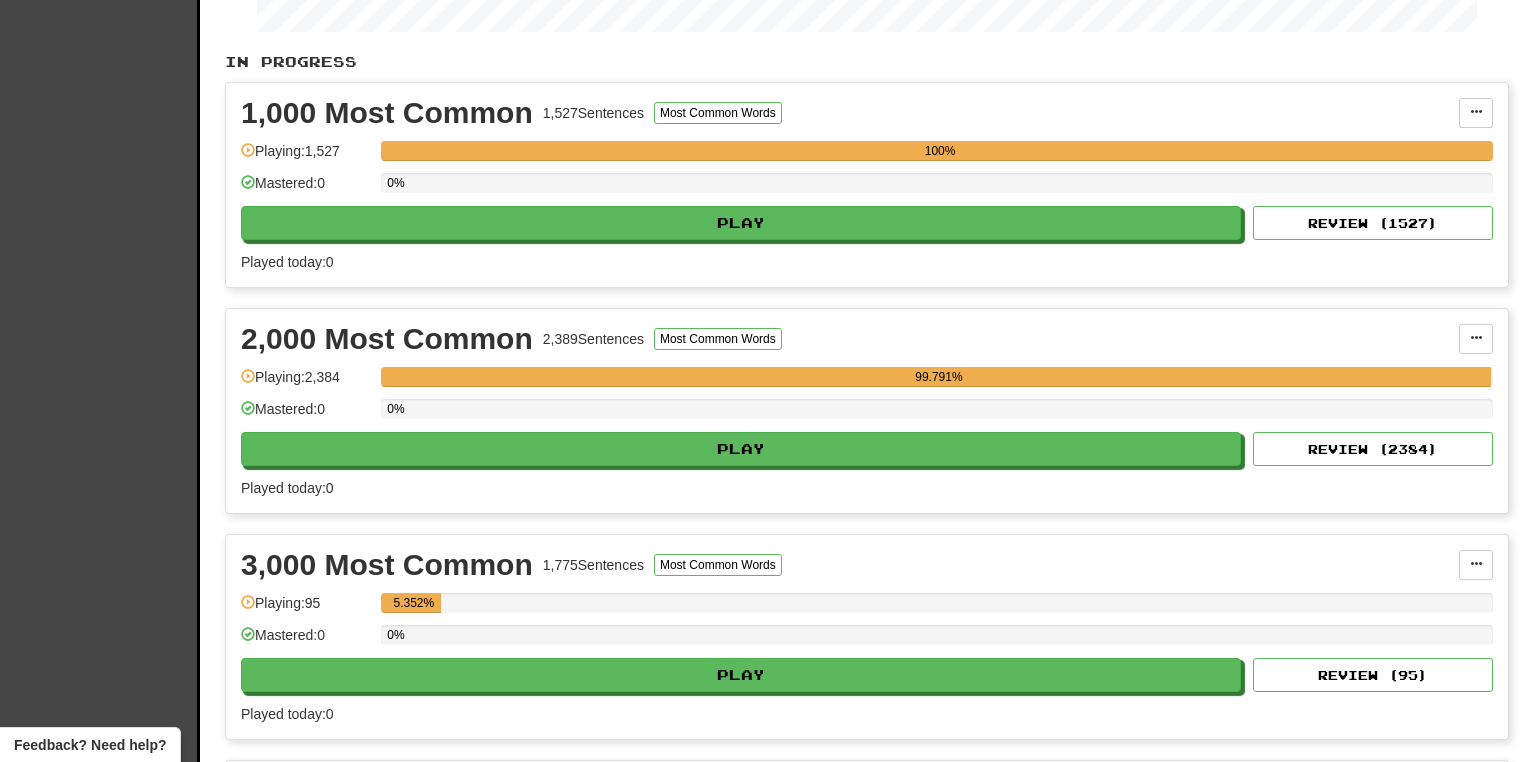 scroll, scrollTop: 0, scrollLeft: 0, axis: both 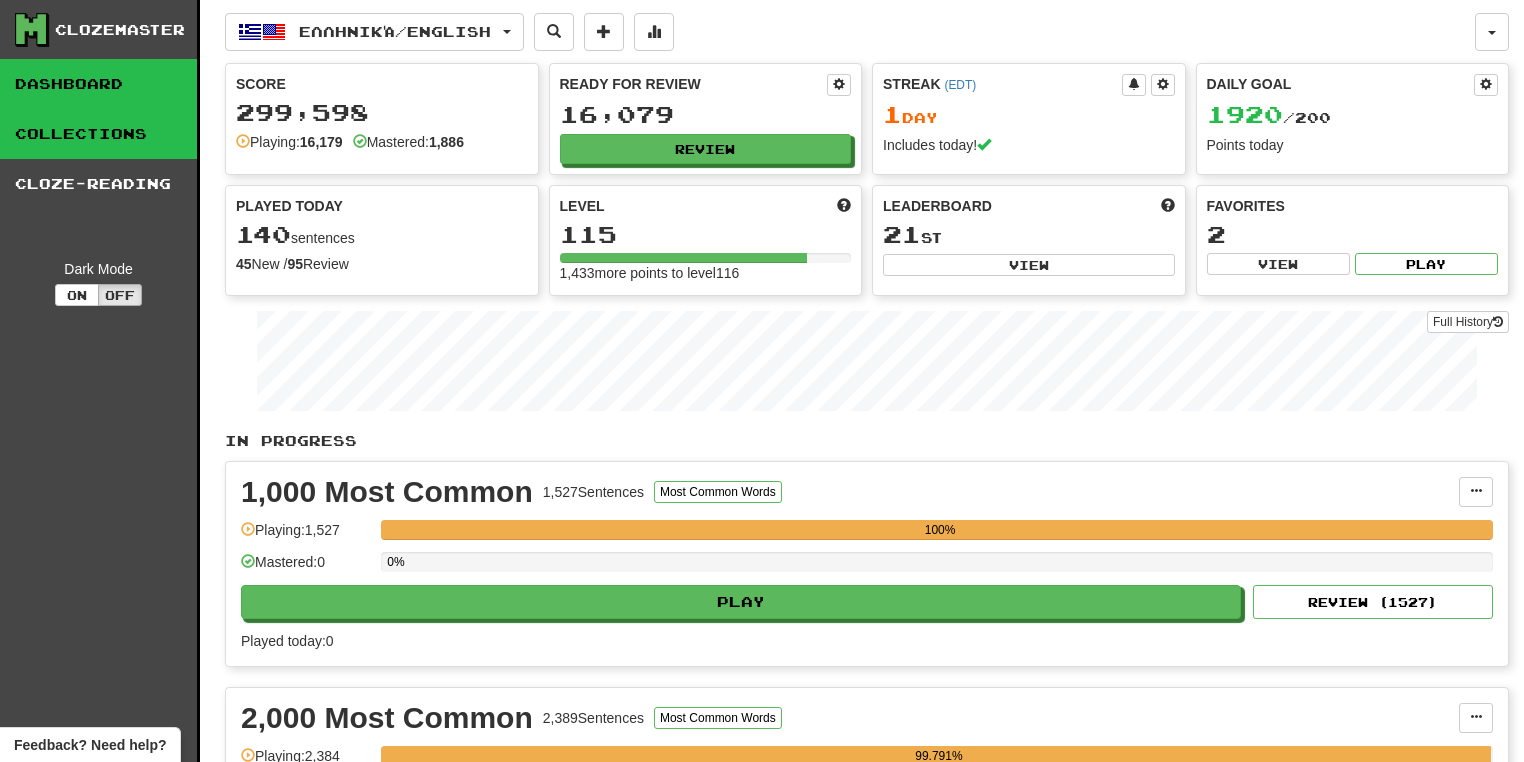 click on "Collections" at bounding box center (98, 134) 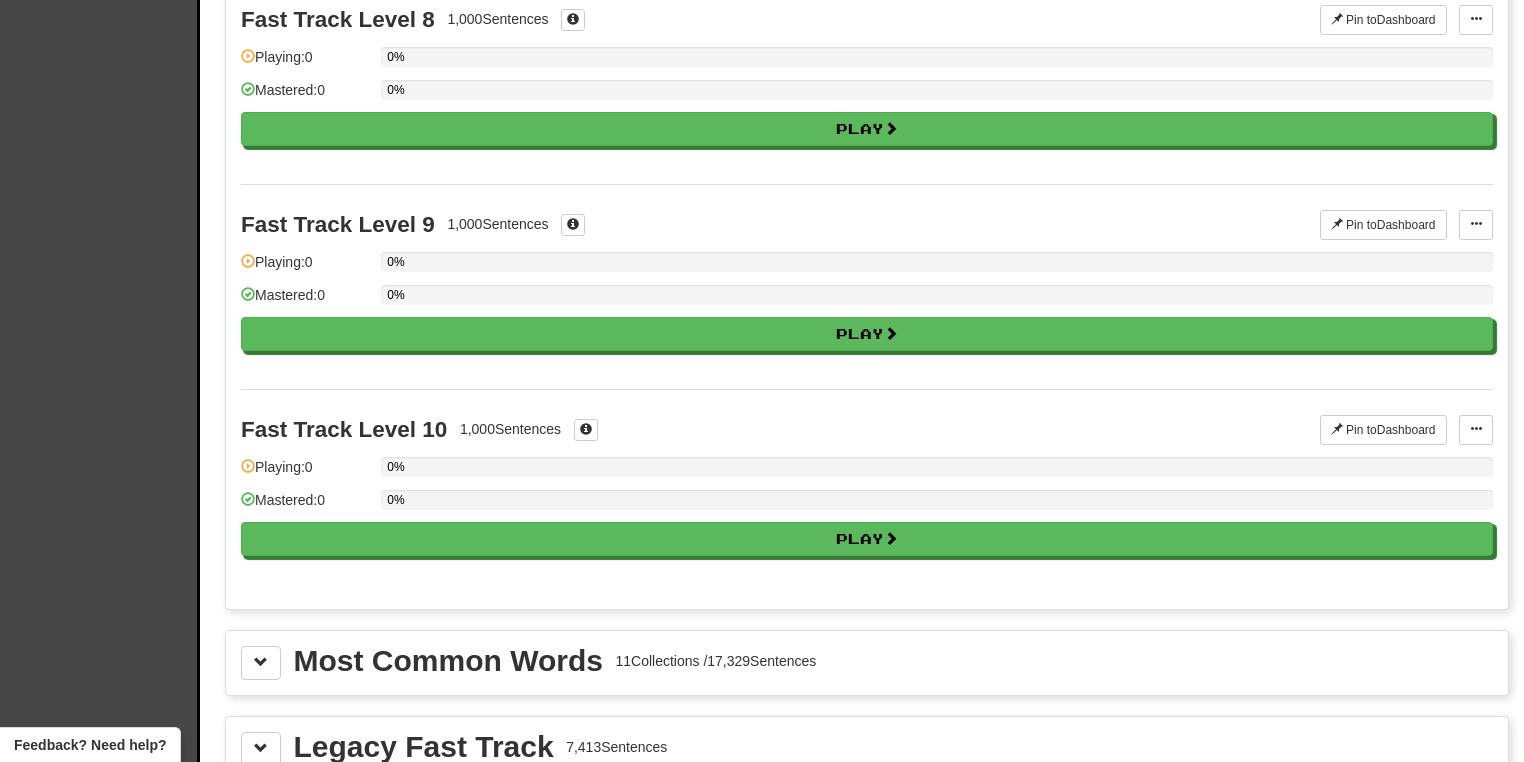 scroll, scrollTop: 1933, scrollLeft: 0, axis: vertical 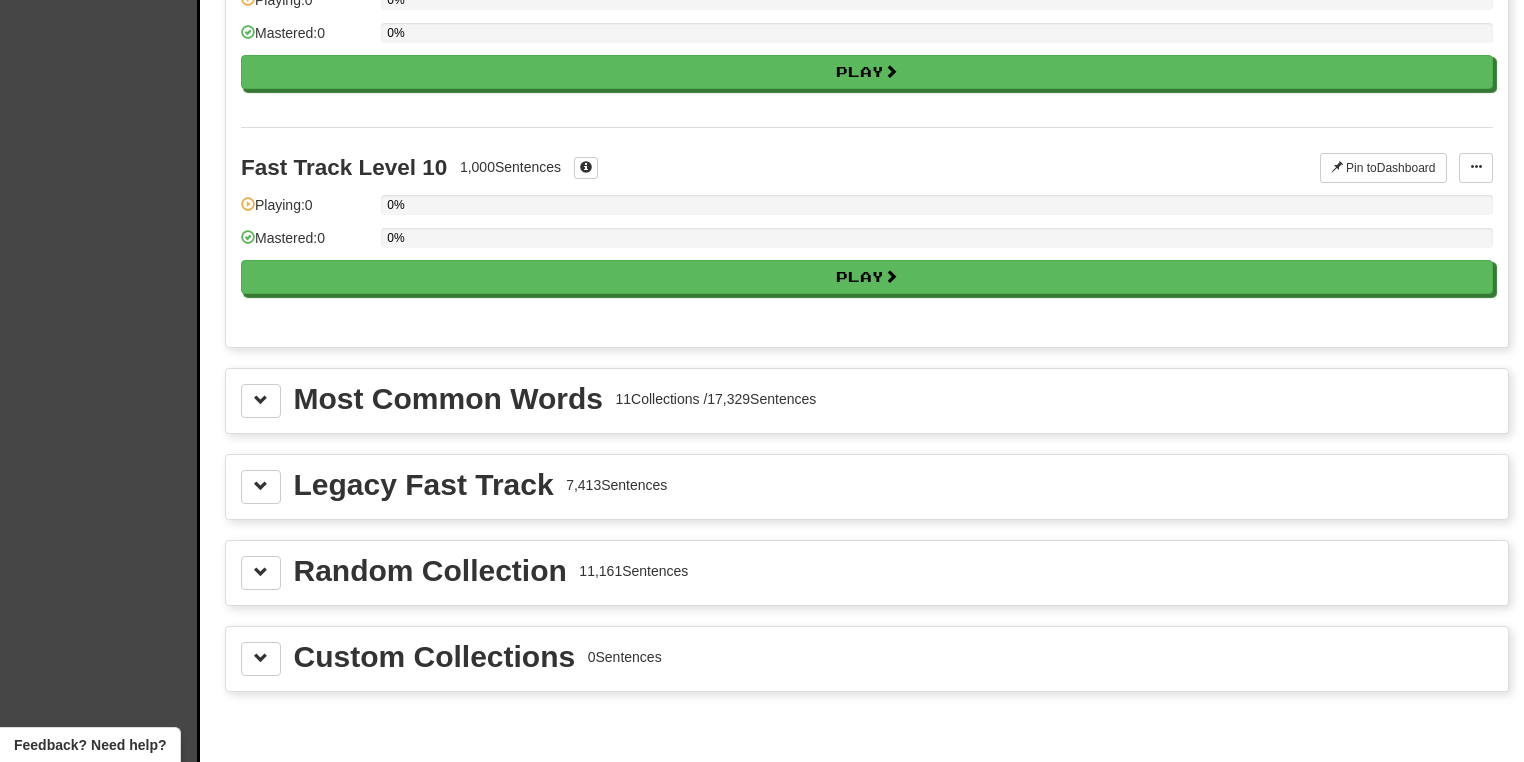 click on "Most Common Words 11  Collections /  17,329  Sentences" at bounding box center (867, 401) 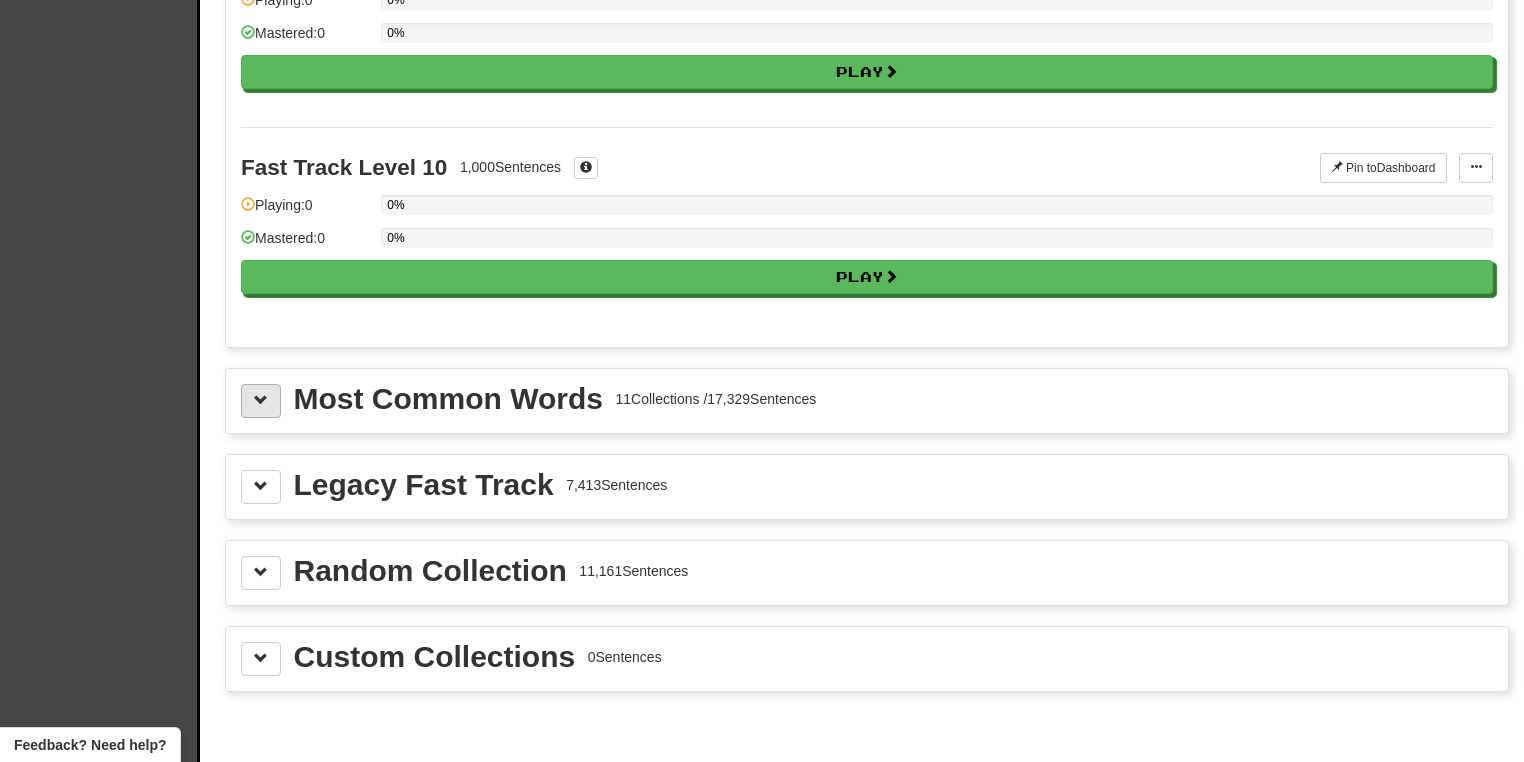 click at bounding box center (261, 401) 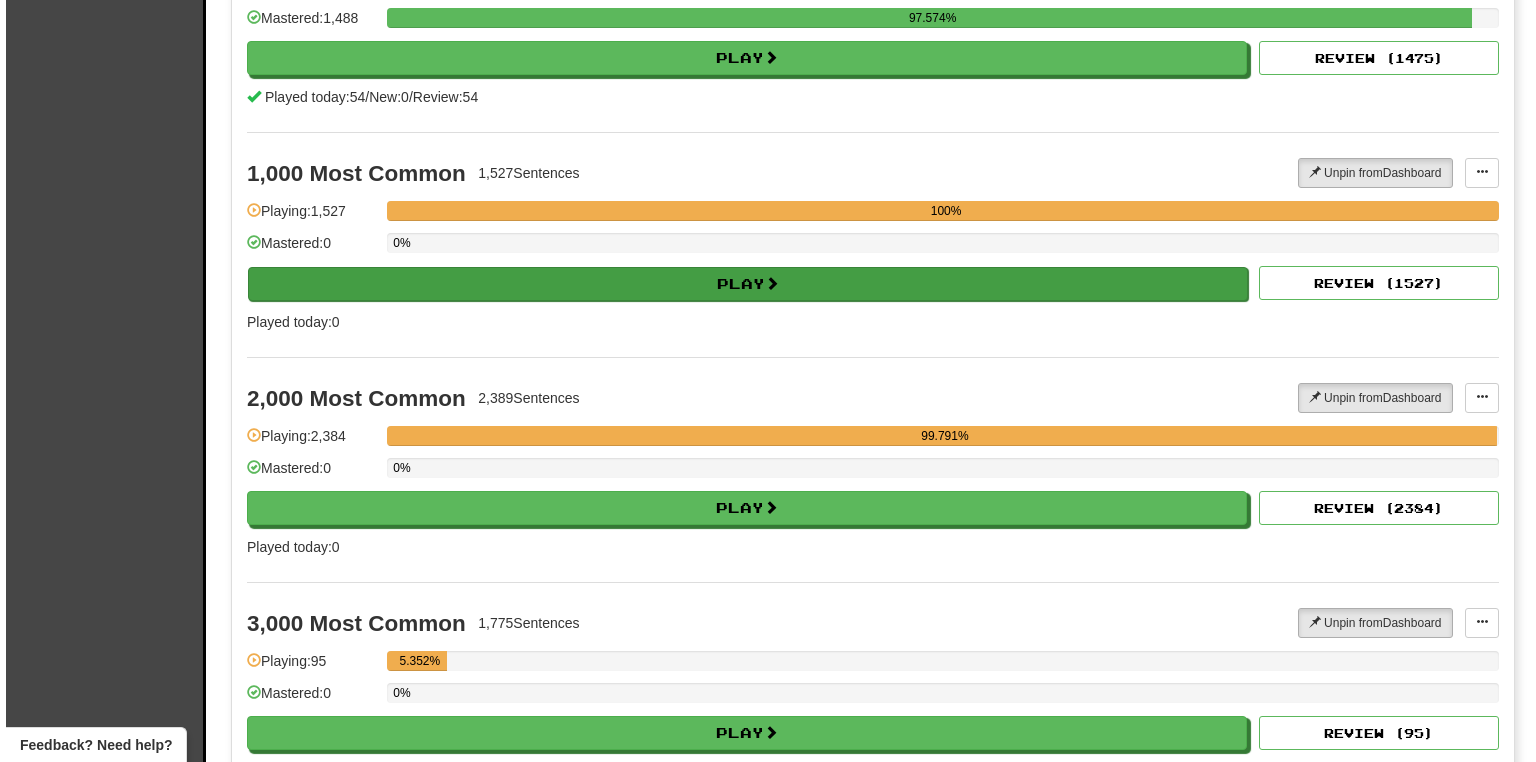 scroll, scrollTop: 2836, scrollLeft: 0, axis: vertical 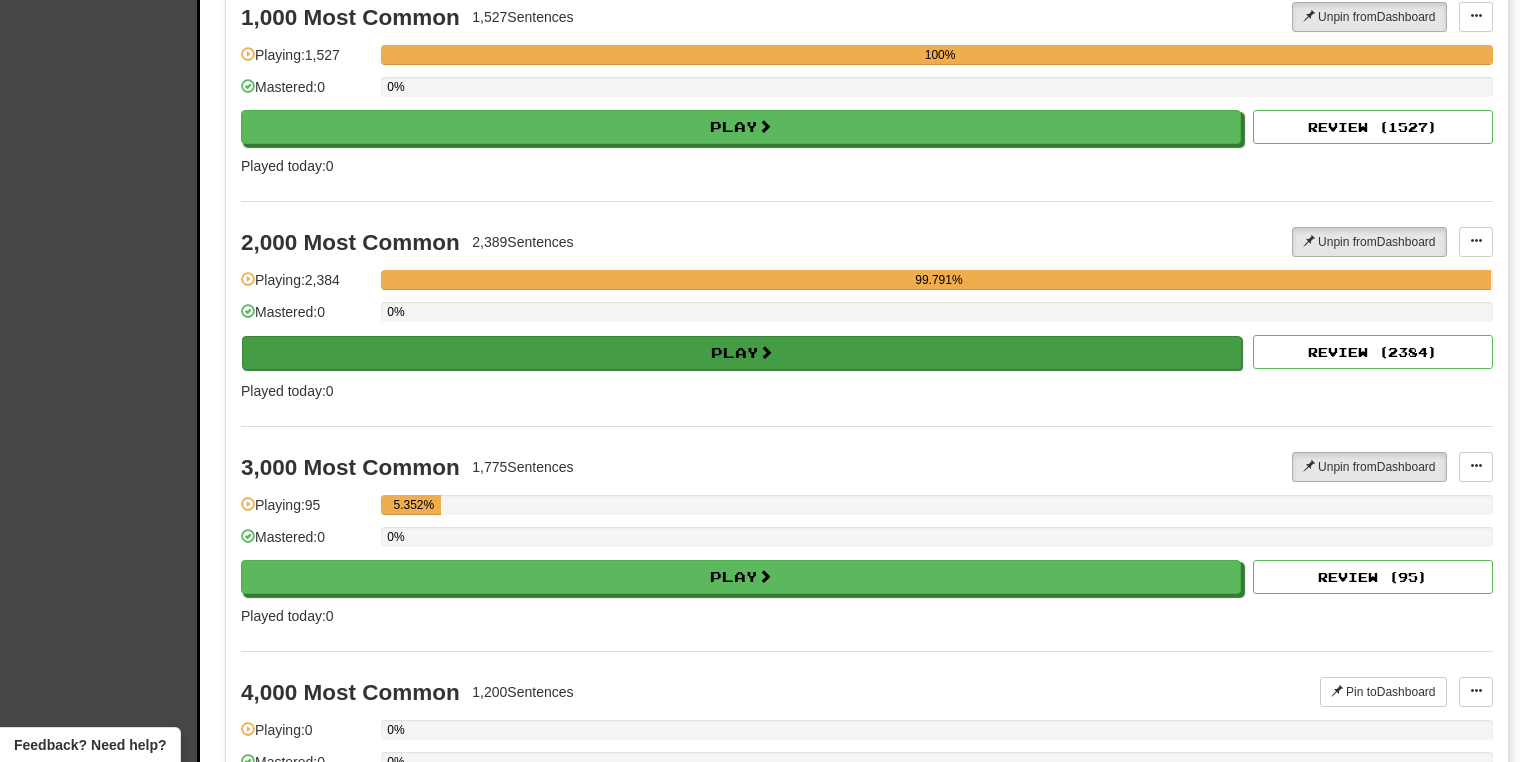 click on "Play" at bounding box center [742, 353] 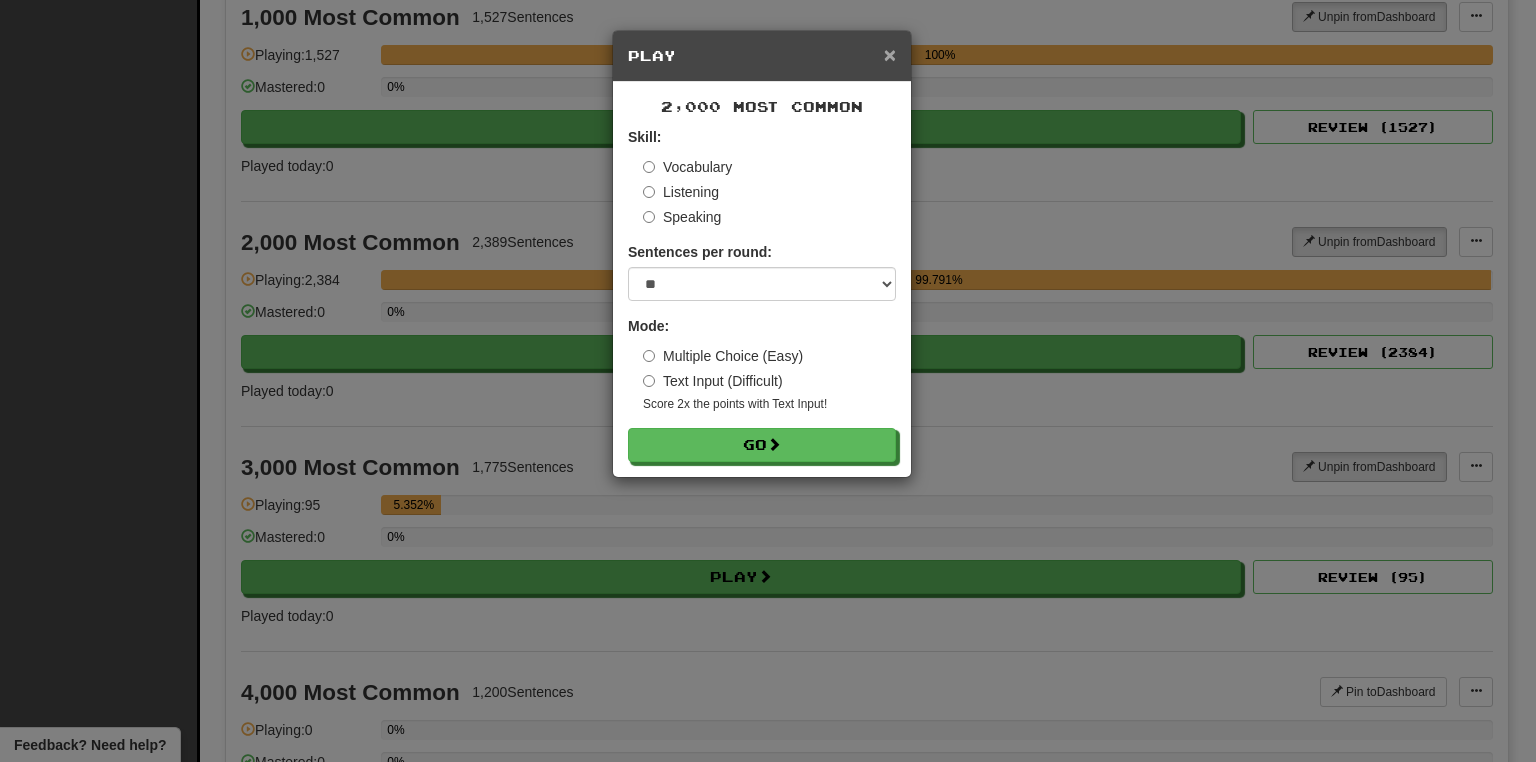 click on "×" at bounding box center (890, 54) 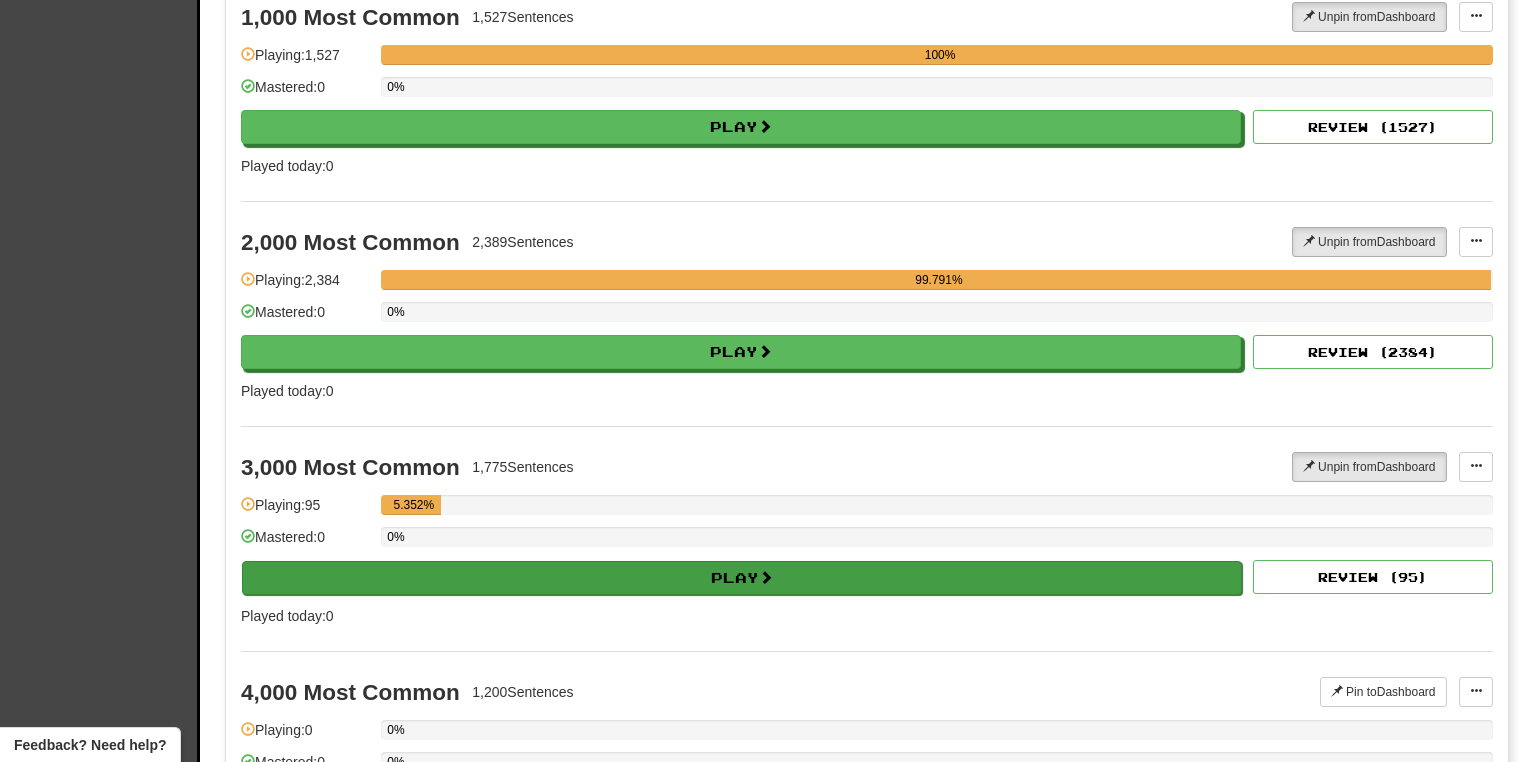 click on "Play" at bounding box center (742, 578) 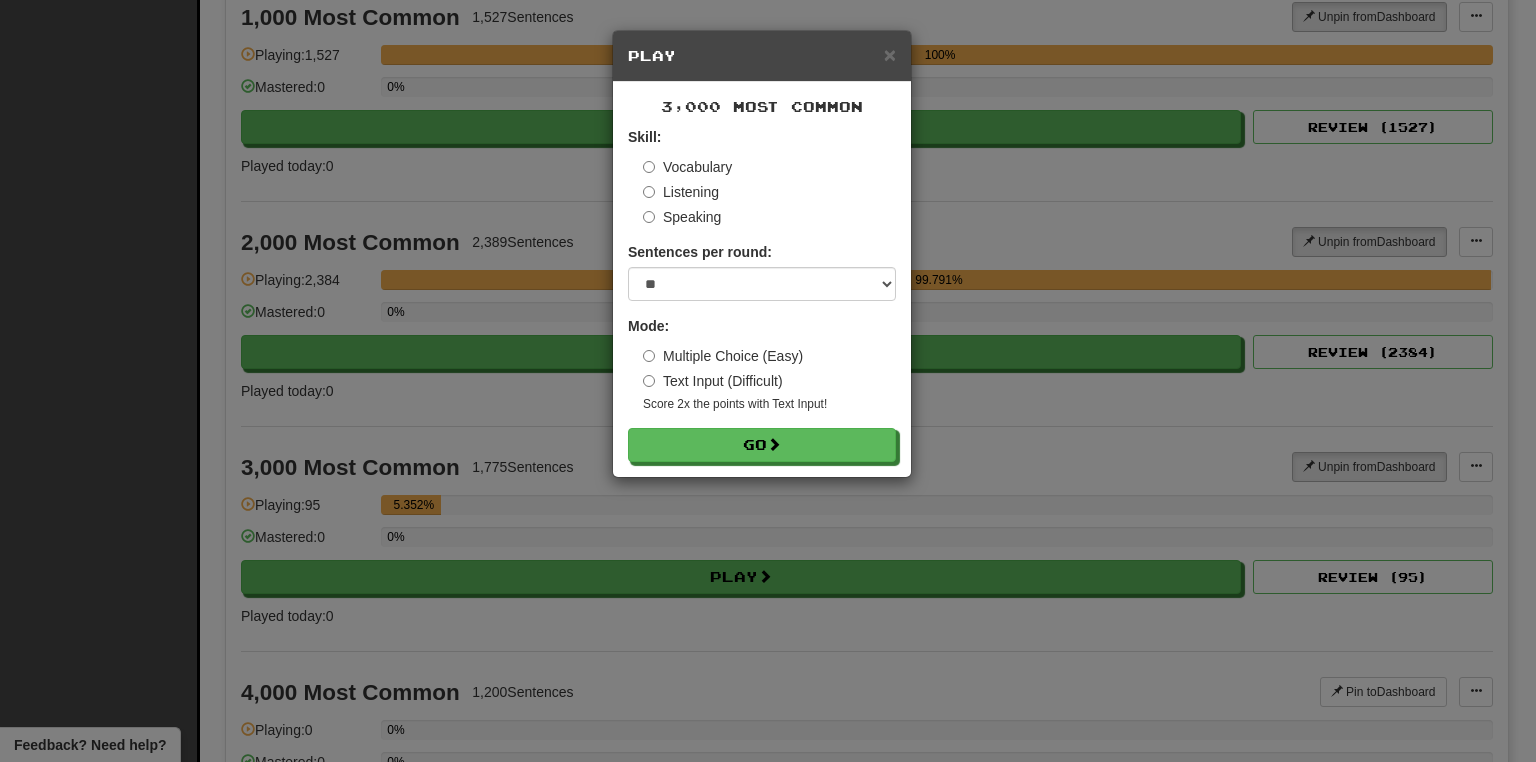 click on "× Play" at bounding box center (762, 56) 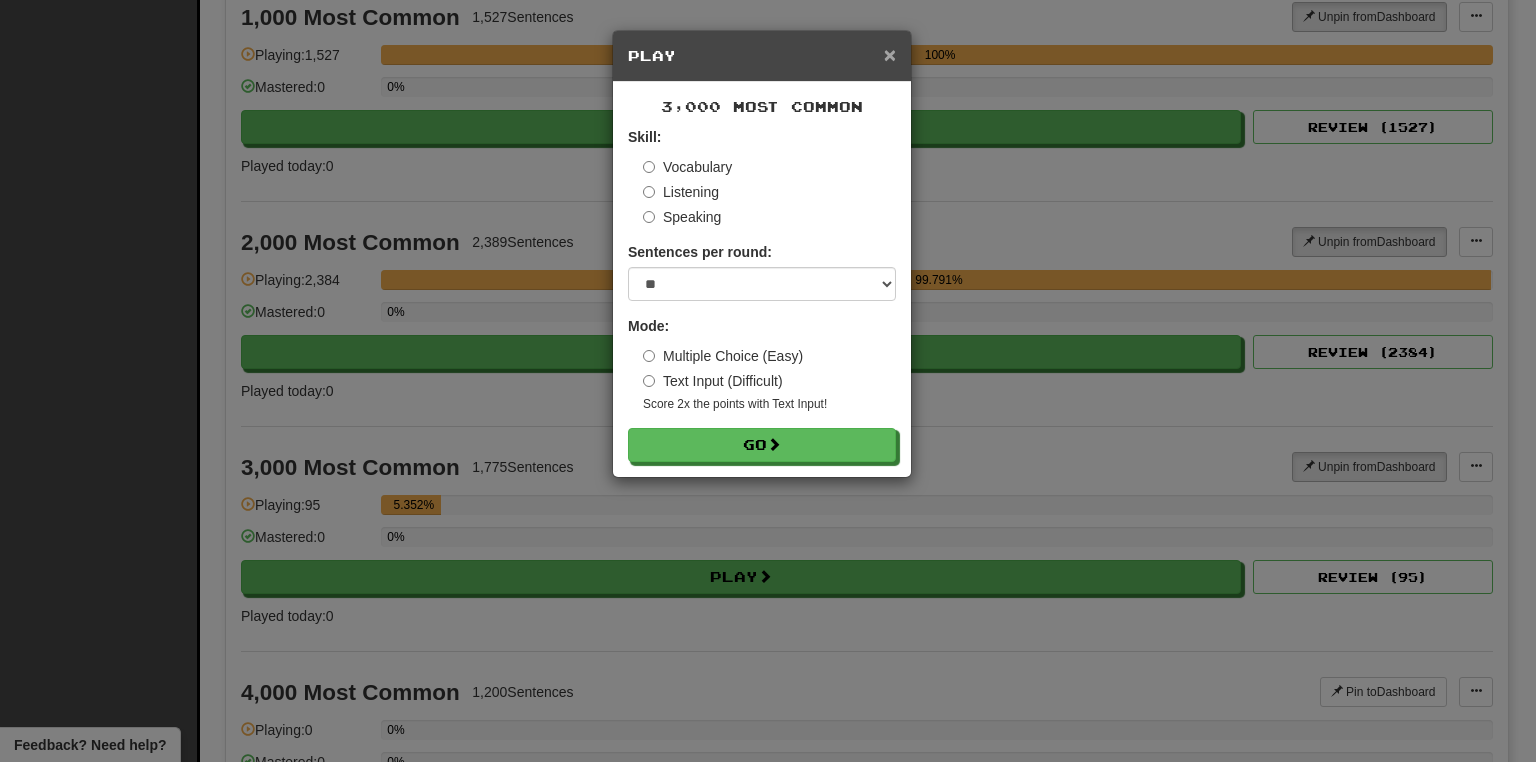 click on "×" at bounding box center [890, 54] 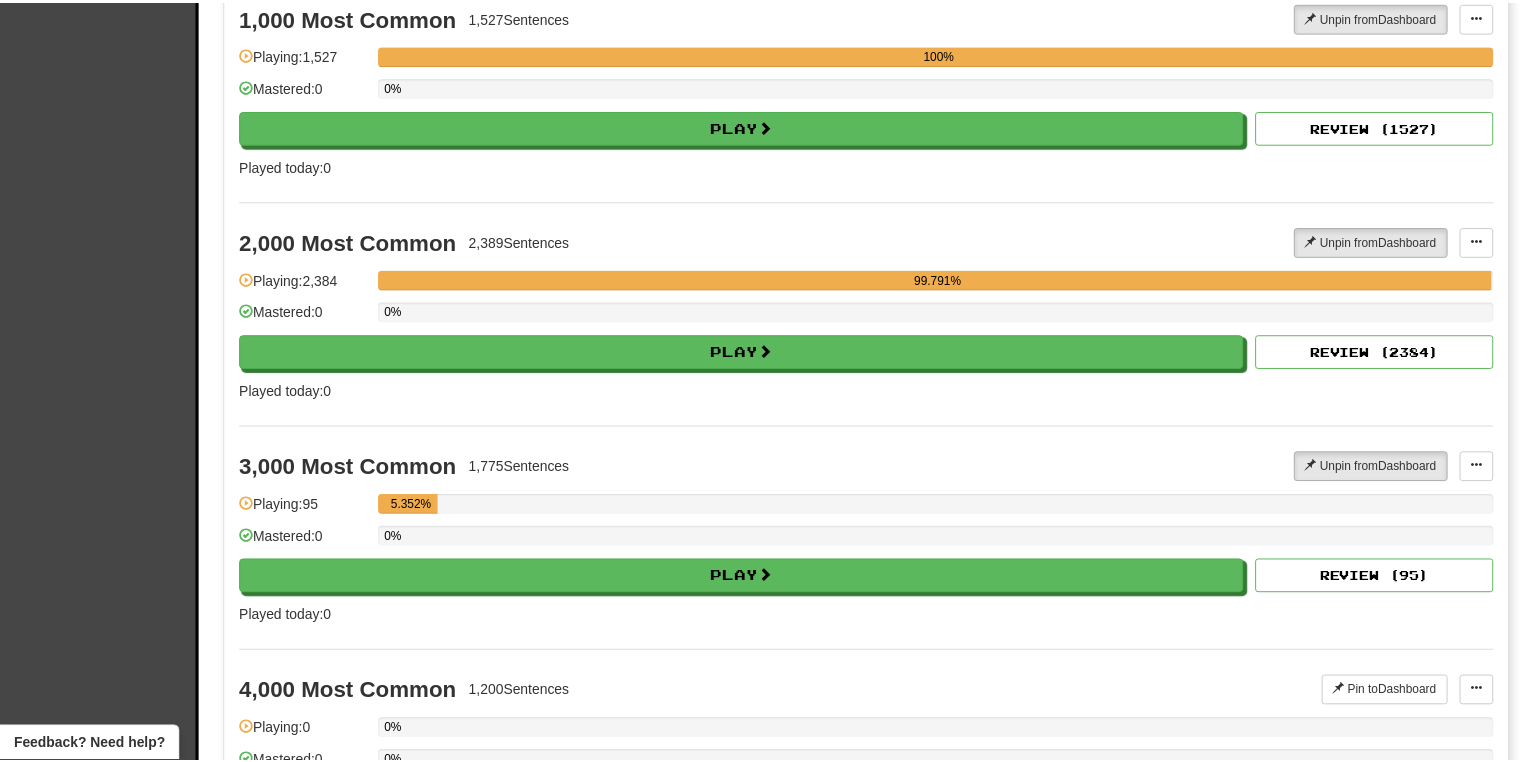 scroll, scrollTop: 0, scrollLeft: 0, axis: both 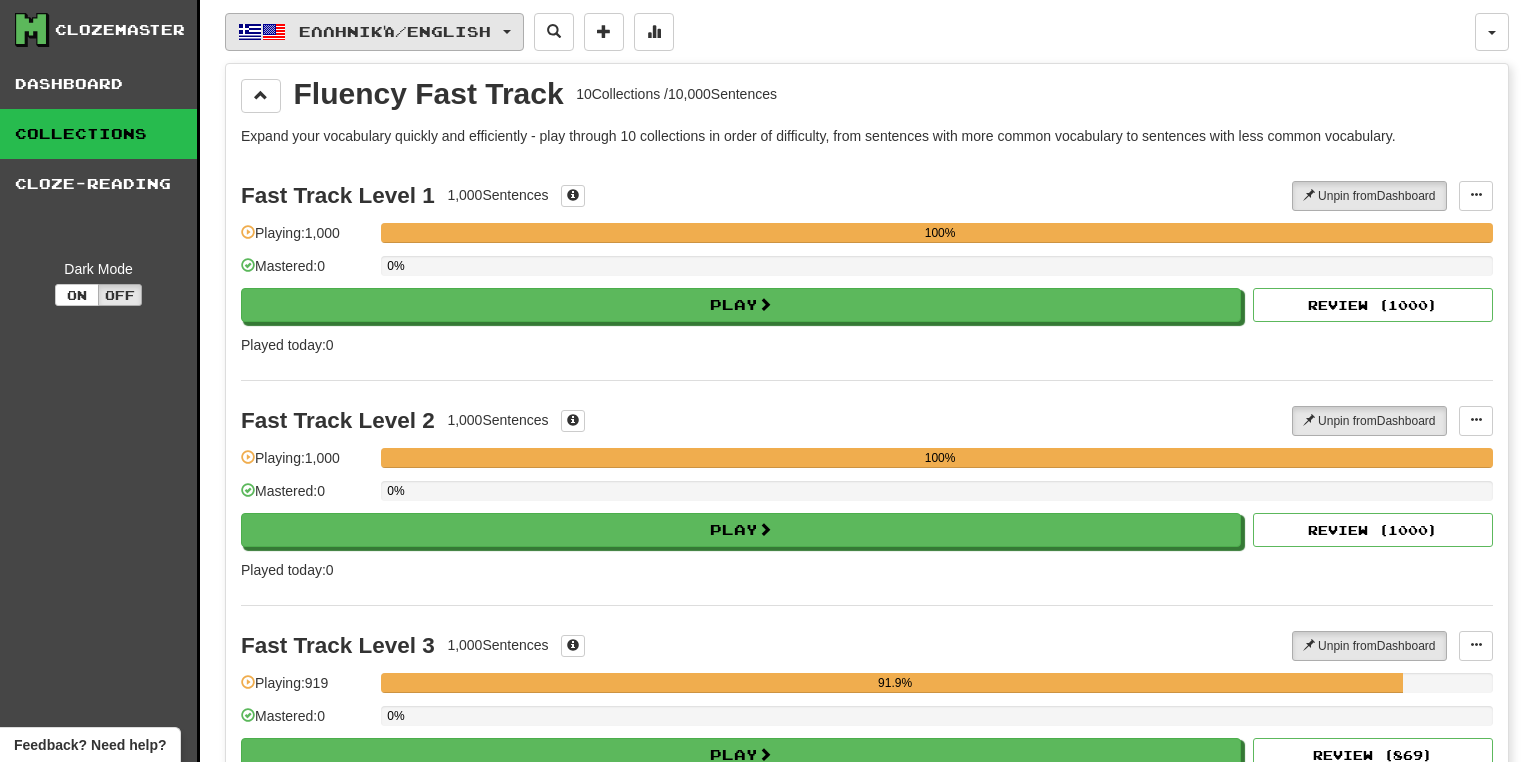 click on "Ελληνικά  /  English" at bounding box center (395, 31) 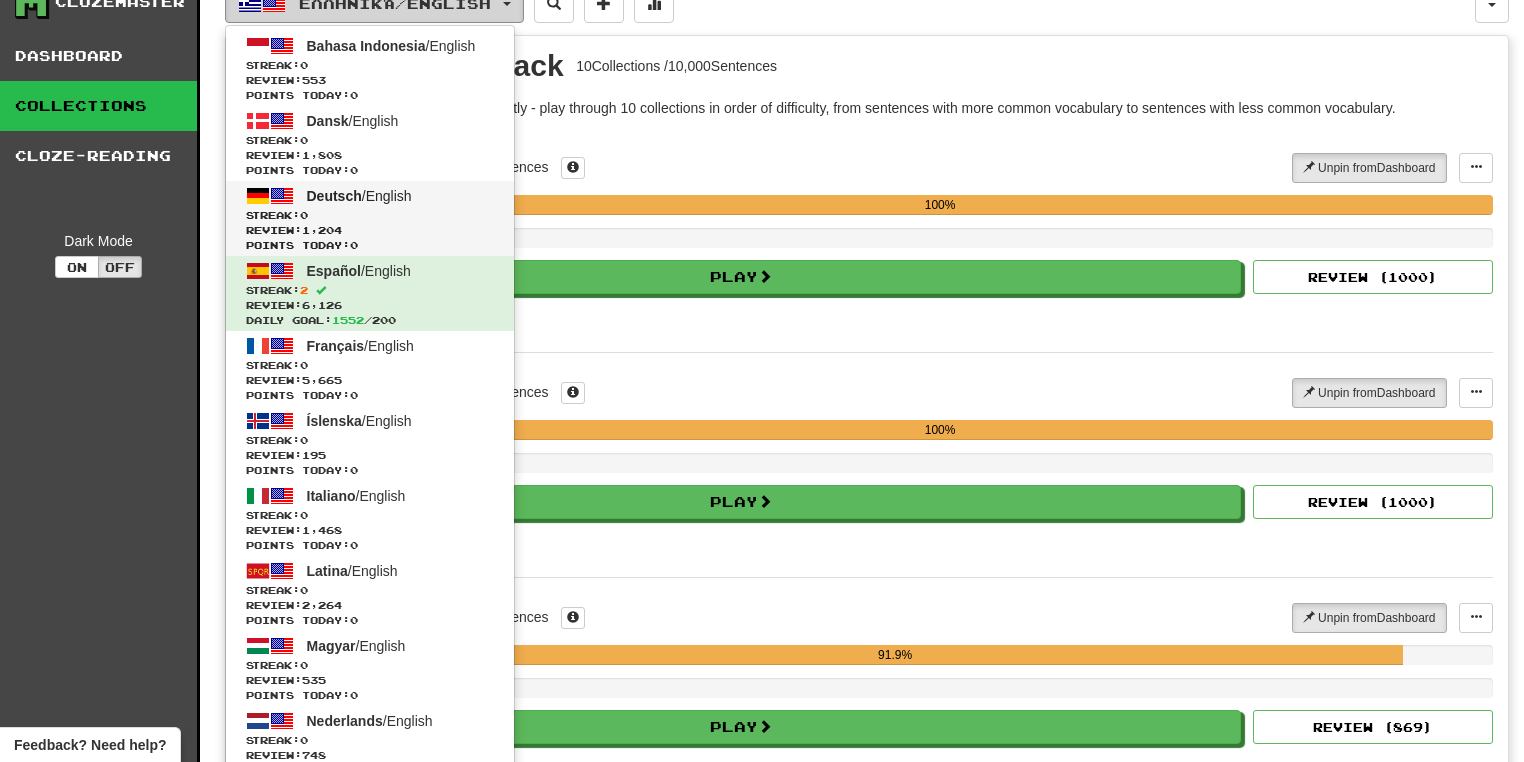 scroll, scrollTop: 11, scrollLeft: 0, axis: vertical 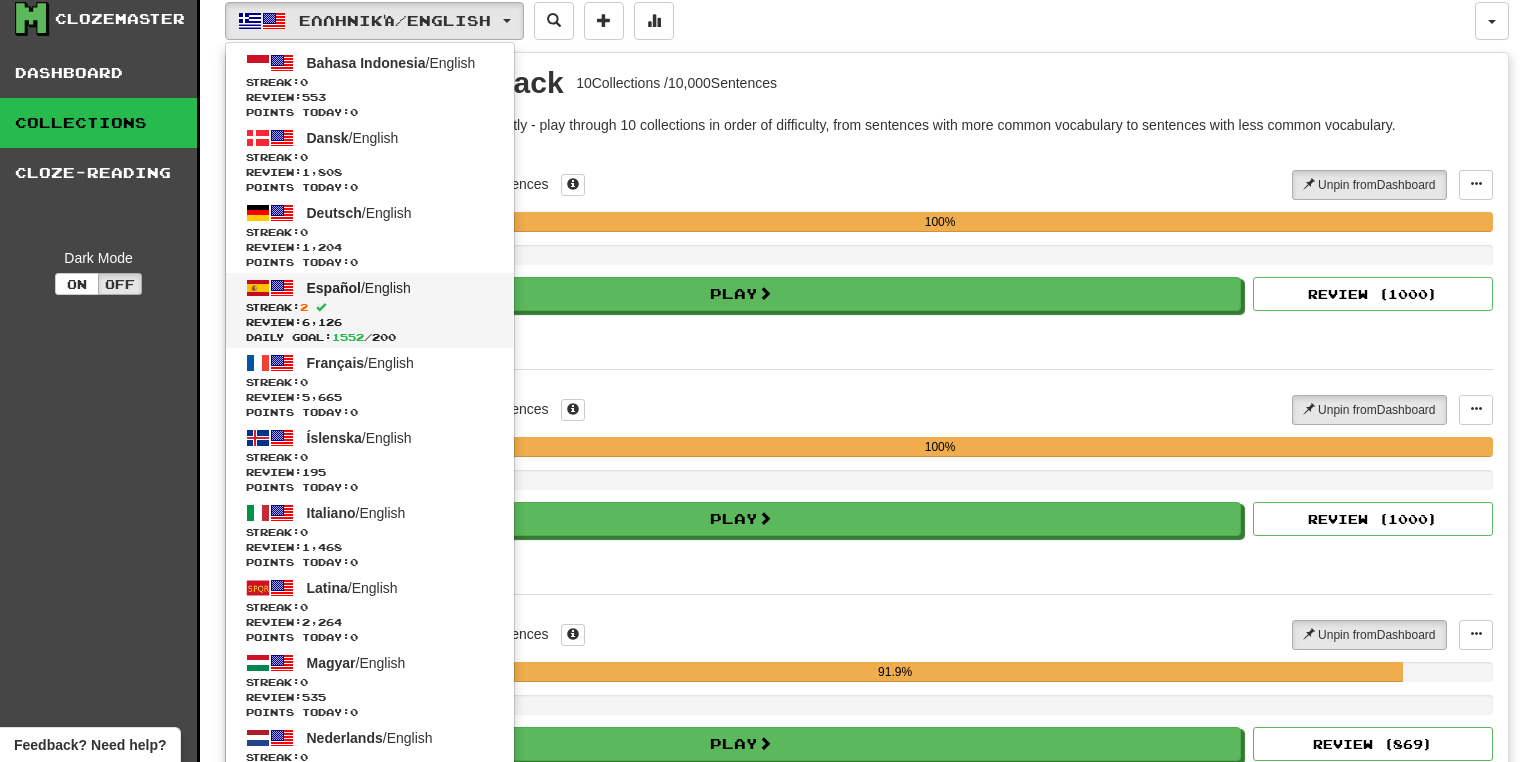 click on "Español  /  English Streak:  2   Review:  6,126 Daily Goal:  1552  /  200" at bounding box center (370, 310) 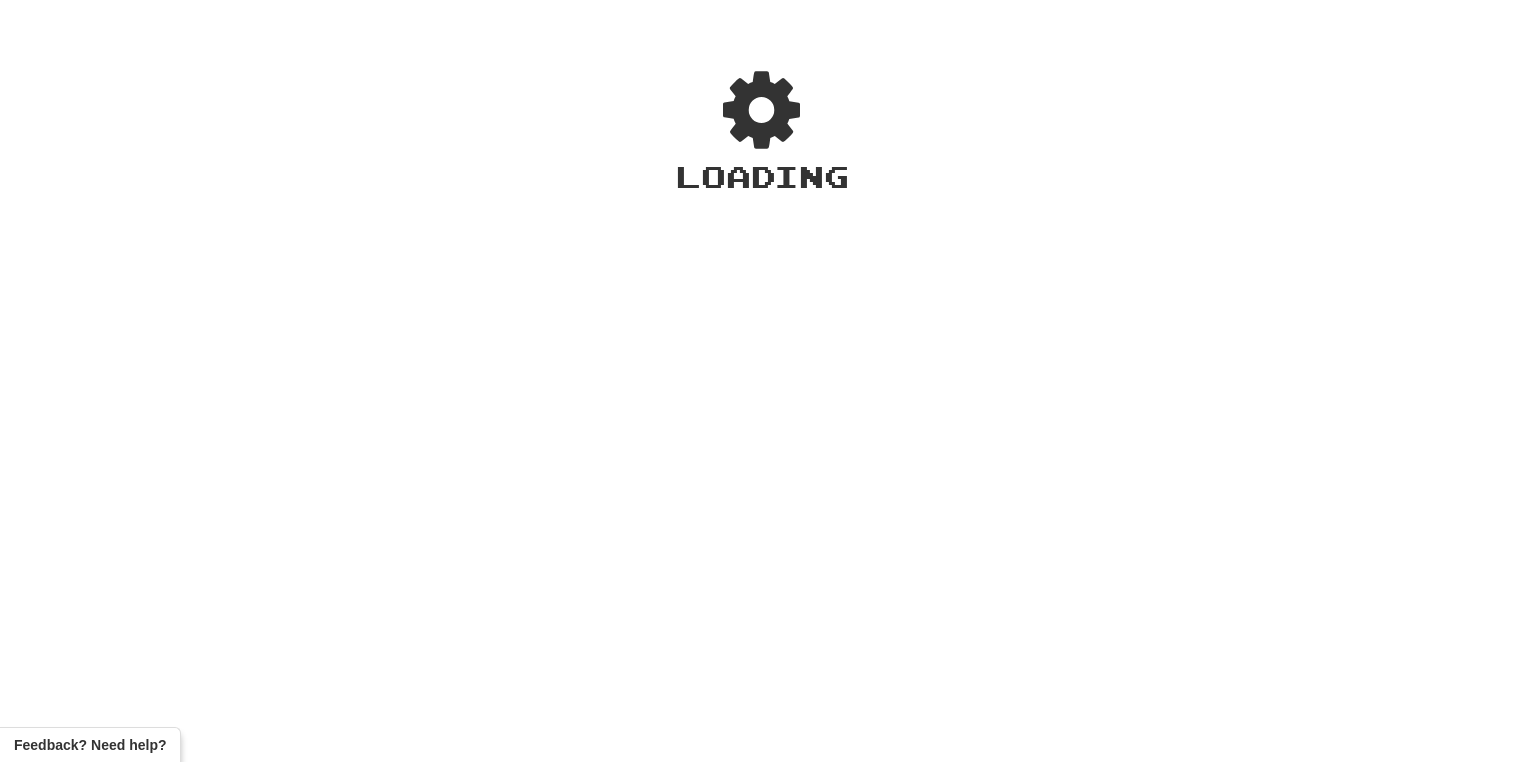 scroll, scrollTop: 0, scrollLeft: 0, axis: both 